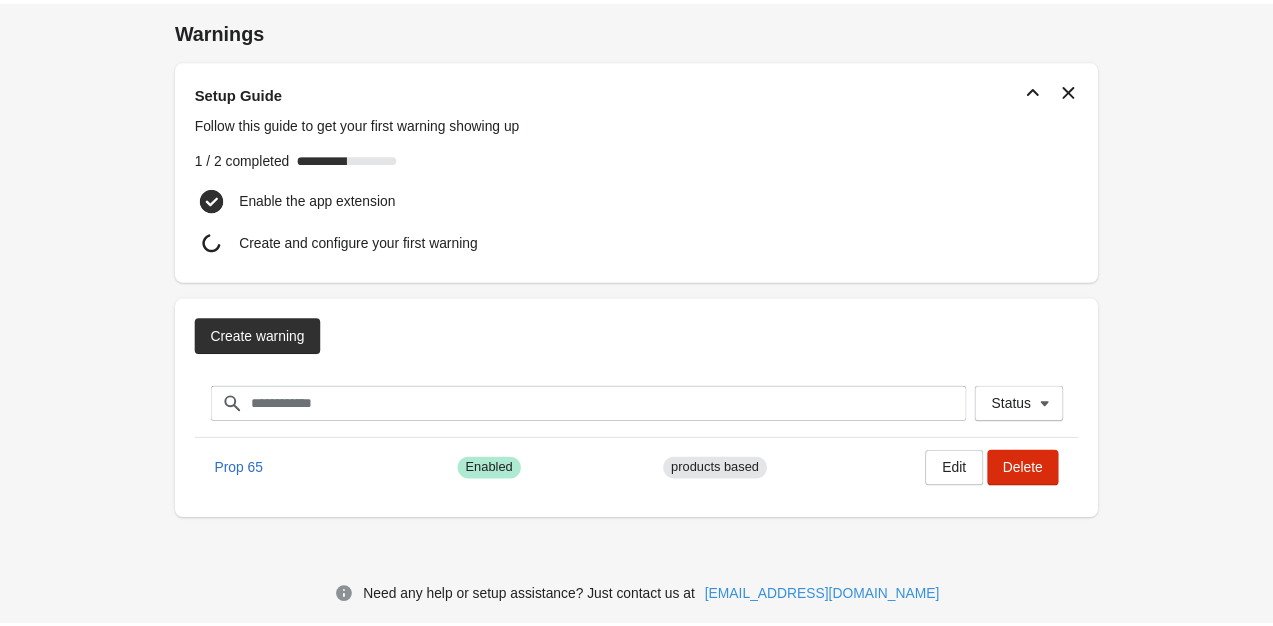 scroll, scrollTop: 0, scrollLeft: 0, axis: both 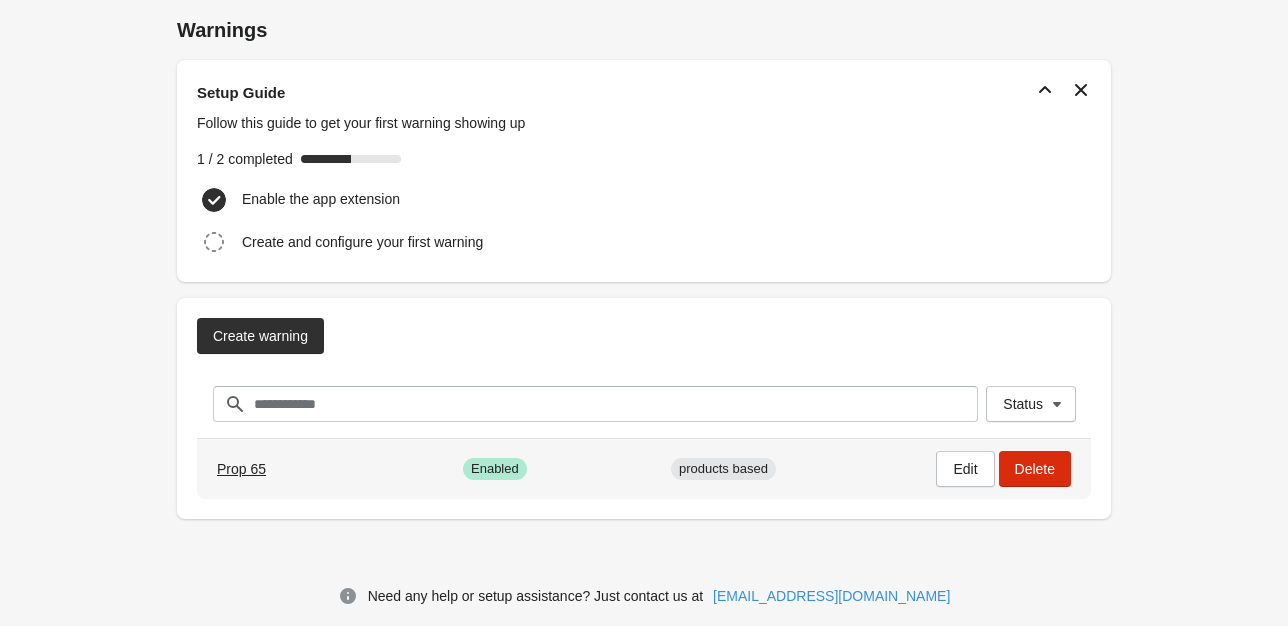 click on "Prop 65" at bounding box center (241, 469) 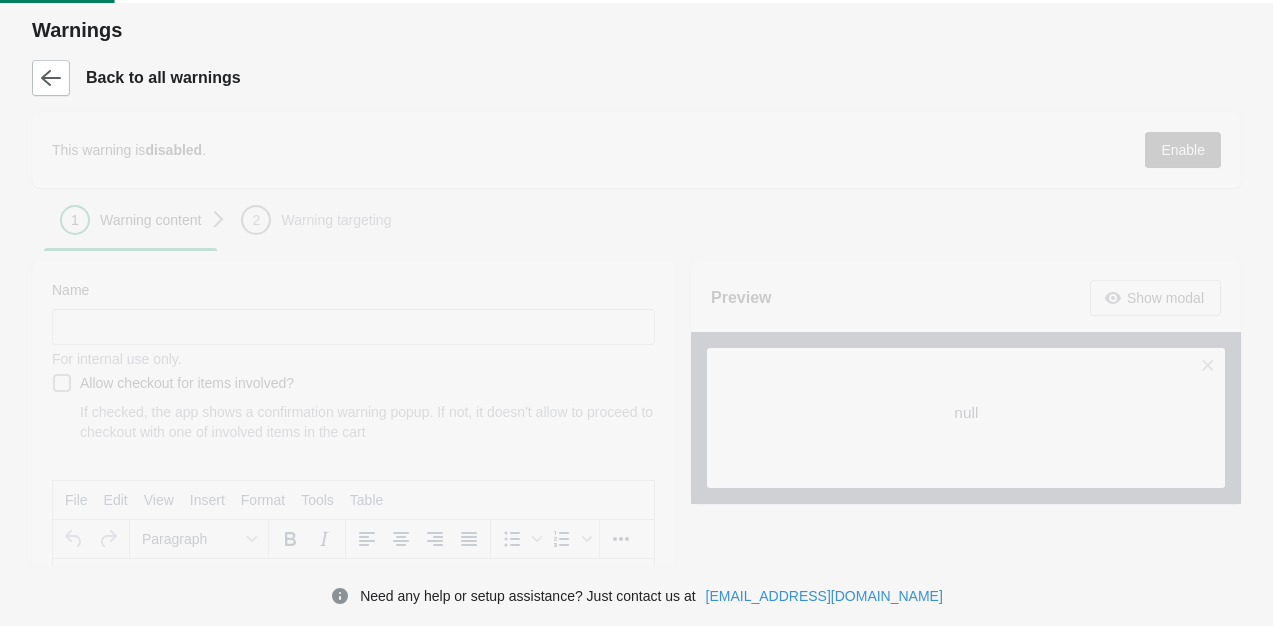 scroll, scrollTop: 0, scrollLeft: 0, axis: both 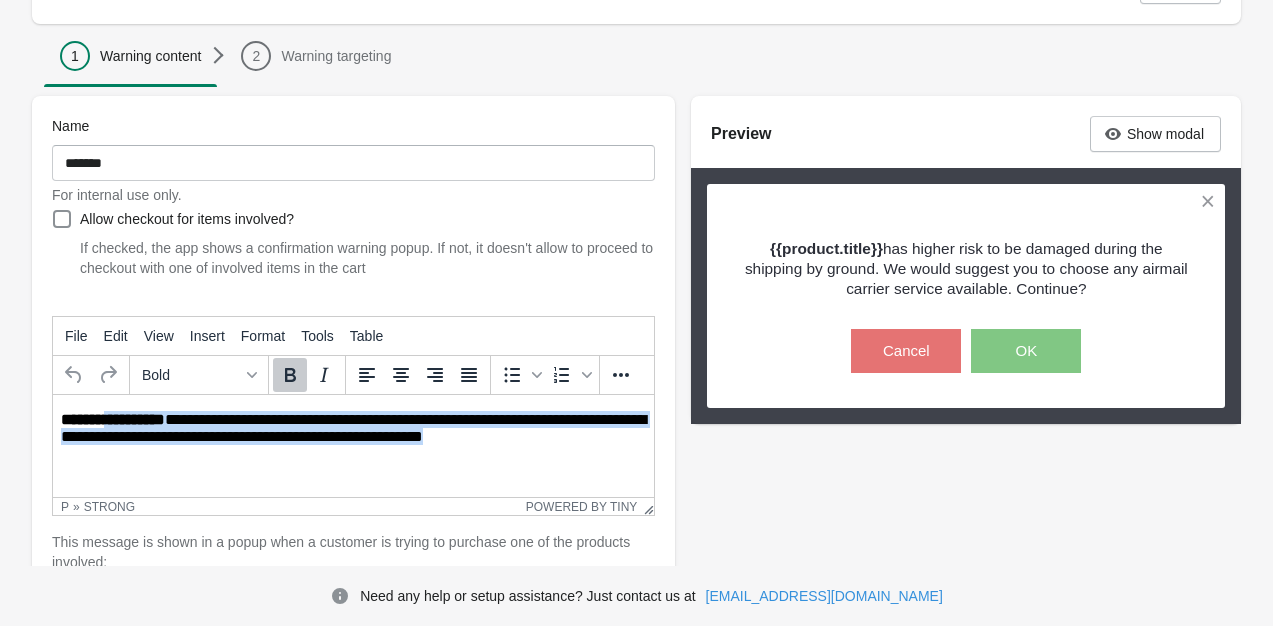 drag, startPoint x: 553, startPoint y: 431, endPoint x: 112, endPoint y: 379, distance: 444.05518 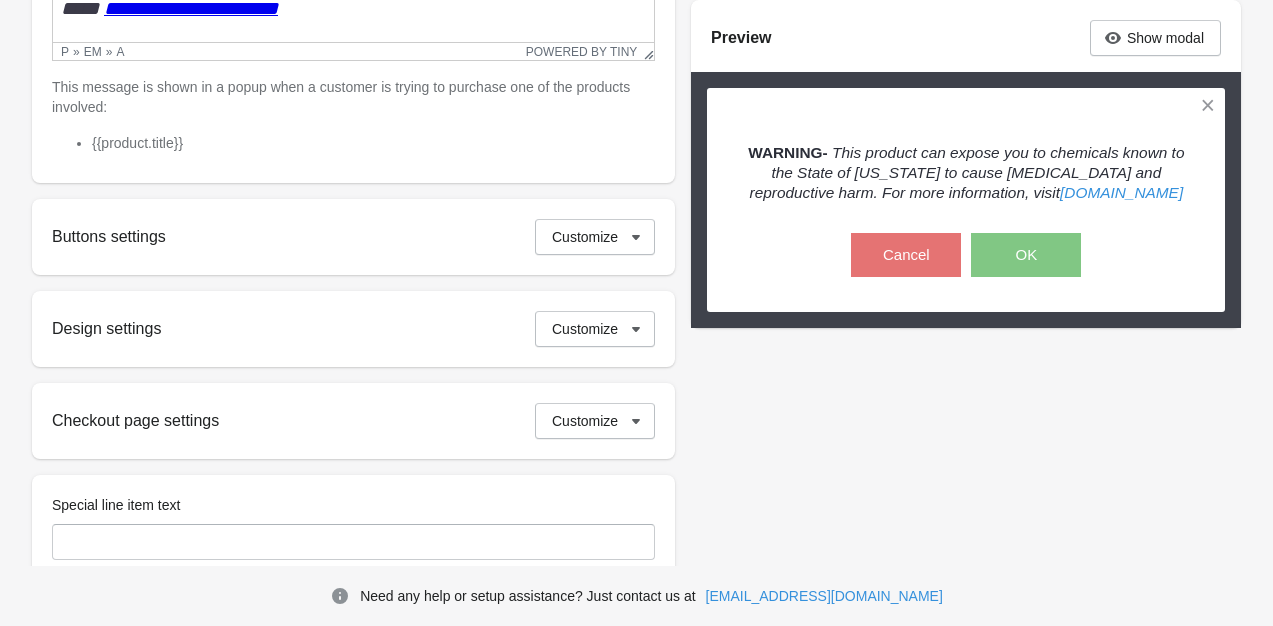 scroll, scrollTop: 664, scrollLeft: 0, axis: vertical 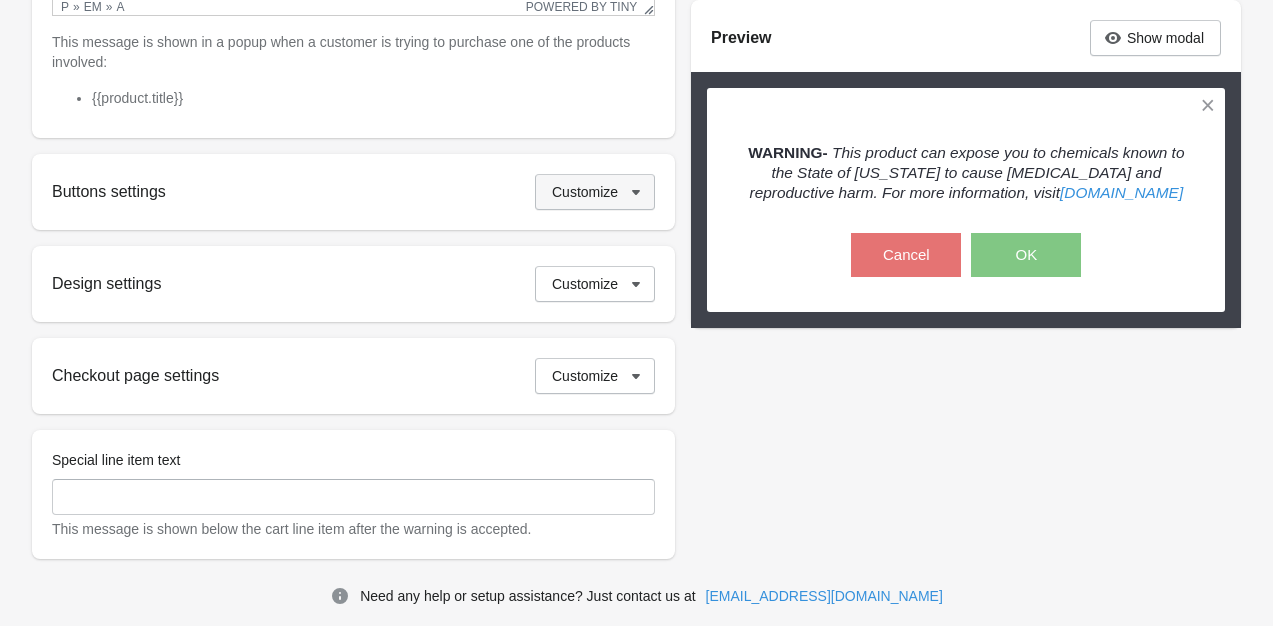 click on "Customize" at bounding box center [585, 192] 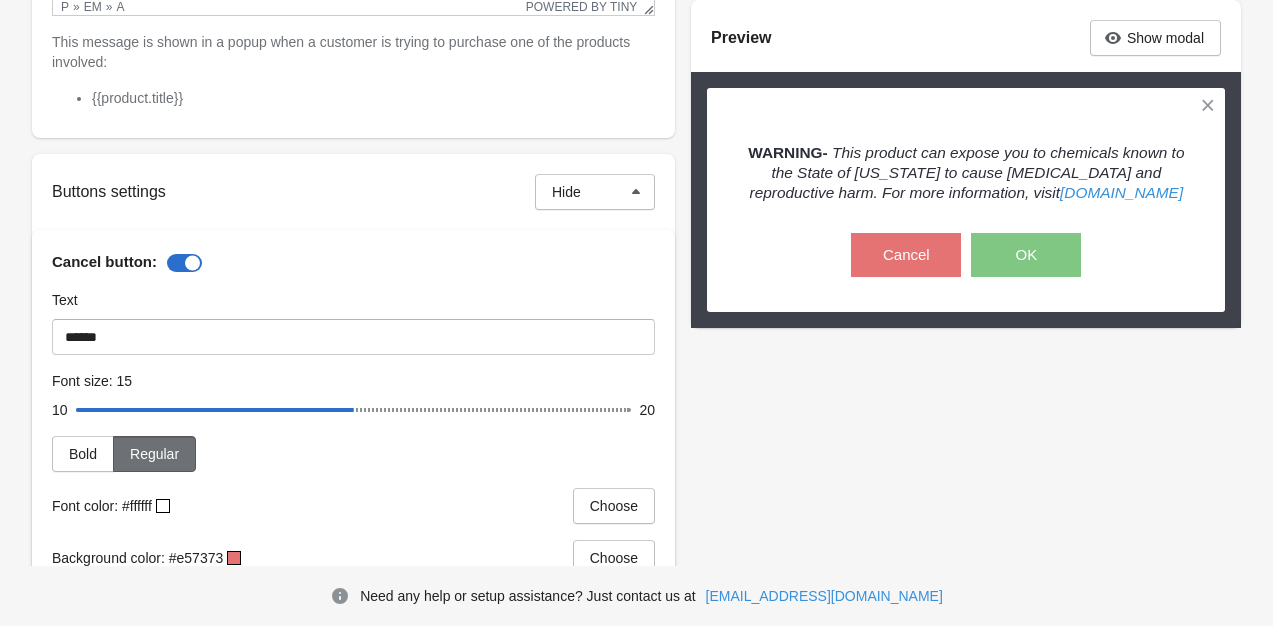 click at bounding box center [184, 263] 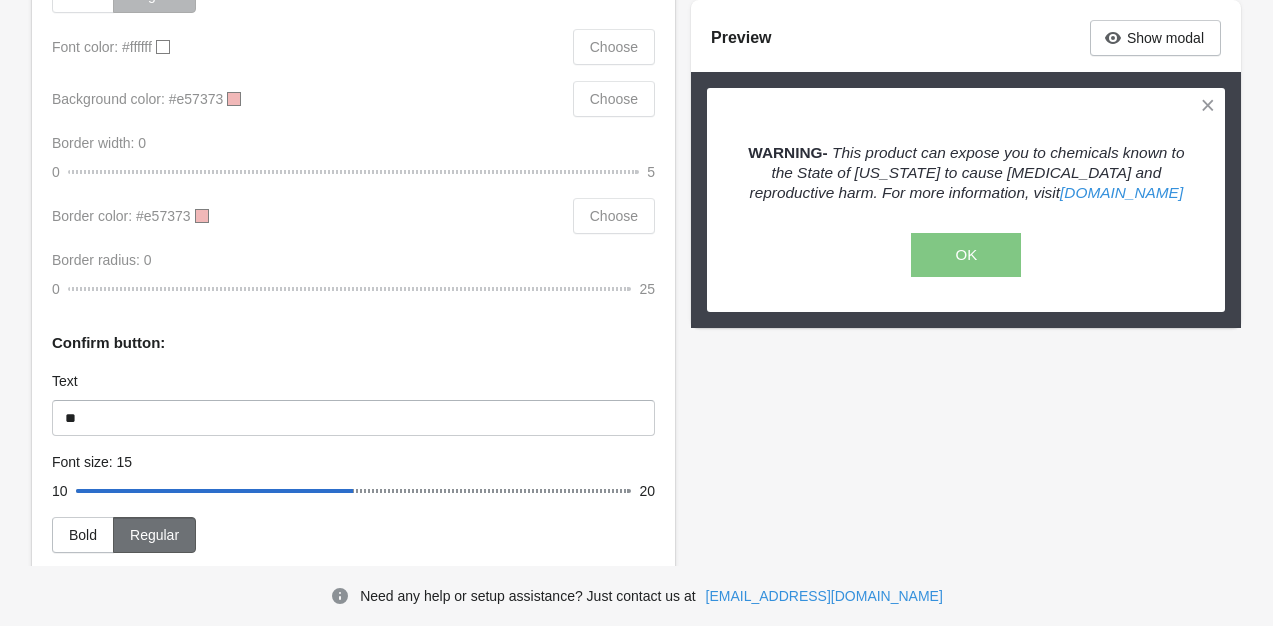 scroll, scrollTop: 1282, scrollLeft: 0, axis: vertical 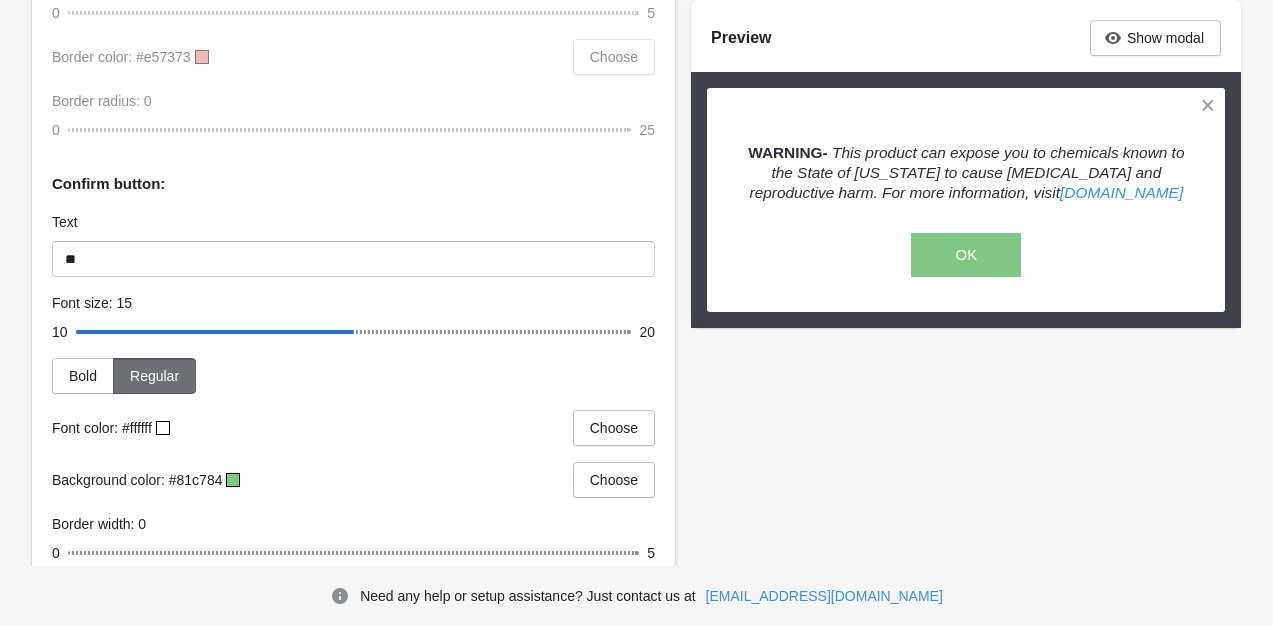 click on "Save" at bounding box center (1209, 1063) 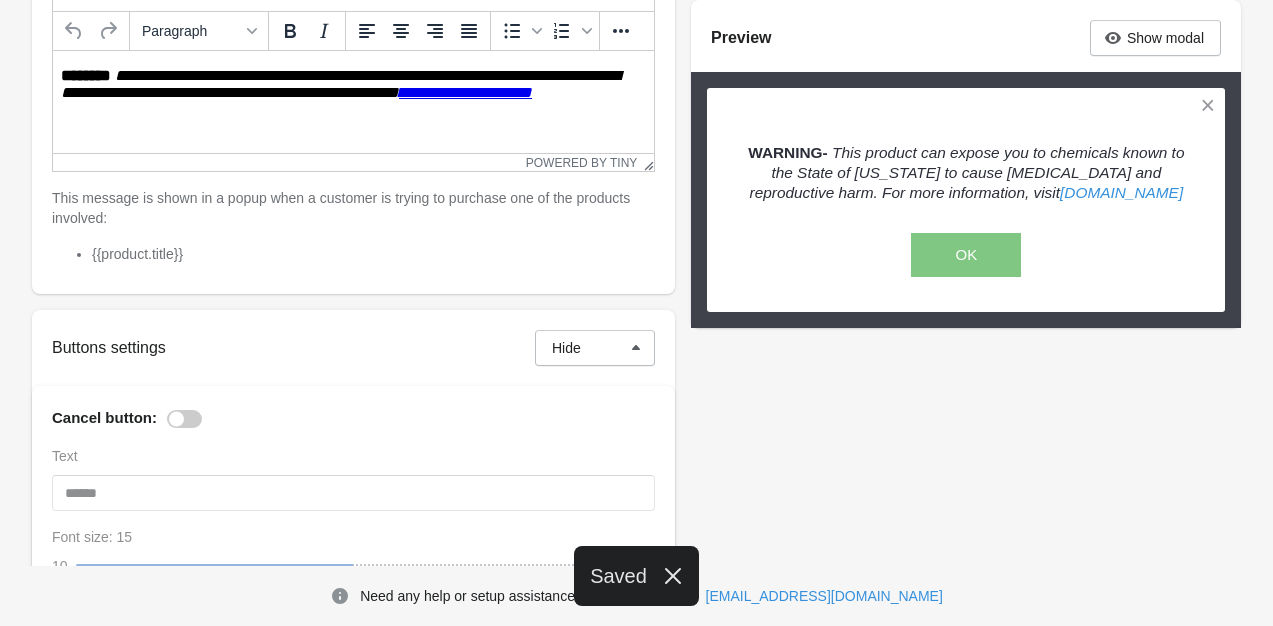 scroll, scrollTop: 478, scrollLeft: 0, axis: vertical 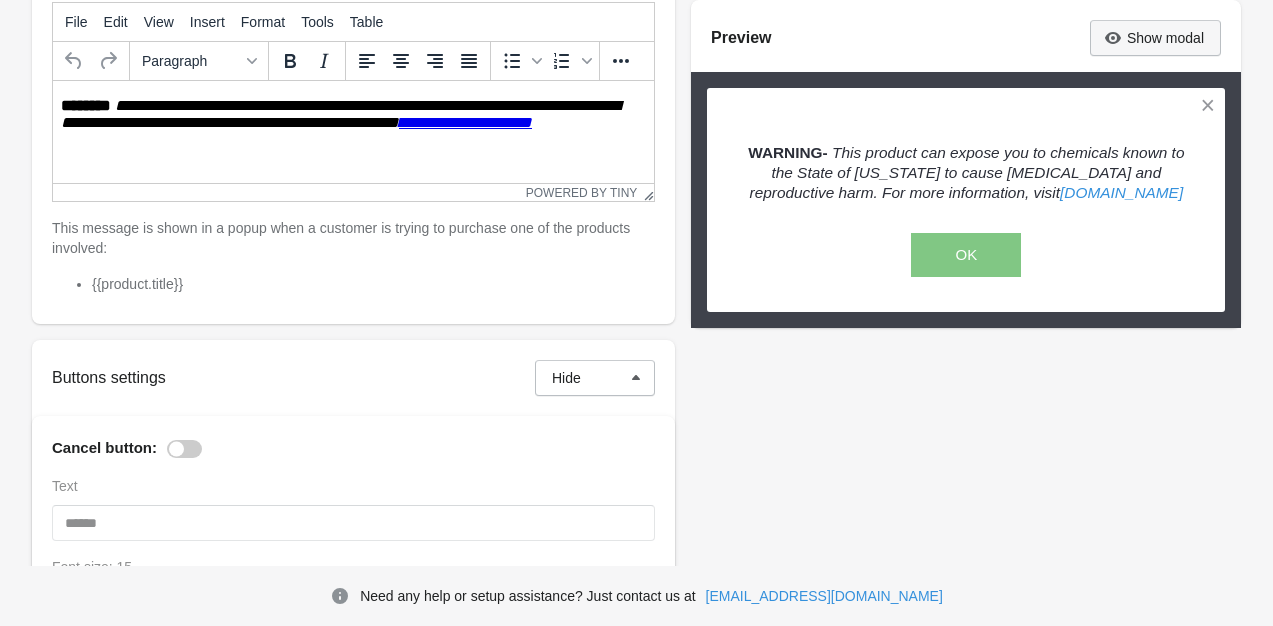 click on "Show modal" at bounding box center (1155, 38) 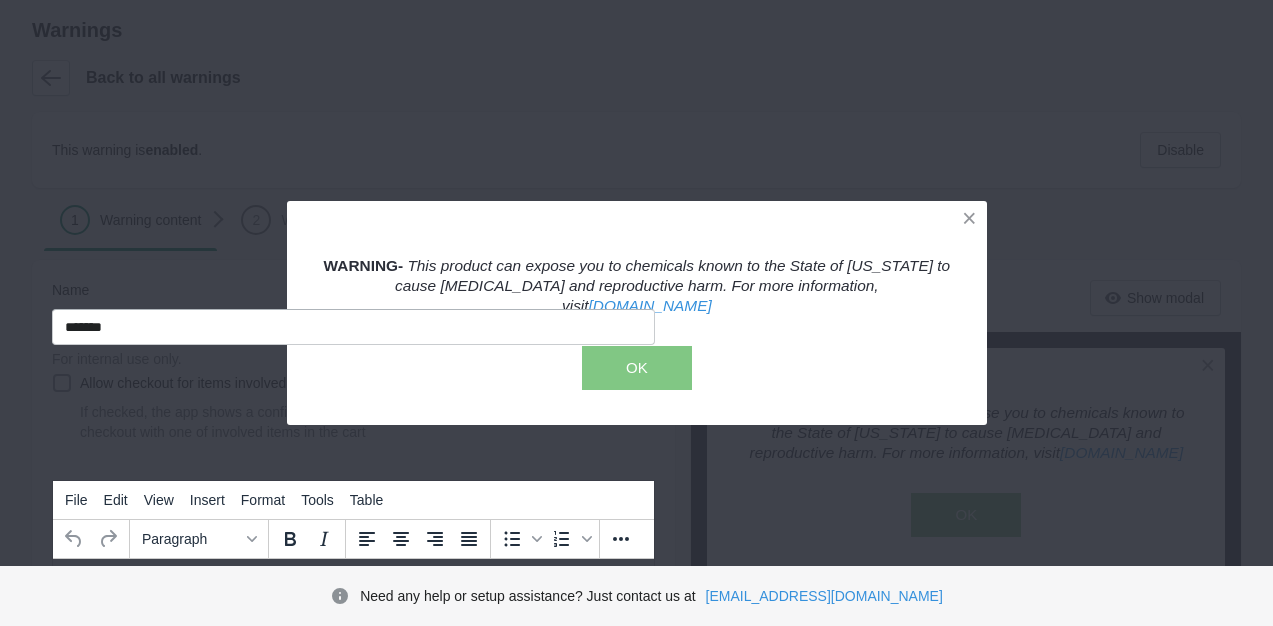 scroll, scrollTop: 4, scrollLeft: 0, axis: vertical 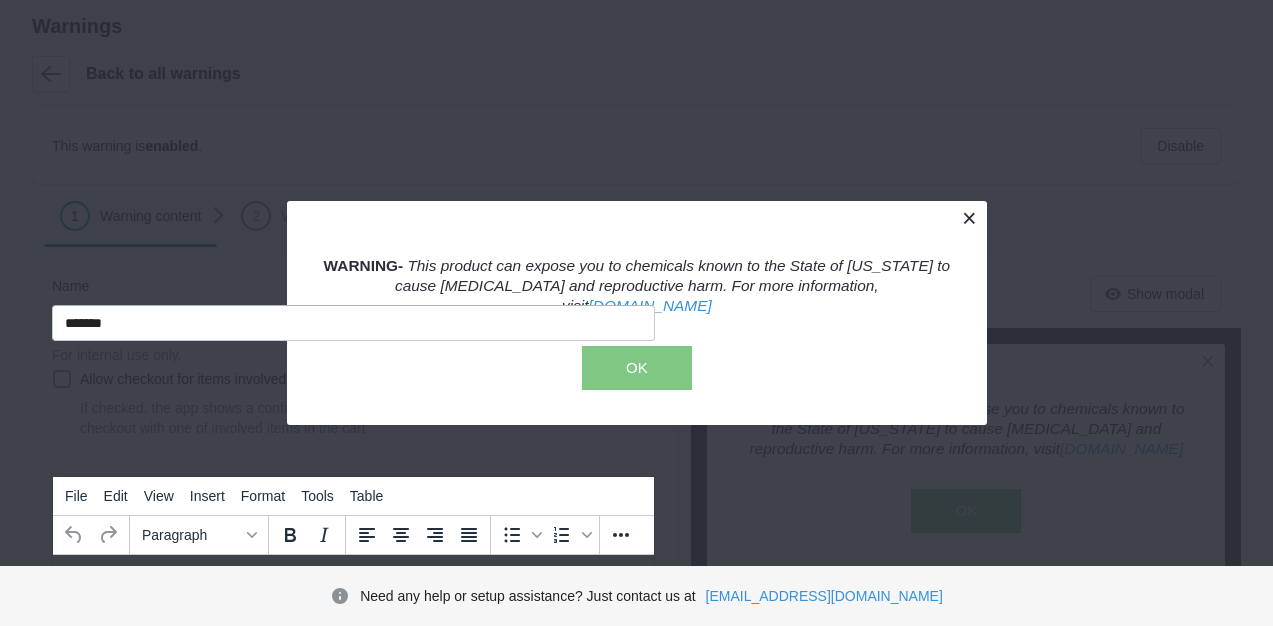 click at bounding box center (969, 218) 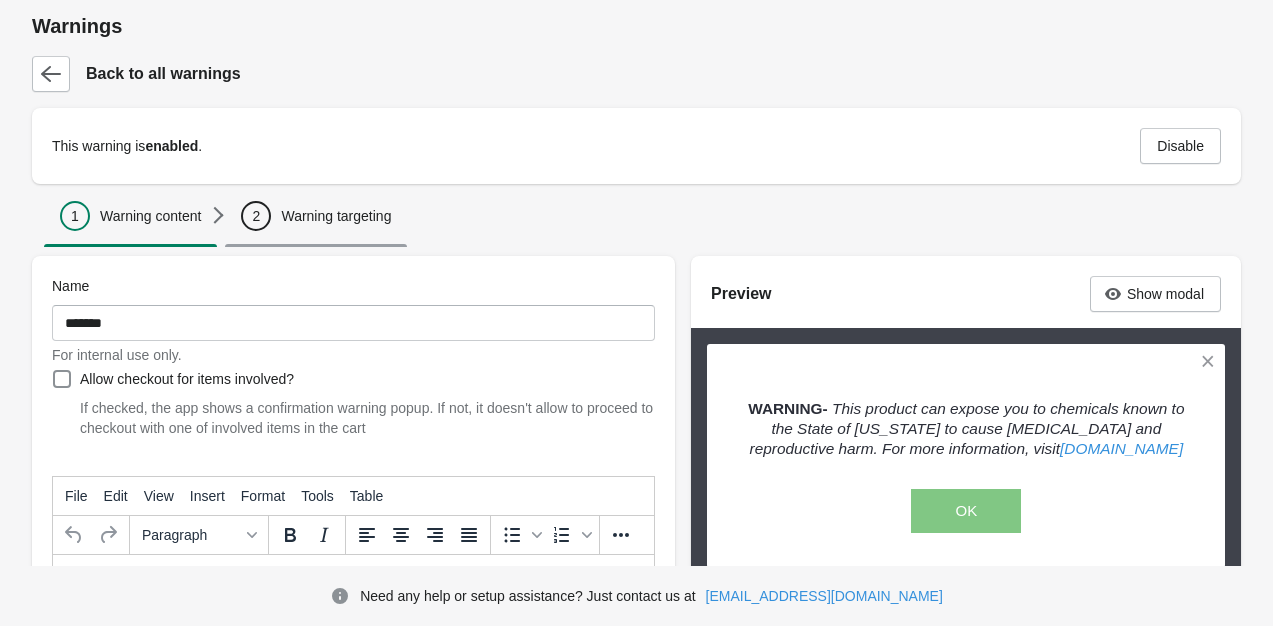 click on "Warning targeting" at bounding box center [336, 216] 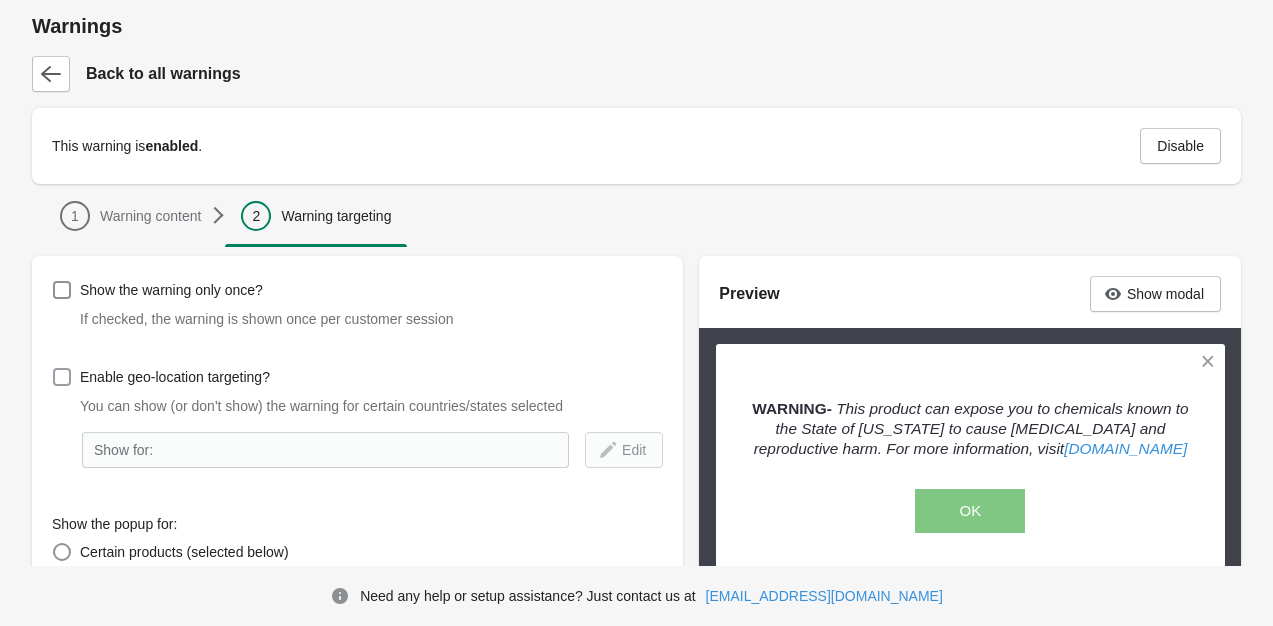 click on "Enable geo-location targeting?" at bounding box center (175, 377) 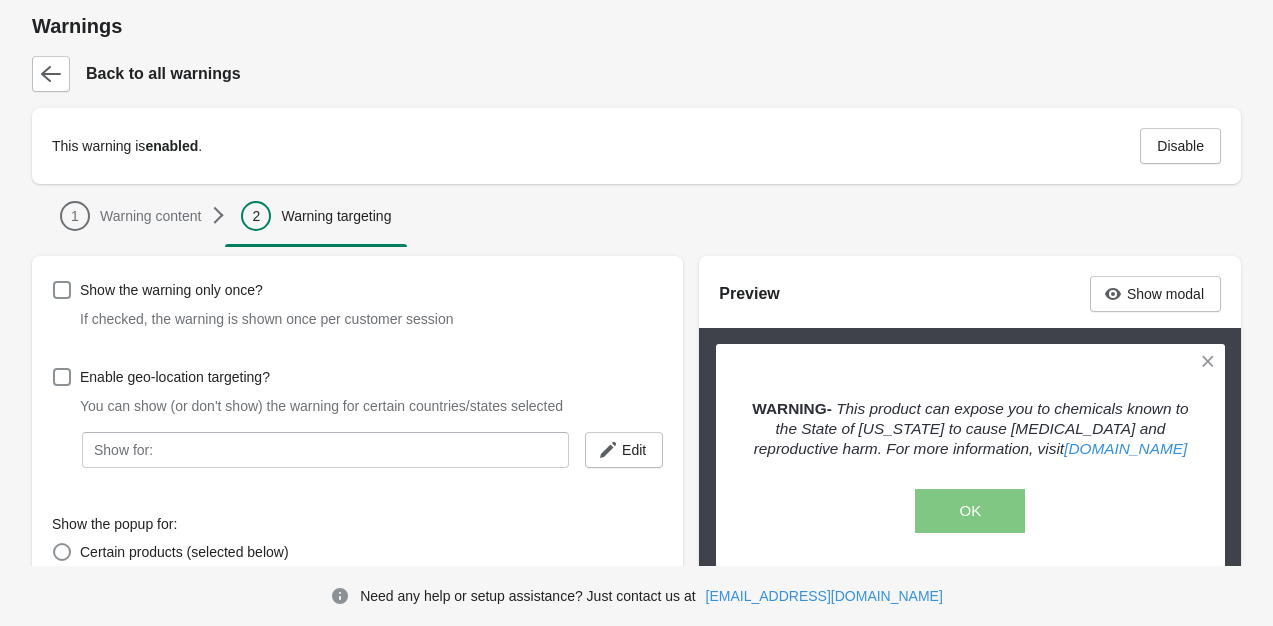 click on "Settings Payment Help Skip to content Warnings Back to all warnings This warning is  enabled . Disable 1 Warning content 2 Warning targeting 1 Warning content 2 Warning targeting Show the warning only once? If checked, the warning is shown once per customer session Enable geo-location targeting? You can show (or don't show) the warning for certain countries/states selected Show for: Edit Show the popup for: Certain products (selected below) Certain product variants (selected below) All products Certain smart or custom collections Browse  products No  products  added. Click "Browse" button in order to add  products  to the warning. Preview Show modal WARNING-   This product can expose you to chemicals known to the State of [US_STATE] to cause [MEDICAL_DATA] and reproductive harm. For more information, visit  [DOMAIN_NAME] OK WARNING-   This product can expose you to chemicals known to the State of [US_STATE] to cause [MEDICAL_DATA] and reproductive harm. For more information, visit  [DOMAIN_NAME] OK Save" at bounding box center [636, 518] 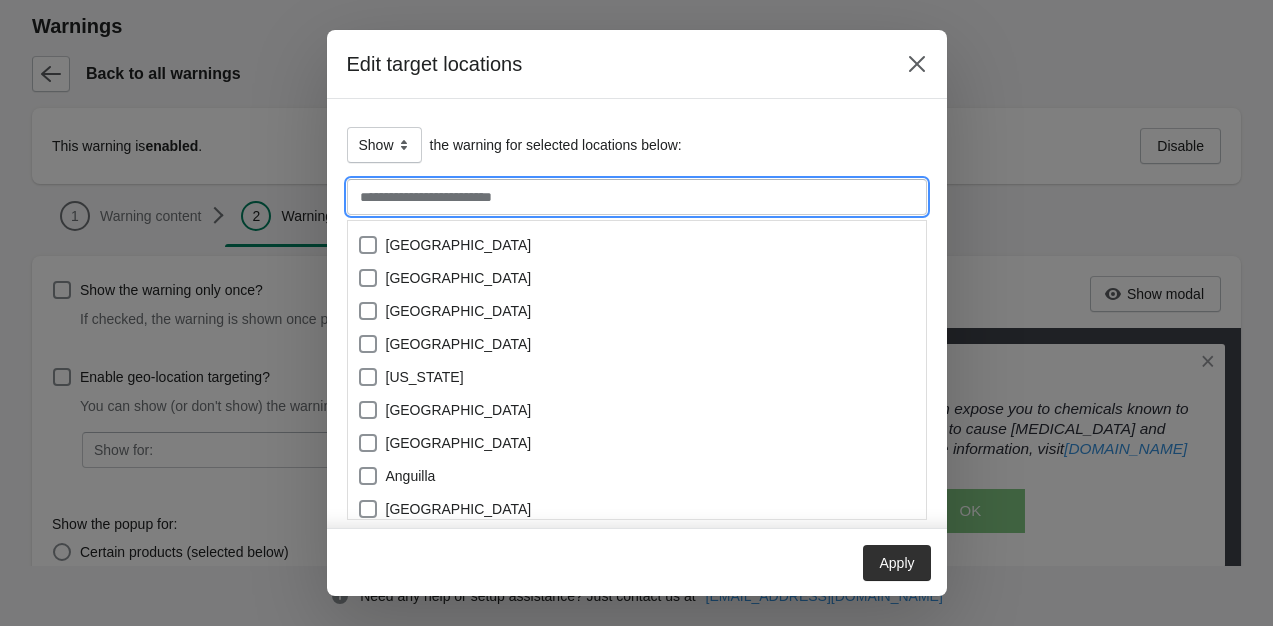 click at bounding box center [637, 197] 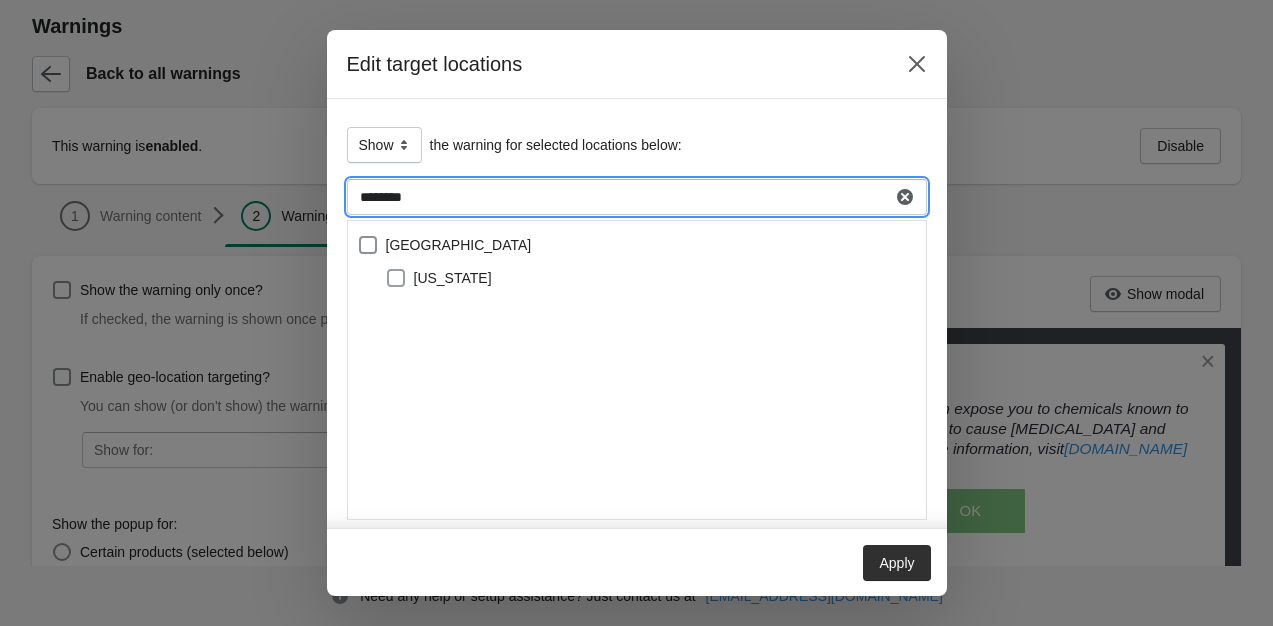 type on "********" 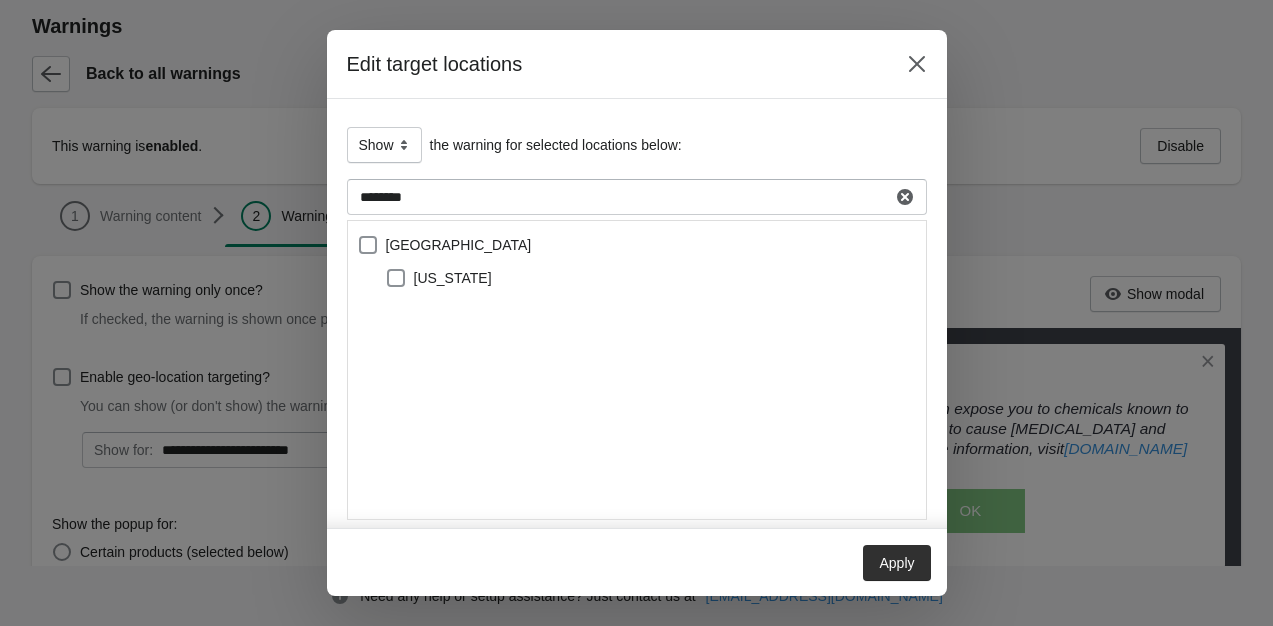 click on "Apply" at bounding box center (896, 563) 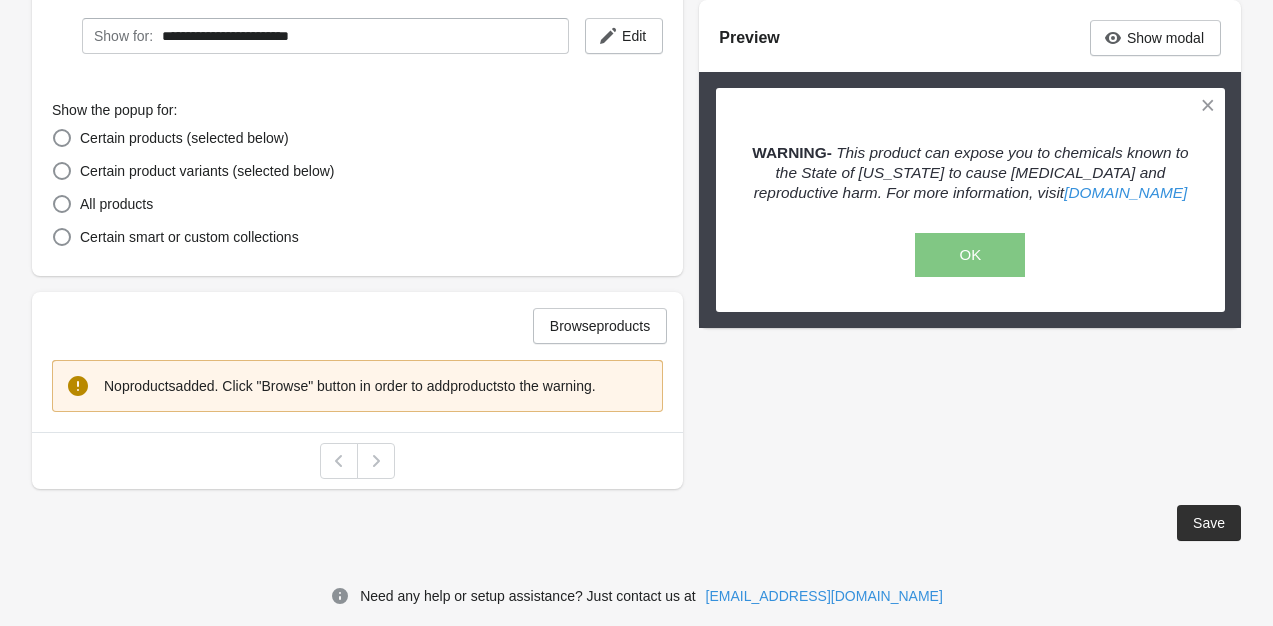 scroll, scrollTop: 412, scrollLeft: 0, axis: vertical 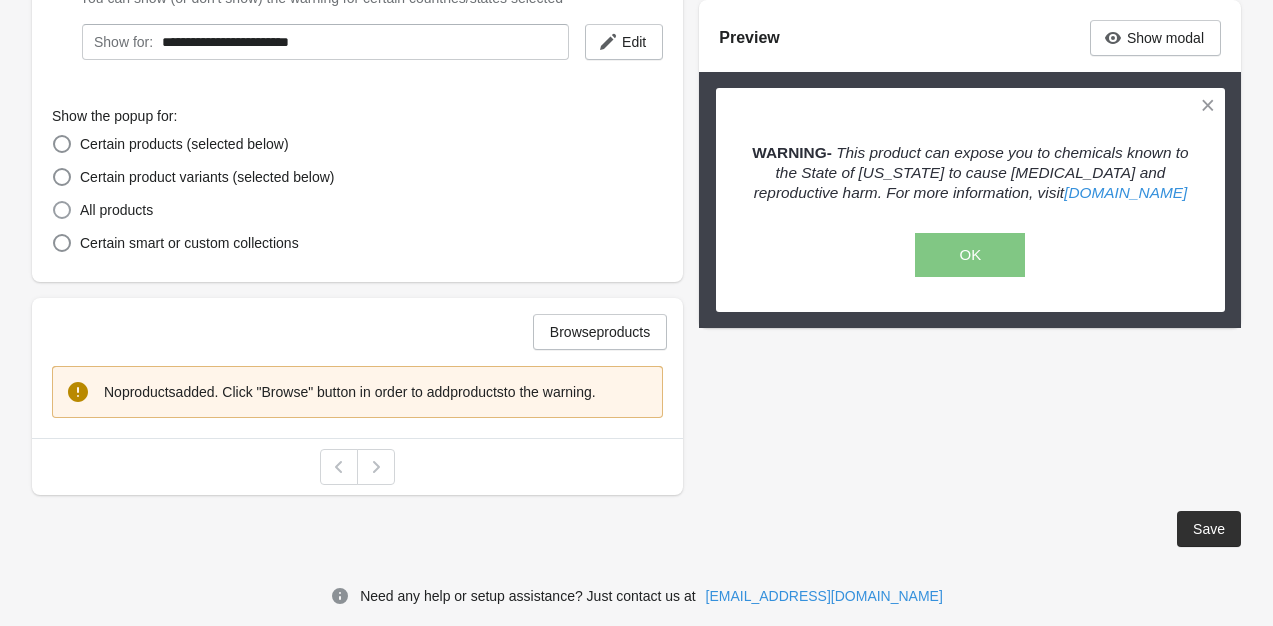 click on "All products" at bounding box center [116, 210] 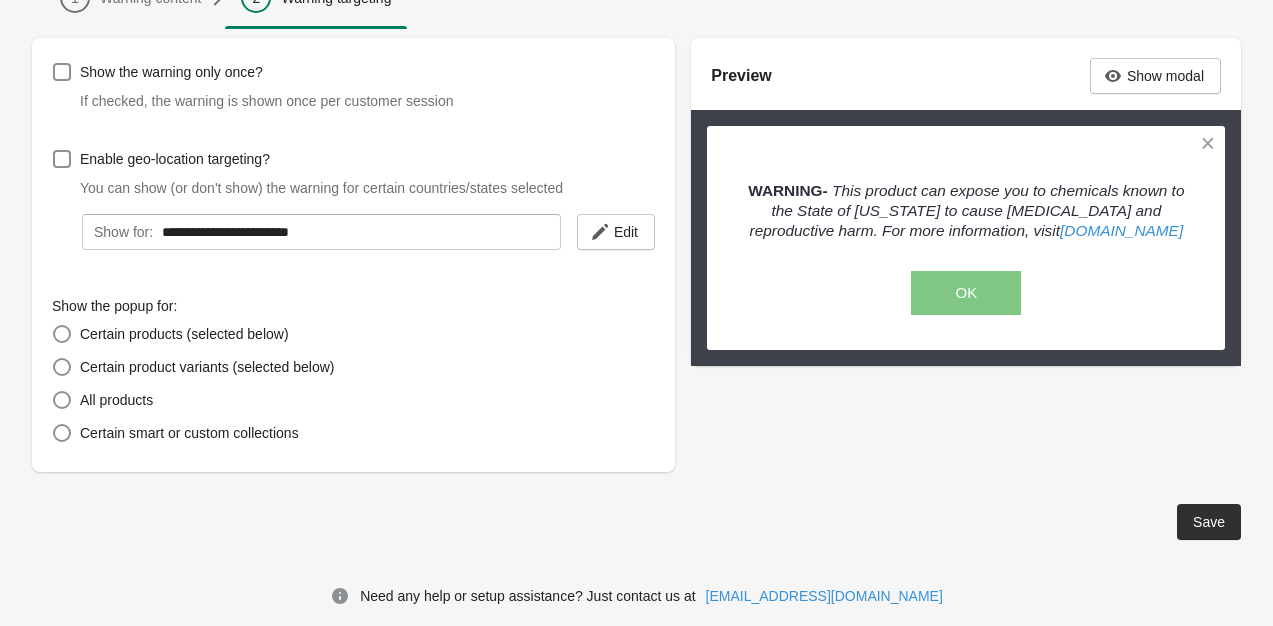 scroll, scrollTop: 221, scrollLeft: 0, axis: vertical 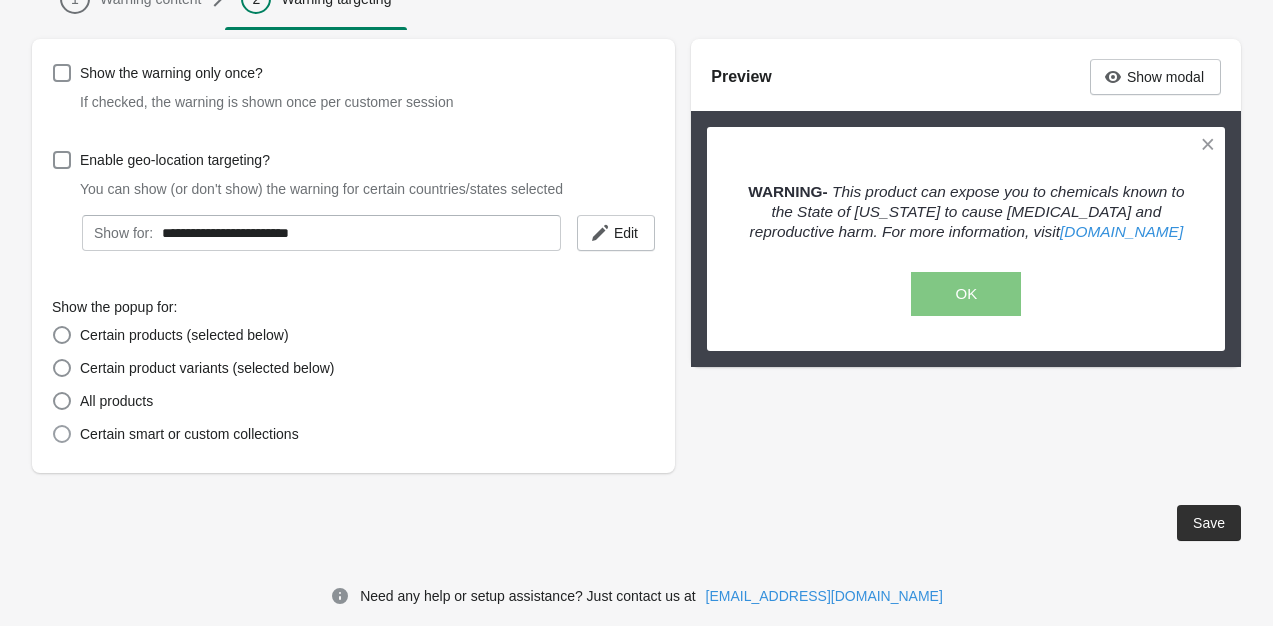 click on "Certain smart or custom collections" at bounding box center [175, 434] 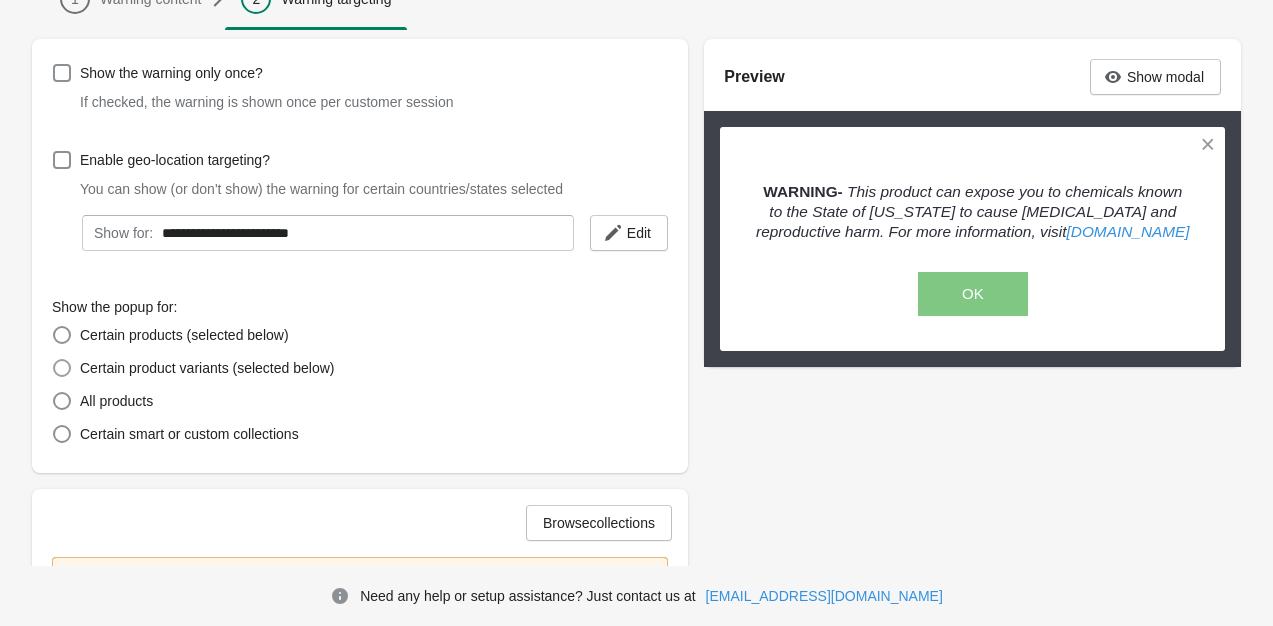 click on "Certain product variants (selected below)" at bounding box center [207, 368] 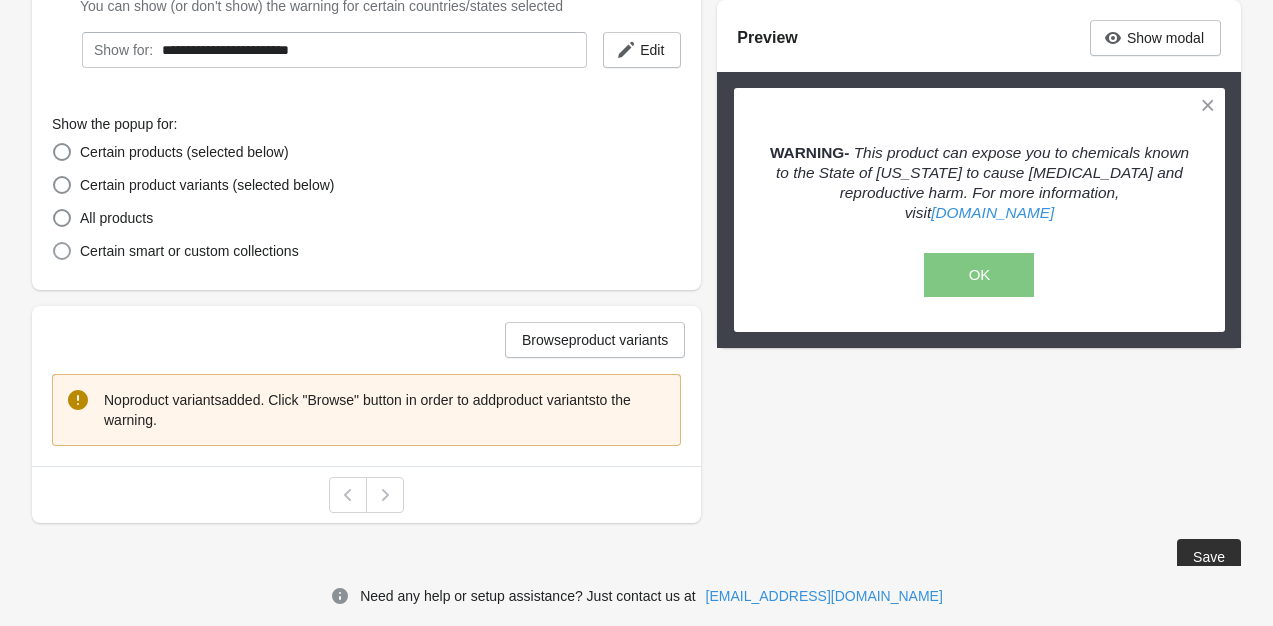 scroll, scrollTop: 405, scrollLeft: 0, axis: vertical 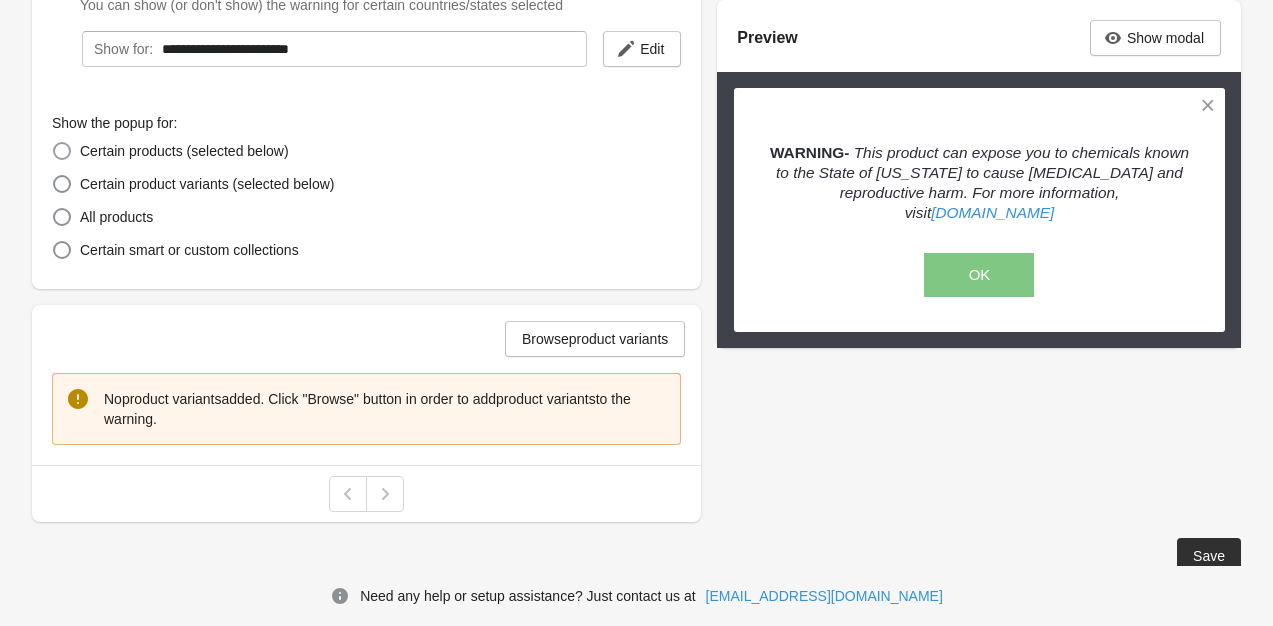 click on "Certain products (selected below)" at bounding box center (184, 151) 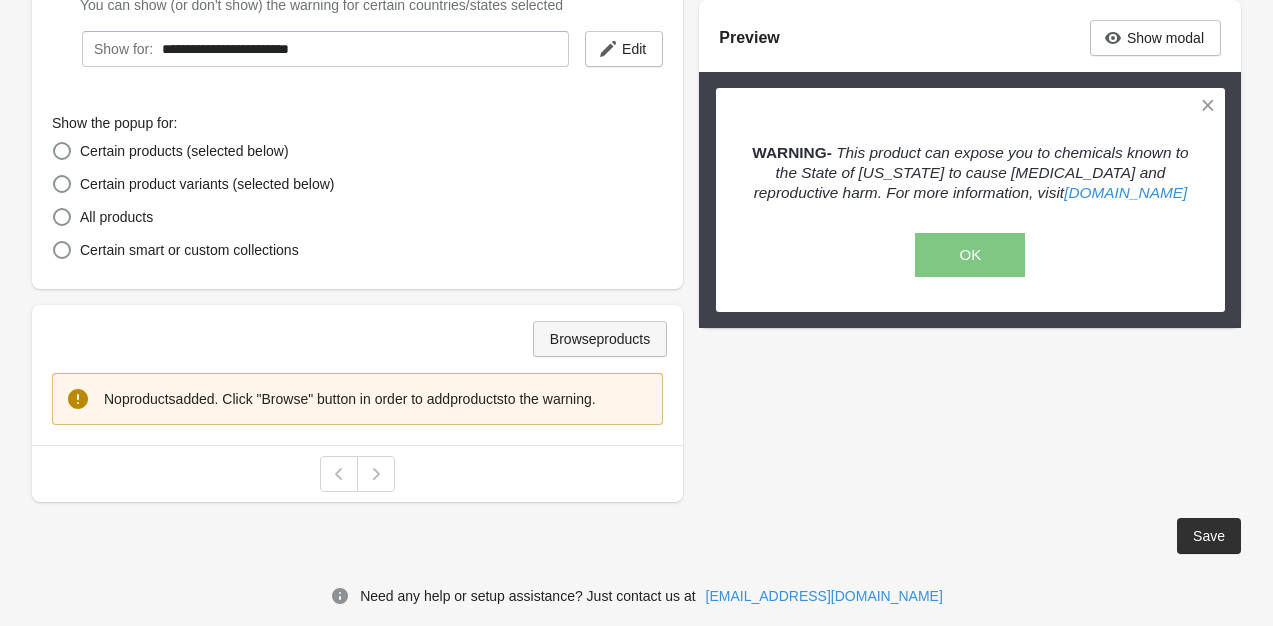 click on "Browse  products" at bounding box center (600, 339) 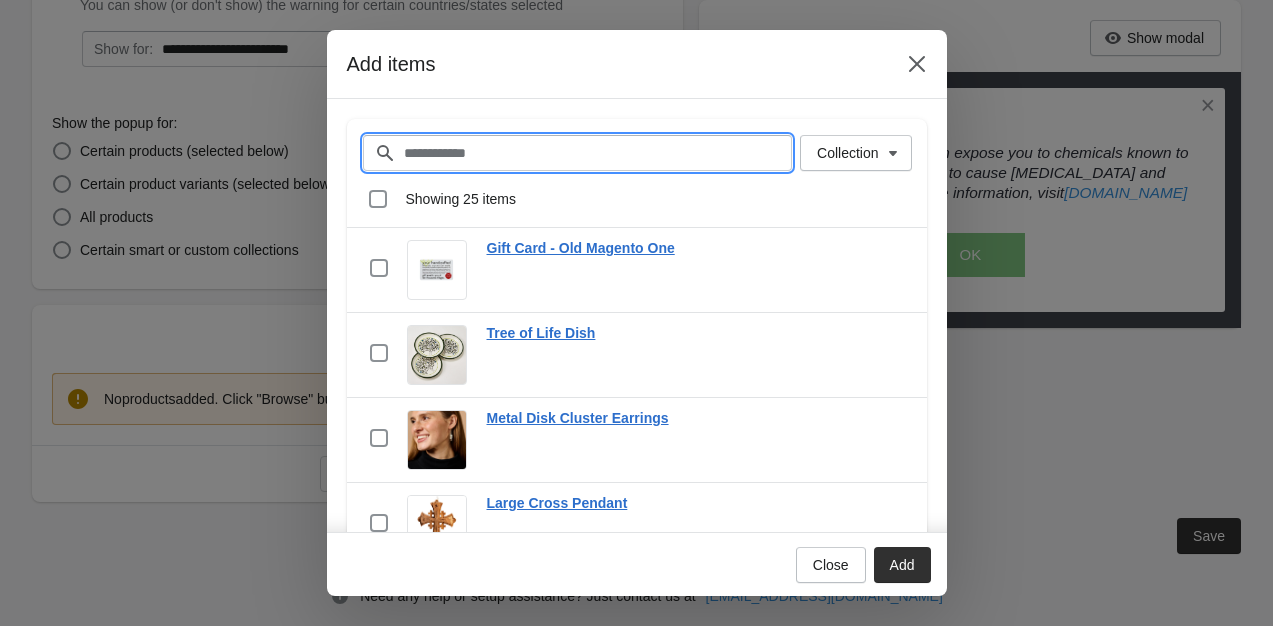click on "Filter items" at bounding box center (598, 153) 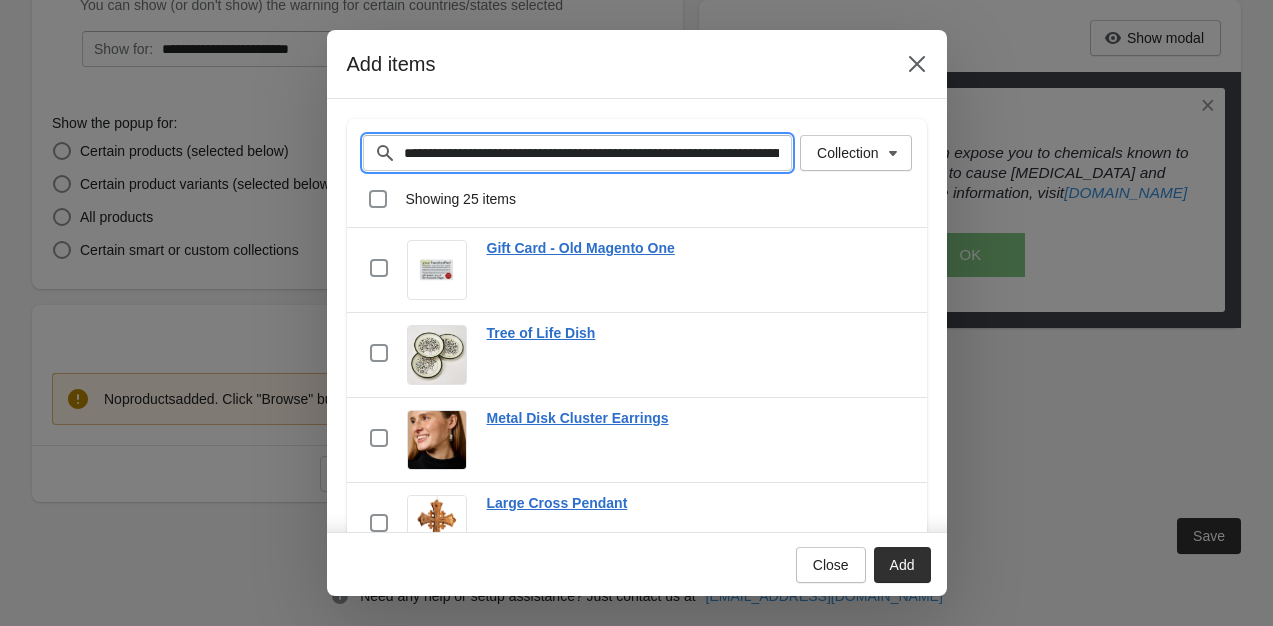 scroll, scrollTop: 0, scrollLeft: 867, axis: horizontal 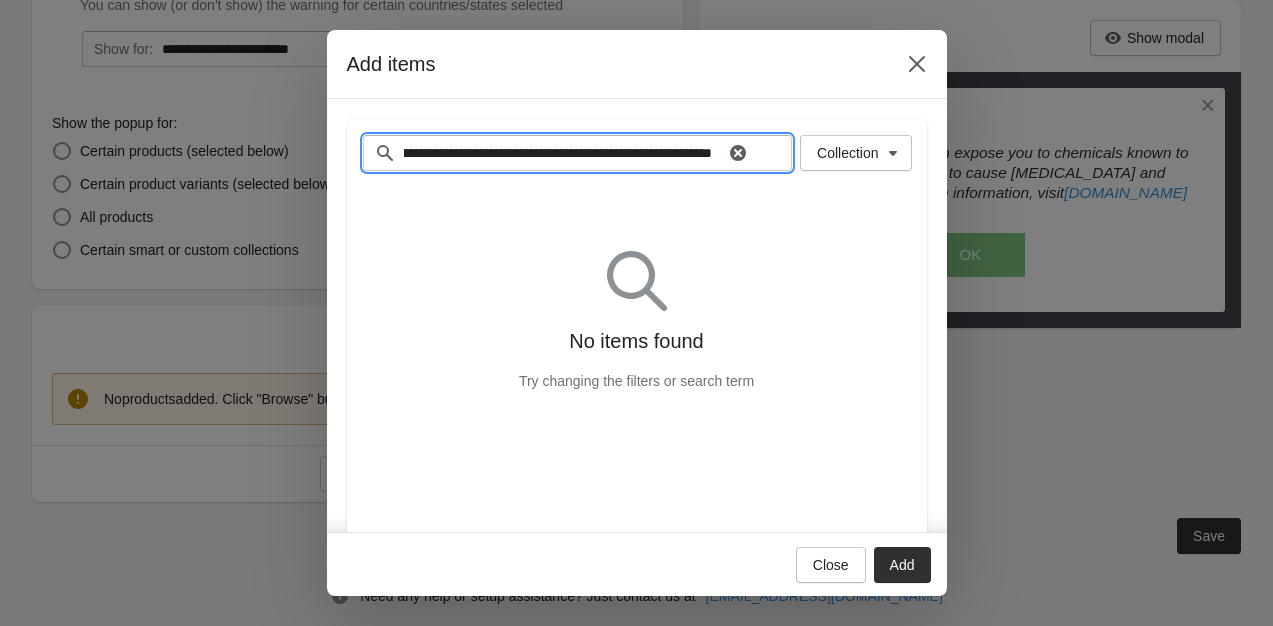 type on "**********" 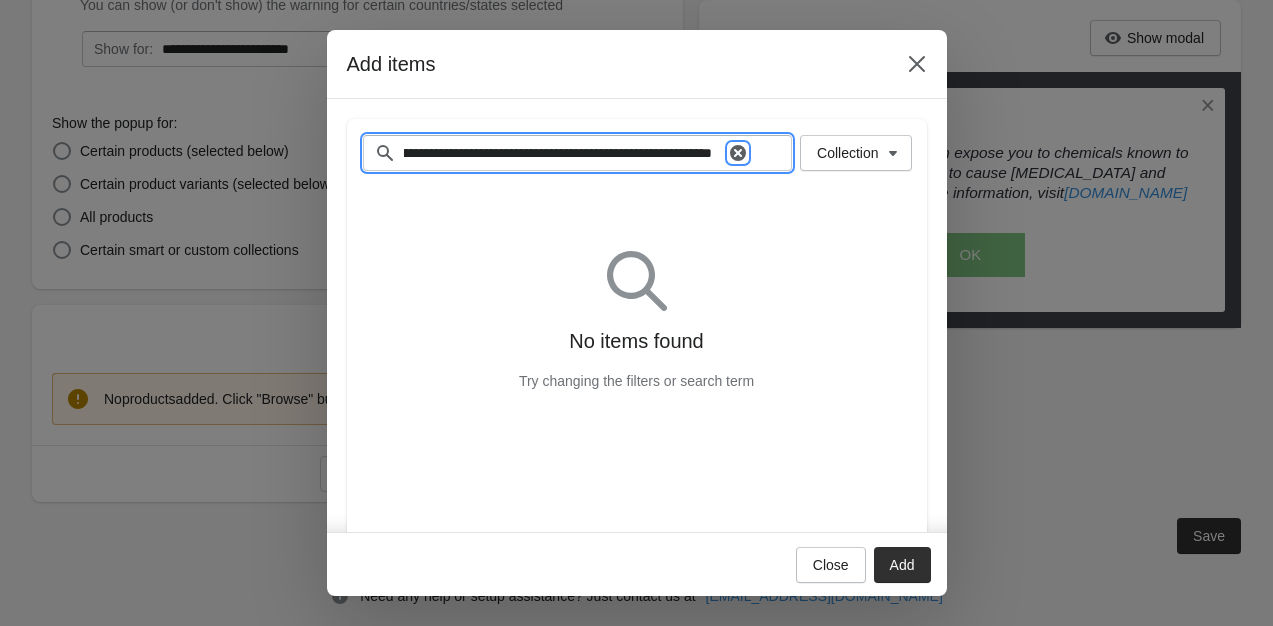 click 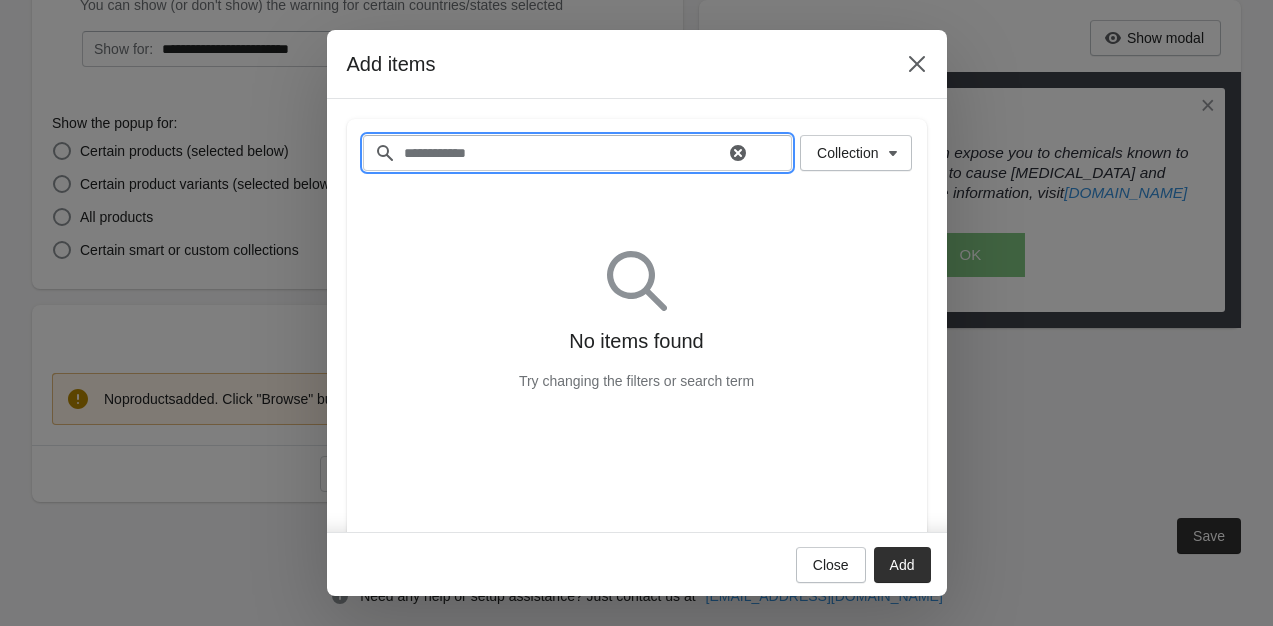 scroll, scrollTop: 0, scrollLeft: 0, axis: both 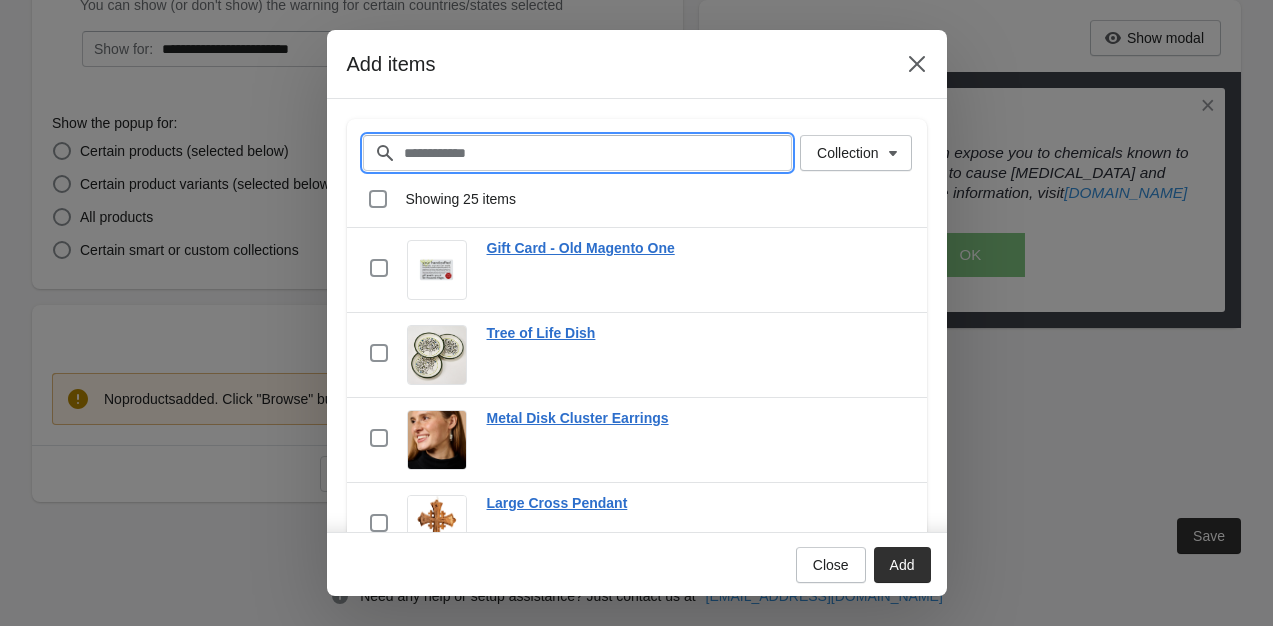 paste on "**********" 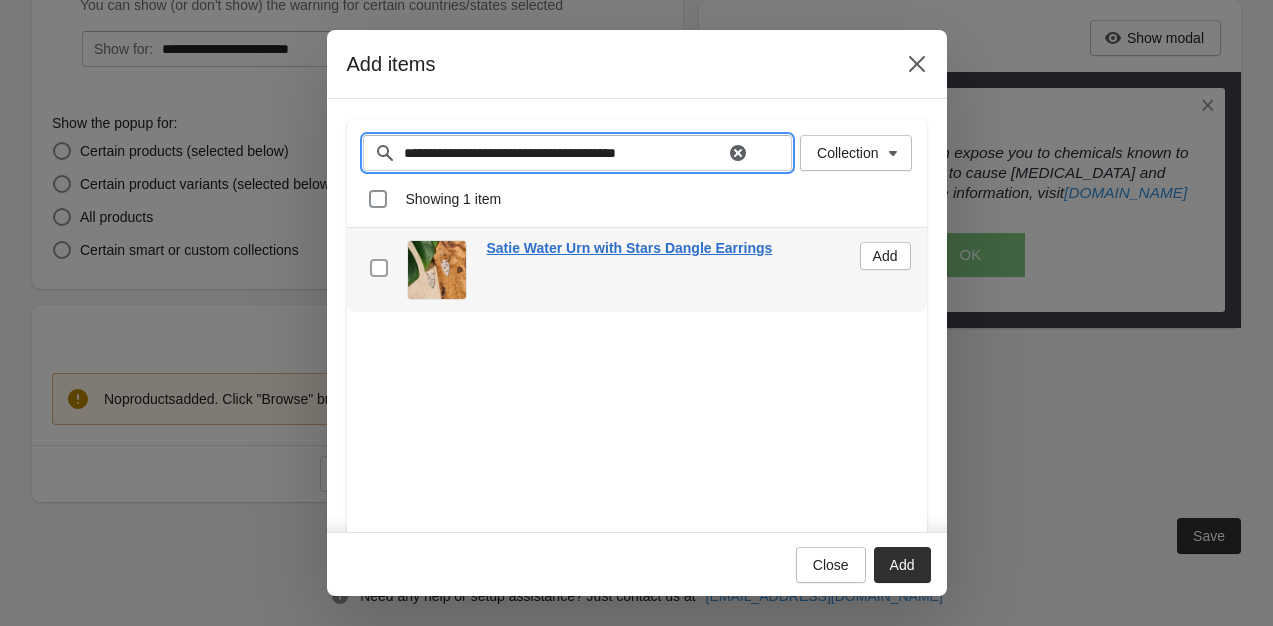 type on "**********" 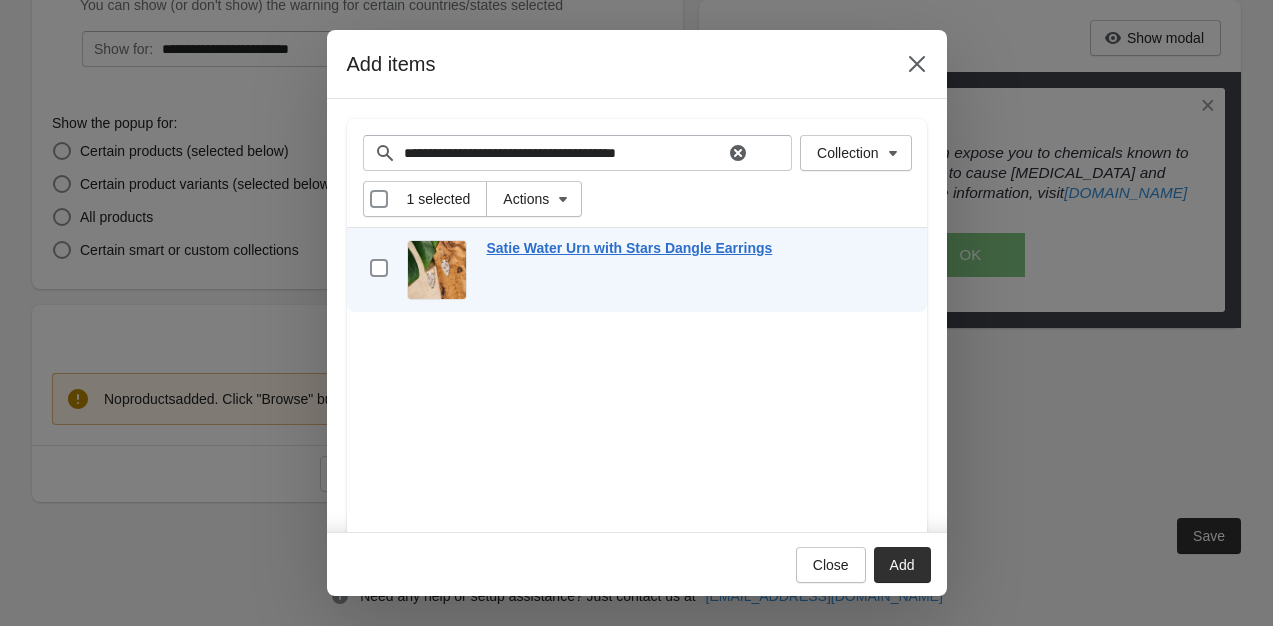 click on "Add" at bounding box center (902, 565) 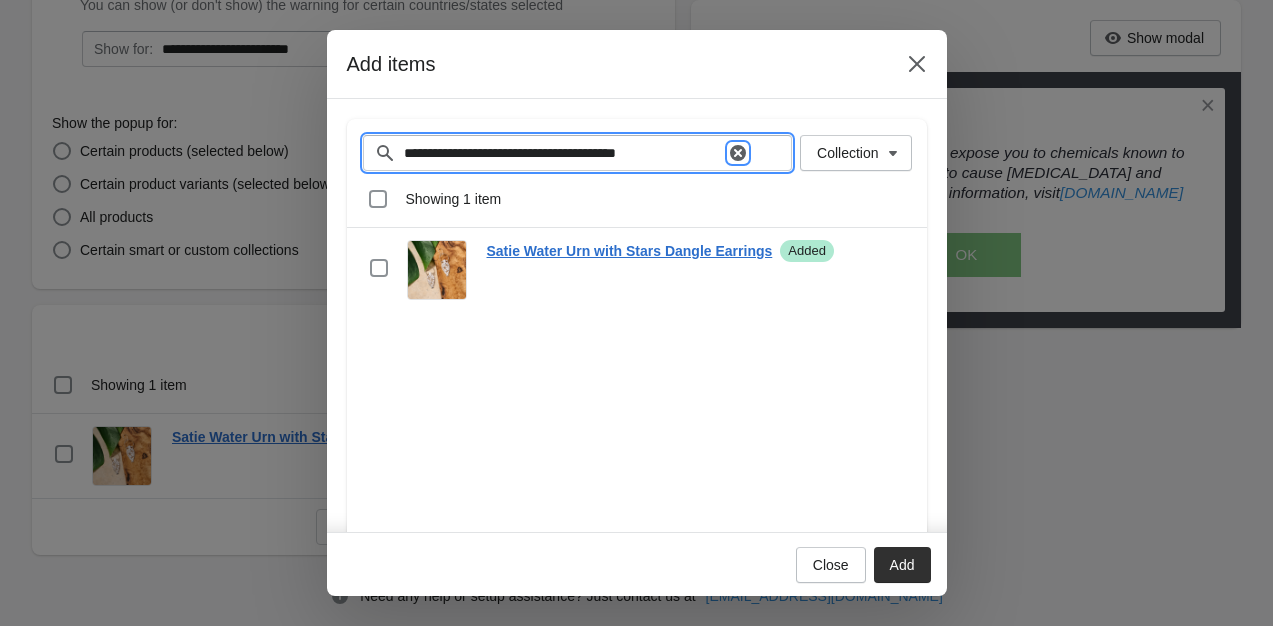 click 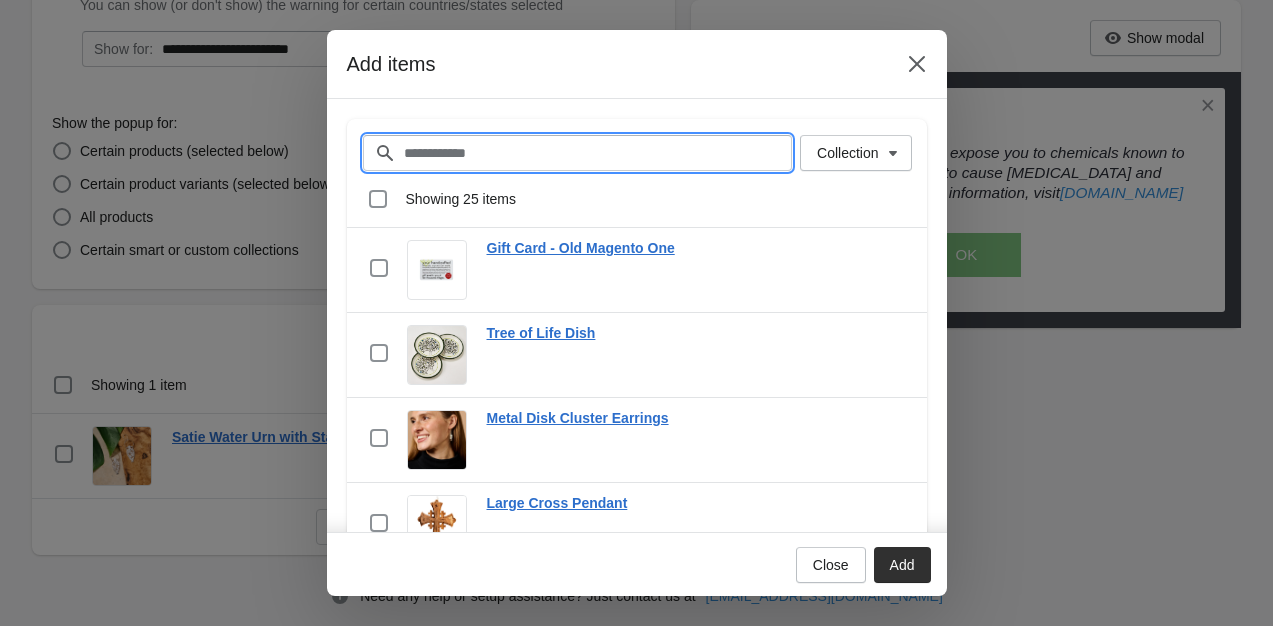 paste on "**********" 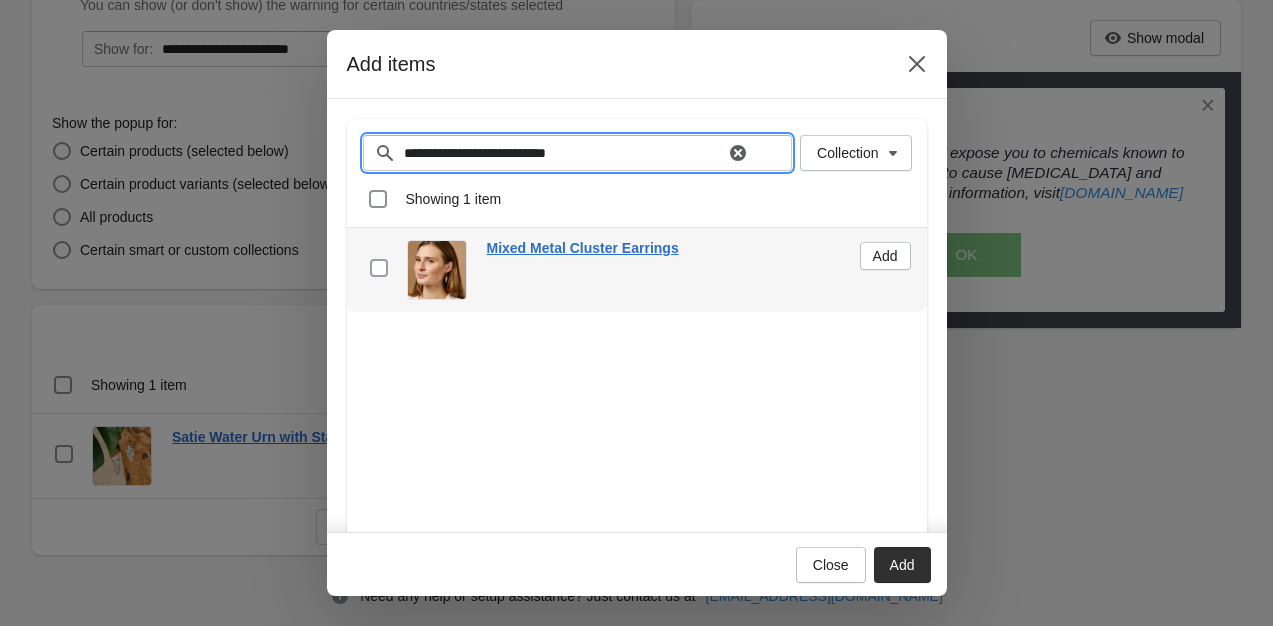 type on "**********" 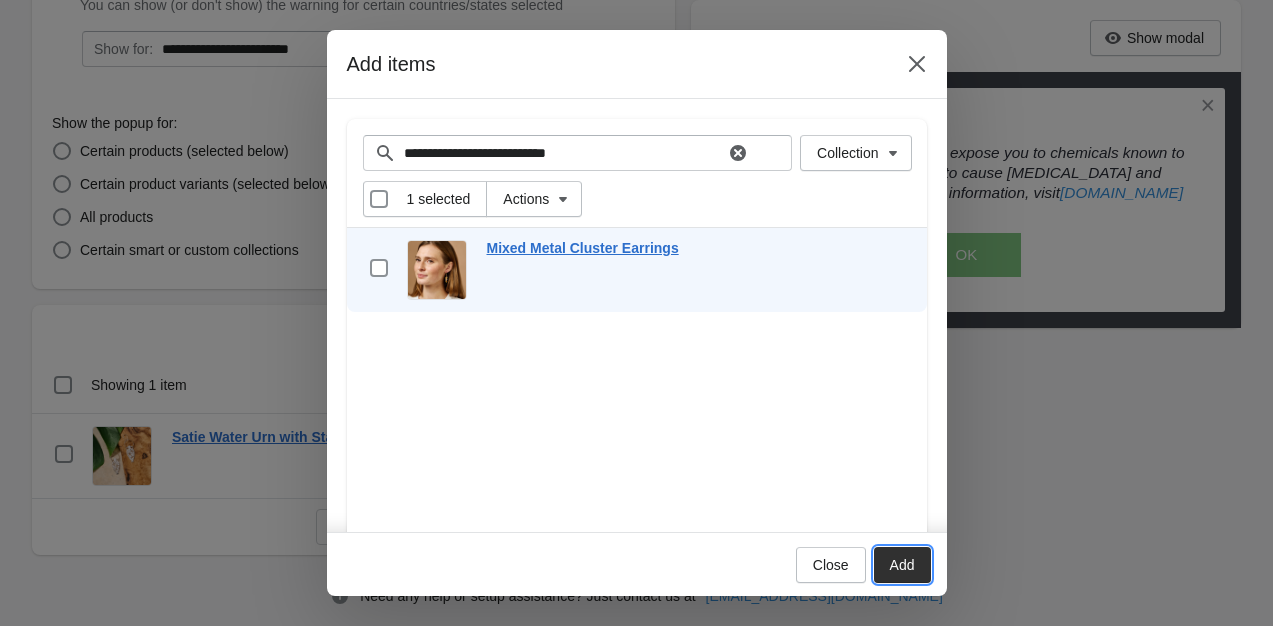 click on "Add" at bounding box center (902, 565) 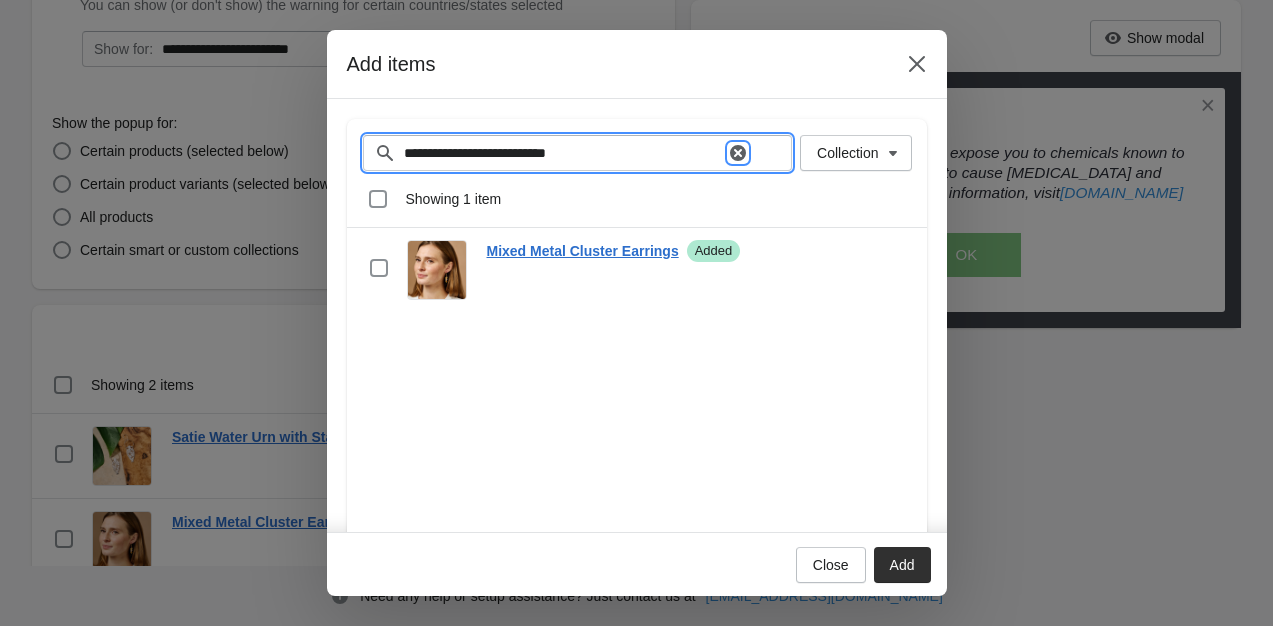 click 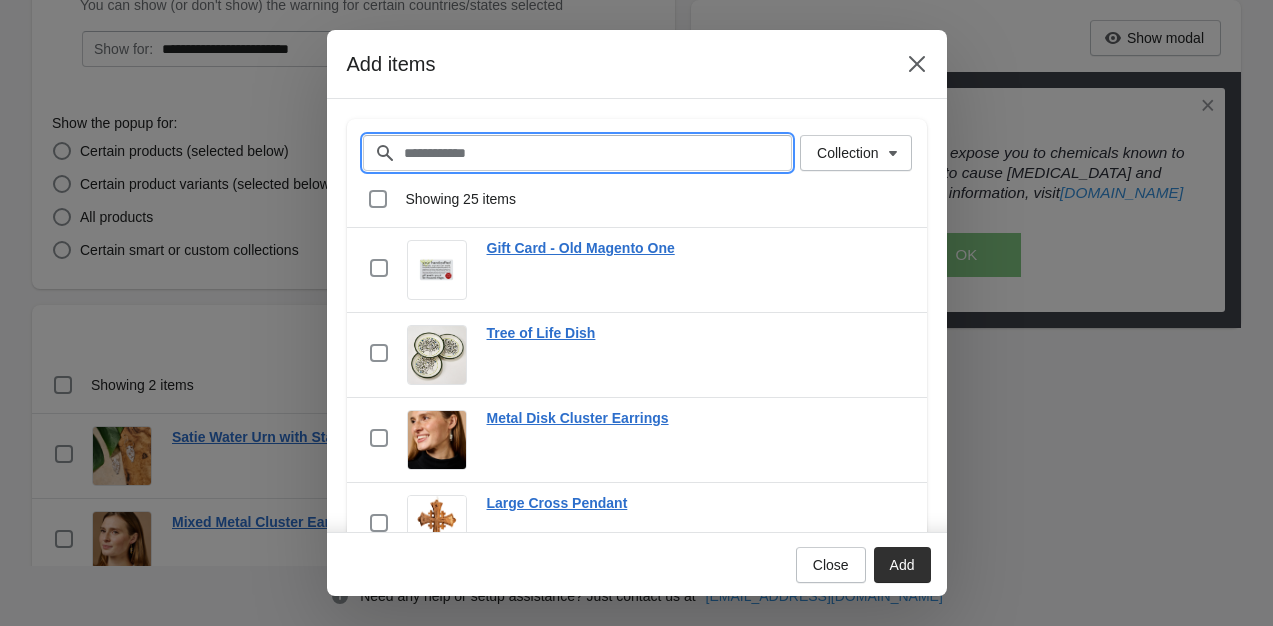 paste on "**********" 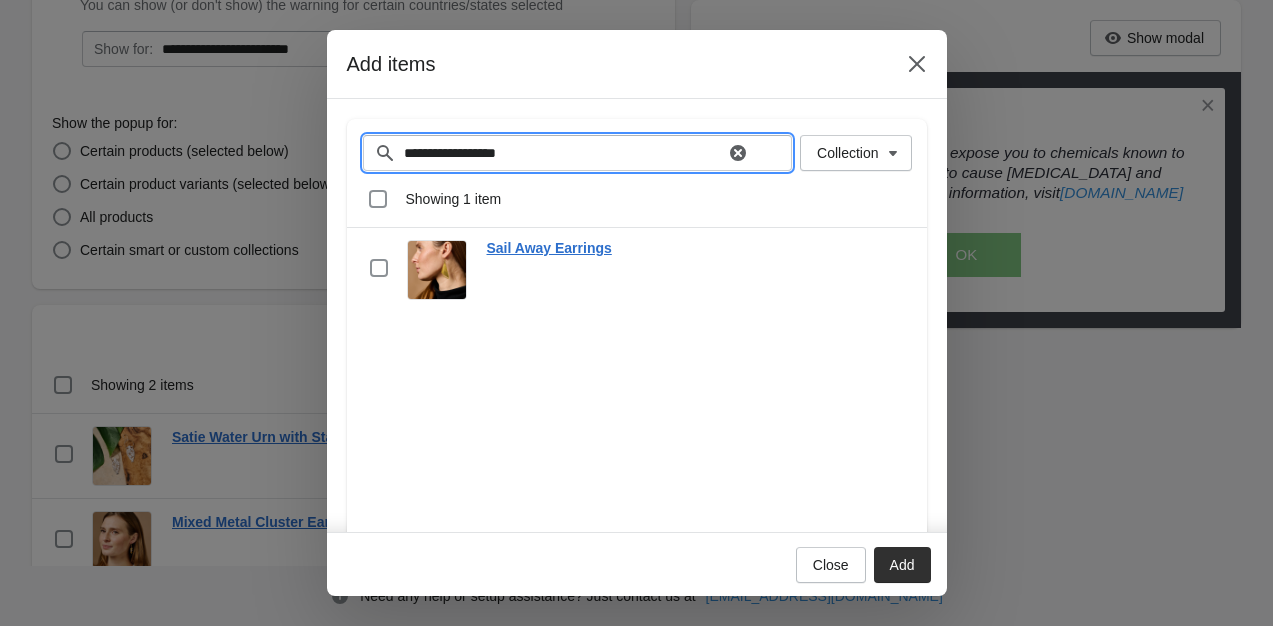 type on "**********" 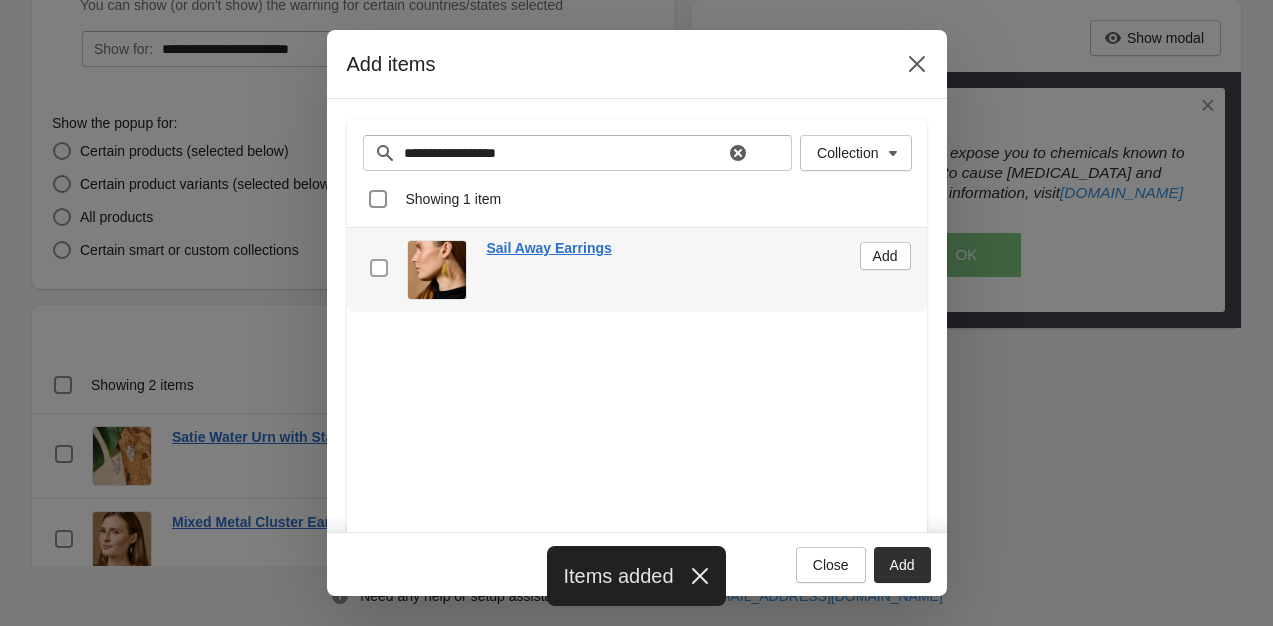 click at bounding box center (379, 268) 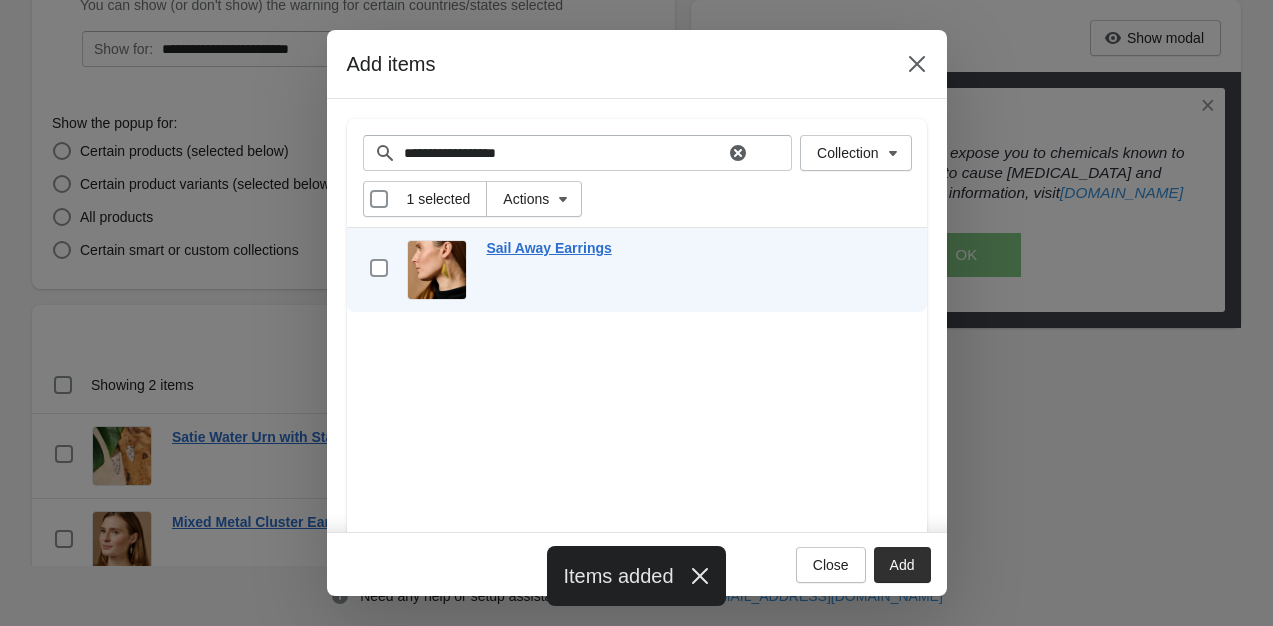 click on "Add" at bounding box center [902, 565] 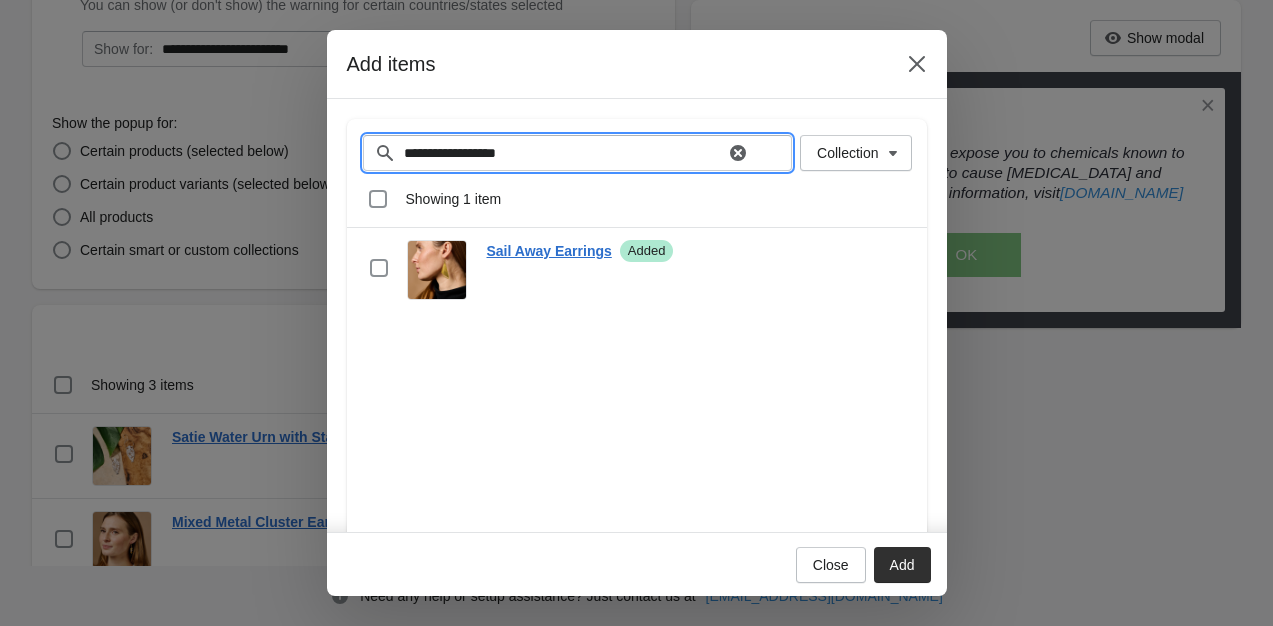 drag, startPoint x: 546, startPoint y: 151, endPoint x: 301, endPoint y: 198, distance: 249.46744 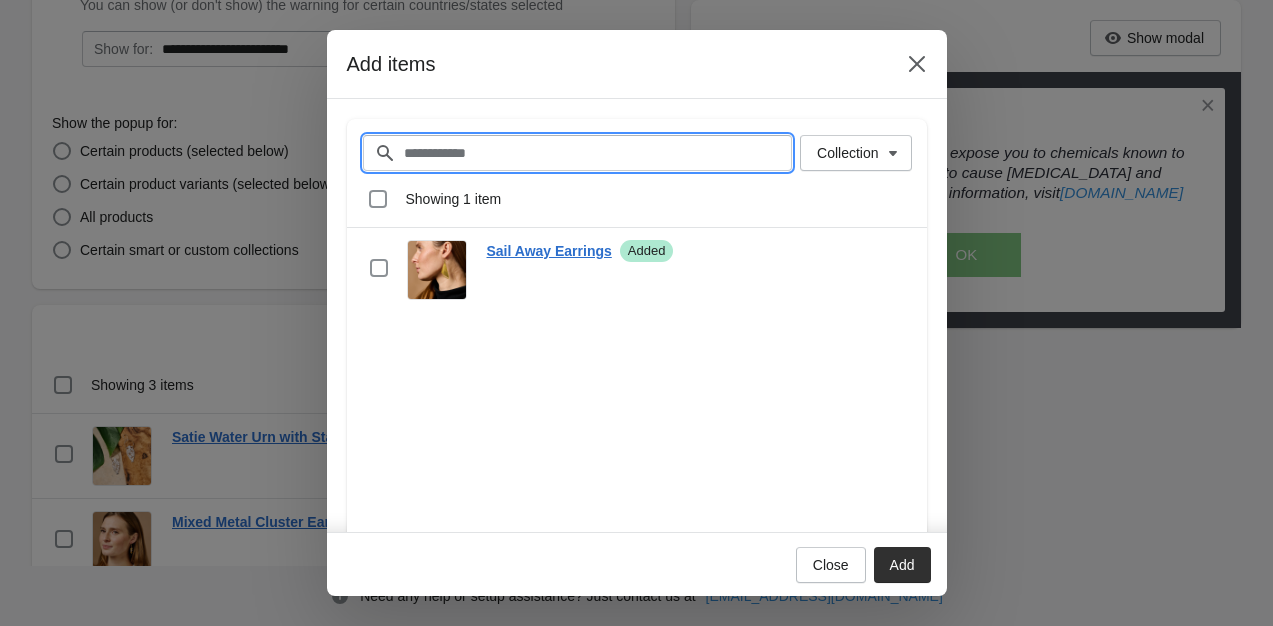 paste on "**********" 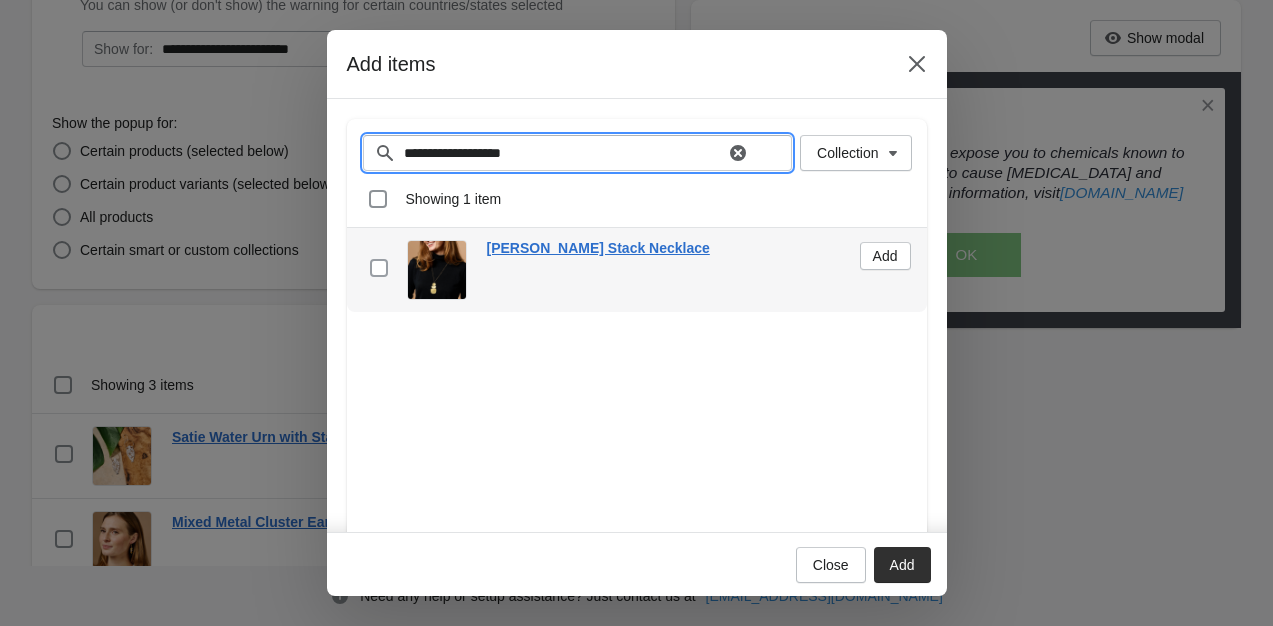 type on "**********" 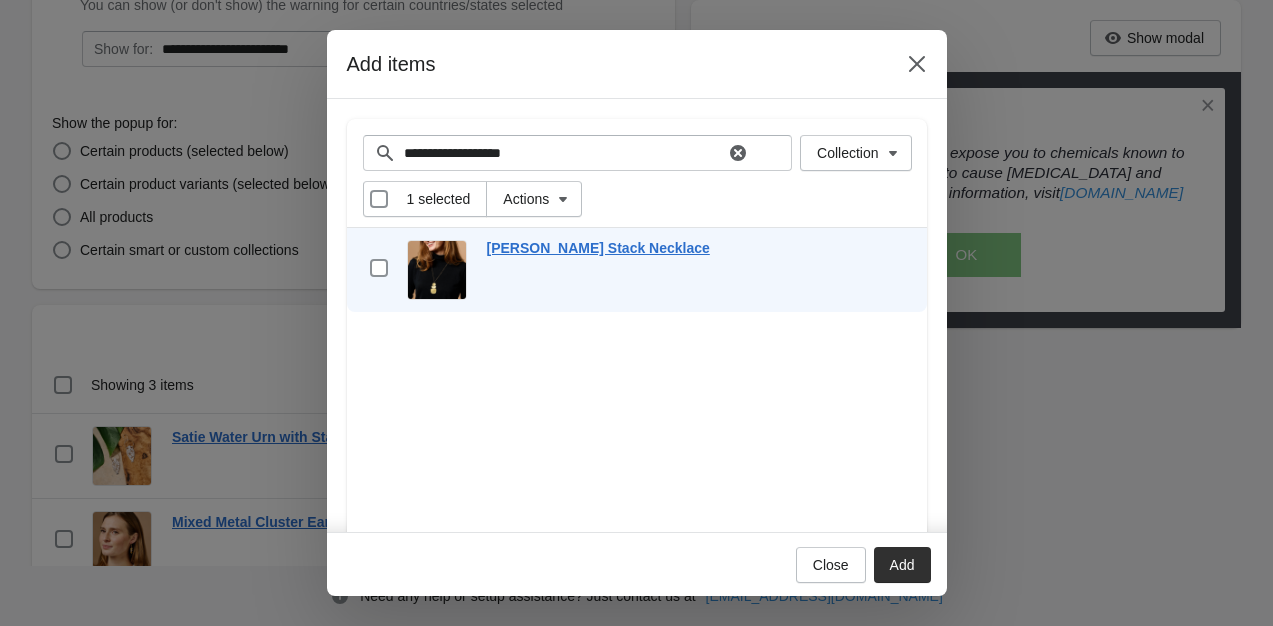 click on "Add" at bounding box center (902, 565) 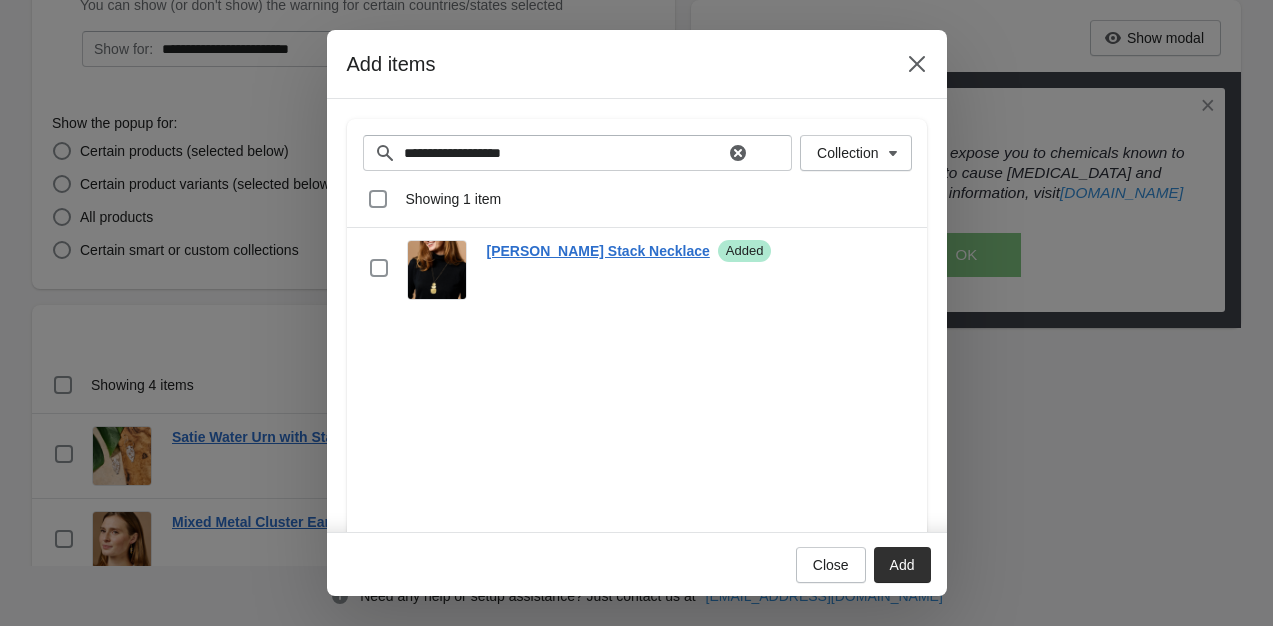 click on "**********" at bounding box center [578, 153] 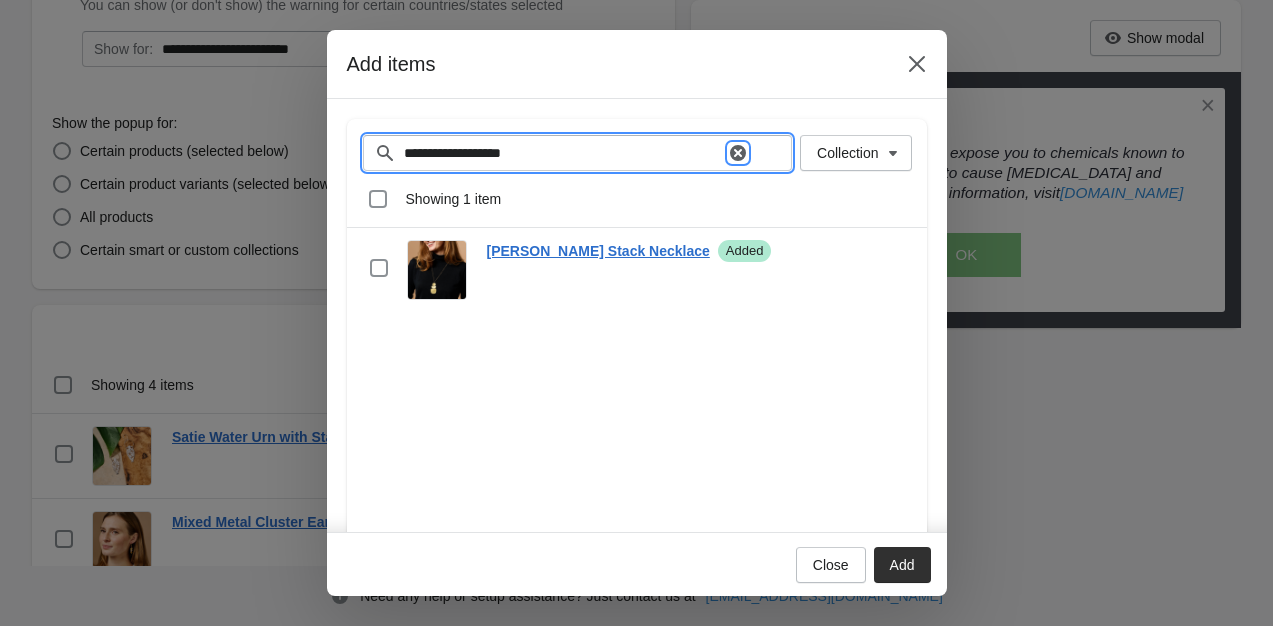 click 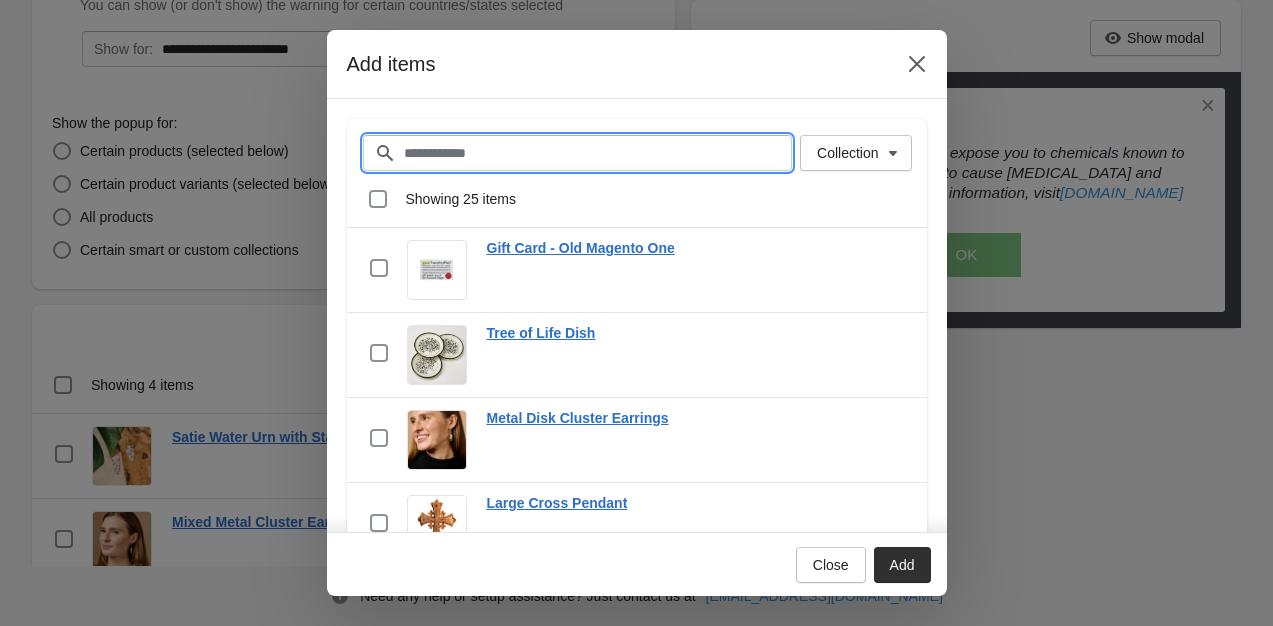 paste on "**********" 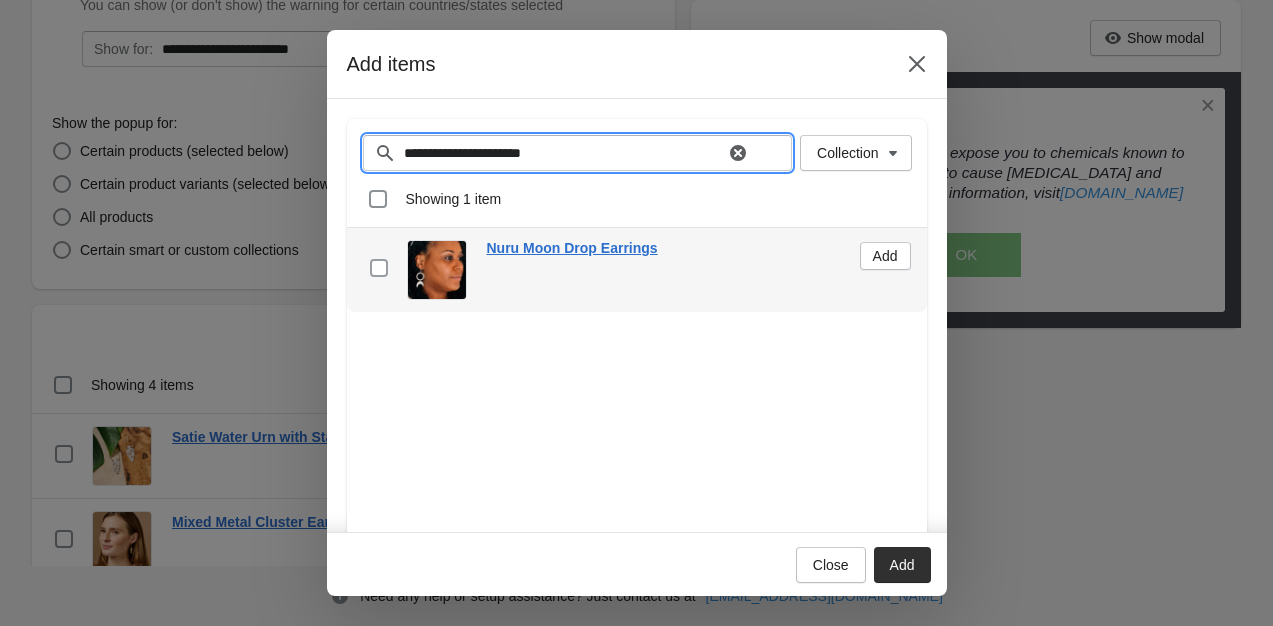 type on "**********" 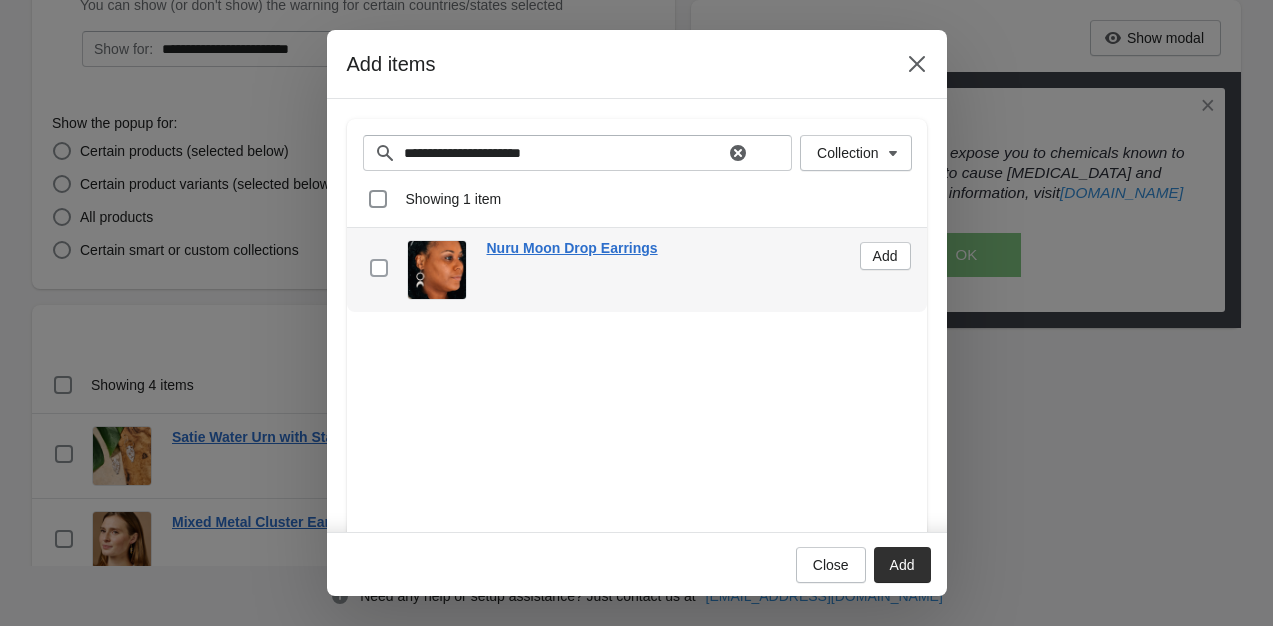 click at bounding box center [379, 268] 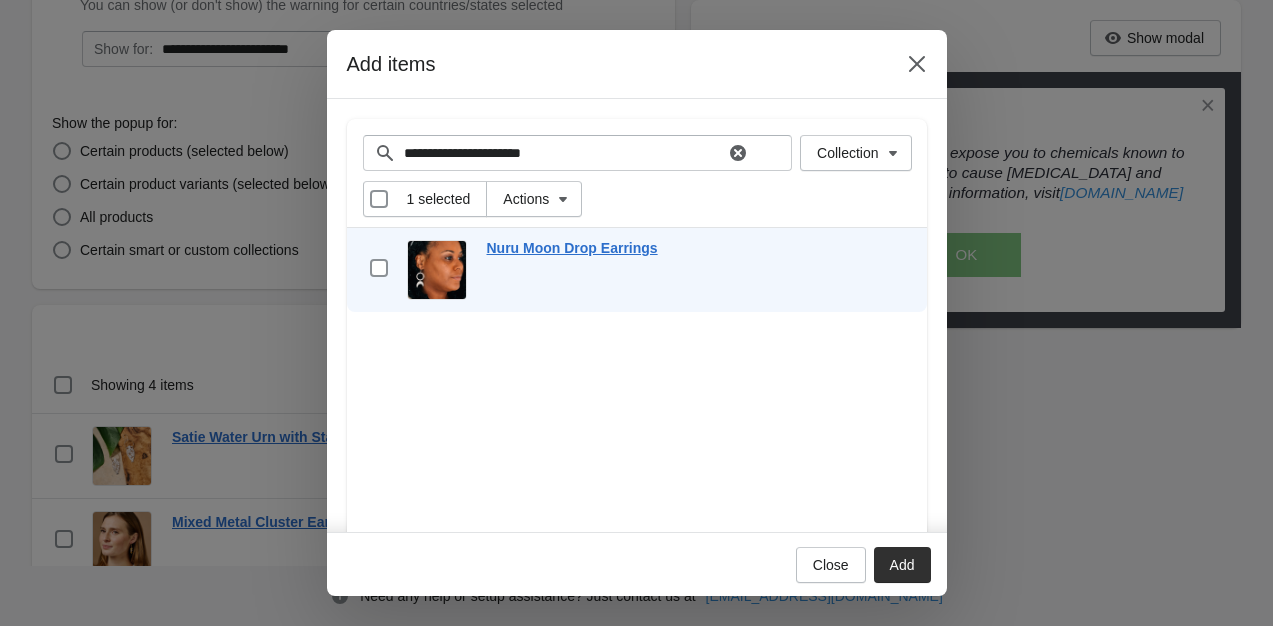 click on "Add" at bounding box center [902, 565] 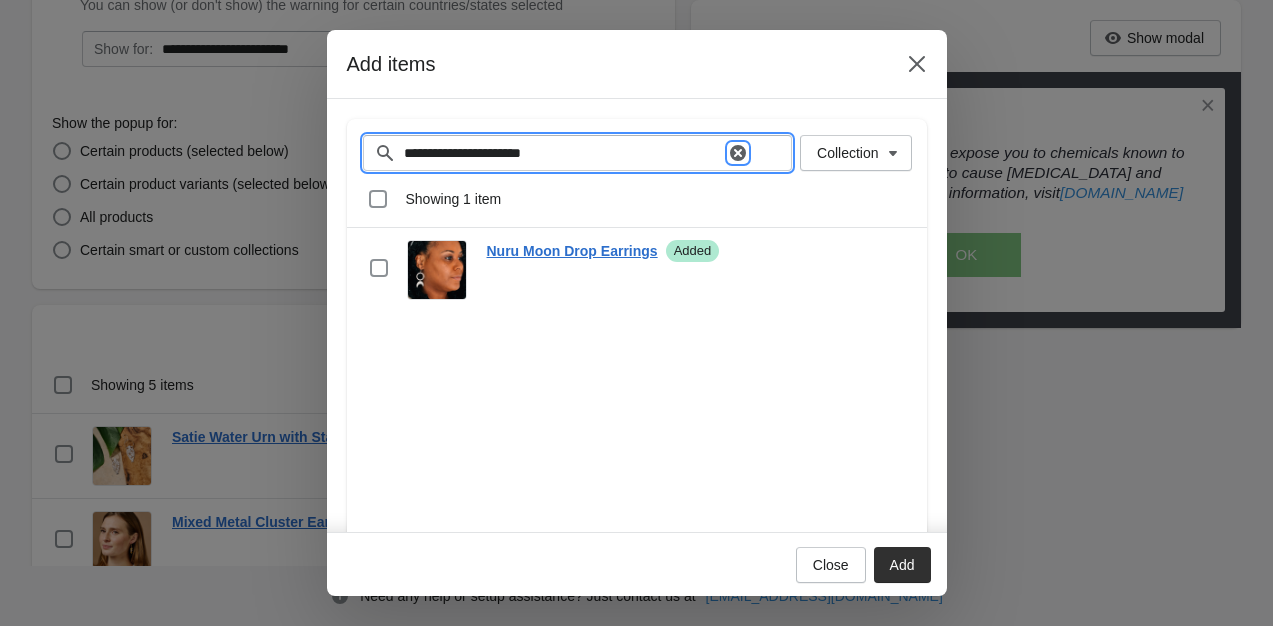click 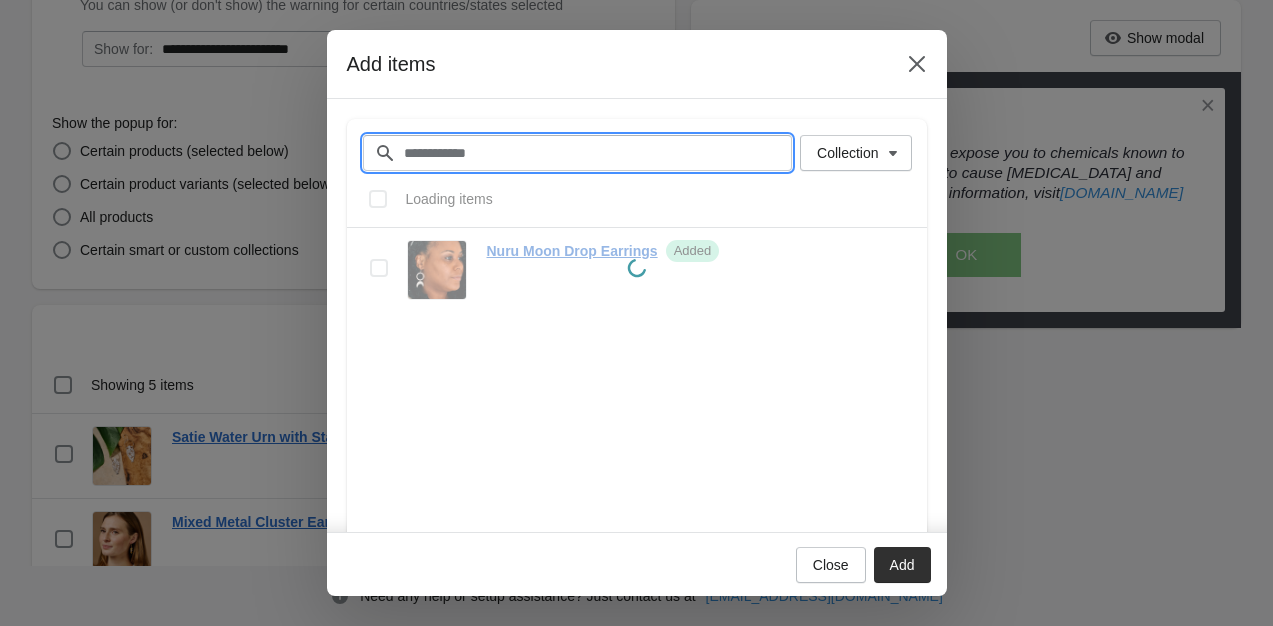 paste on "**********" 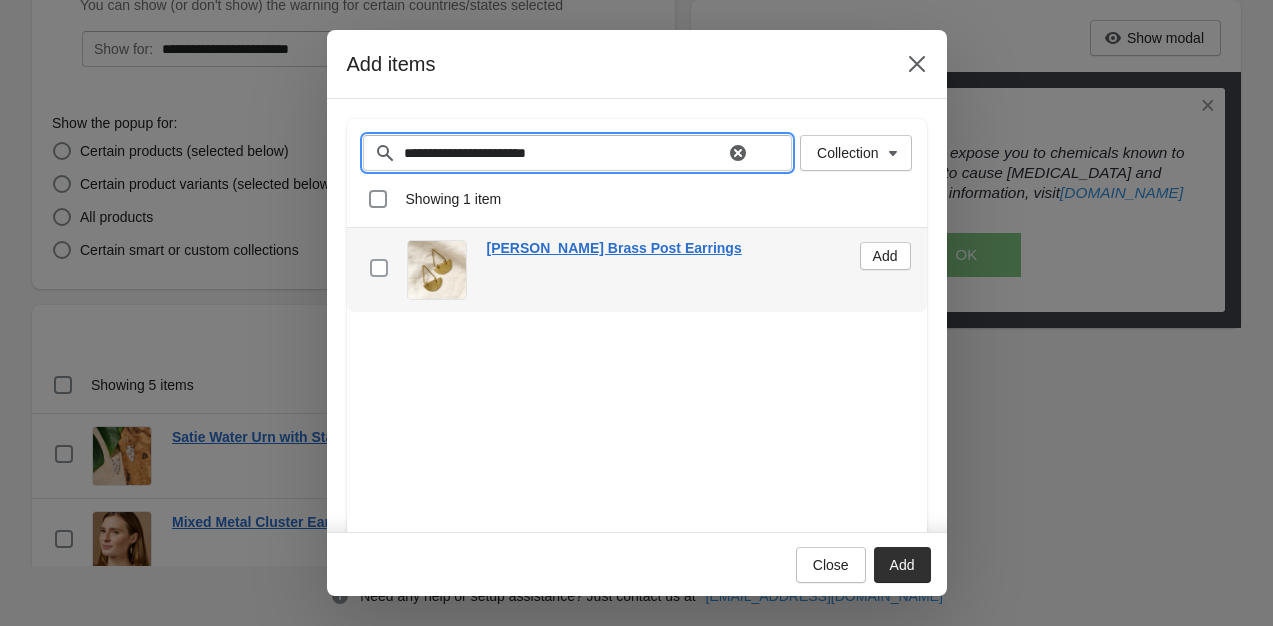 type on "**********" 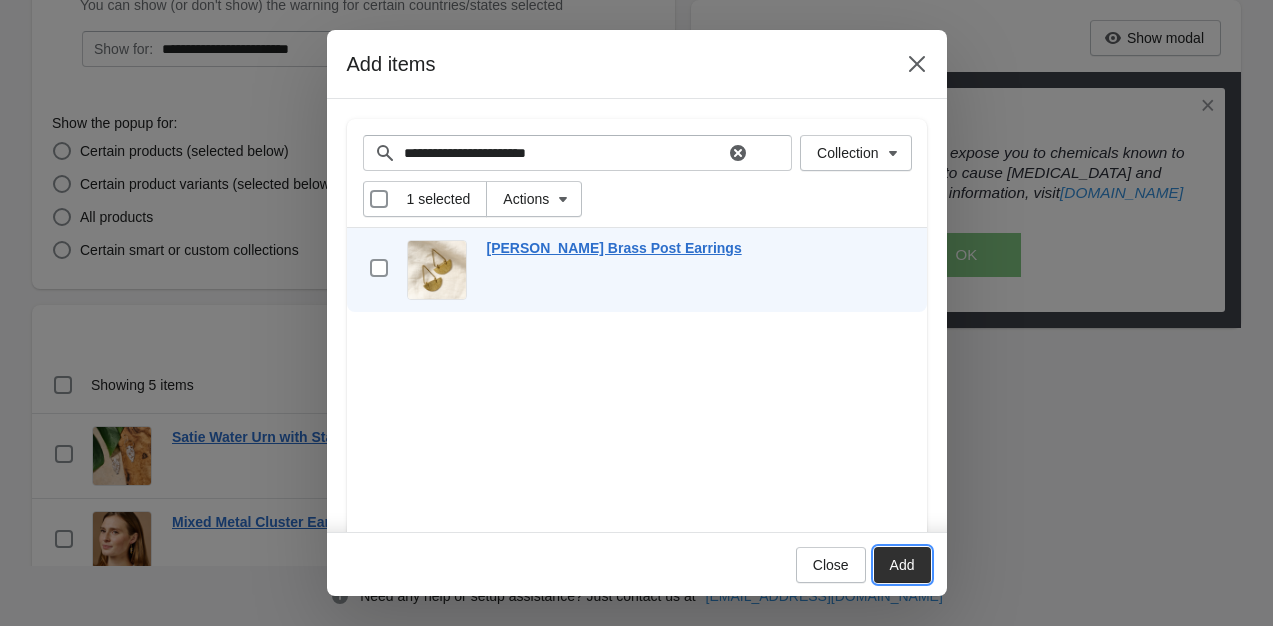 click on "Add" at bounding box center [902, 565] 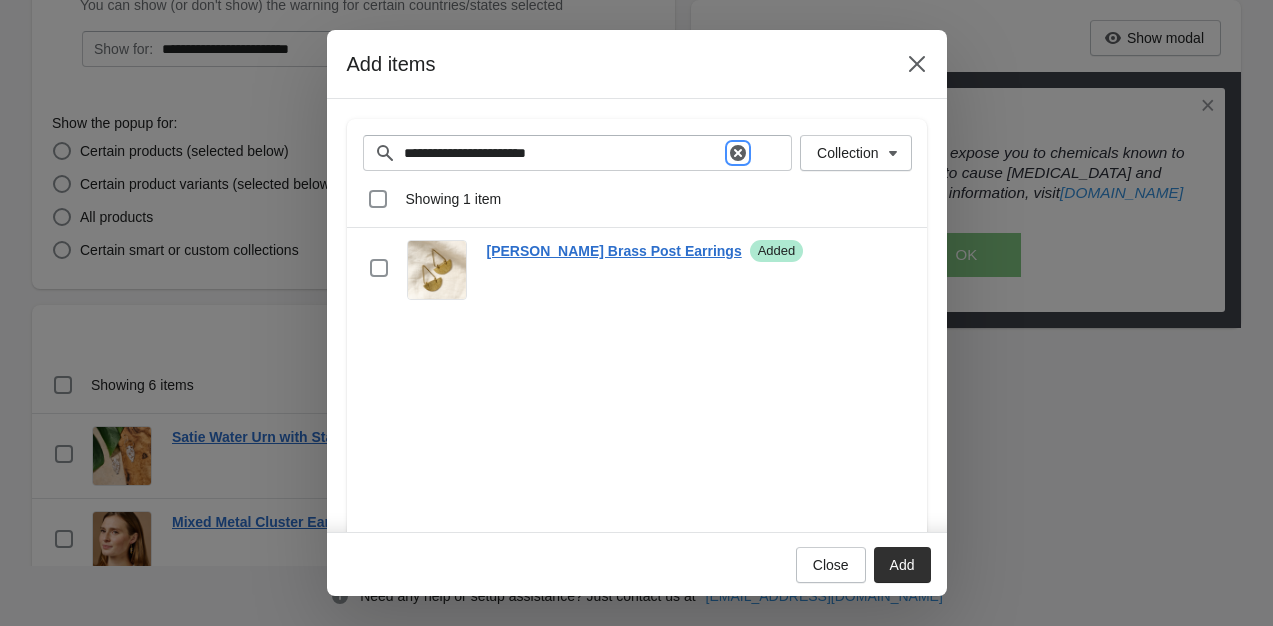click 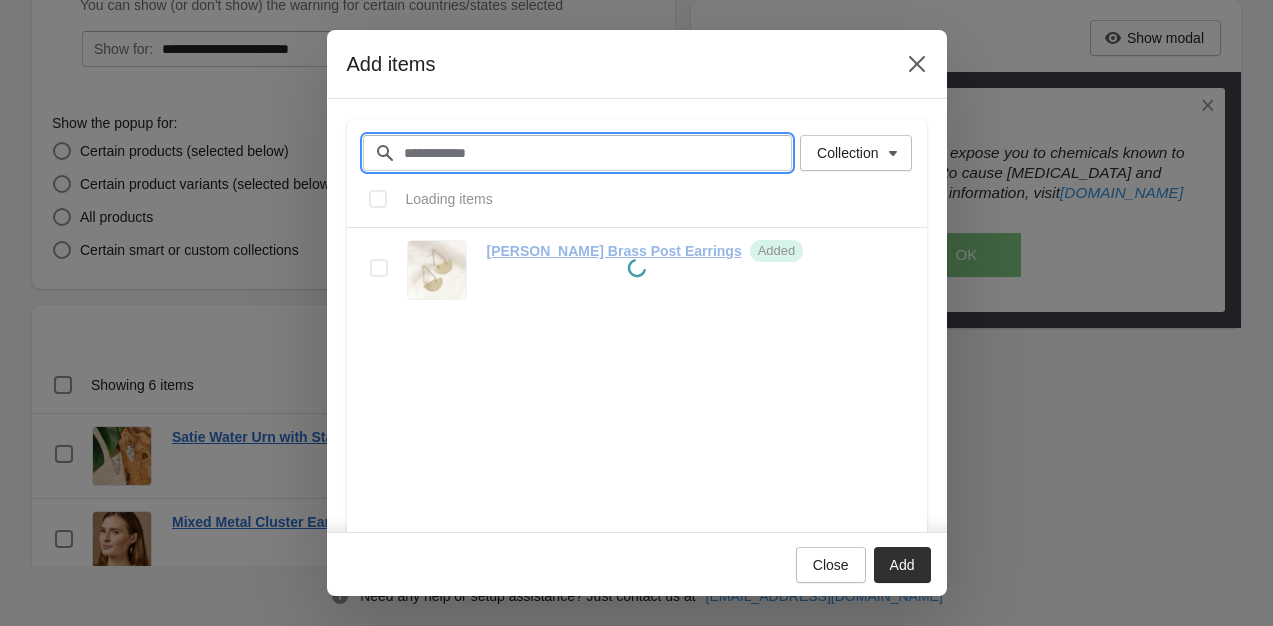 paste on "**********" 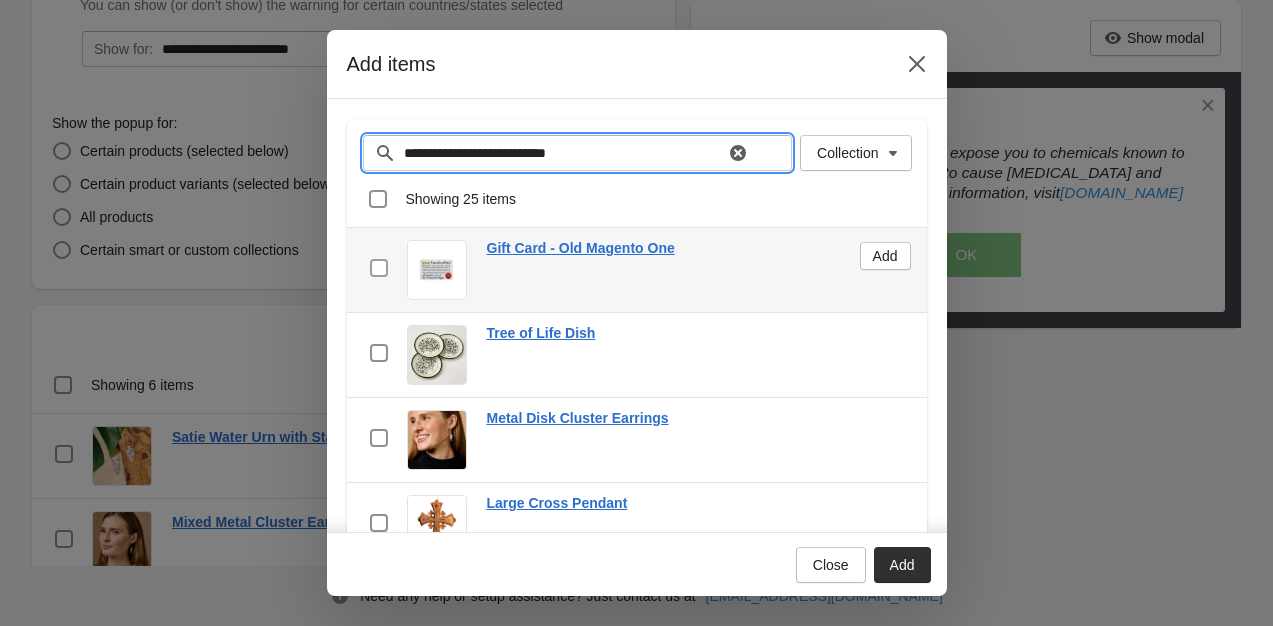 click at bounding box center (379, 268) 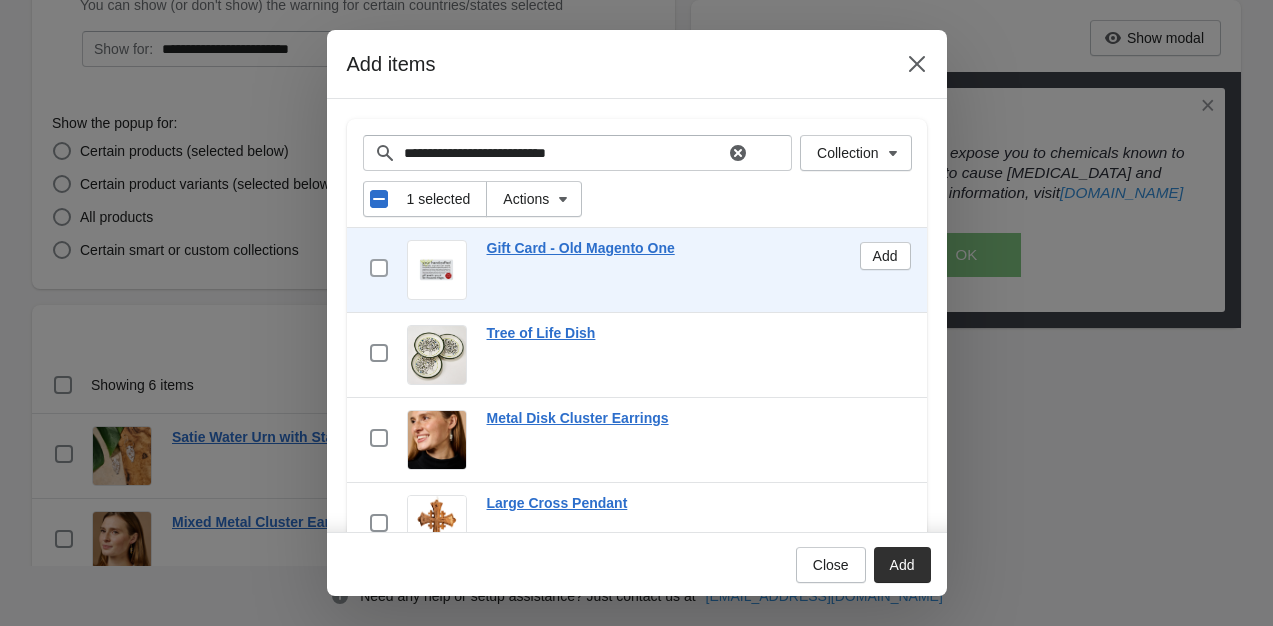 click at bounding box center [379, 268] 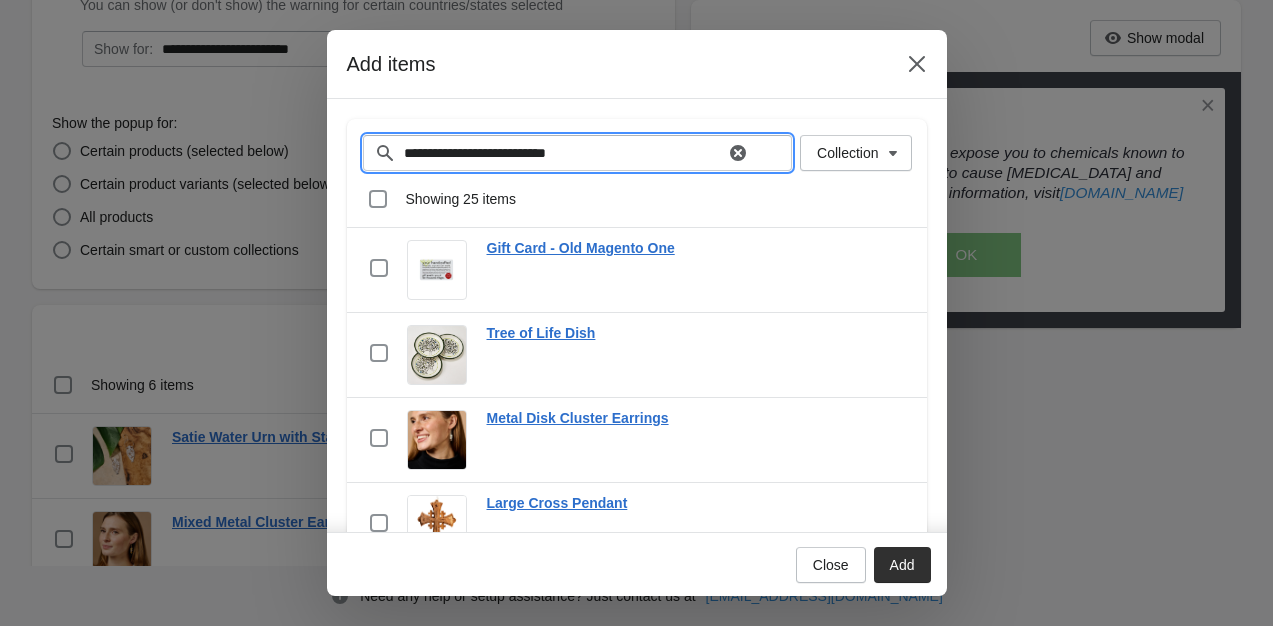 click on "**********" at bounding box center [564, 153] 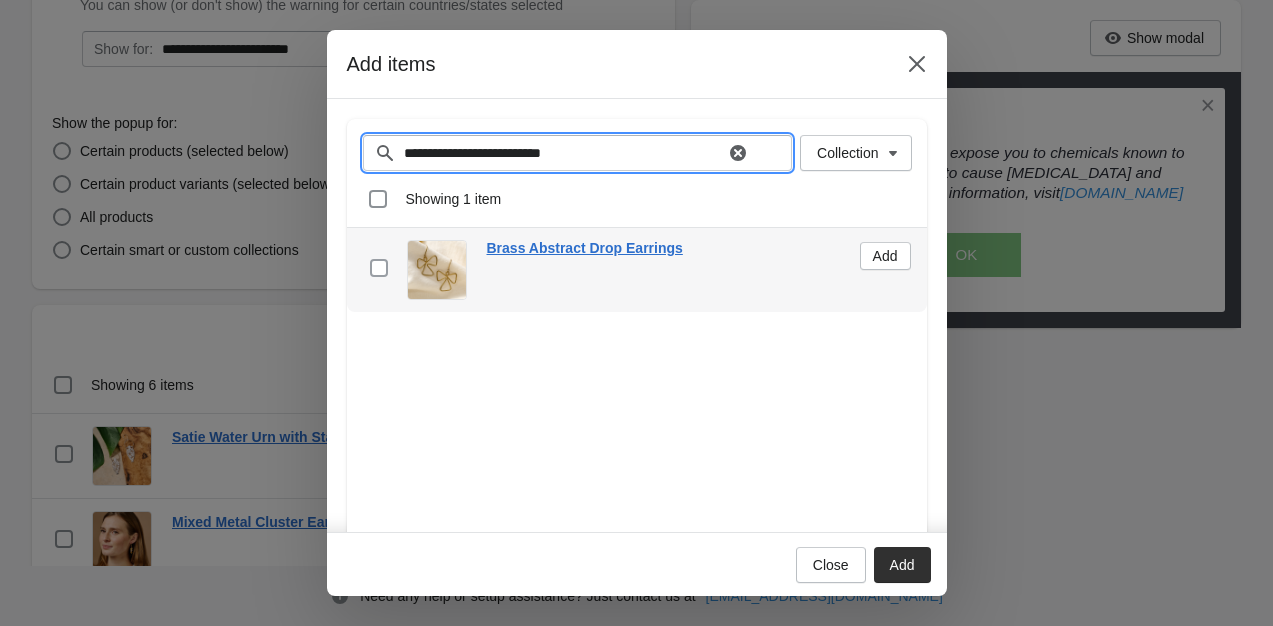 type on "**********" 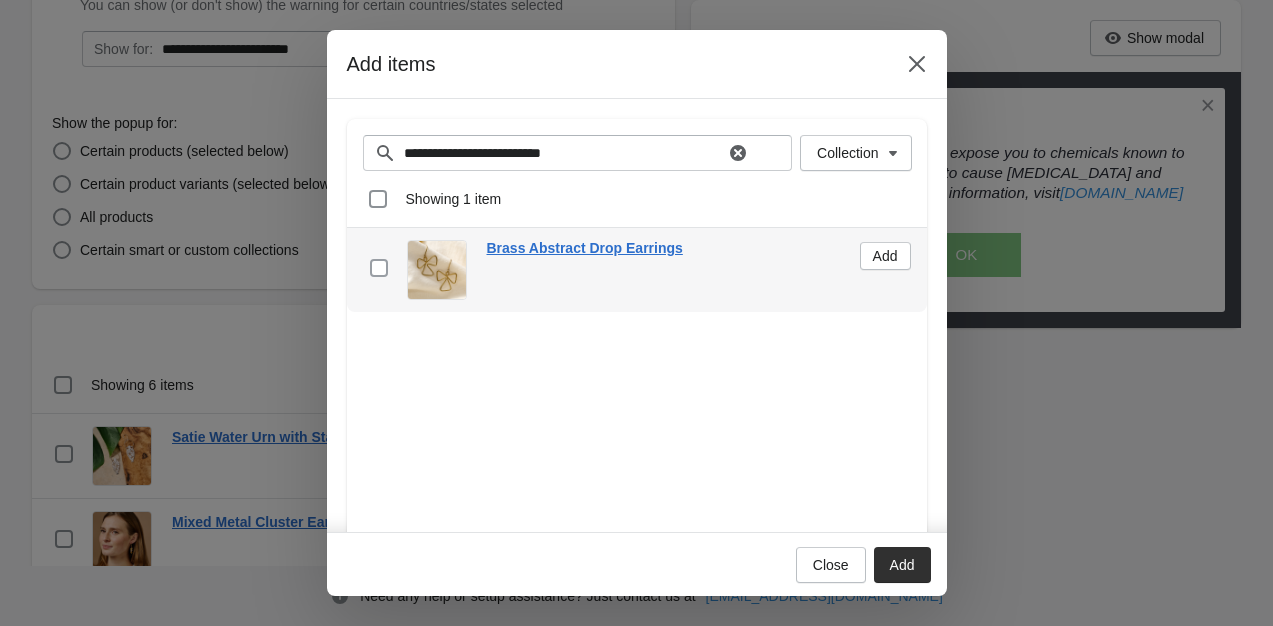 click at bounding box center (379, 268) 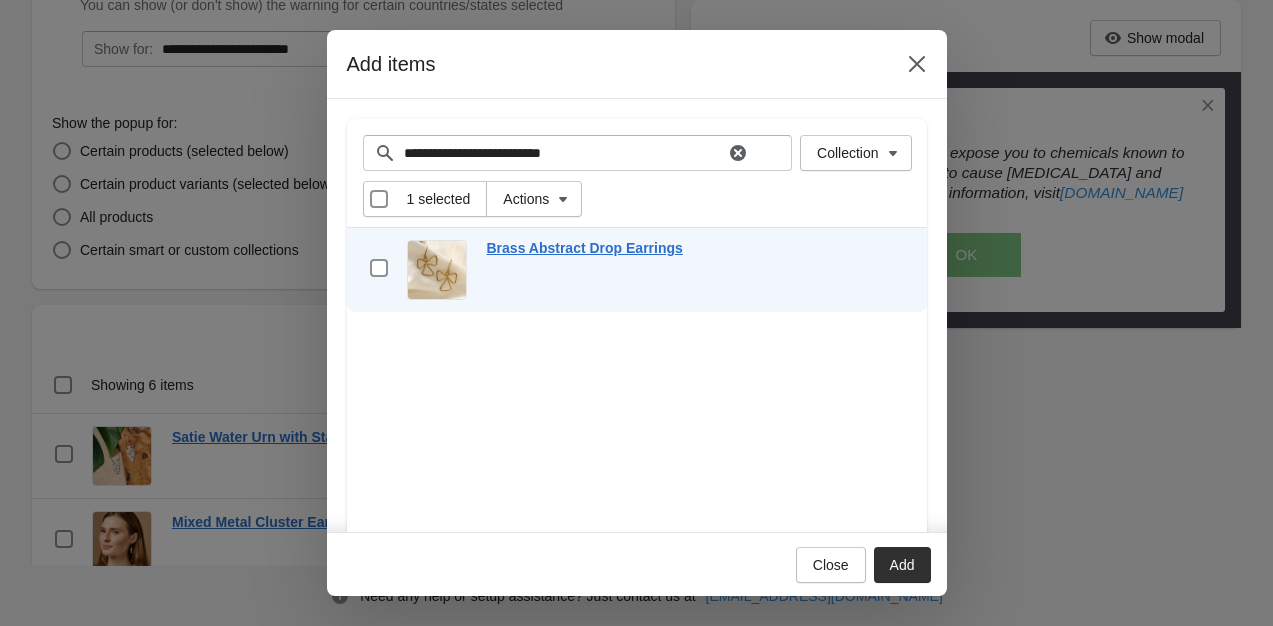 click on "Add" at bounding box center (902, 565) 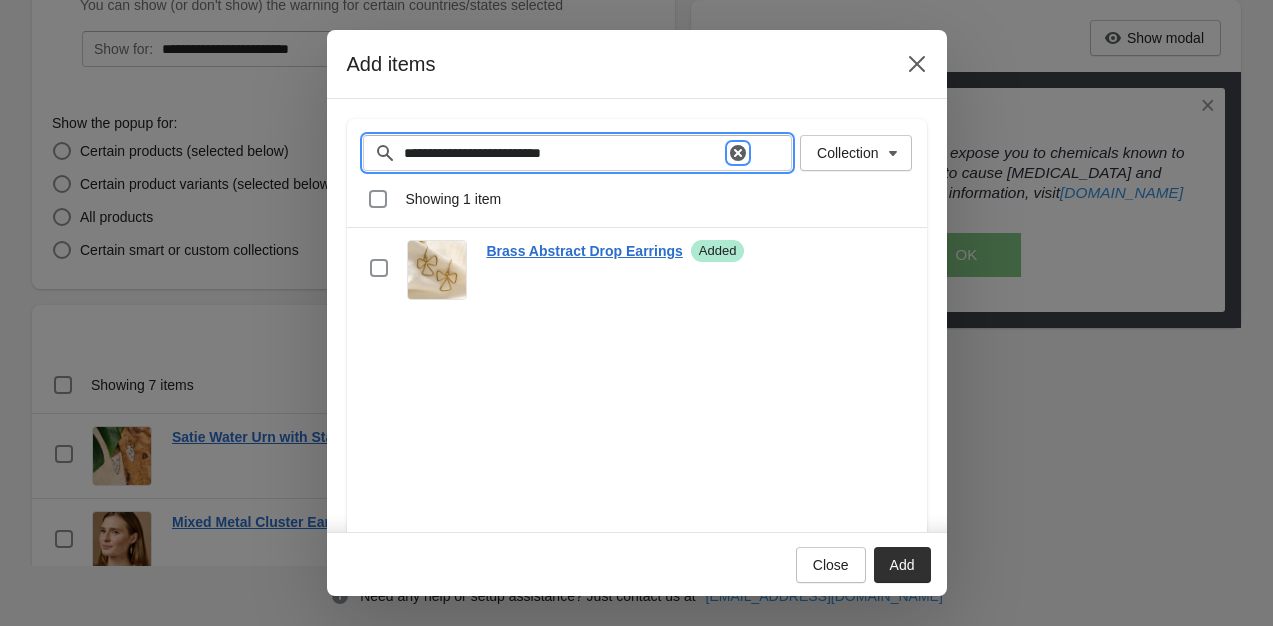 click 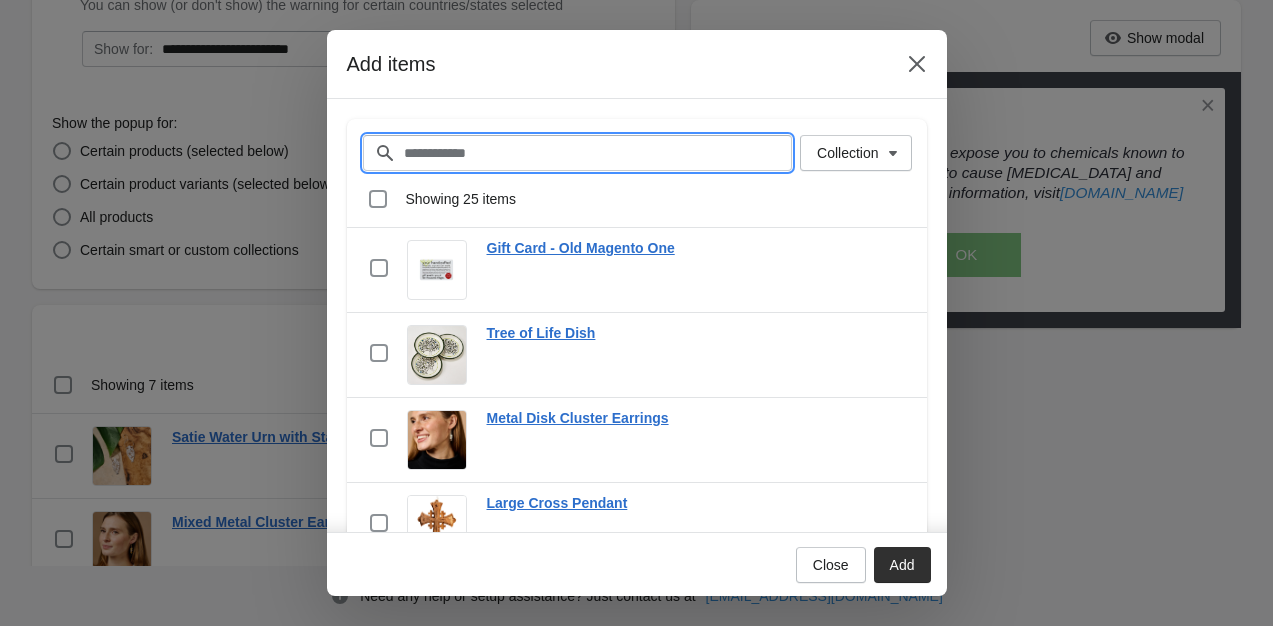 paste on "**********" 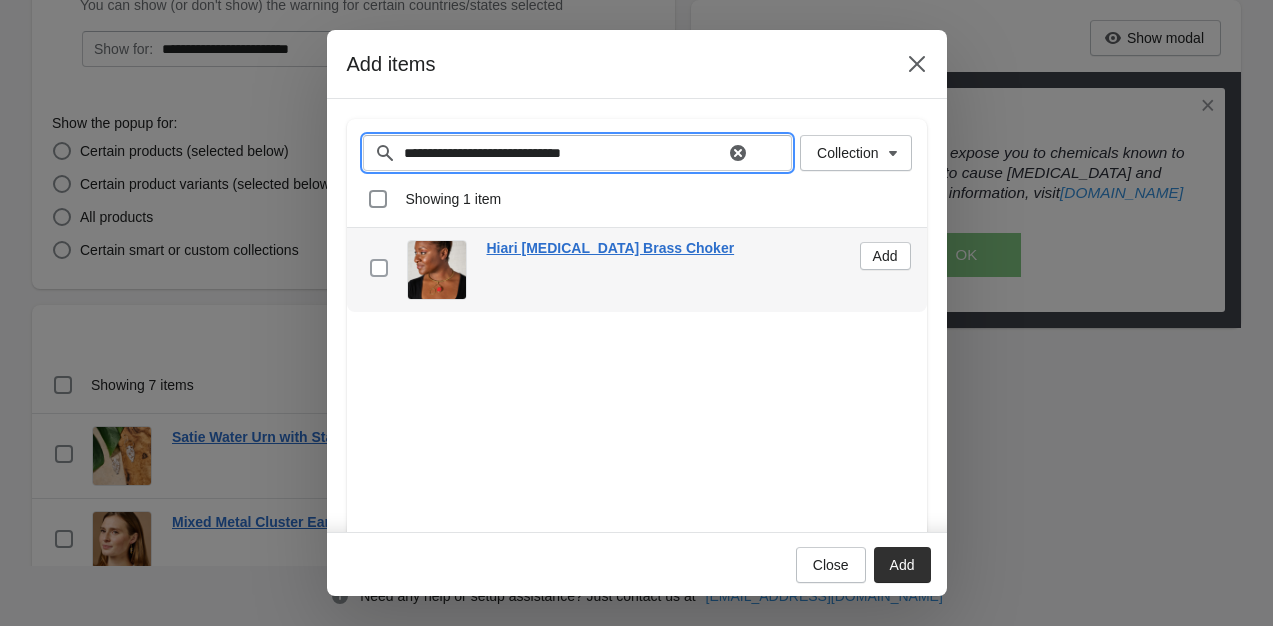 type on "**********" 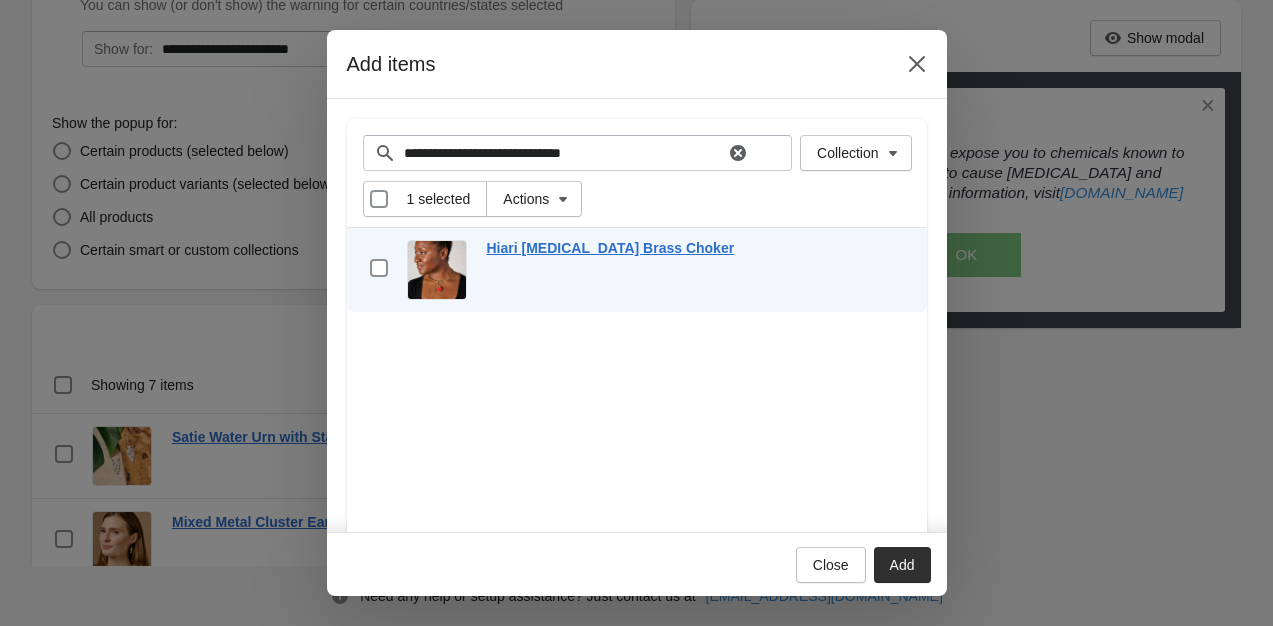 click on "Add" at bounding box center (902, 565) 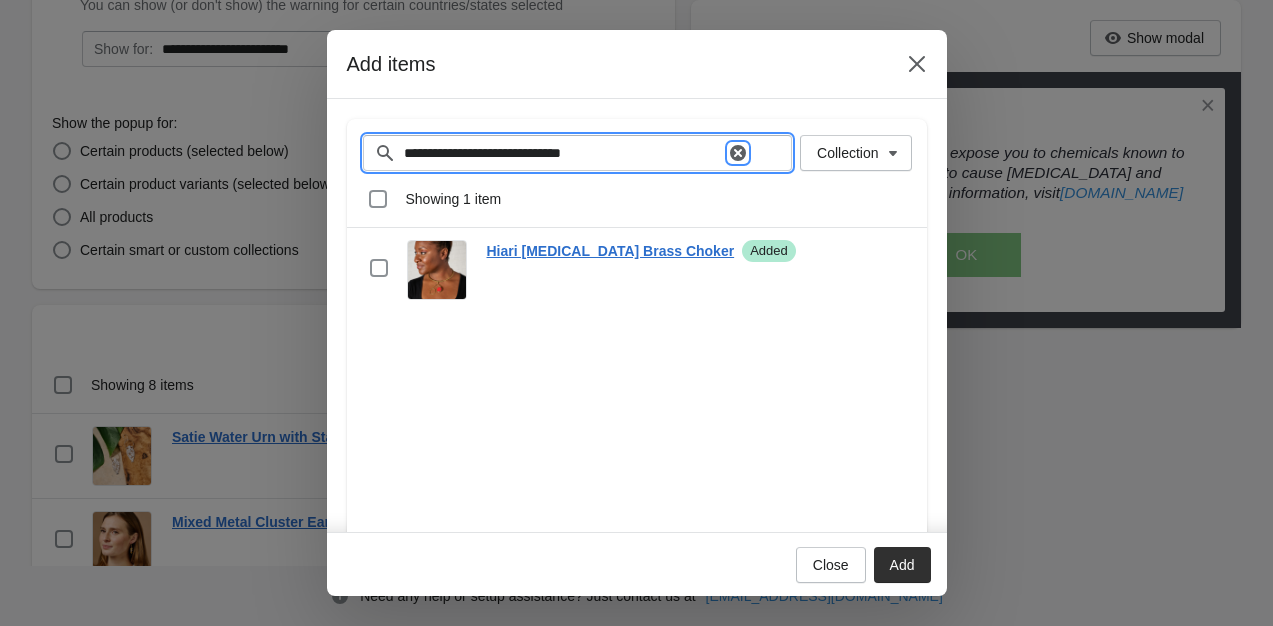 click 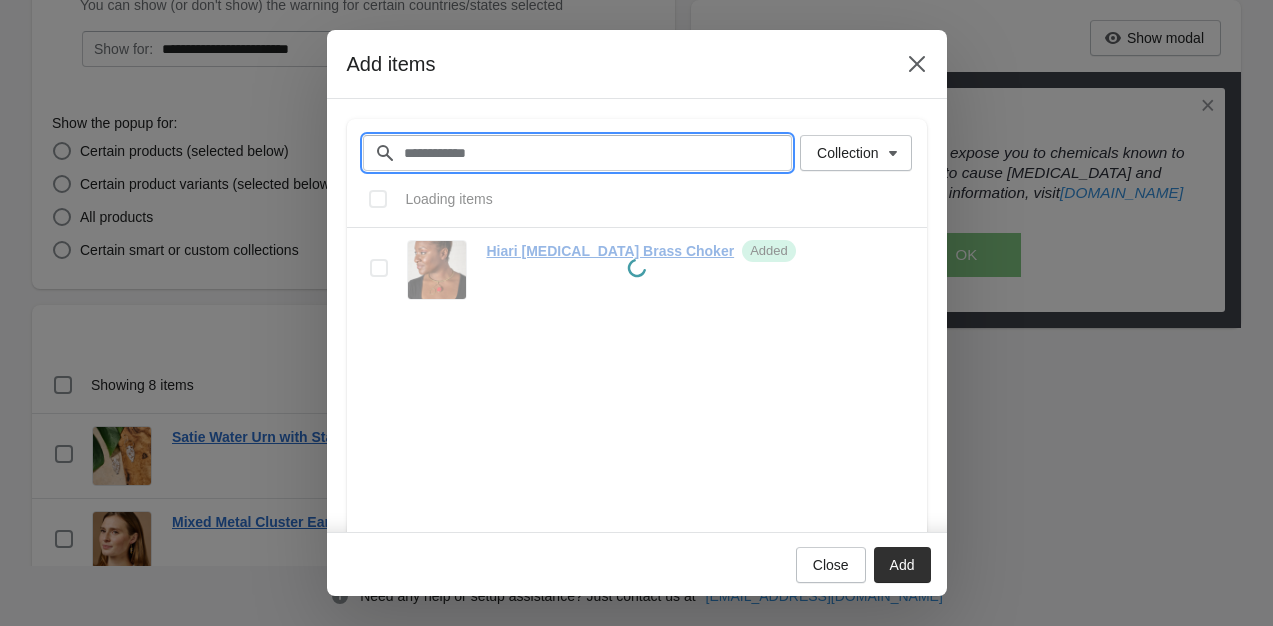 paste on "**********" 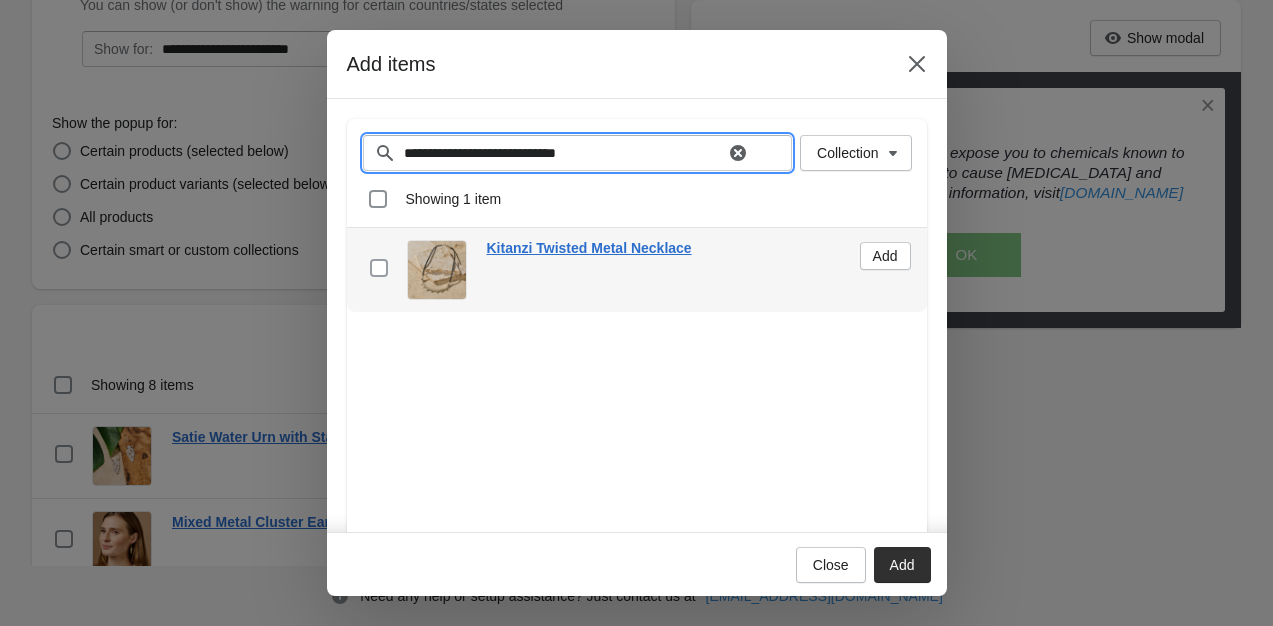 type on "**********" 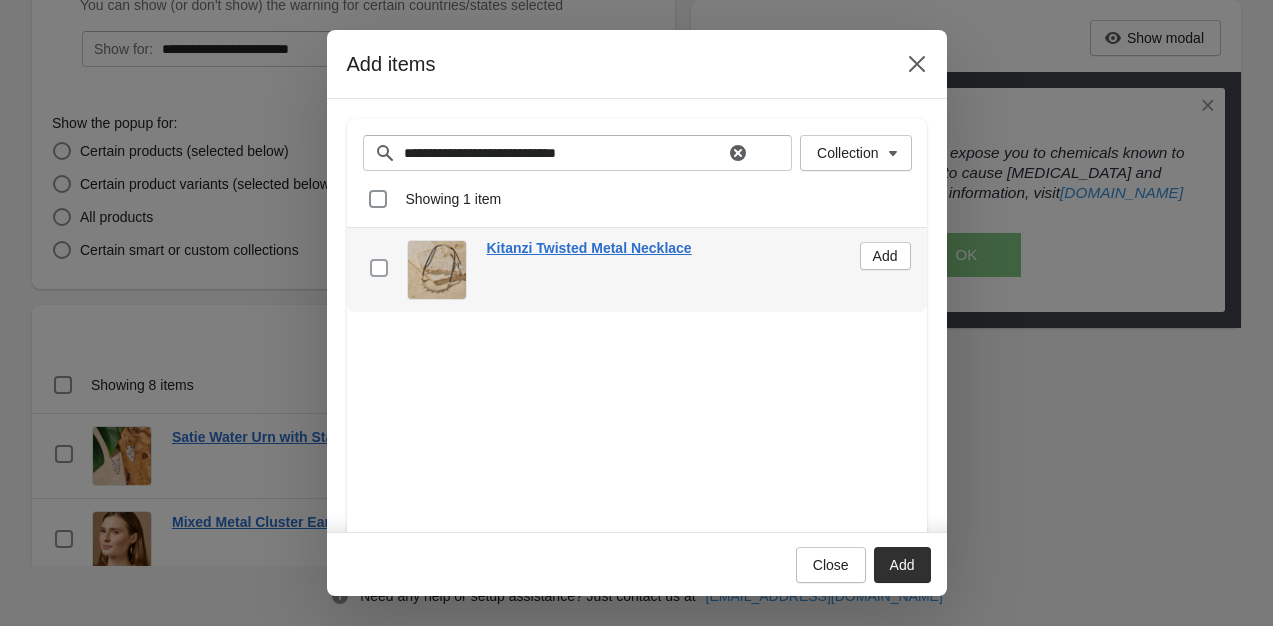 click at bounding box center (379, 268) 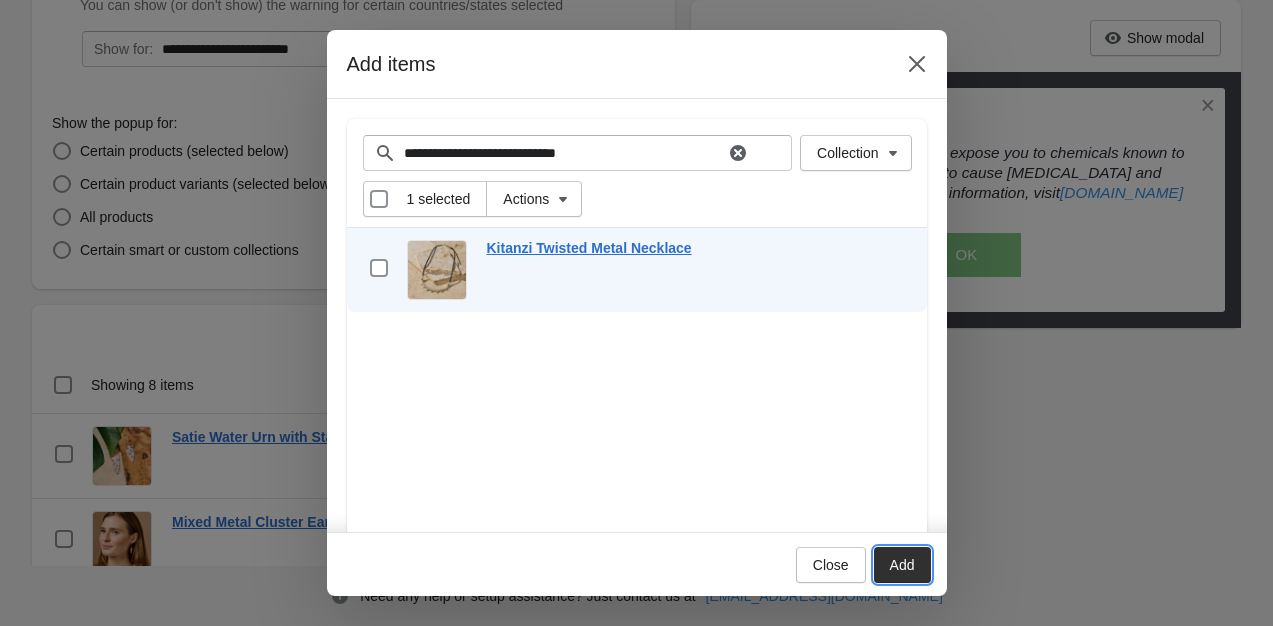 click on "Add" at bounding box center (902, 565) 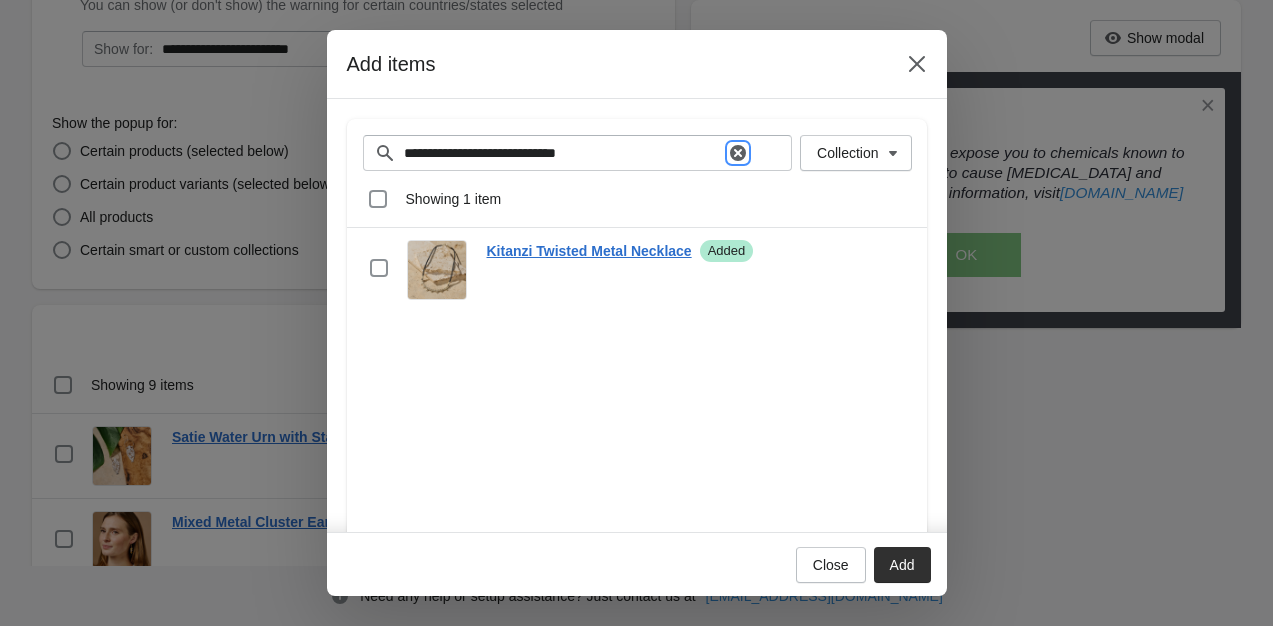 click 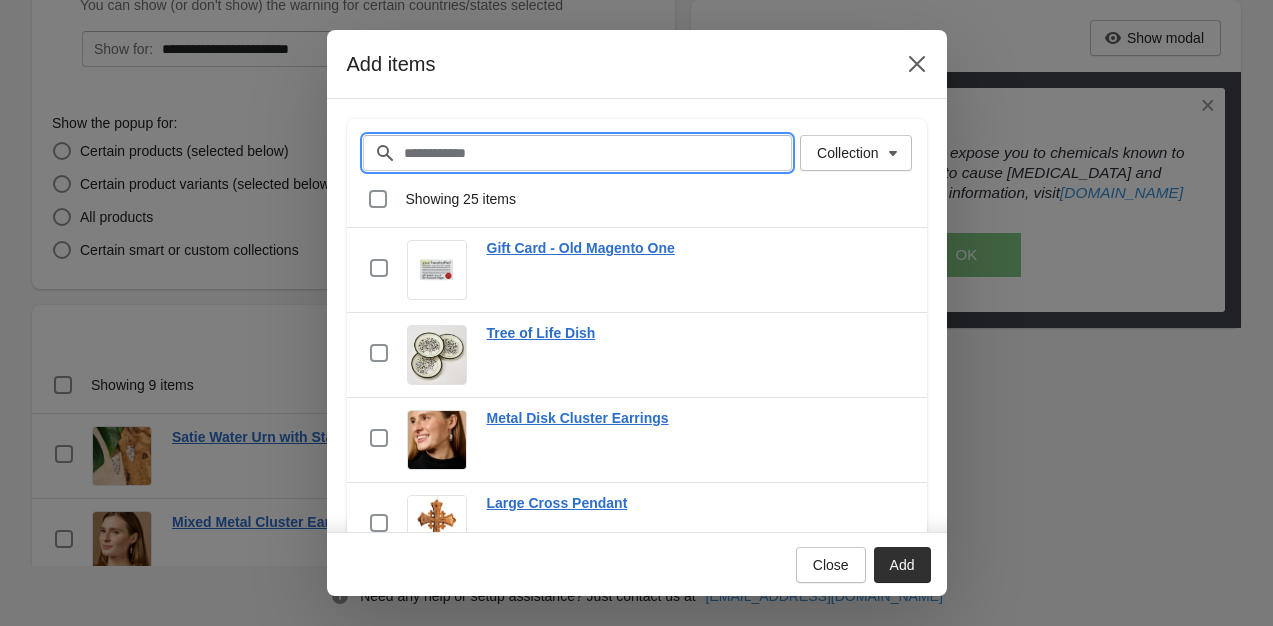 paste on "**********" 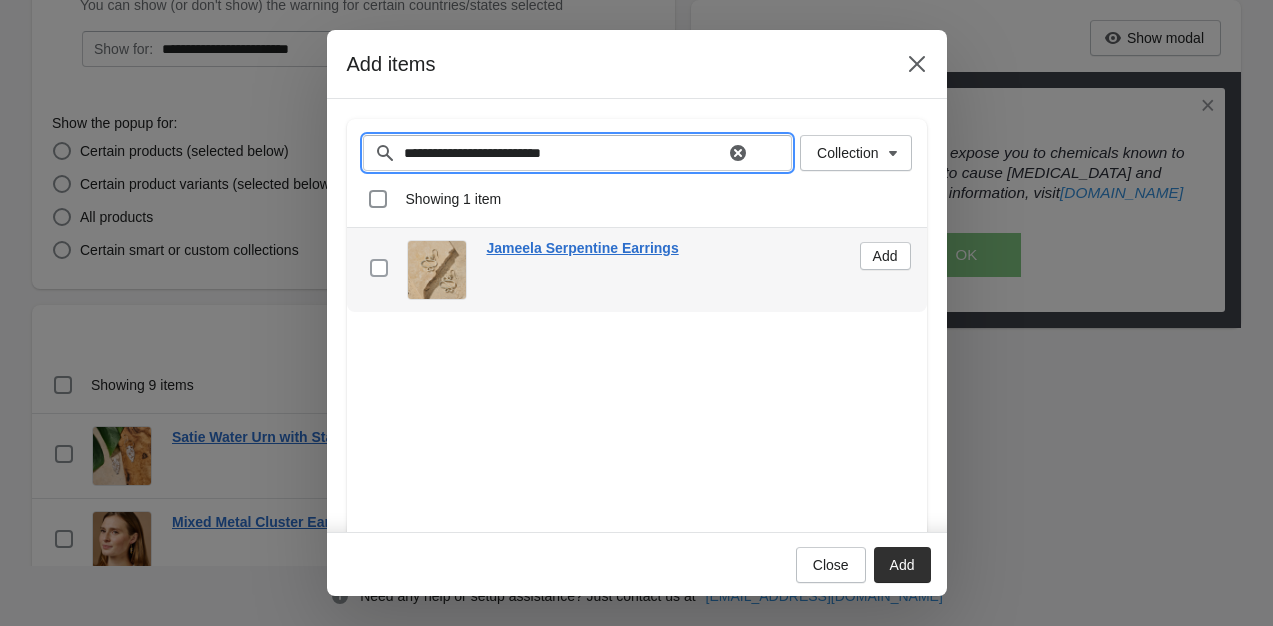 type on "**********" 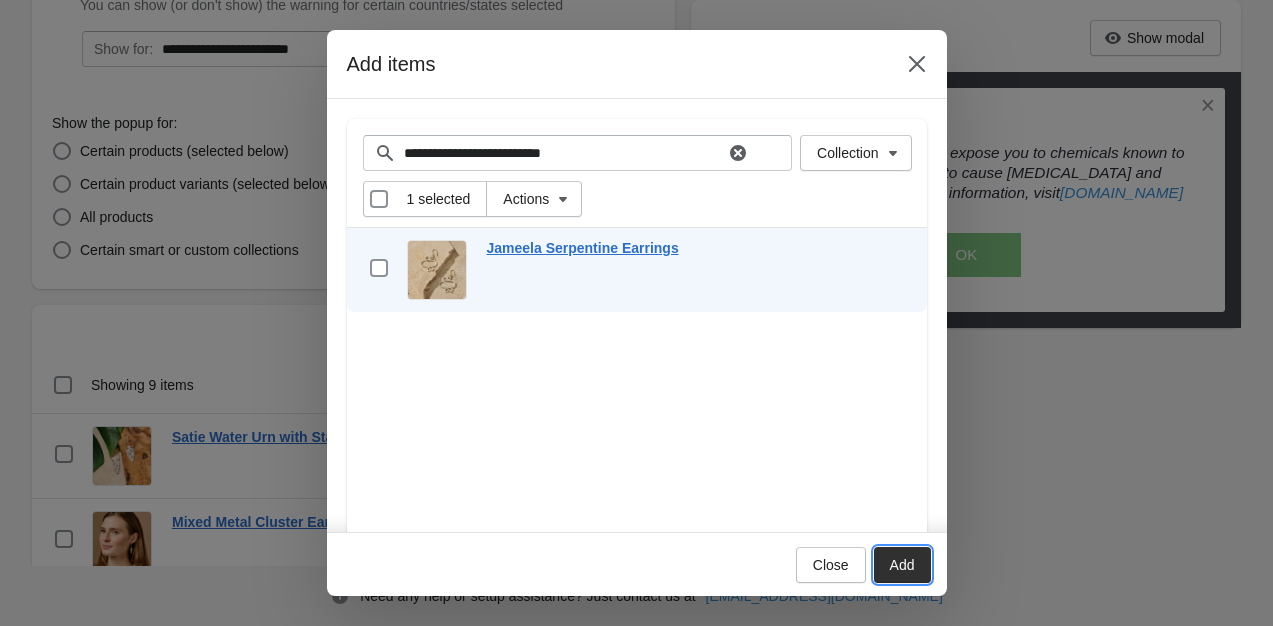 click on "Add" at bounding box center (902, 565) 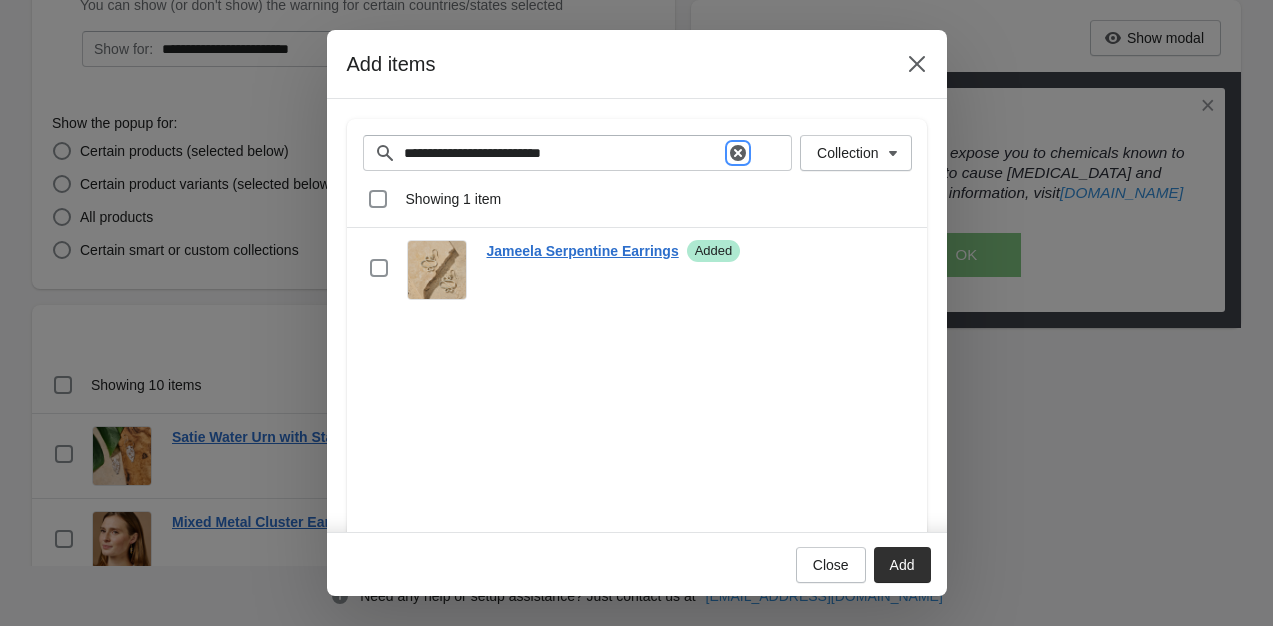 click 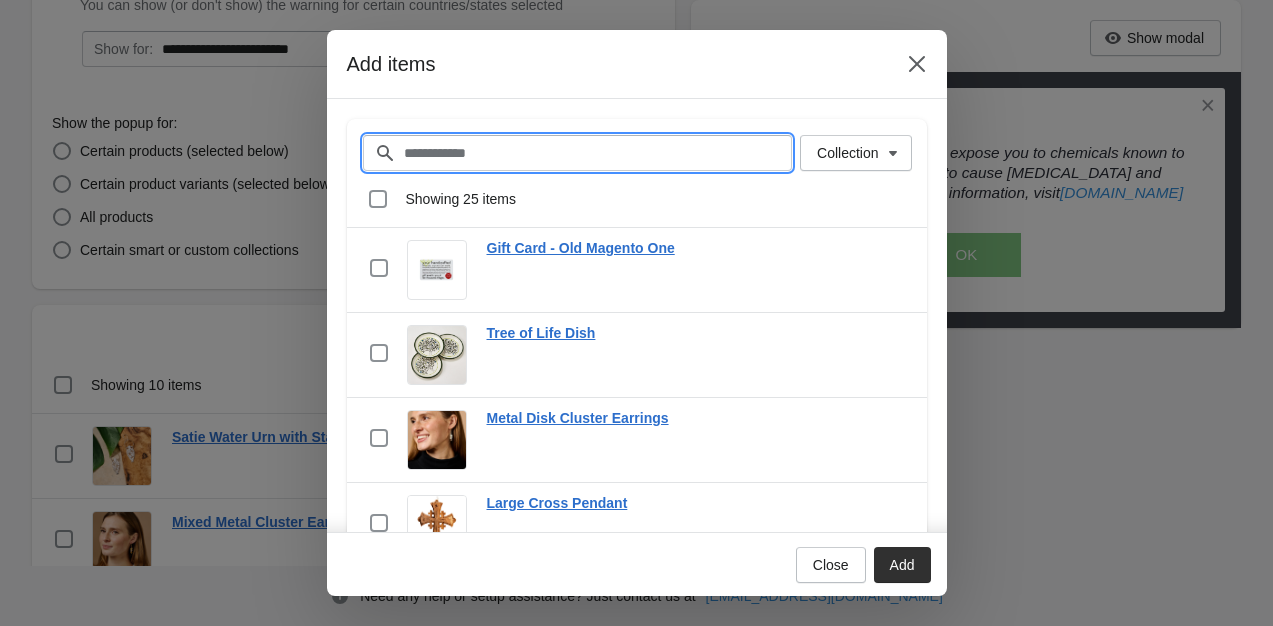 paste on "**********" 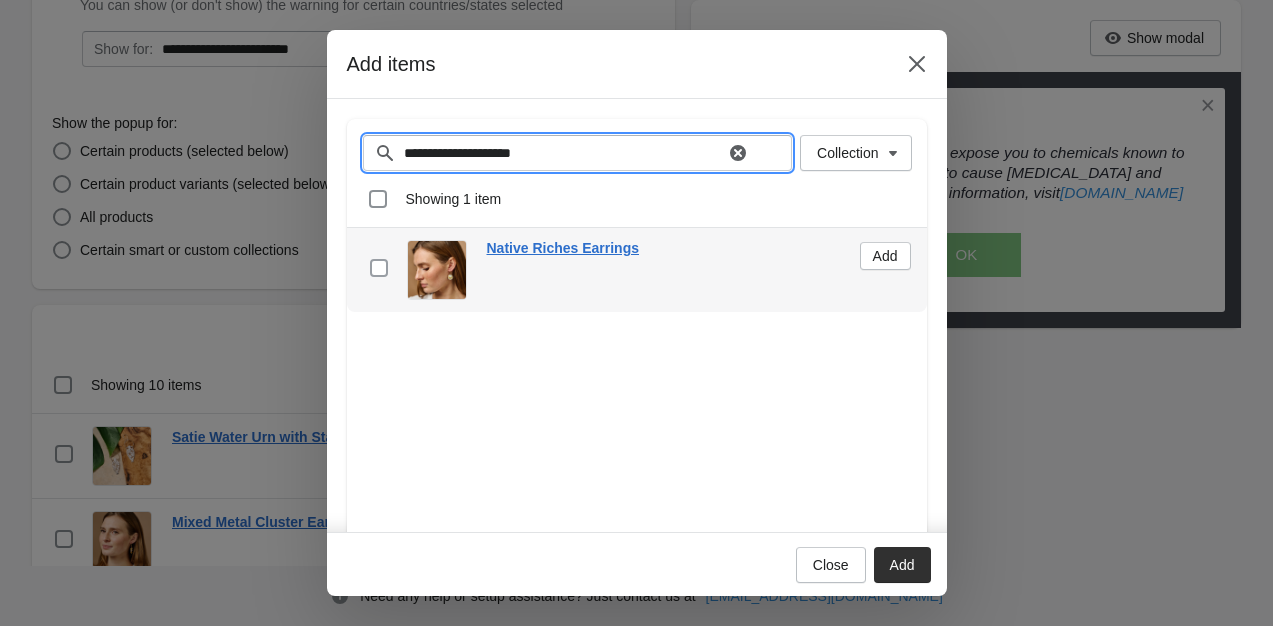 type on "**********" 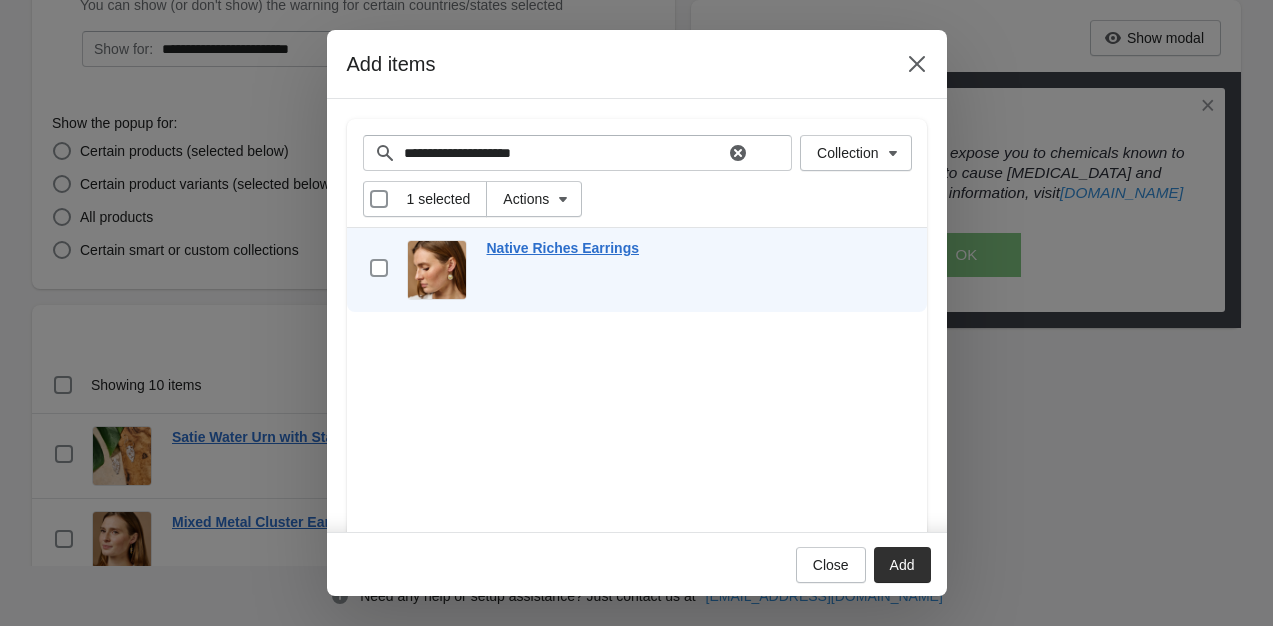 click on "Add" at bounding box center [902, 565] 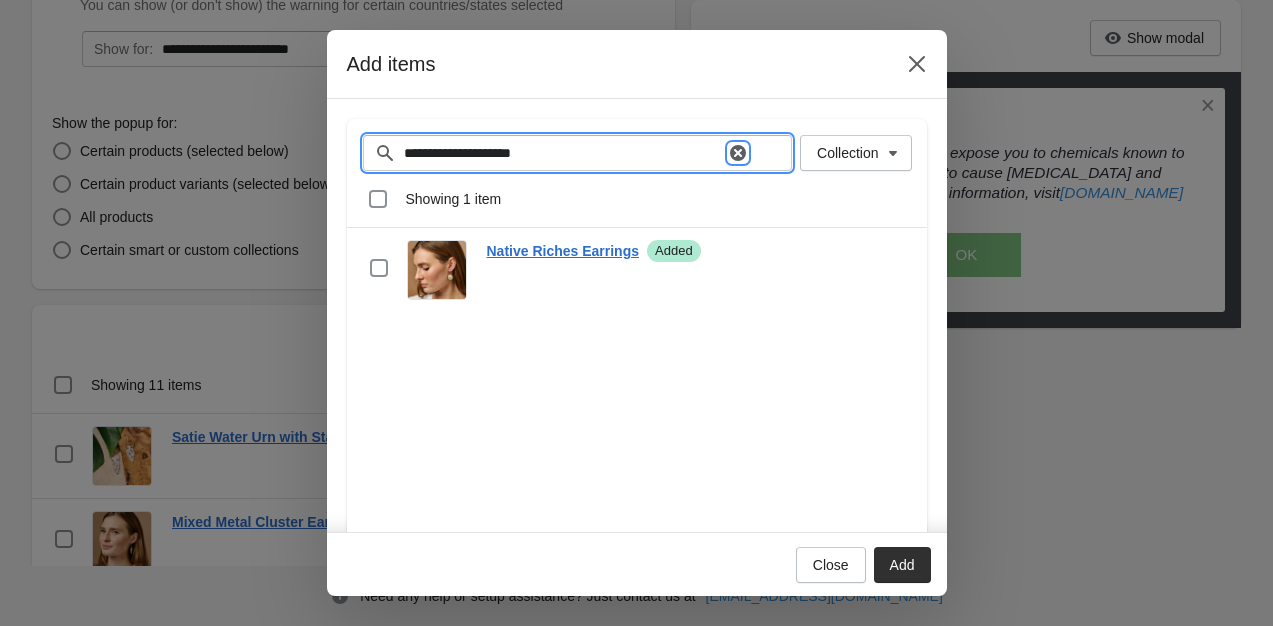 click 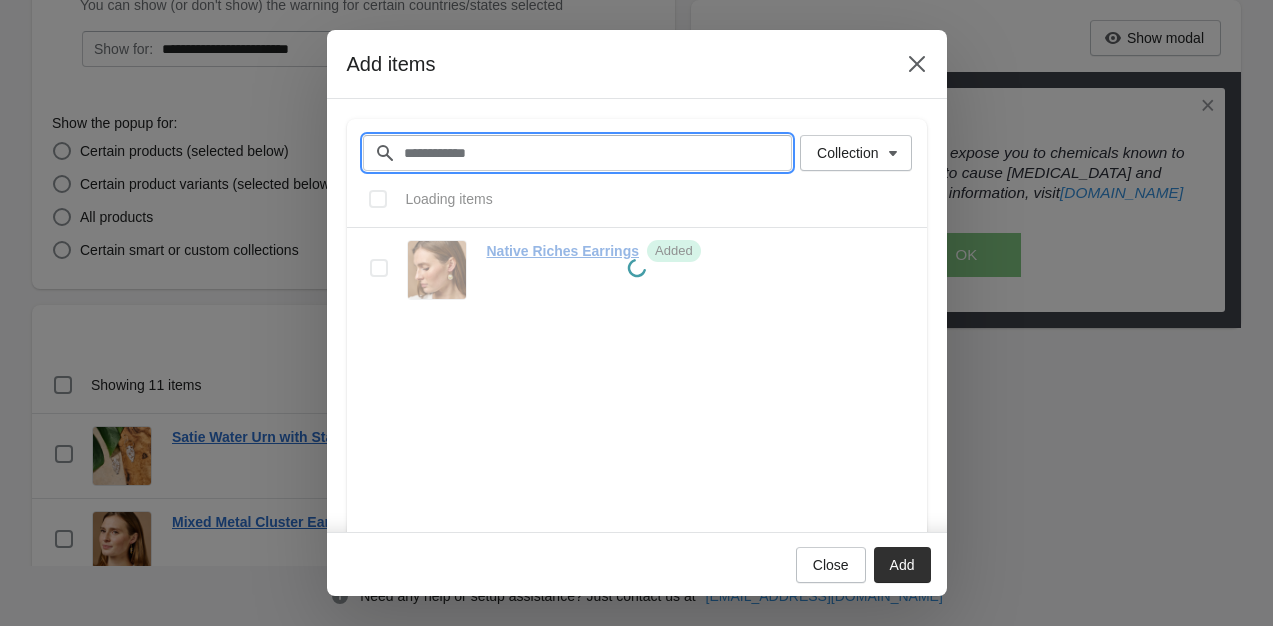 paste on "**********" 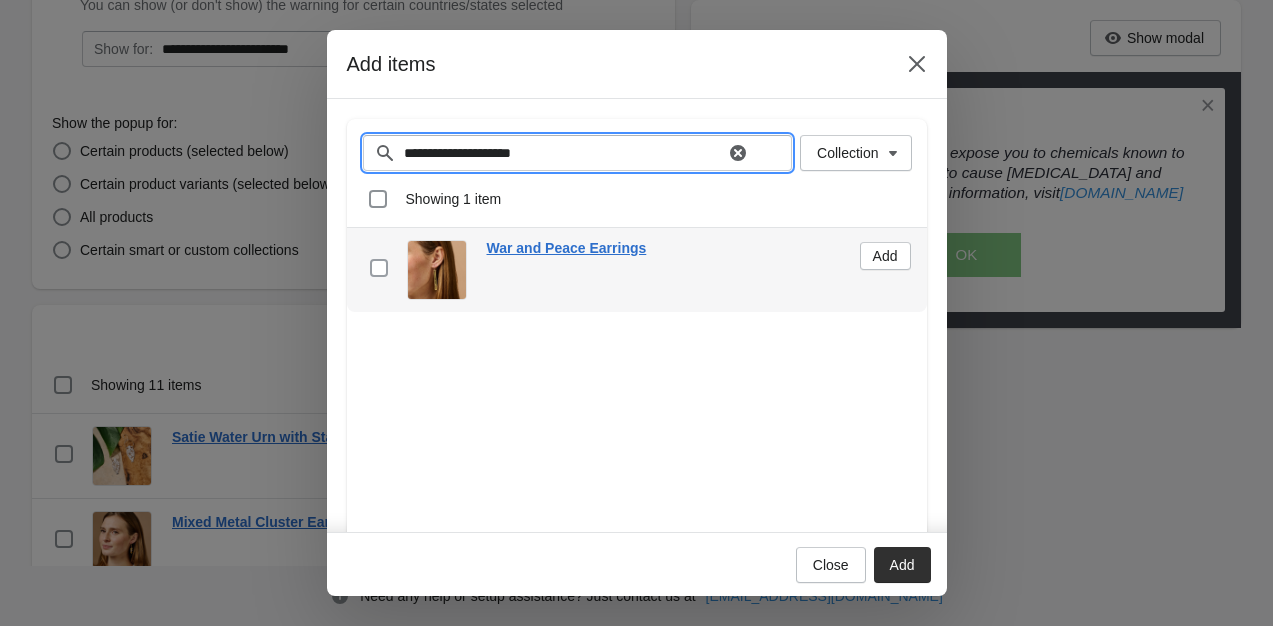 type on "**********" 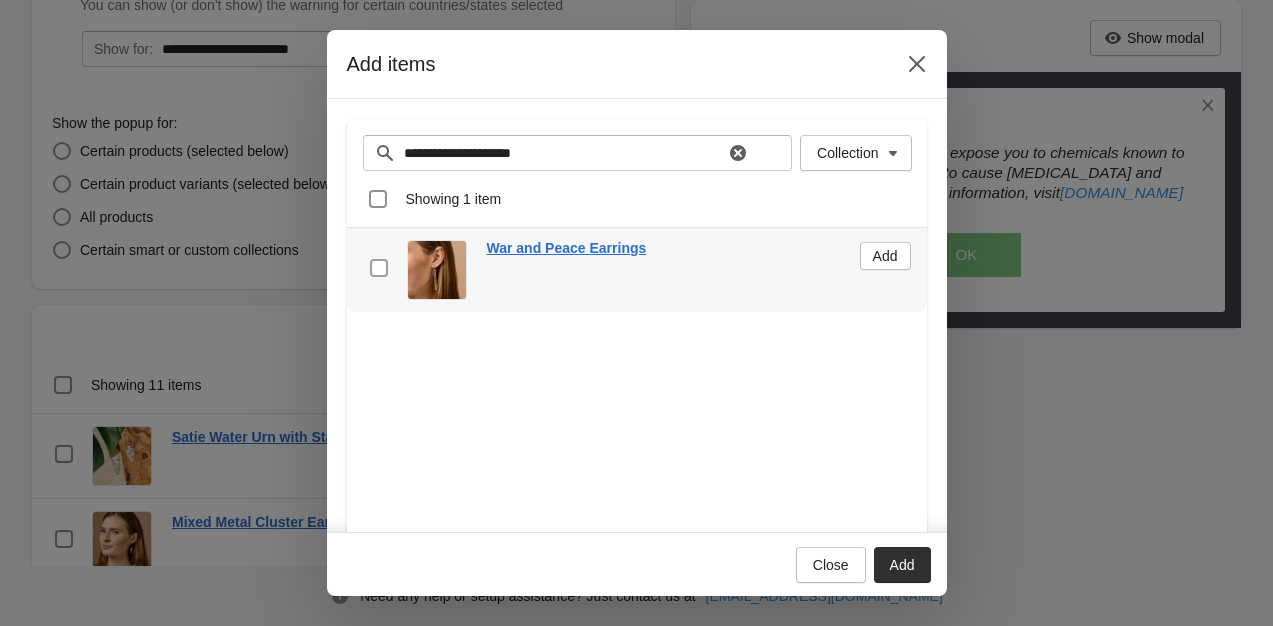 click at bounding box center [379, 268] 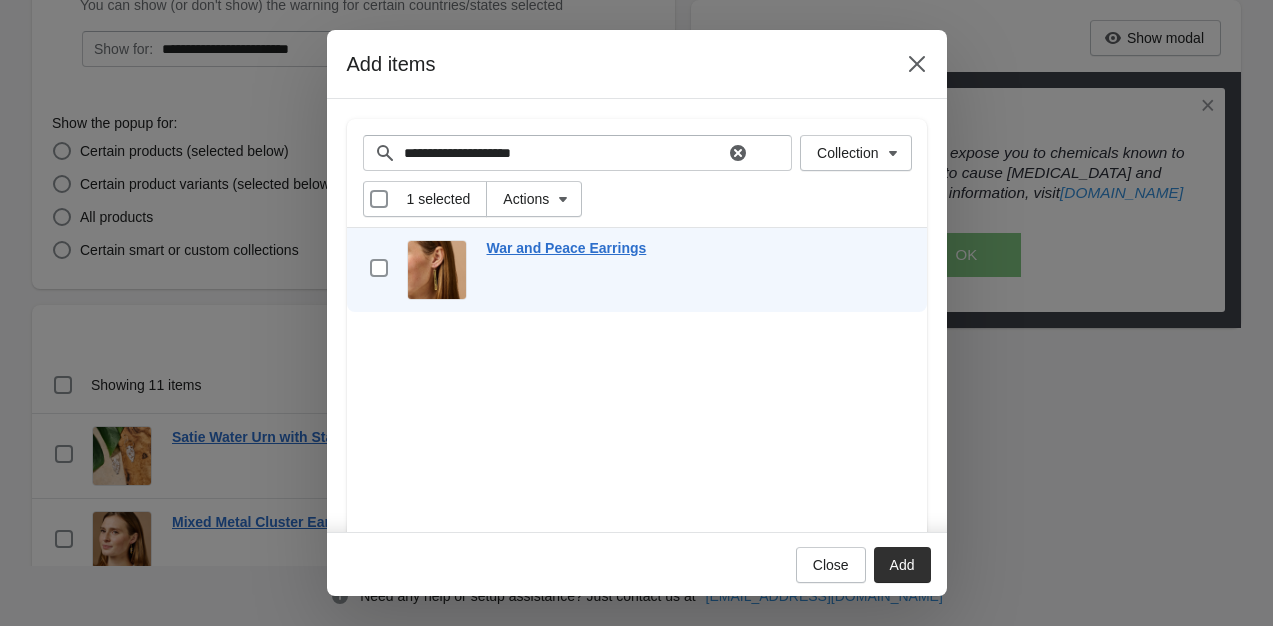 click on "Add" at bounding box center [902, 565] 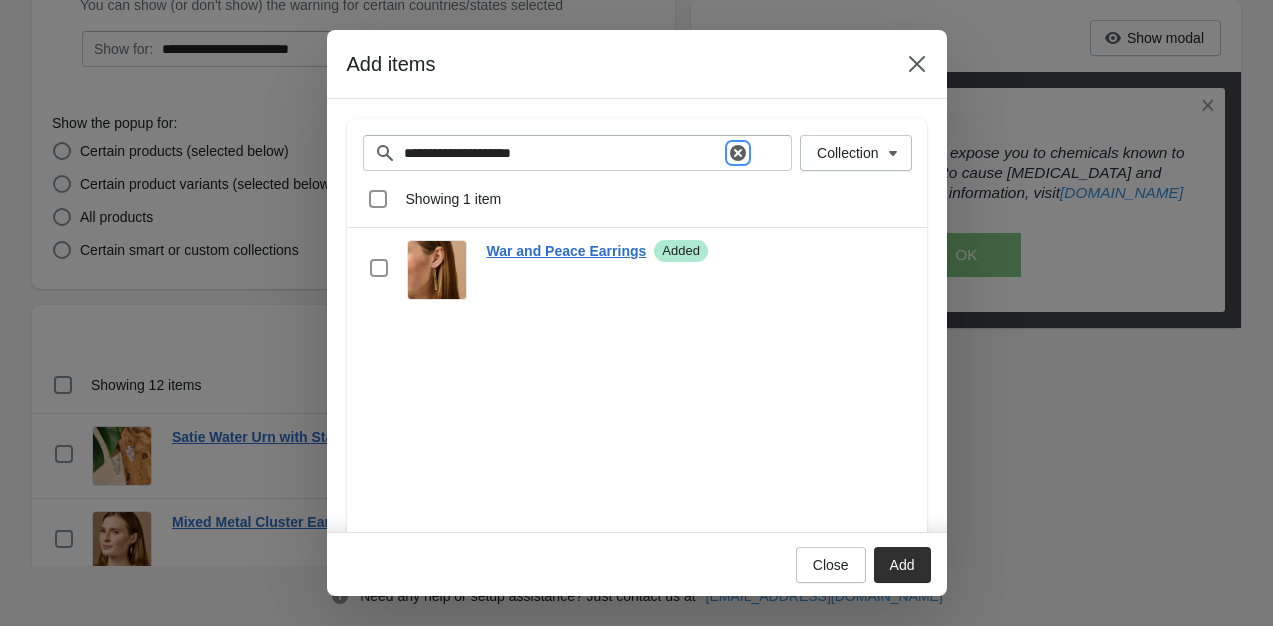 click 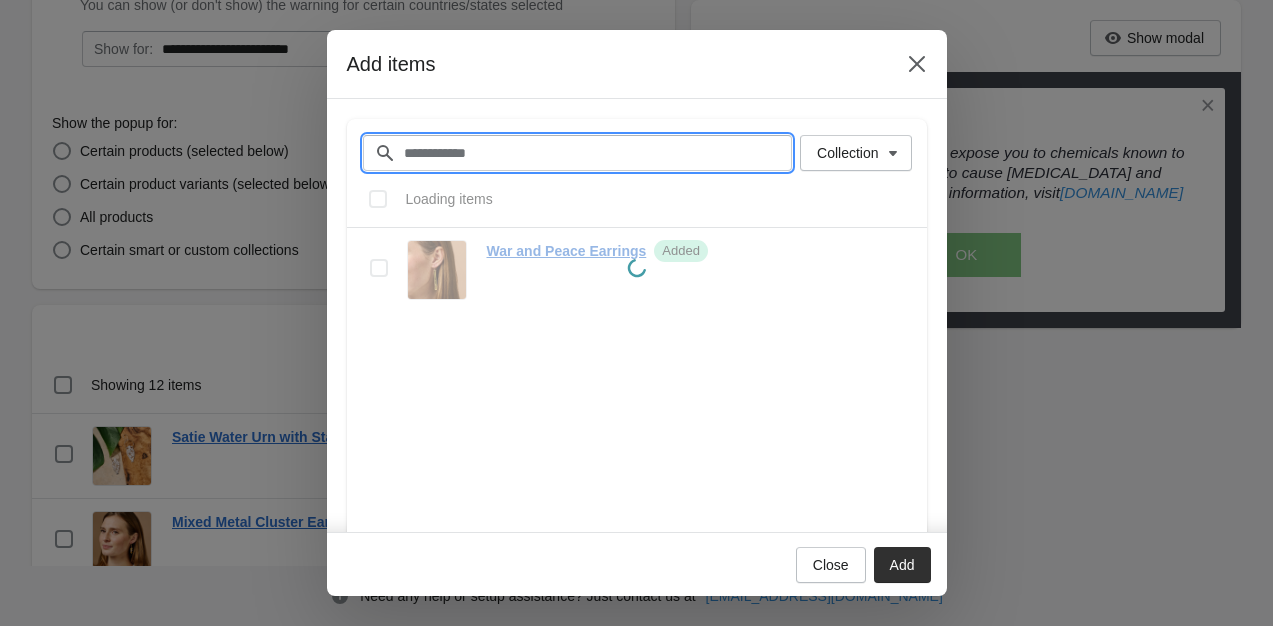 paste on "**********" 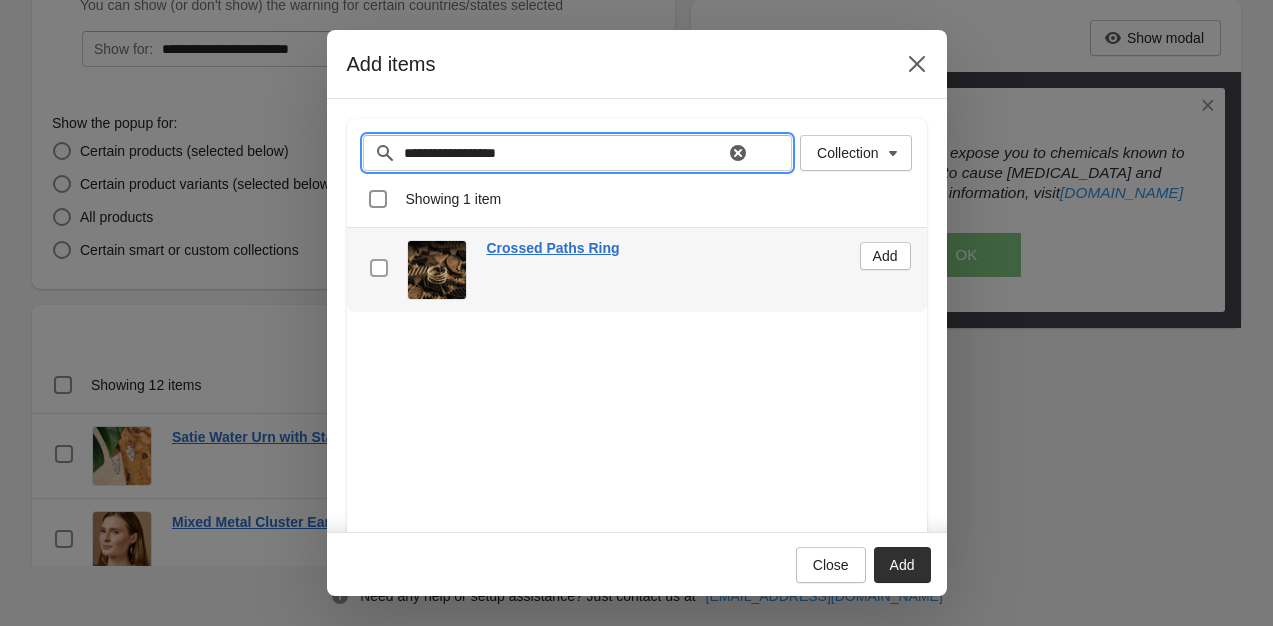 type on "**********" 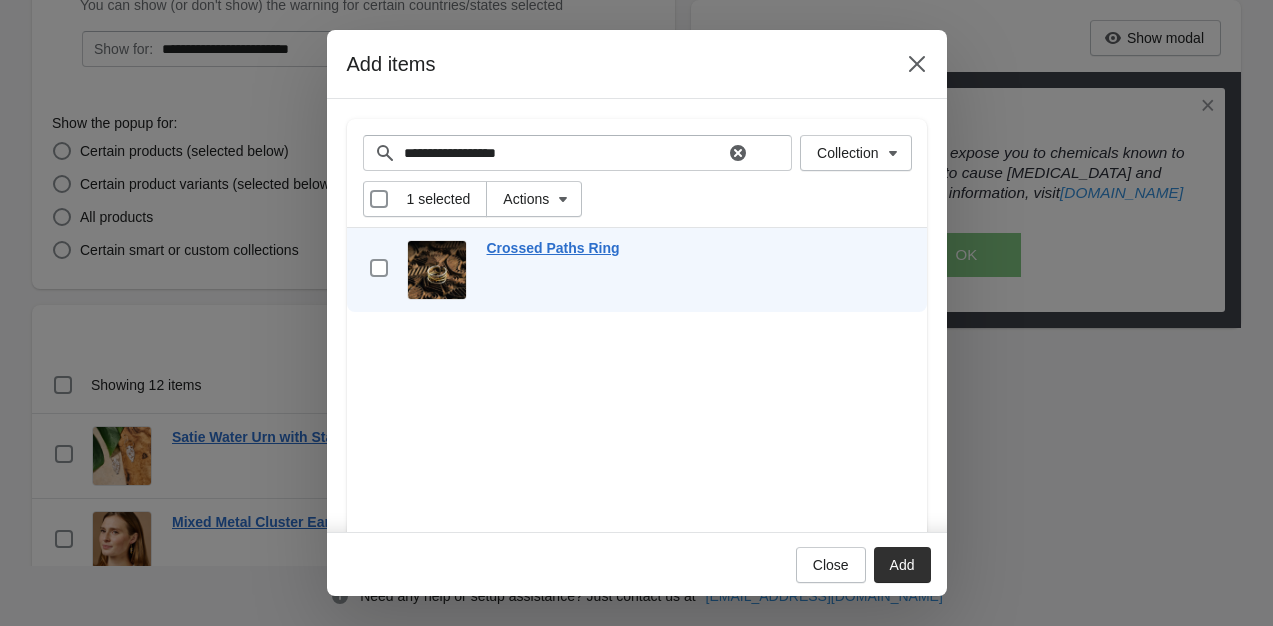 click on "Add" at bounding box center [902, 565] 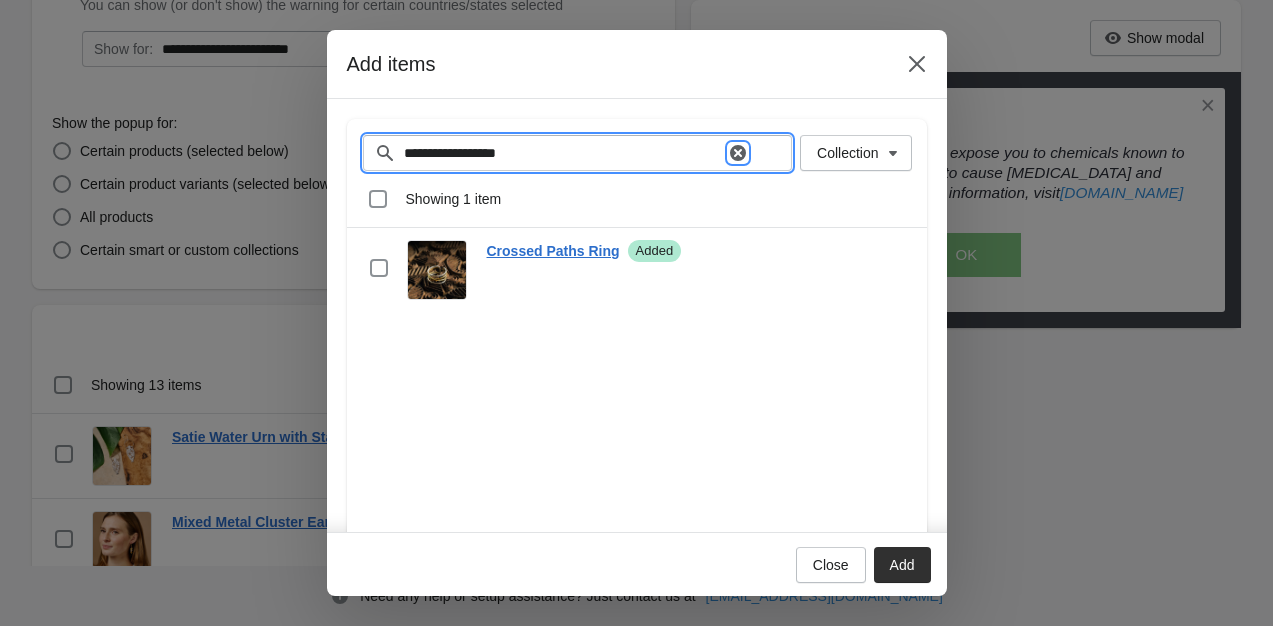 click 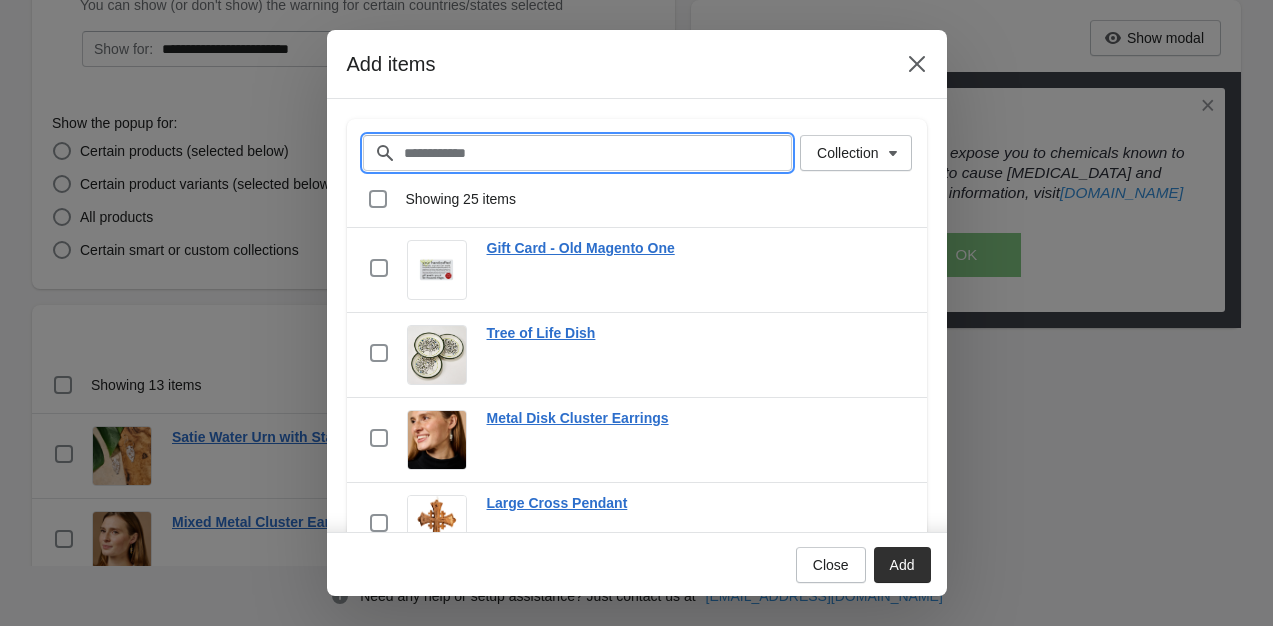 paste on "**********" 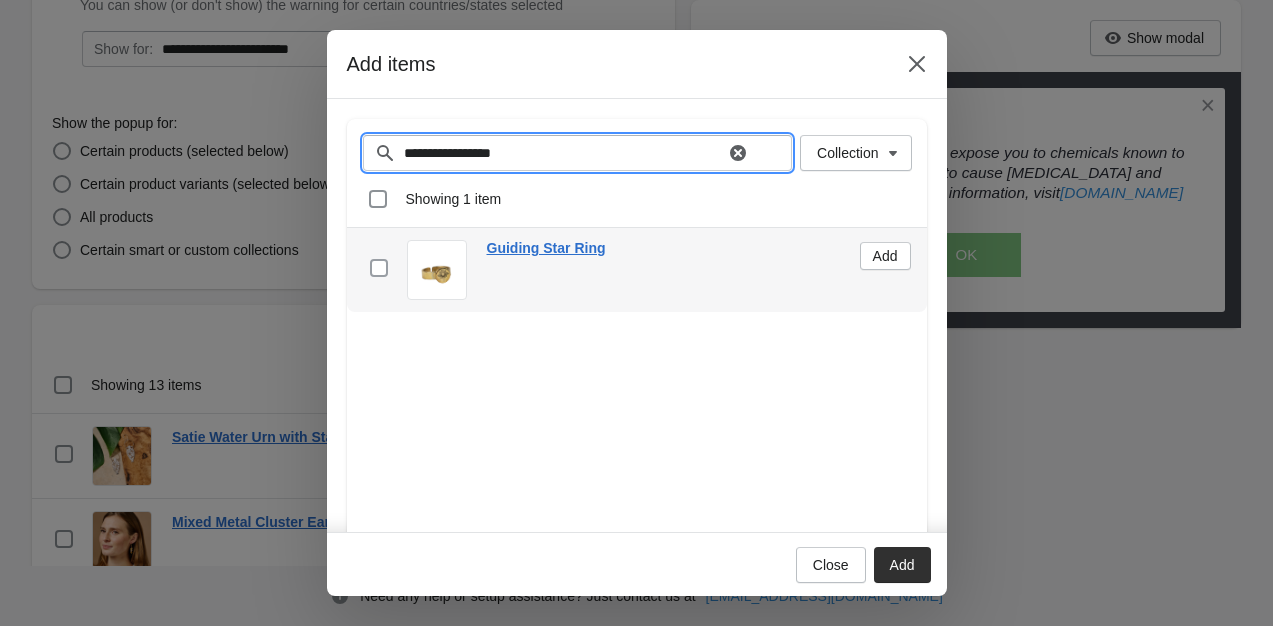 type on "**********" 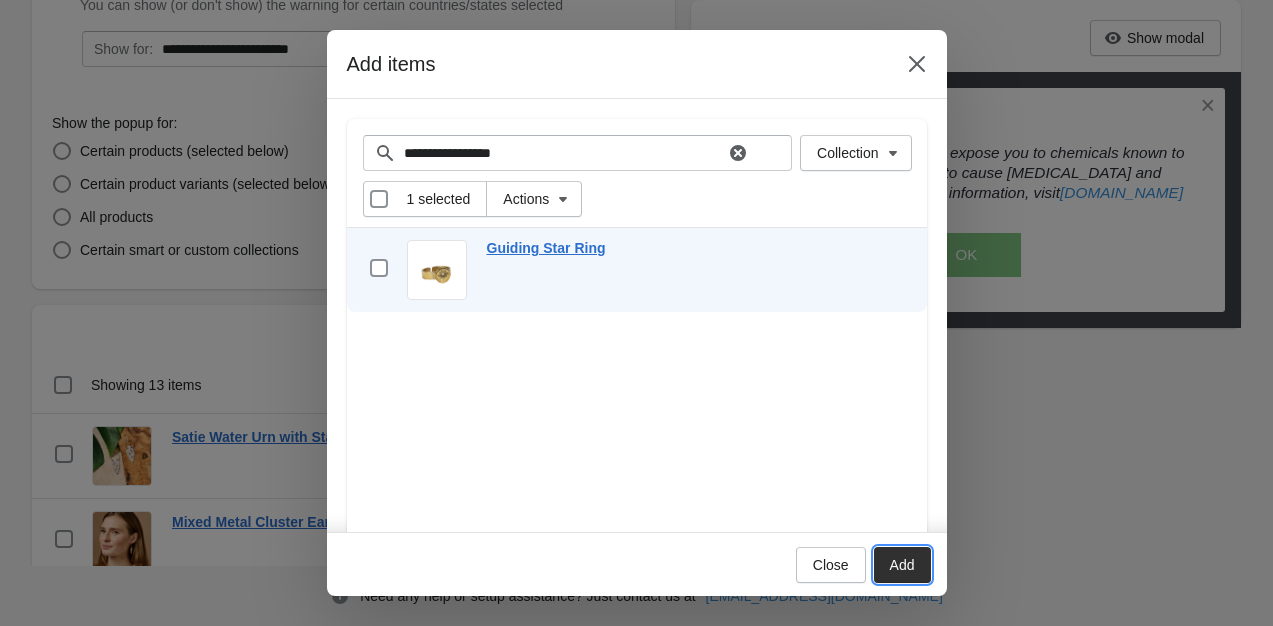 click on "Add" at bounding box center [902, 565] 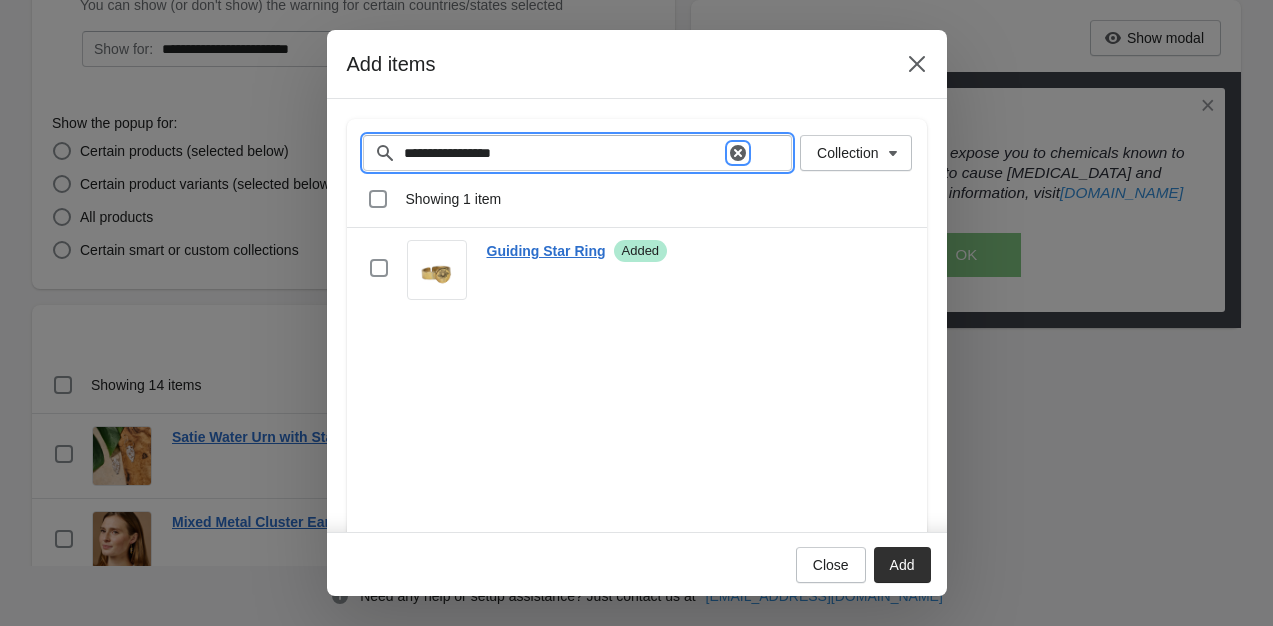 click 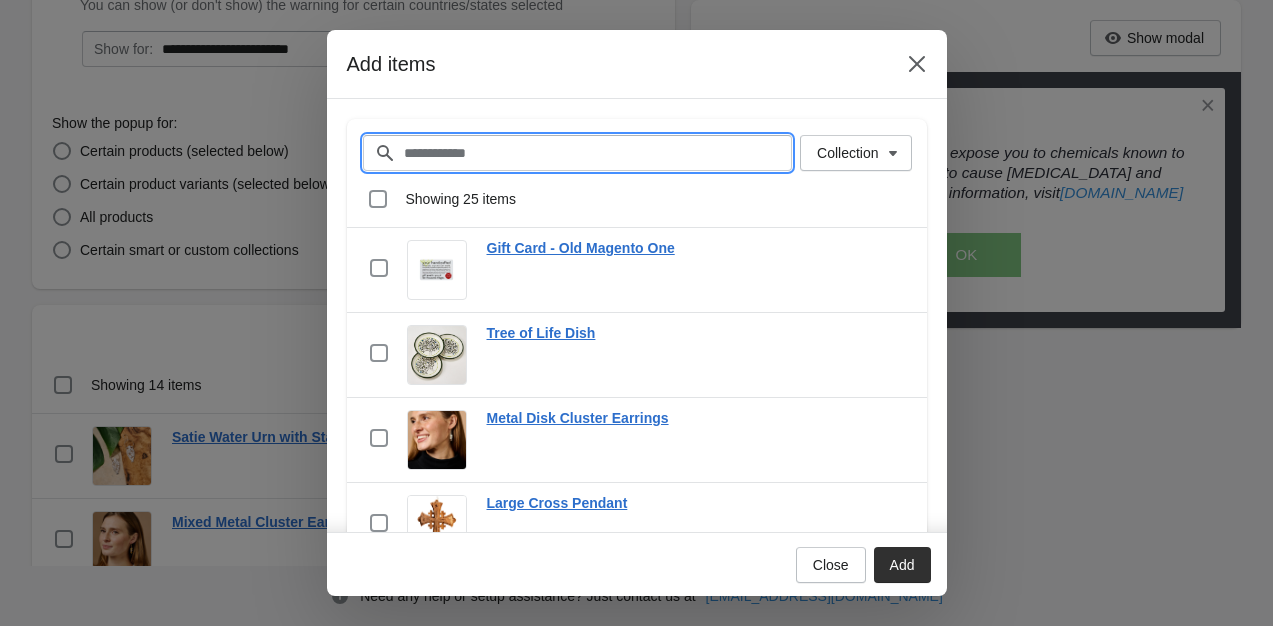 paste on "**********" 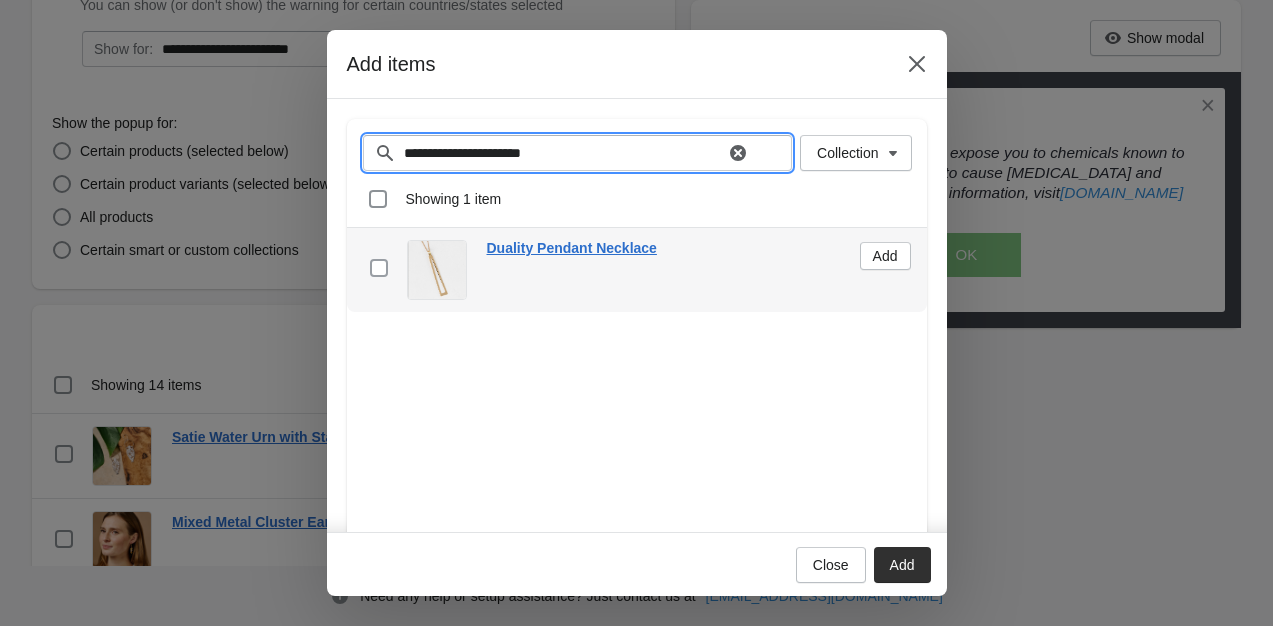 type on "**********" 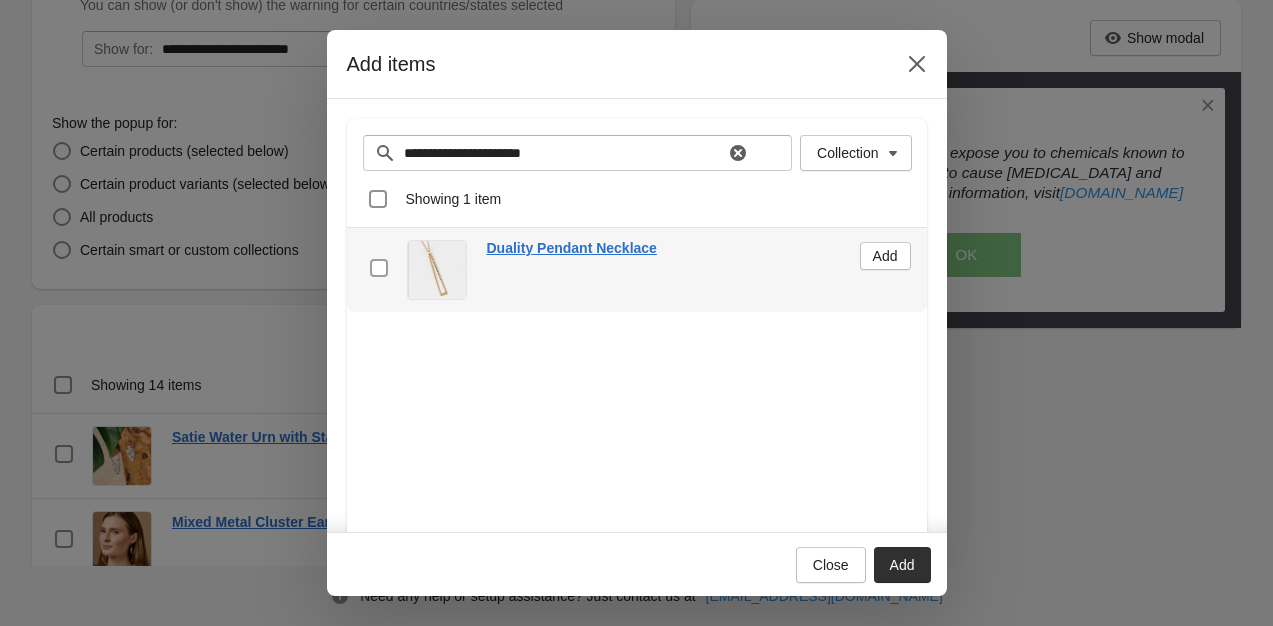 click at bounding box center [379, 268] 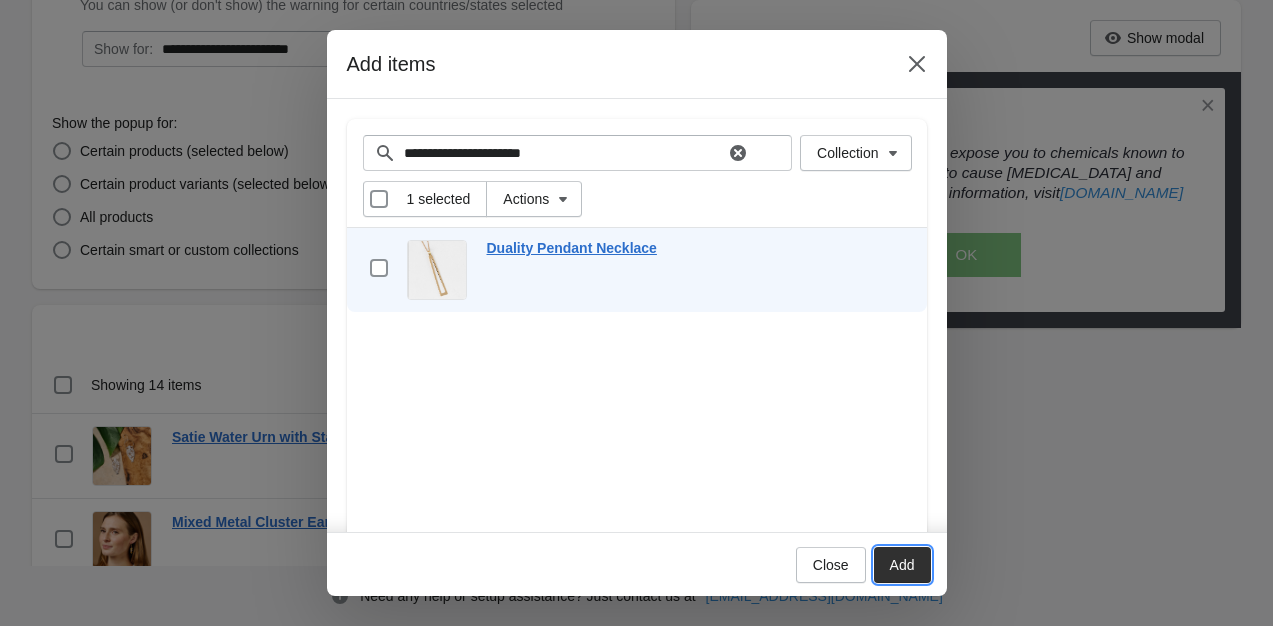 click on "Add" at bounding box center [902, 565] 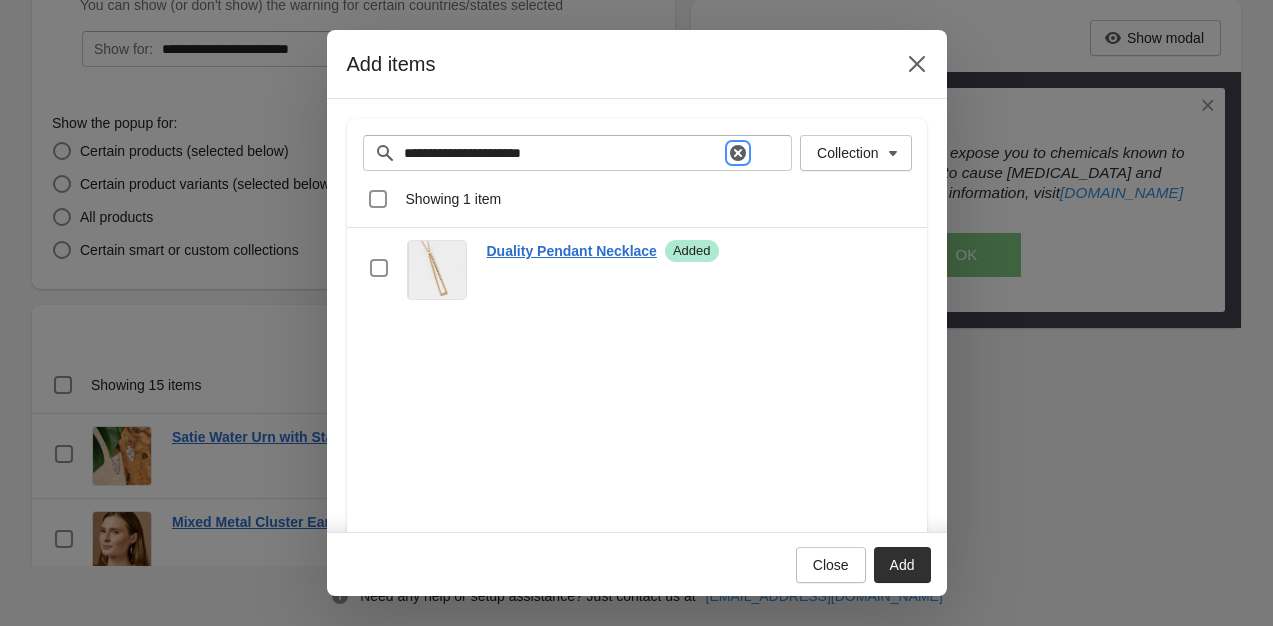 click 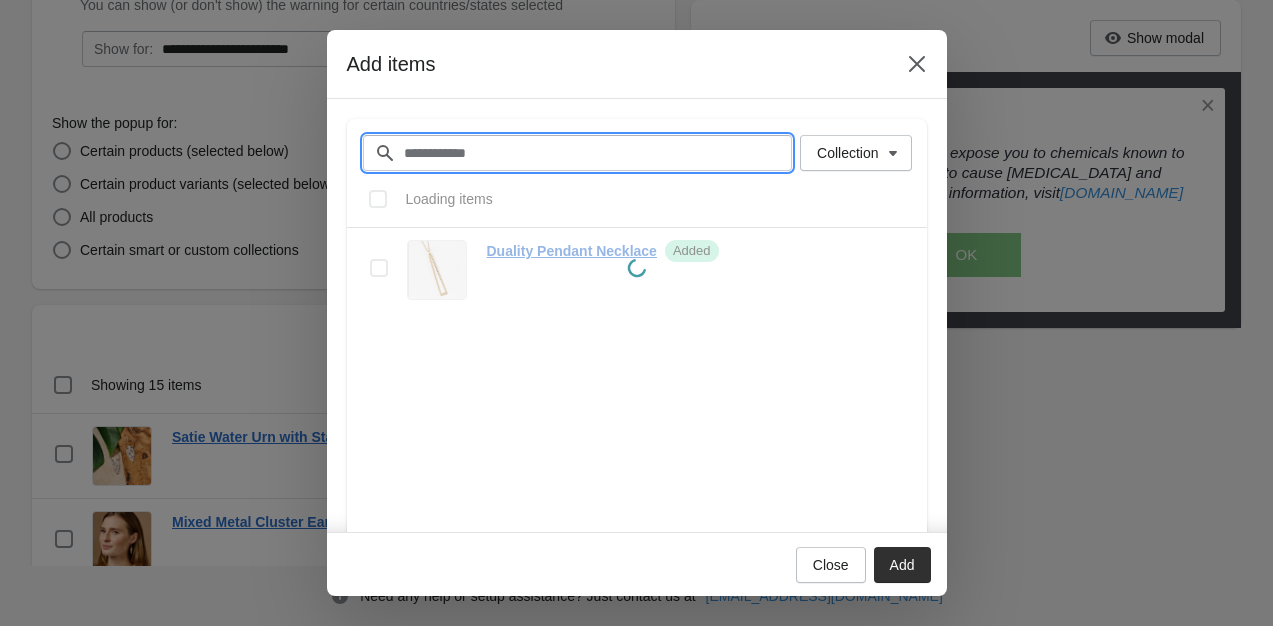 paste on "**********" 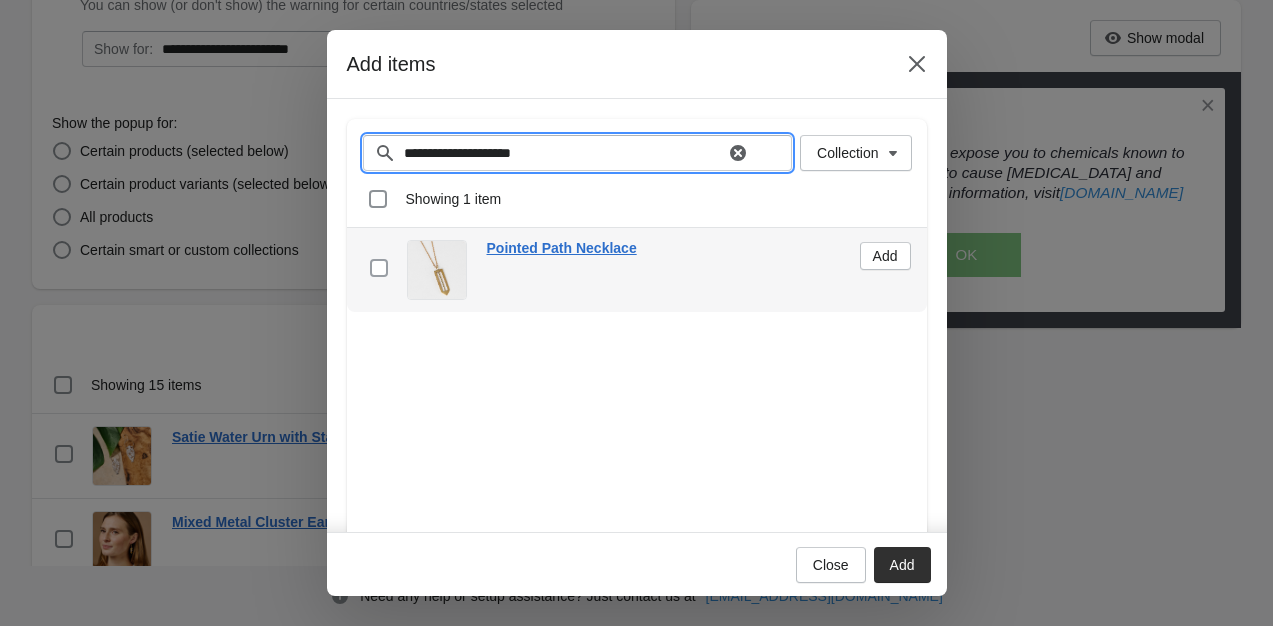 type on "**********" 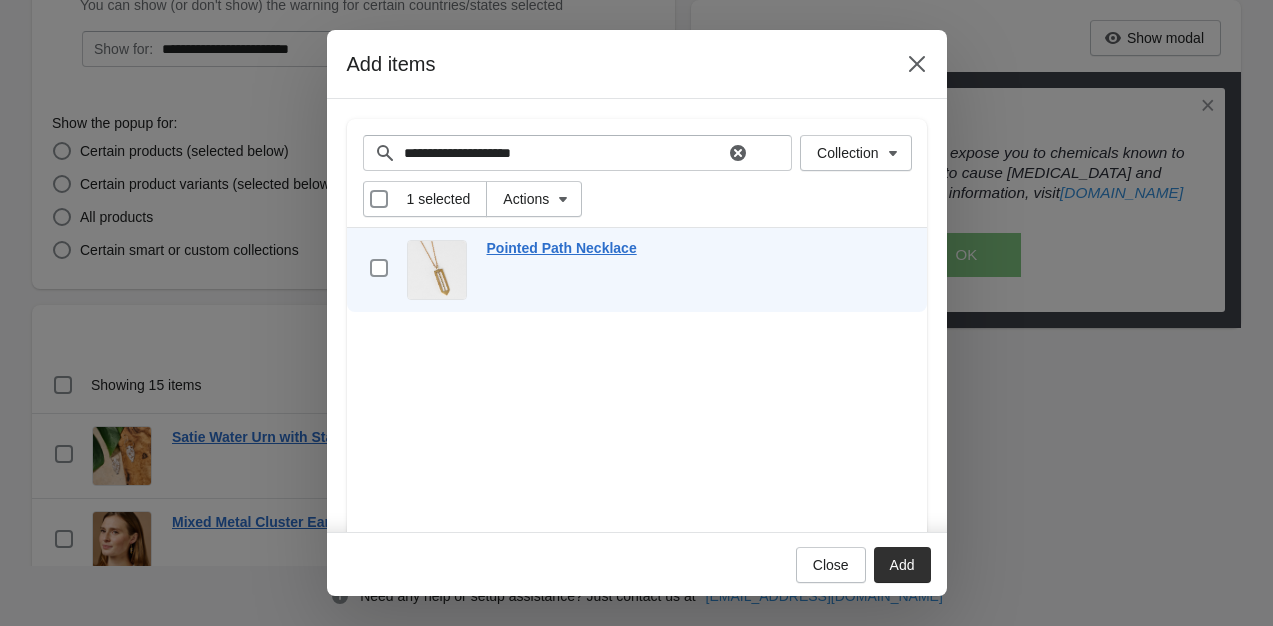 click on "Add" at bounding box center (902, 565) 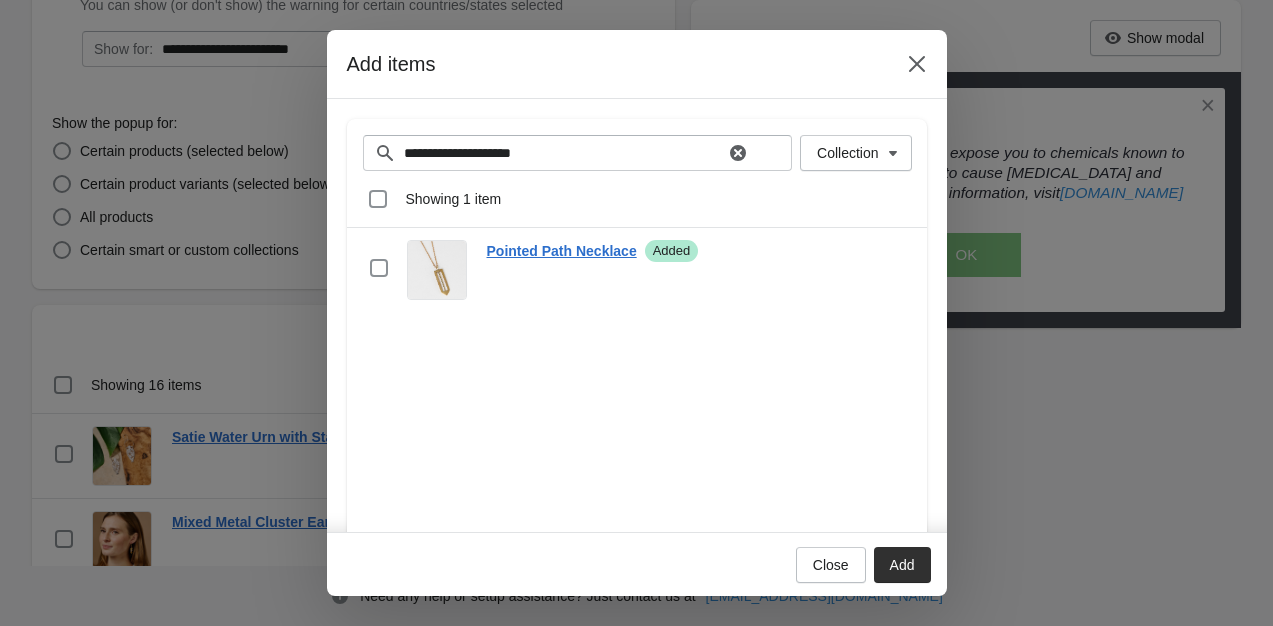 click on "**********" at bounding box center (578, 153) 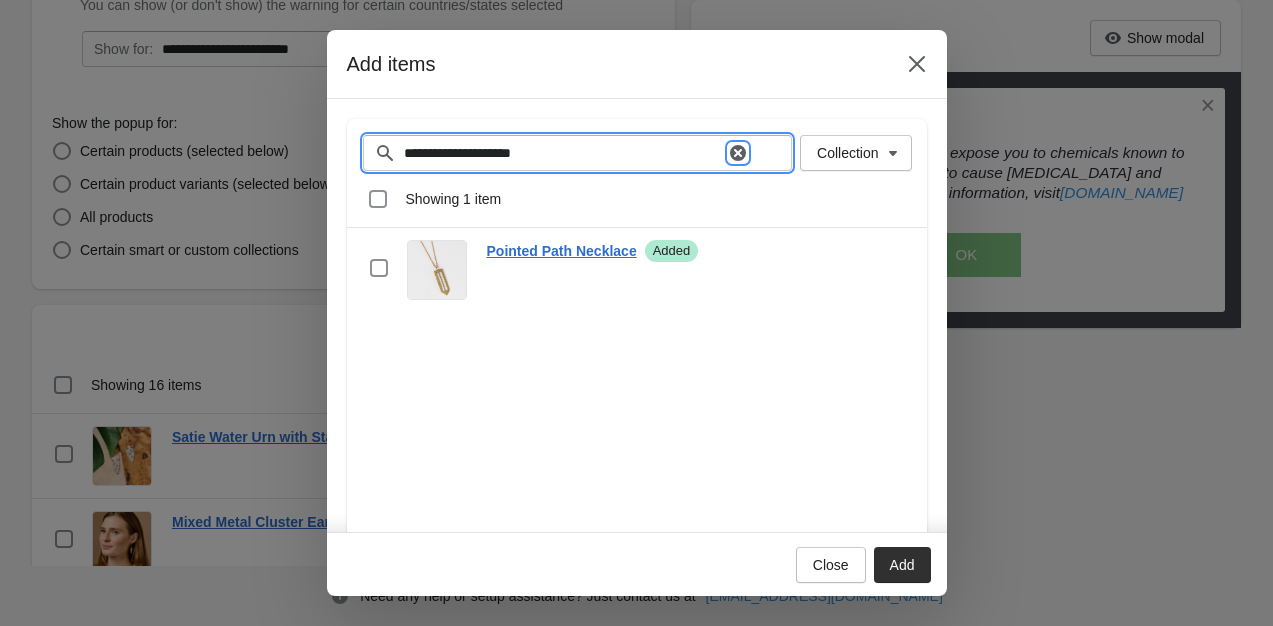 click 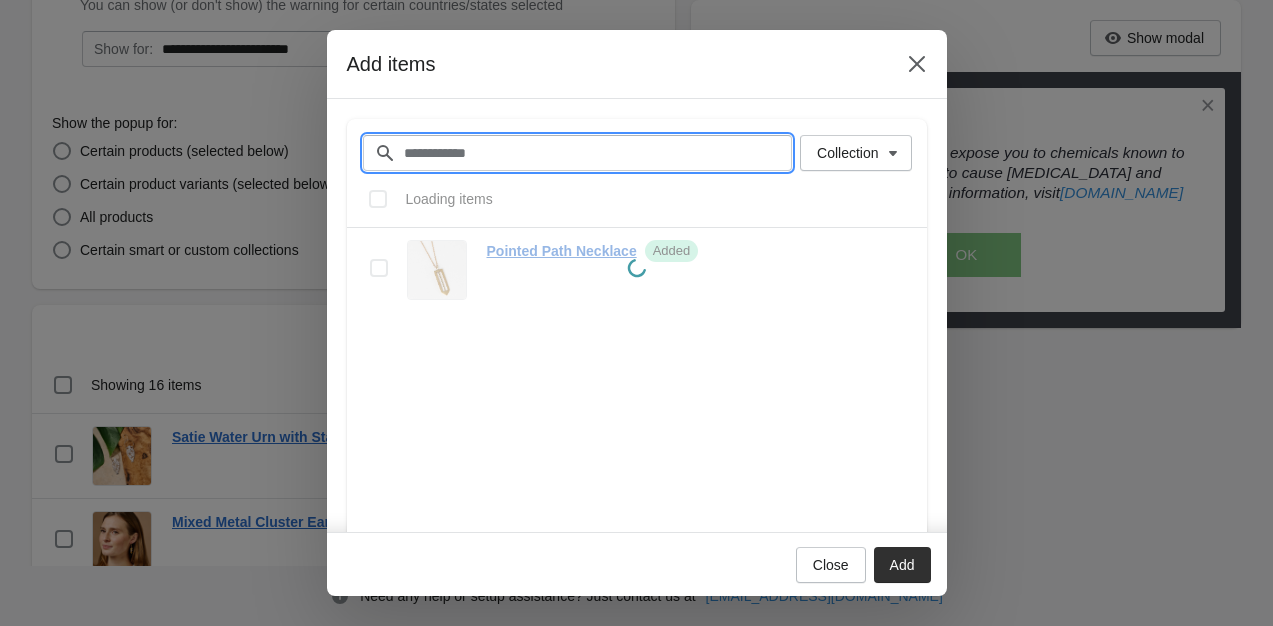 paste on "**********" 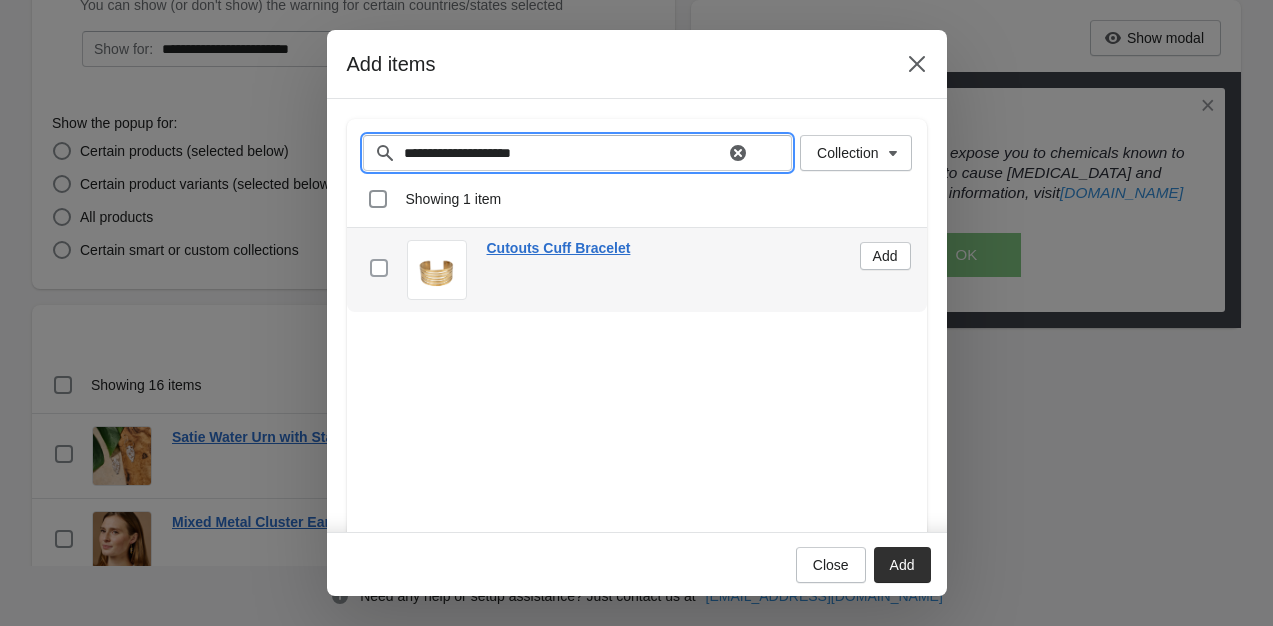 type on "**********" 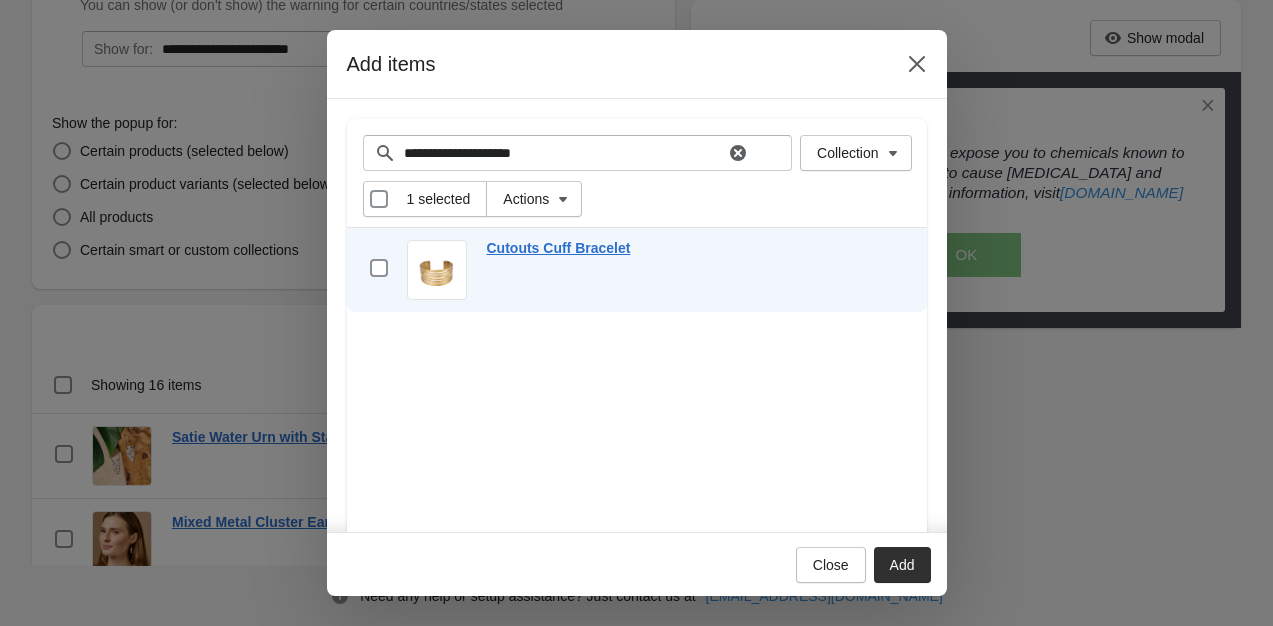 click on "Add" at bounding box center [902, 565] 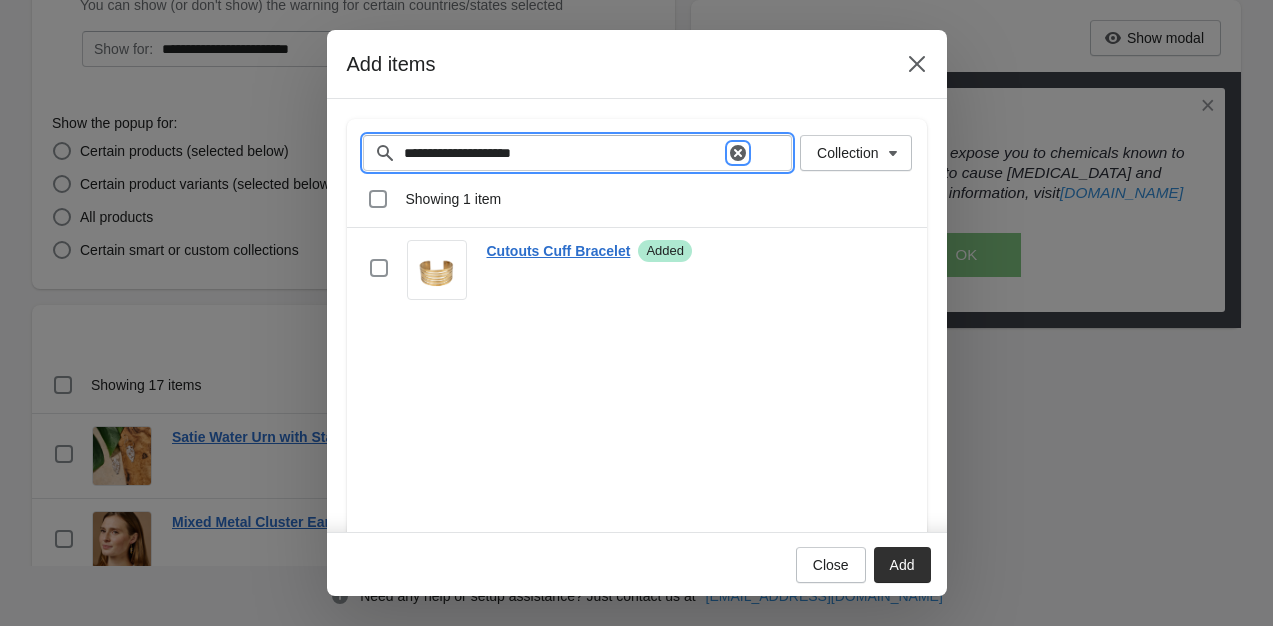 click 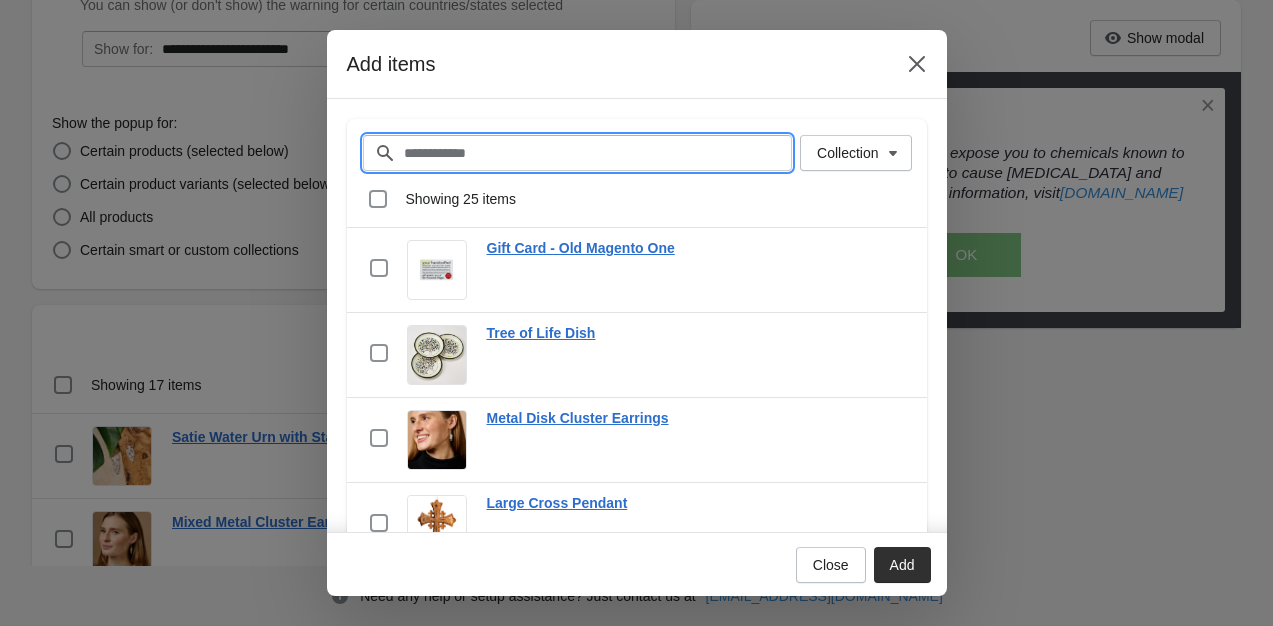 paste on "**********" 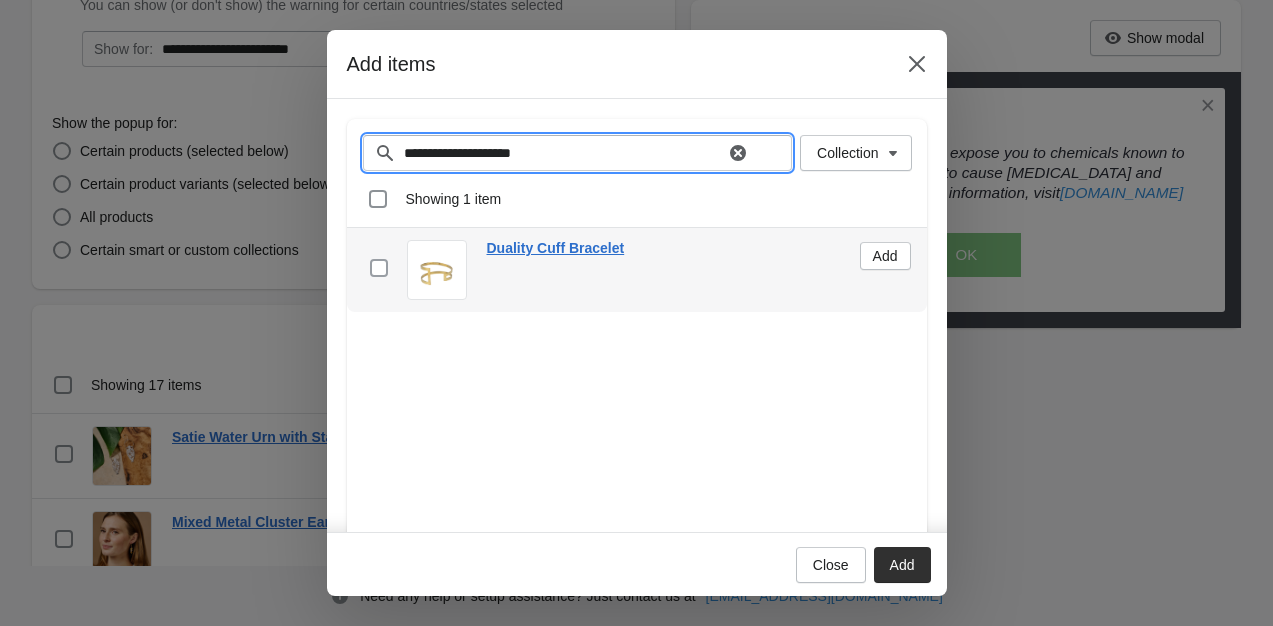 type on "**********" 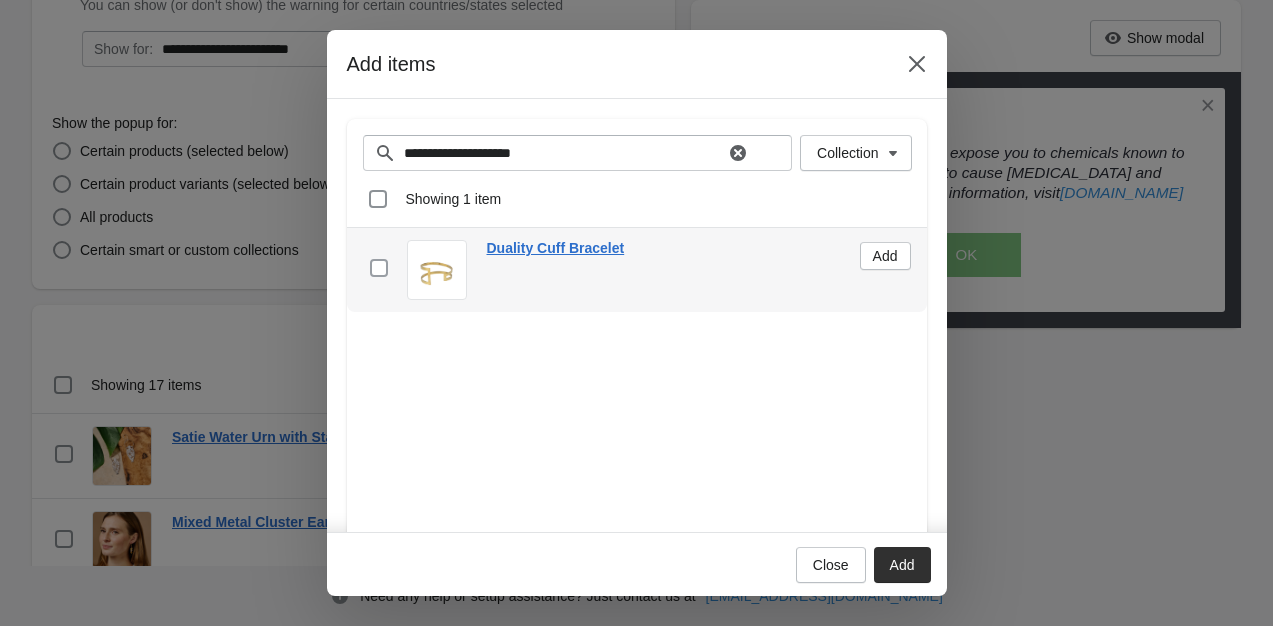 click at bounding box center [379, 268] 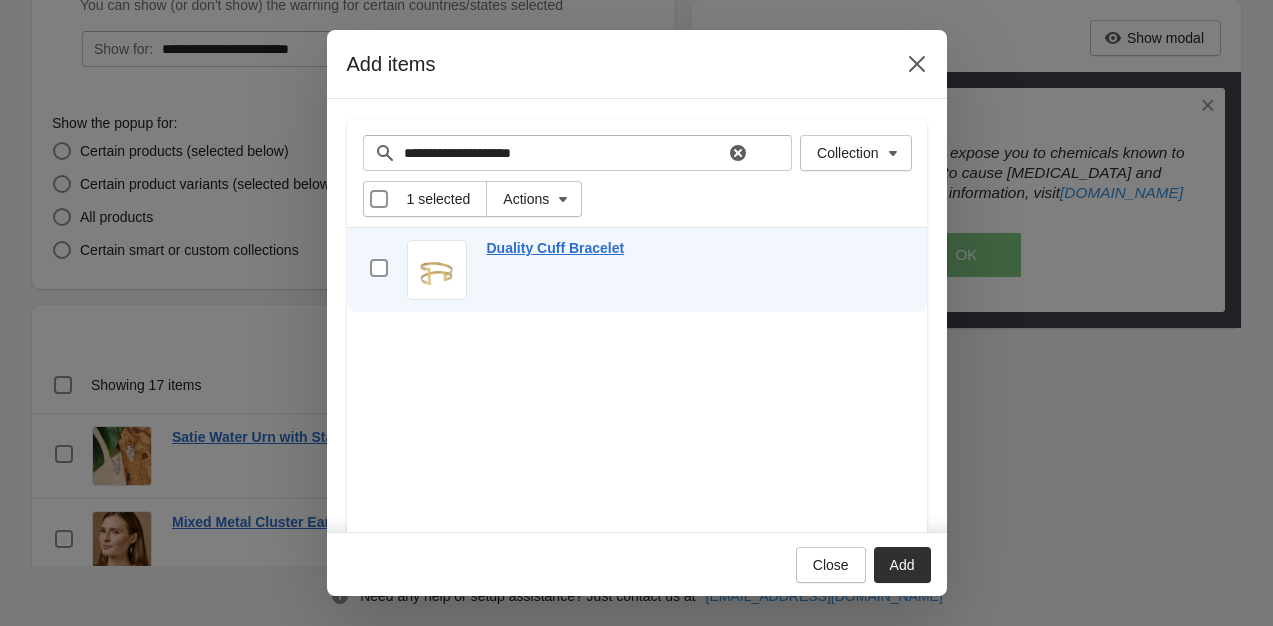 click on "Add" at bounding box center (902, 565) 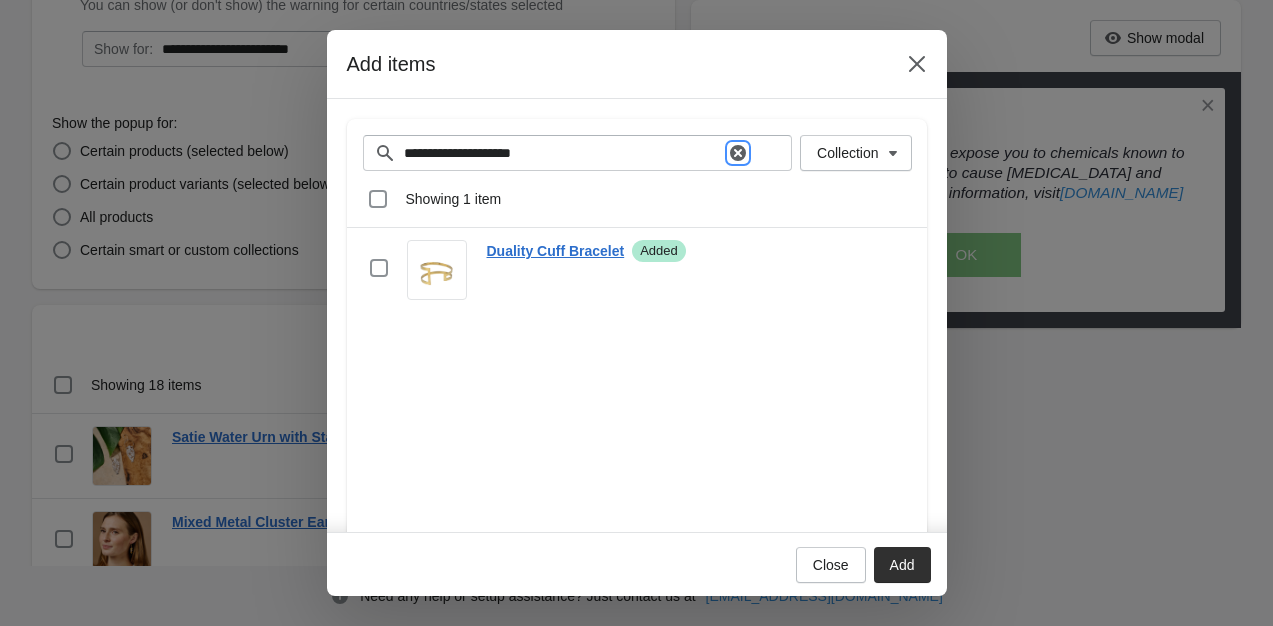 click 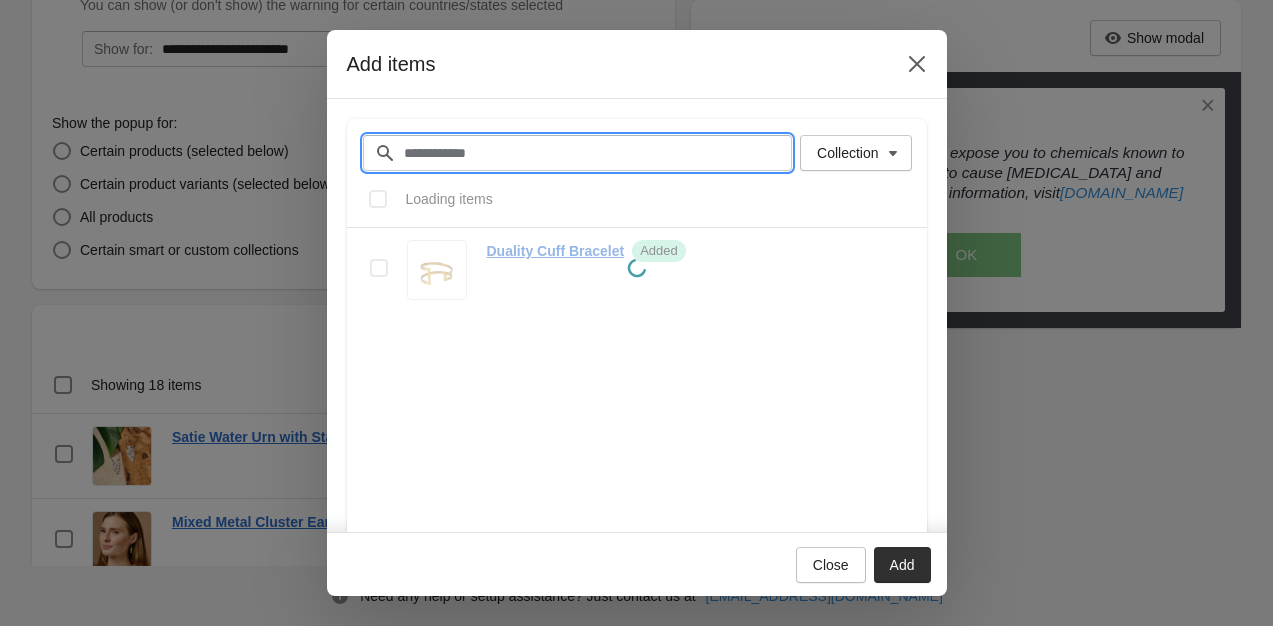 paste on "**********" 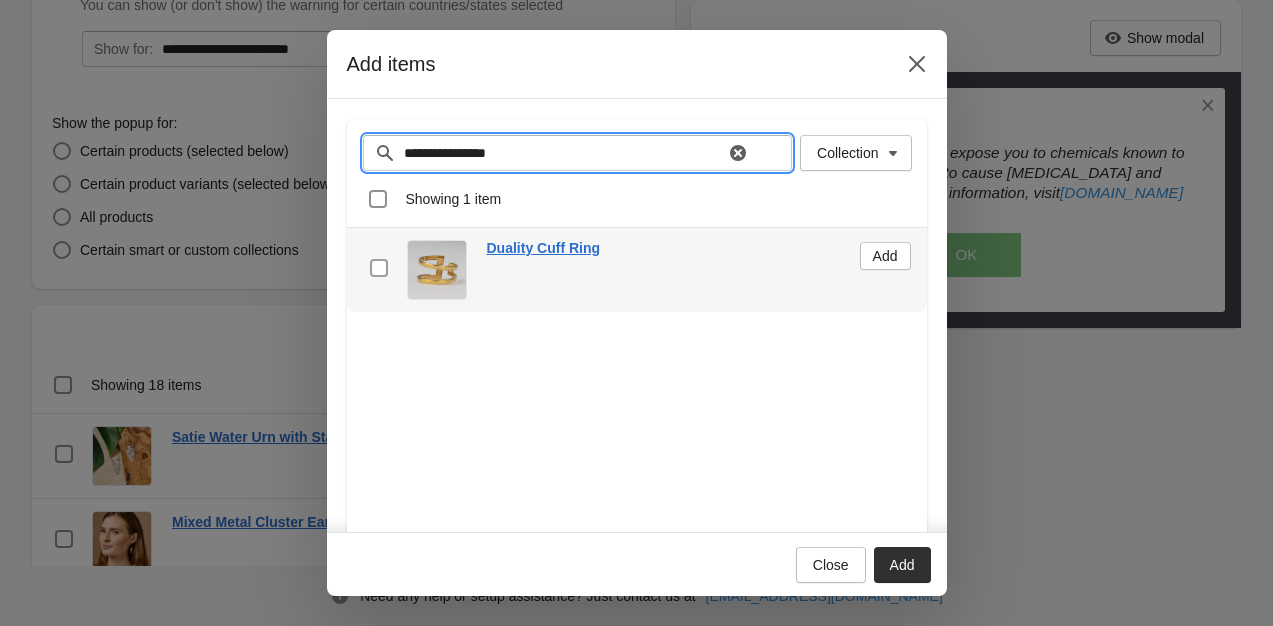 type on "**********" 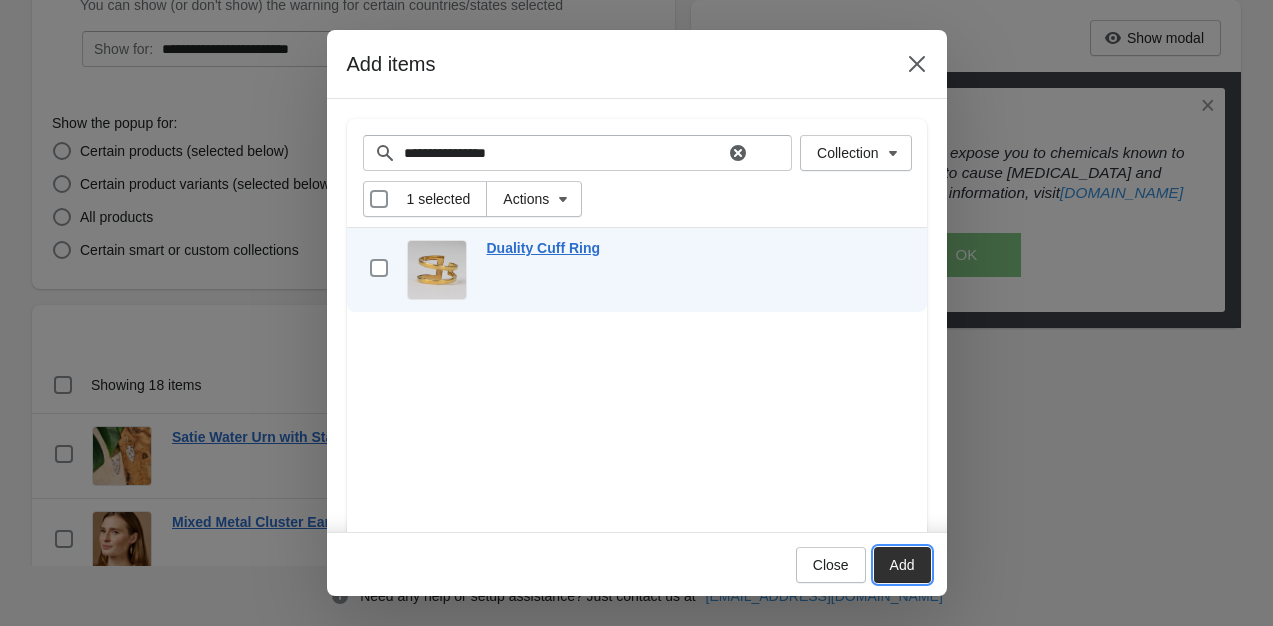 click on "Add" at bounding box center [902, 565] 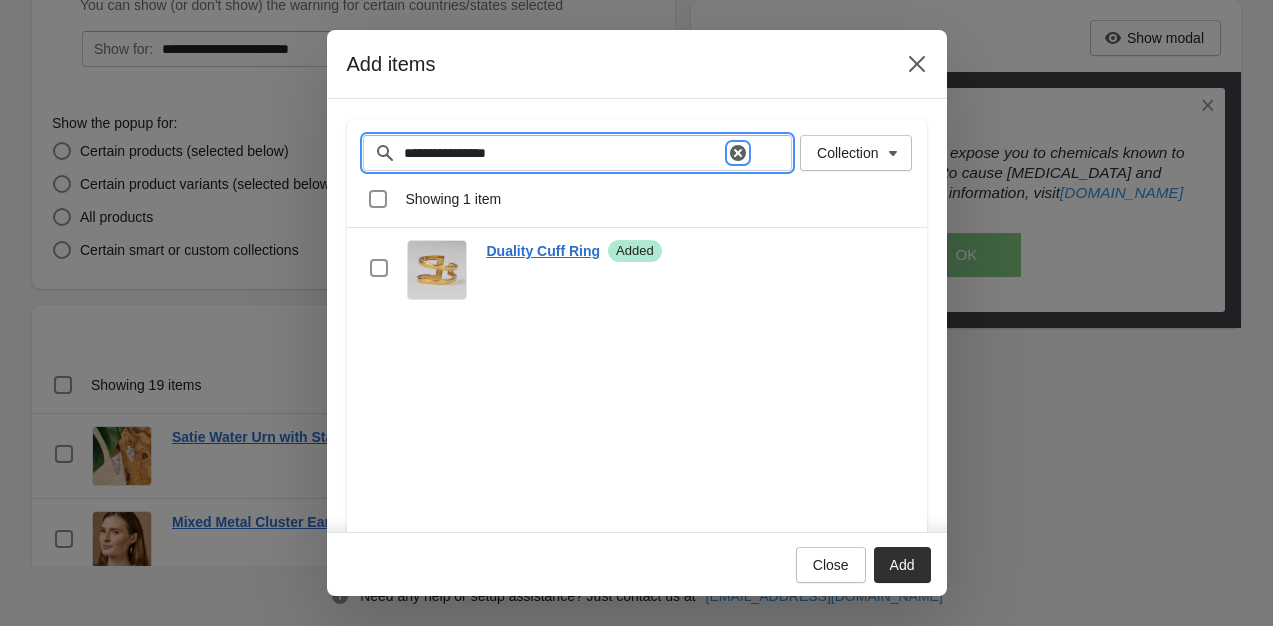 click 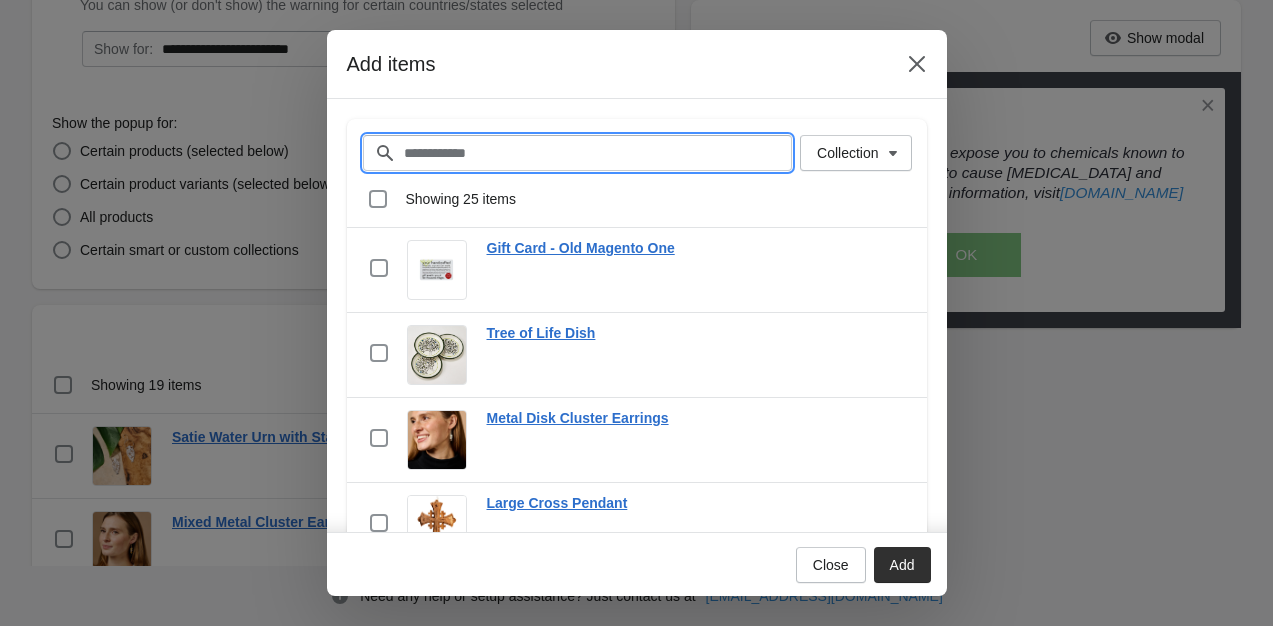 paste on "**********" 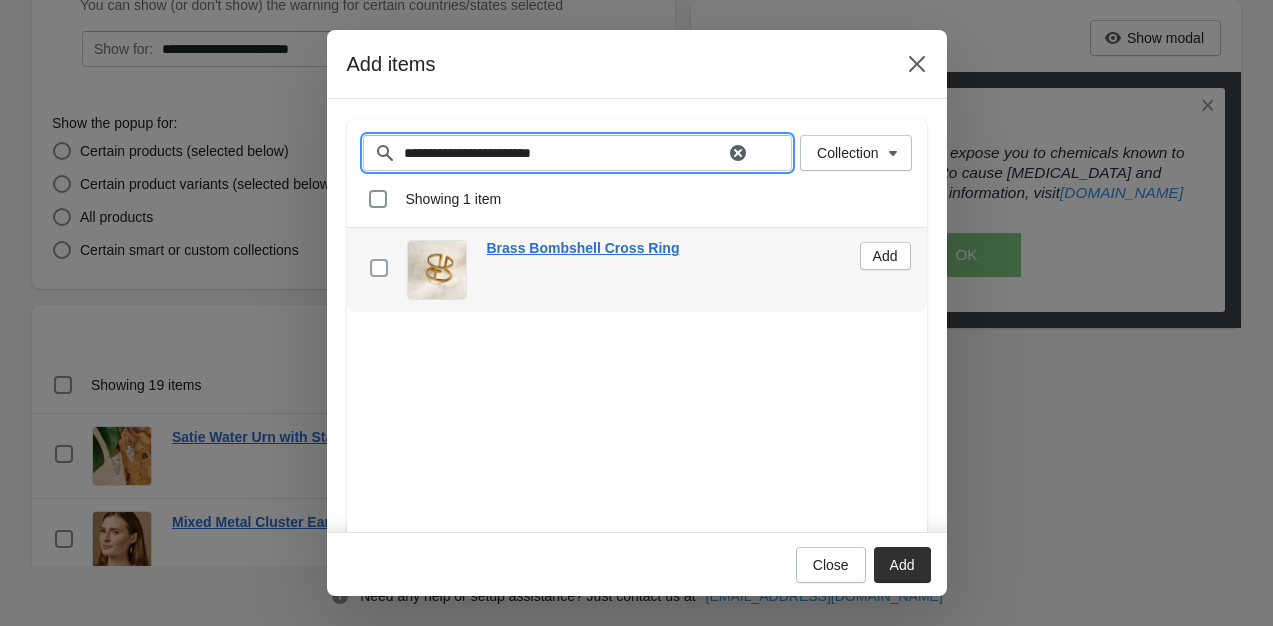 type on "**********" 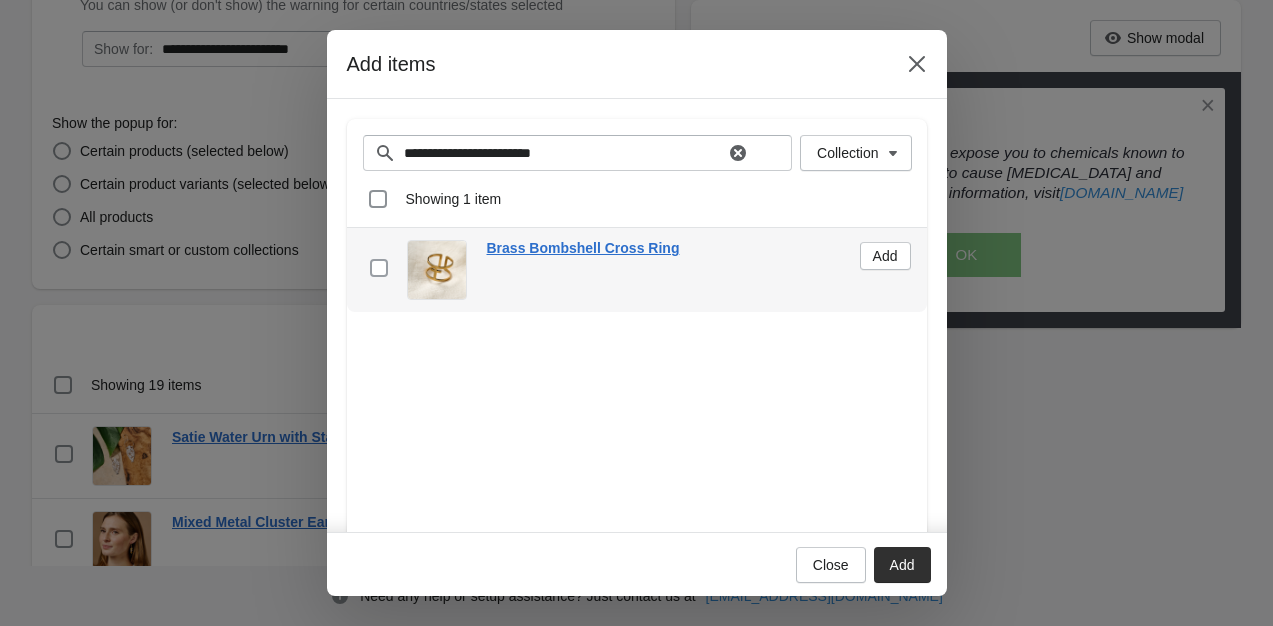 click at bounding box center [379, 268] 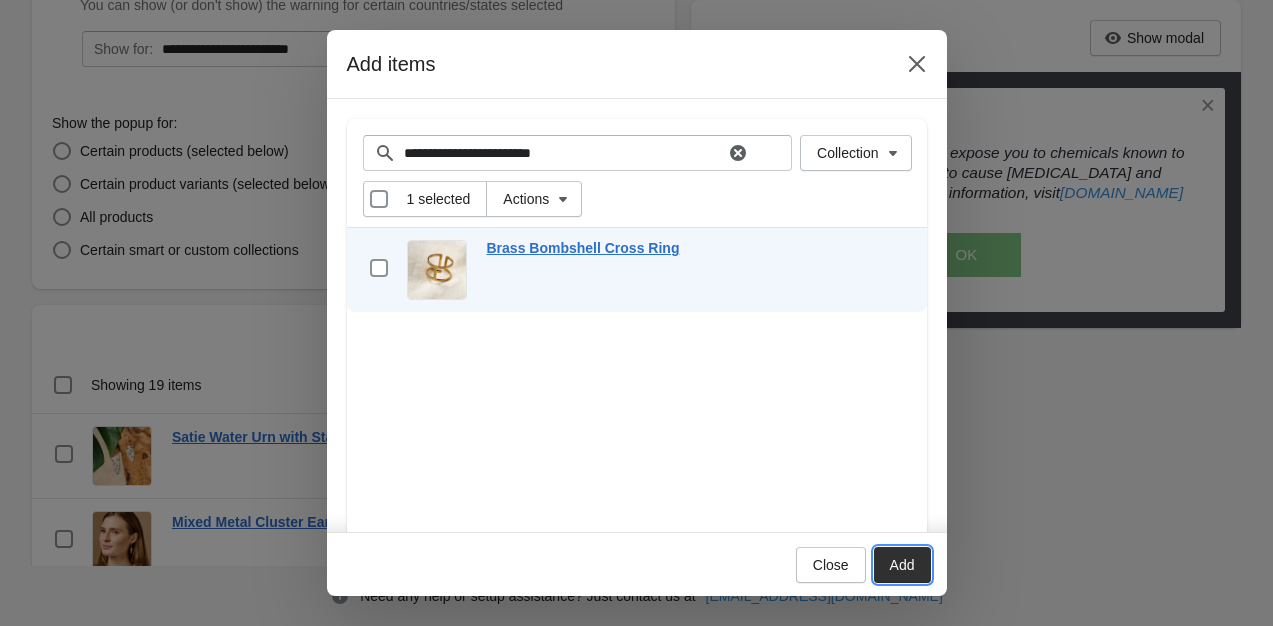 click on "Add" at bounding box center [902, 565] 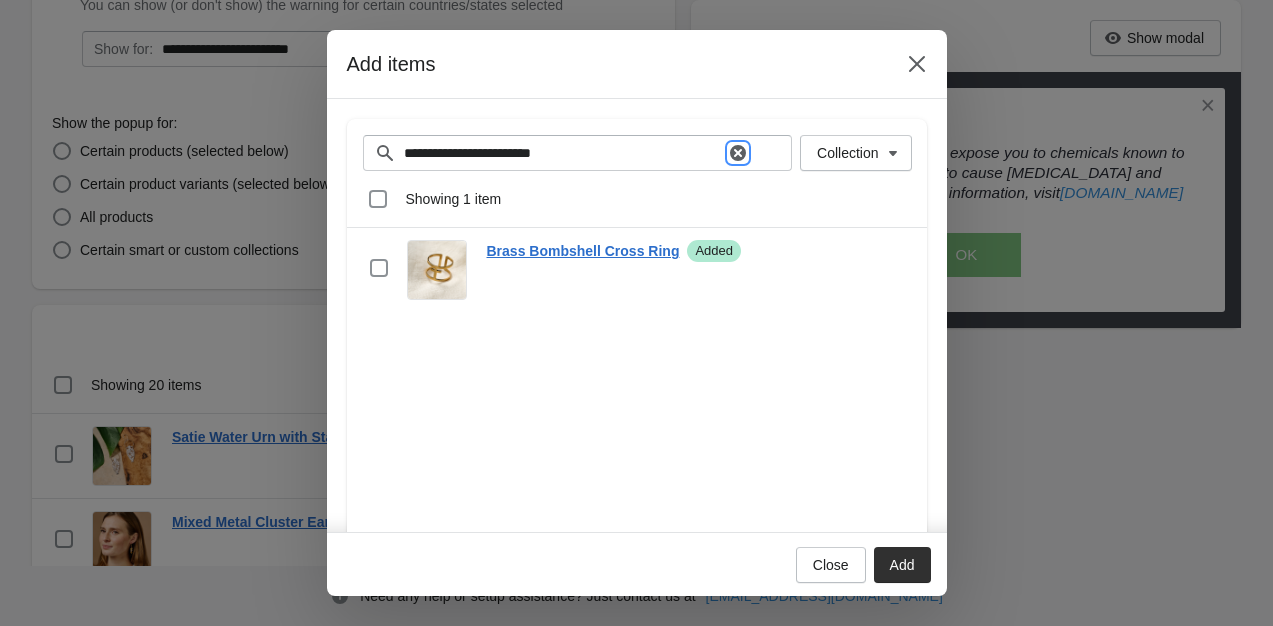 click 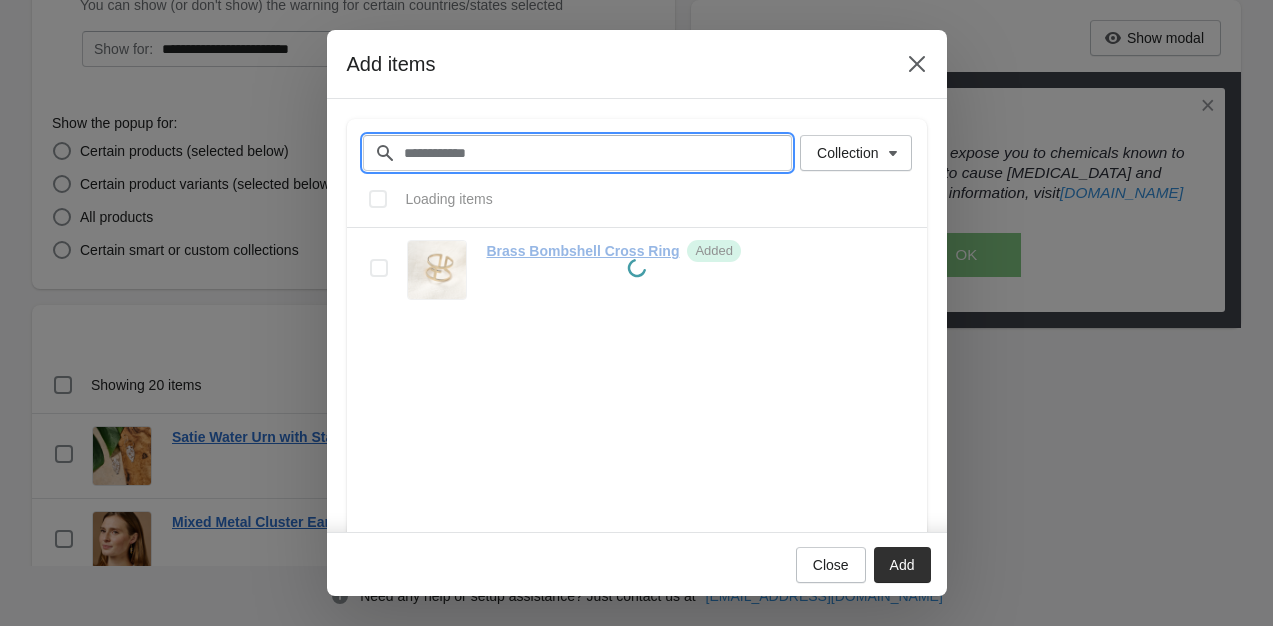 paste on "**********" 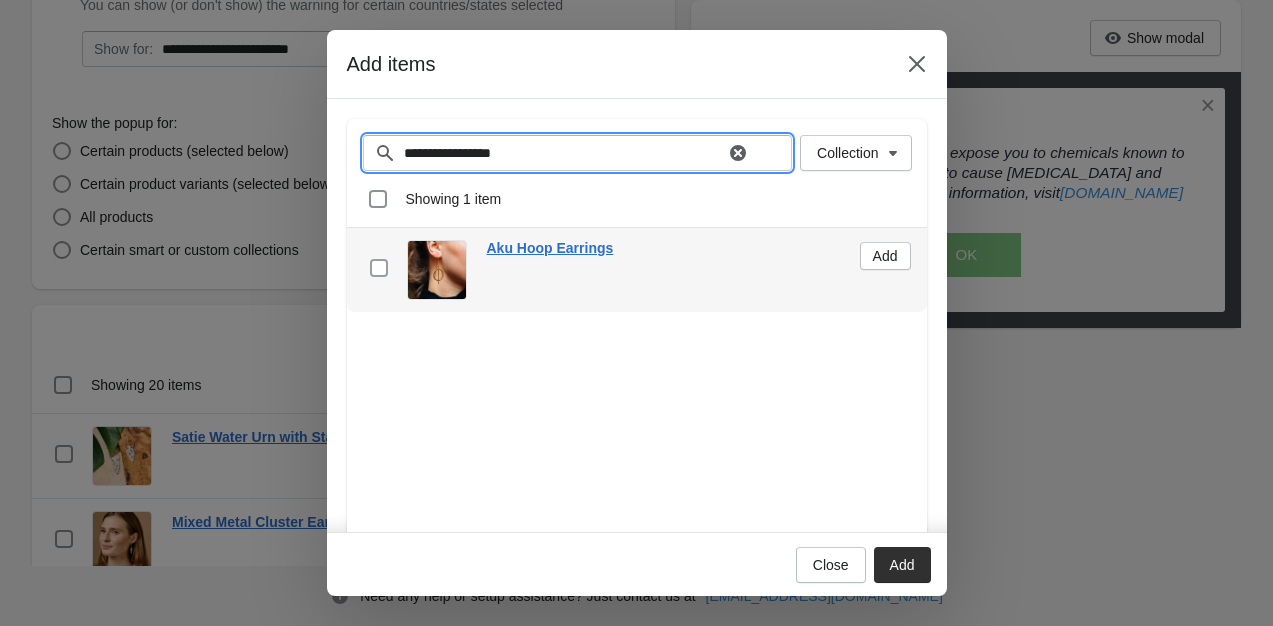 type on "**********" 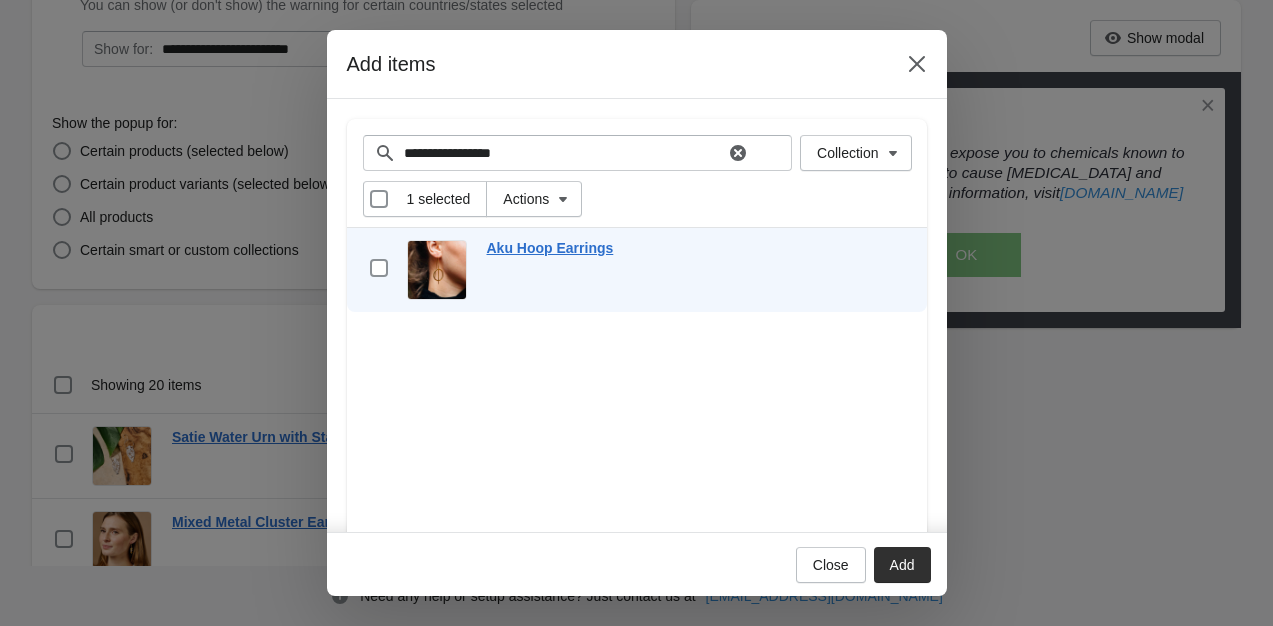 click on "Add" at bounding box center [902, 565] 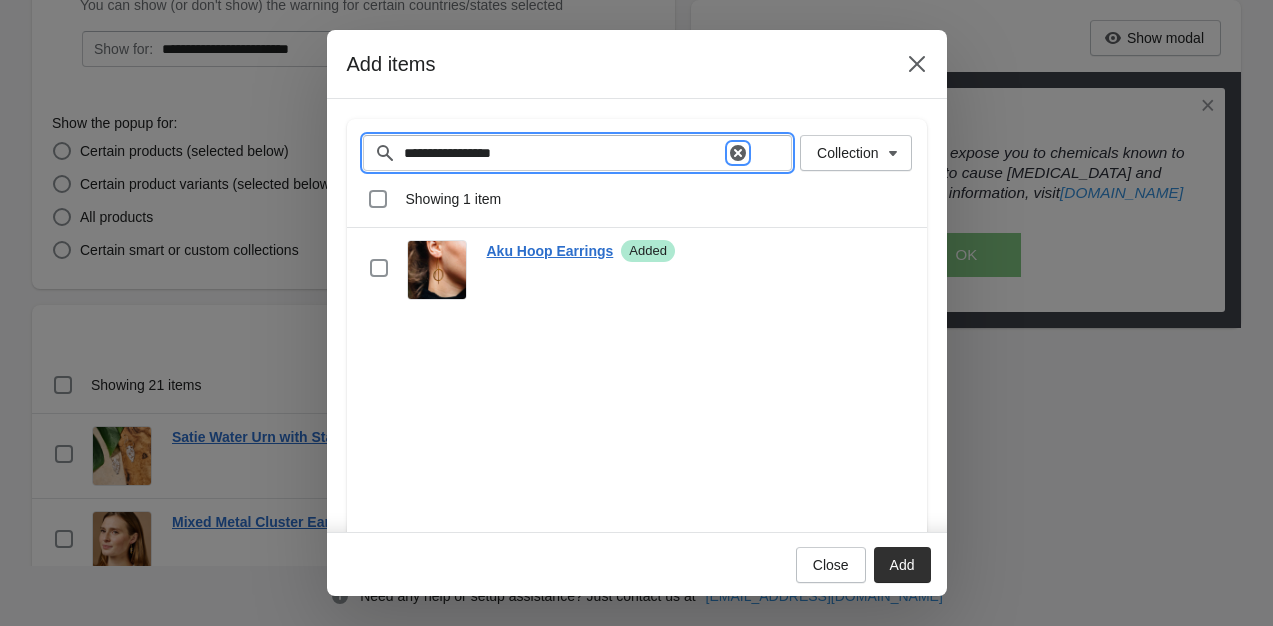 click 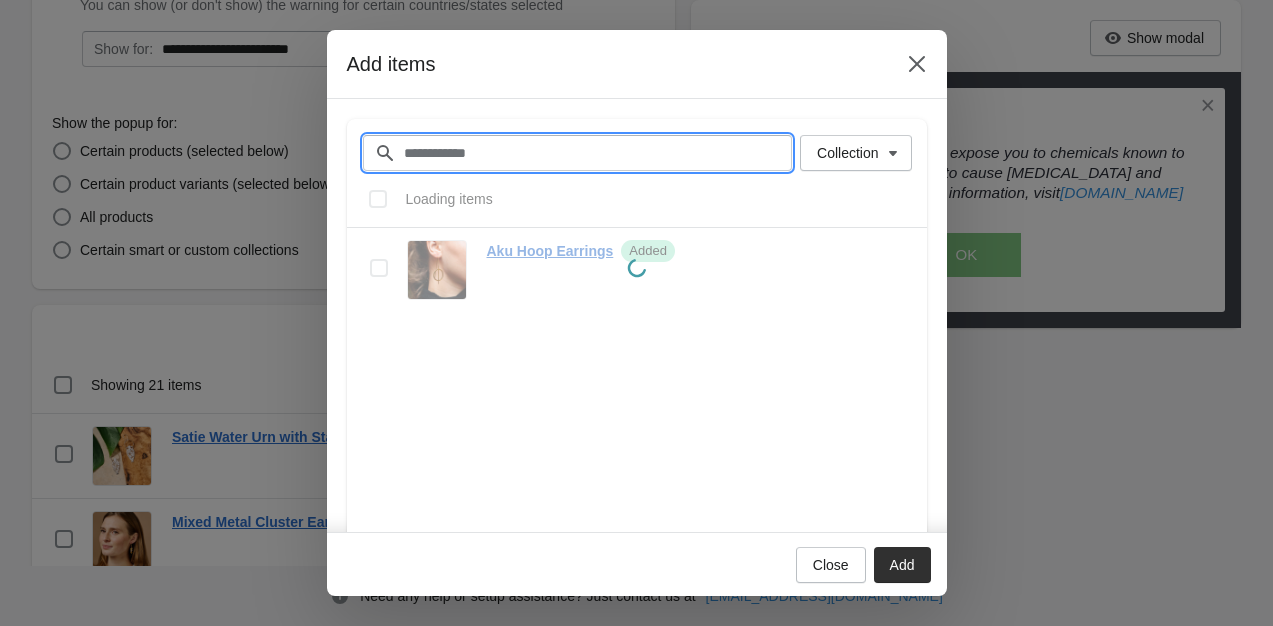 paste on "**********" 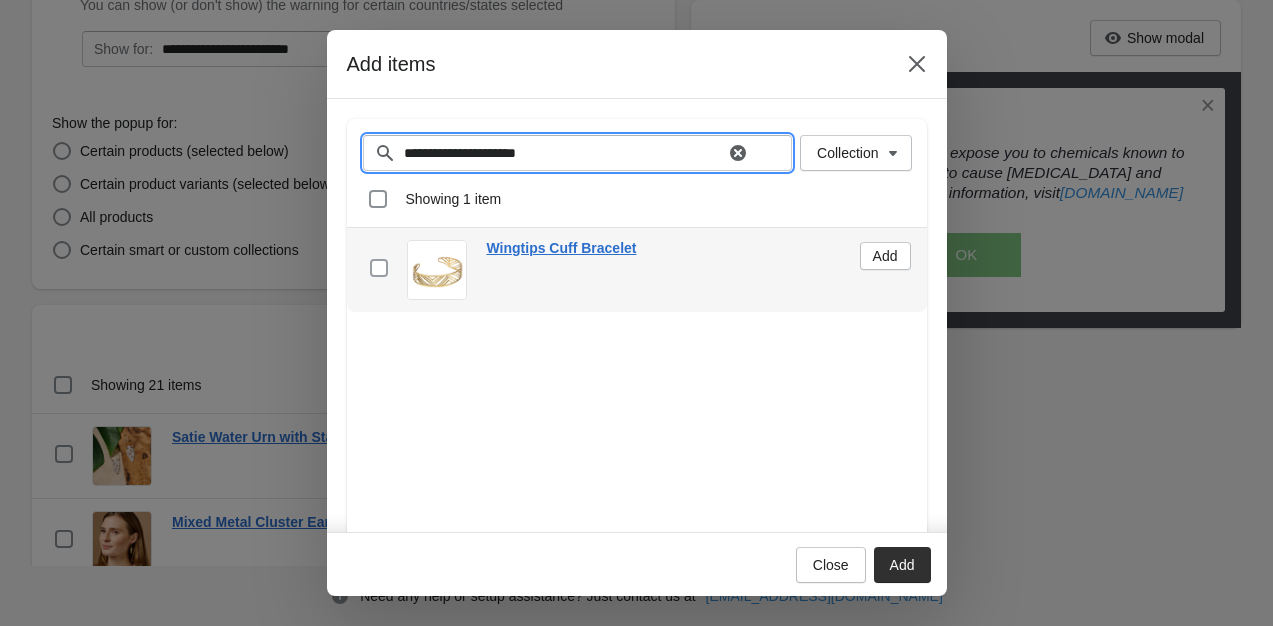 type on "**********" 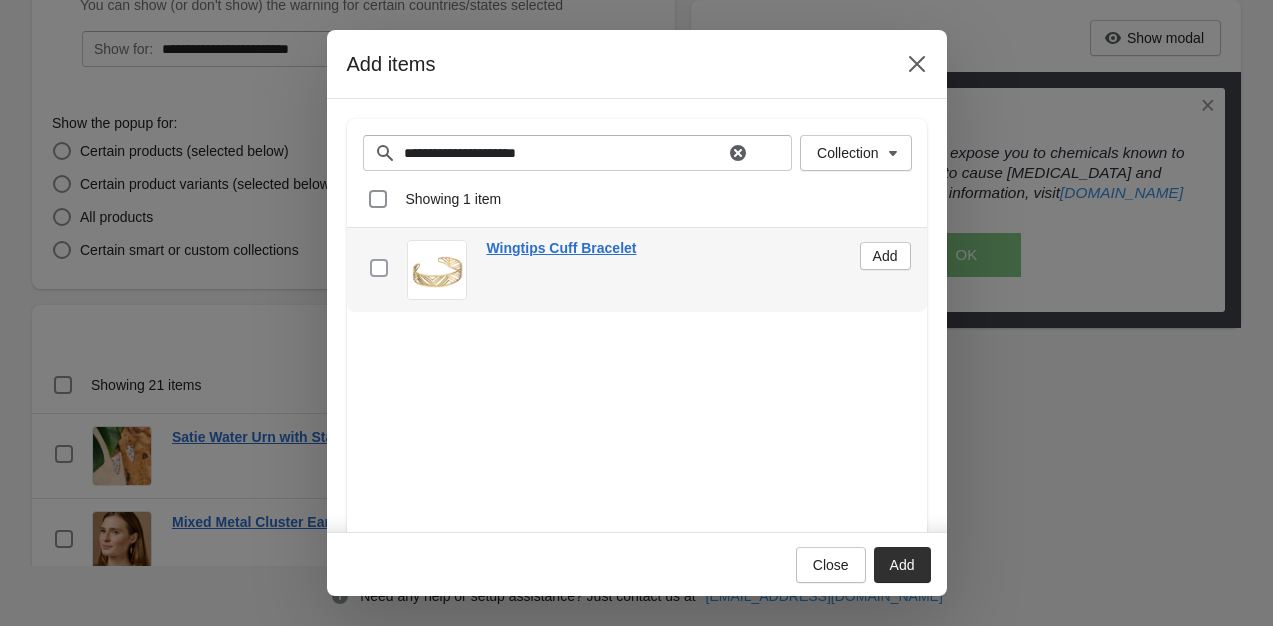 click at bounding box center (379, 268) 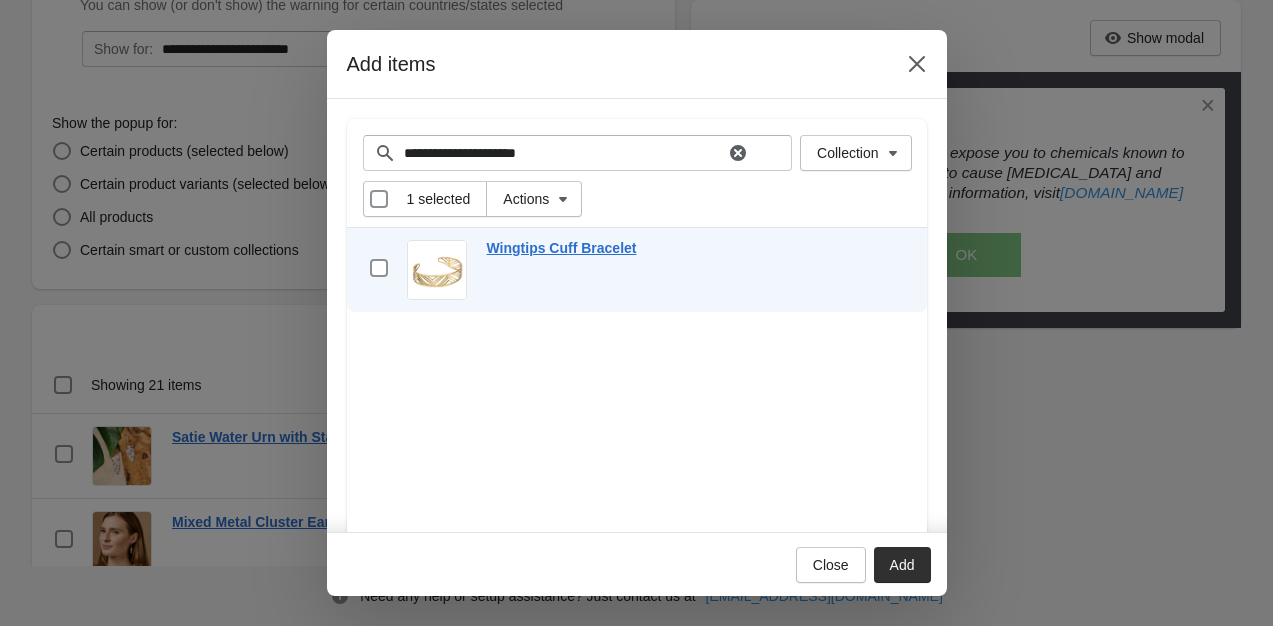 click on "Add" at bounding box center (902, 565) 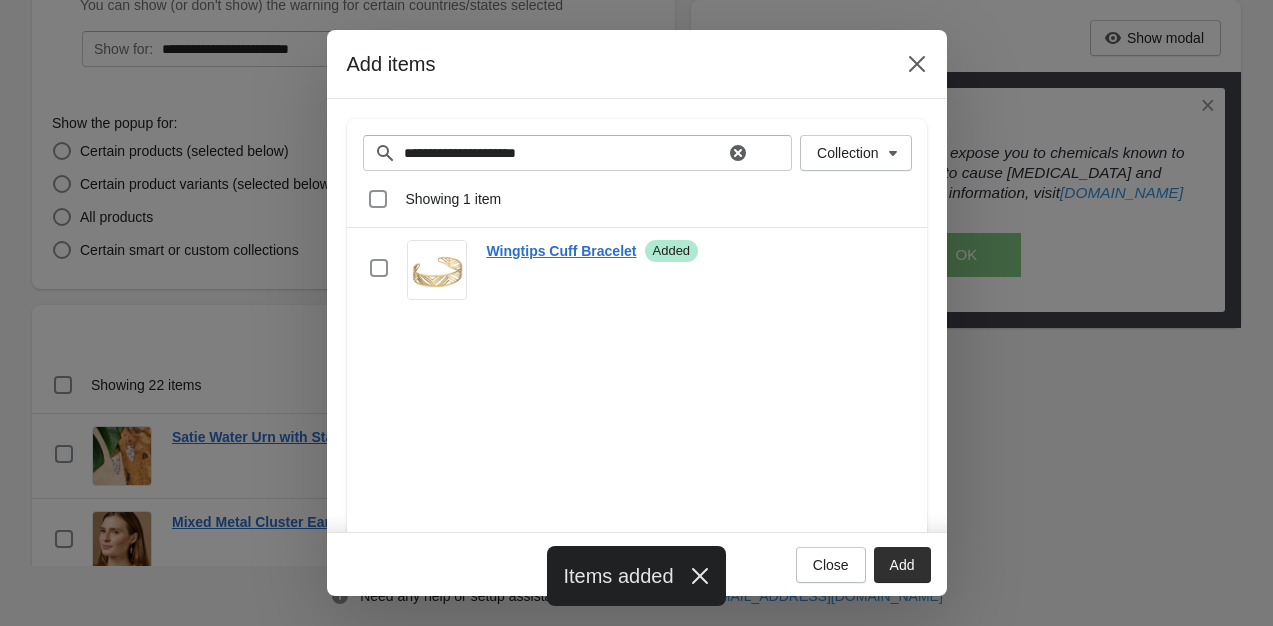 click on "**********" at bounding box center (636, 313) 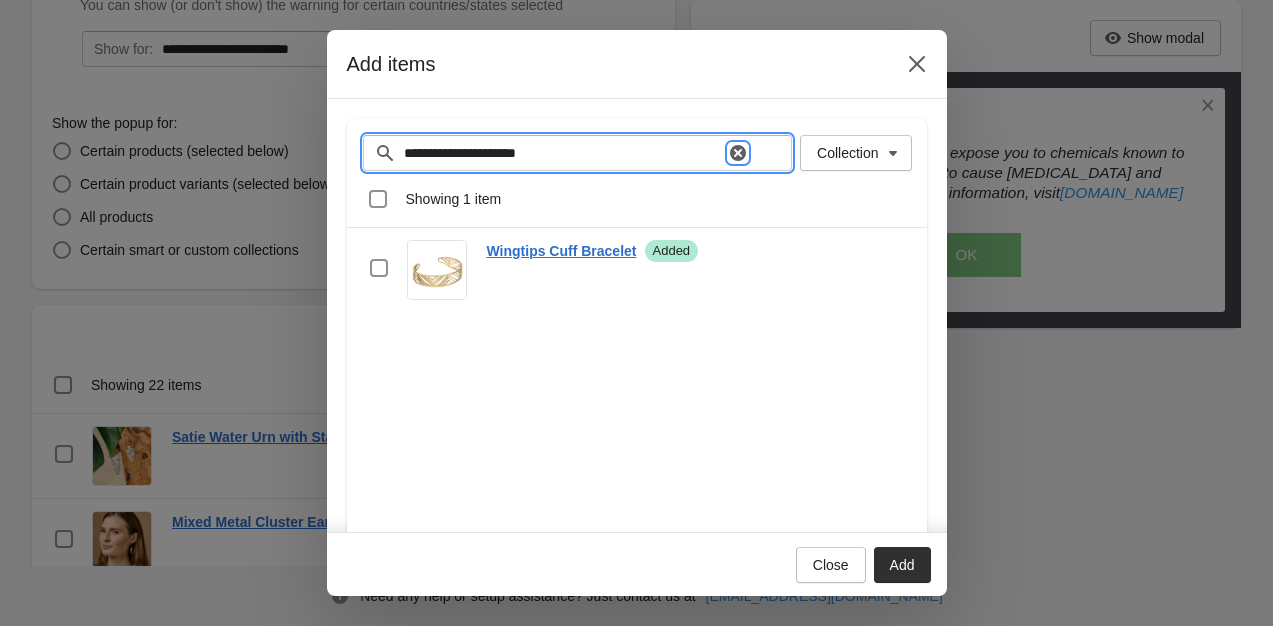 click 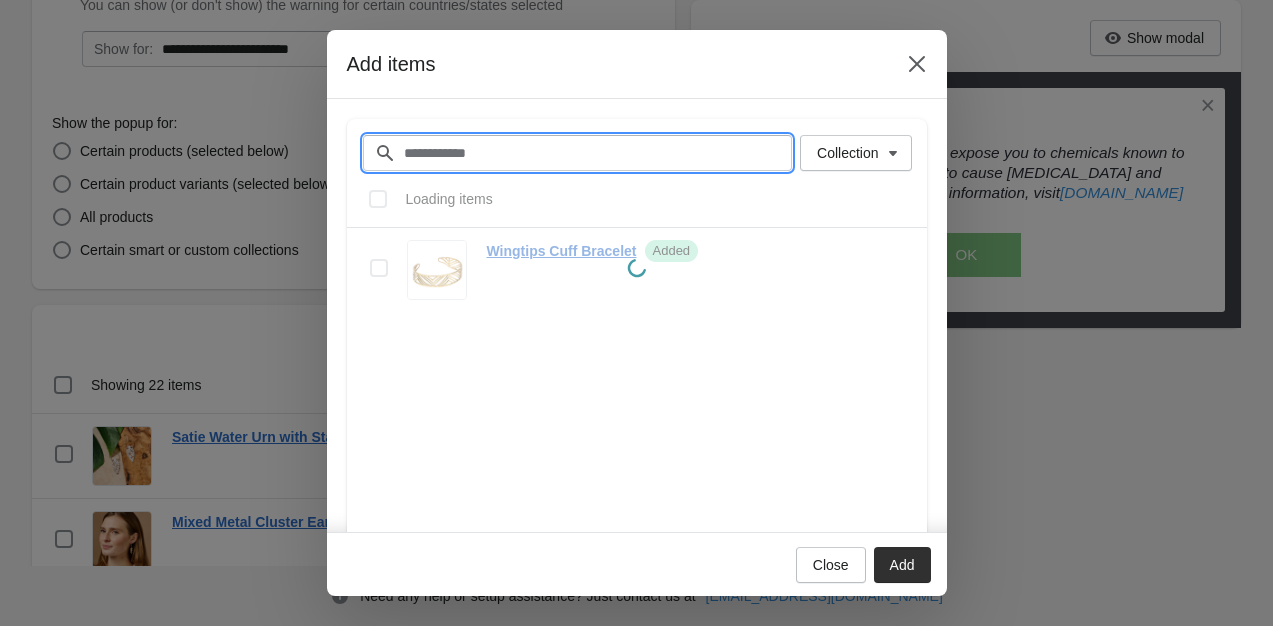 paste on "**********" 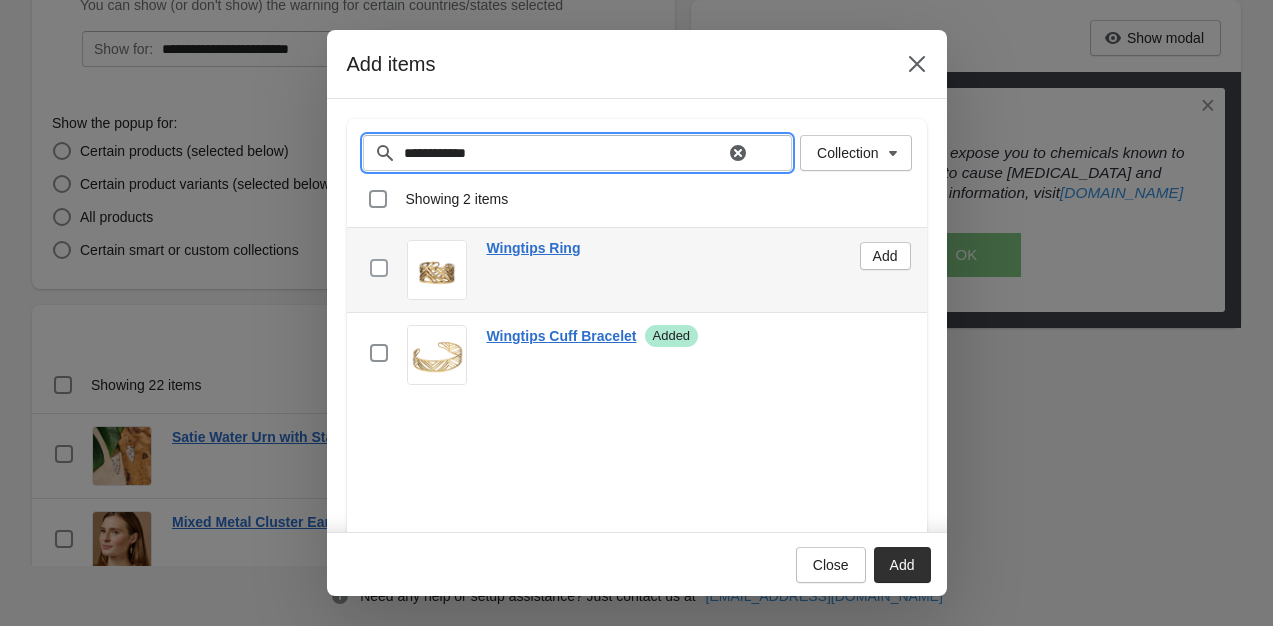 type on "**********" 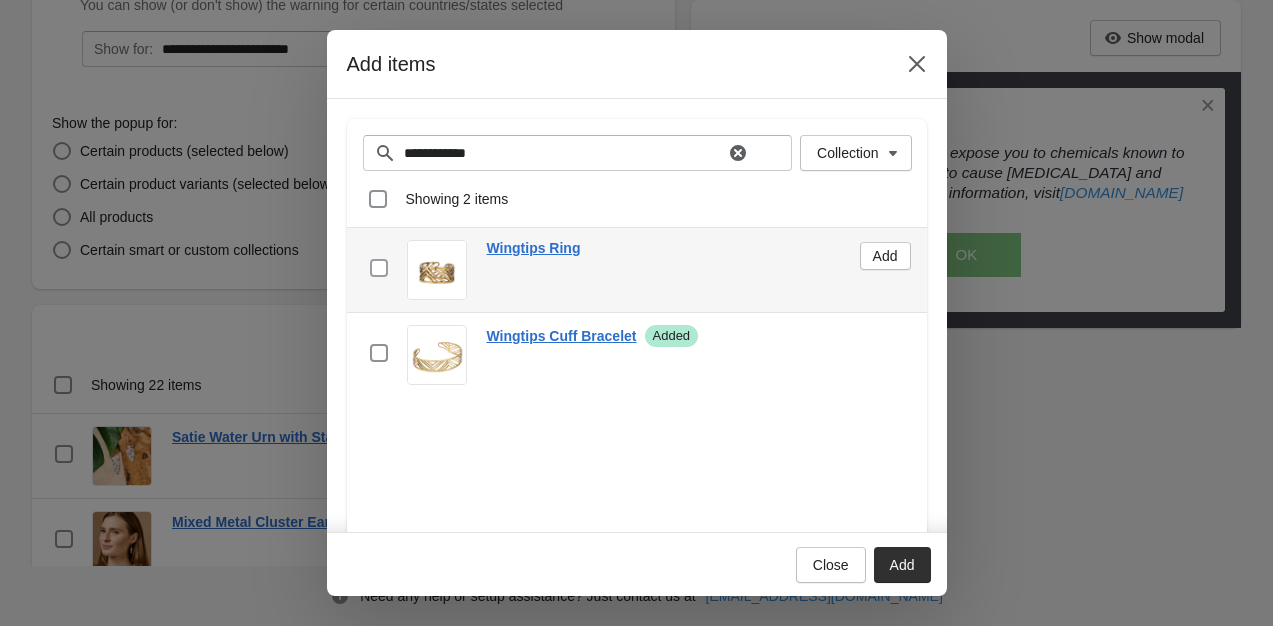 click at bounding box center (379, 268) 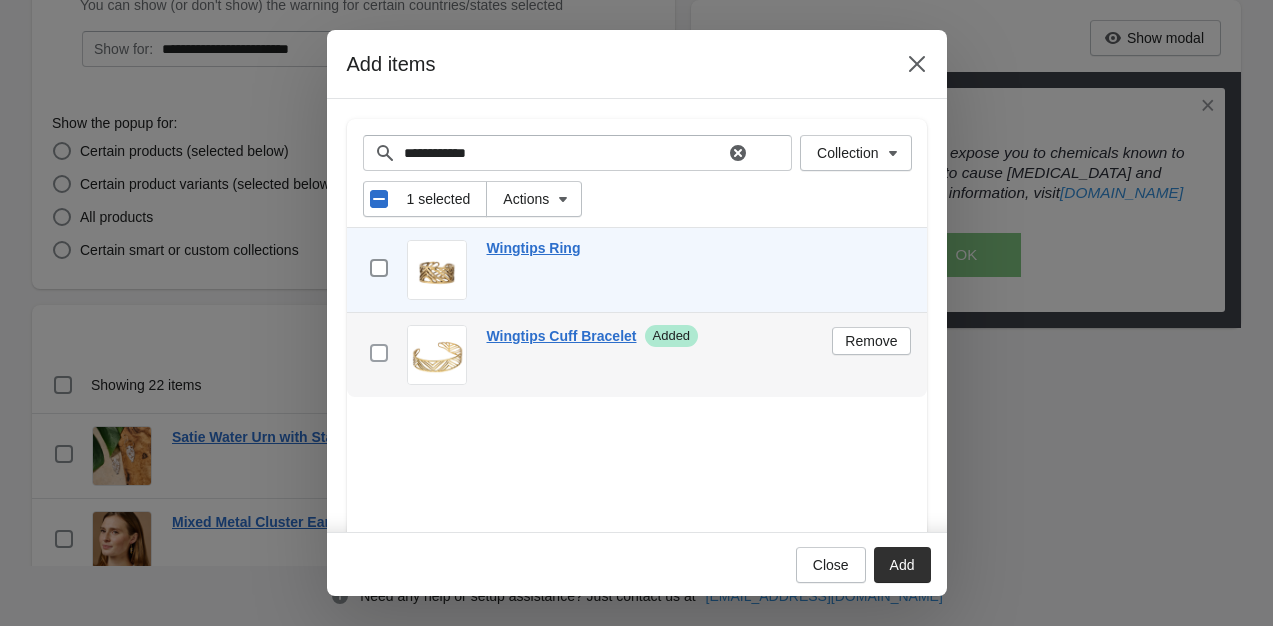 click at bounding box center (379, 353) 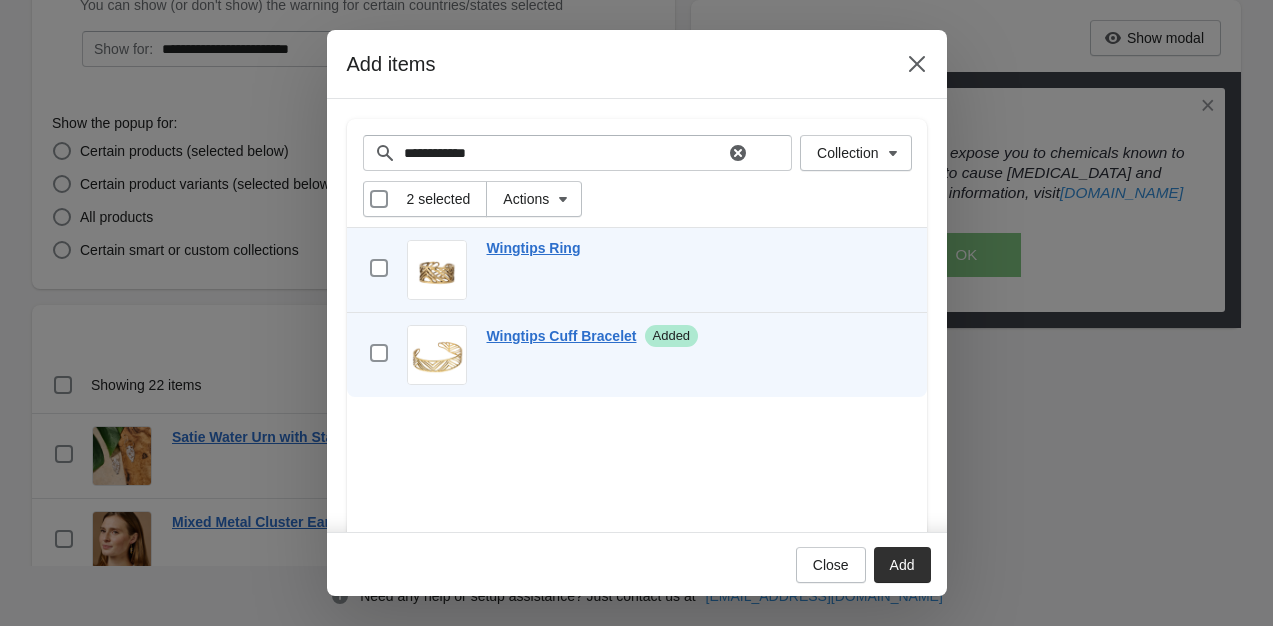 click on "Add" at bounding box center (902, 565) 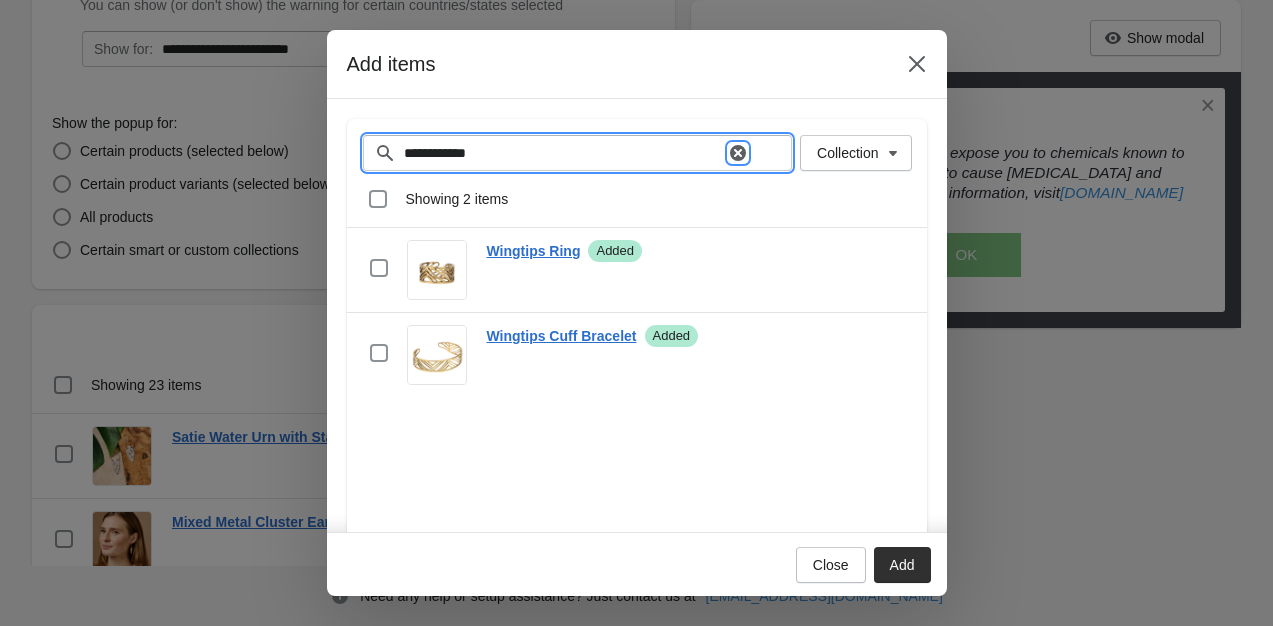 click 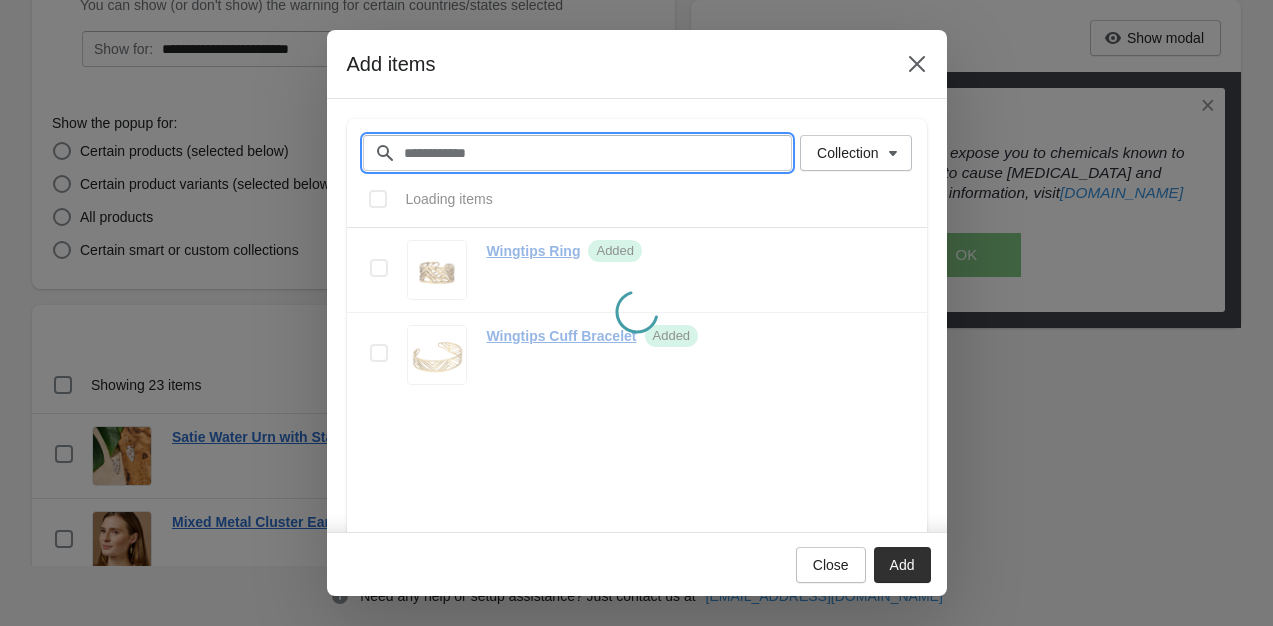paste on "**********" 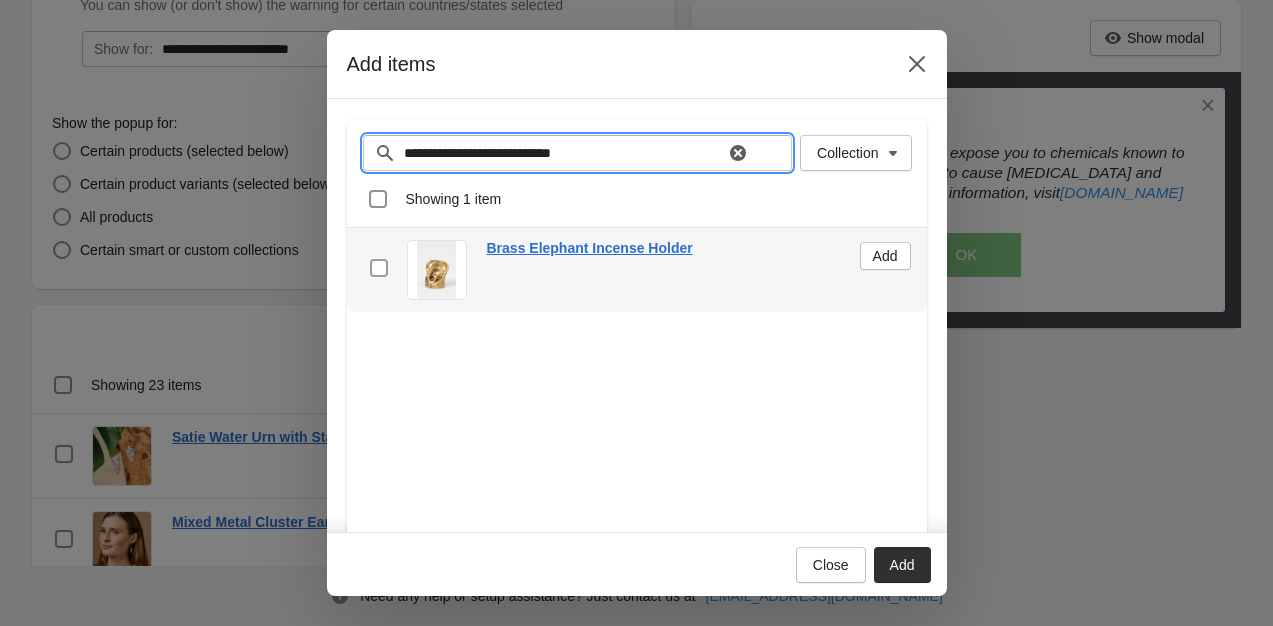 type on "**********" 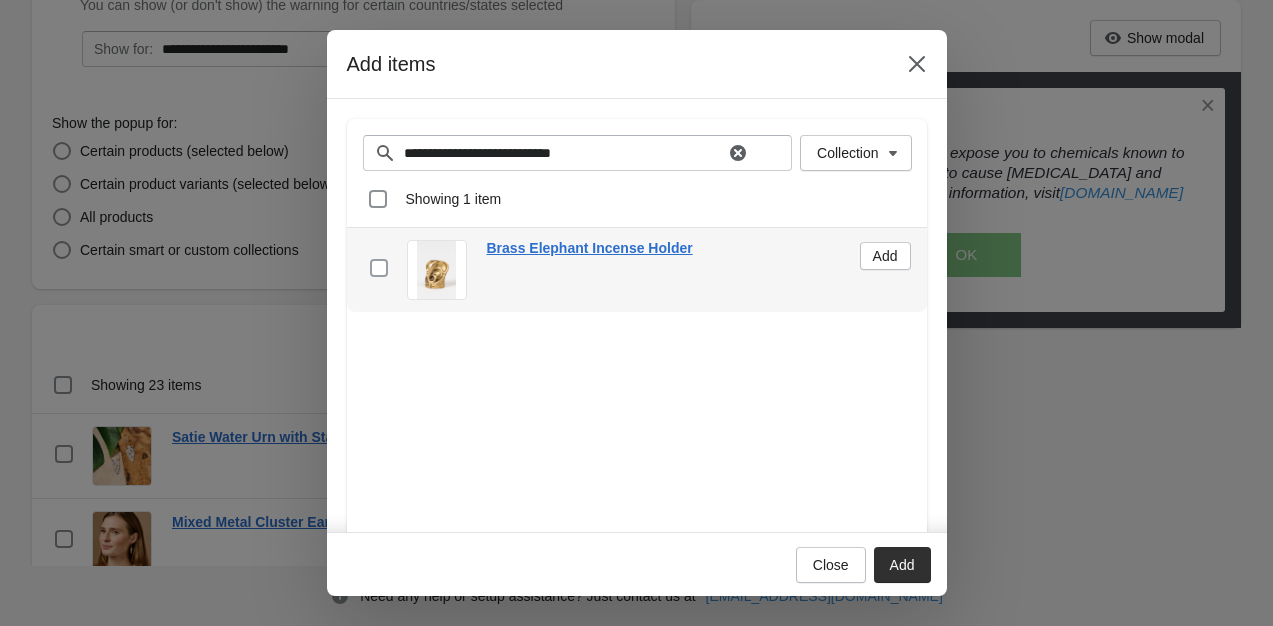 click at bounding box center (379, 268) 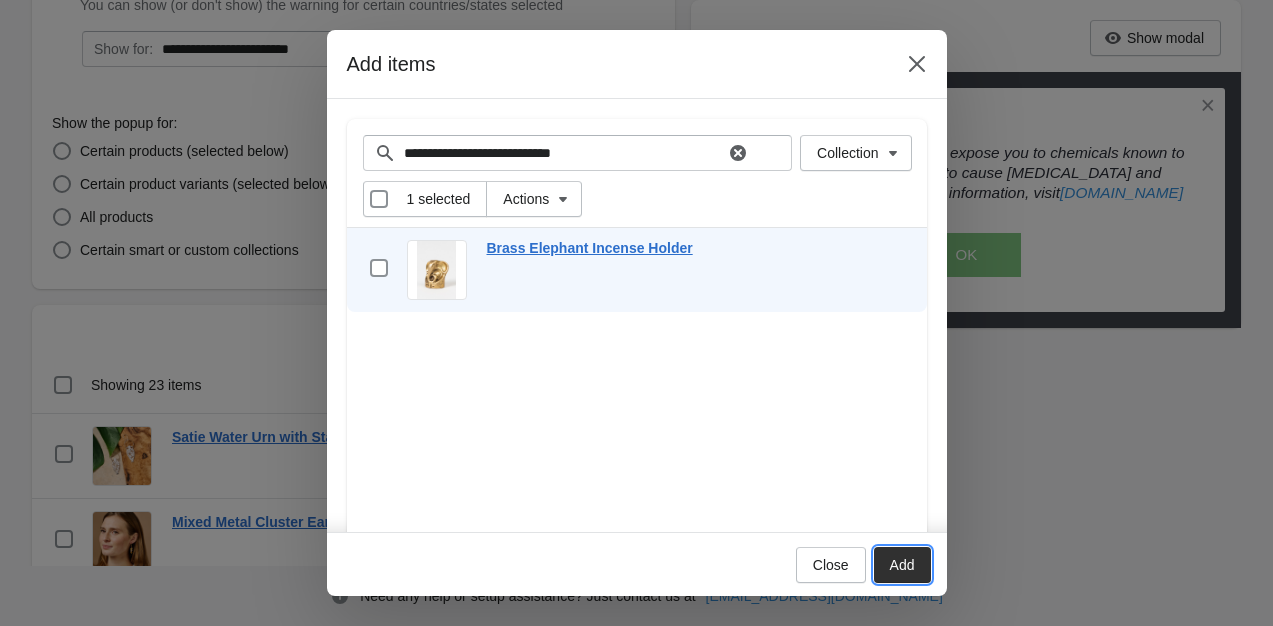 click on "Add" at bounding box center (902, 565) 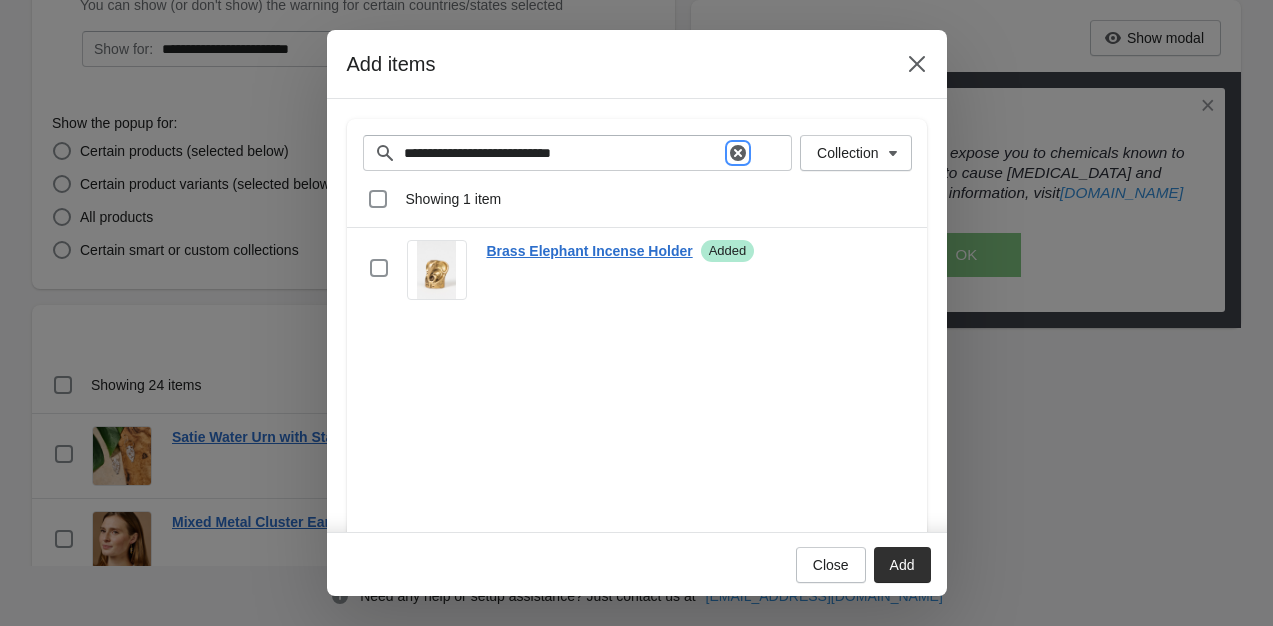 click 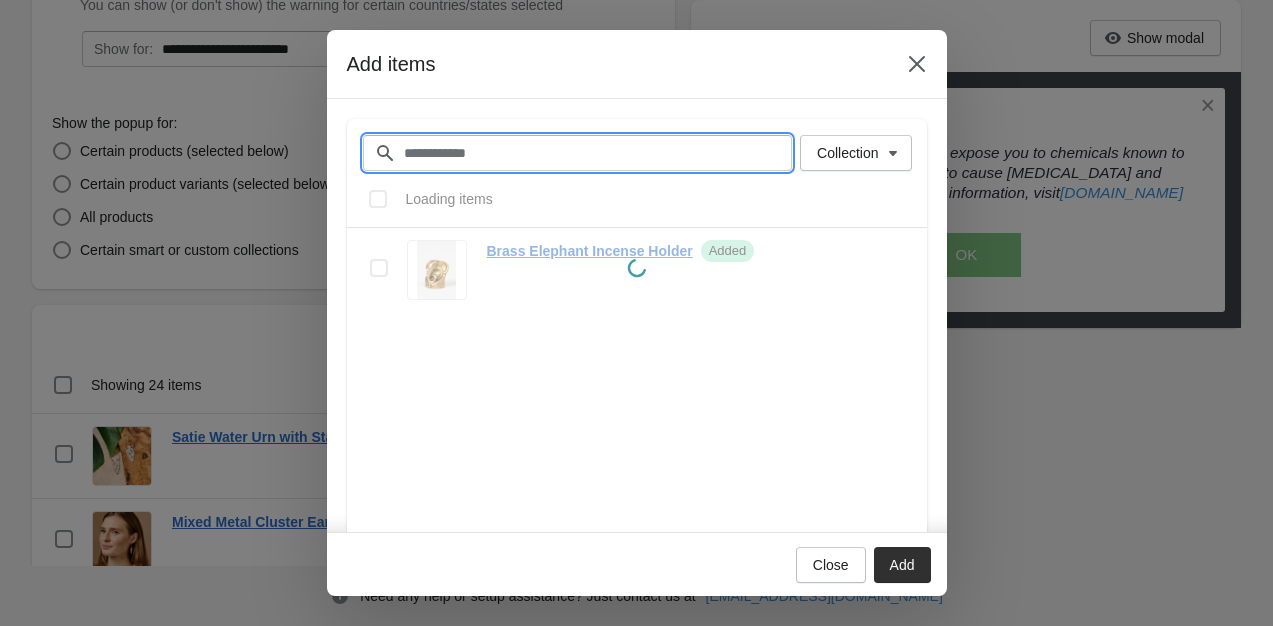 paste on "**********" 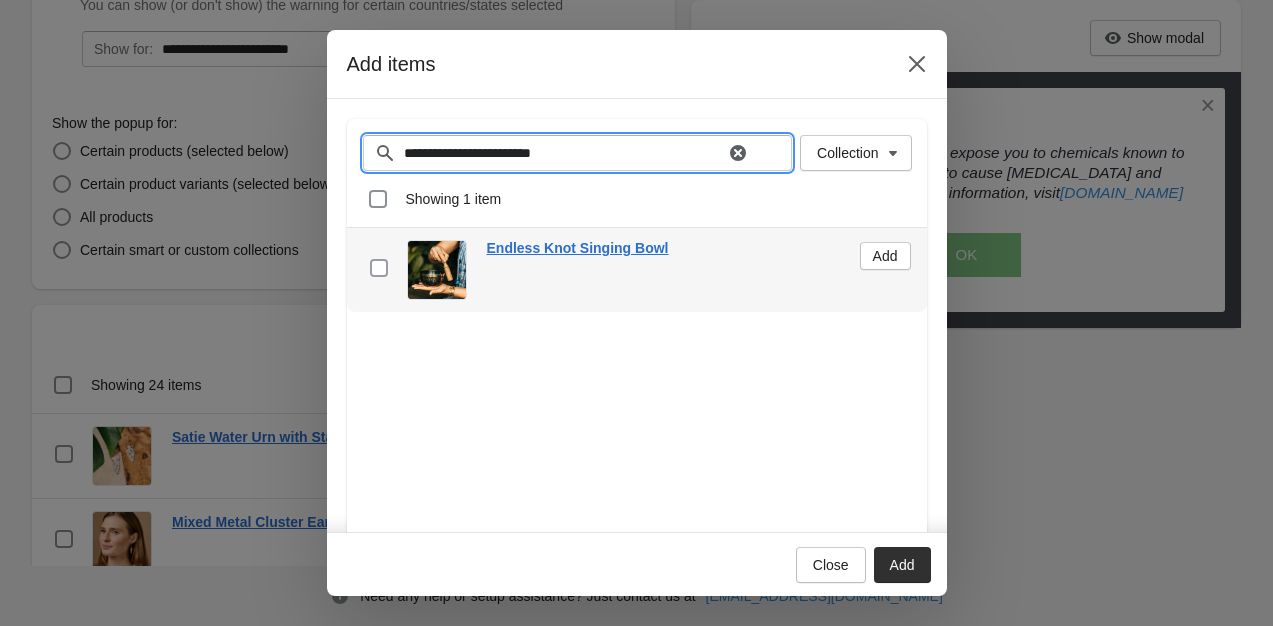 type on "**********" 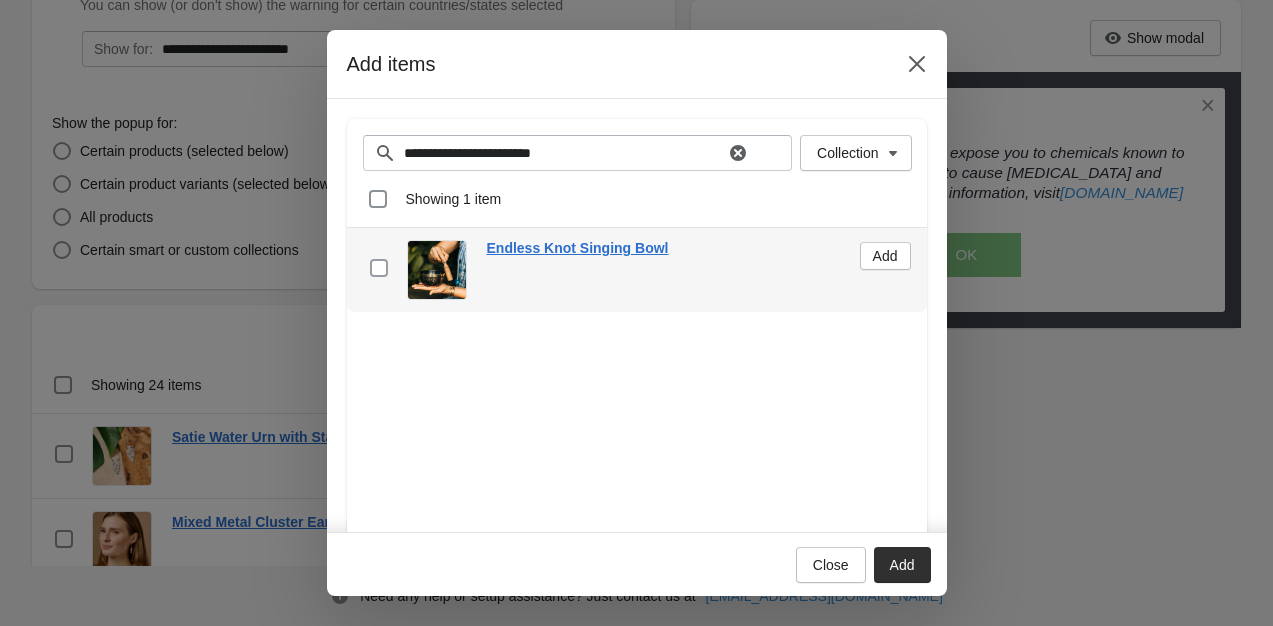 click at bounding box center (379, 268) 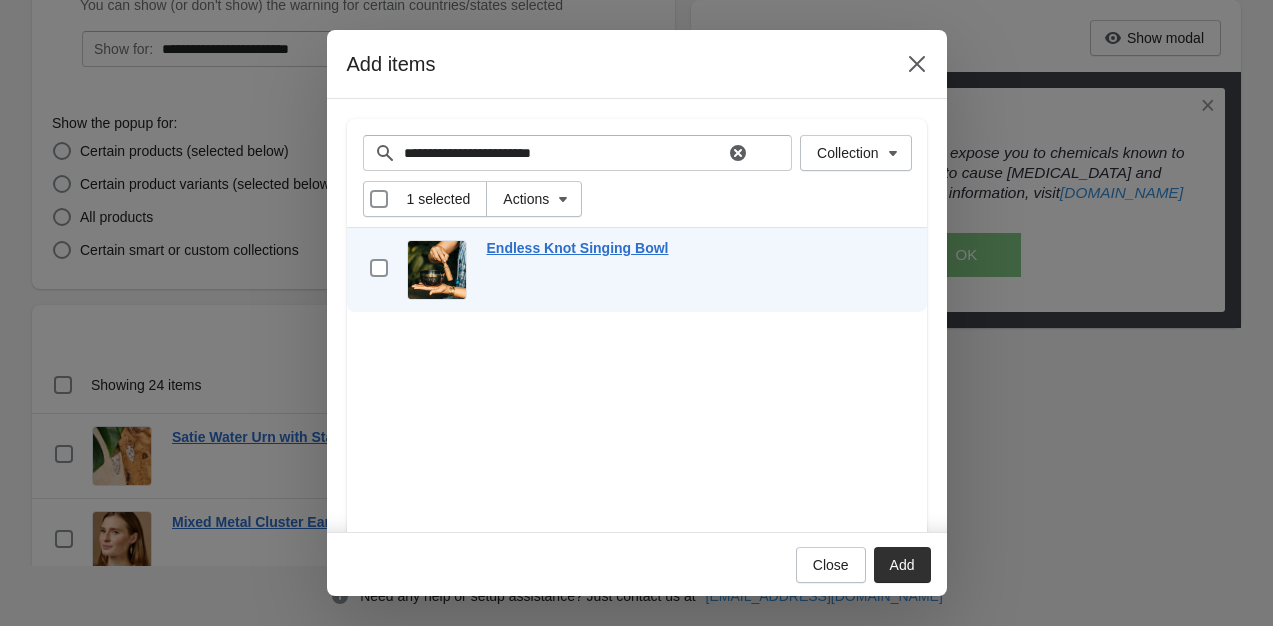 click on "Add" at bounding box center [902, 565] 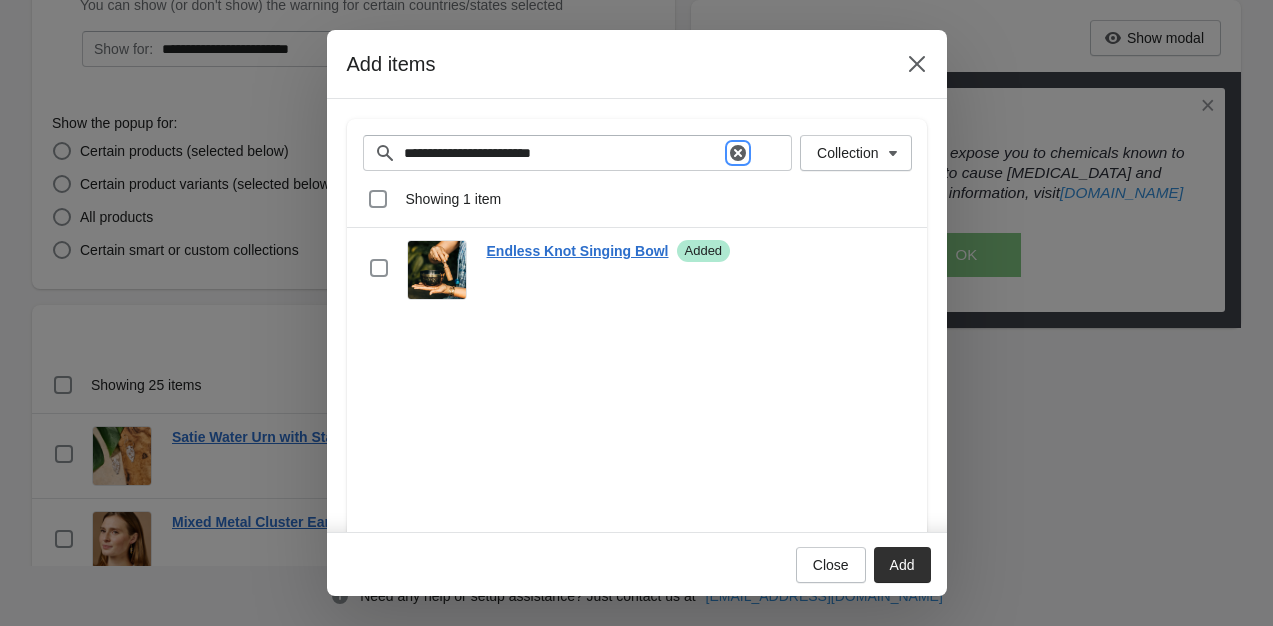 click 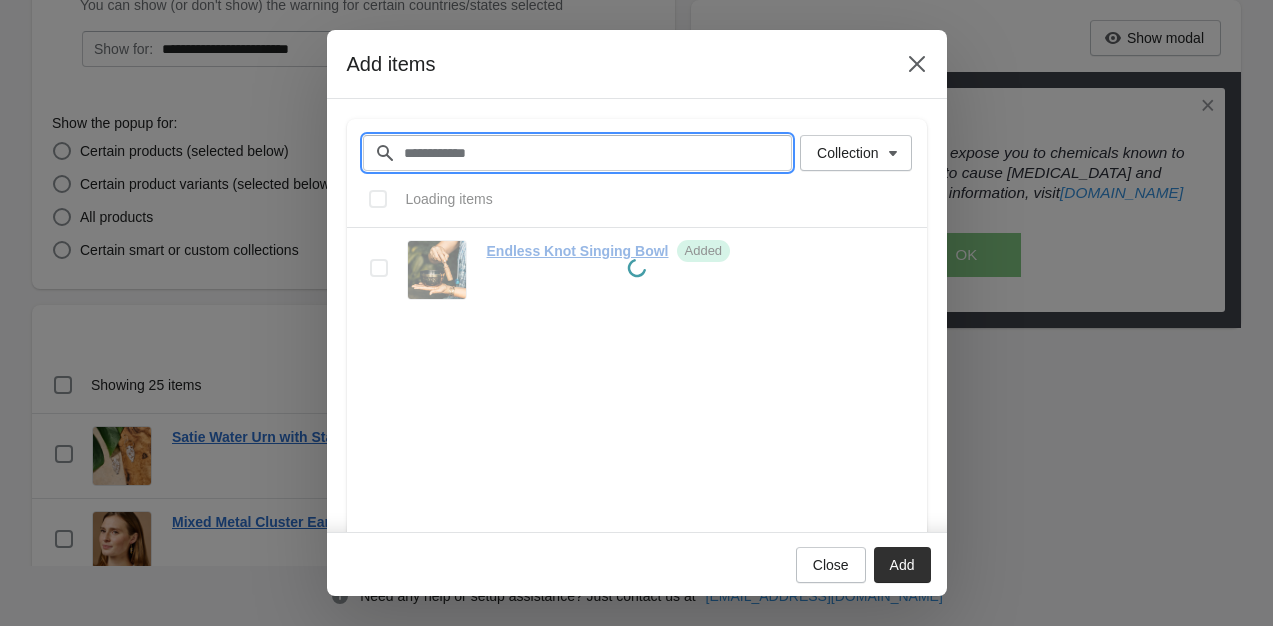 paste on "**********" 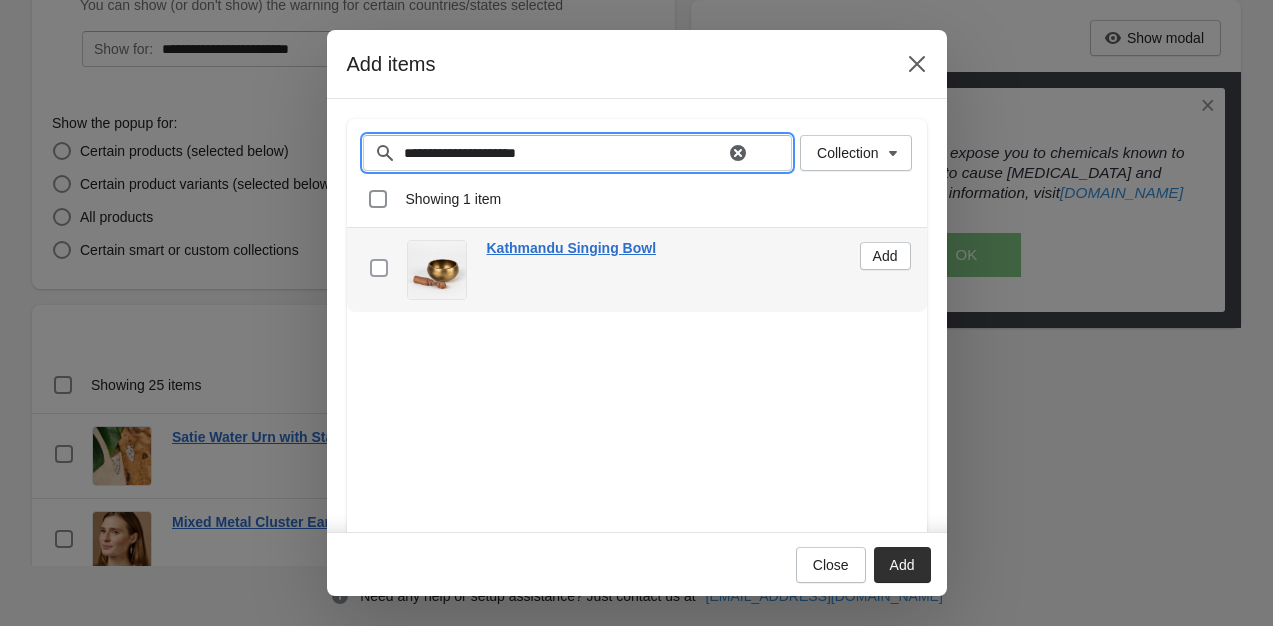 type on "**********" 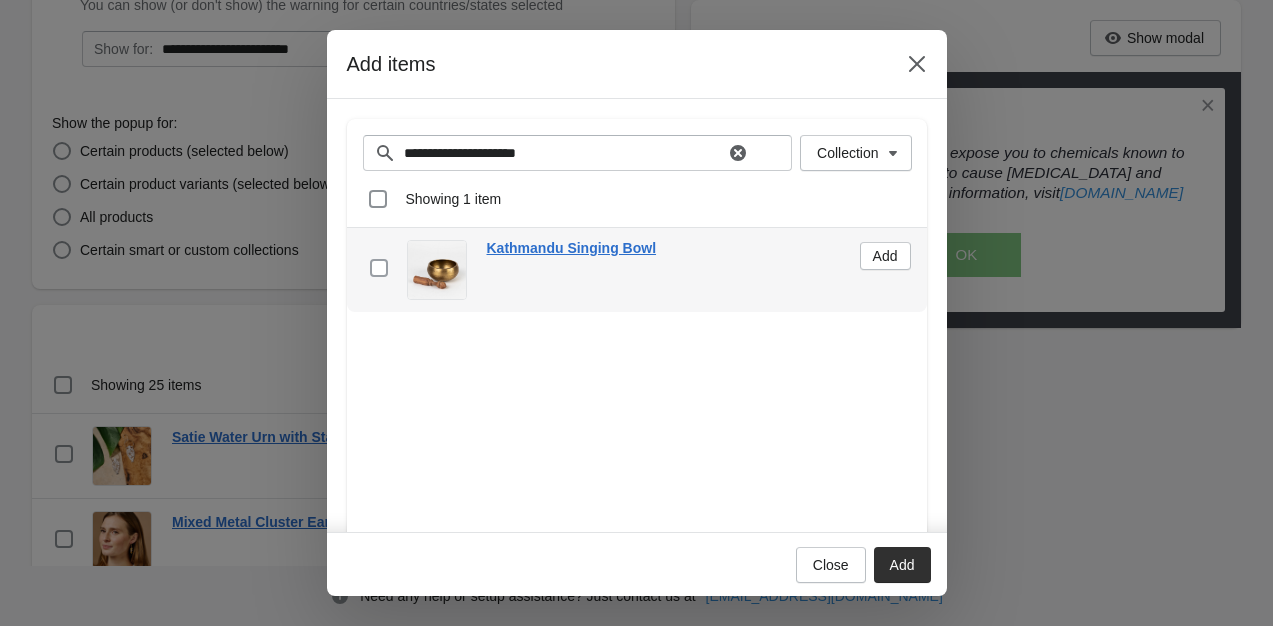 click at bounding box center [379, 268] 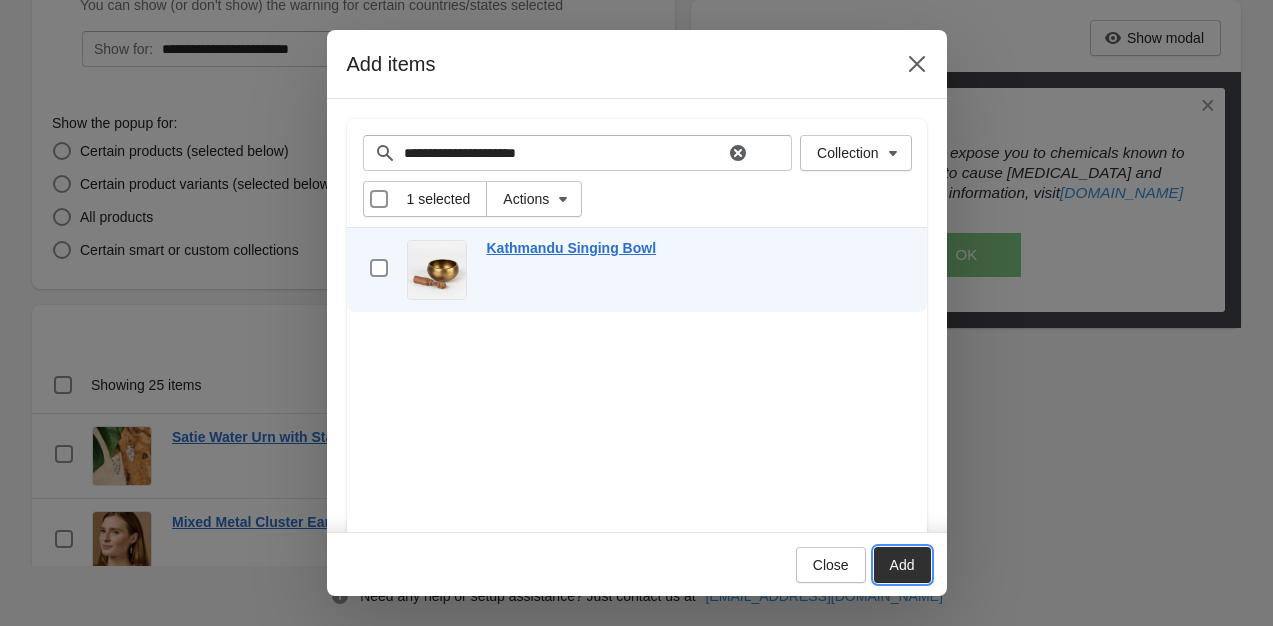 click on "Add" at bounding box center (902, 565) 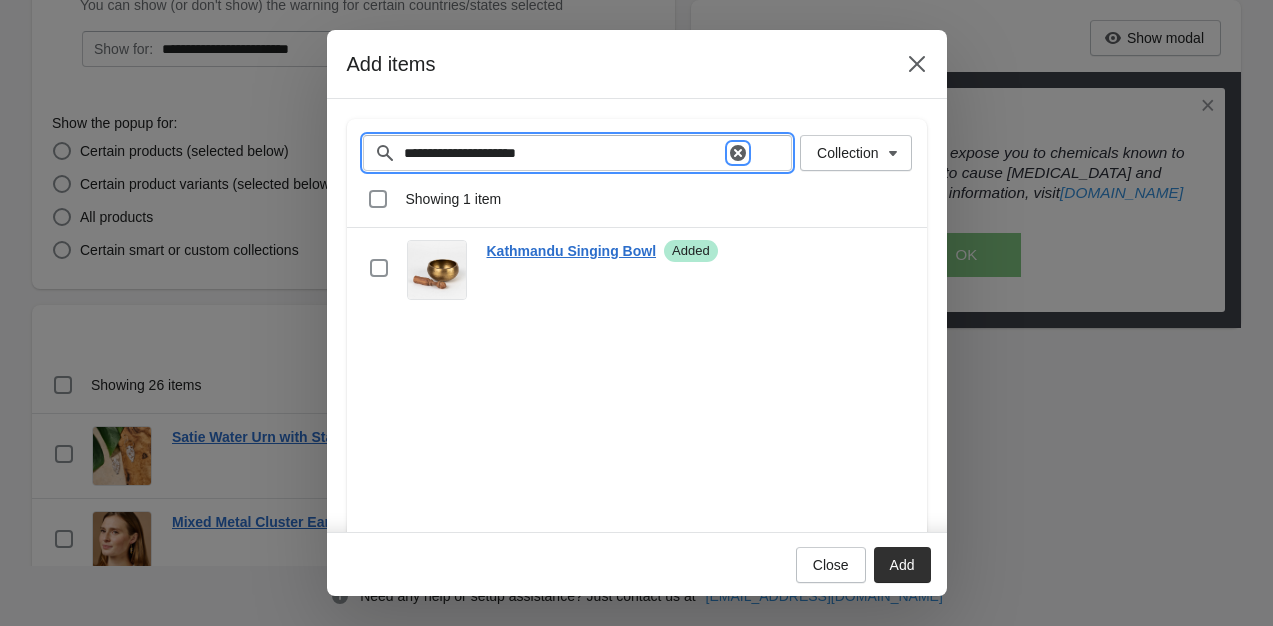 click 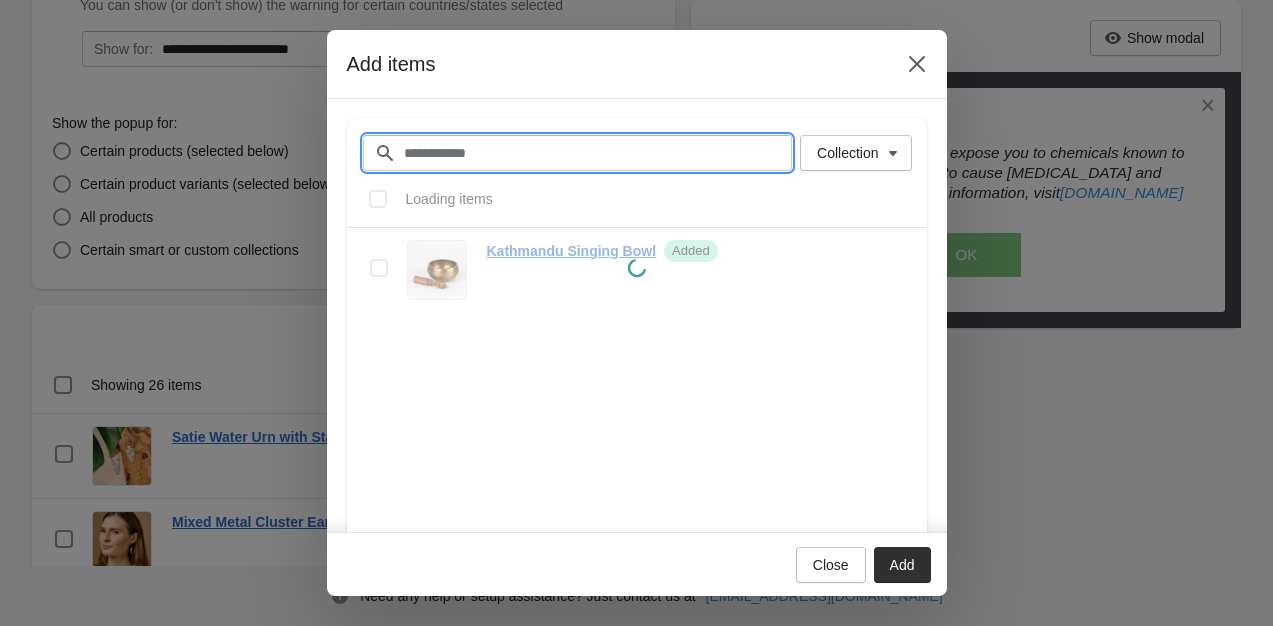 paste on "**********" 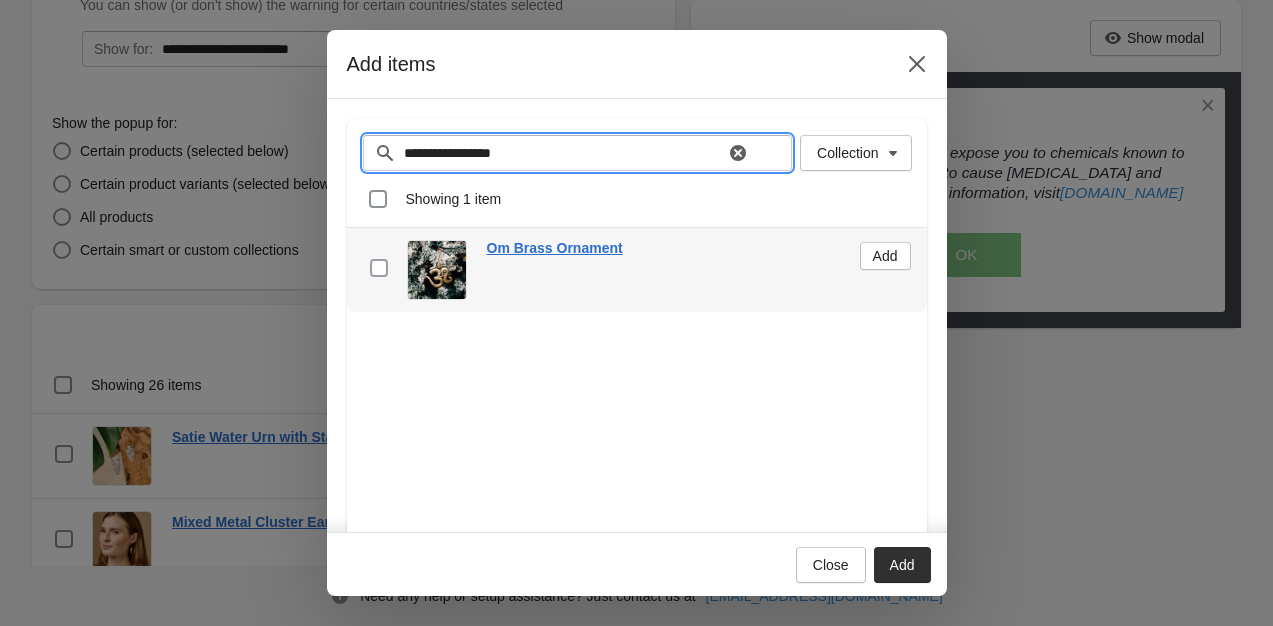 type on "**********" 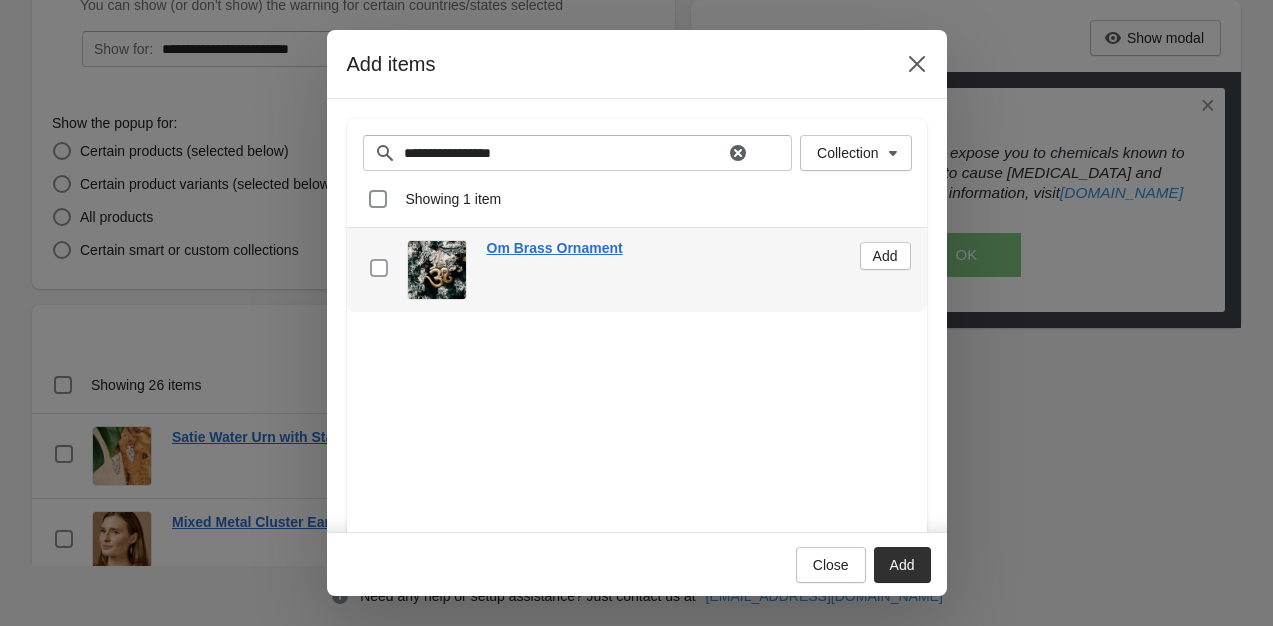 click at bounding box center (379, 268) 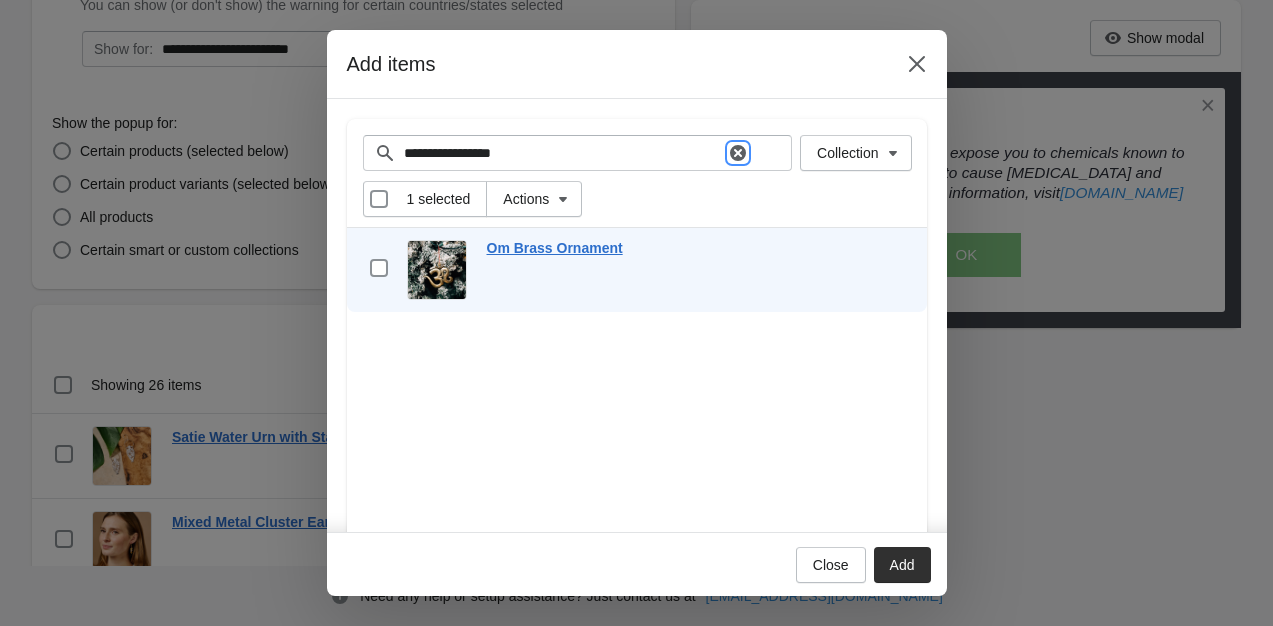 click 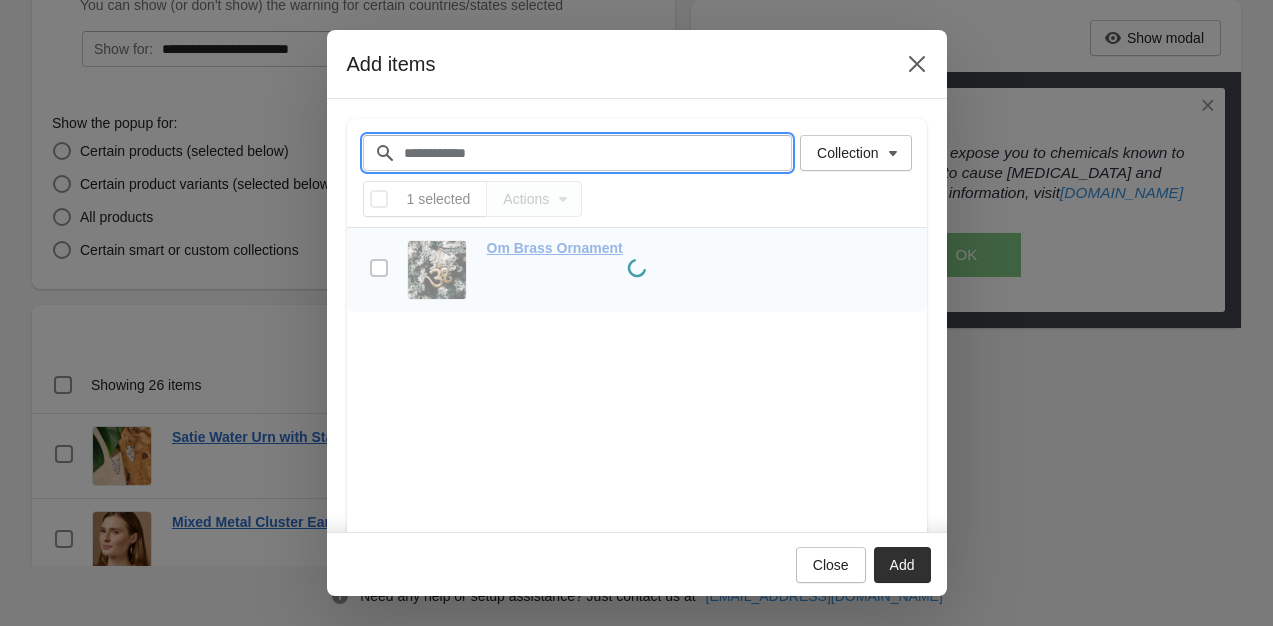 paste on "**********" 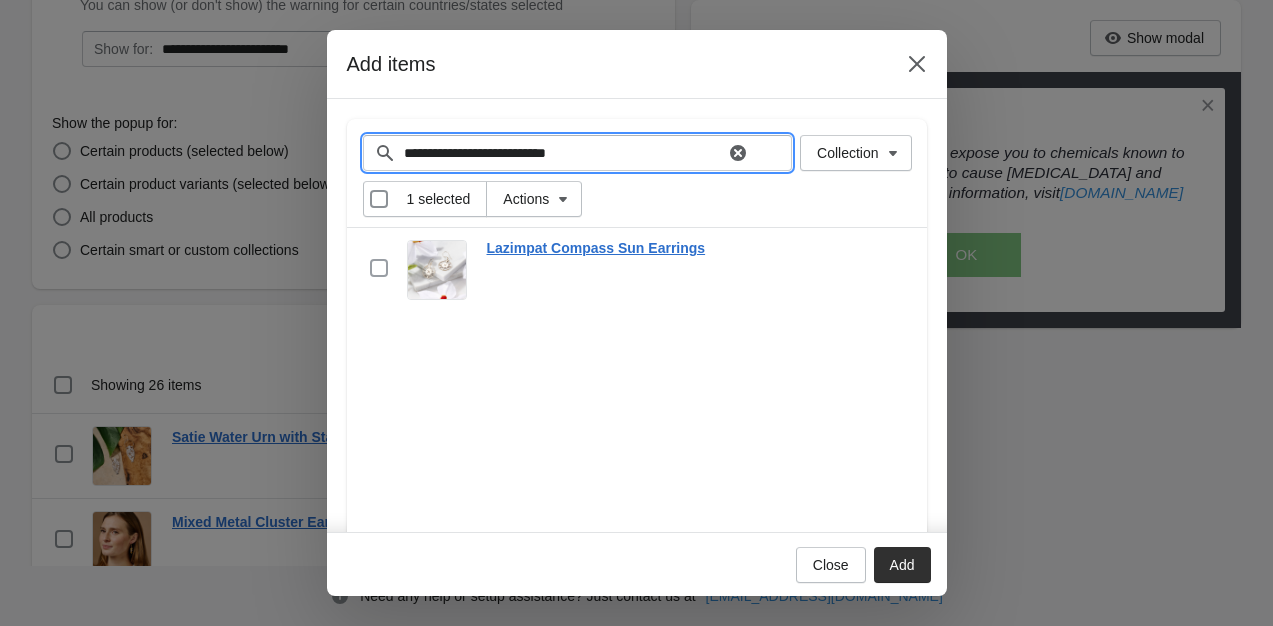 type on "**********" 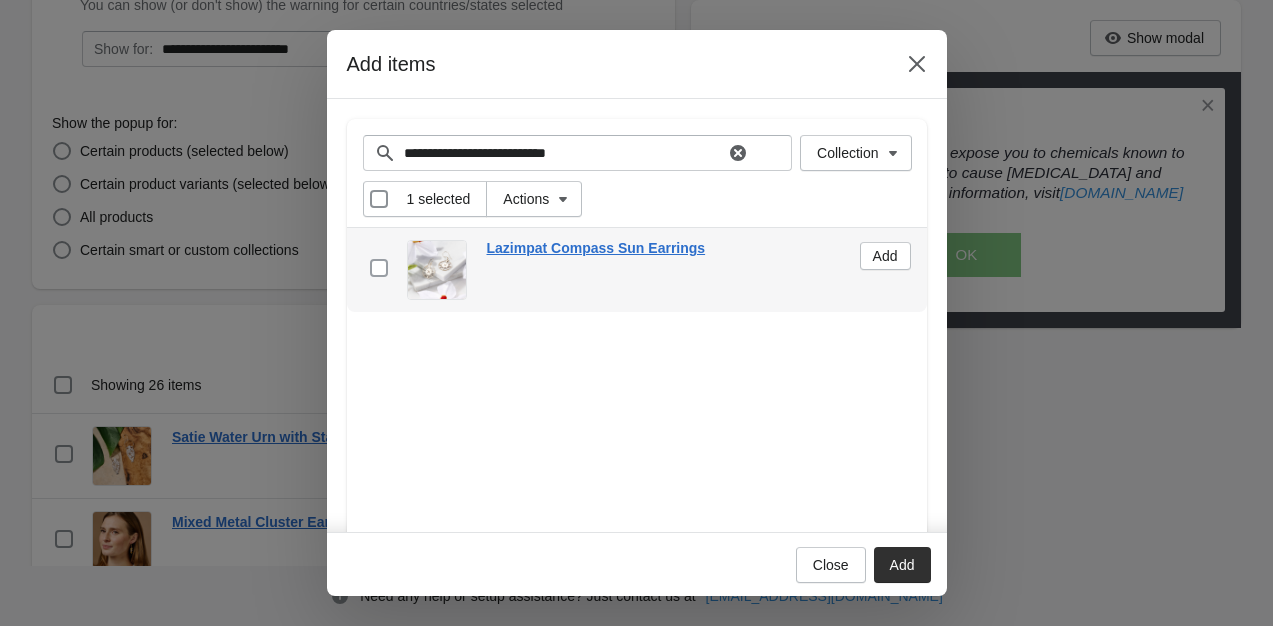 click at bounding box center [379, 268] 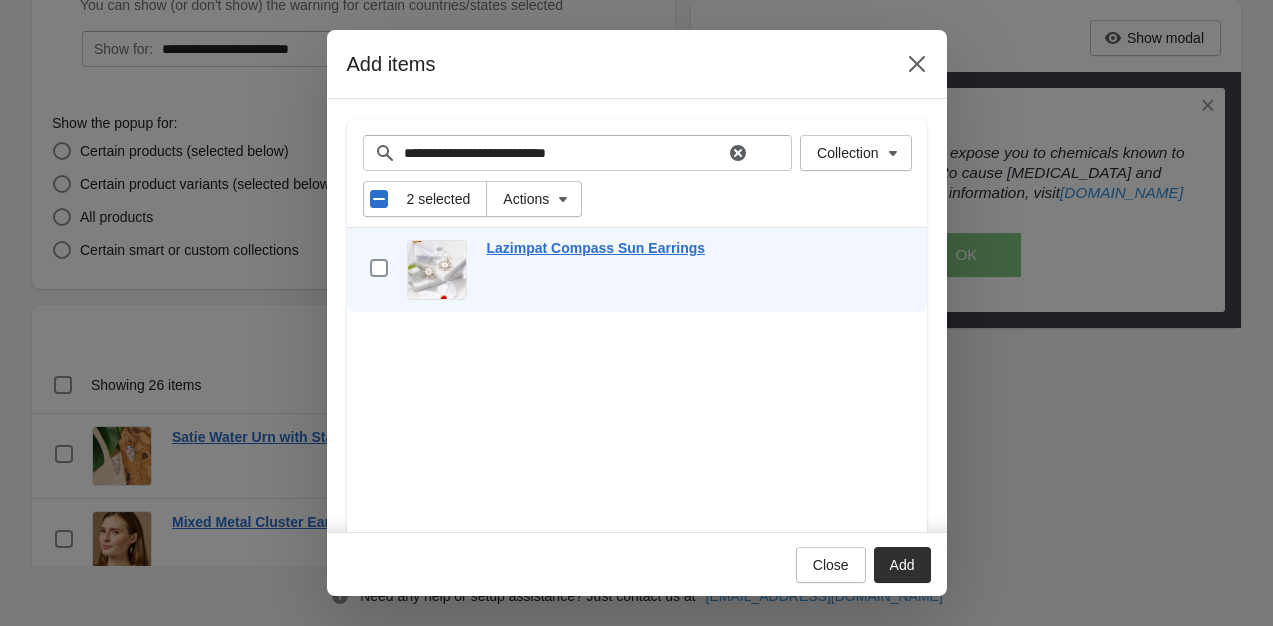 click on "Add" at bounding box center (902, 565) 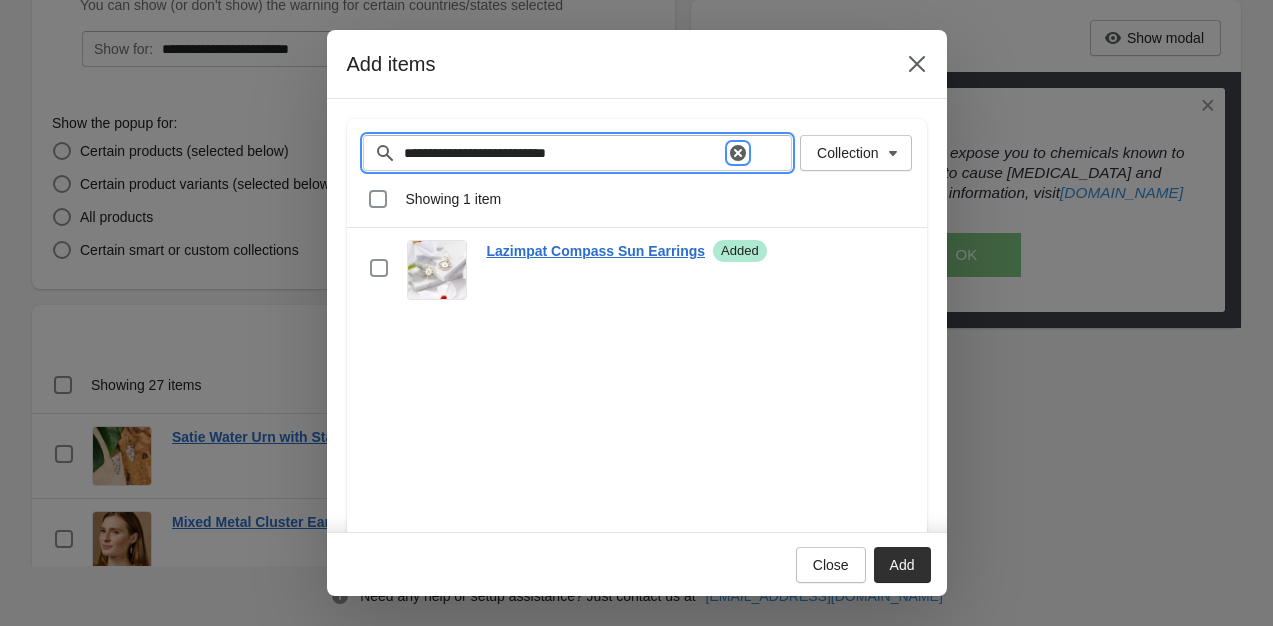 click 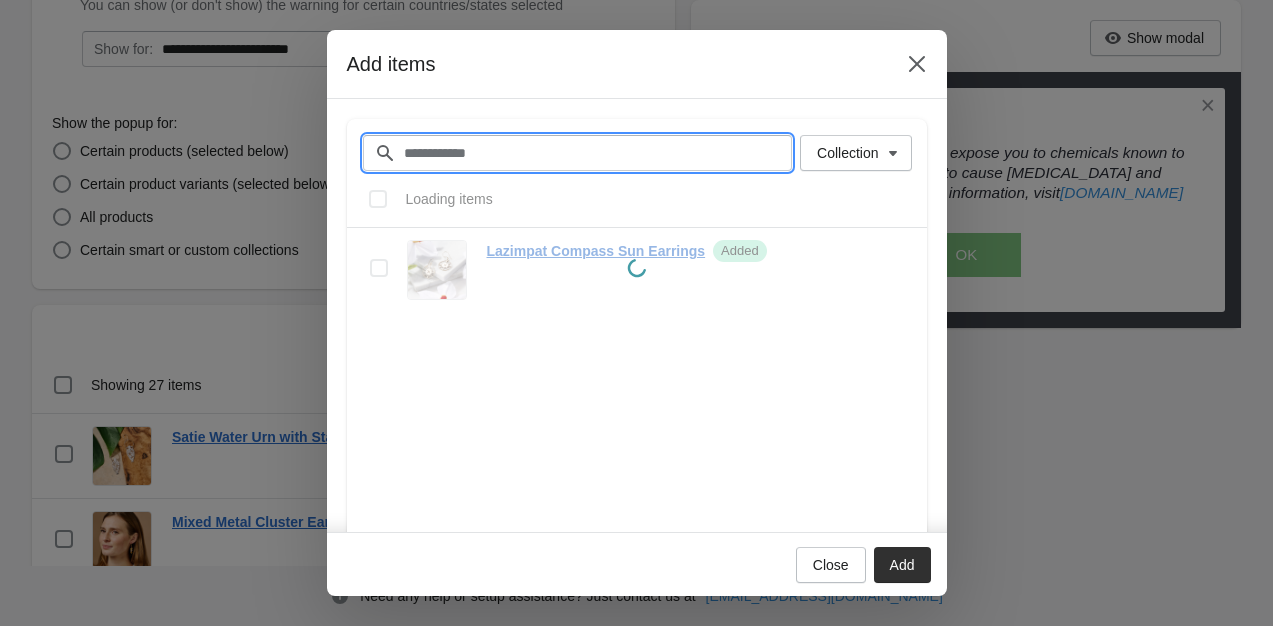 paste on "**********" 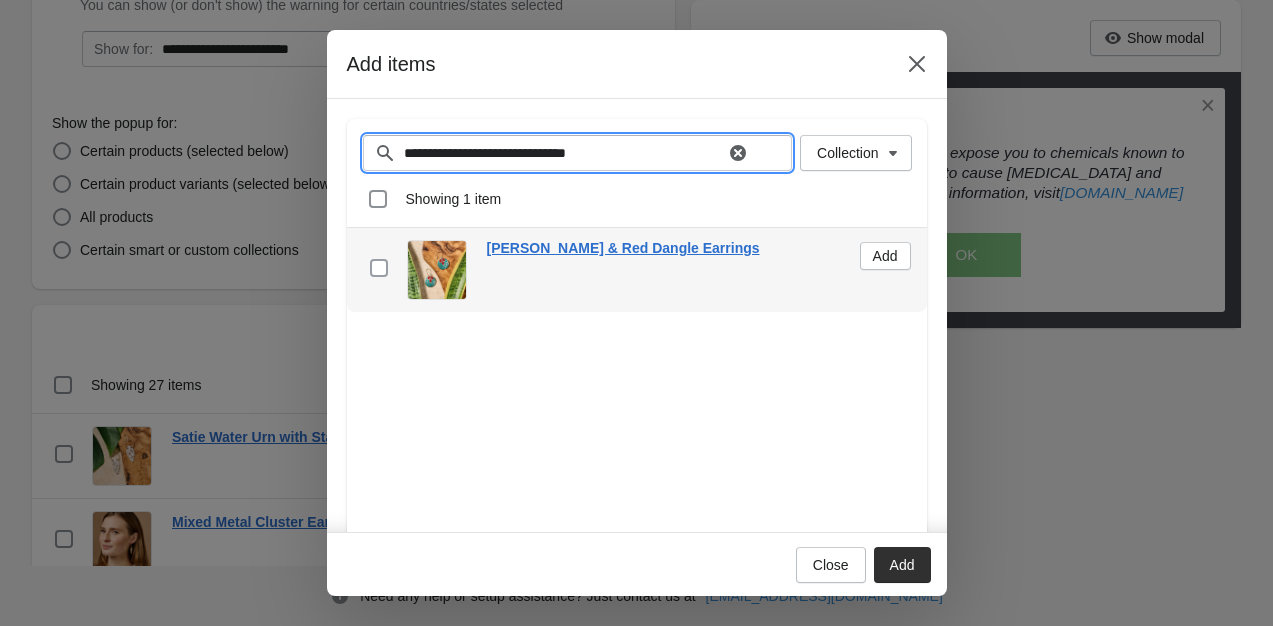 type on "**********" 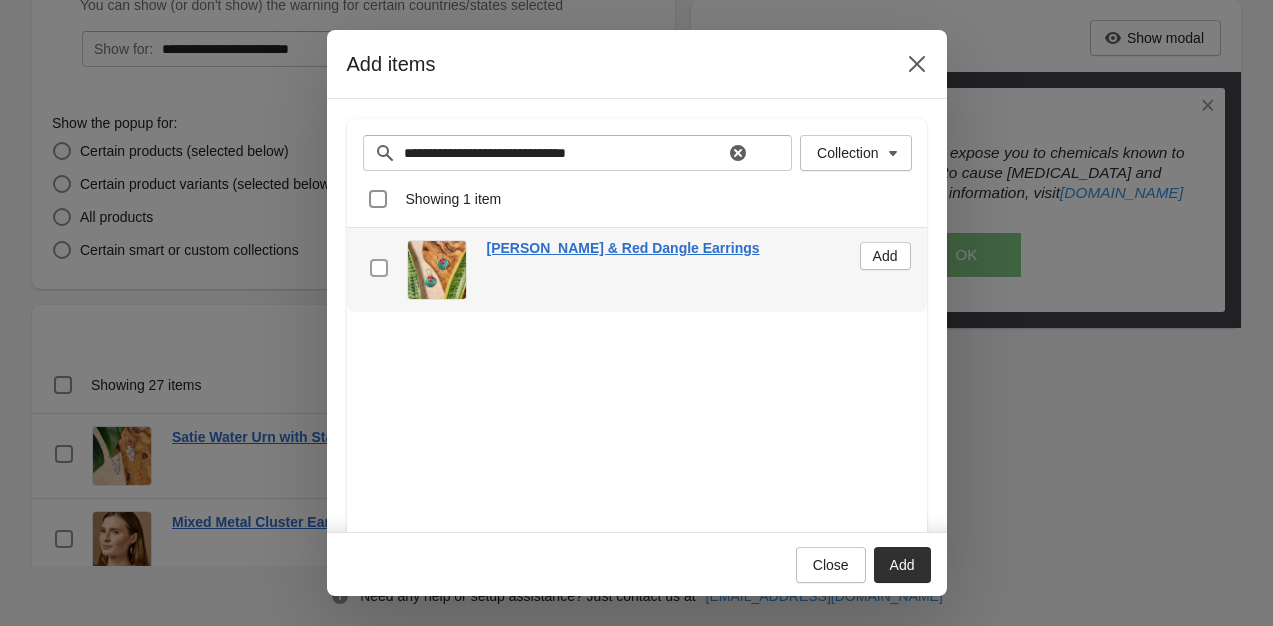 click at bounding box center (379, 268) 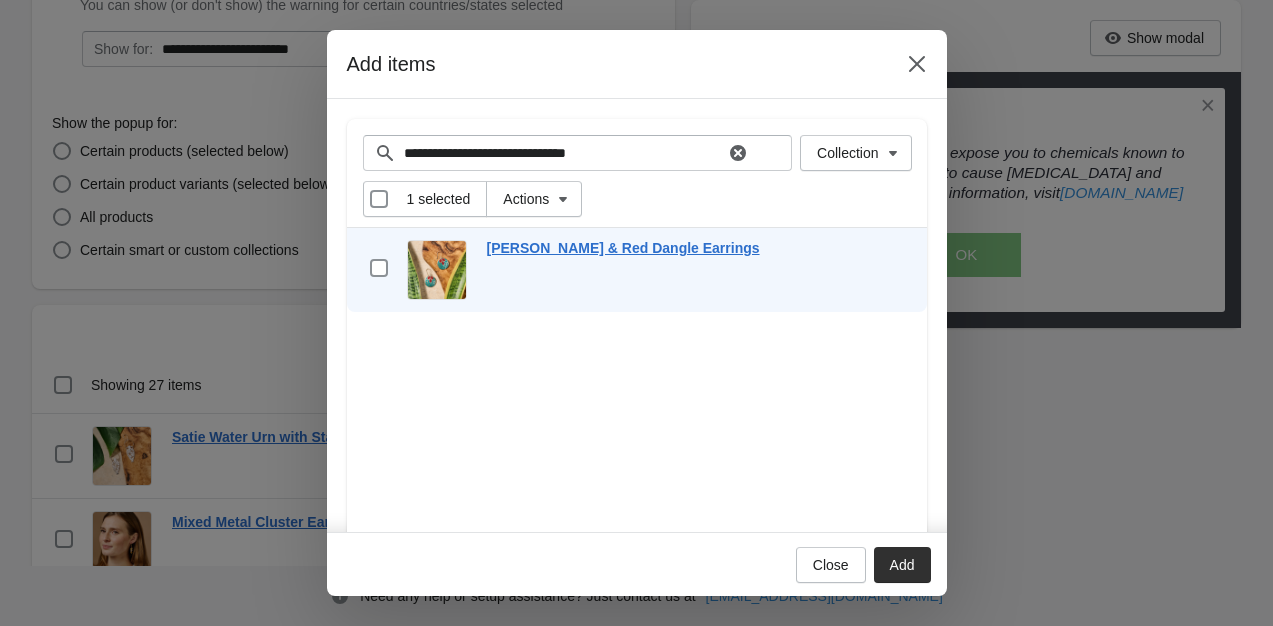 click on "Add" at bounding box center (902, 565) 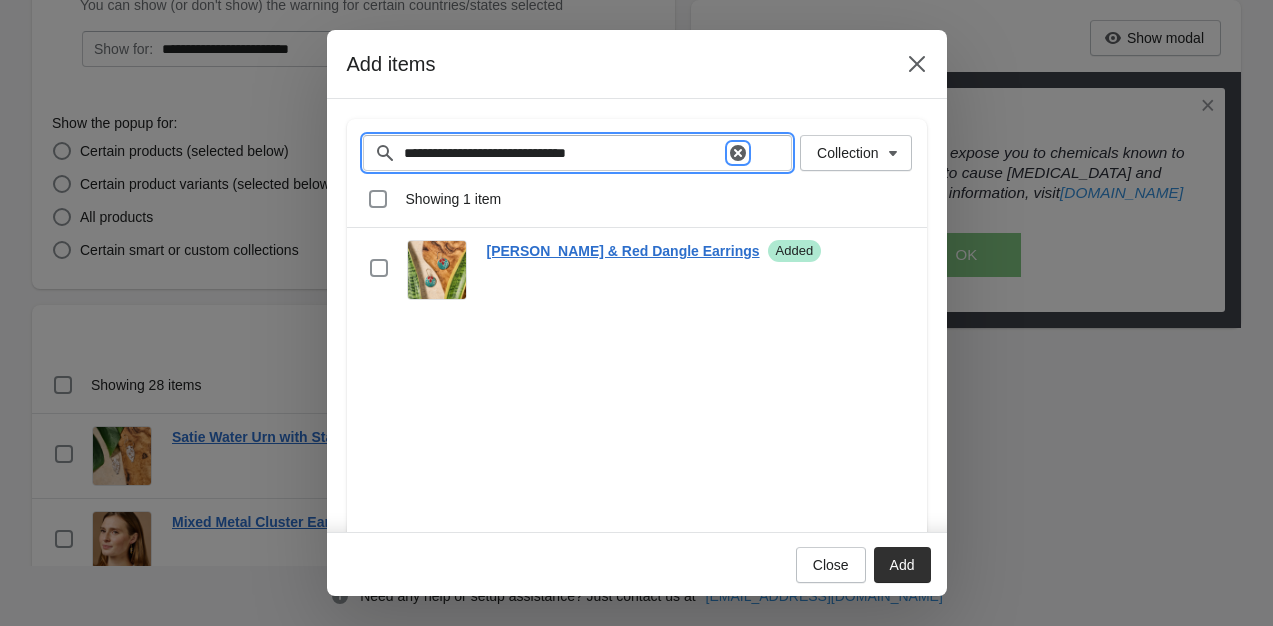 click 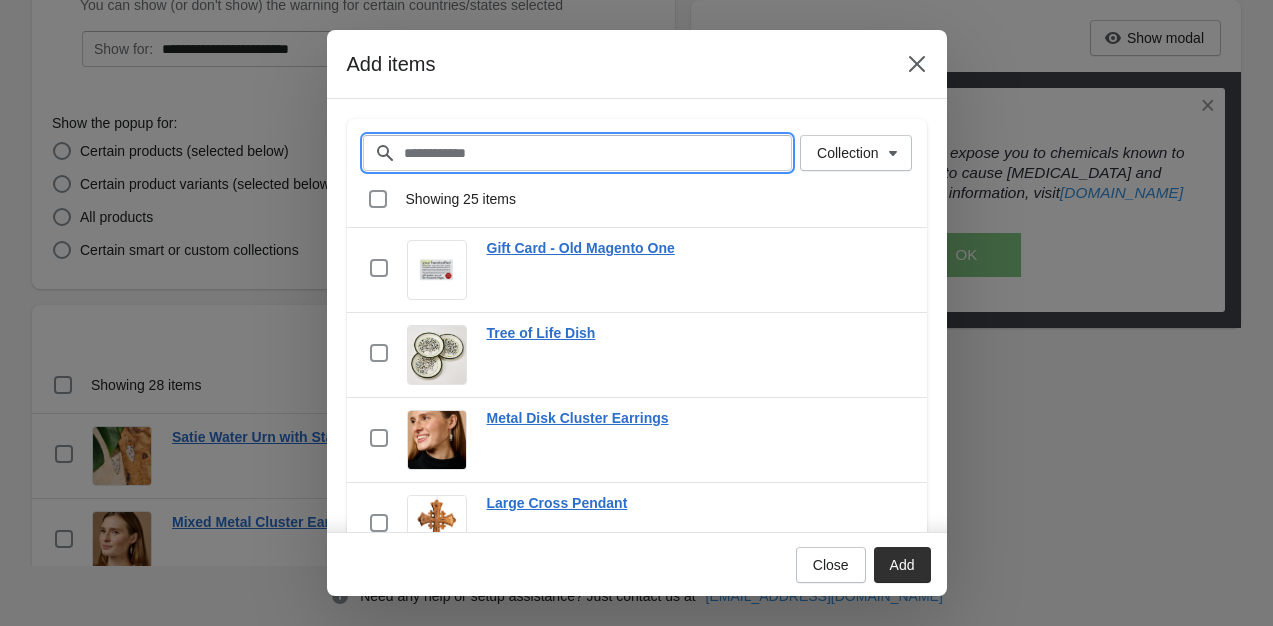 paste on "**********" 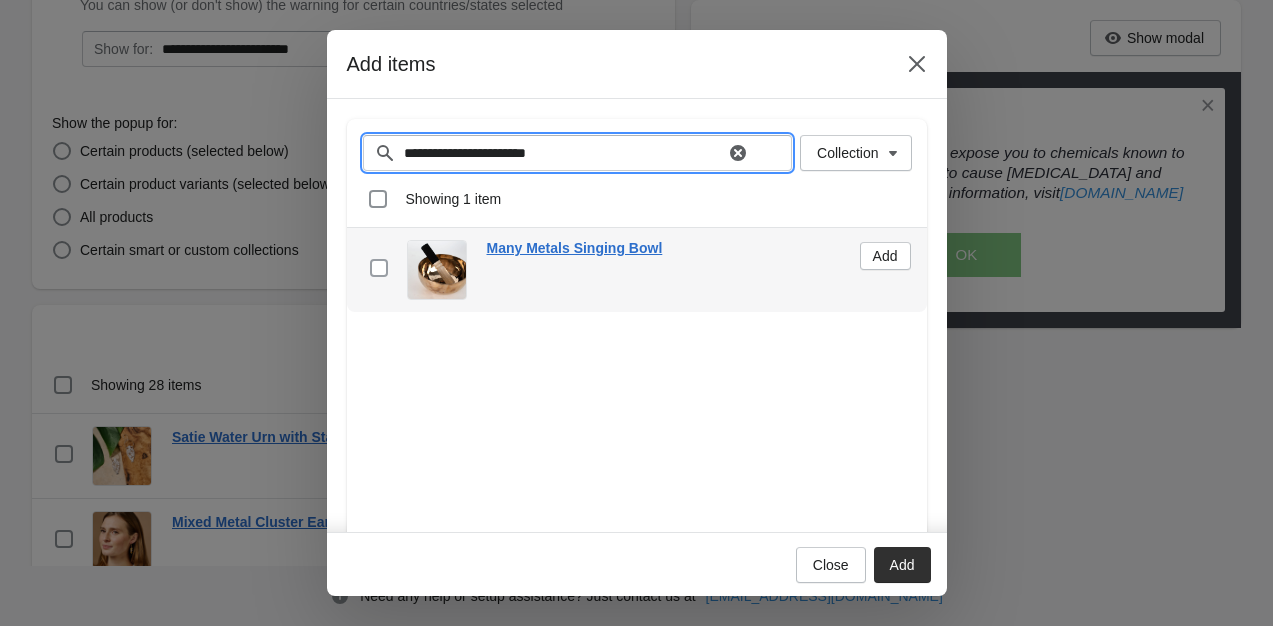 type on "**********" 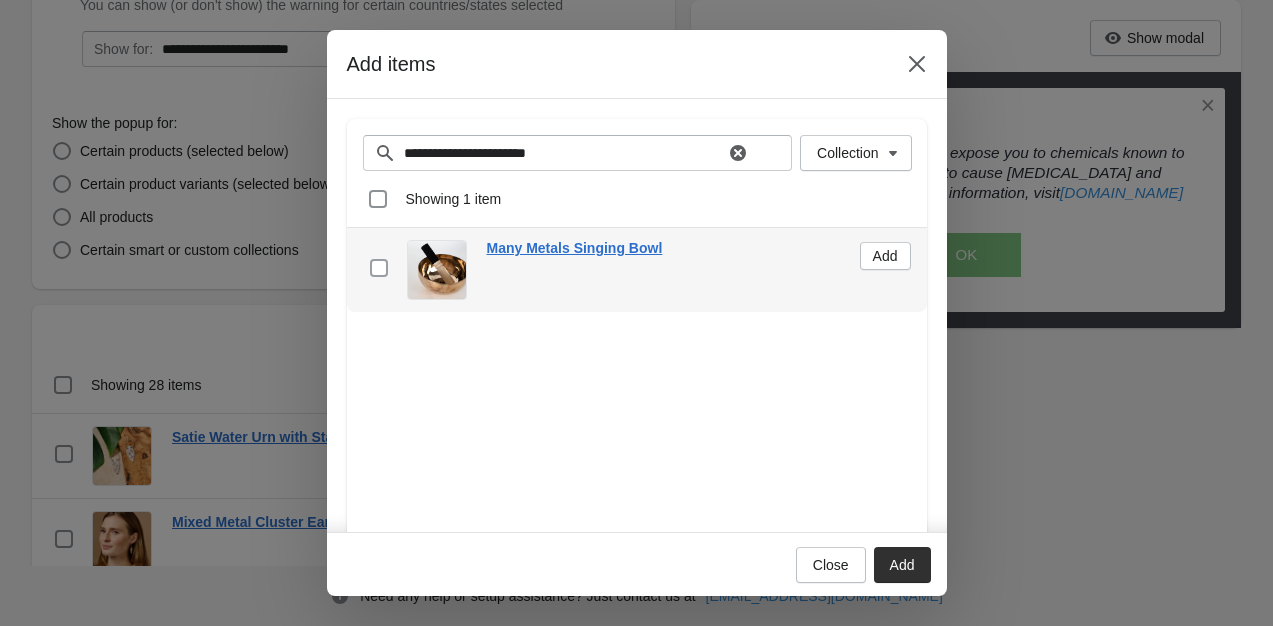 click at bounding box center [379, 268] 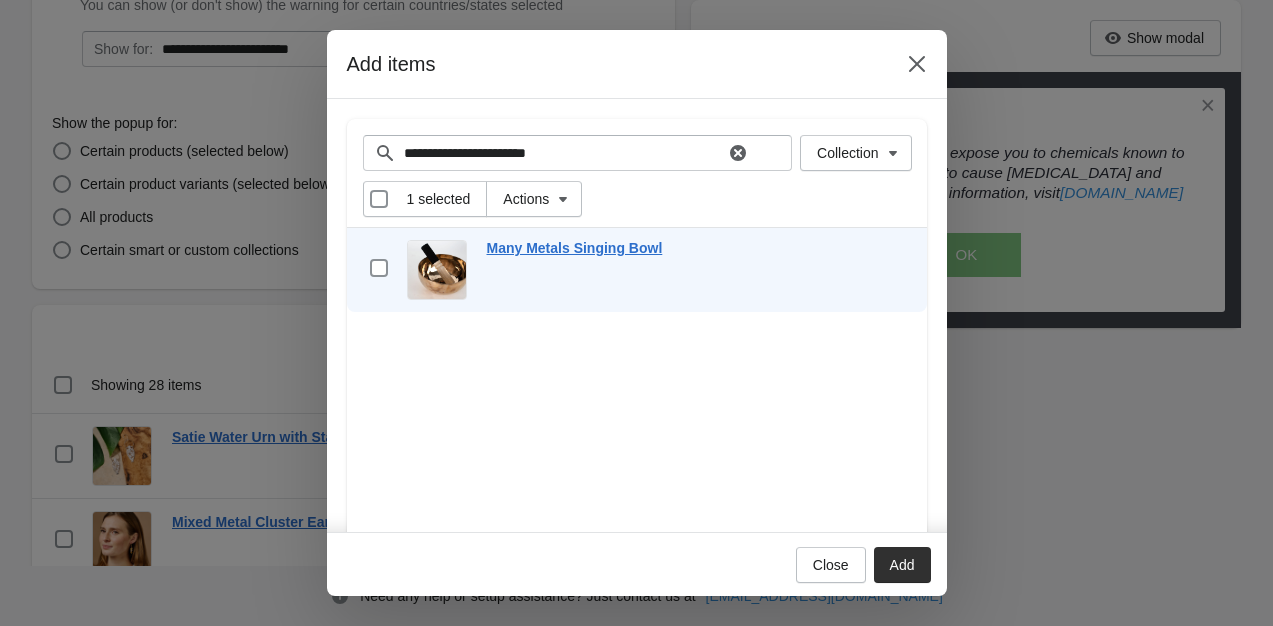 click on "Add" at bounding box center [902, 565] 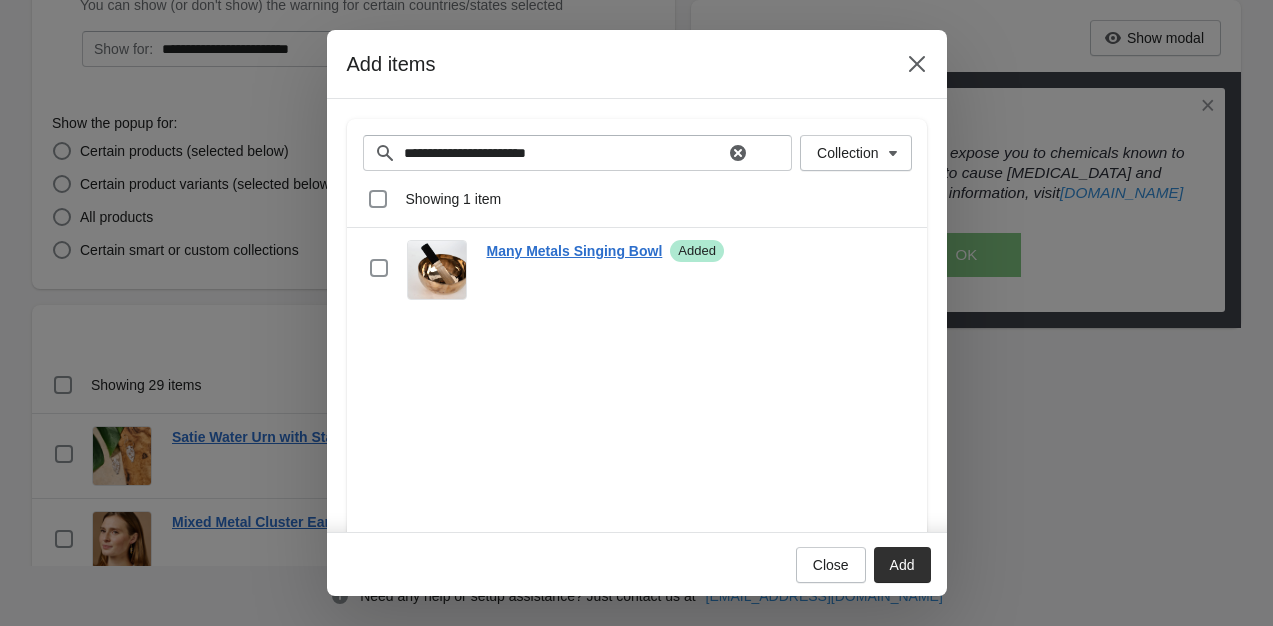 click on "**********" at bounding box center [578, 153] 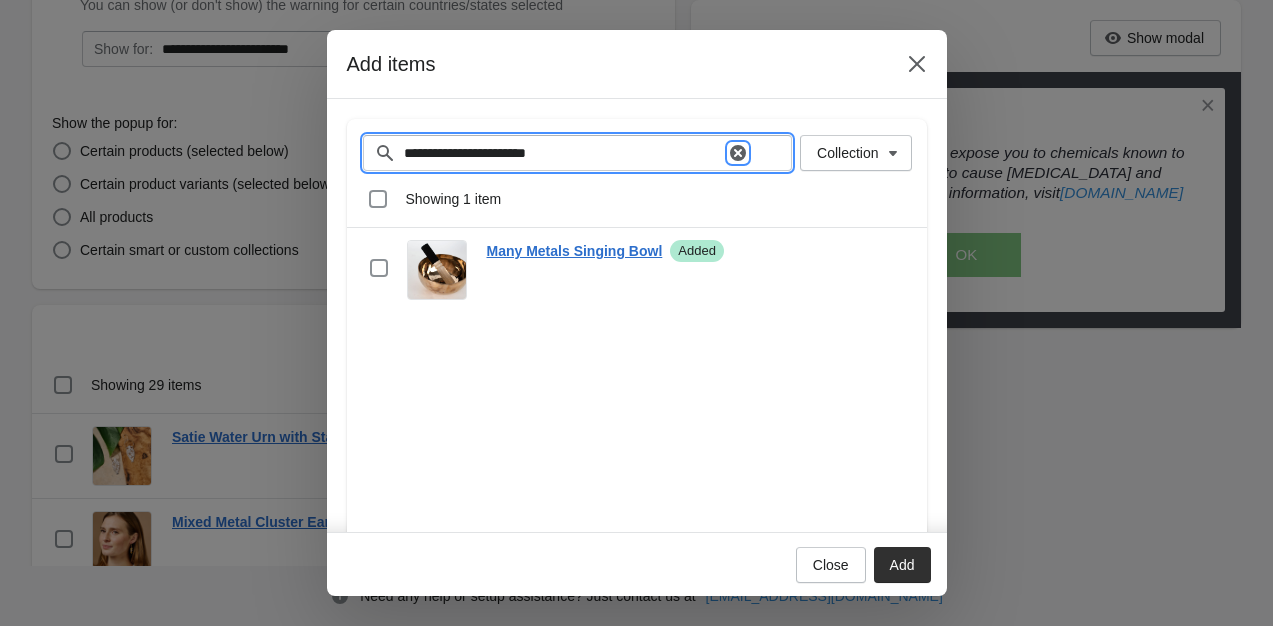 click 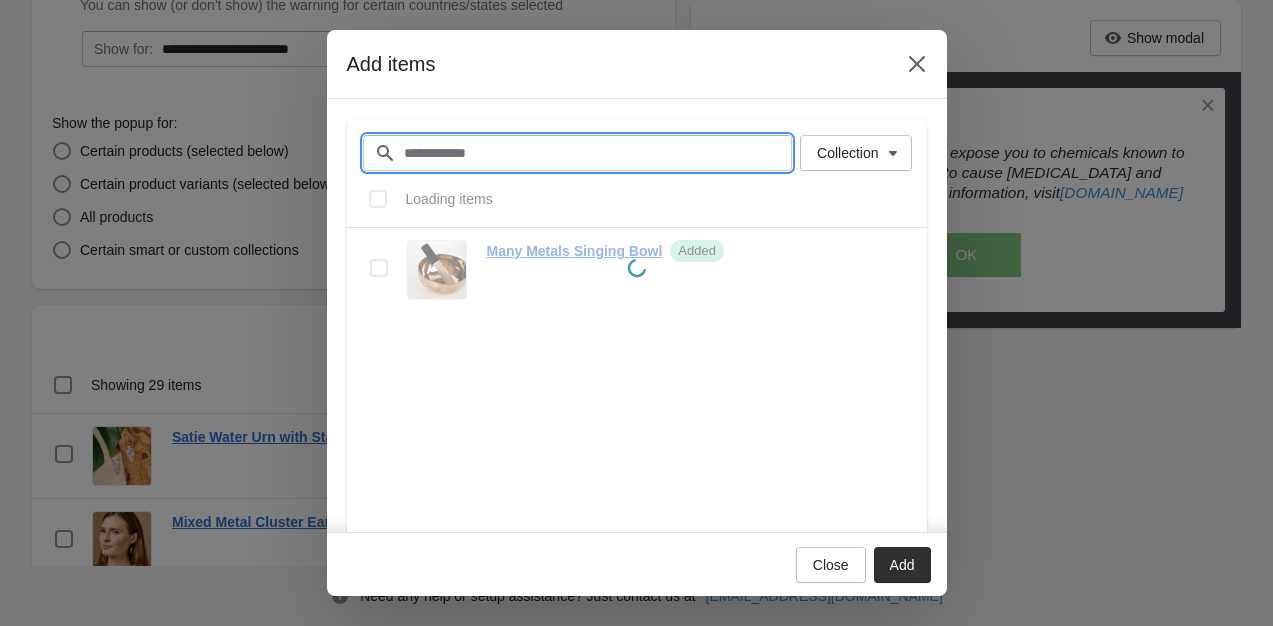 paste on "**********" 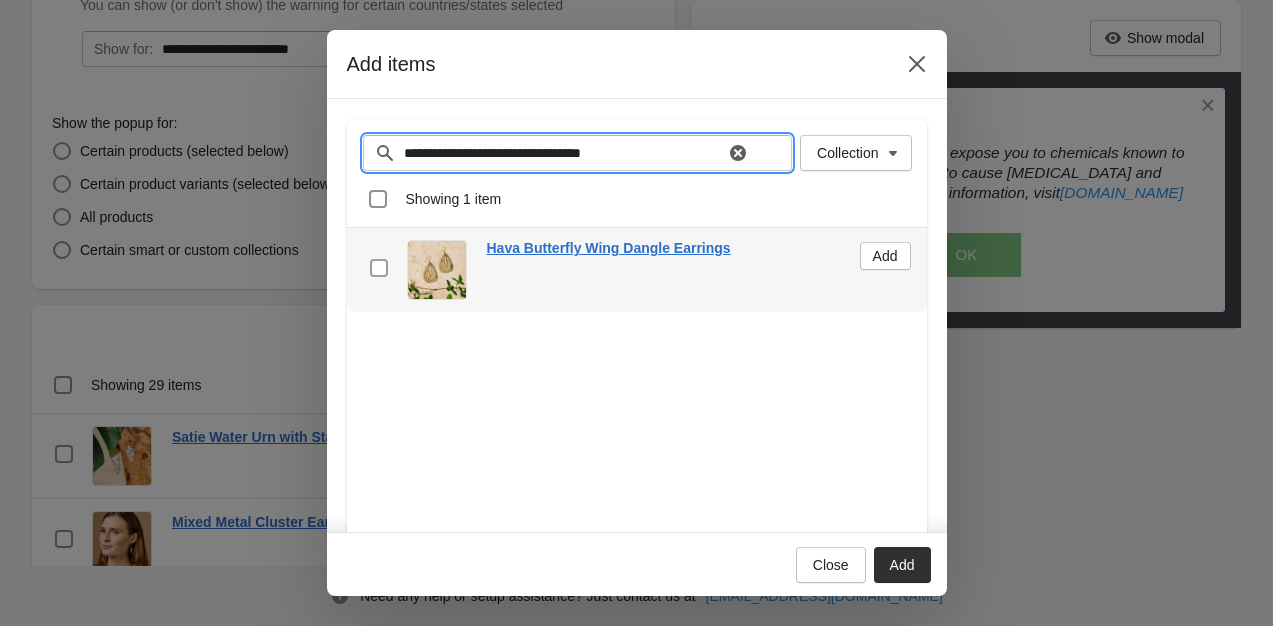type on "**********" 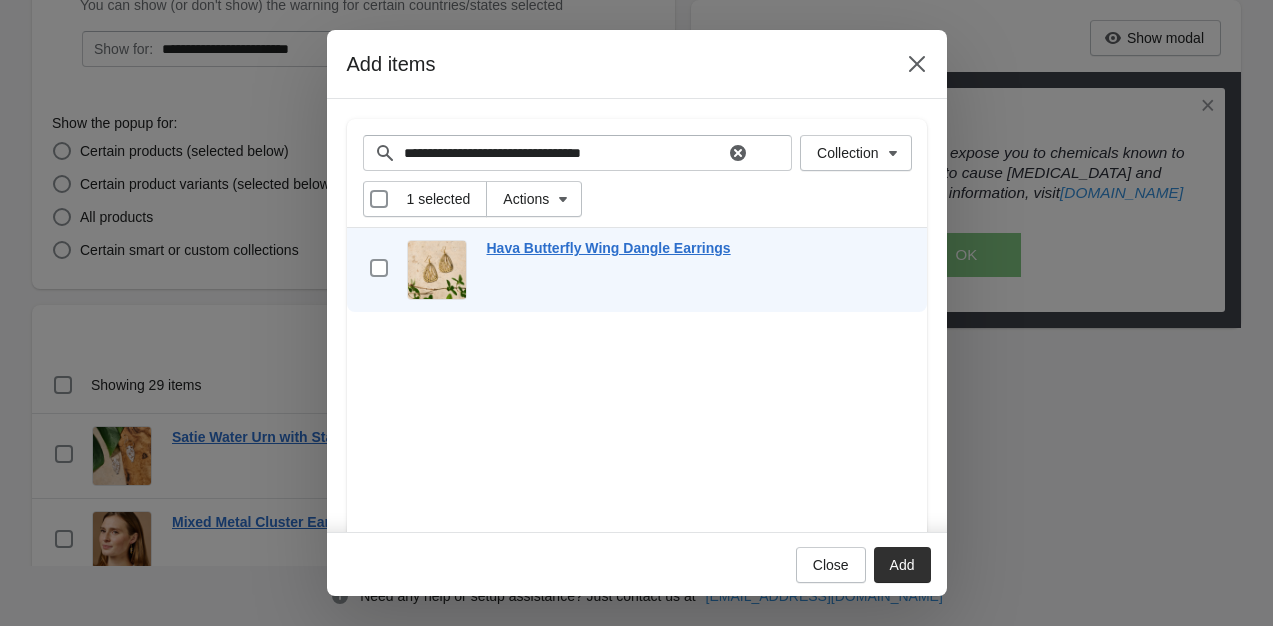 click on "Add" at bounding box center [902, 565] 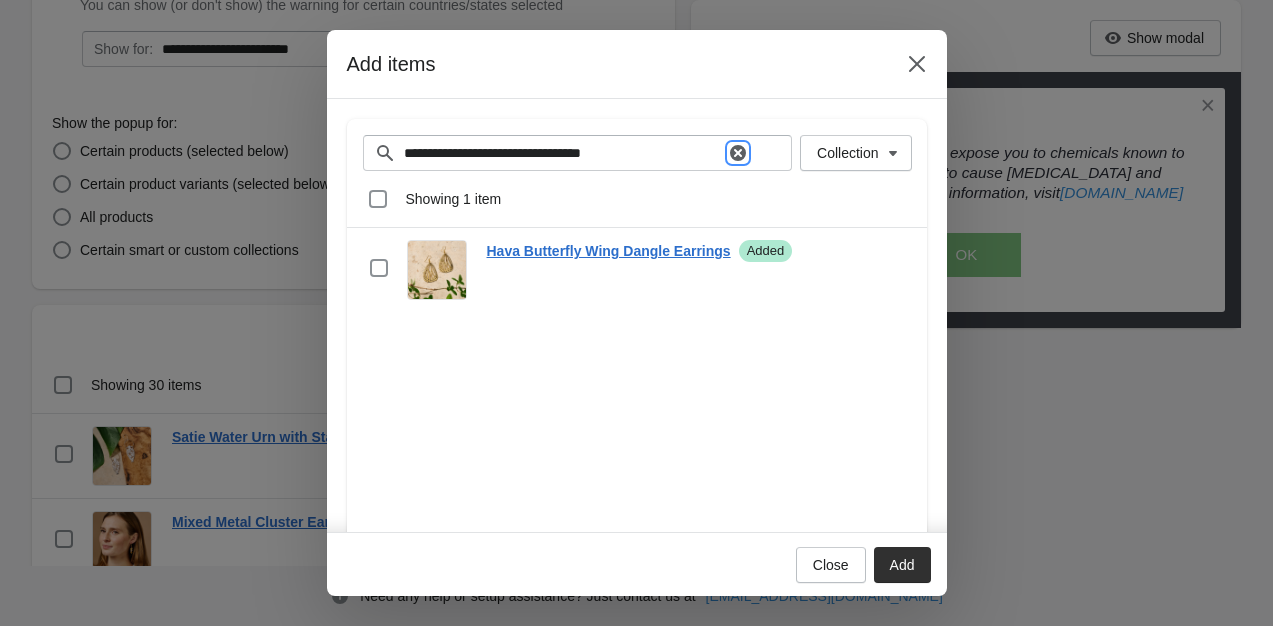 click 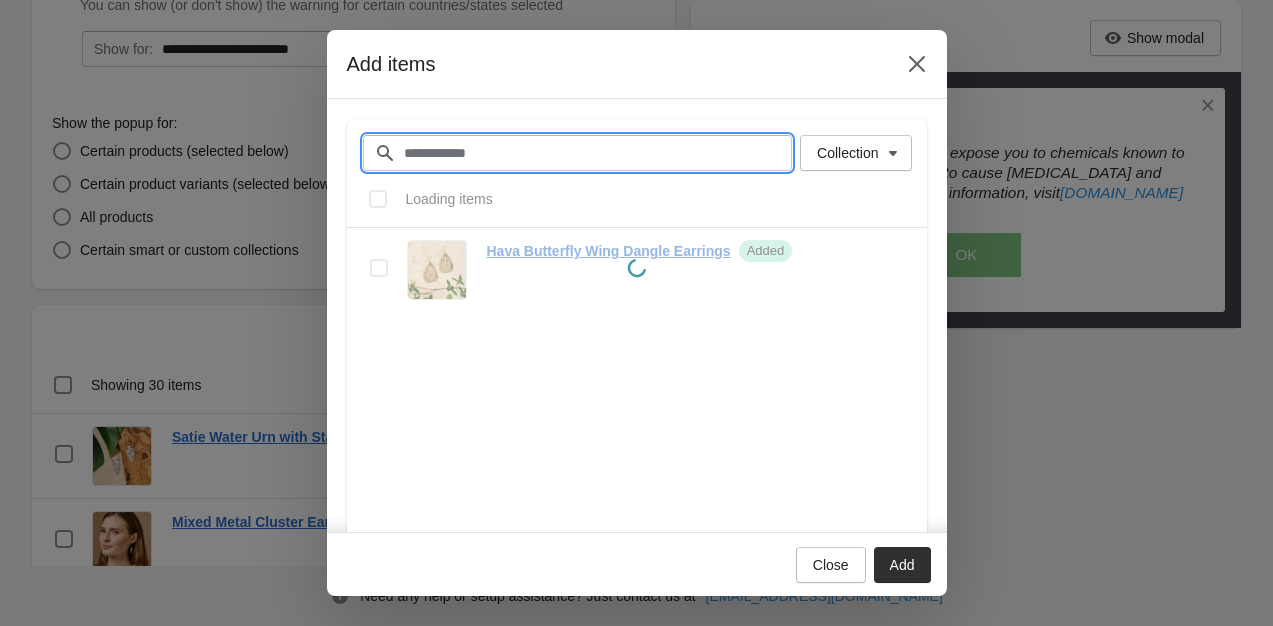 paste on "**********" 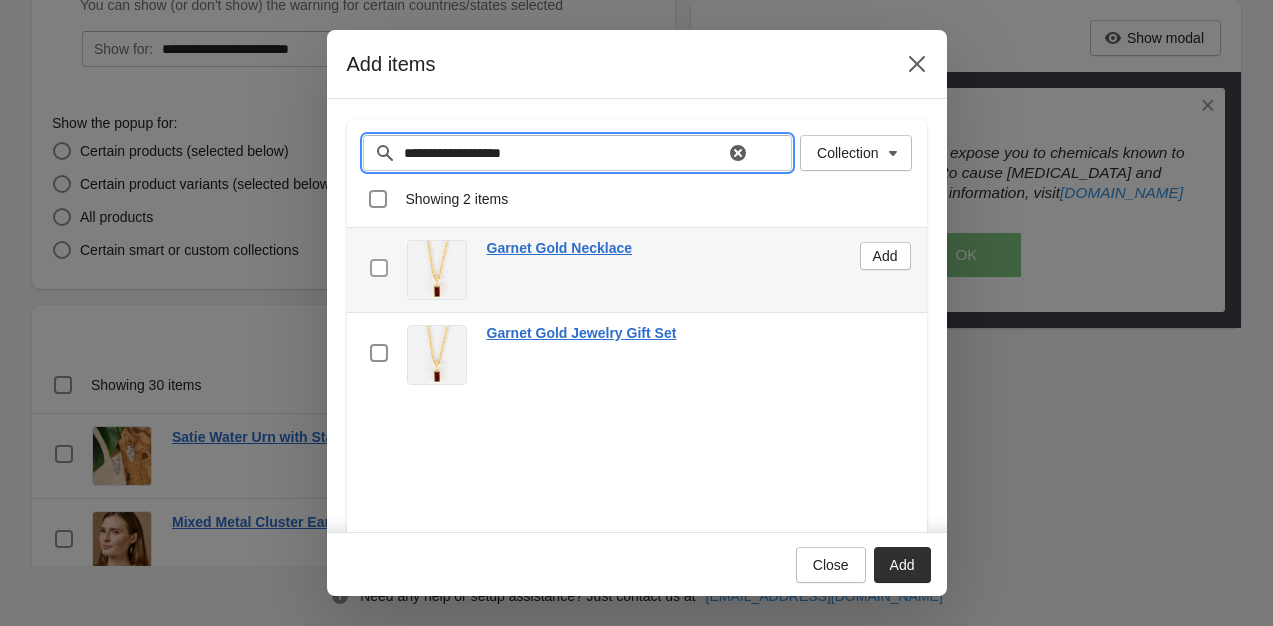 type on "**********" 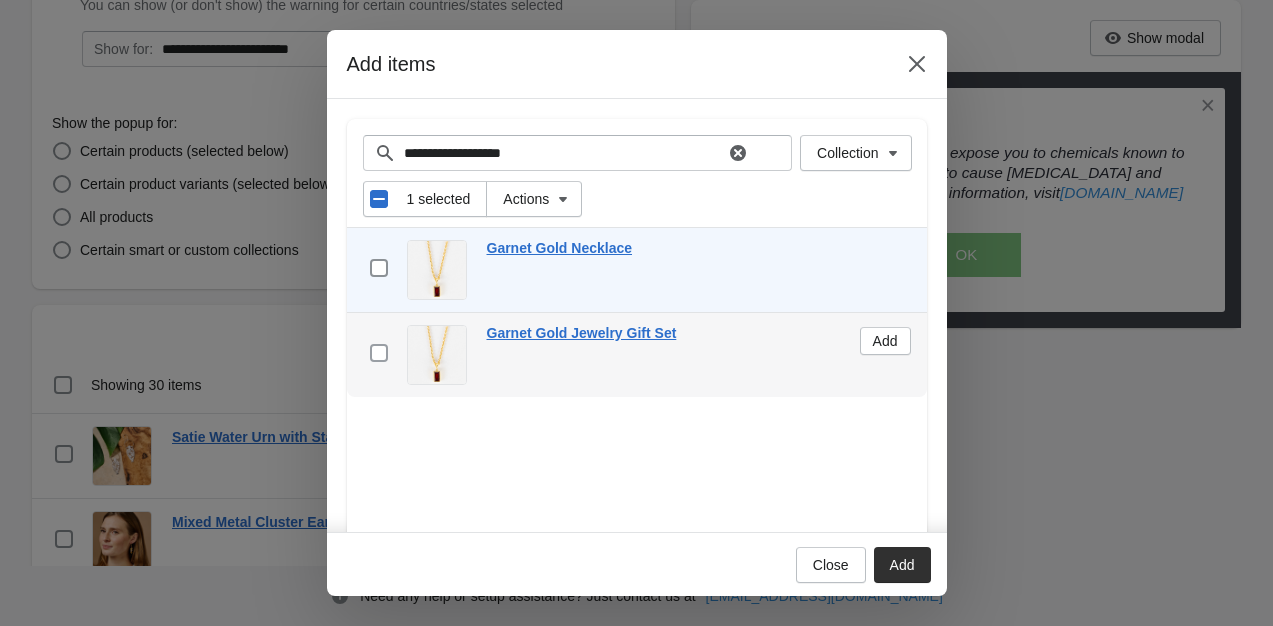 click at bounding box center [379, 353] 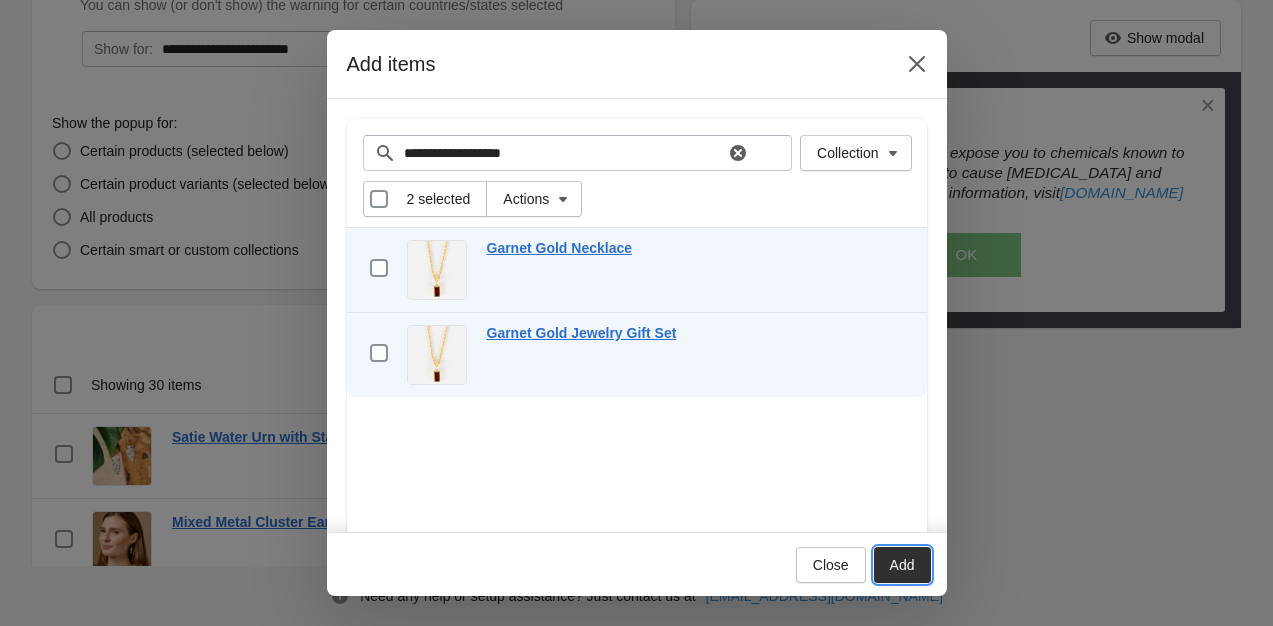click on "Add" at bounding box center [902, 565] 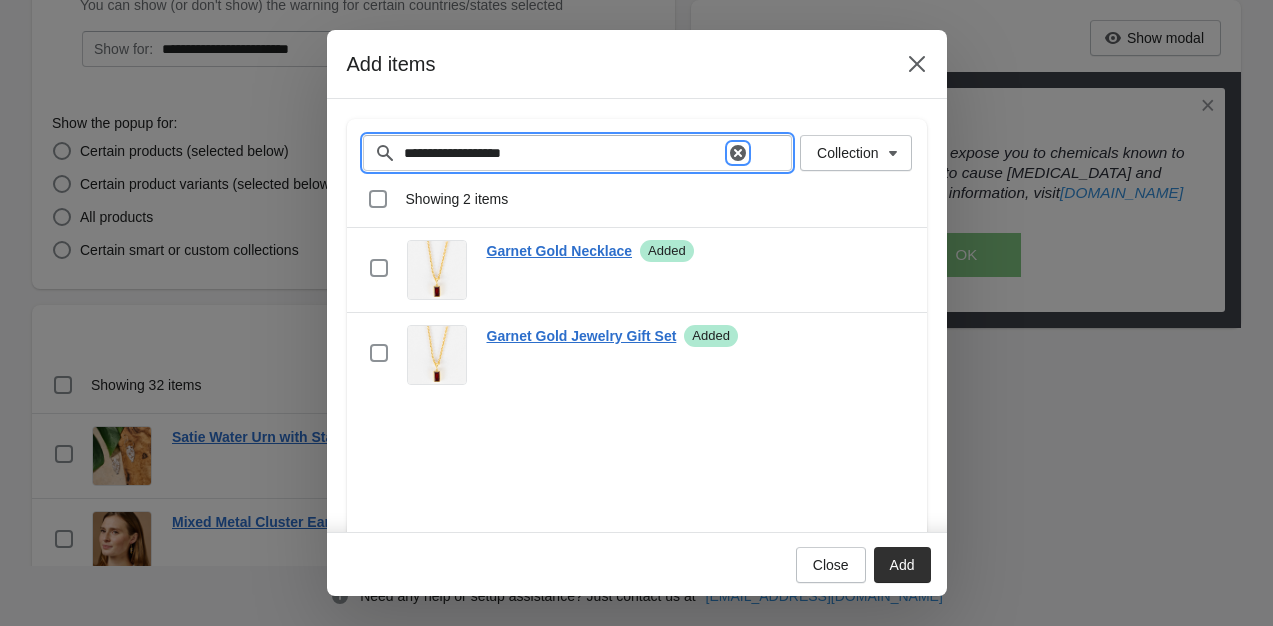 click 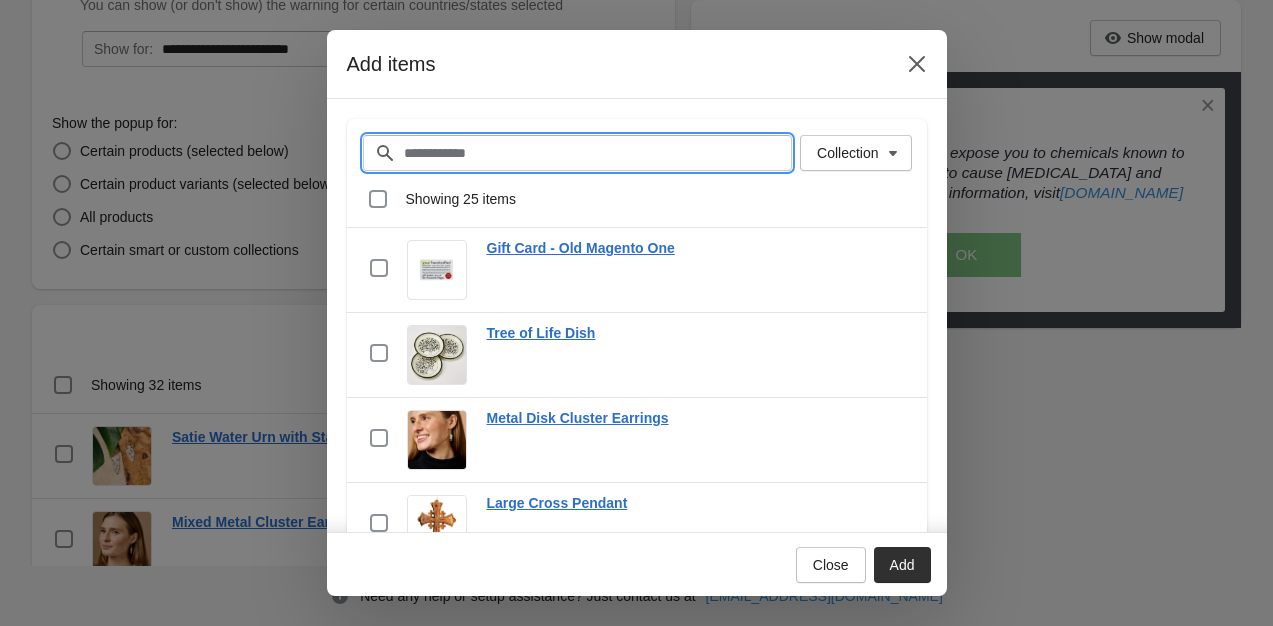 paste on "**********" 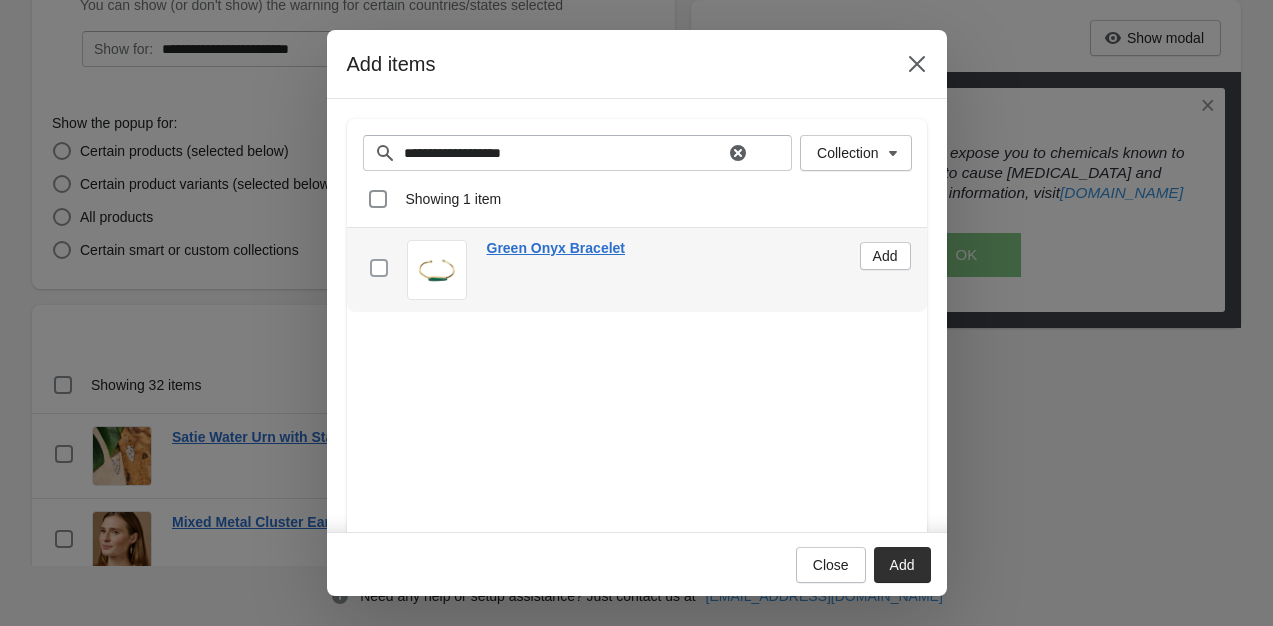click at bounding box center [379, 268] 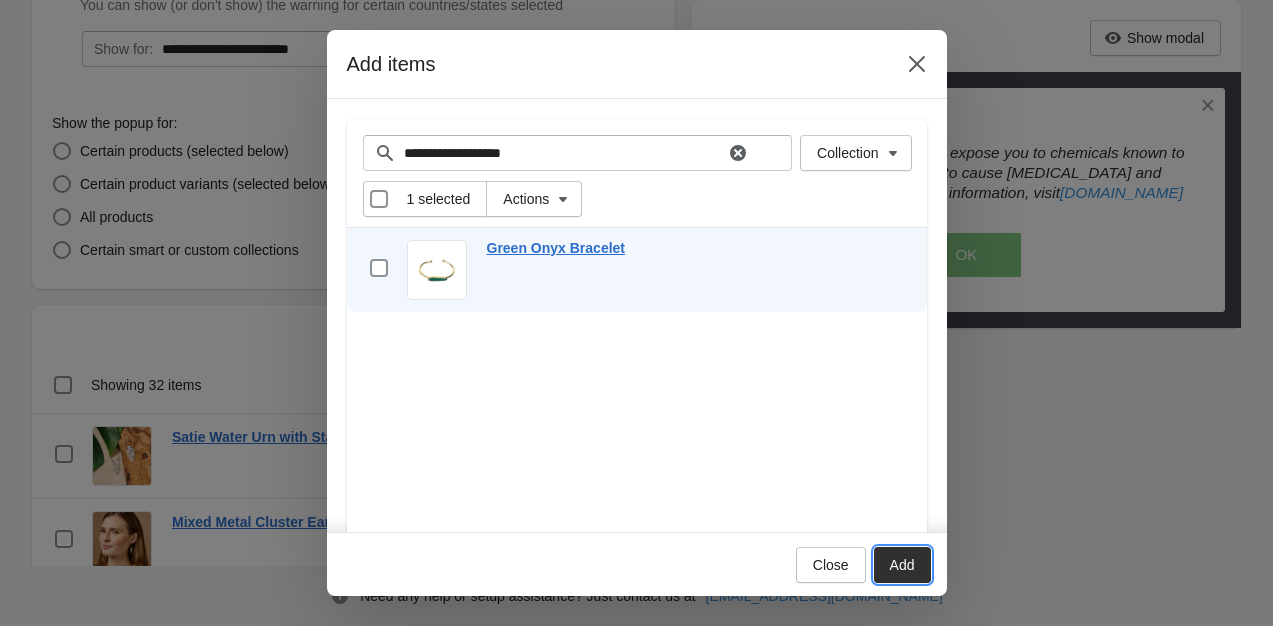 click on "Add" at bounding box center [902, 565] 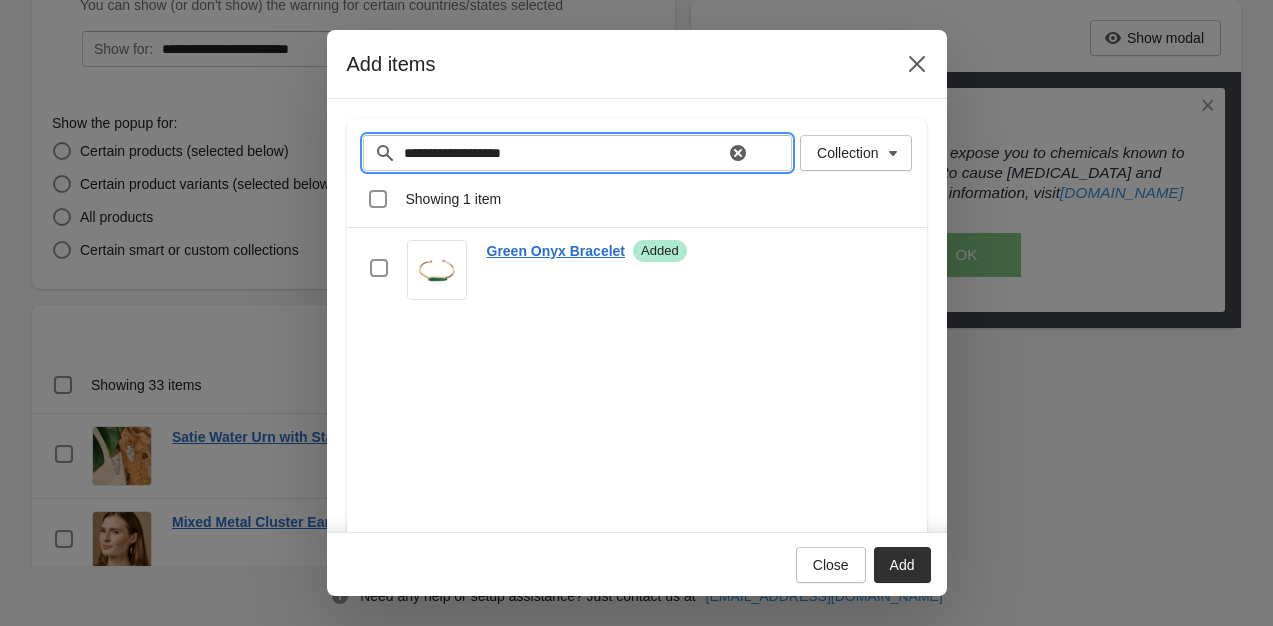 drag, startPoint x: 588, startPoint y: 156, endPoint x: 430, endPoint y: 102, distance: 166.97305 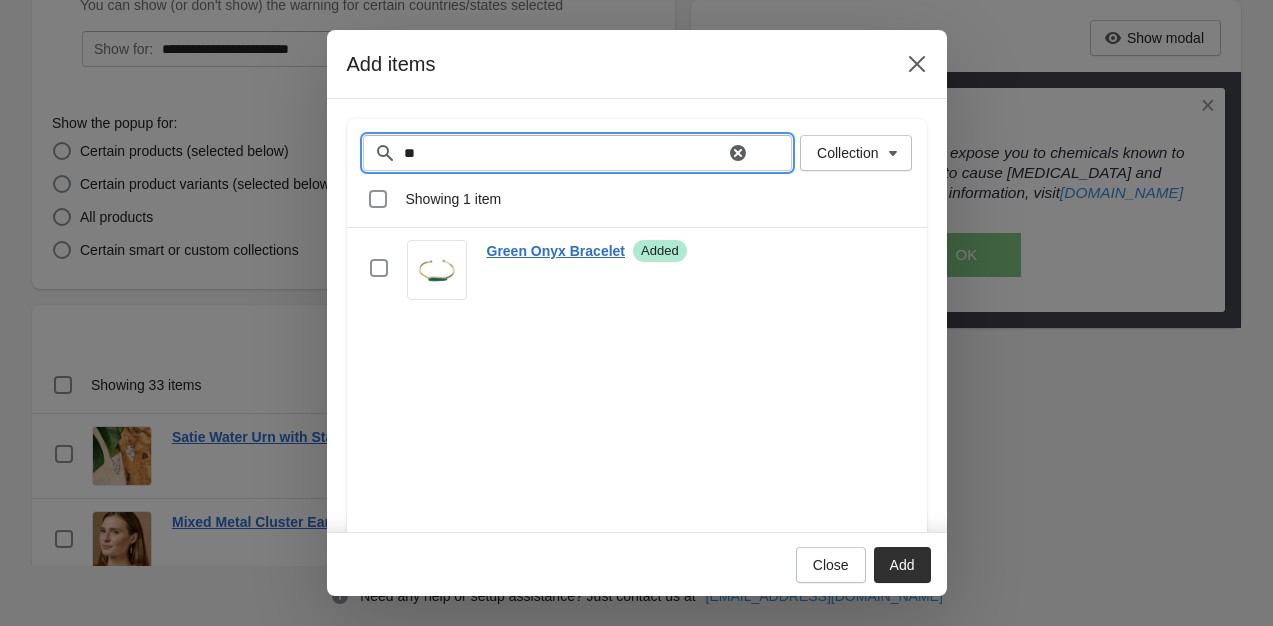 type on "*" 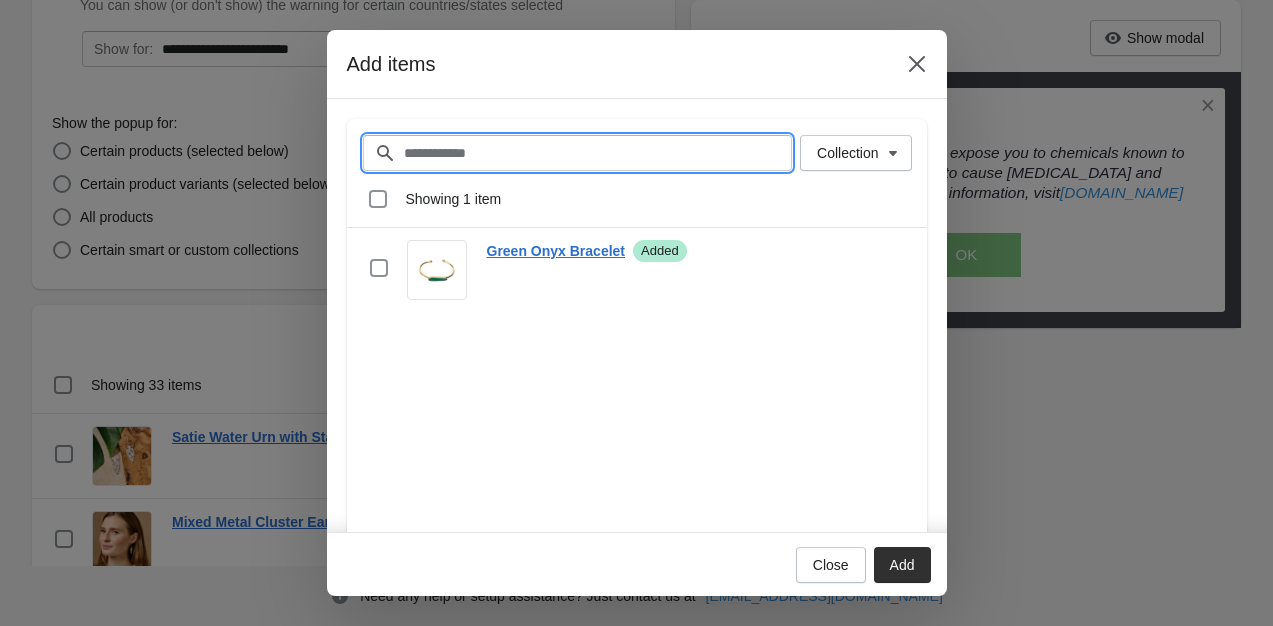 paste on "**********" 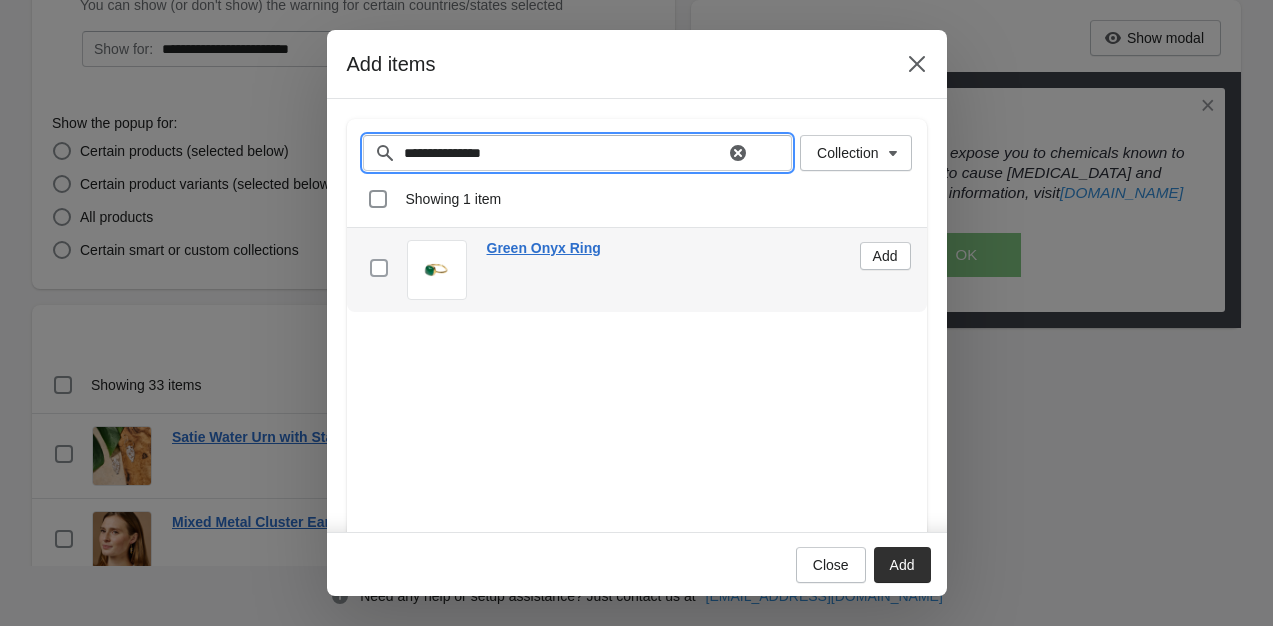 type on "**********" 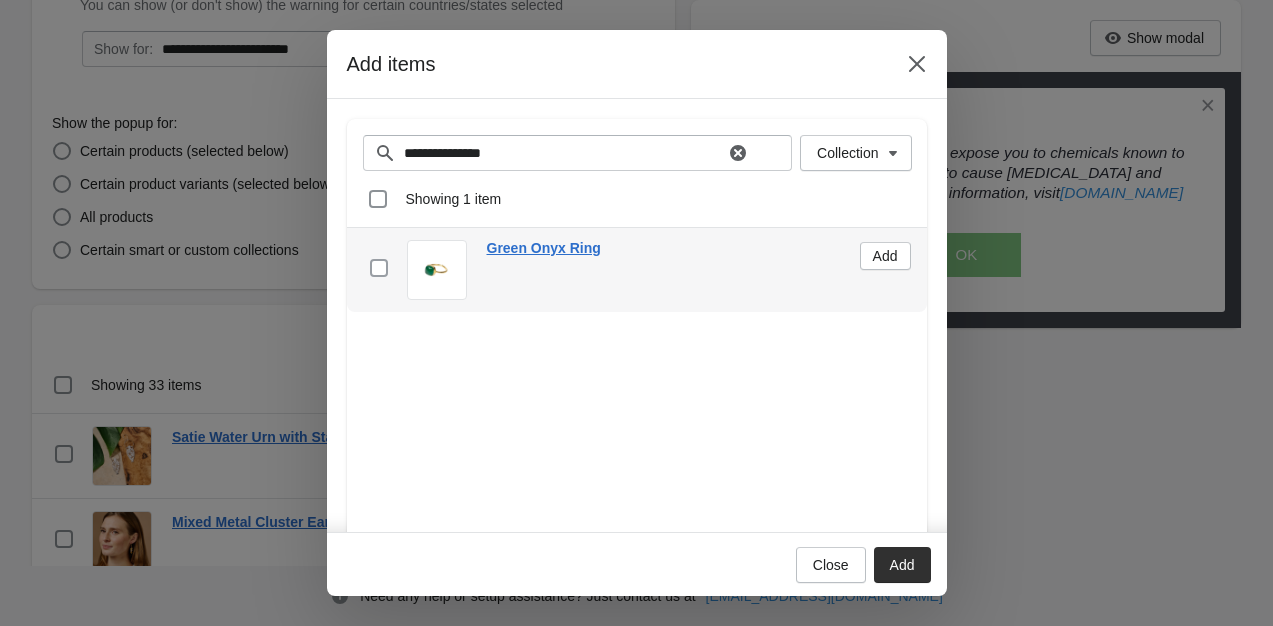 click at bounding box center [379, 268] 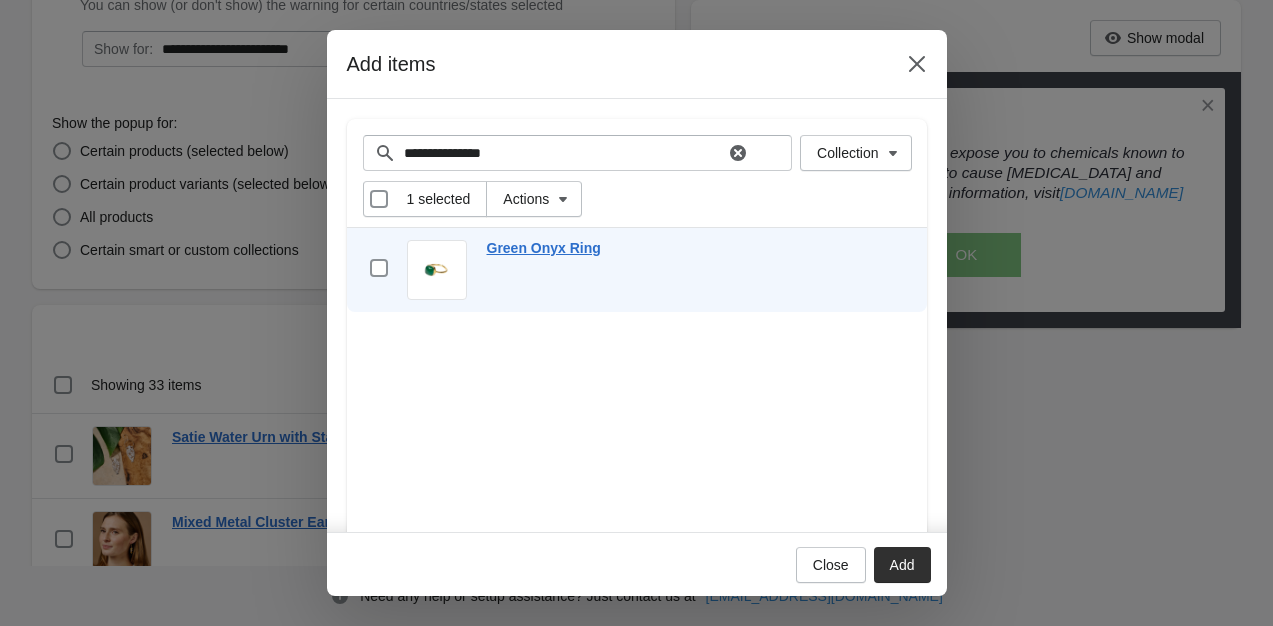 click on "Add" at bounding box center (902, 565) 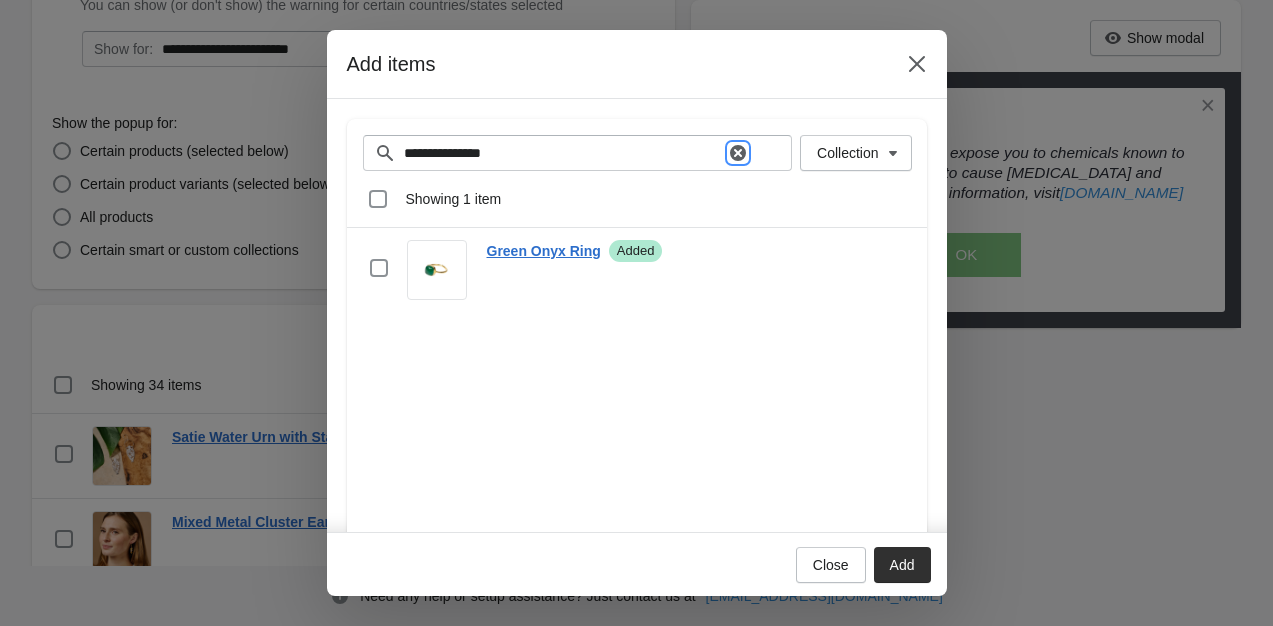 click 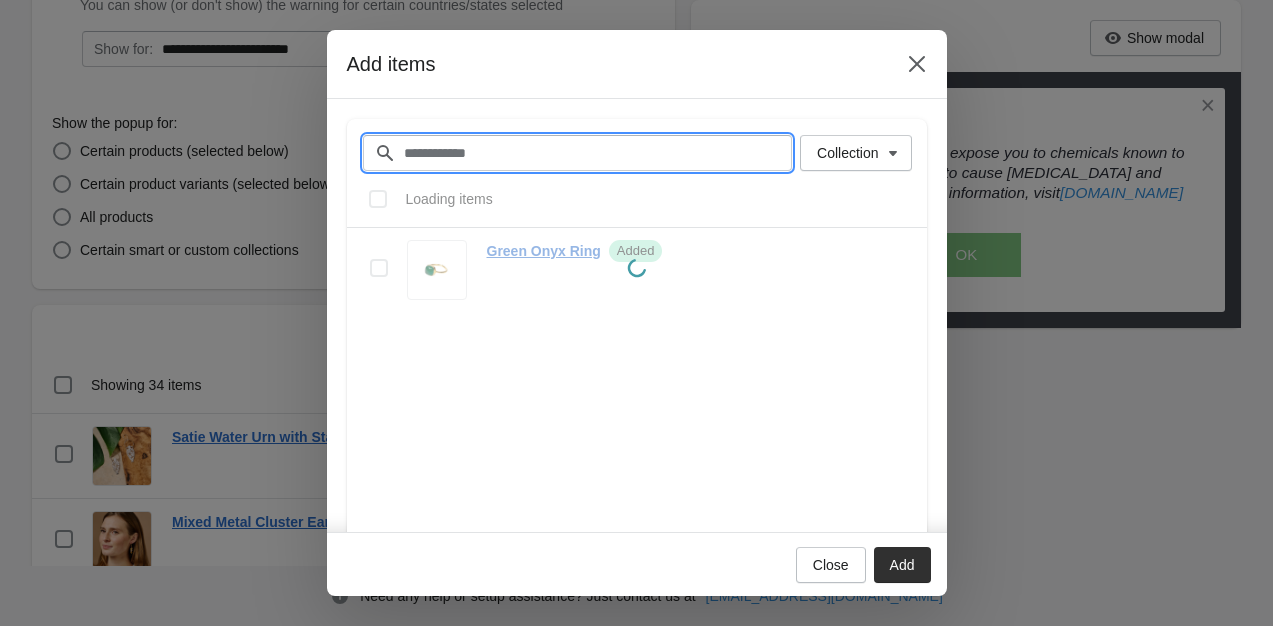 paste on "**********" 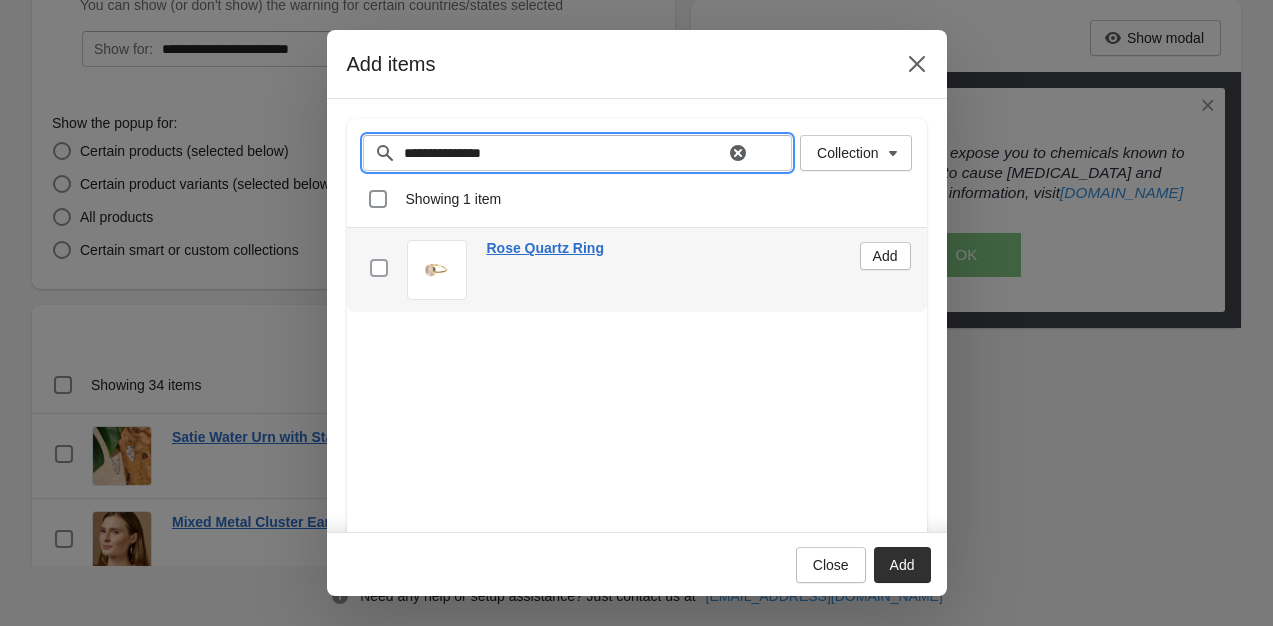 type on "**********" 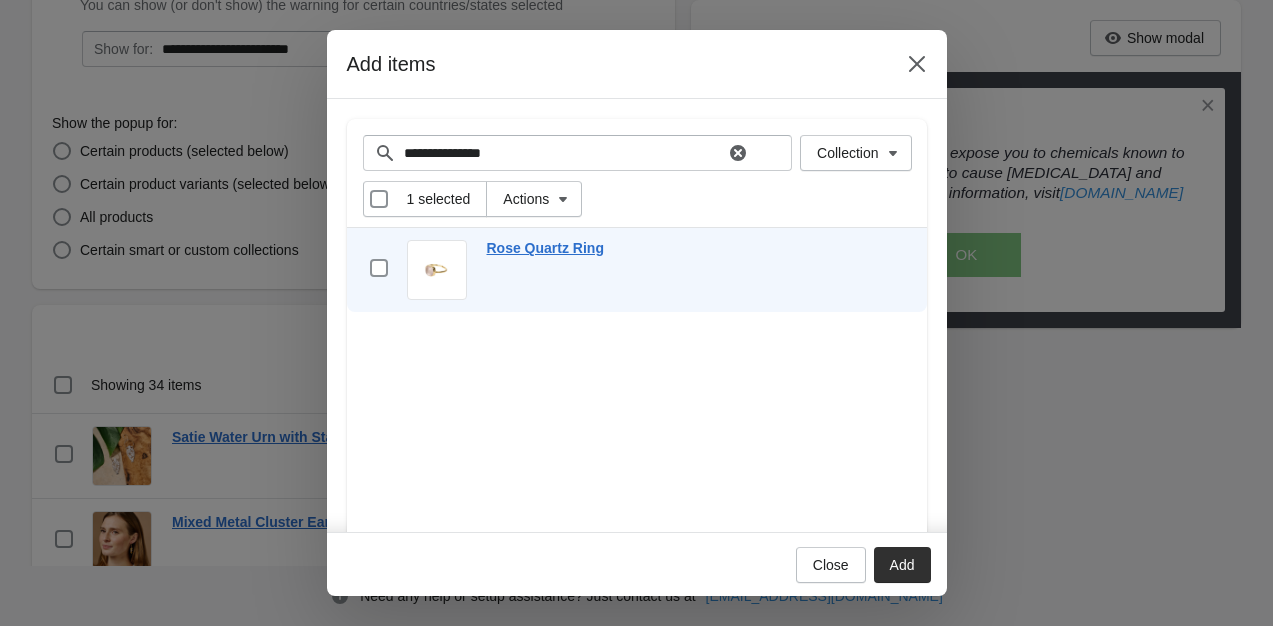 click on "Add" at bounding box center [902, 565] 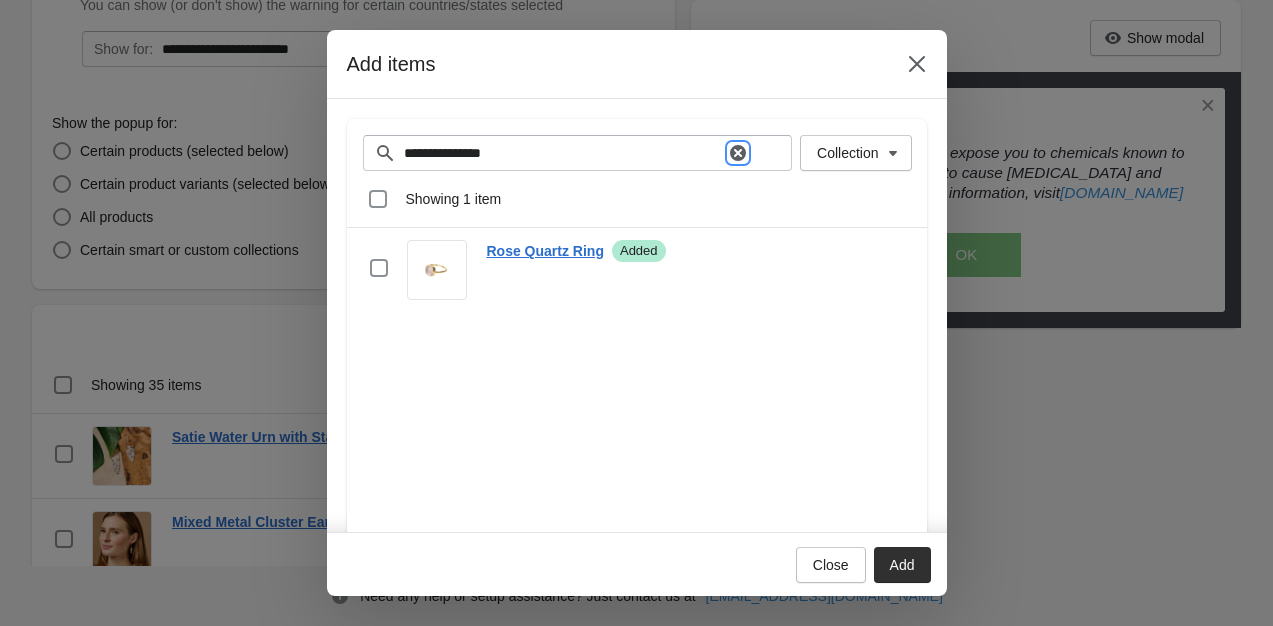 click 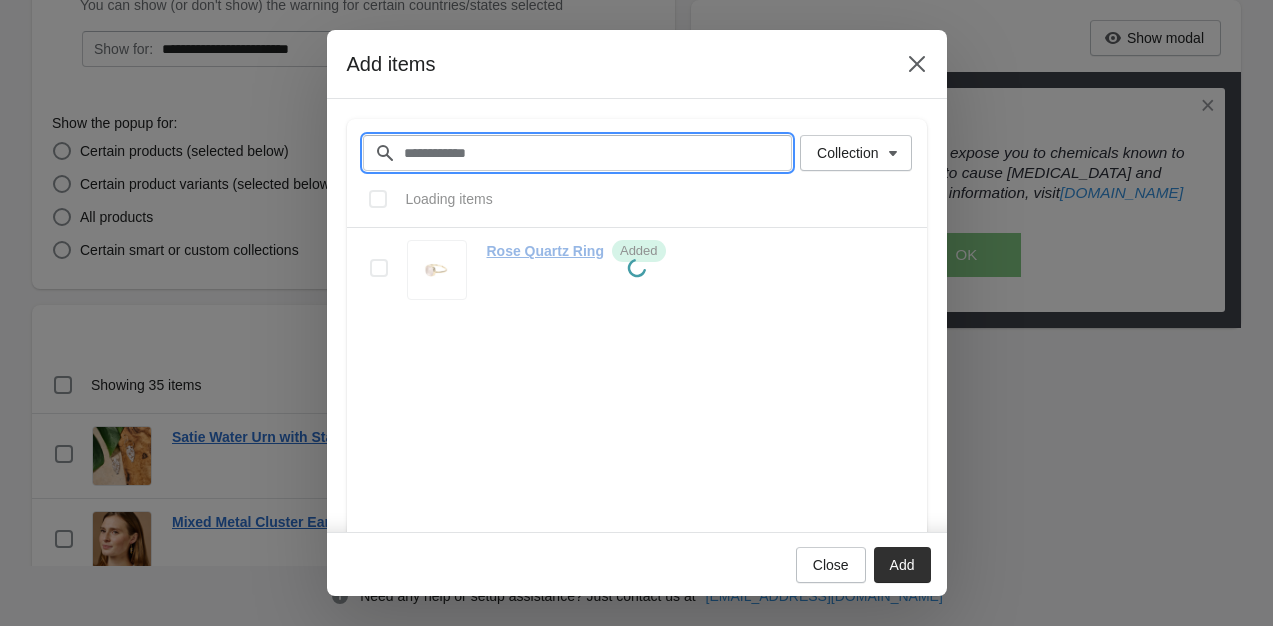 paste on "**********" 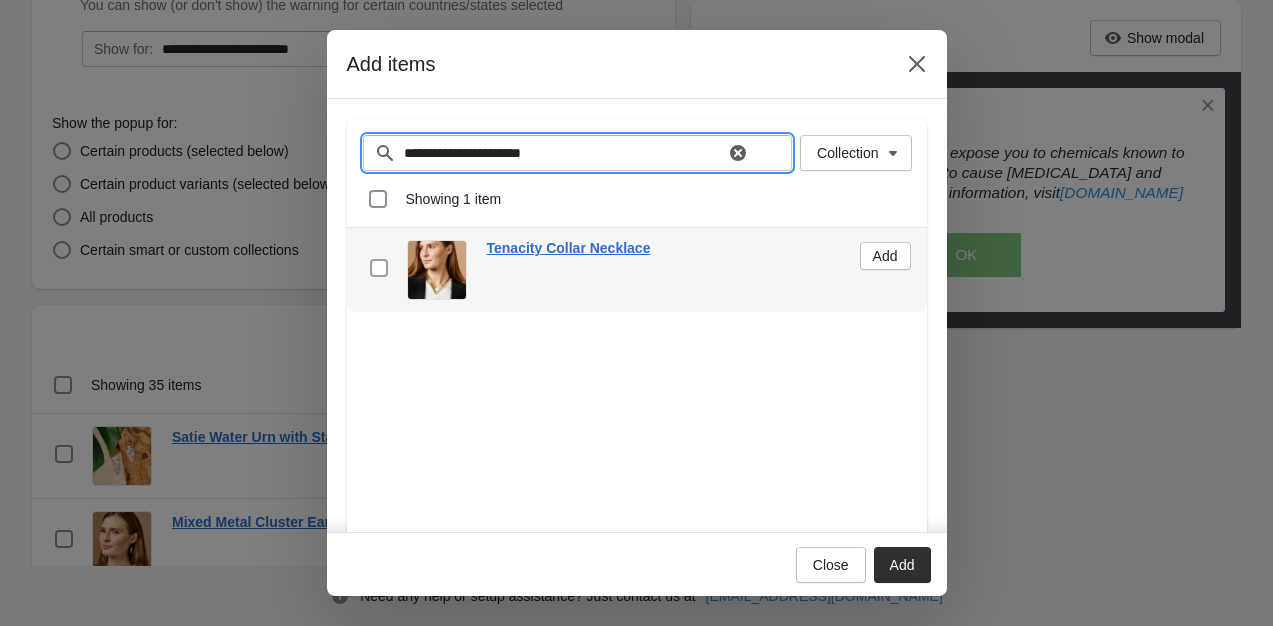 type on "**********" 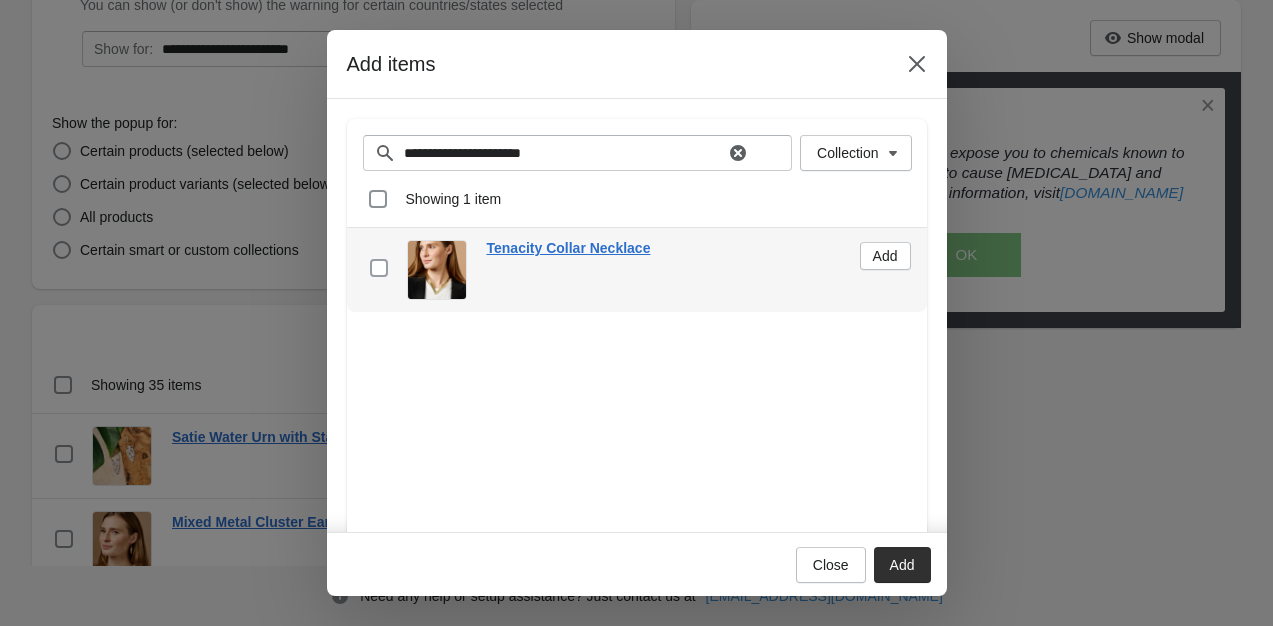 click at bounding box center [379, 268] 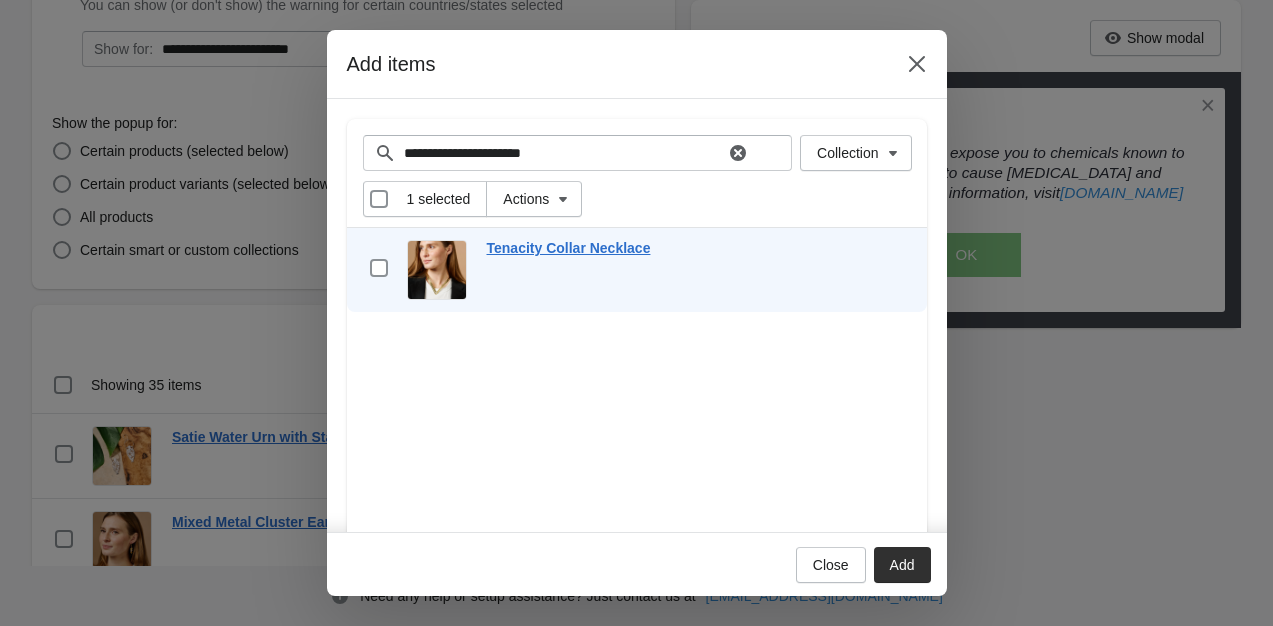 click on "Add" at bounding box center (902, 565) 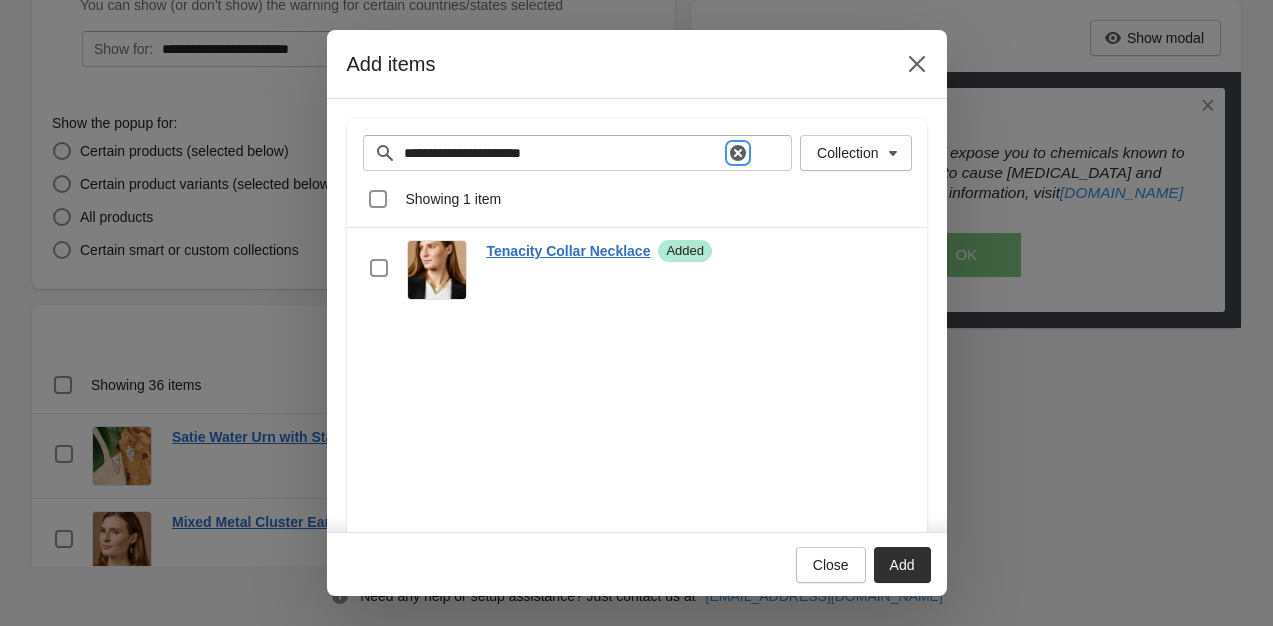 click 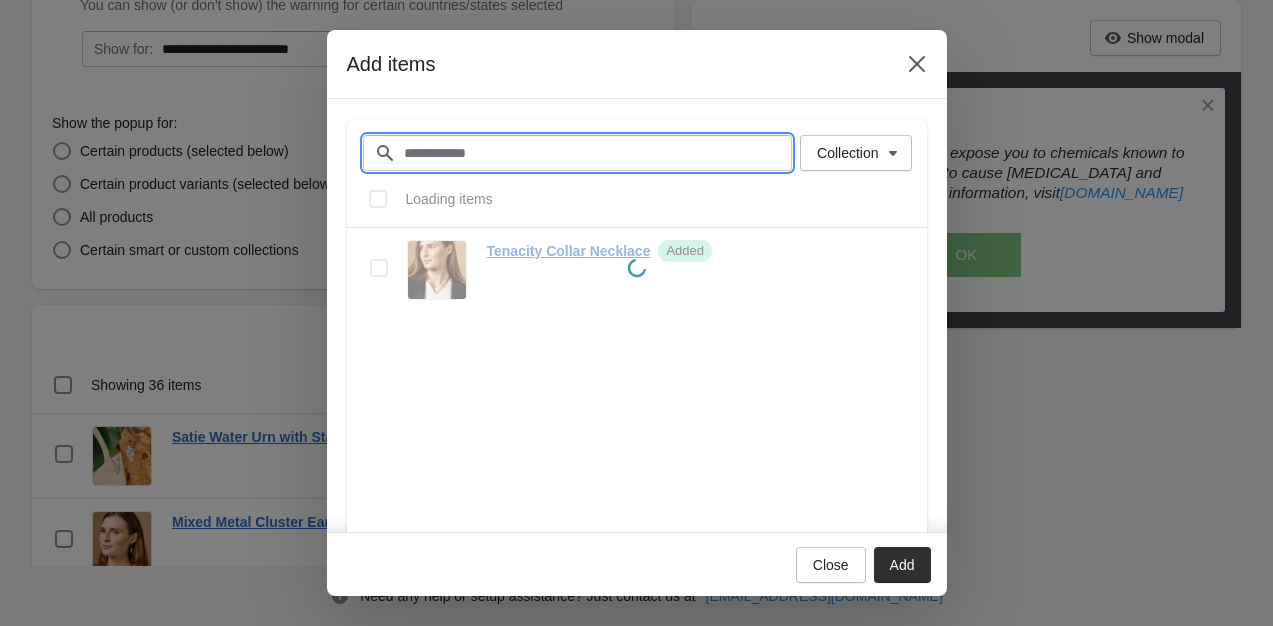 paste on "**********" 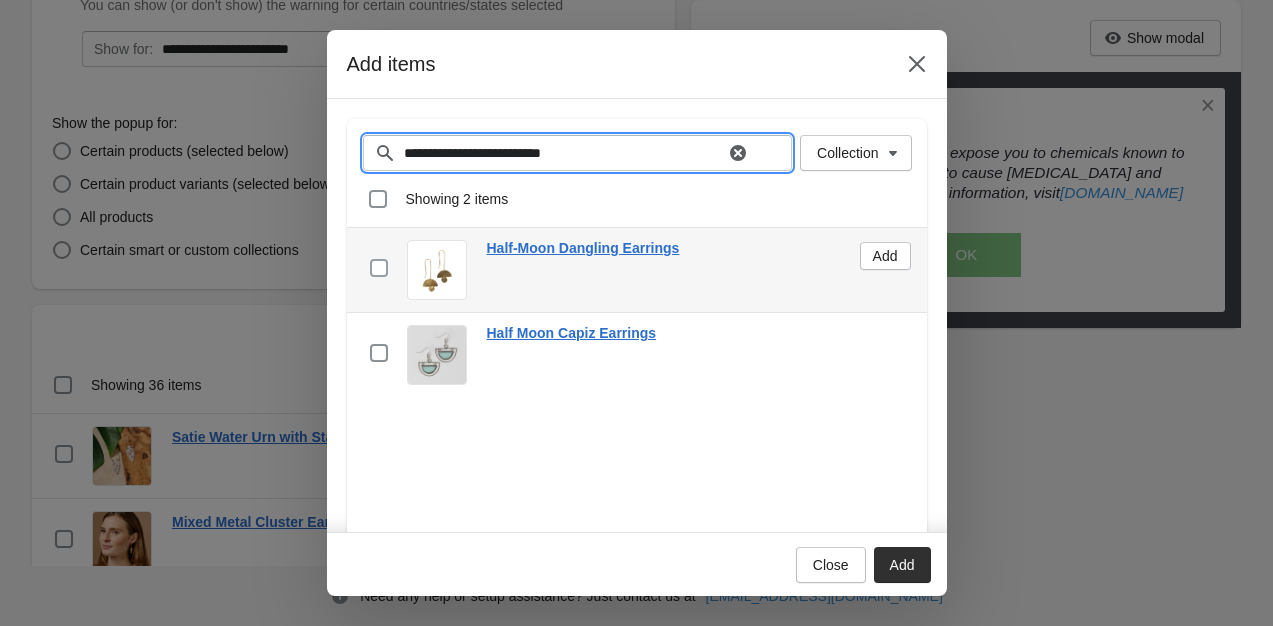 type on "**********" 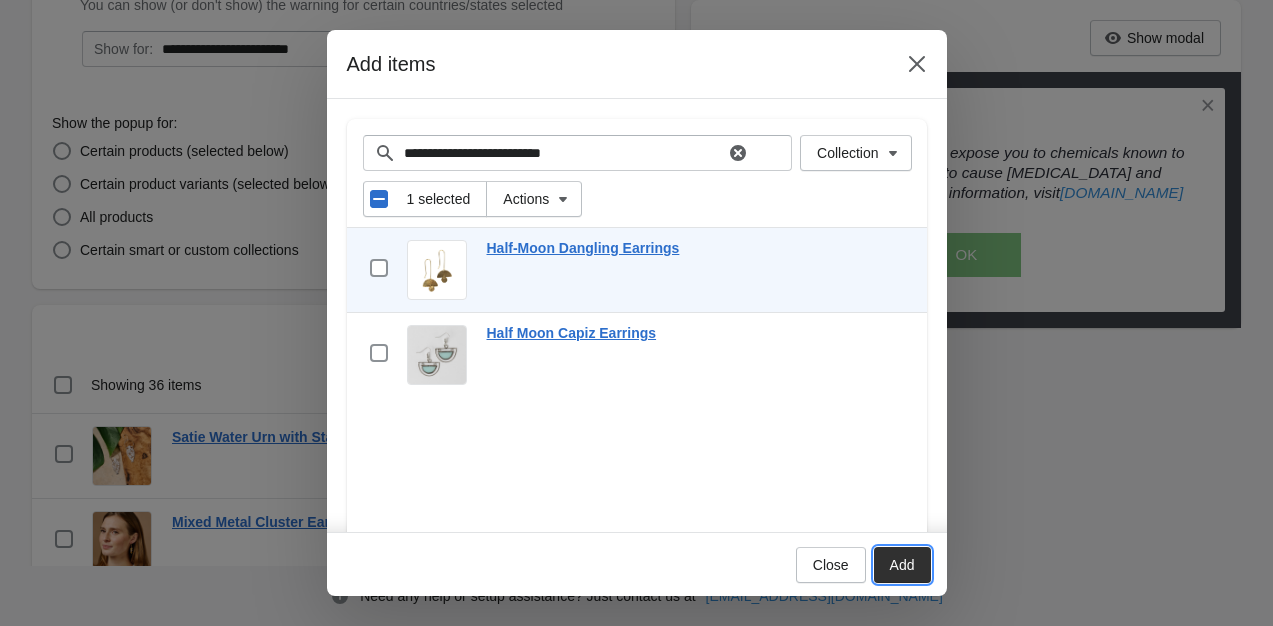 click on "Add" at bounding box center (902, 565) 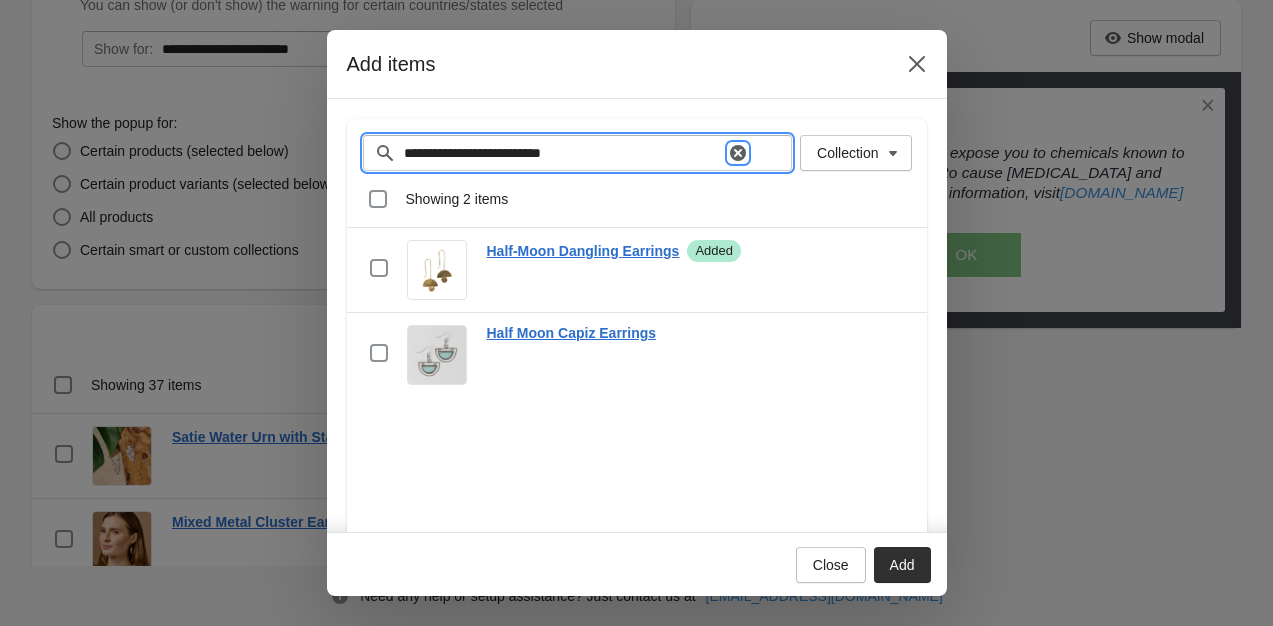 click 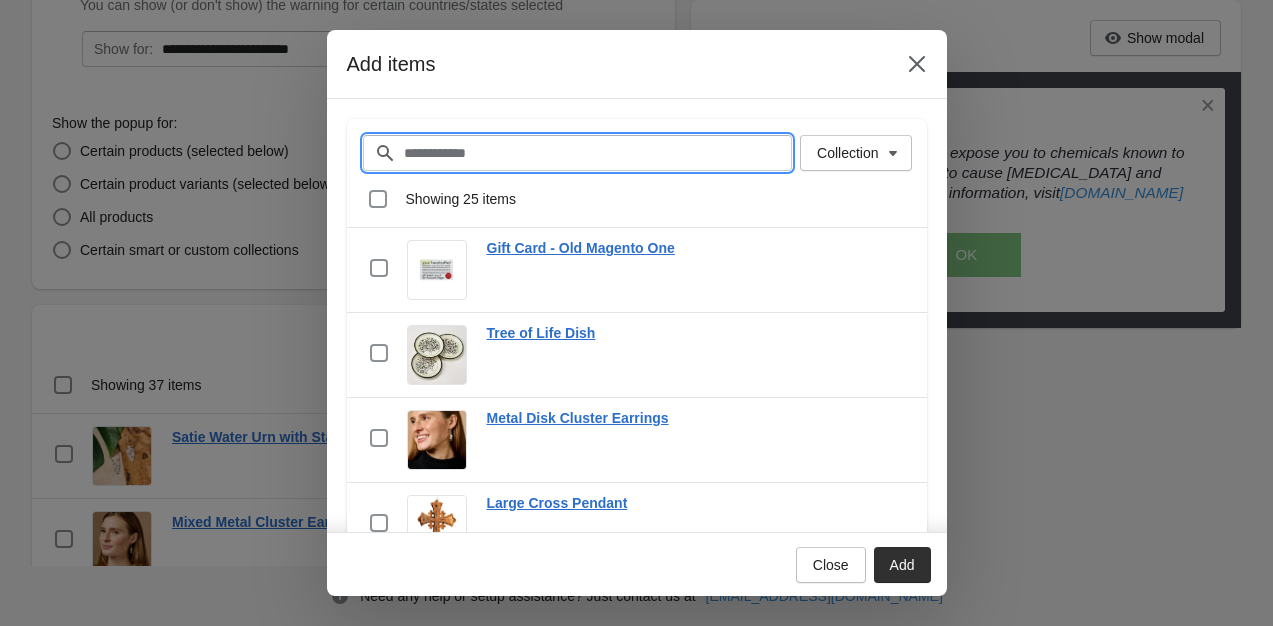 paste on "**********" 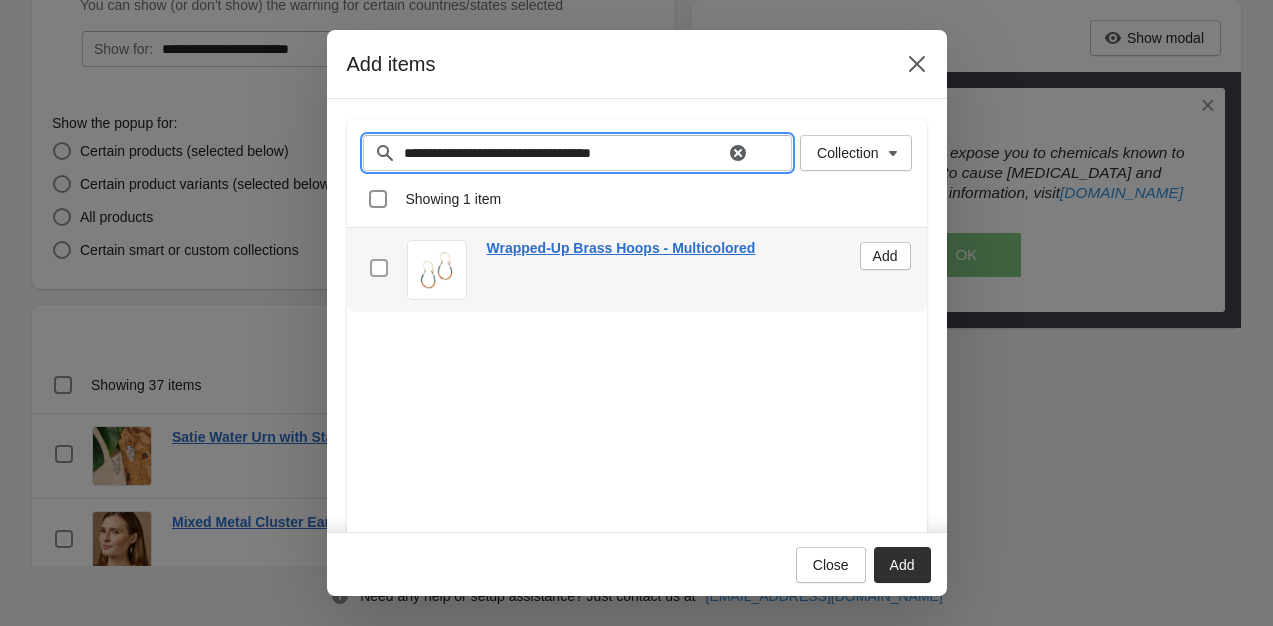 type on "**********" 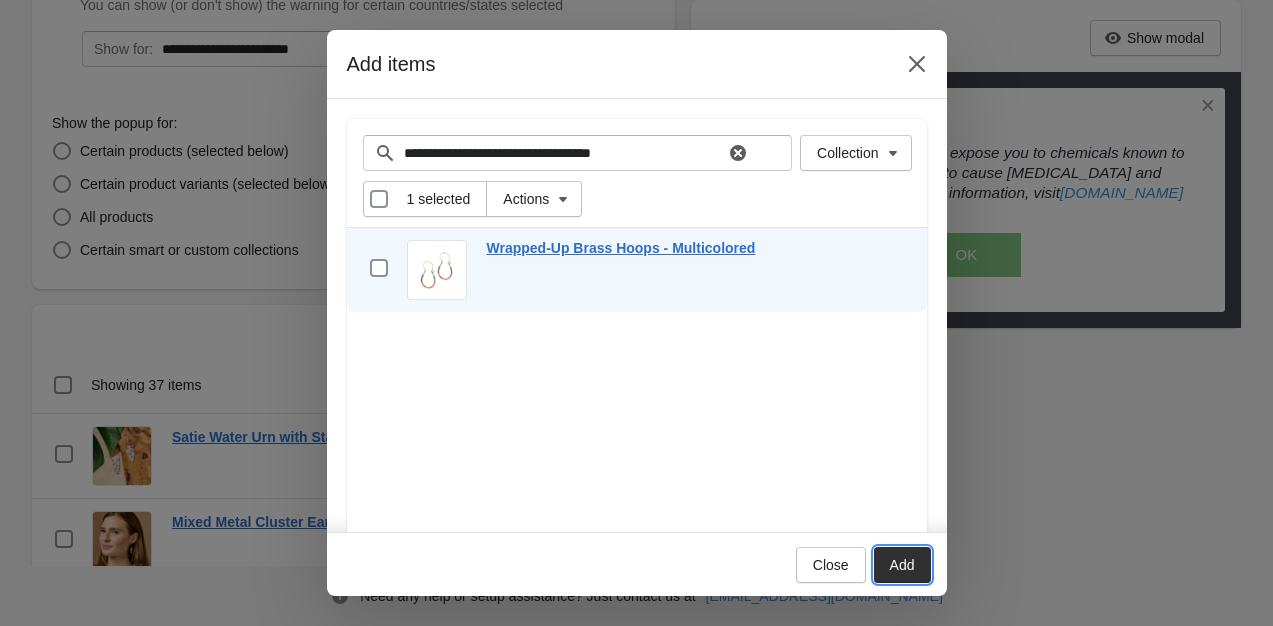 click on "Add" at bounding box center [902, 565] 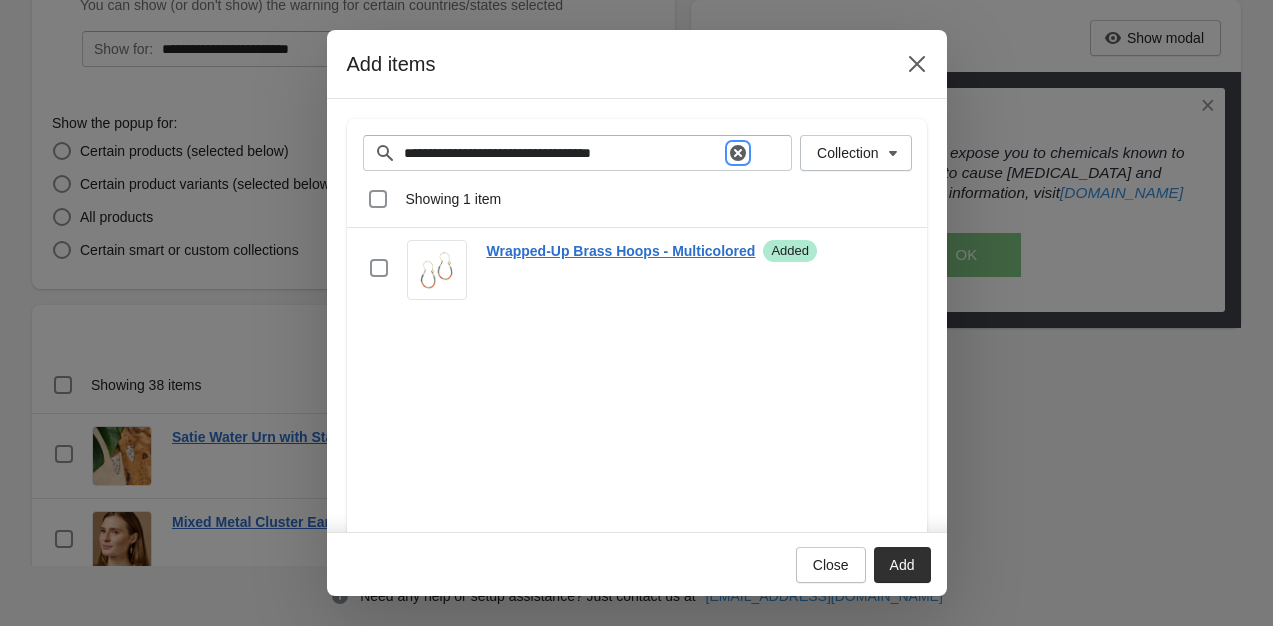 click 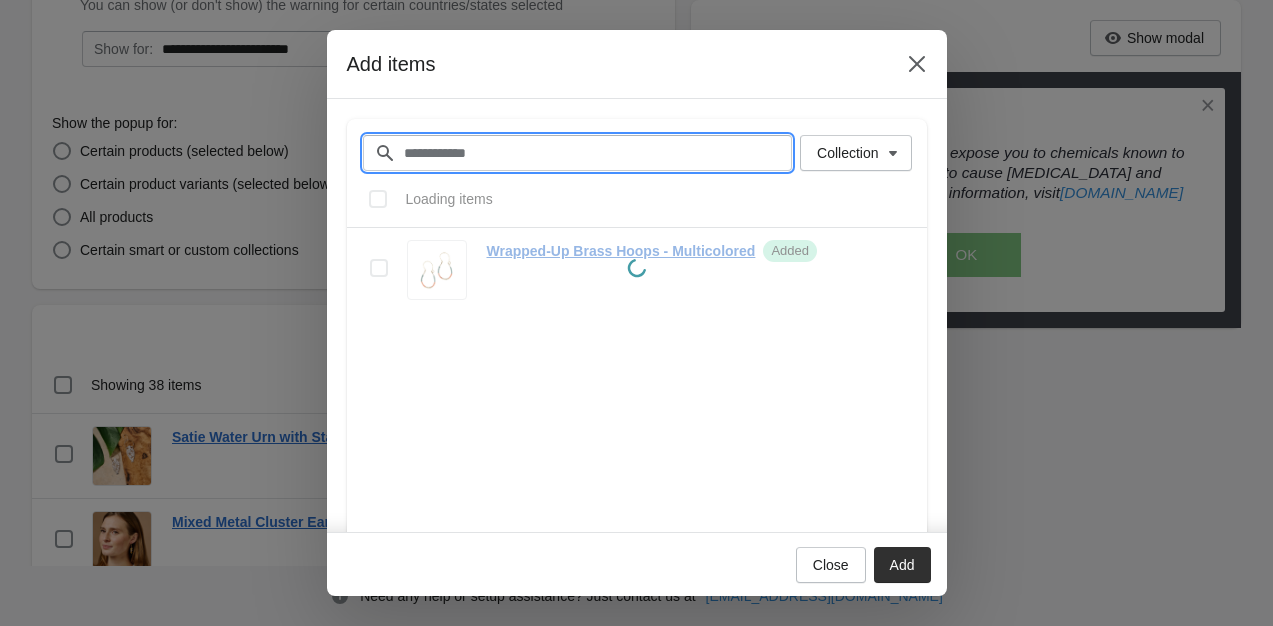 paste on "**********" 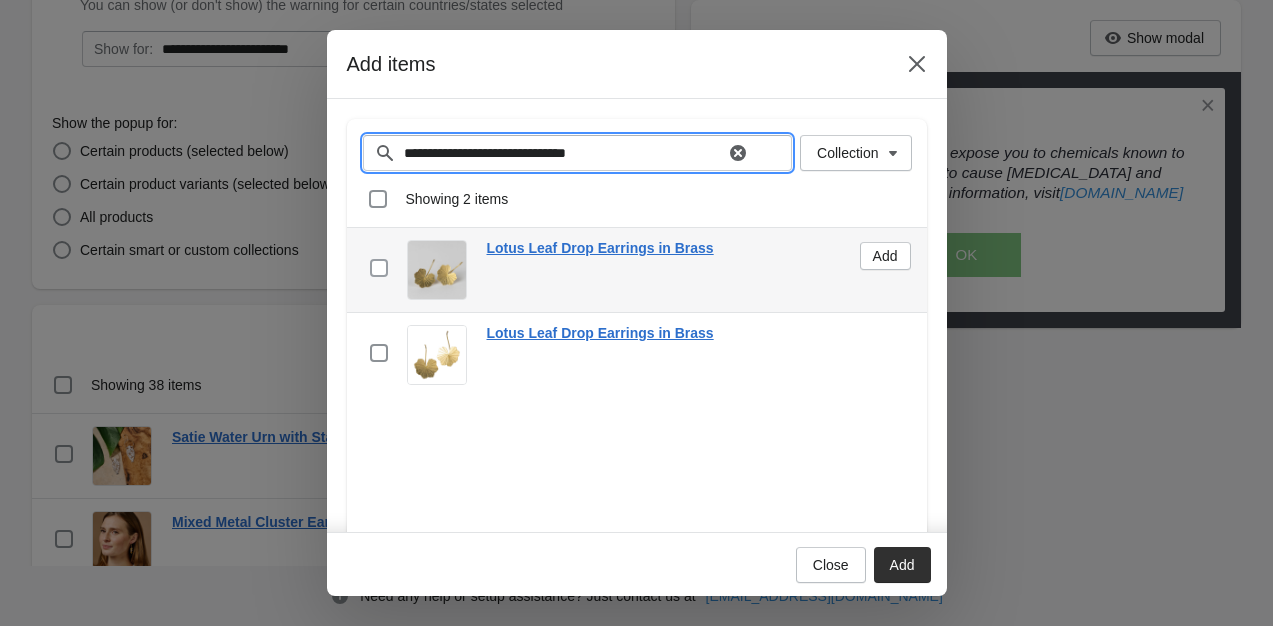 type on "**********" 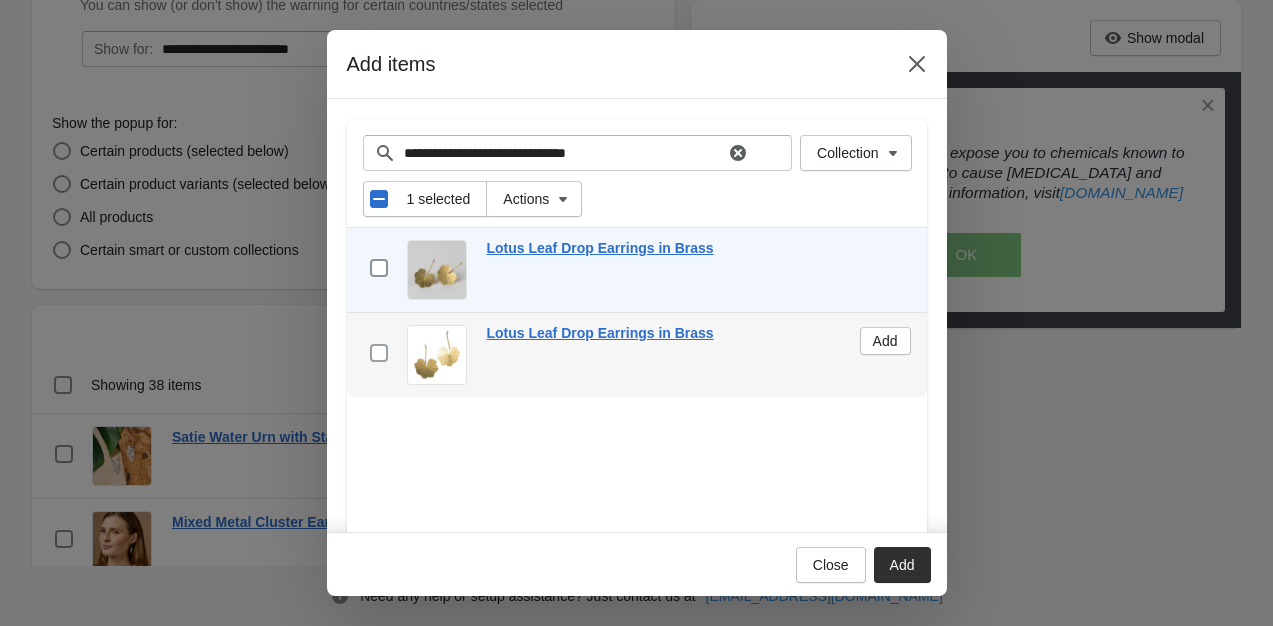 click at bounding box center (379, 353) 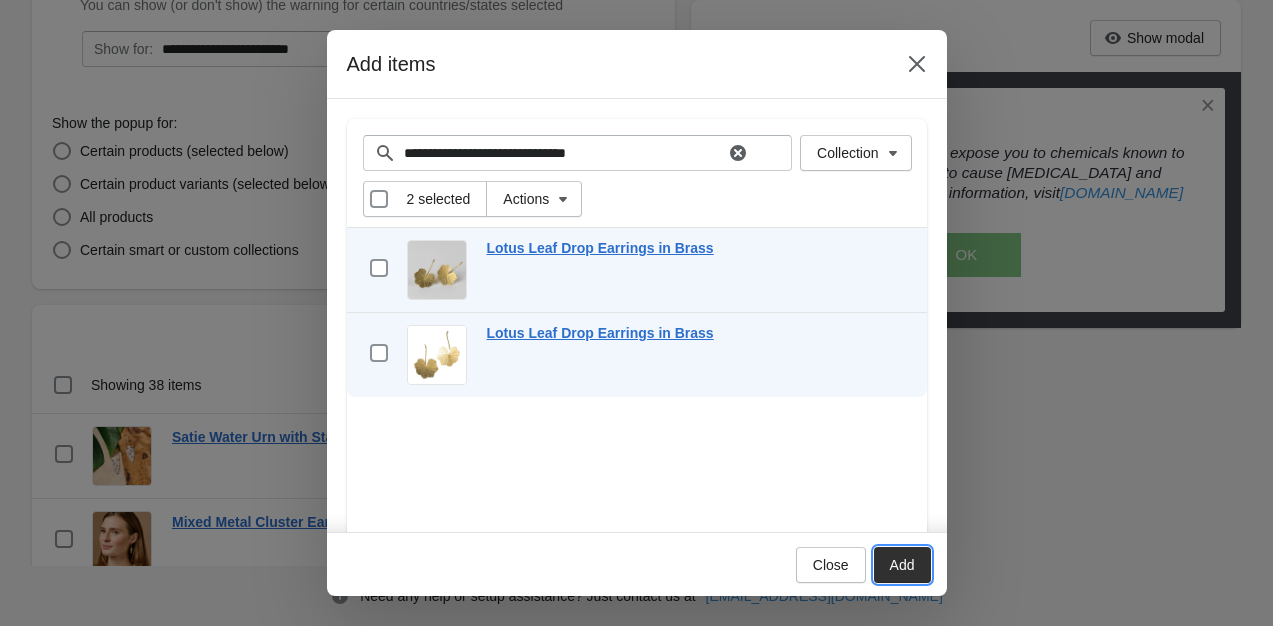 click on "Add" at bounding box center [902, 565] 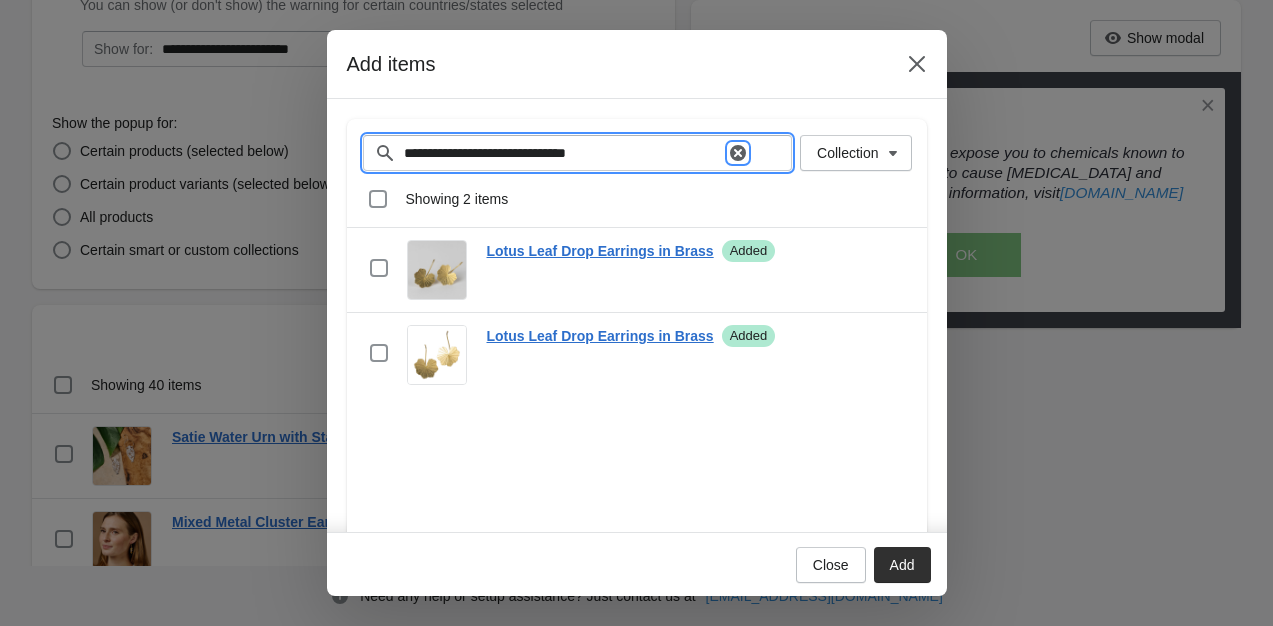 click 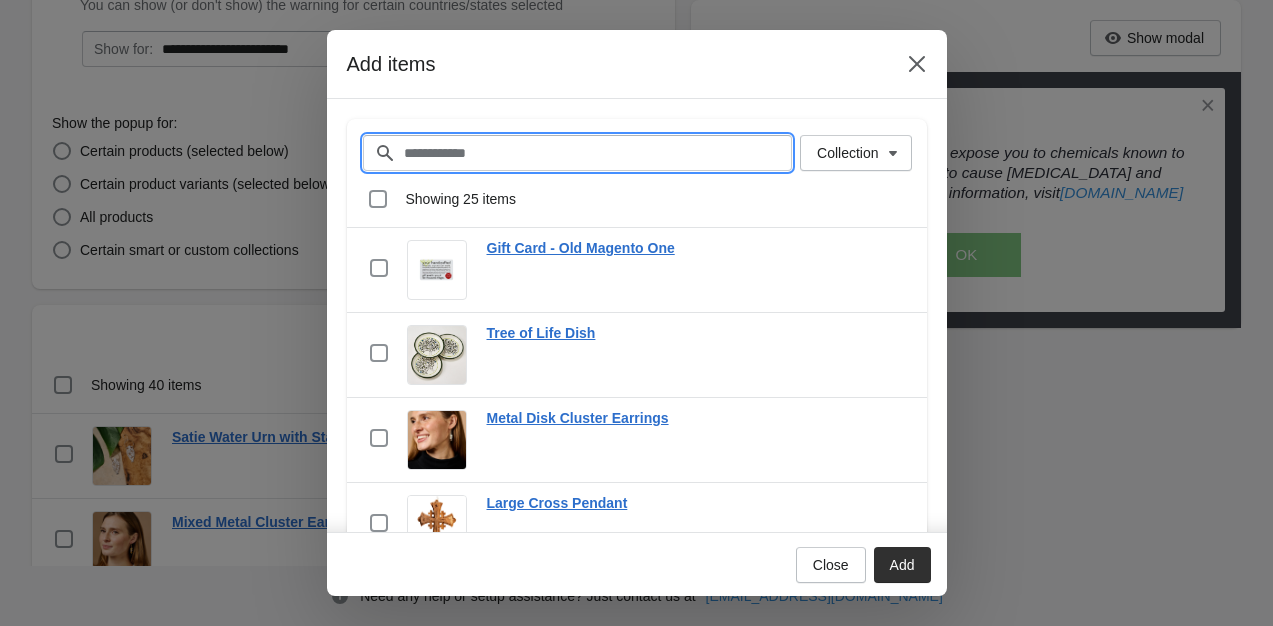 paste on "**********" 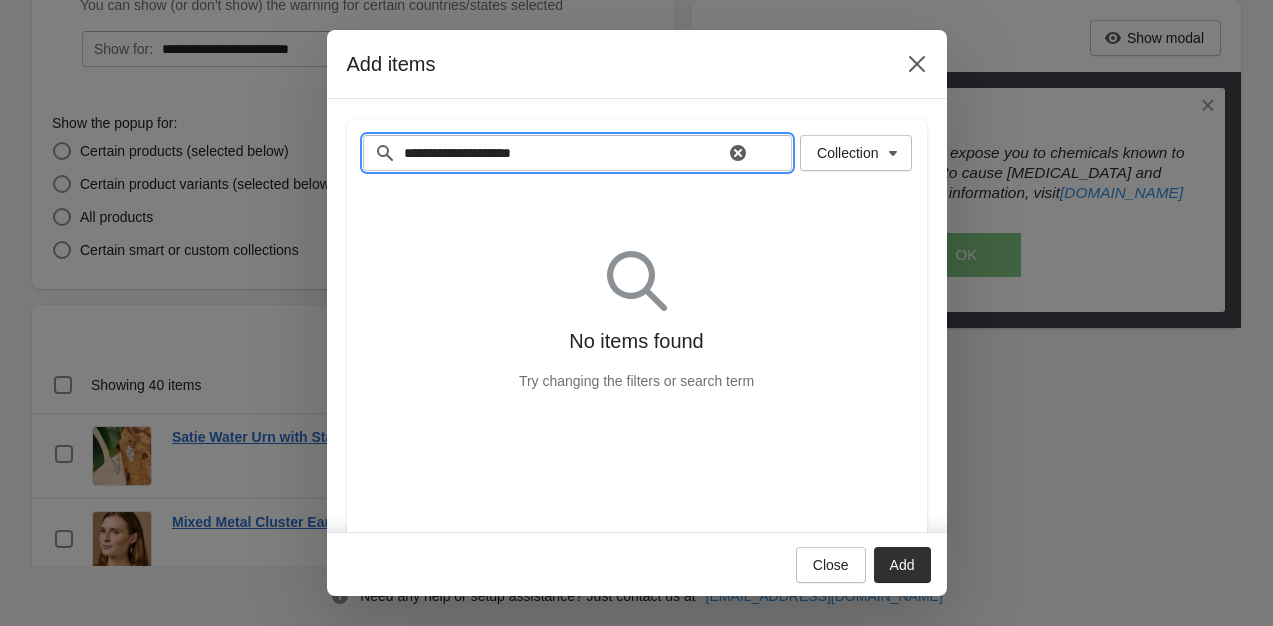 type on "**********" 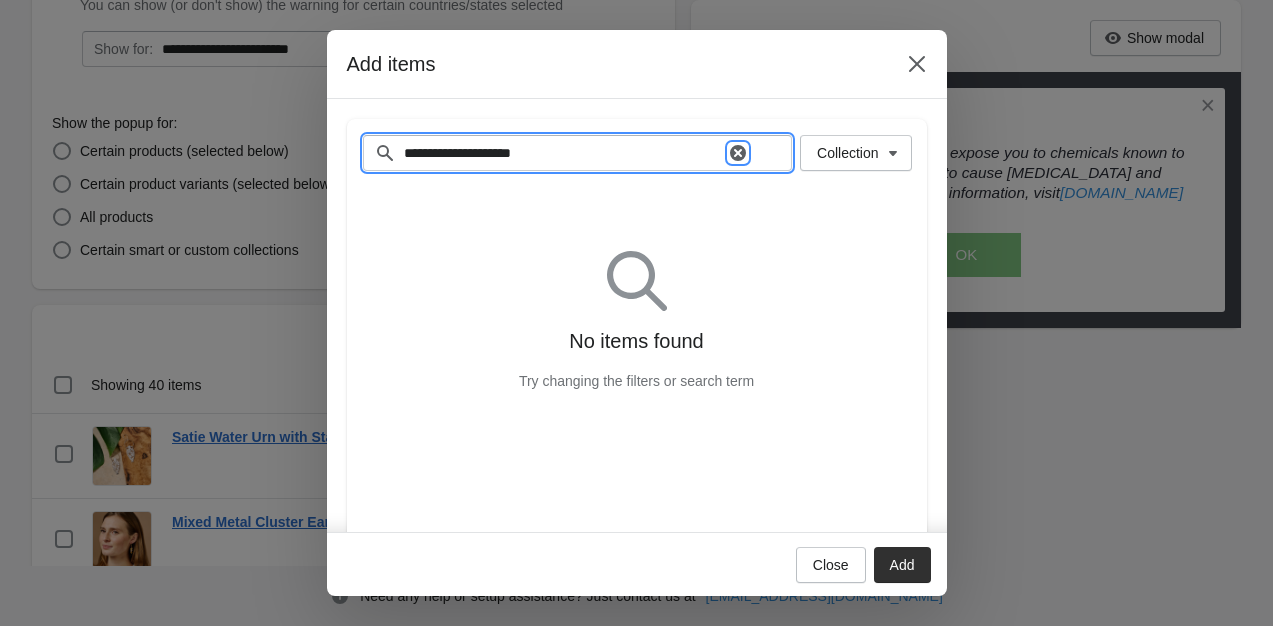 click 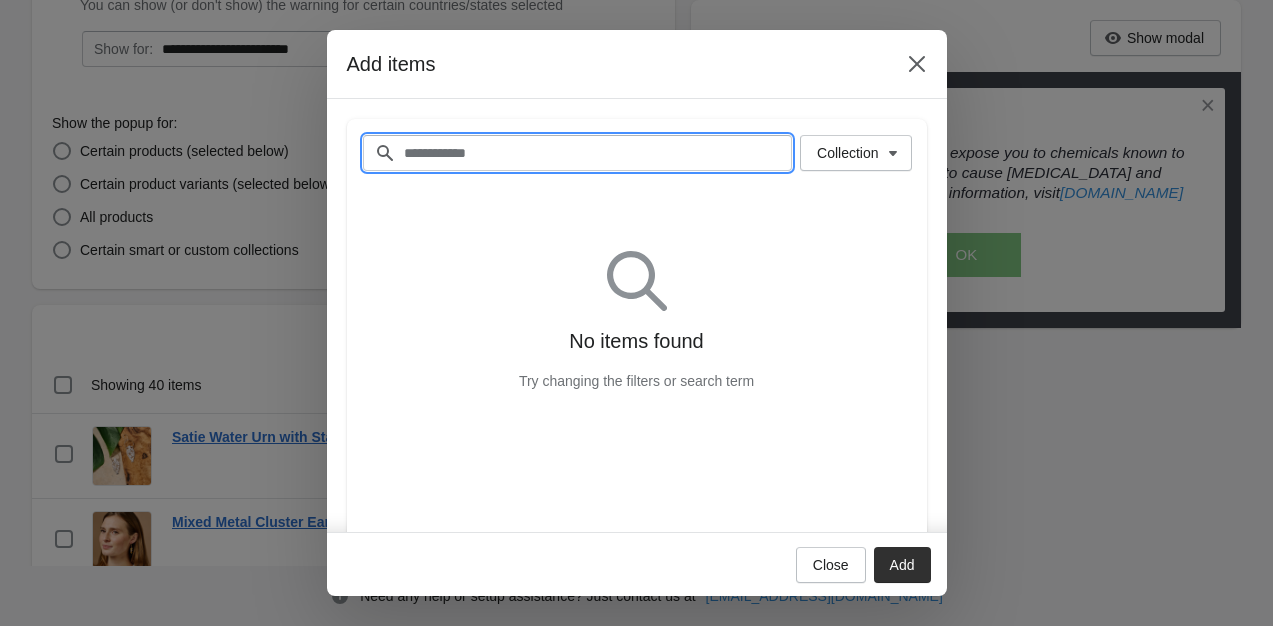 click on "Filter items" at bounding box center [581, 153] 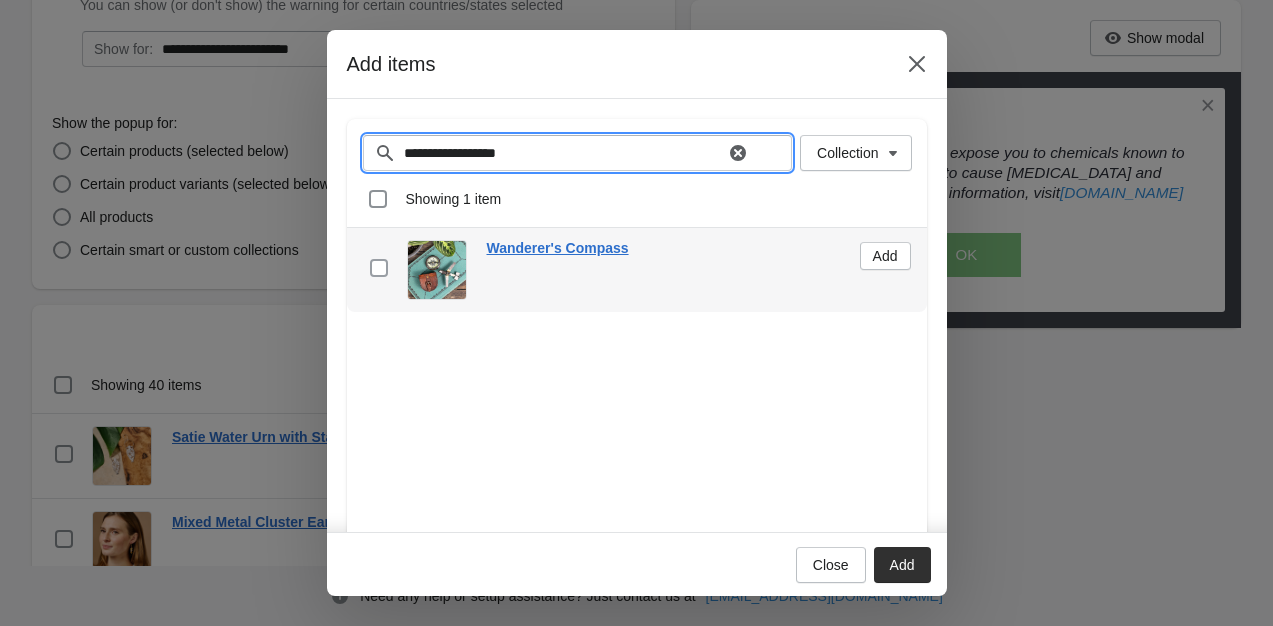 type on "**********" 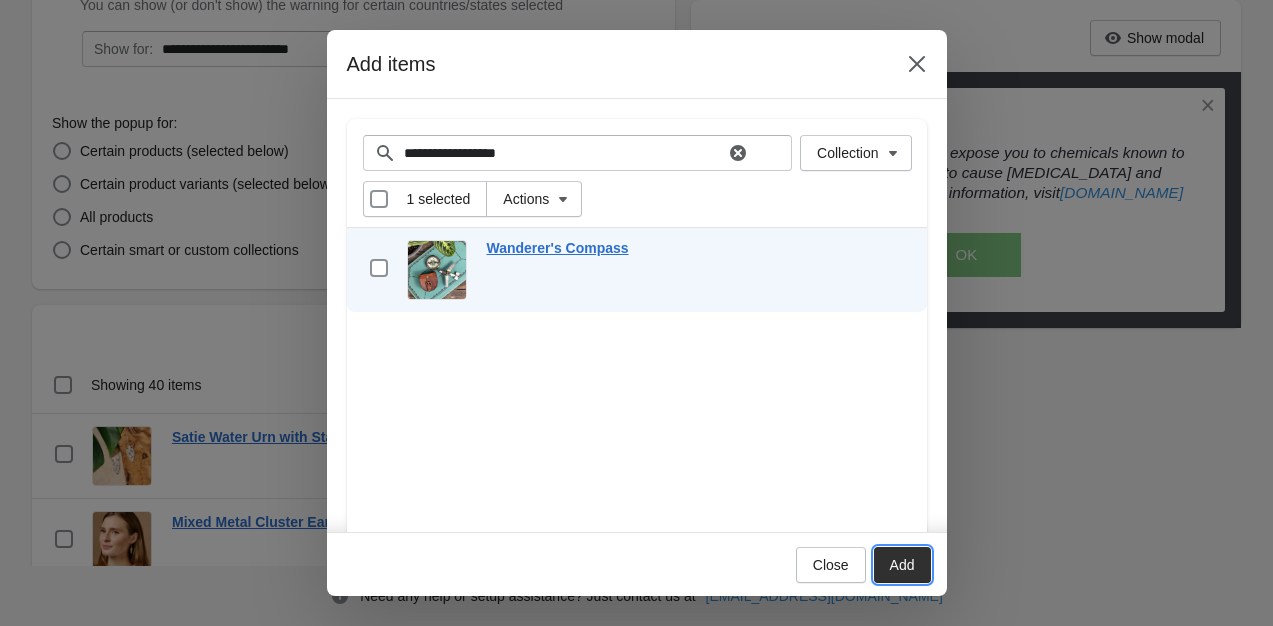 click on "Add" at bounding box center [902, 565] 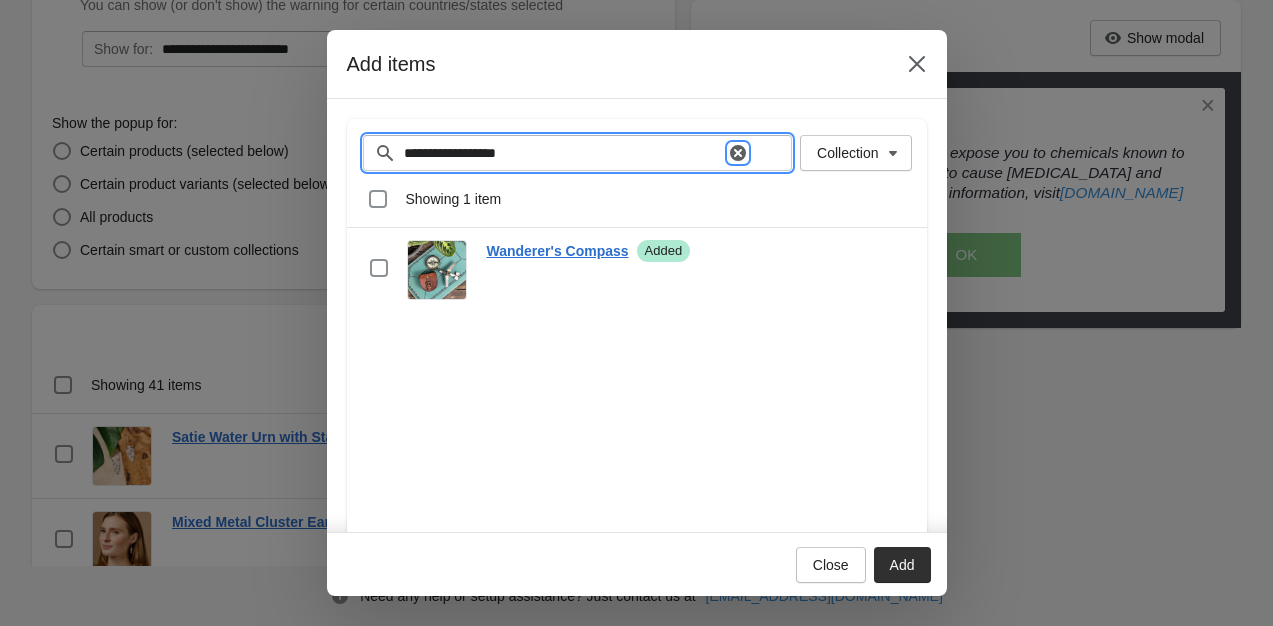 click 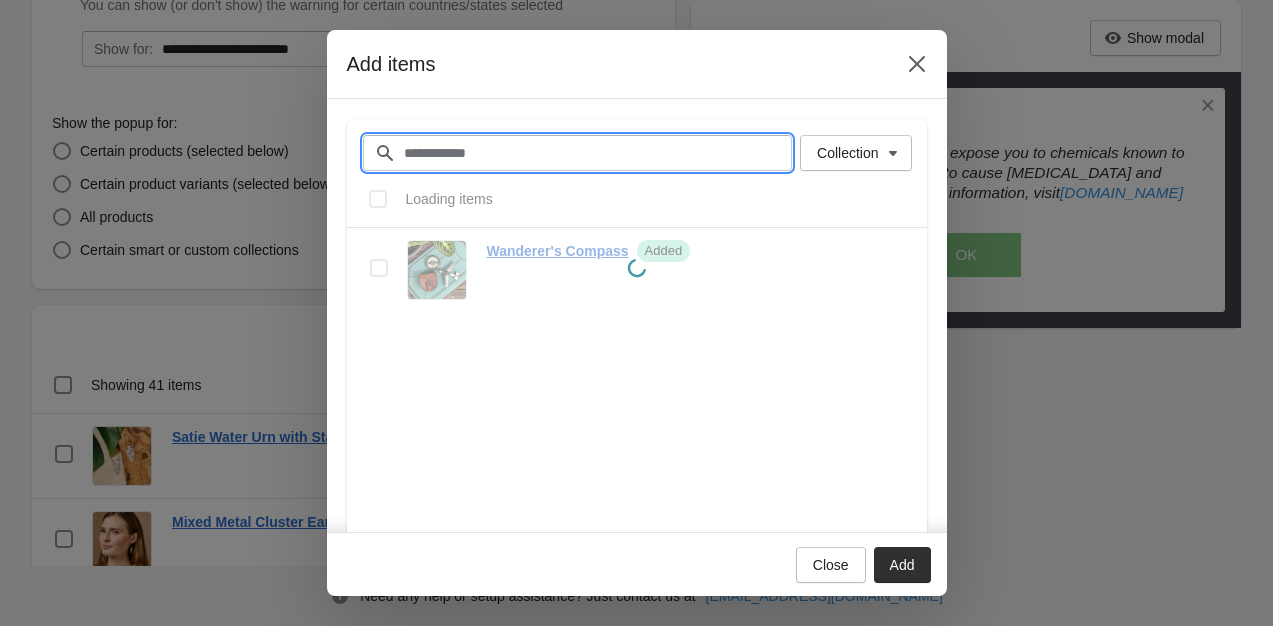 paste on "********" 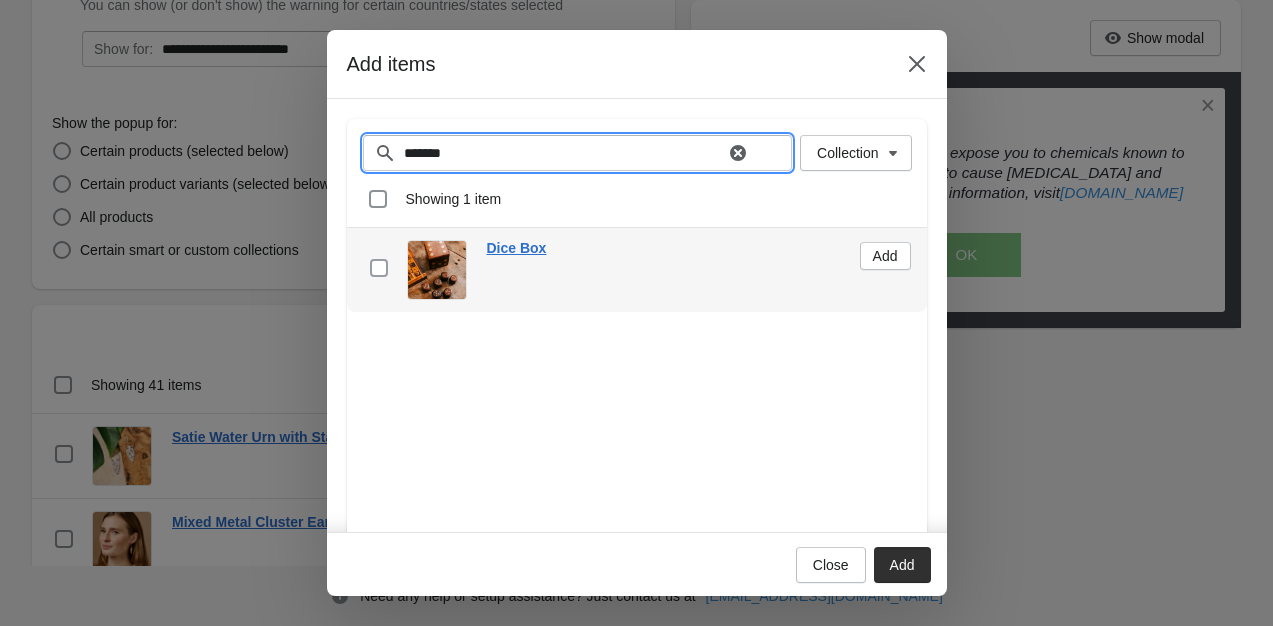 type on "*******" 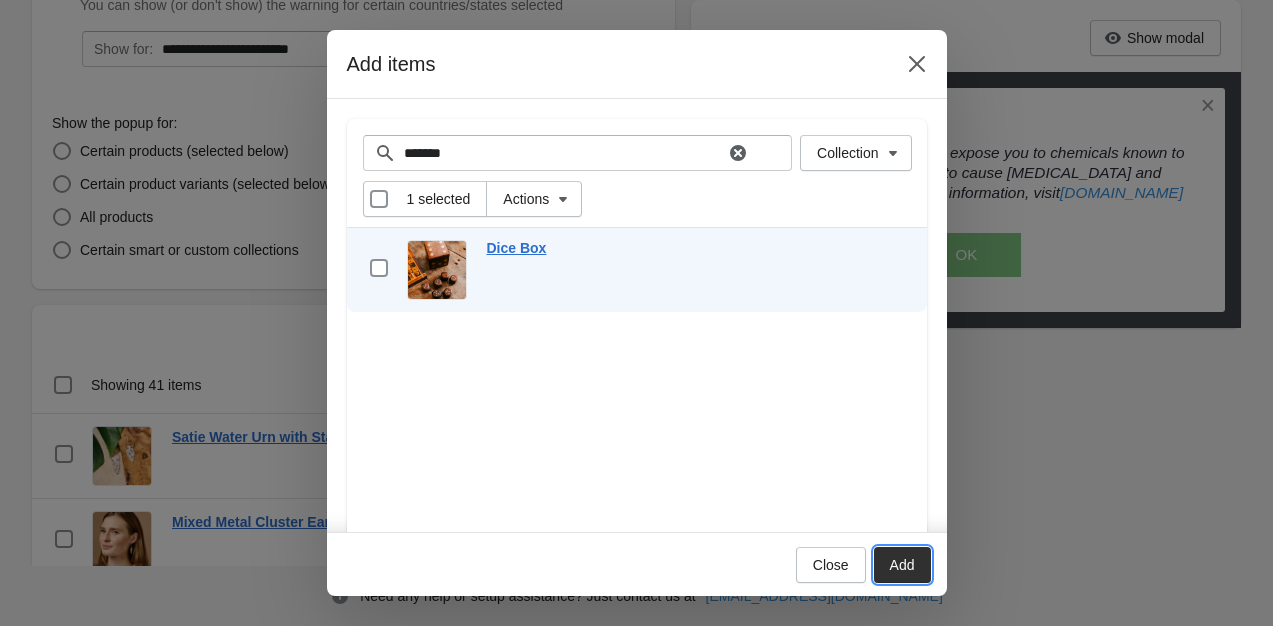 click on "Add" at bounding box center (902, 565) 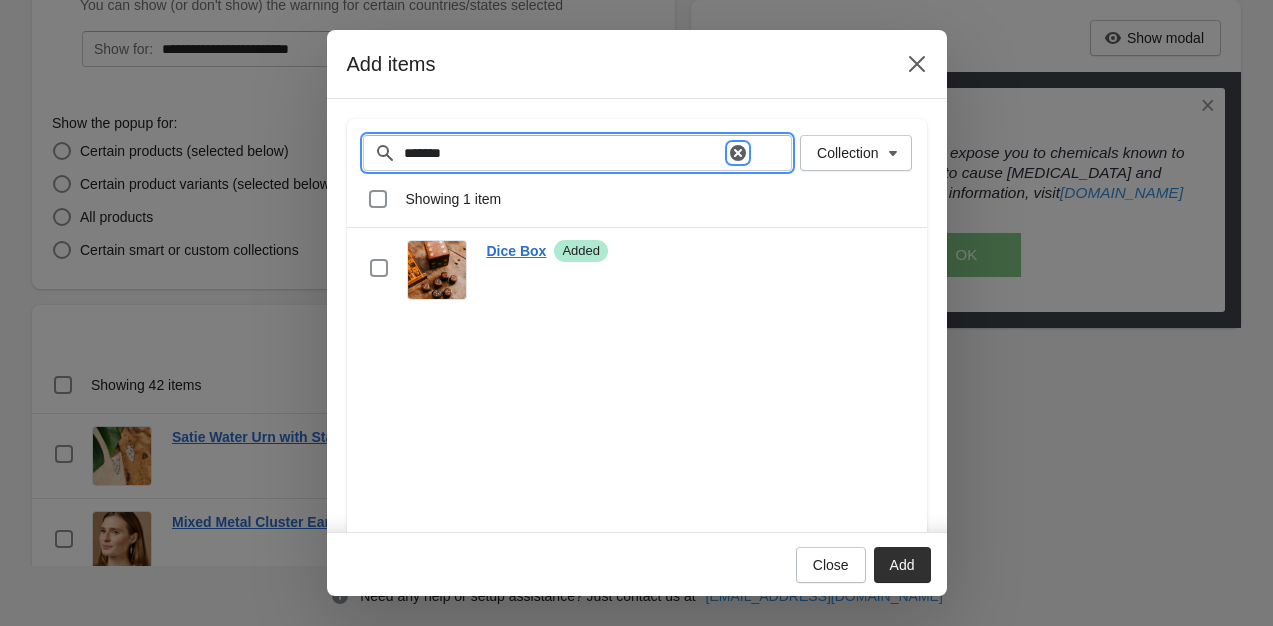 click 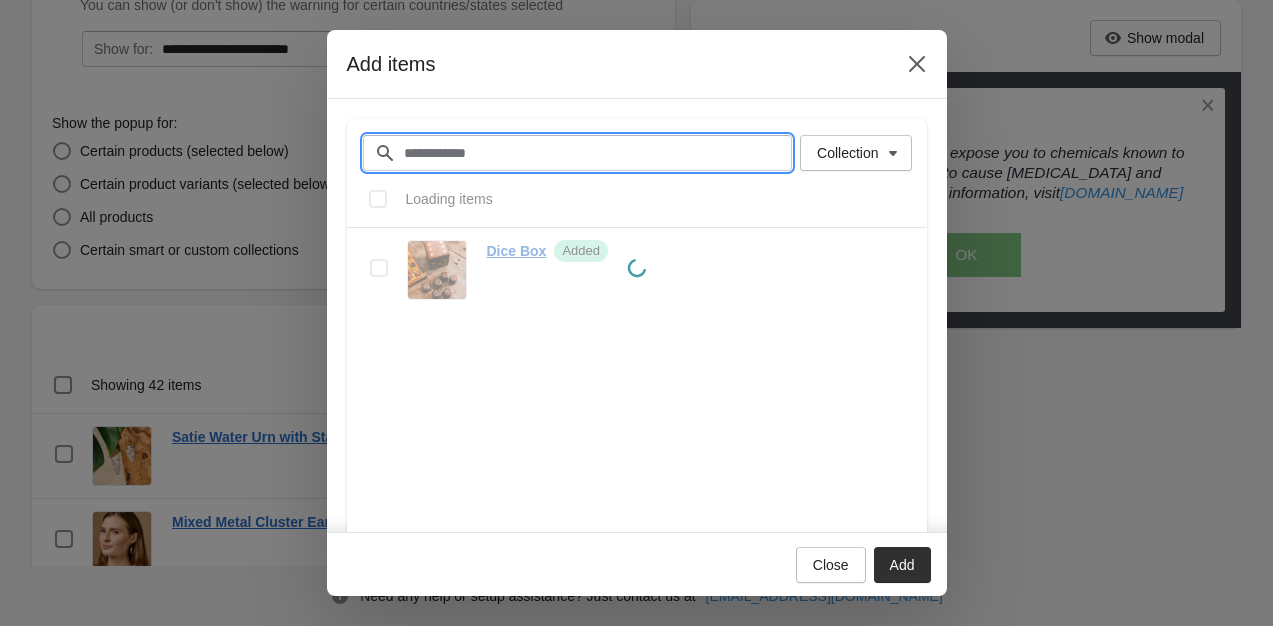 paste on "**********" 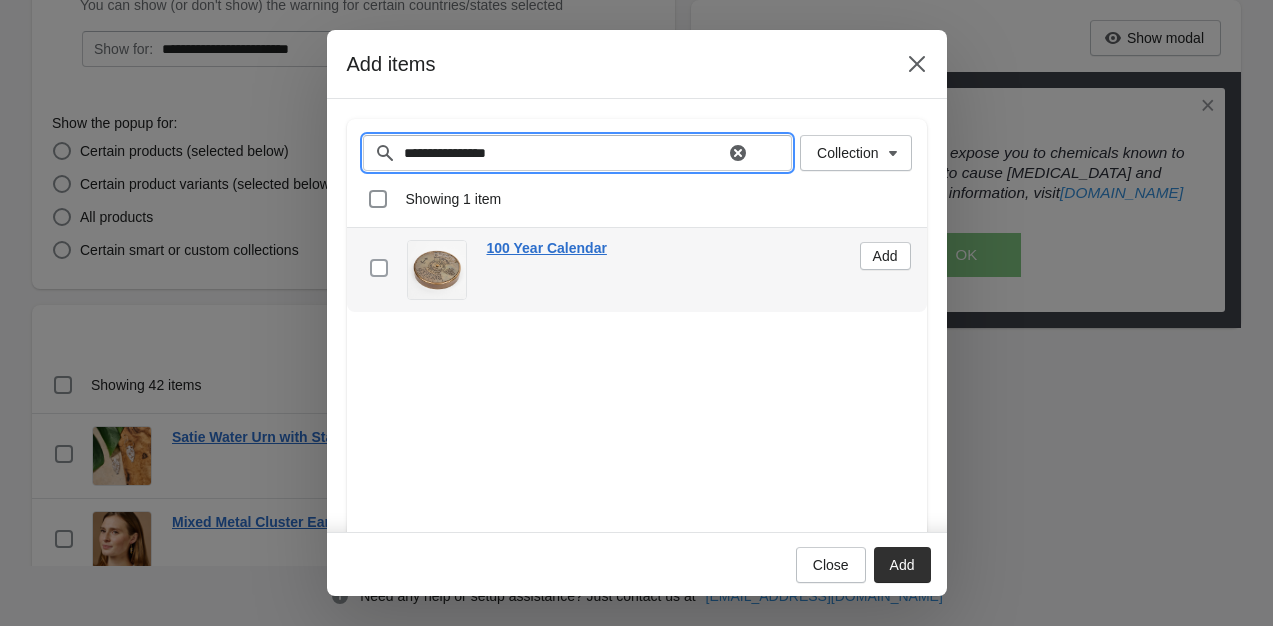 type on "**********" 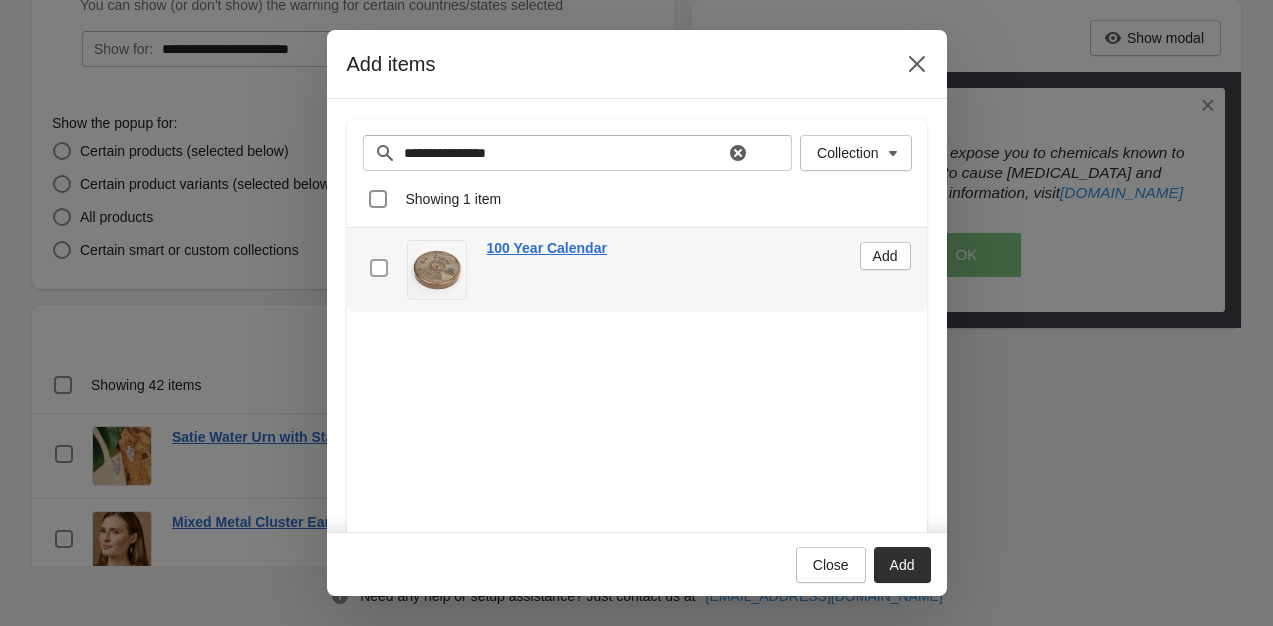 click at bounding box center (379, 268) 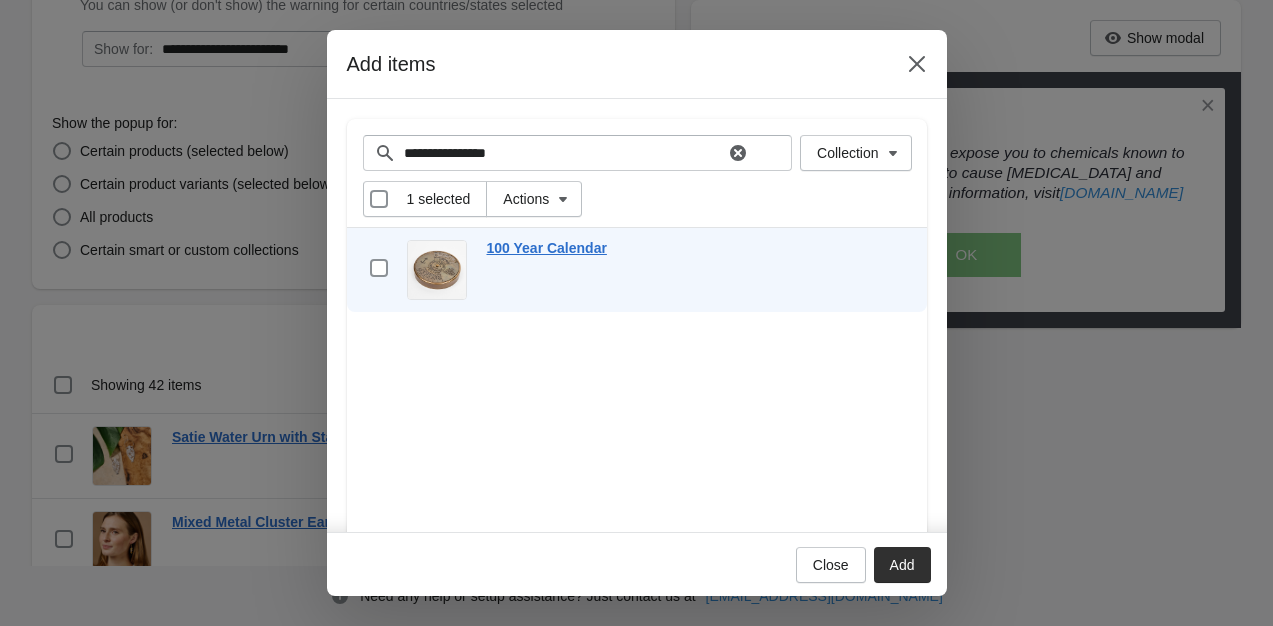 click on "Add" at bounding box center [902, 565] 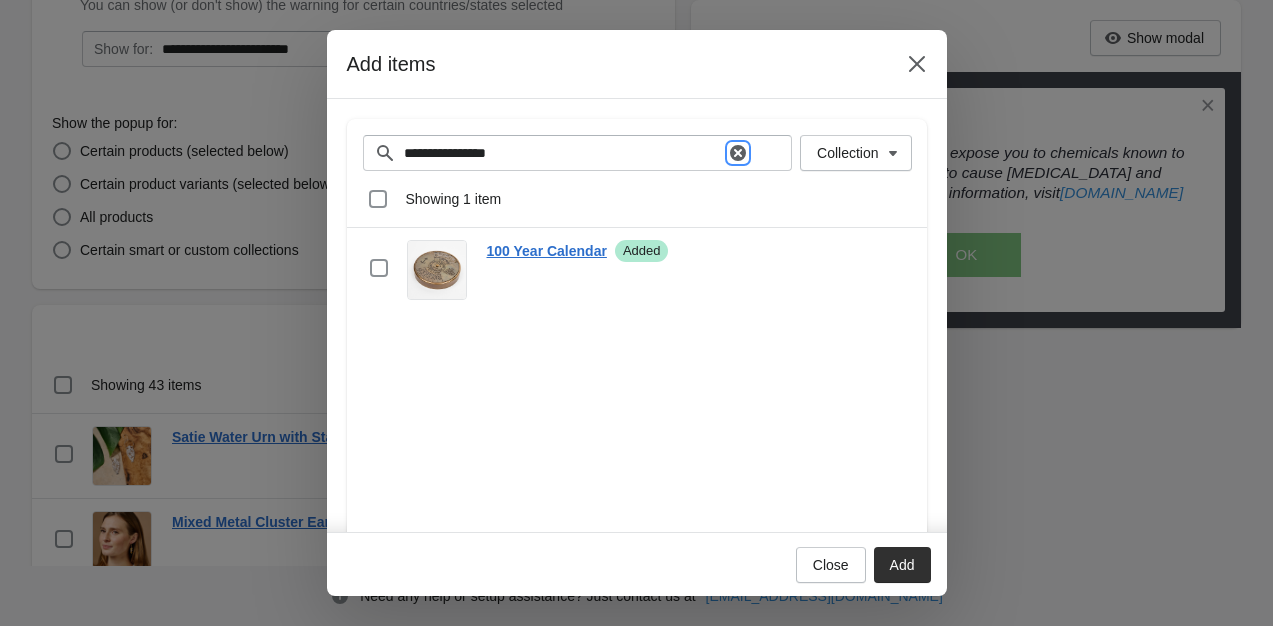 click 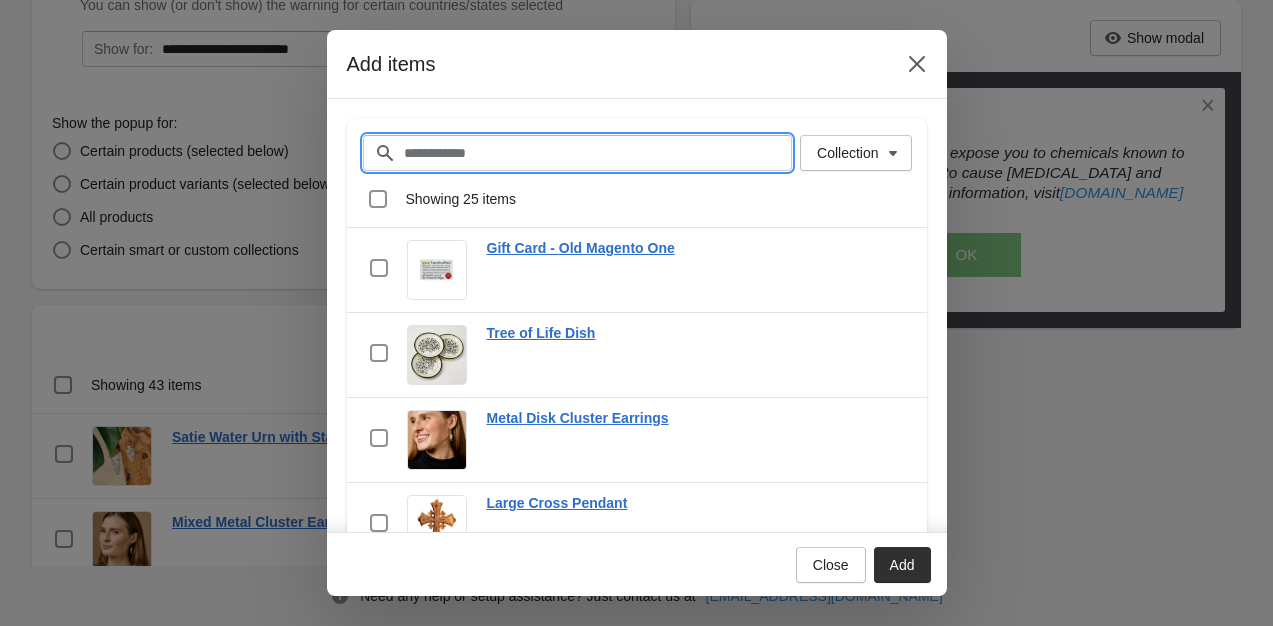 paste on "**********" 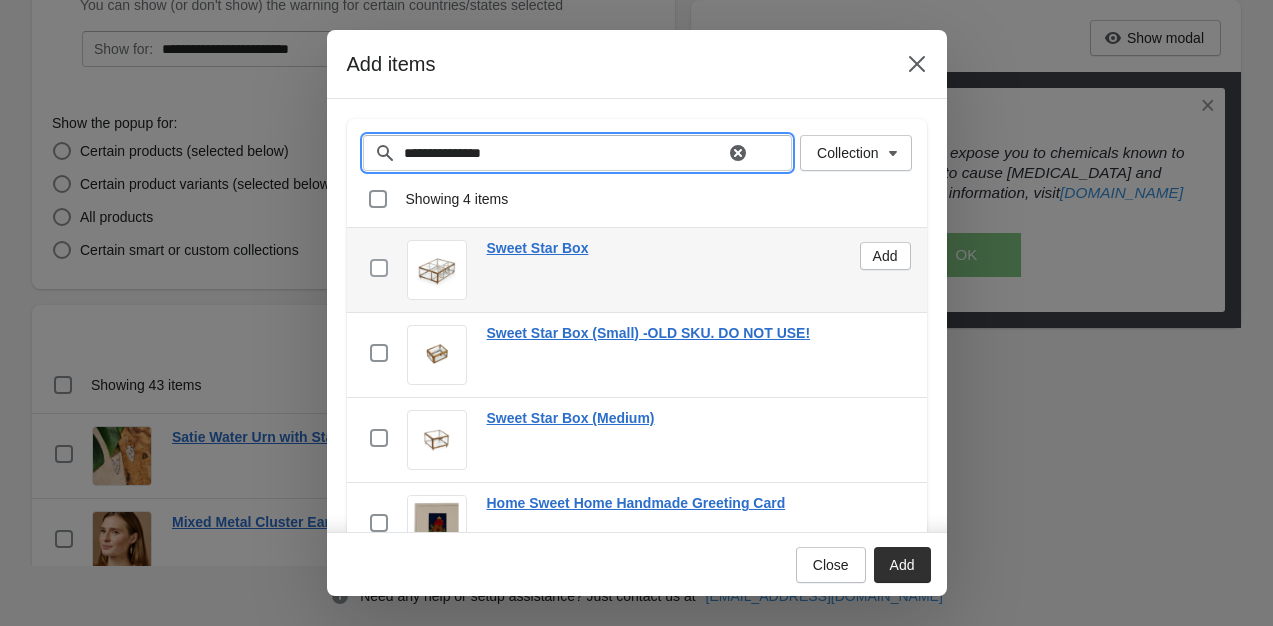 type on "**********" 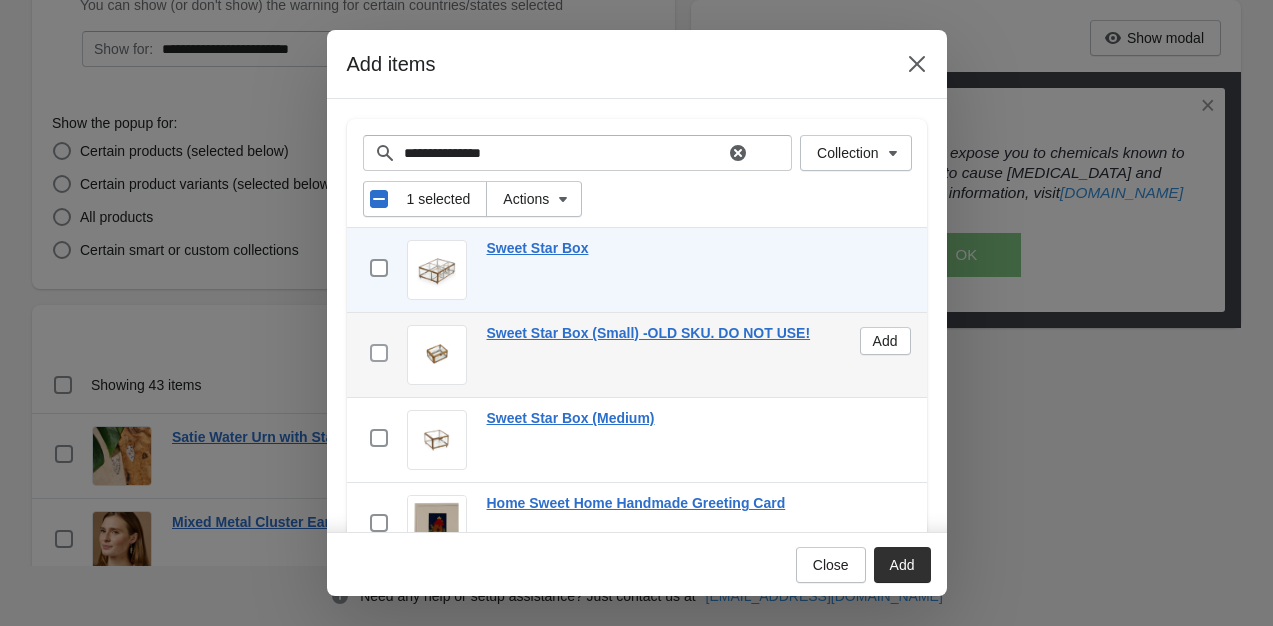 click at bounding box center (379, 353) 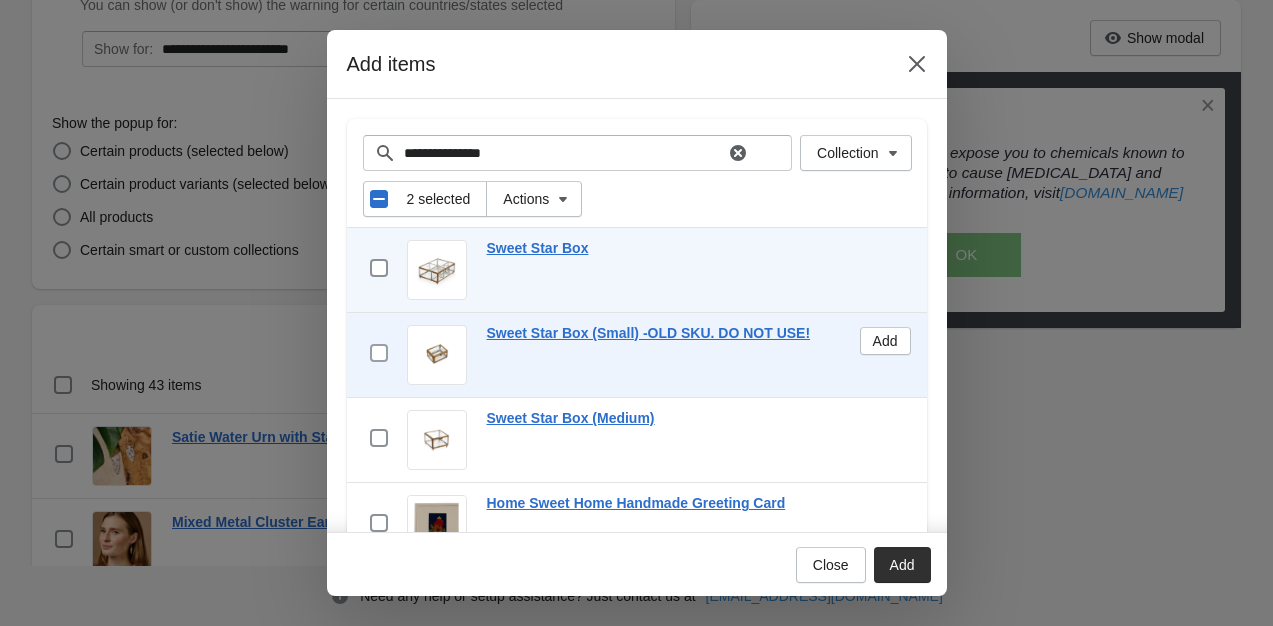 click at bounding box center (379, 353) 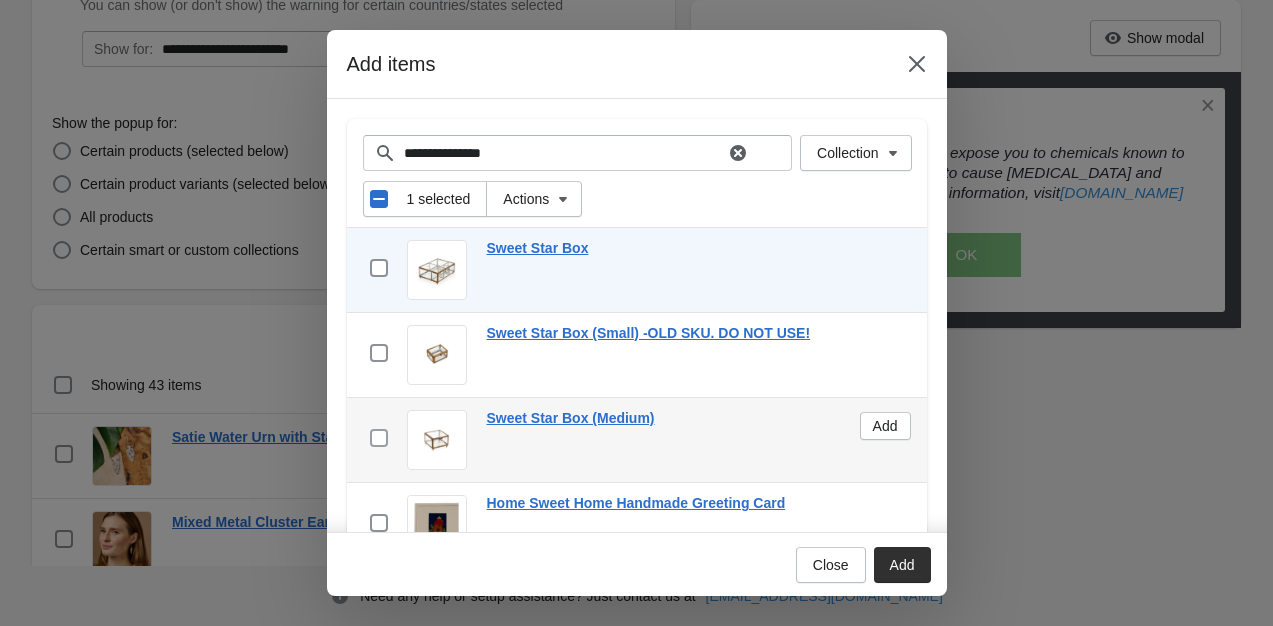 click at bounding box center [379, 438] 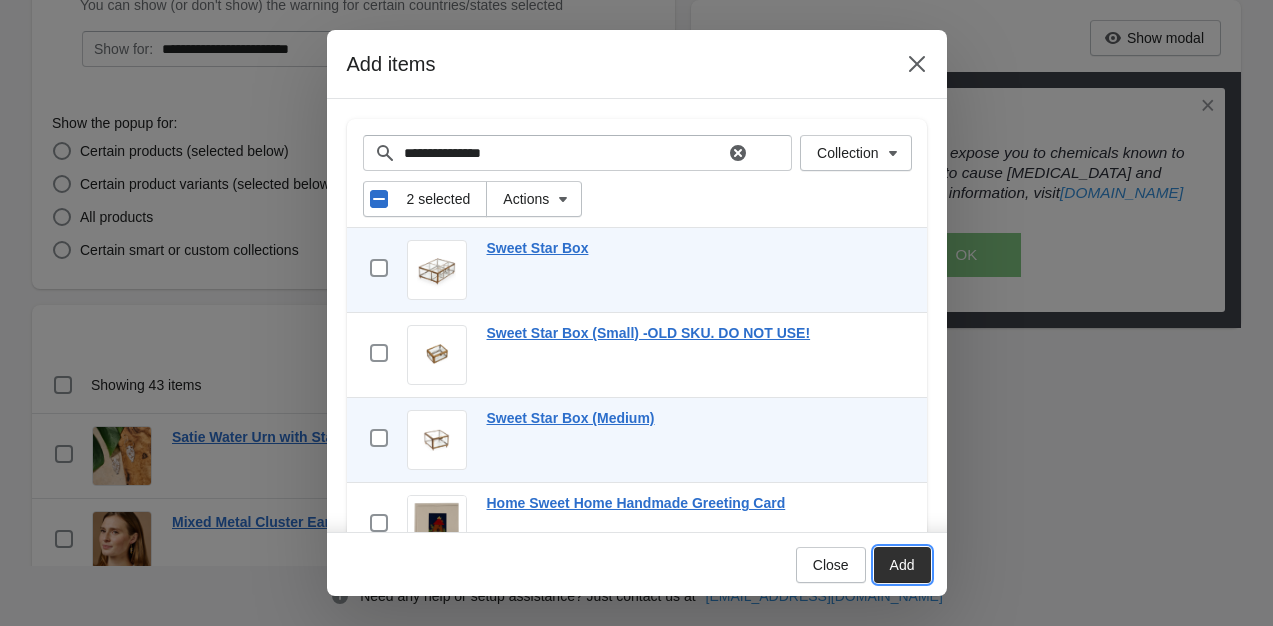 click on "Add" at bounding box center [902, 565] 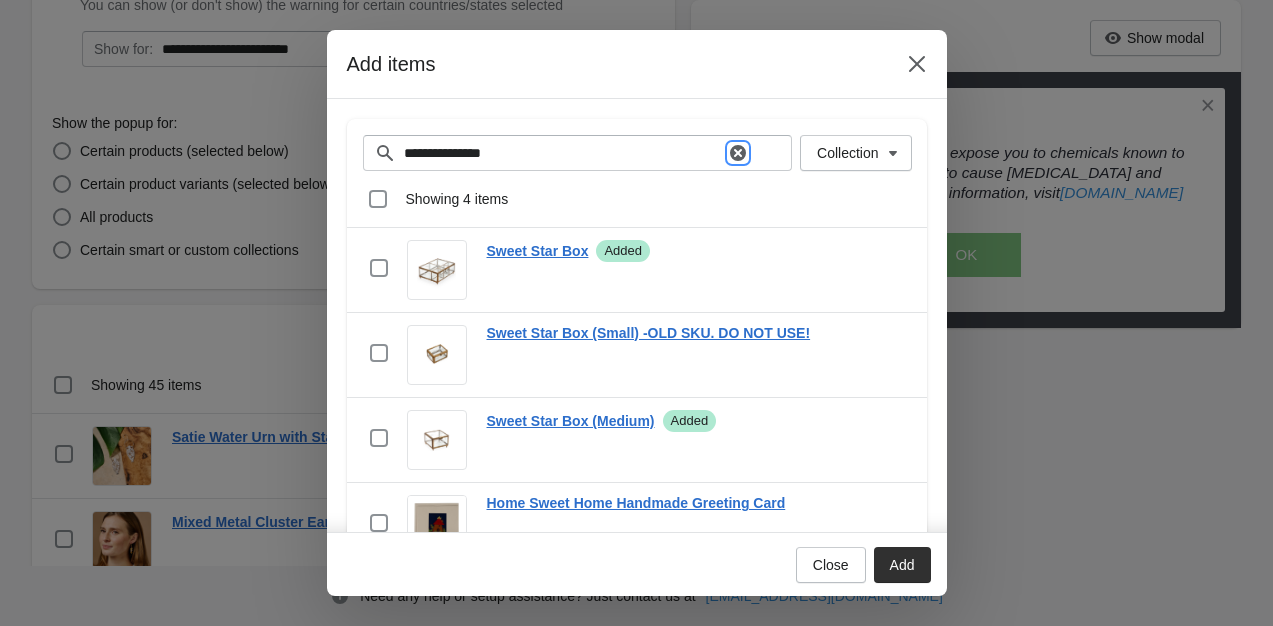 click 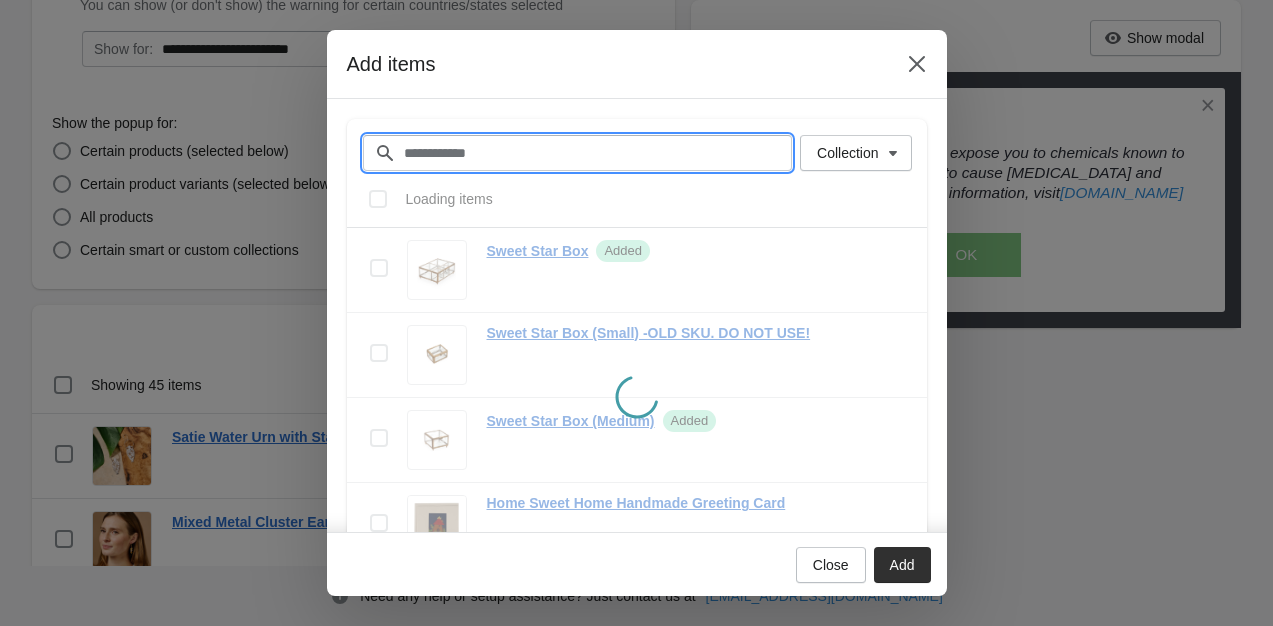 paste on "**********" 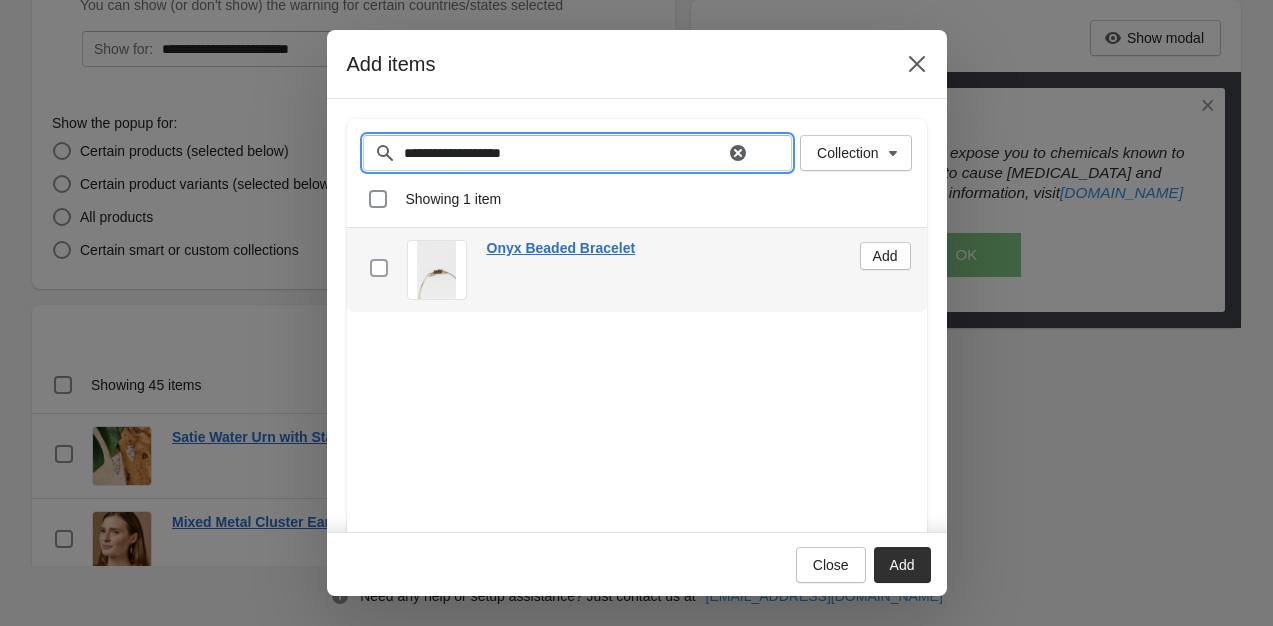 type on "**********" 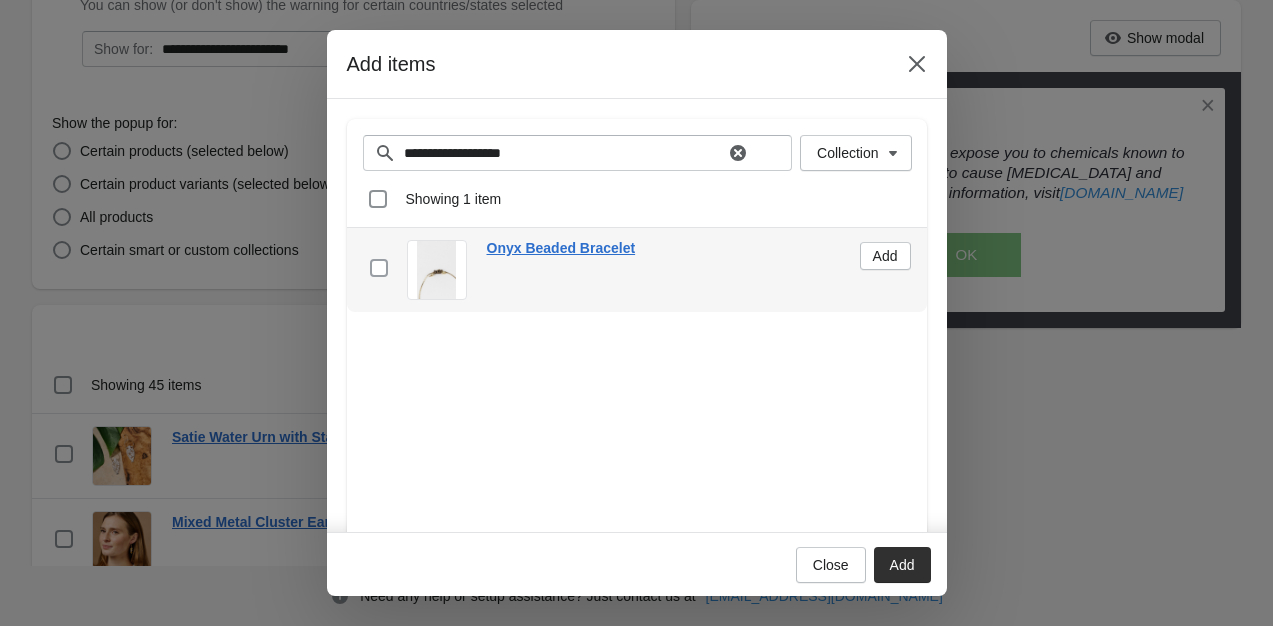 click at bounding box center [379, 268] 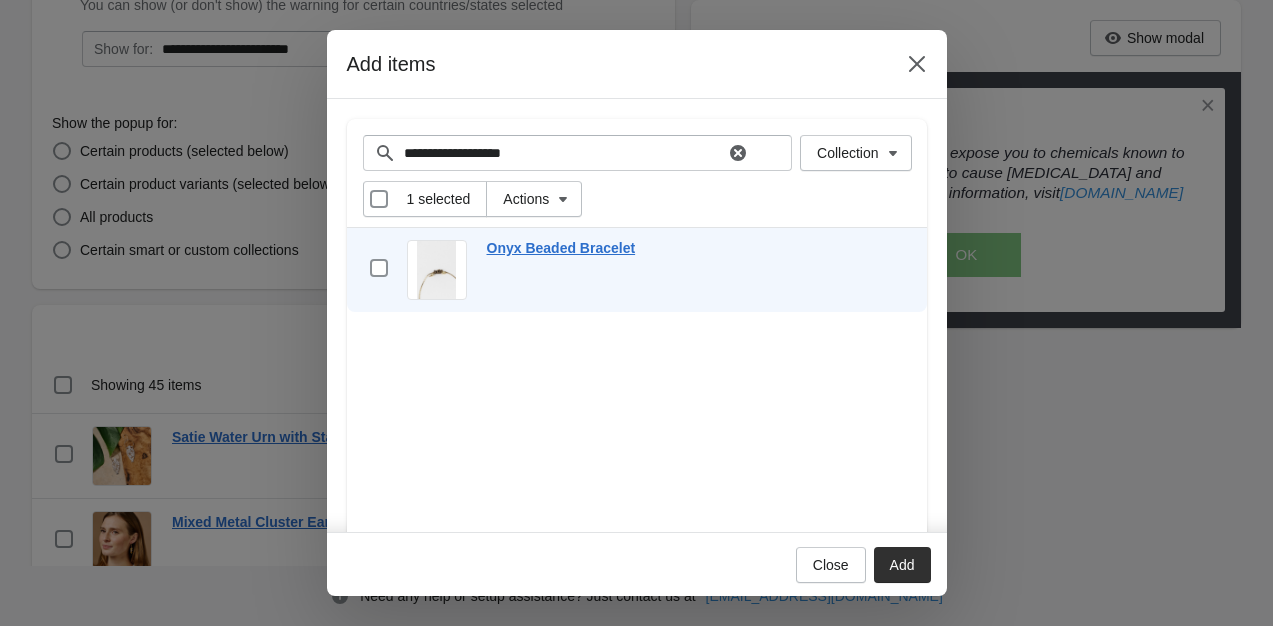click on "Add" at bounding box center [902, 565] 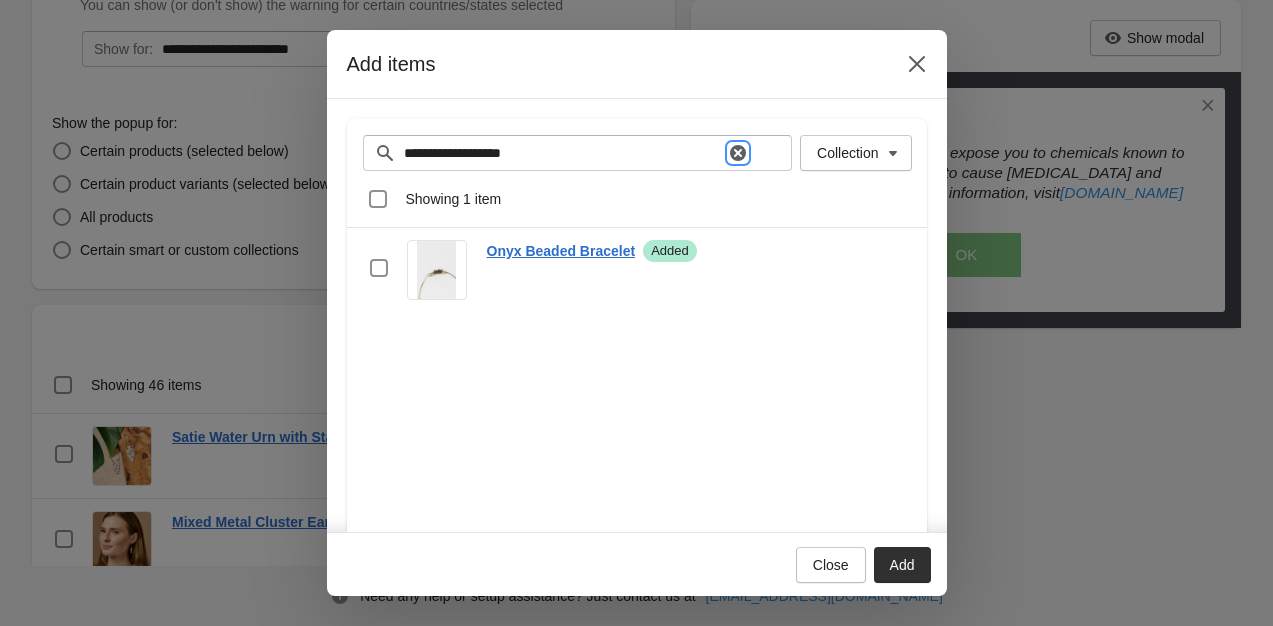 click 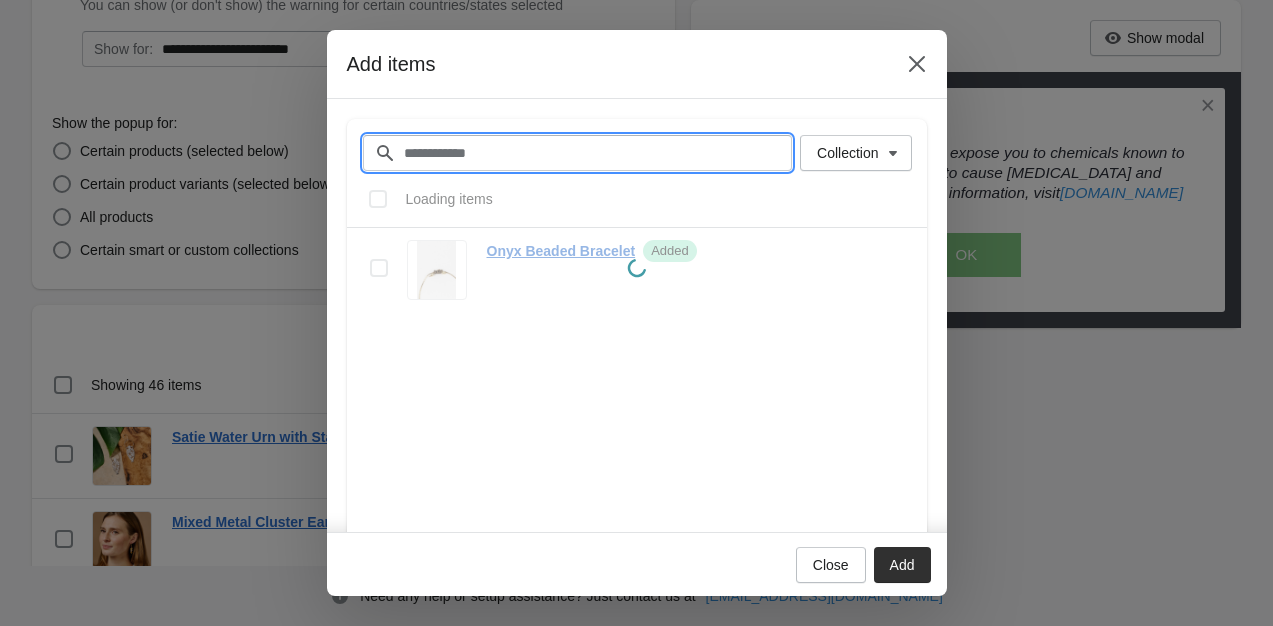 paste on "**********" 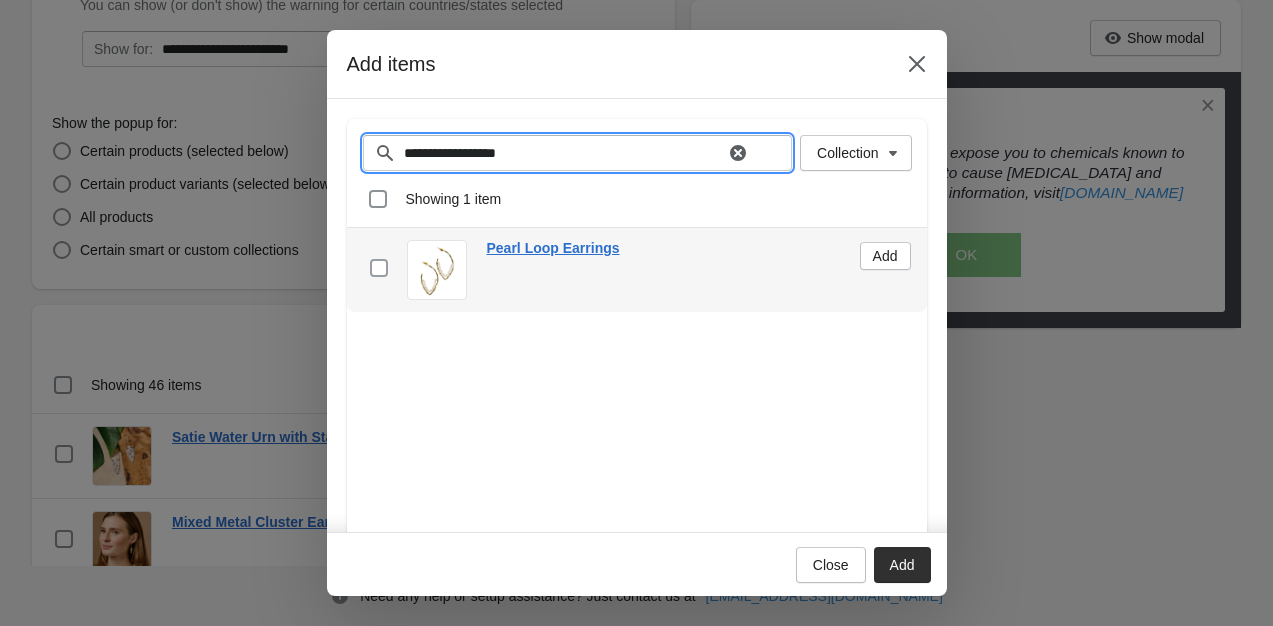 type on "**********" 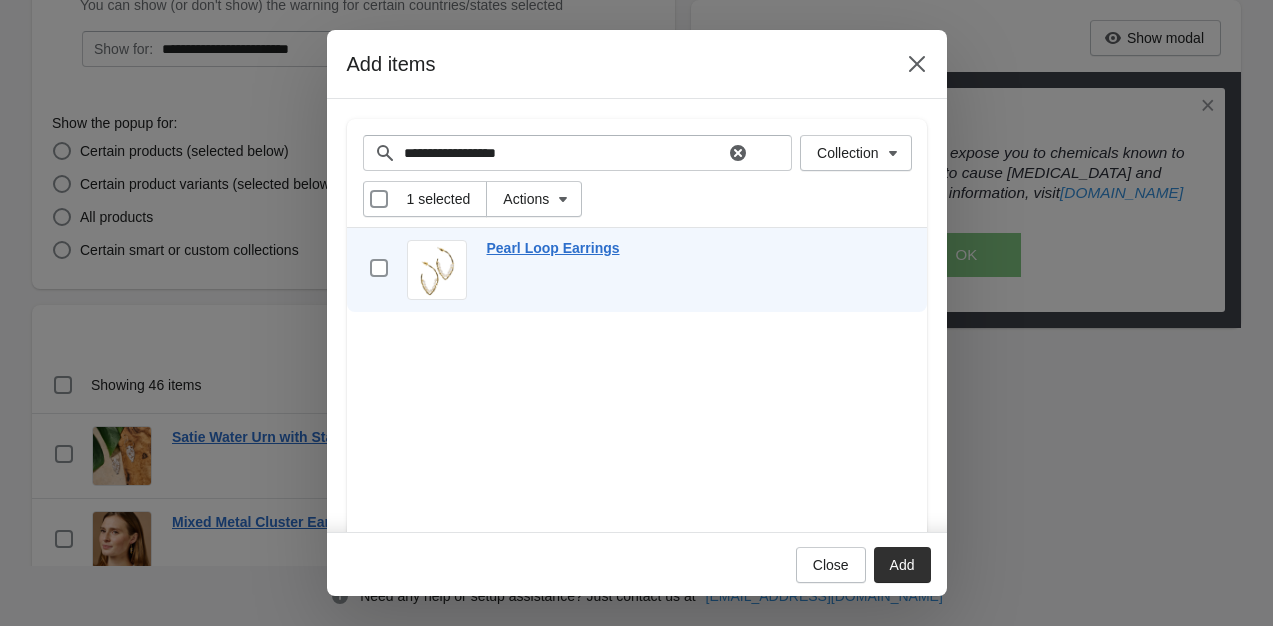click on "Add" at bounding box center [902, 565] 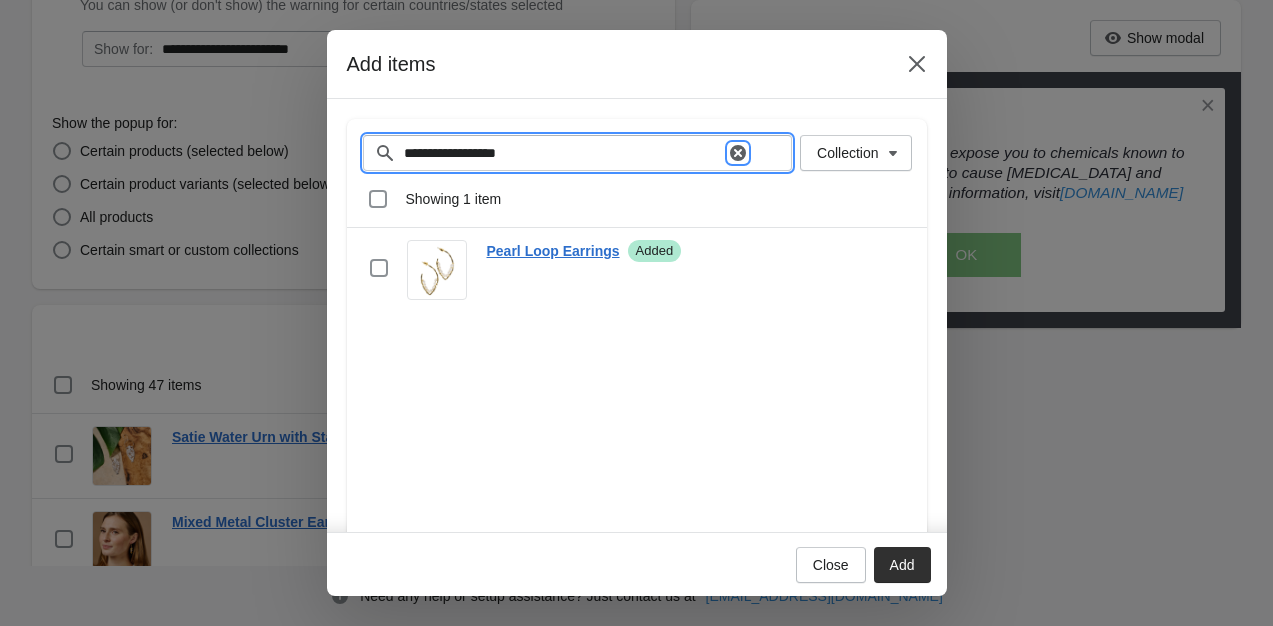 click 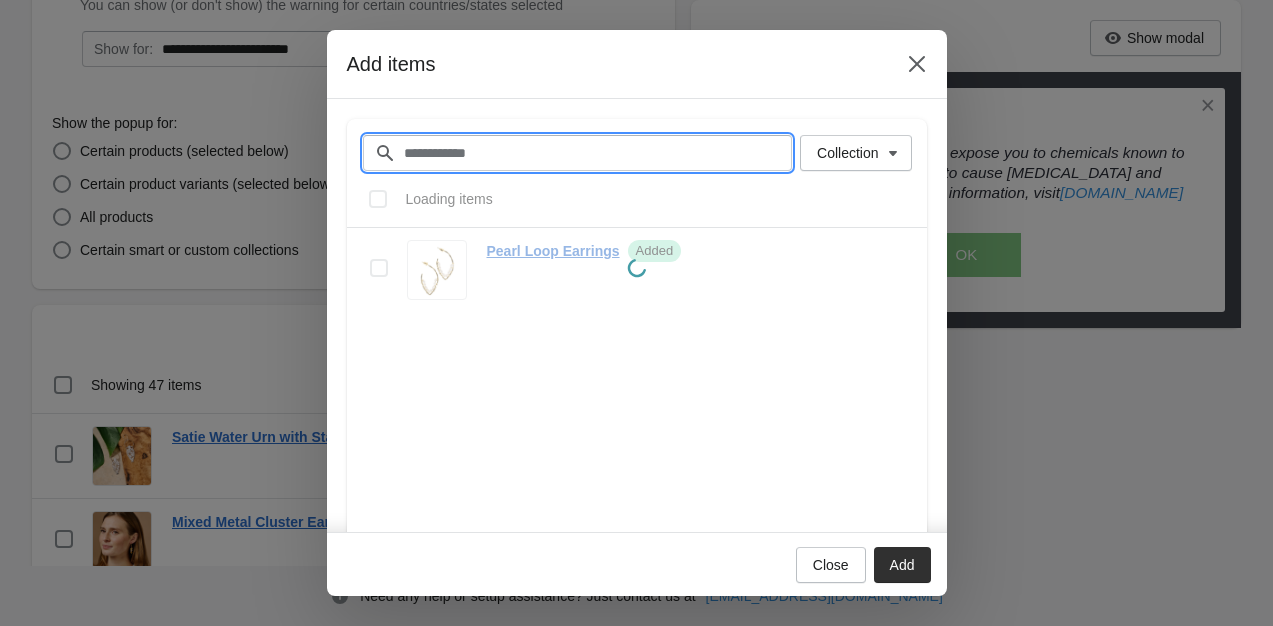paste on "**********" 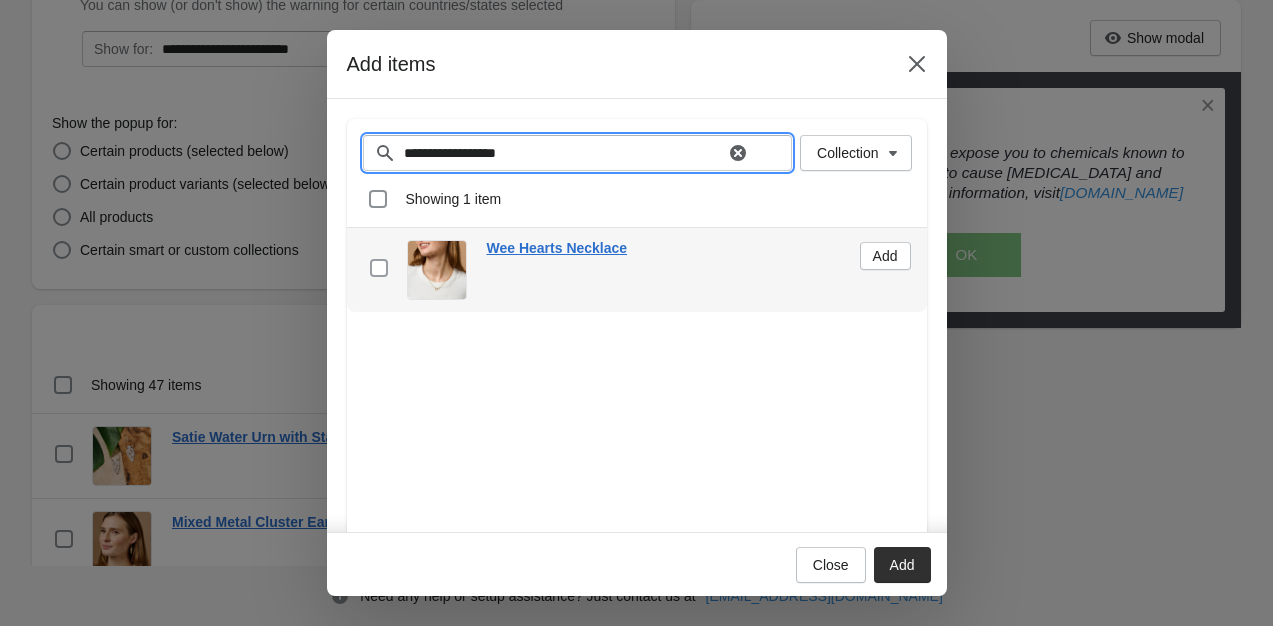 type on "**********" 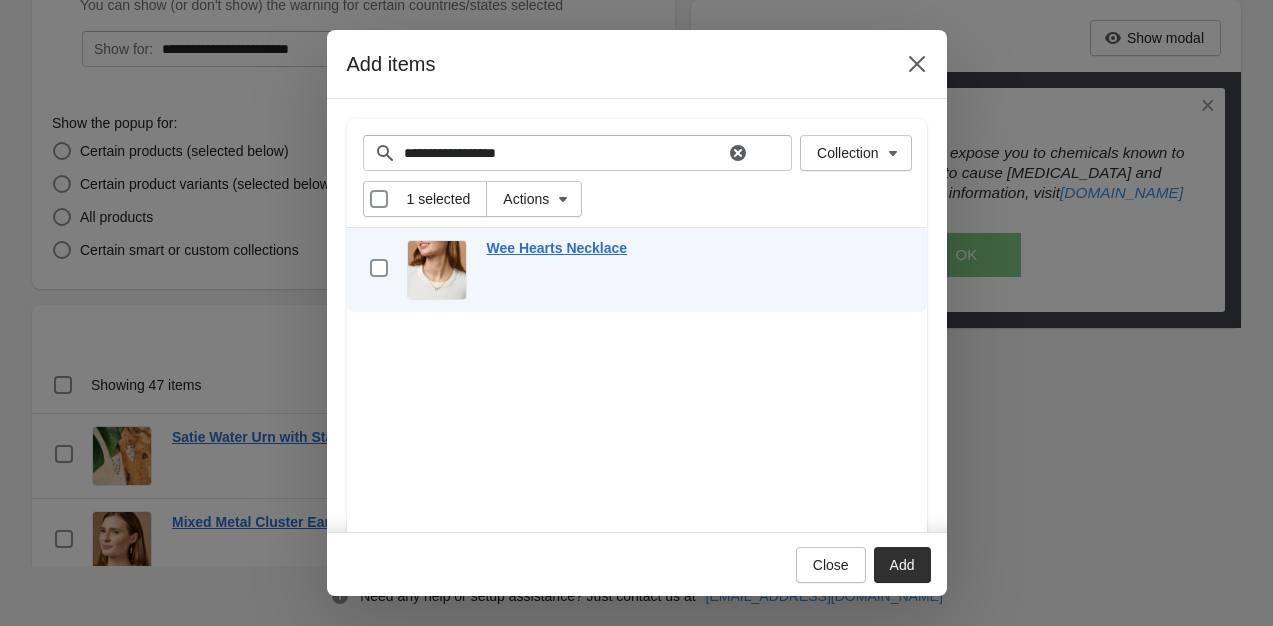 click on "Add" at bounding box center (902, 565) 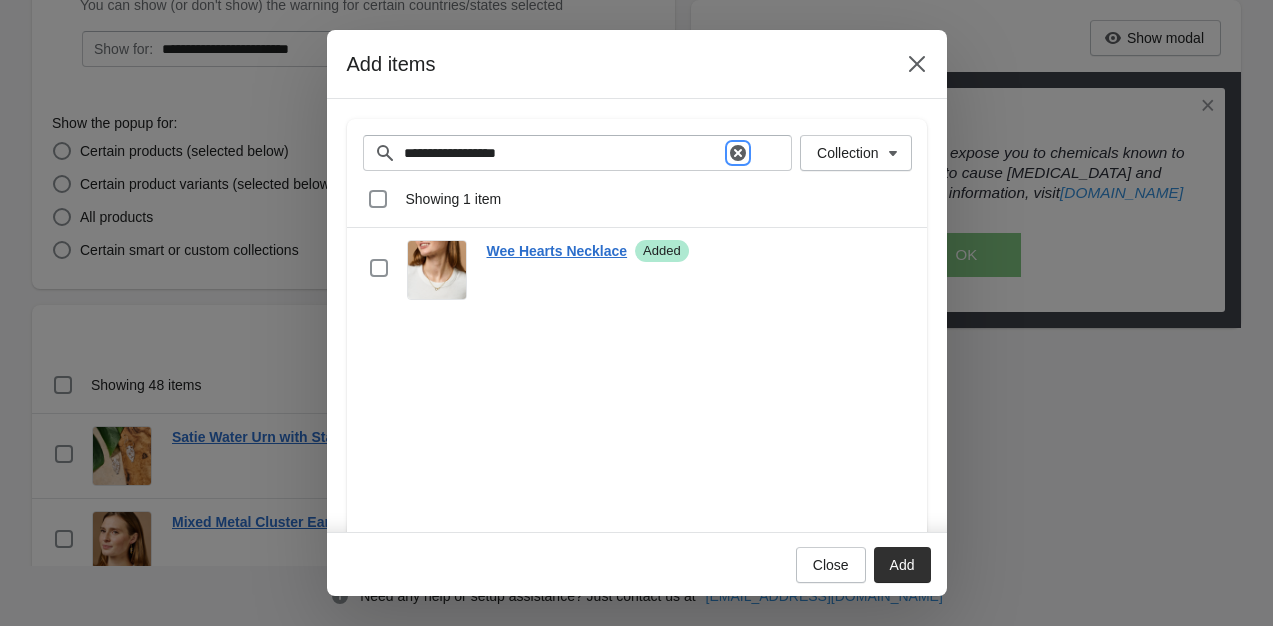 click 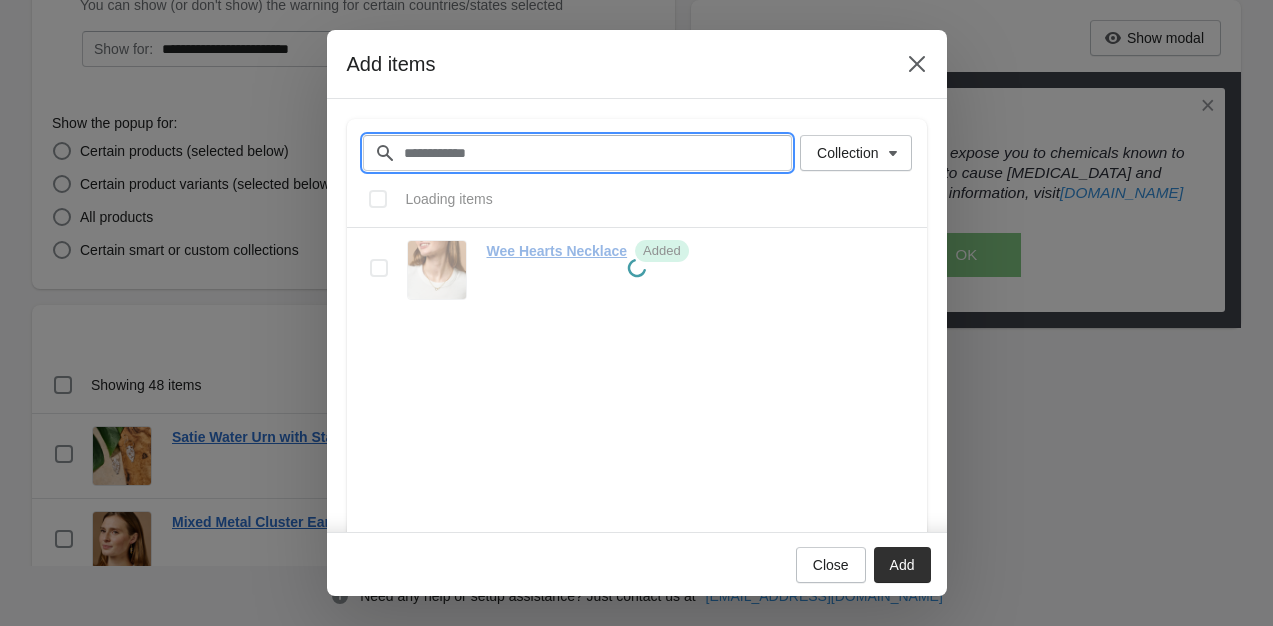 paste on "**********" 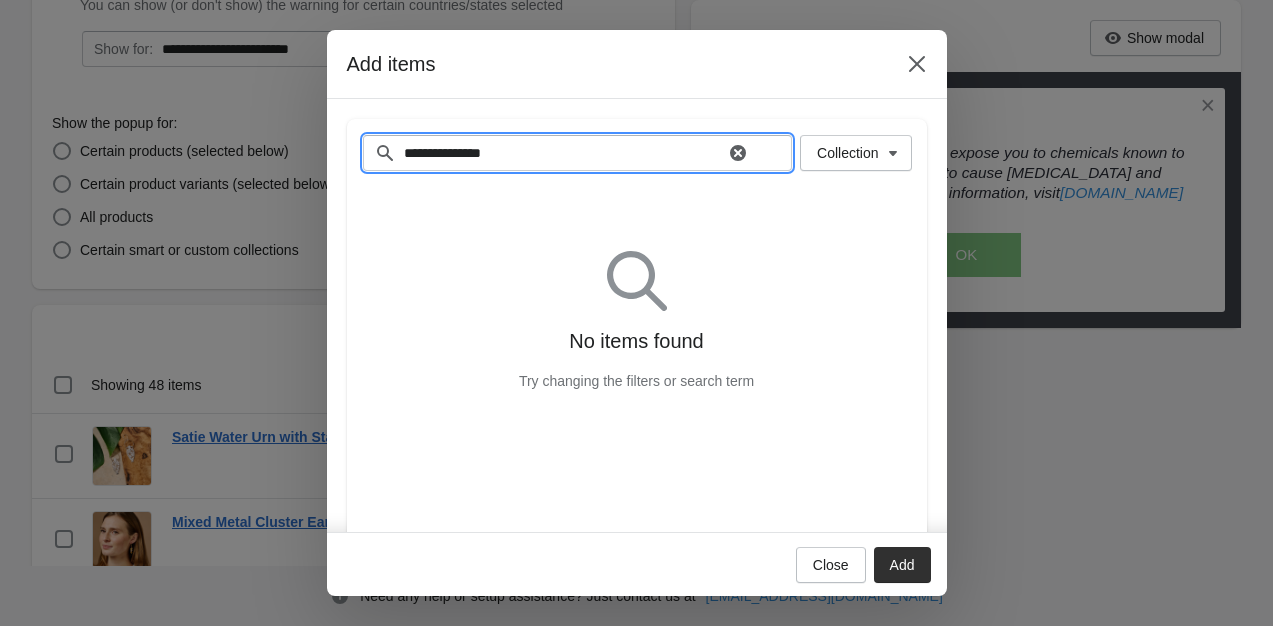 type on "**********" 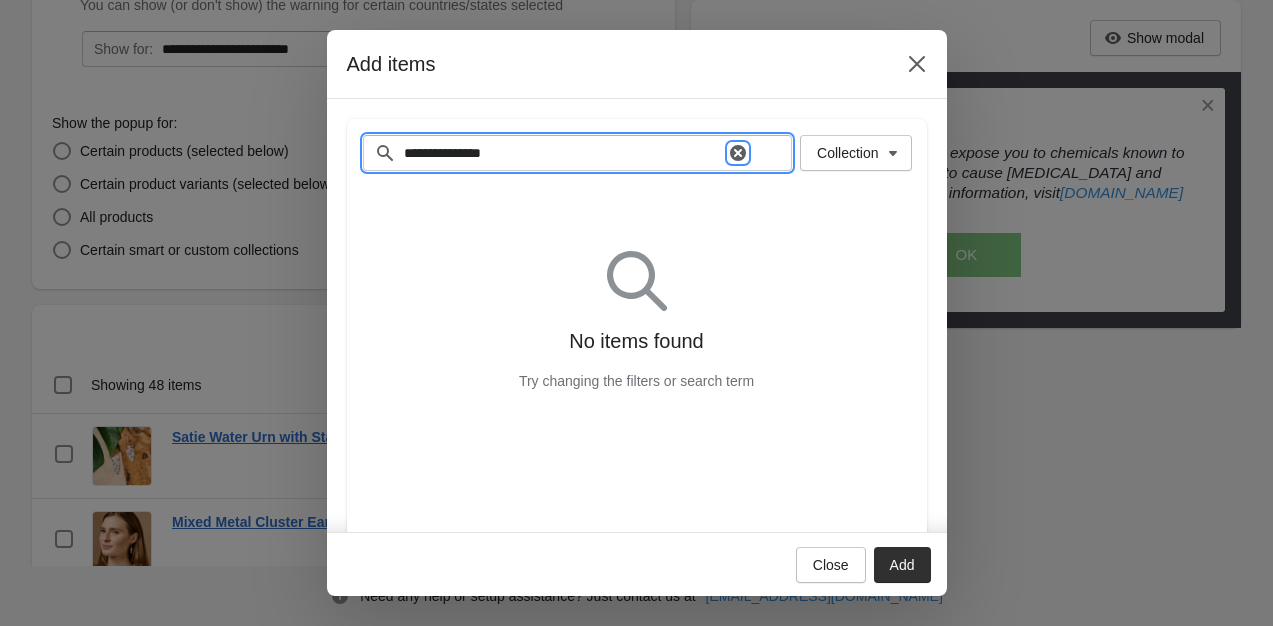 click 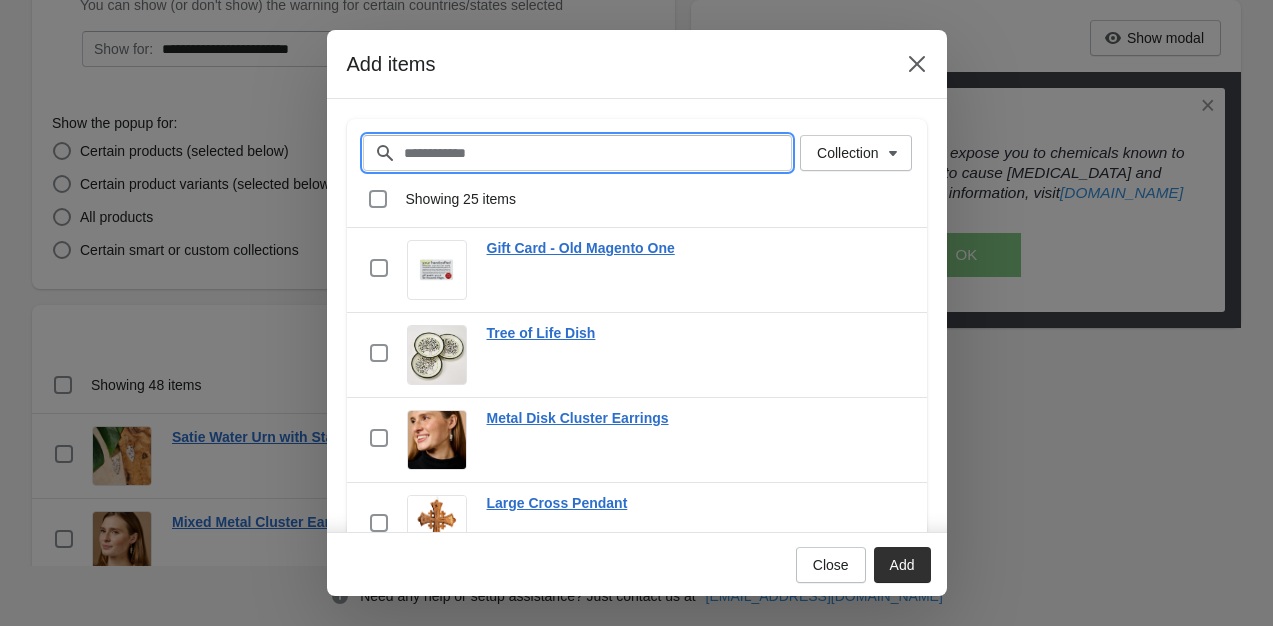 paste on "**********" 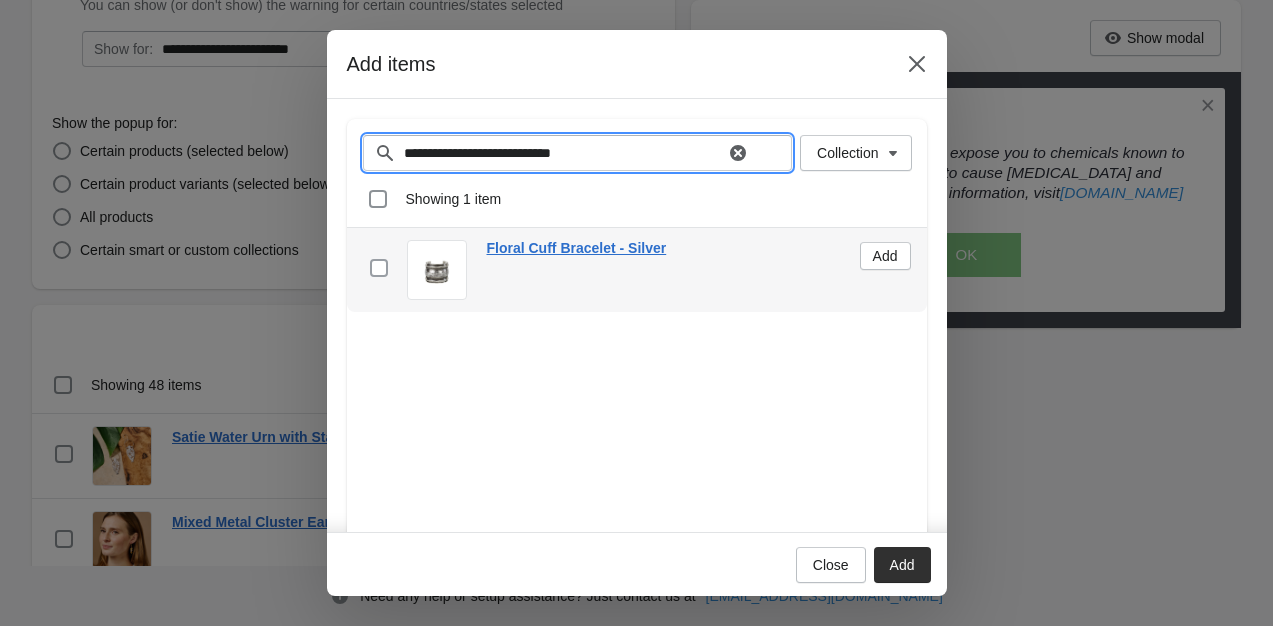 type on "**********" 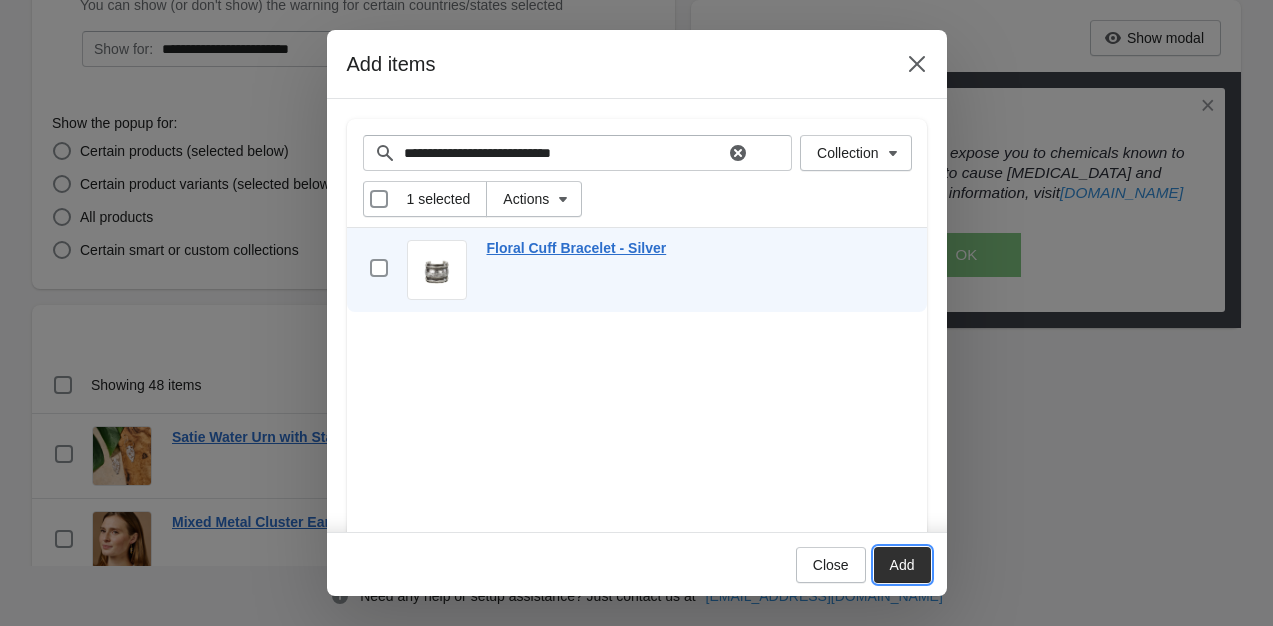 click on "Add" at bounding box center (902, 565) 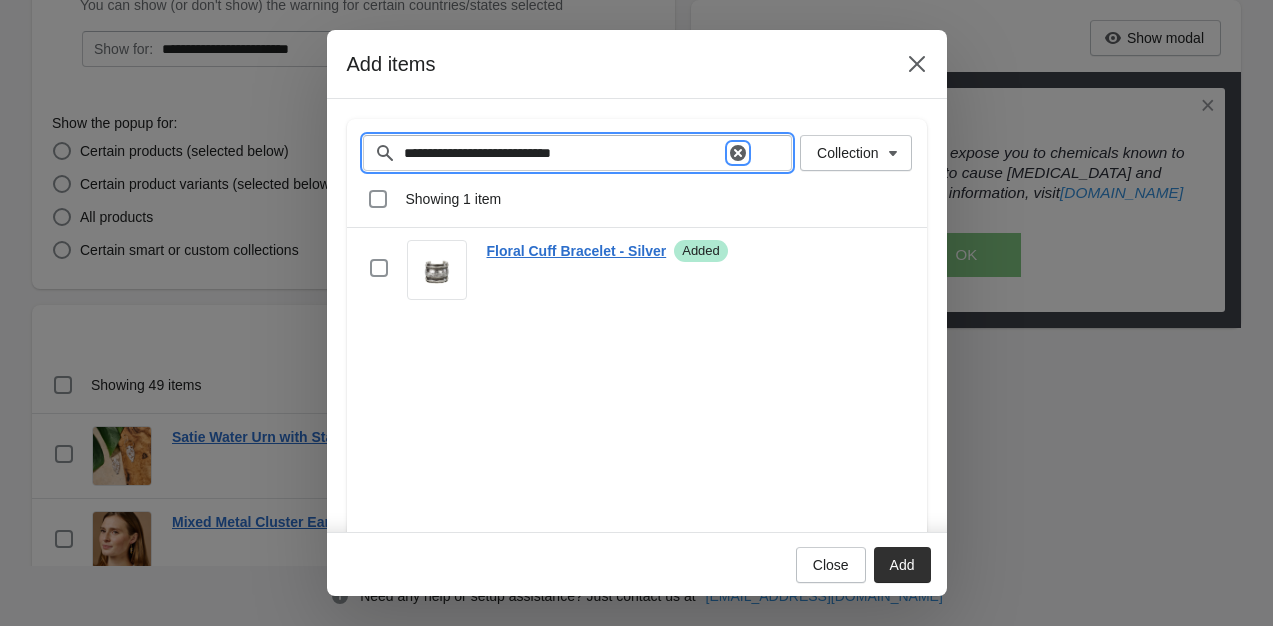 click 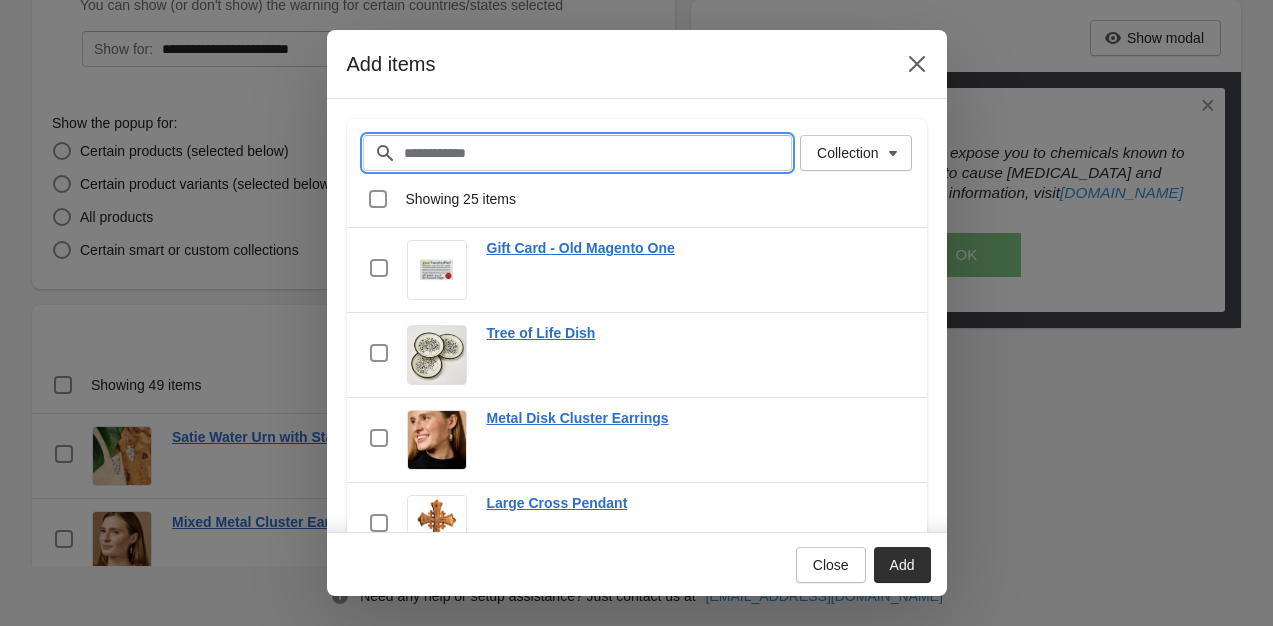 paste on "**********" 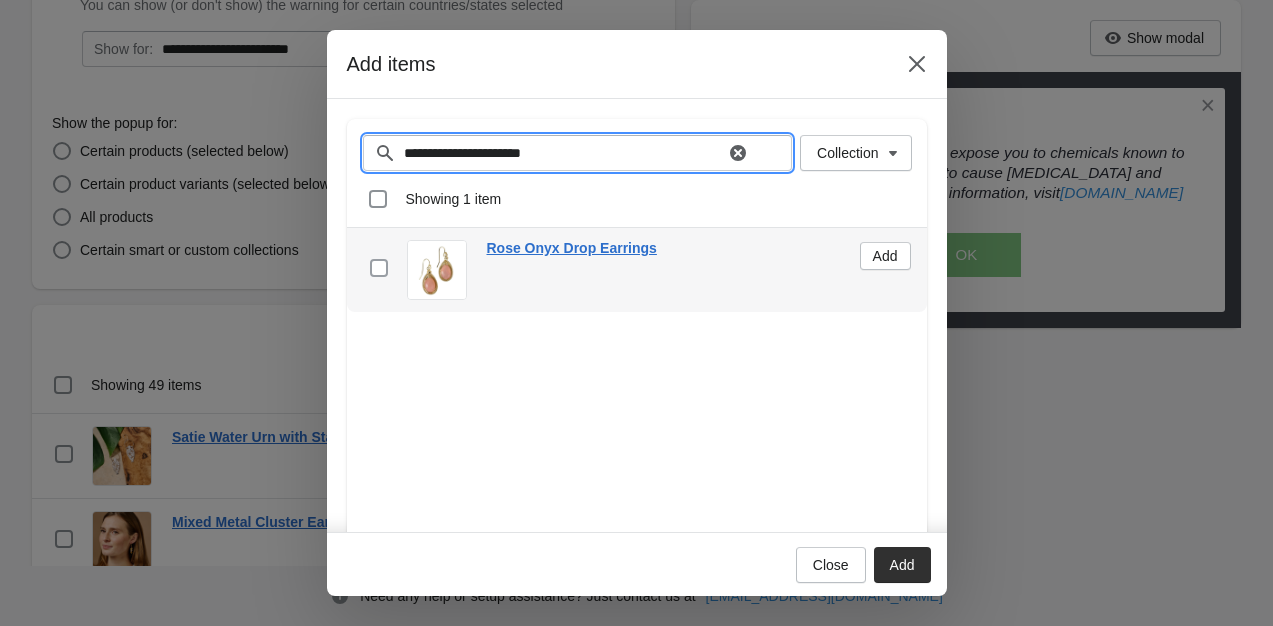 type on "**********" 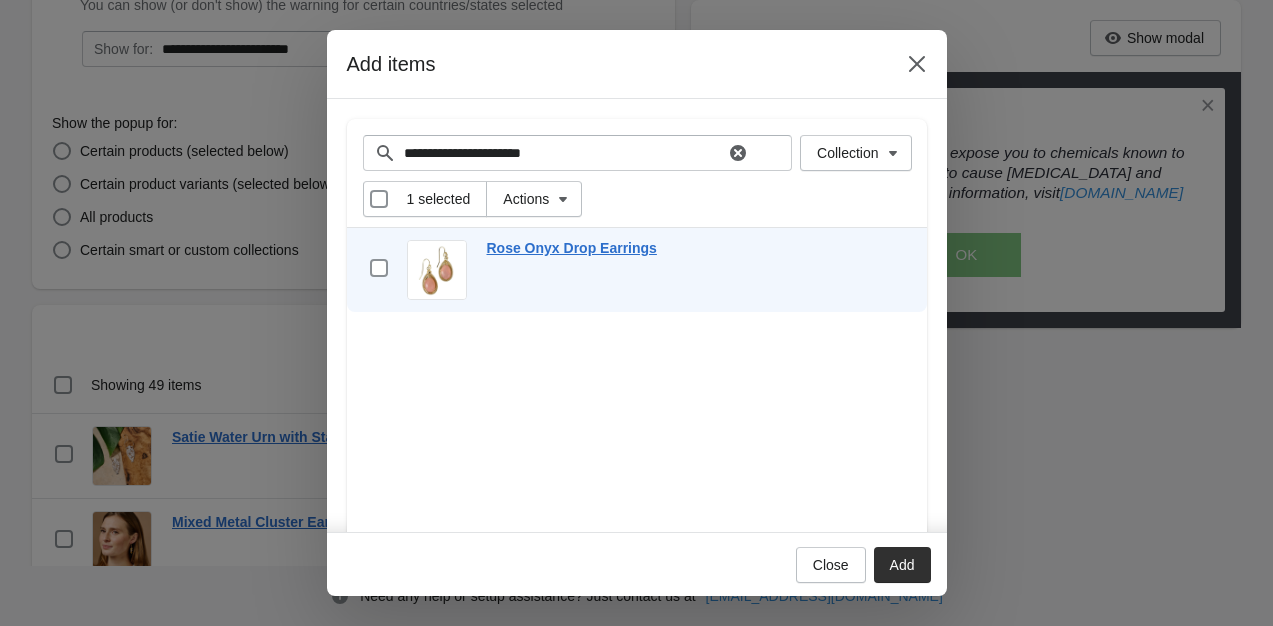 click on "Add" at bounding box center [902, 565] 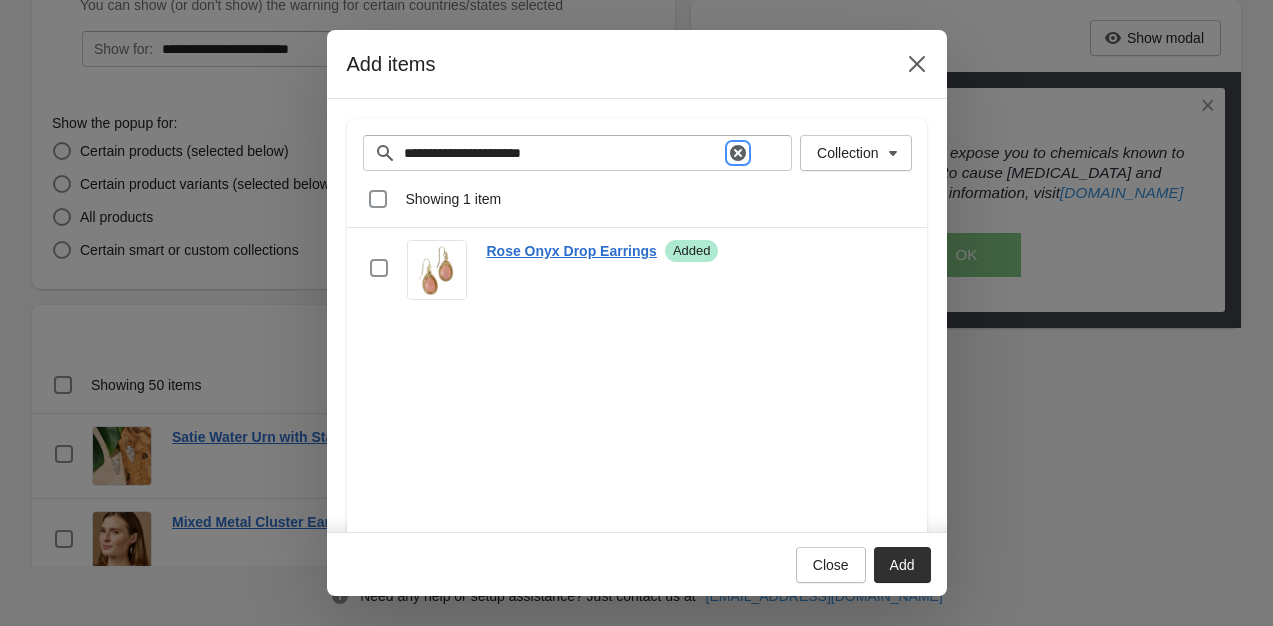 click 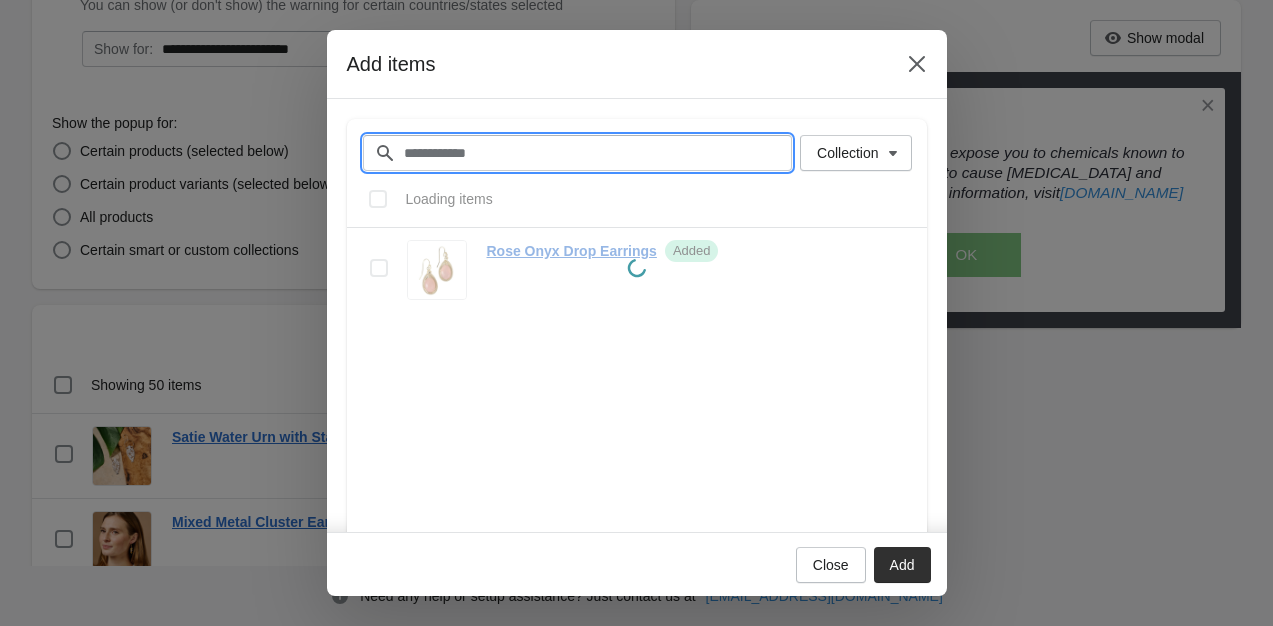 click on "Filter items" at bounding box center [581, 153] 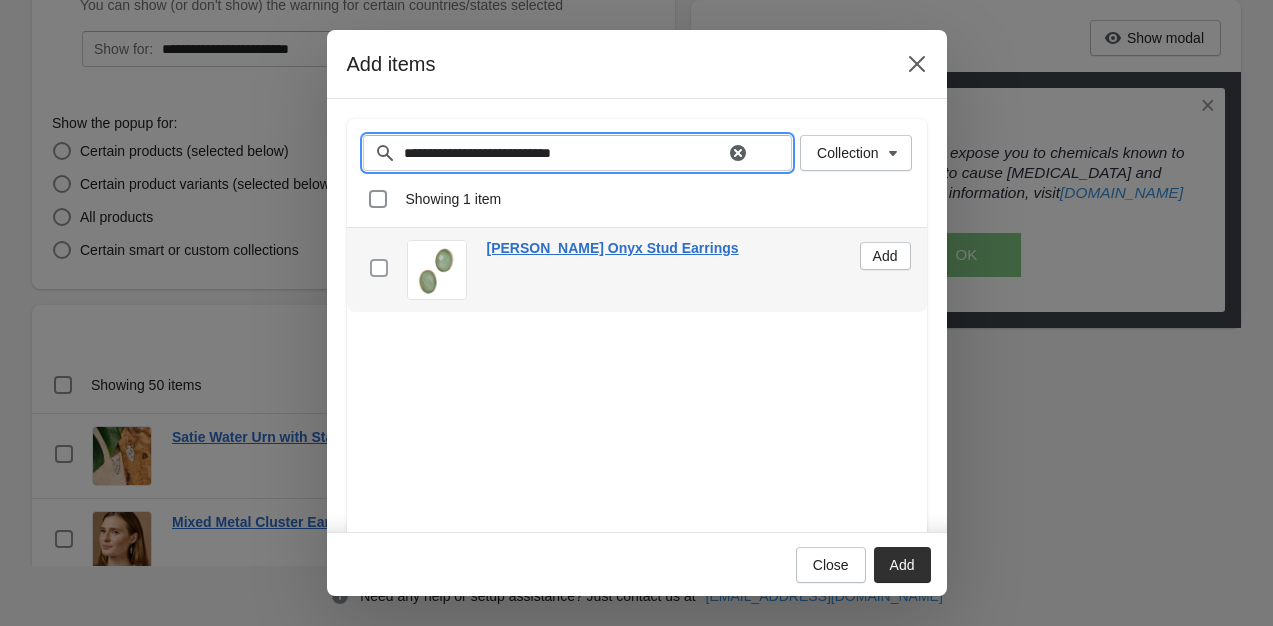 type on "**********" 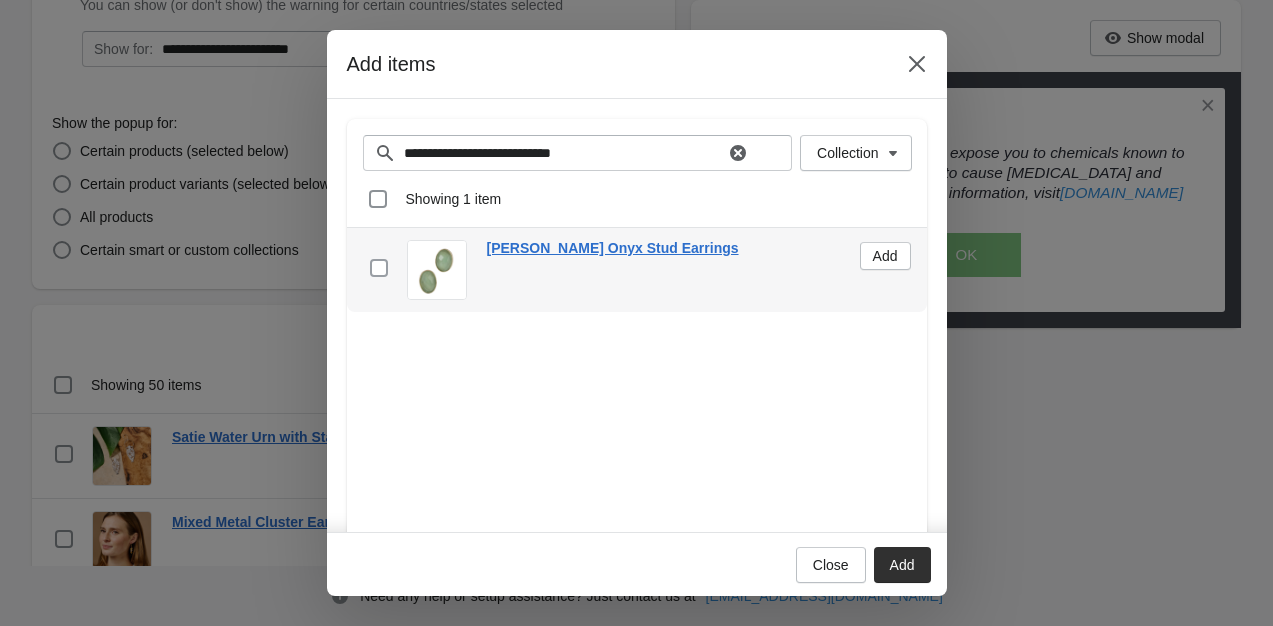 click at bounding box center (379, 268) 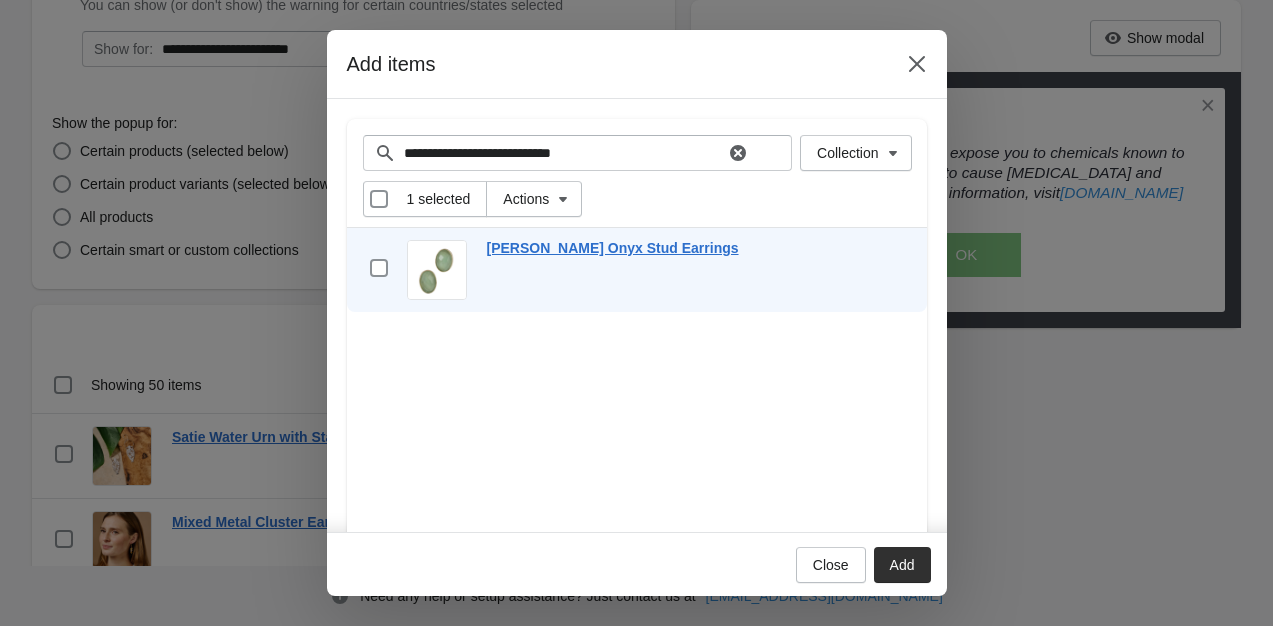 click on "Add" at bounding box center (902, 565) 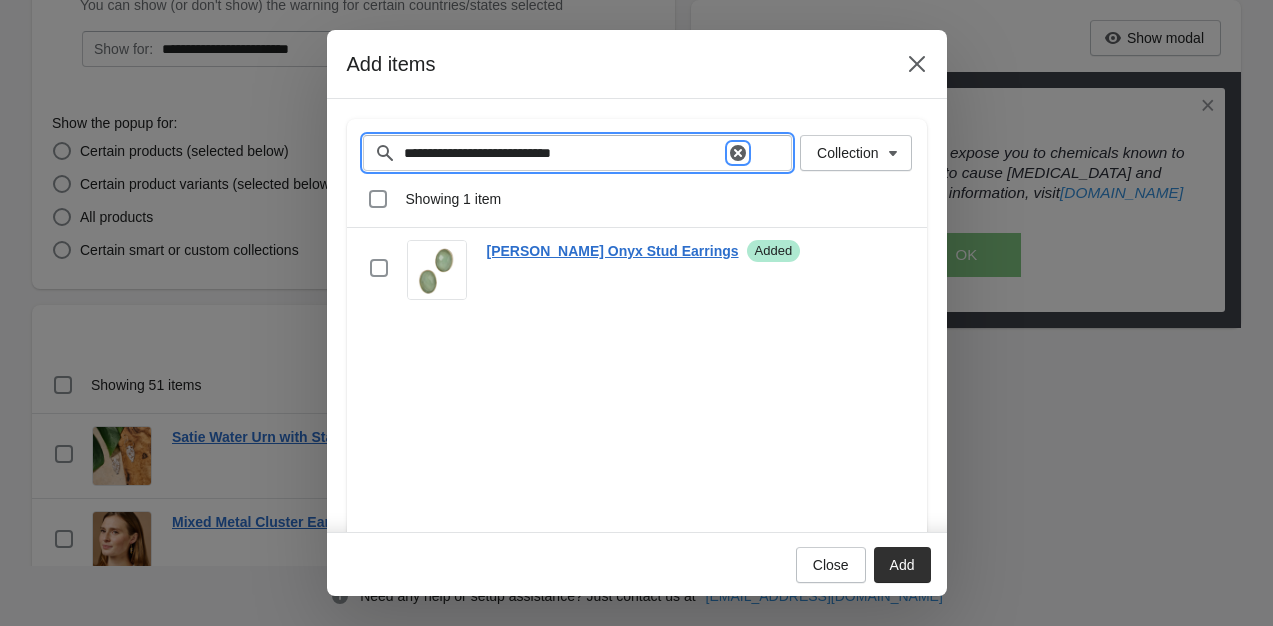 click 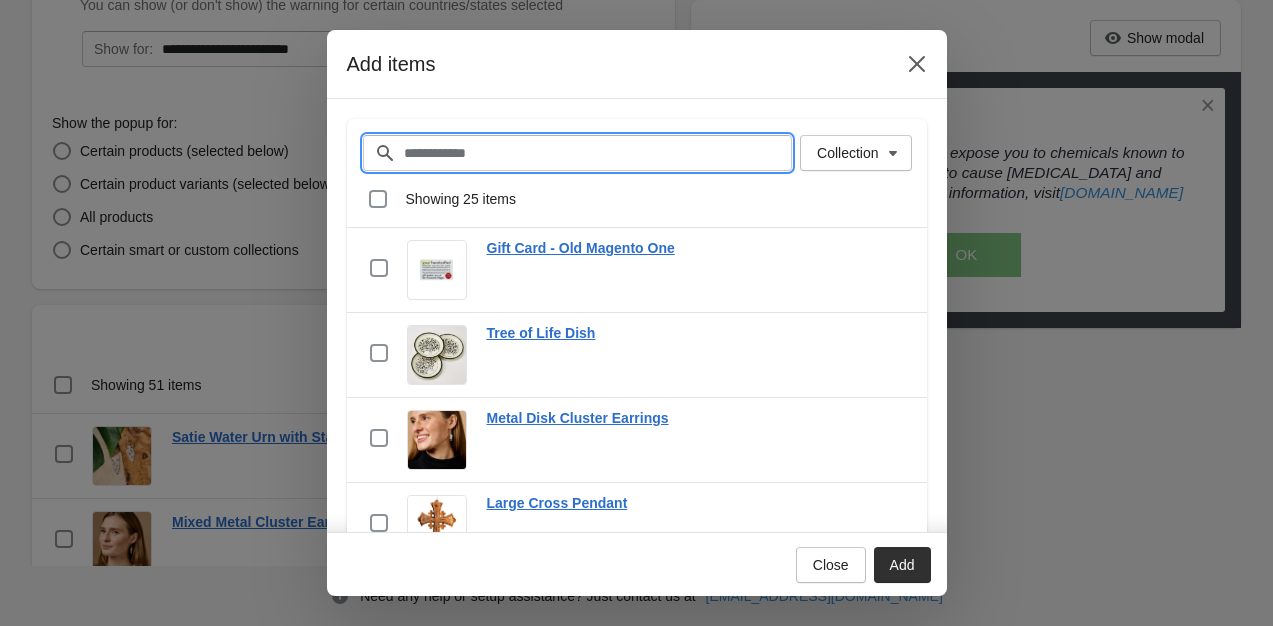paste on "**********" 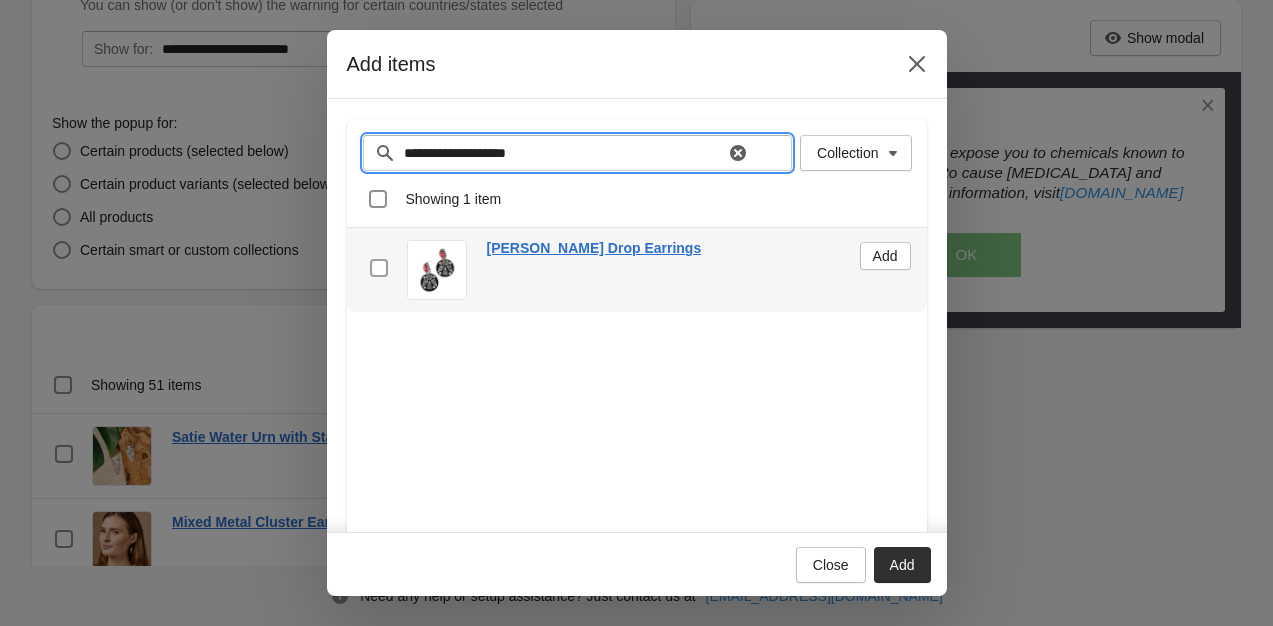 type on "**********" 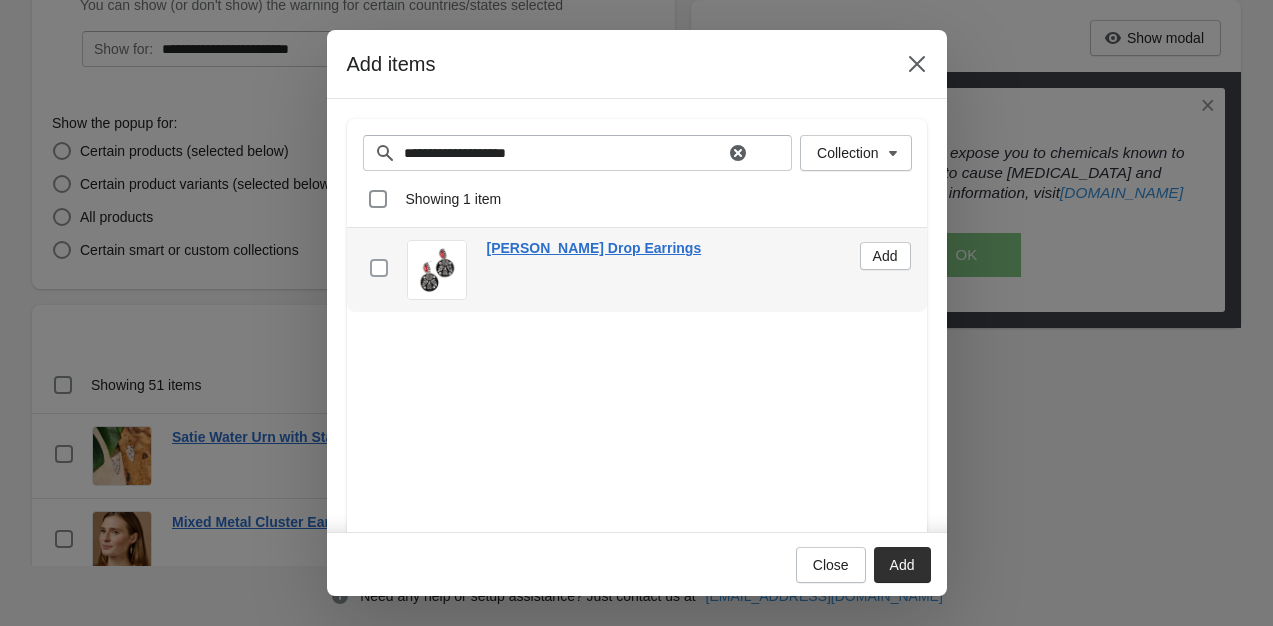 click at bounding box center [379, 268] 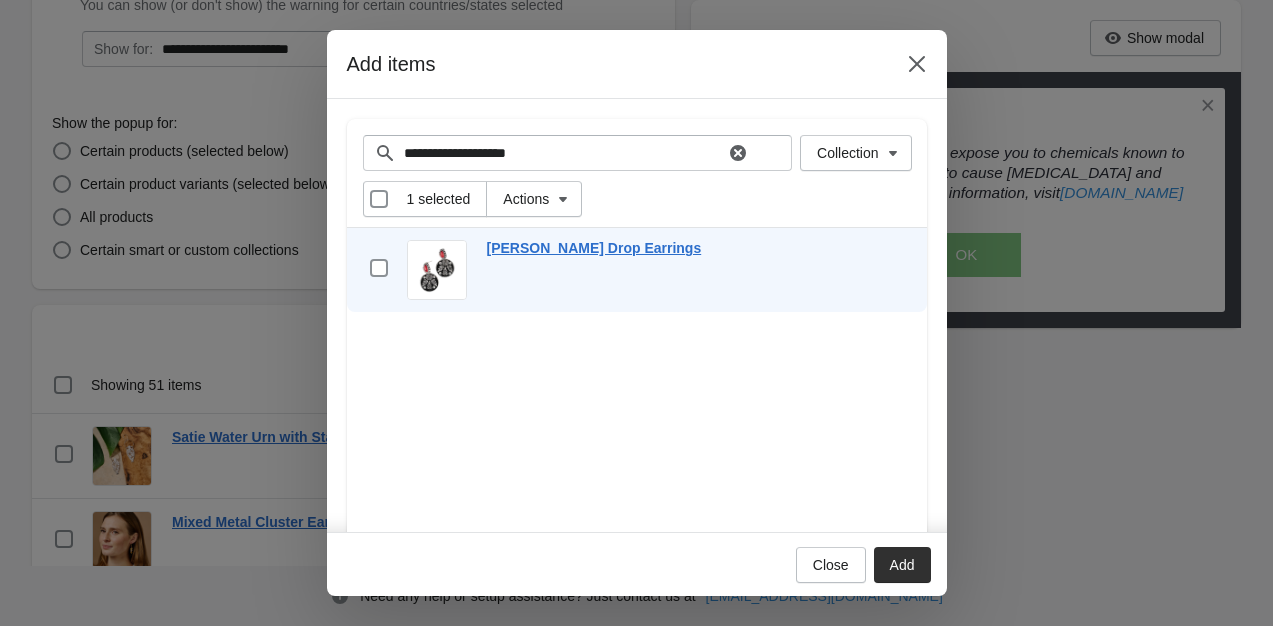 click on "Add" at bounding box center (902, 565) 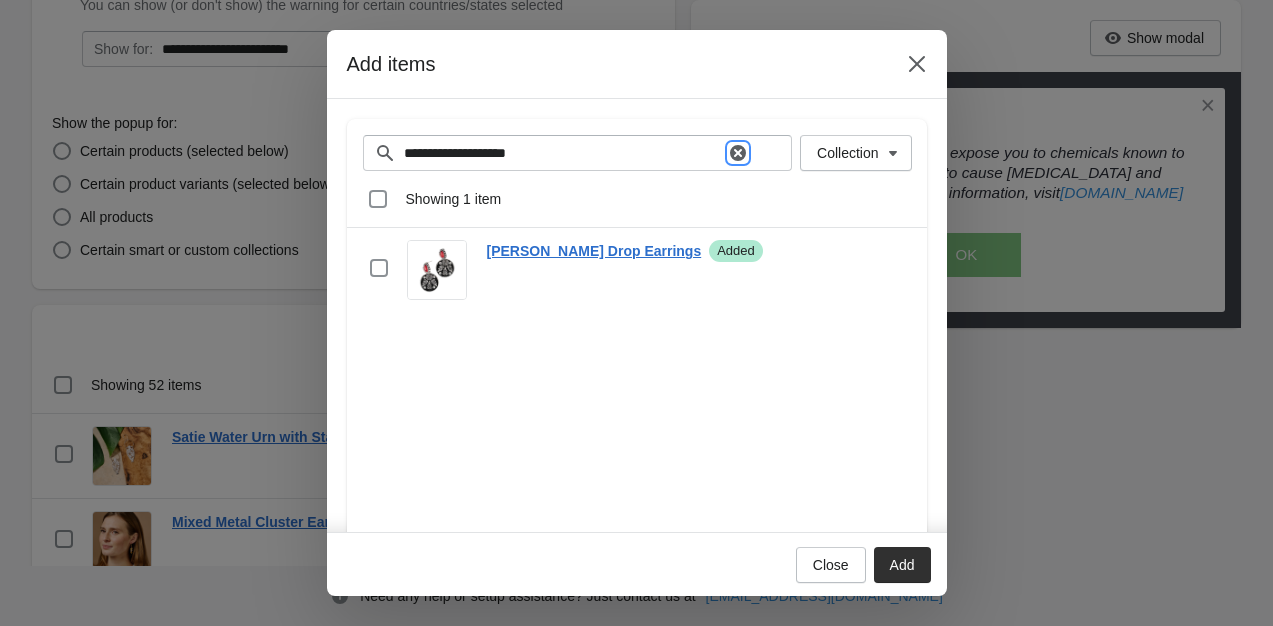 click 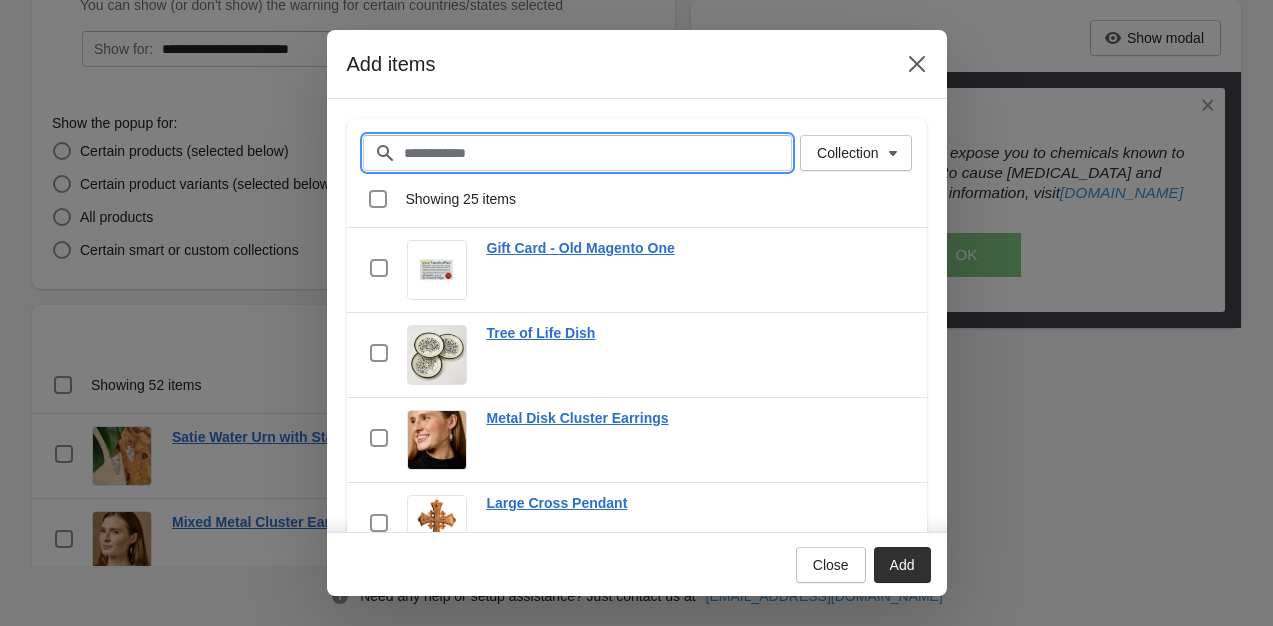paste on "**********" 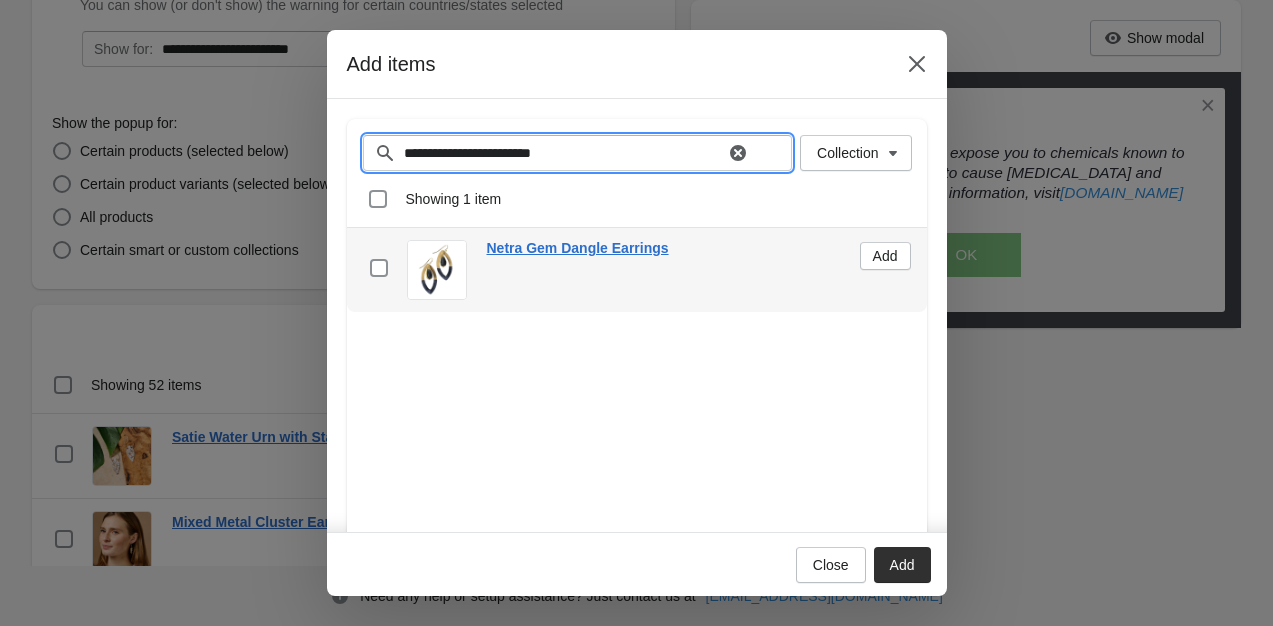 type on "**********" 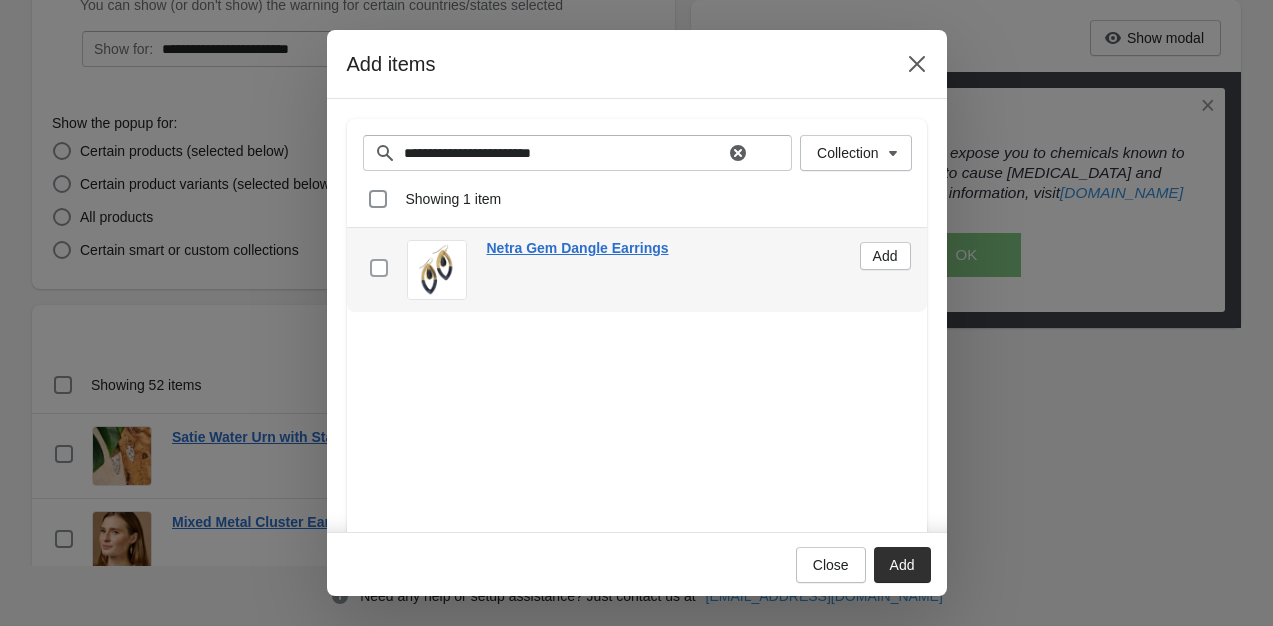 click at bounding box center [379, 268] 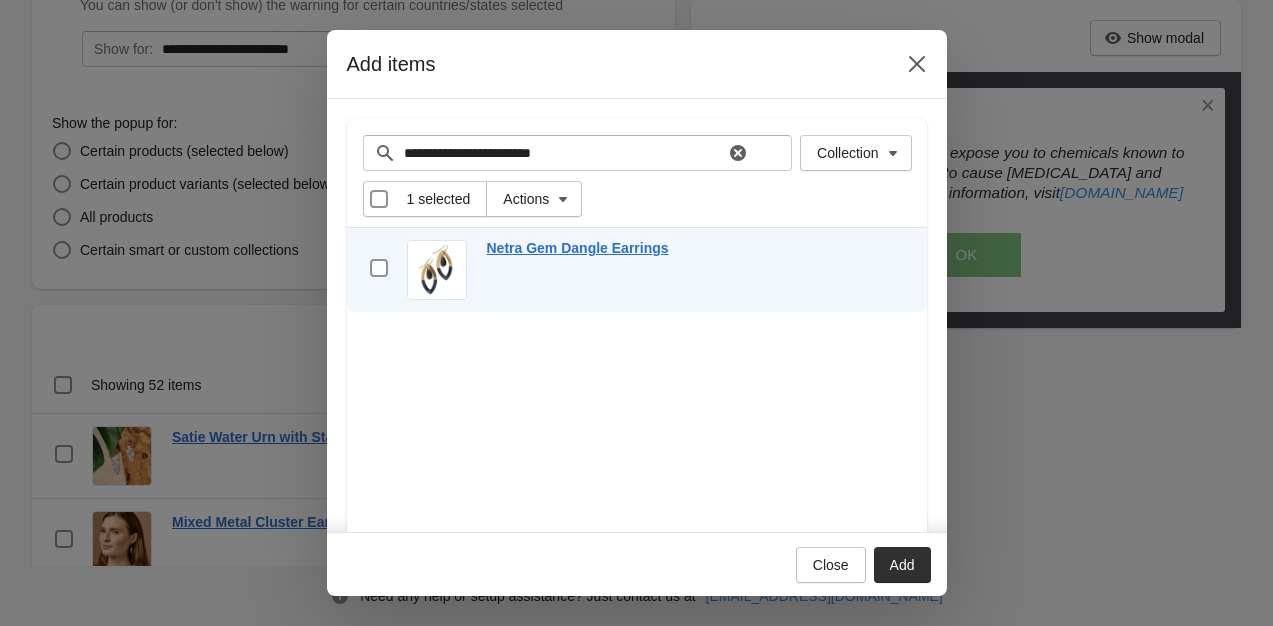 click on "Add" at bounding box center [902, 565] 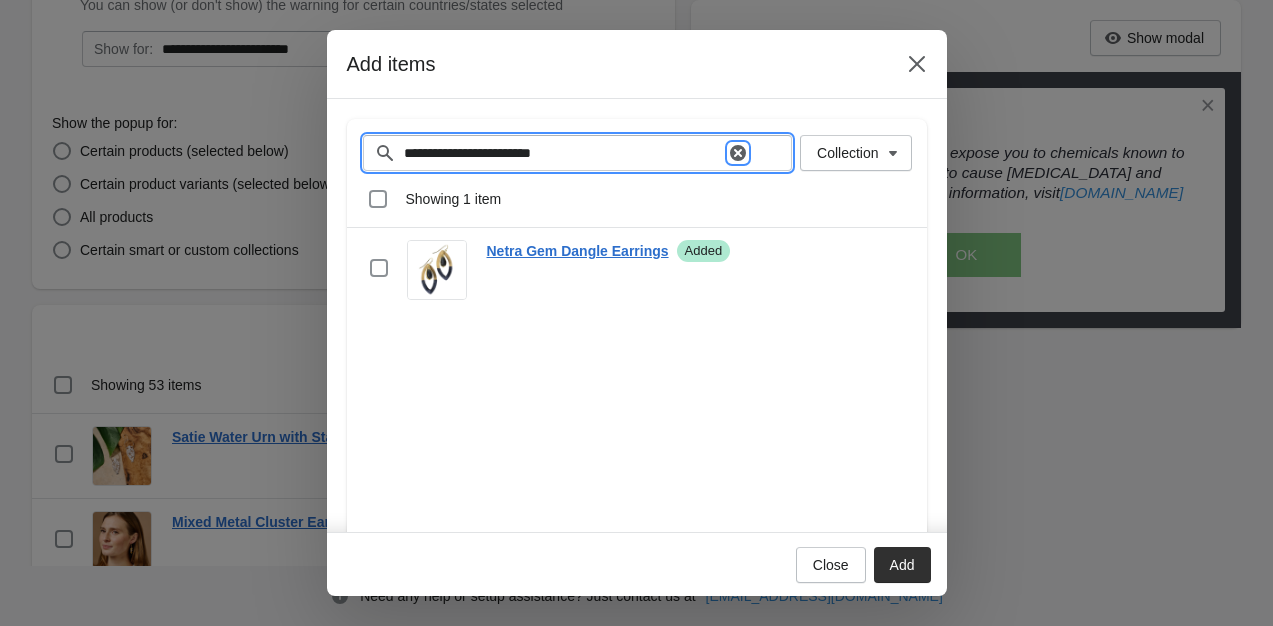click 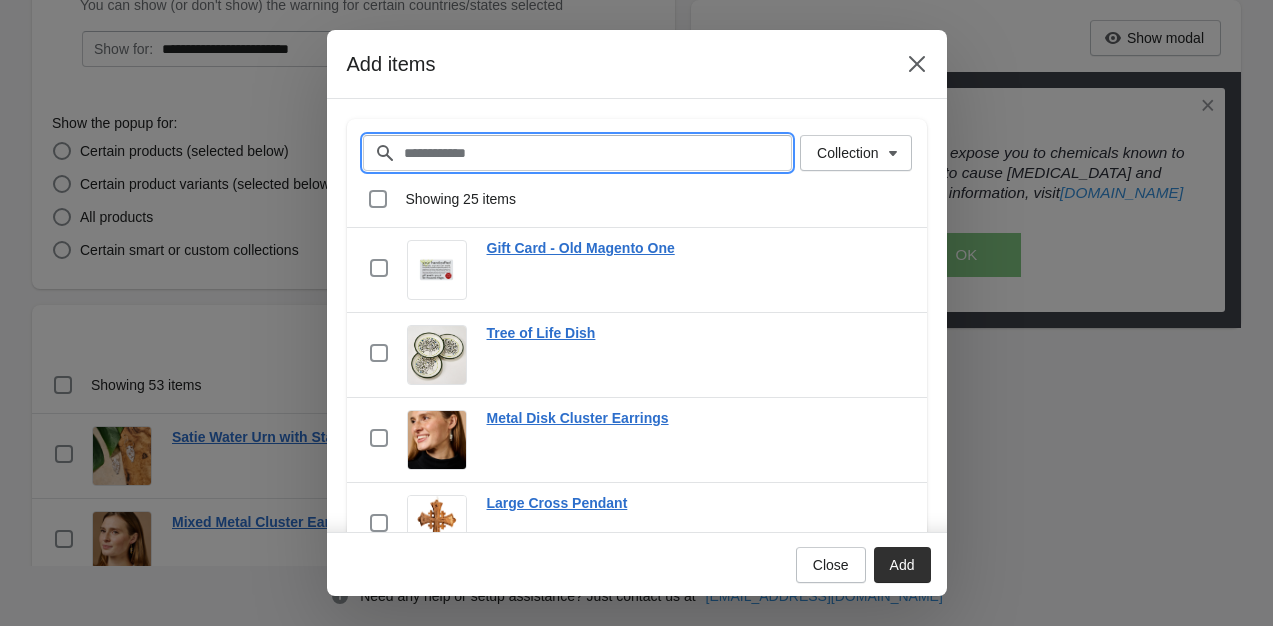 paste on "**********" 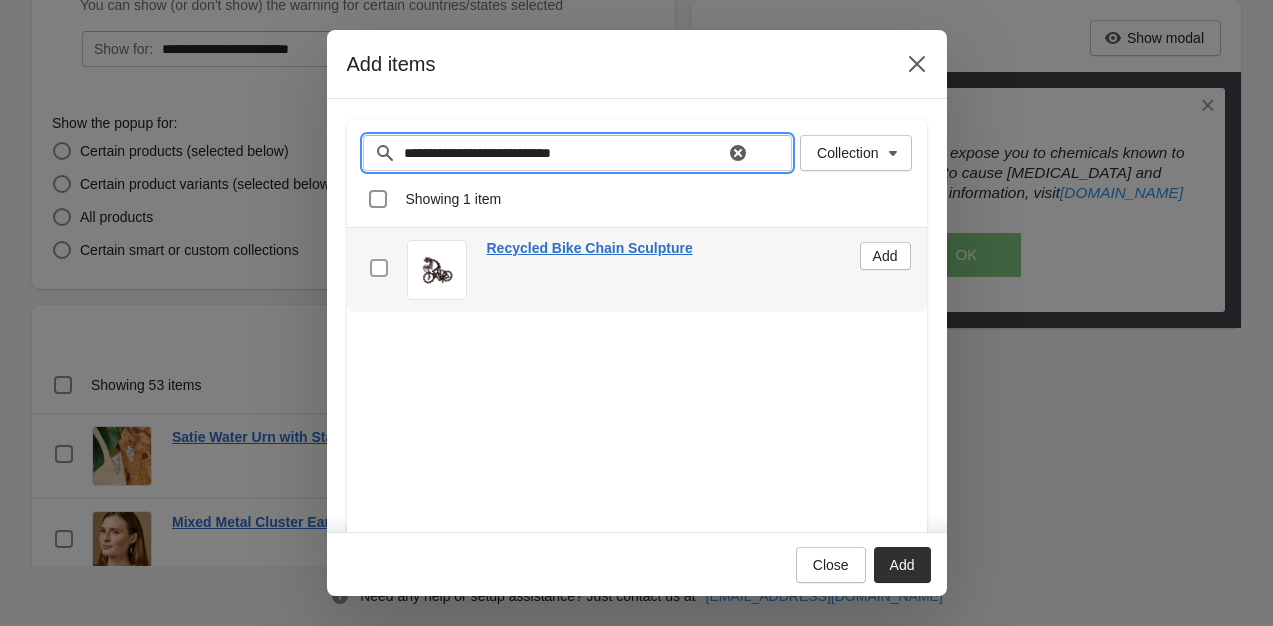 type on "**********" 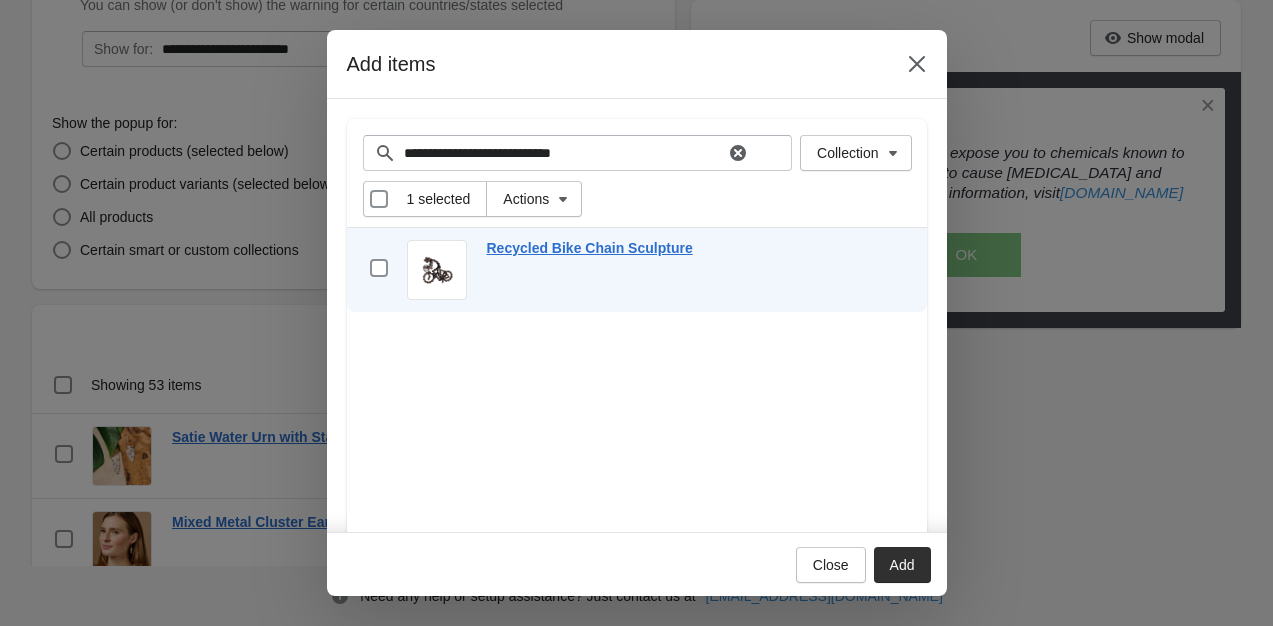 click on "Add" at bounding box center [902, 565] 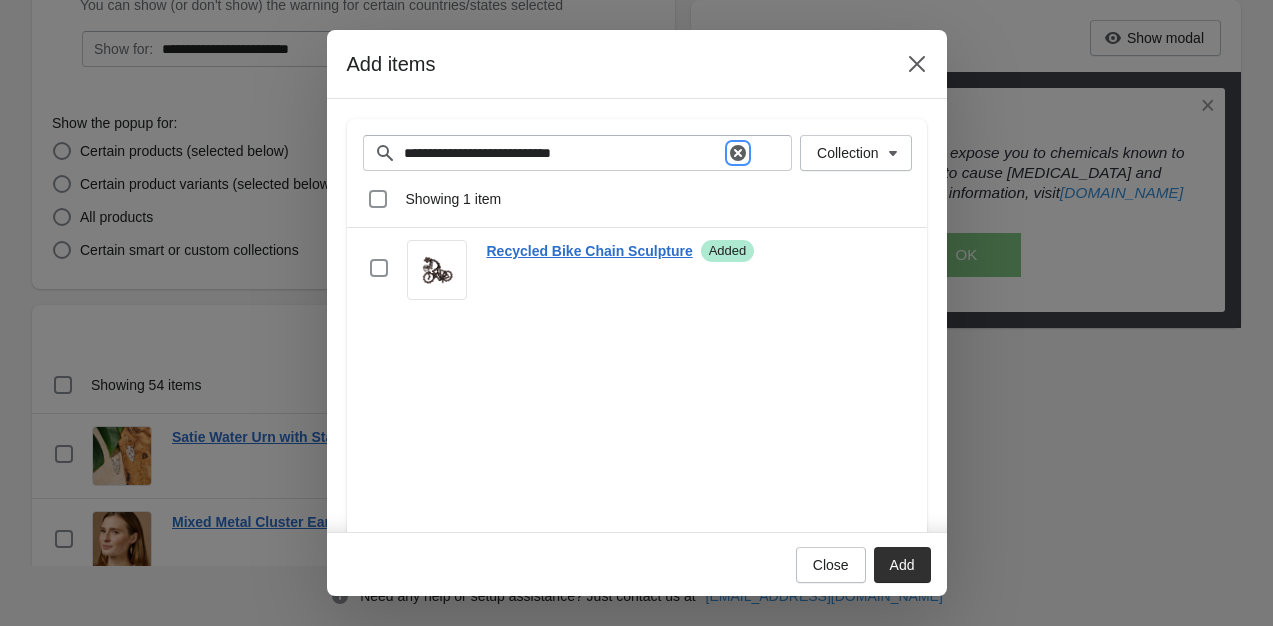 click 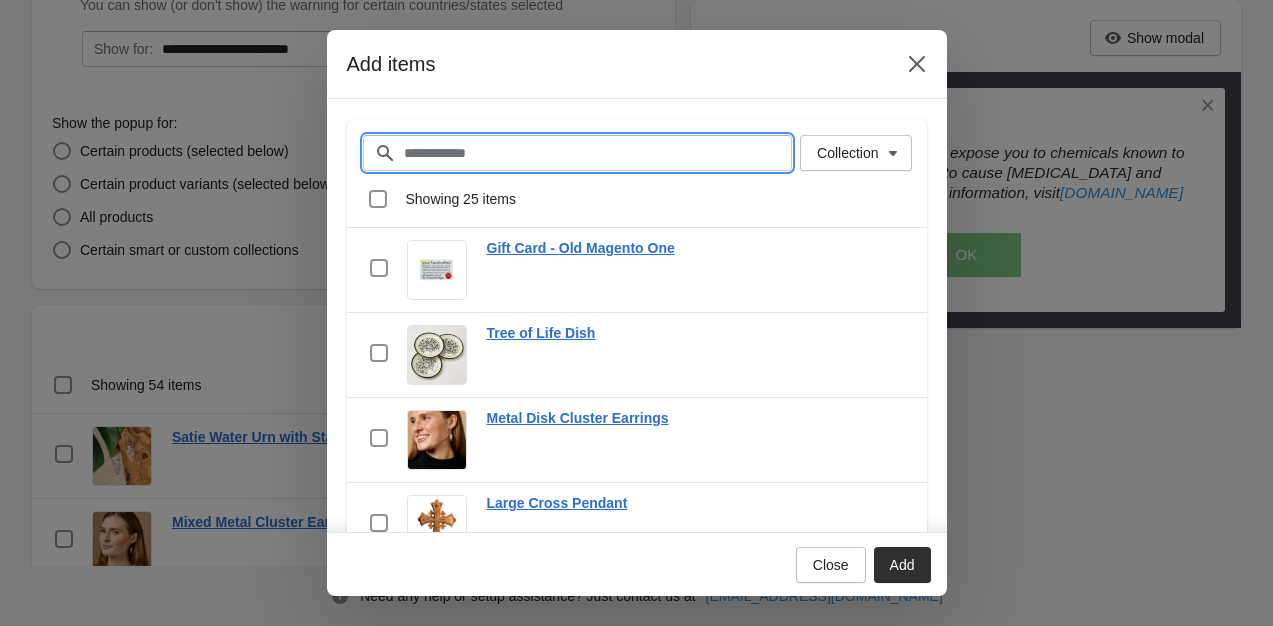 paste on "**********" 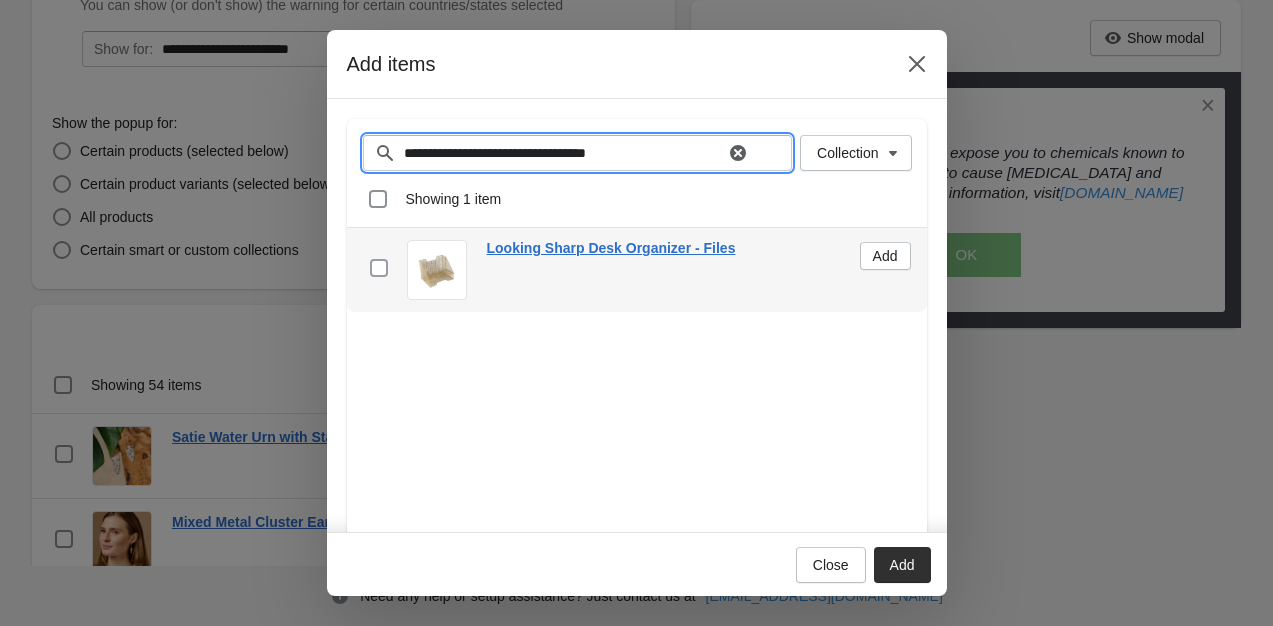 type on "**********" 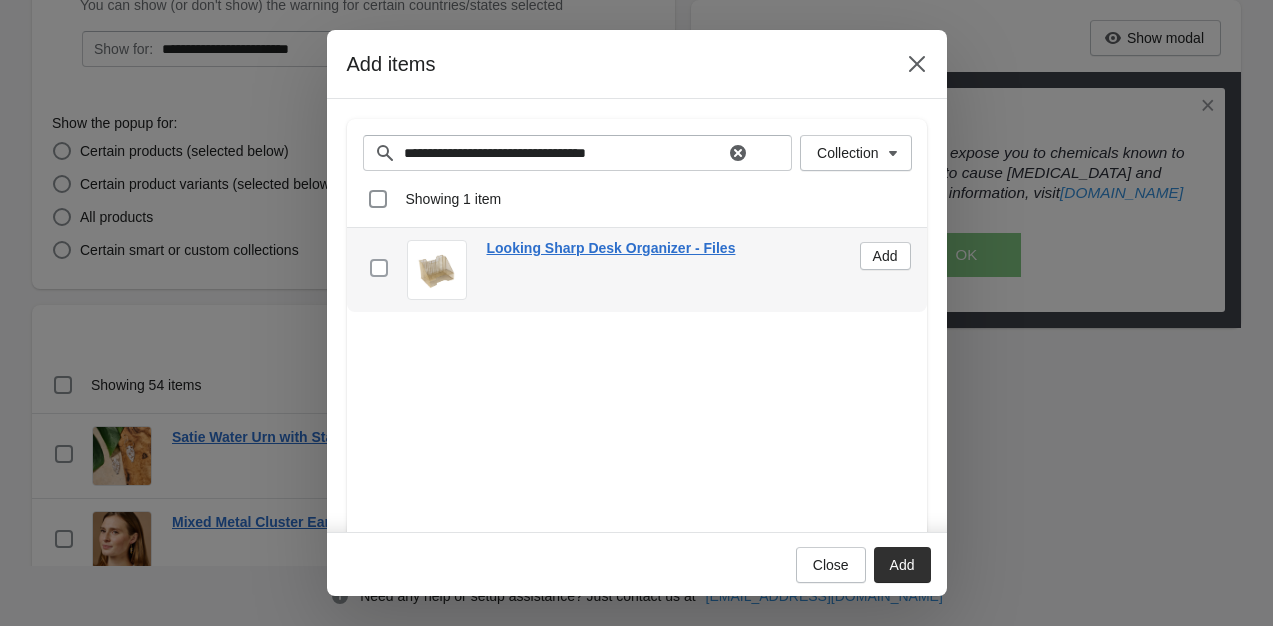 click at bounding box center [379, 268] 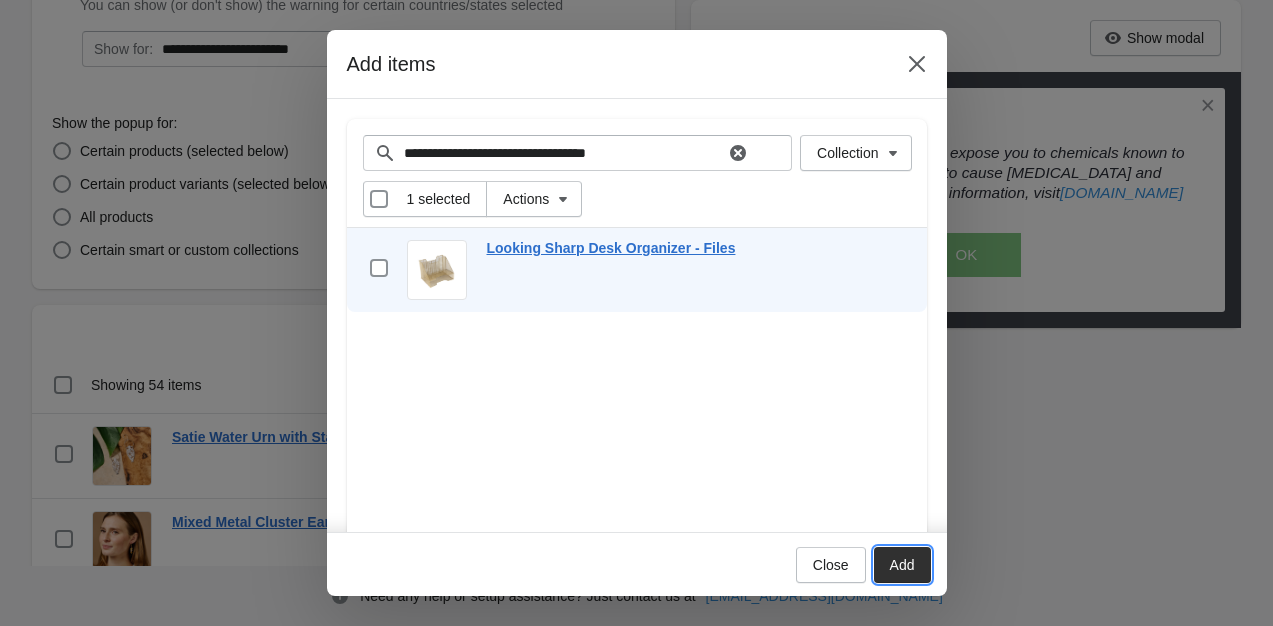click on "Add" at bounding box center [902, 565] 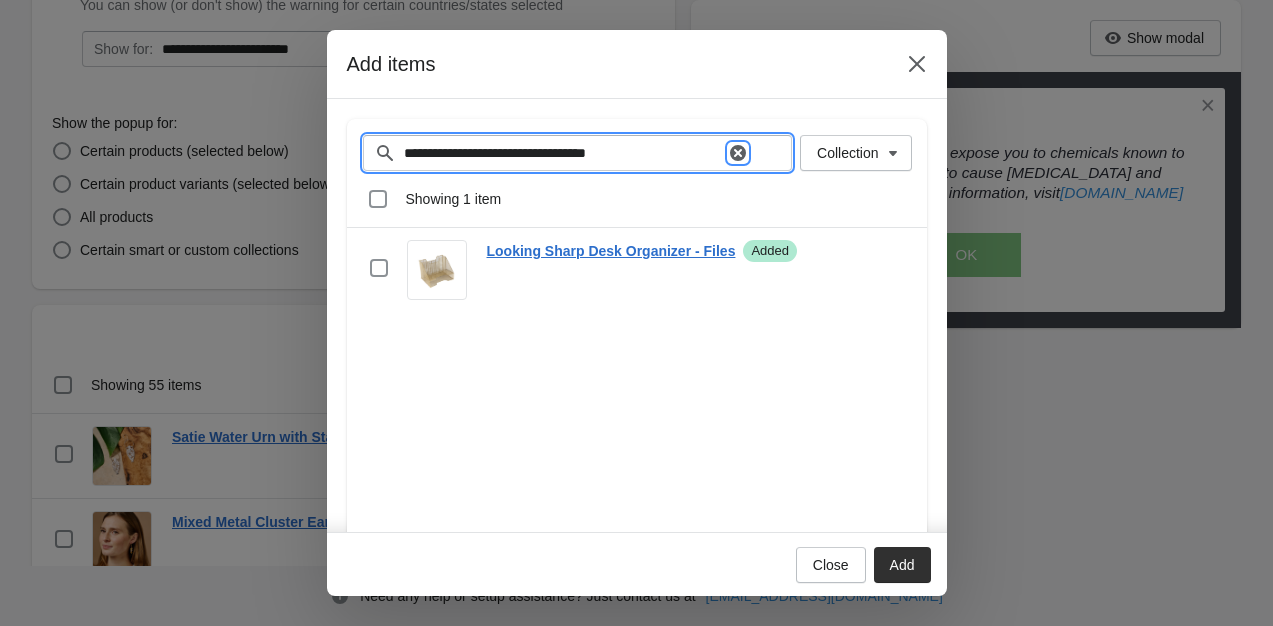 type 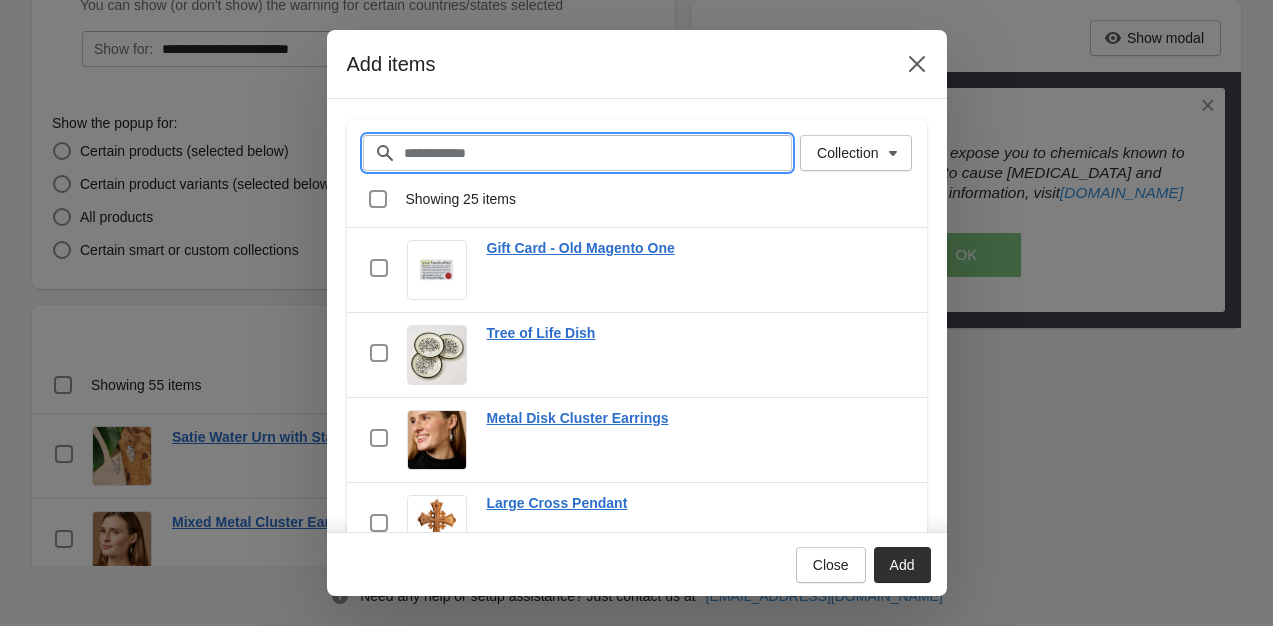 paste on "**********" 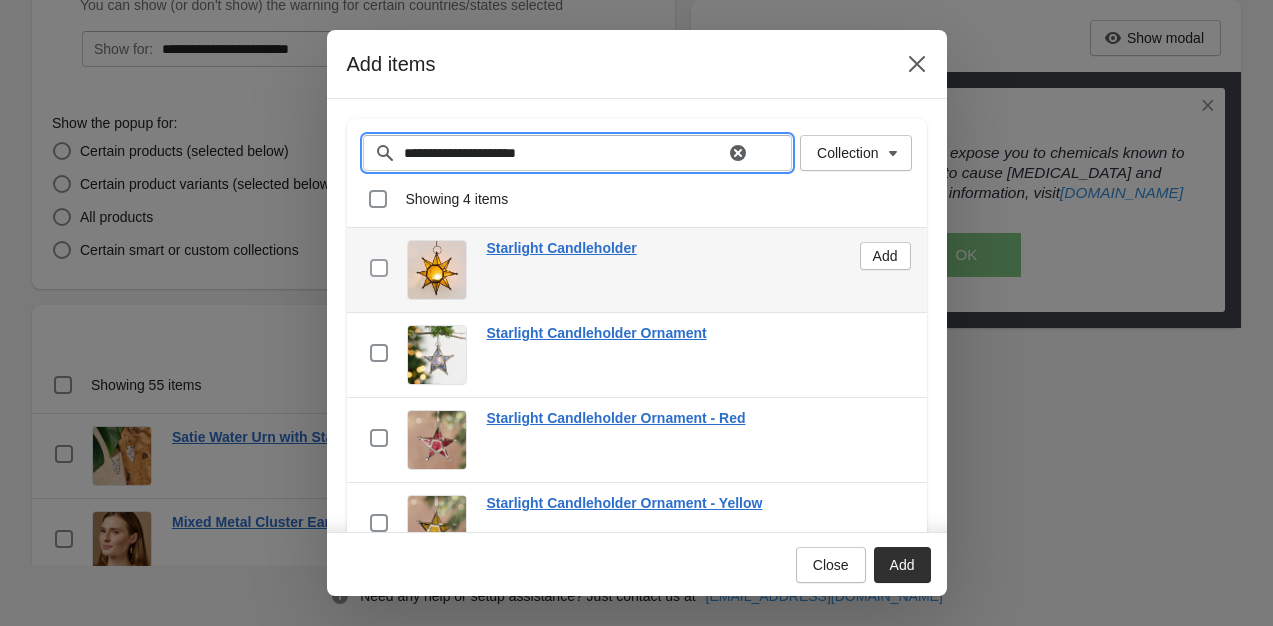type on "**********" 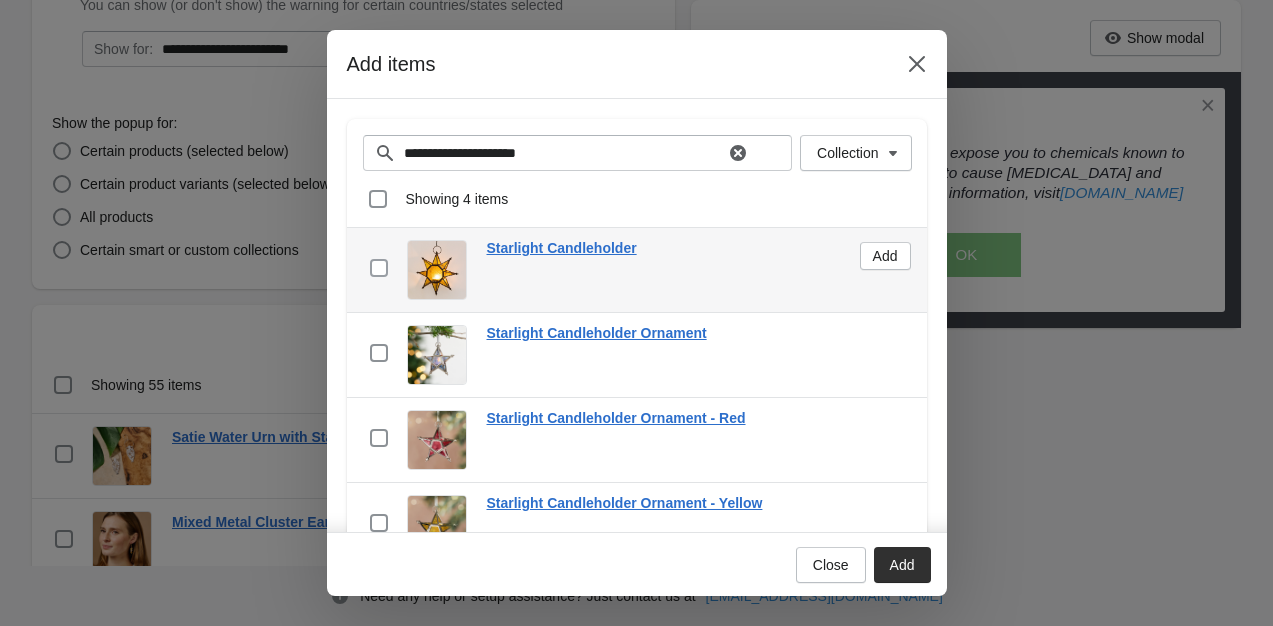 click at bounding box center (379, 268) 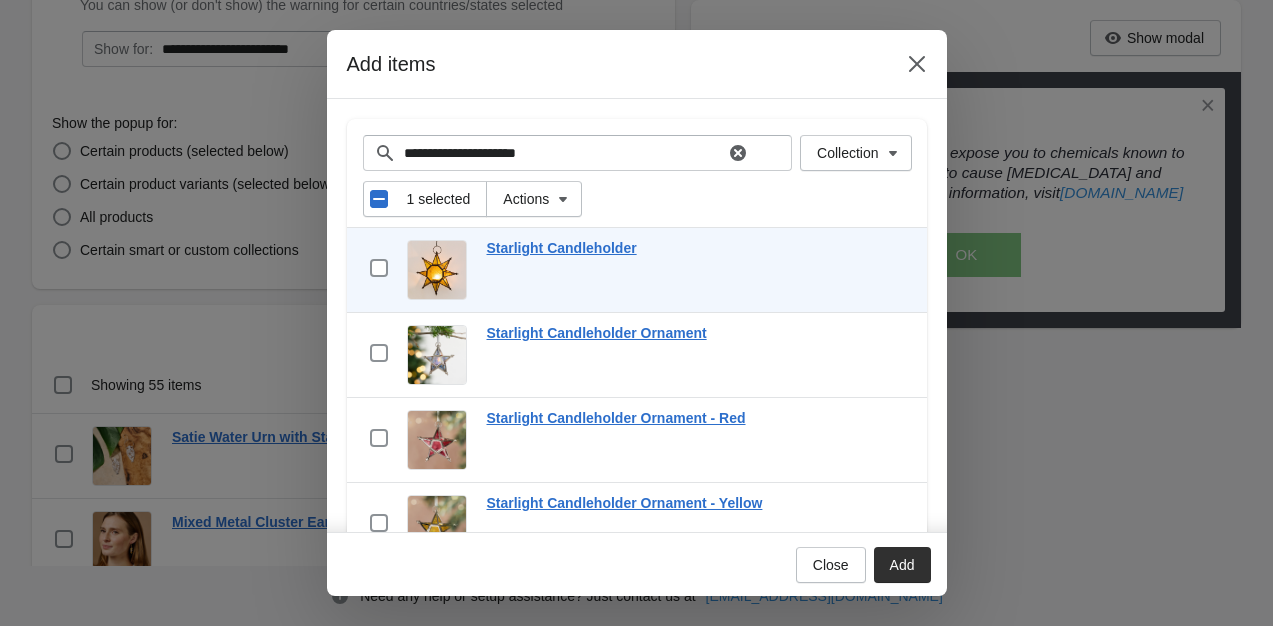 click on "Add" at bounding box center (902, 565) 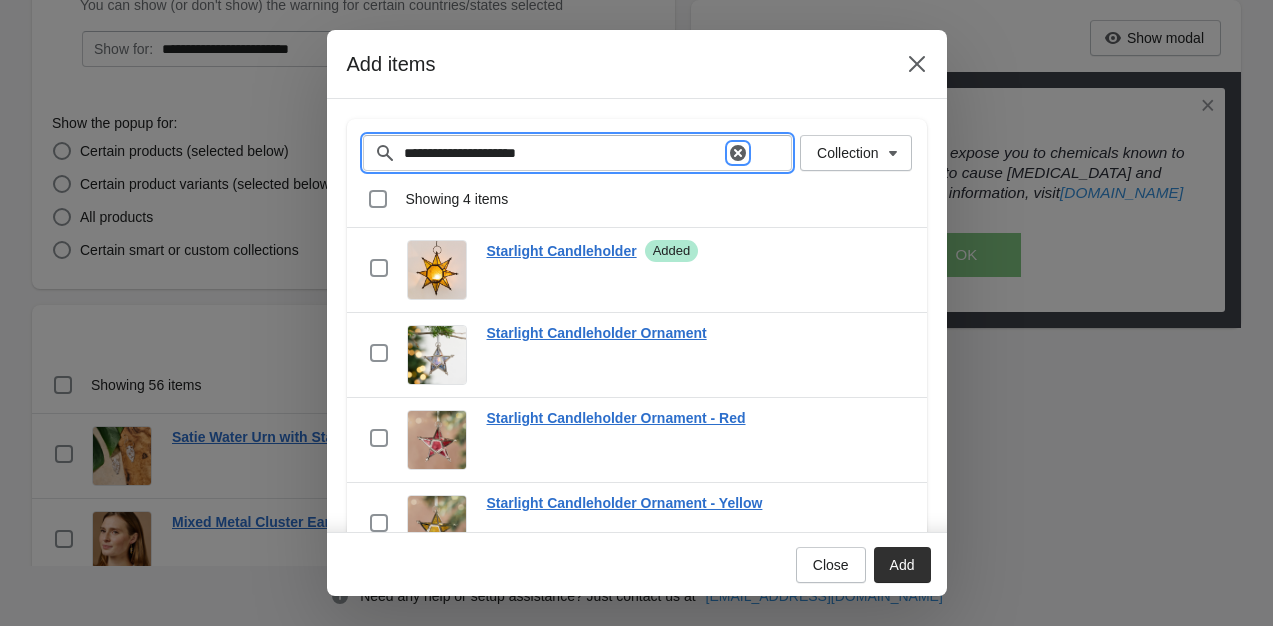 click 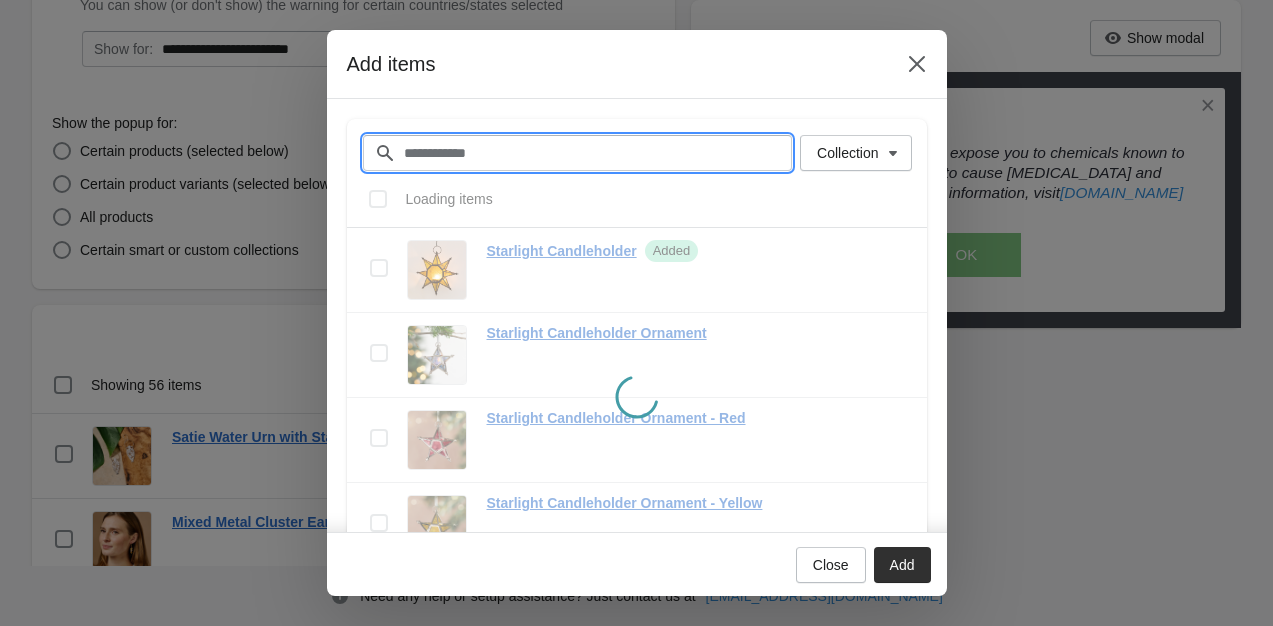 paste on "**********" 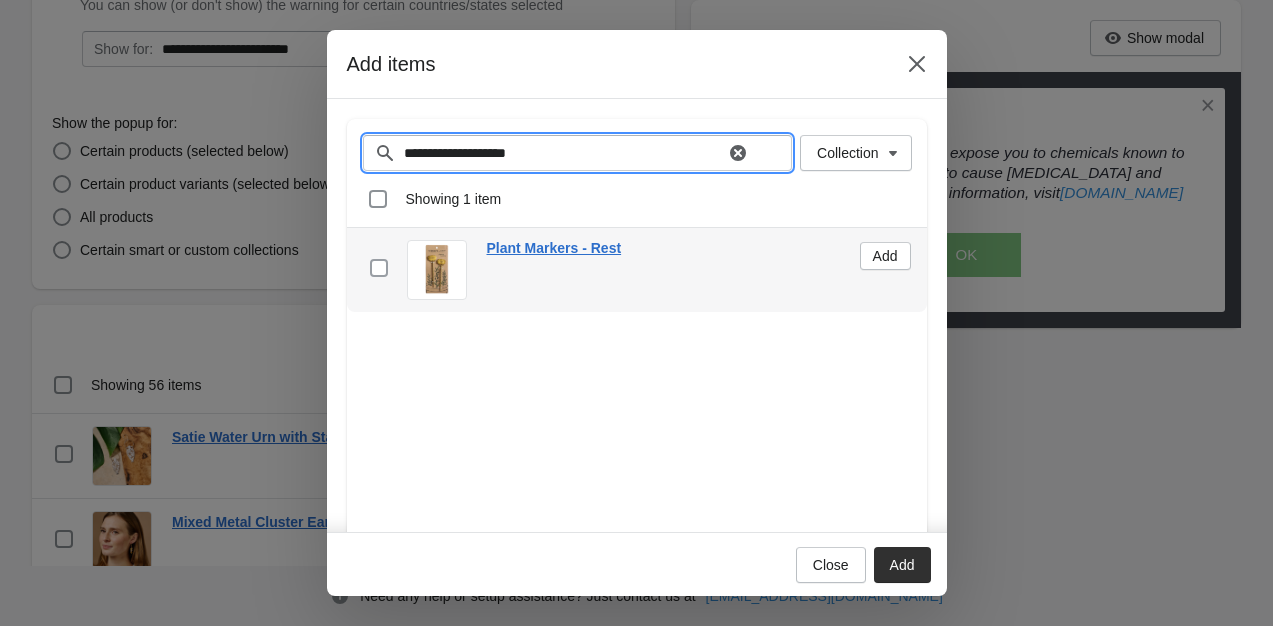 type on "**********" 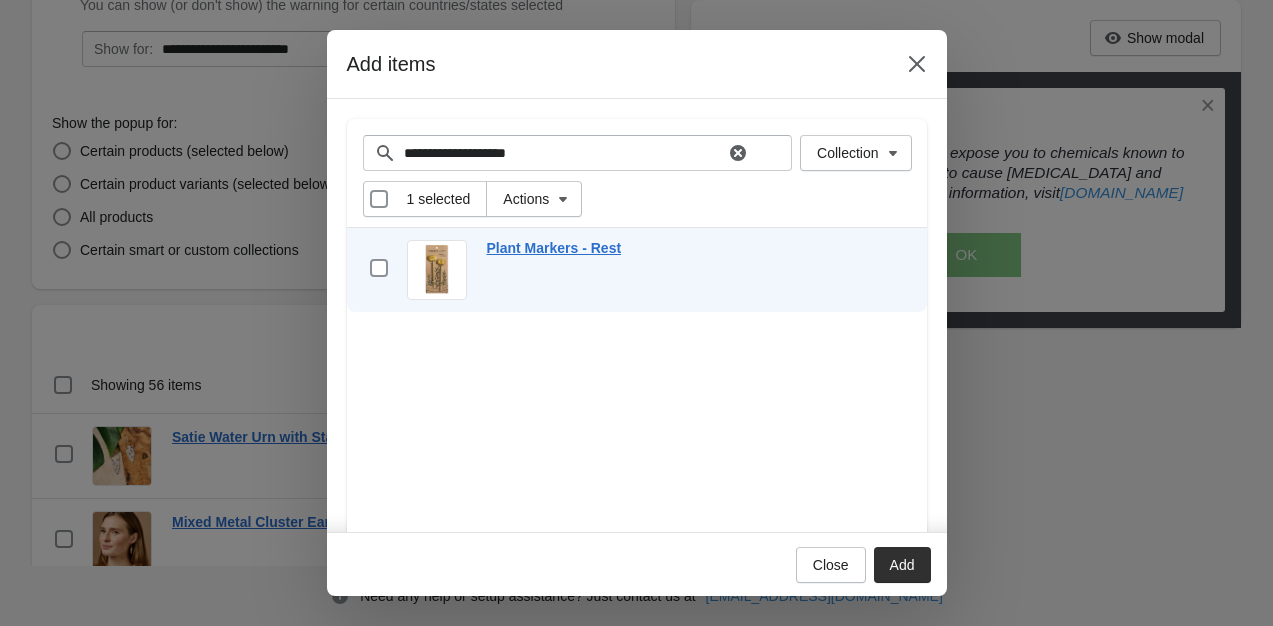 click on "Close Add" at bounding box center [637, 564] 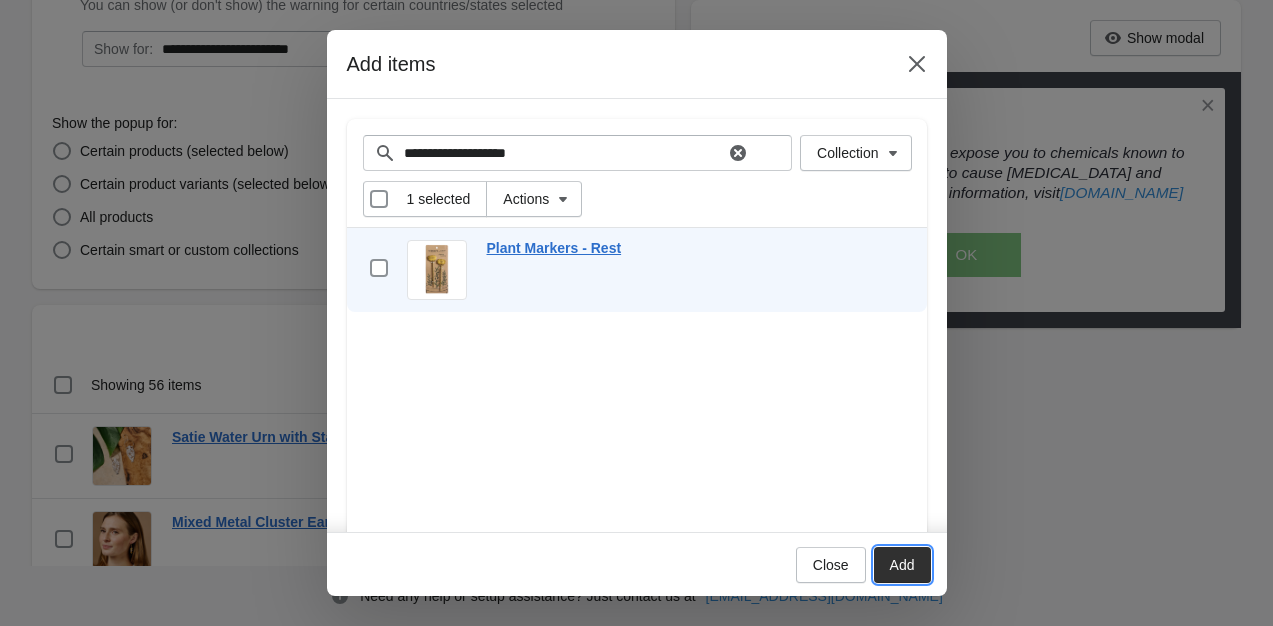 click on "Add" at bounding box center (902, 565) 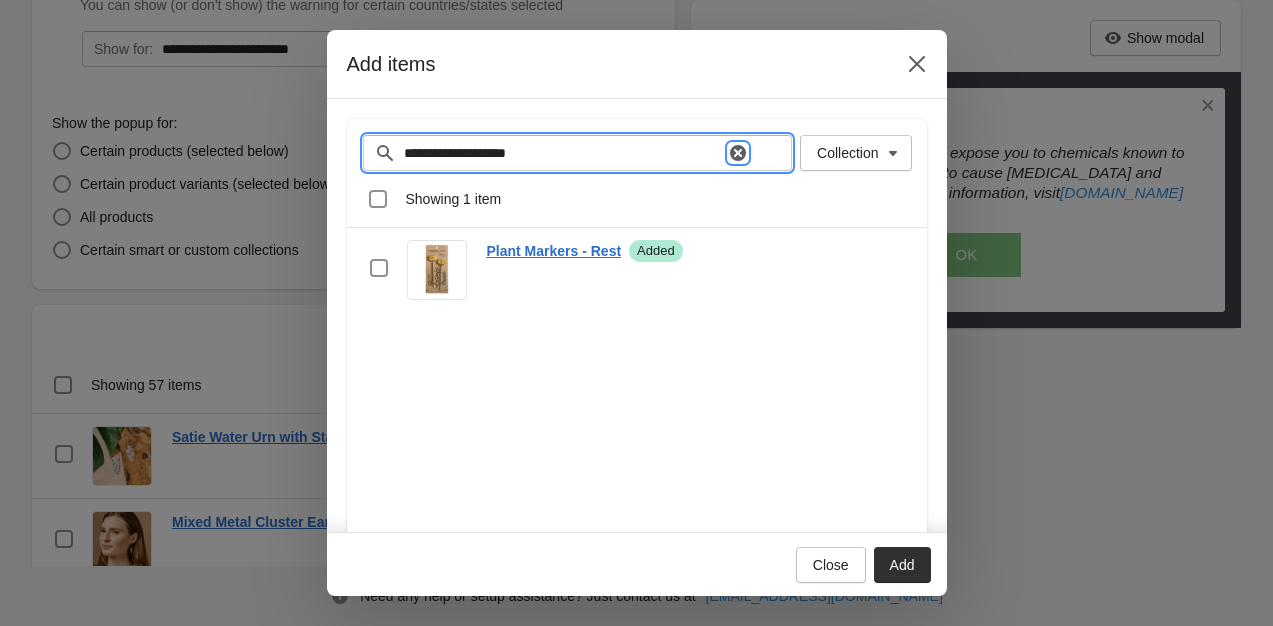 click 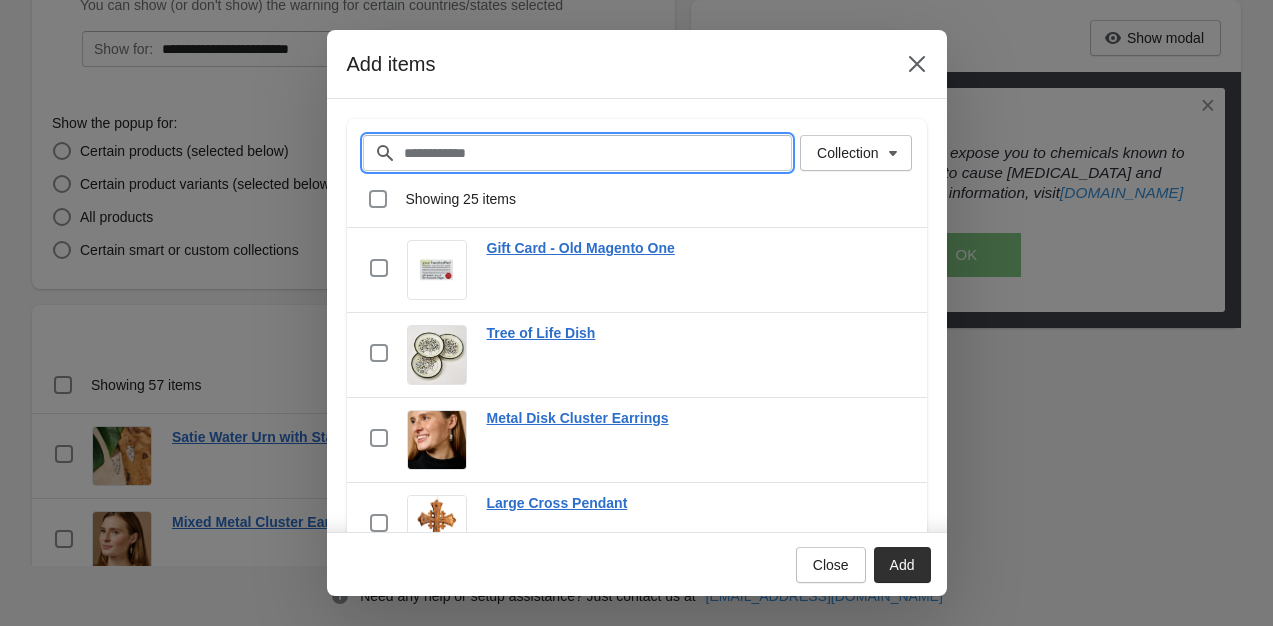 paste on "**********" 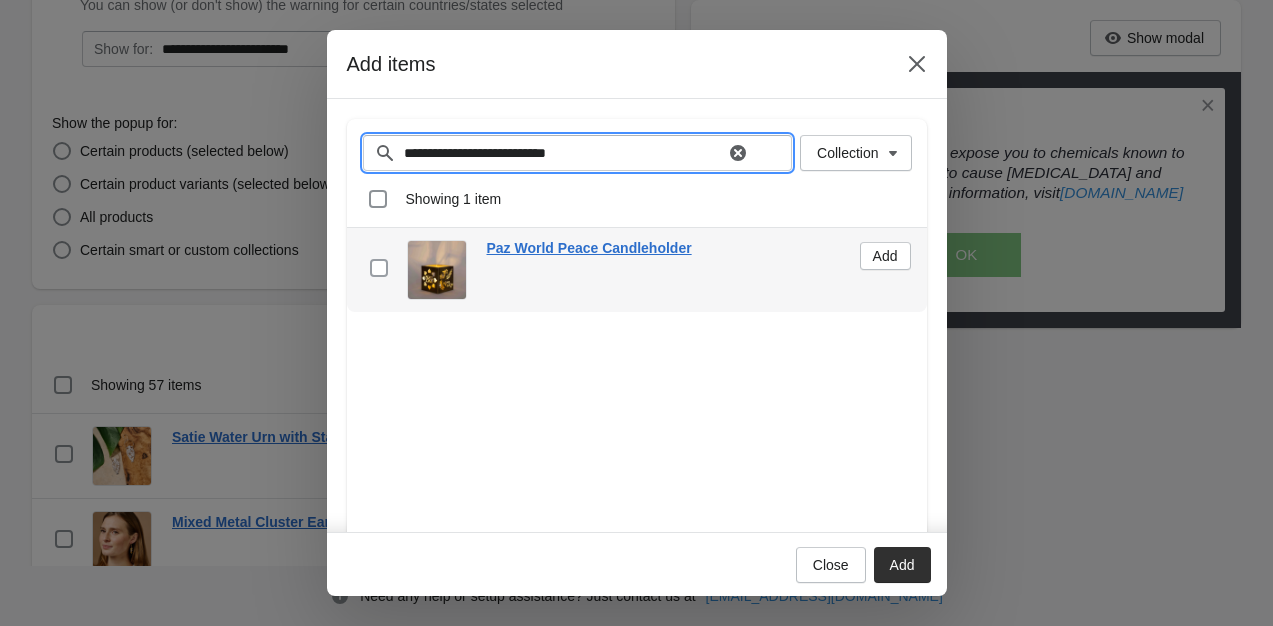 type on "**********" 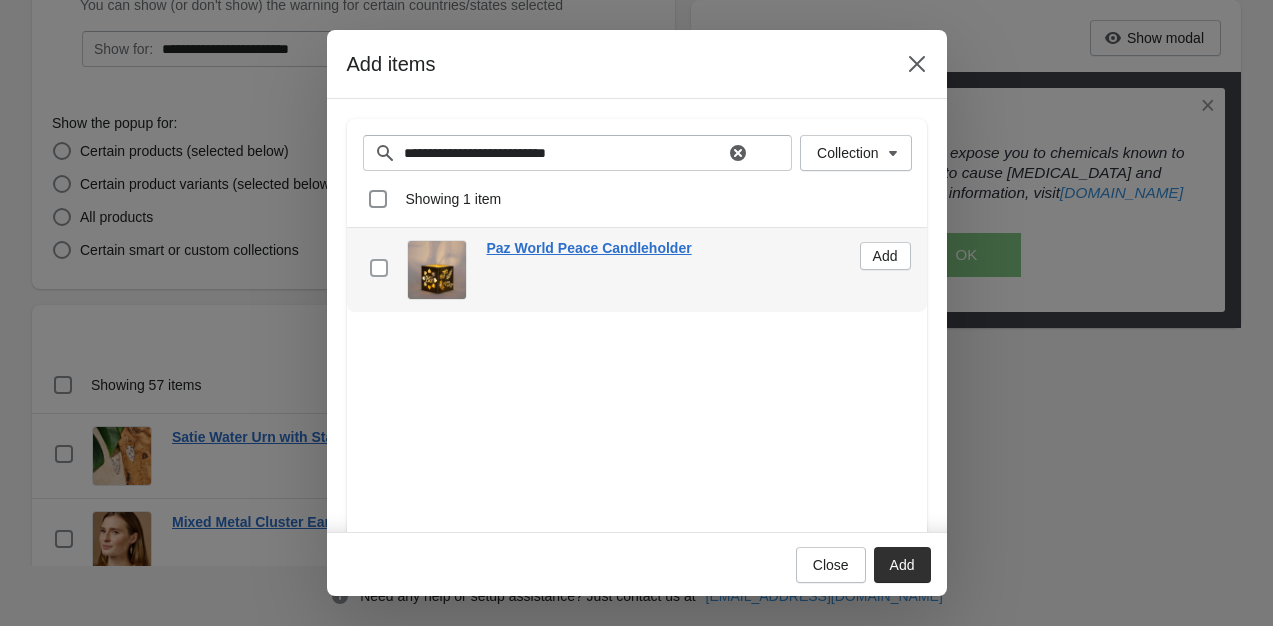 click at bounding box center [379, 268] 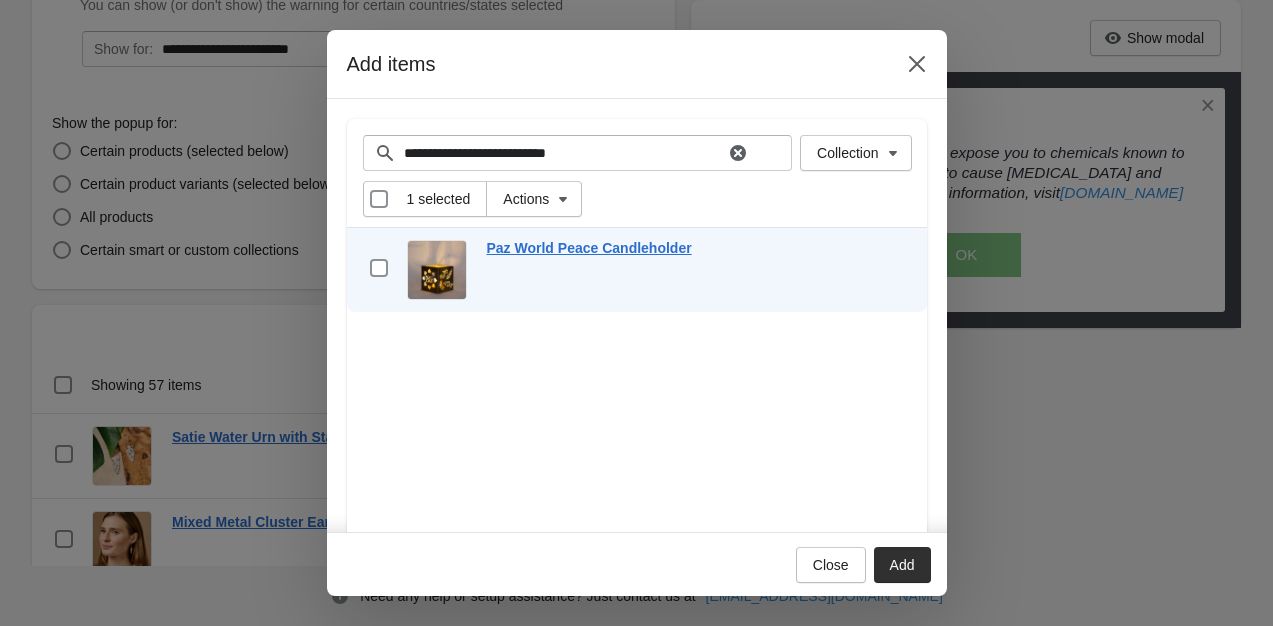 click on "Add" at bounding box center (902, 565) 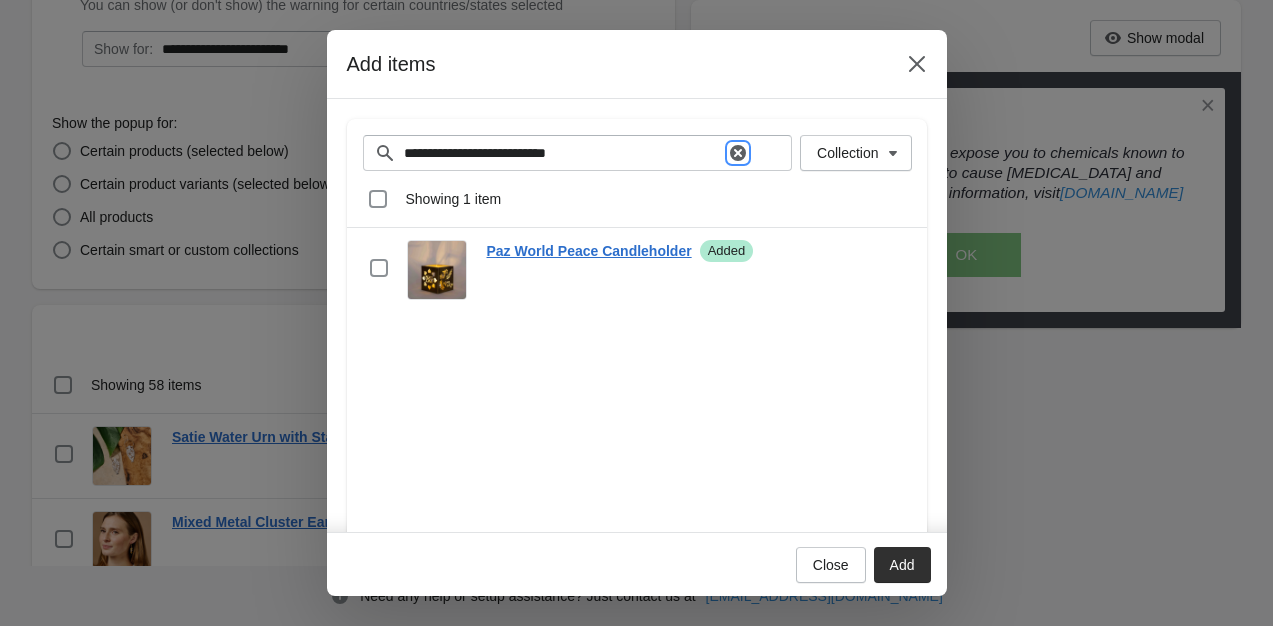 click 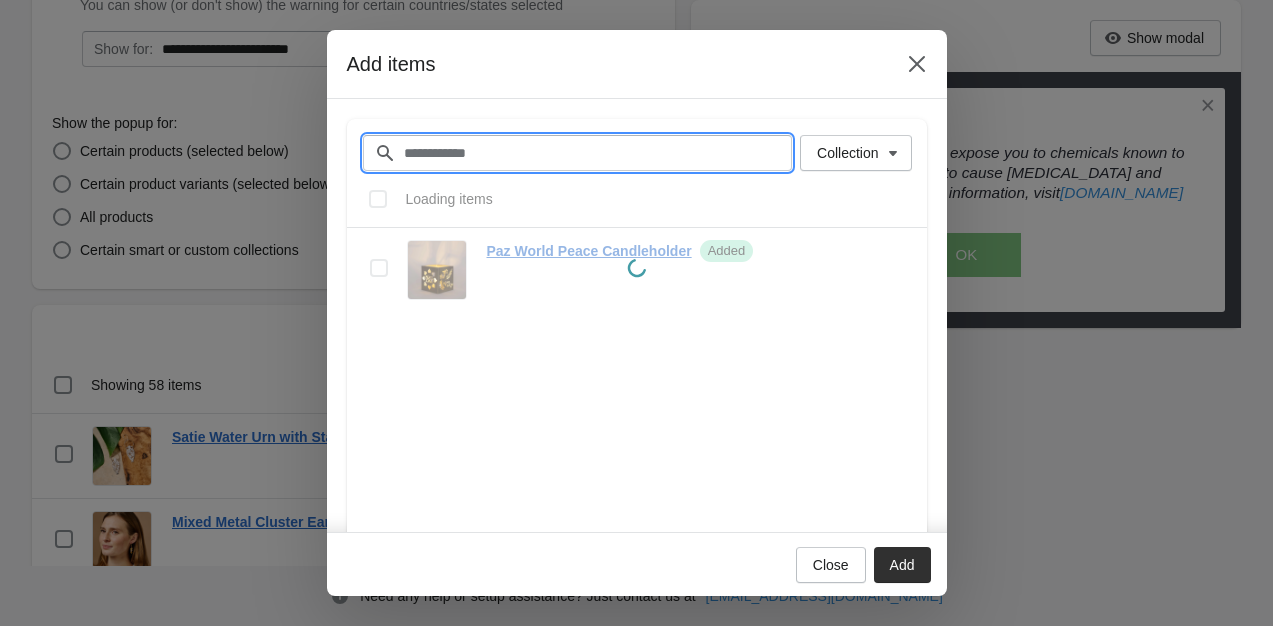 paste on "**********" 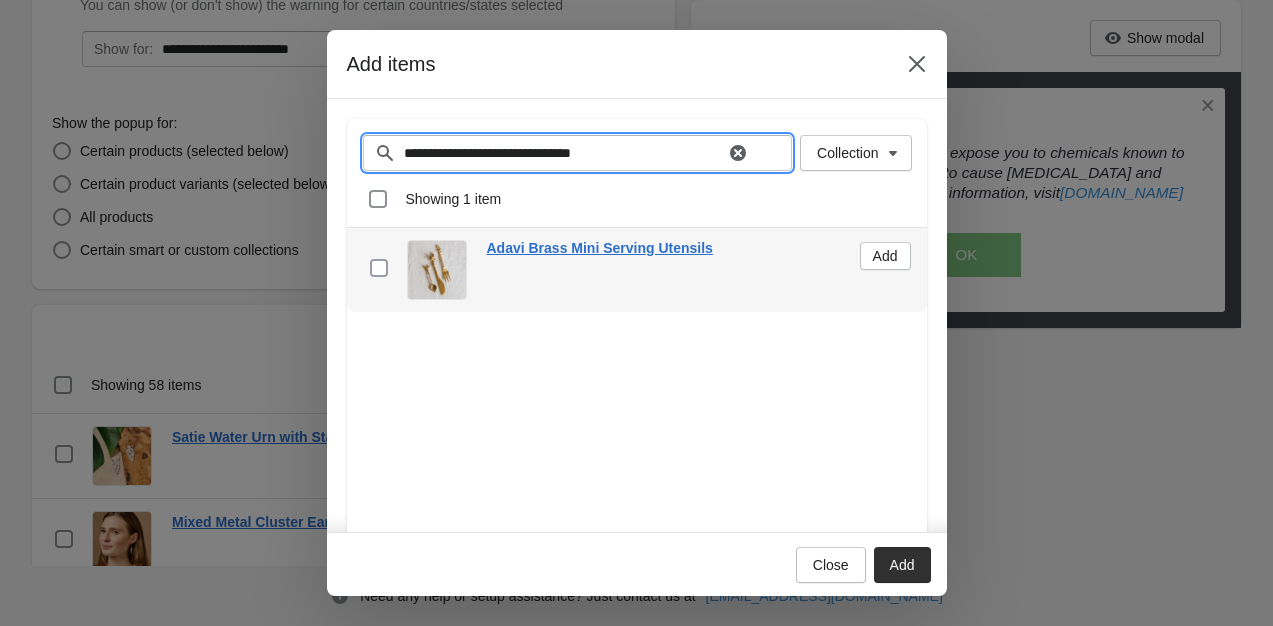 type on "**********" 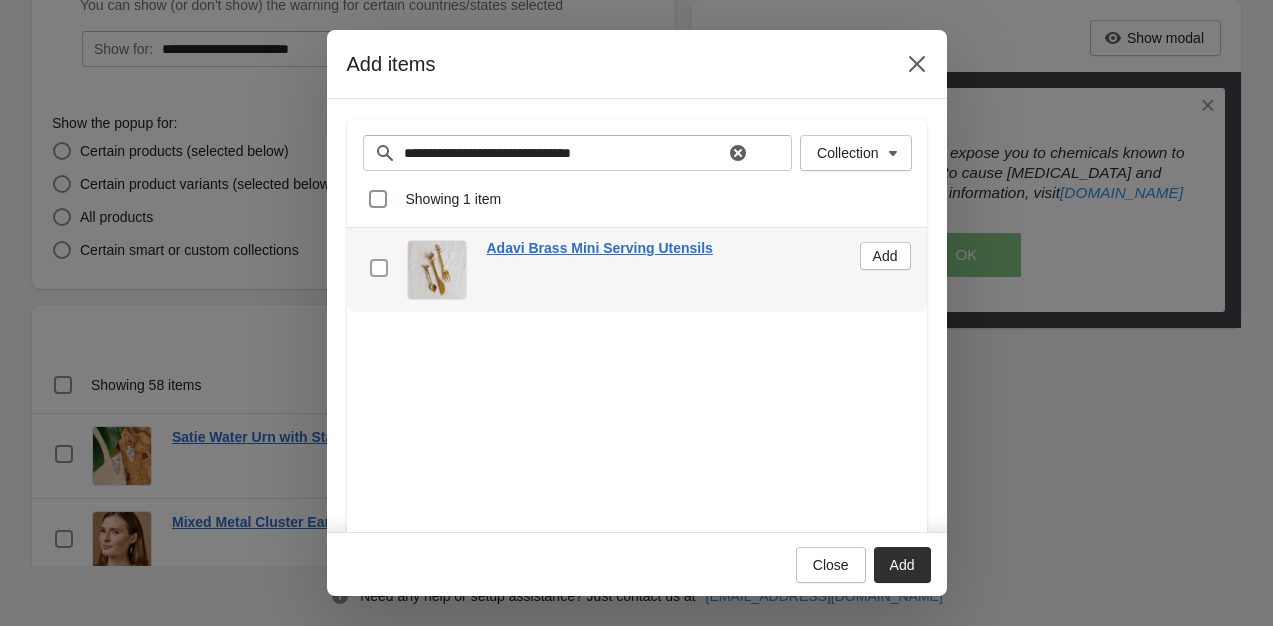 click at bounding box center (379, 268) 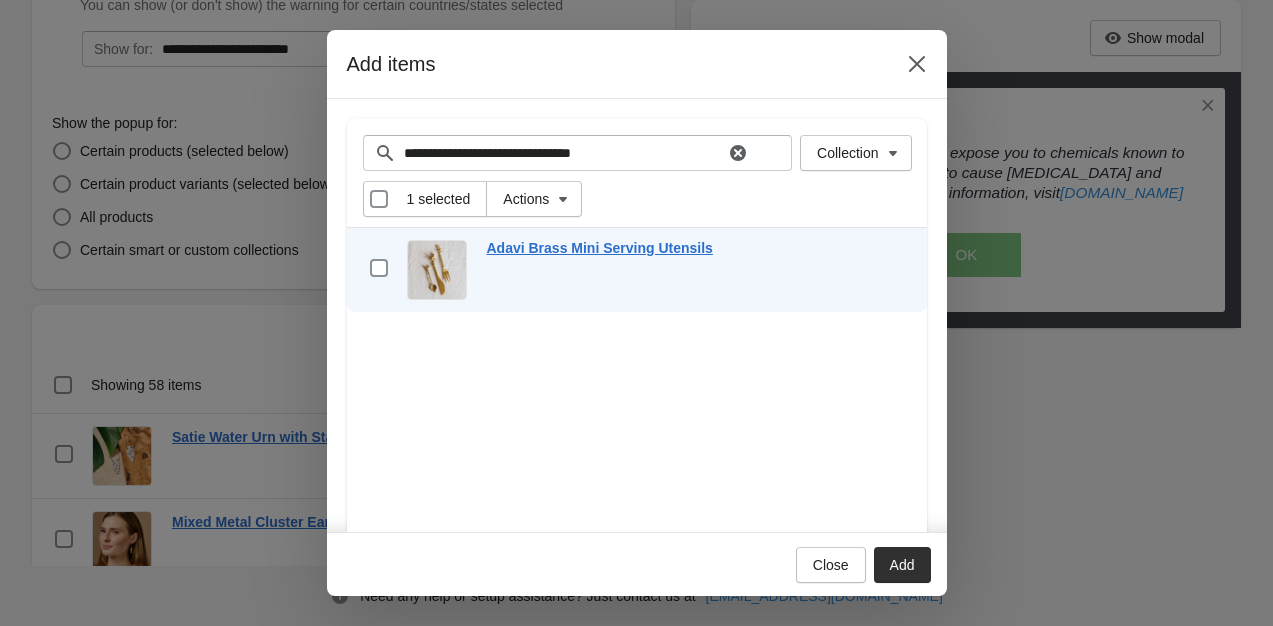 click on "Add" at bounding box center [902, 565] 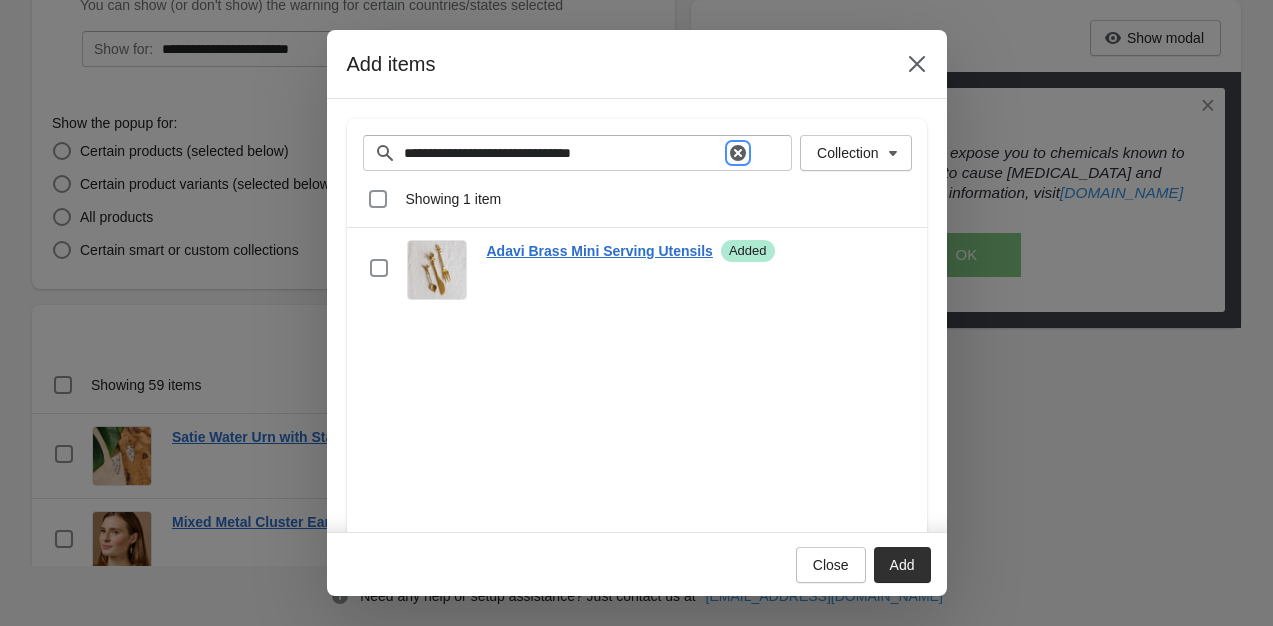 click 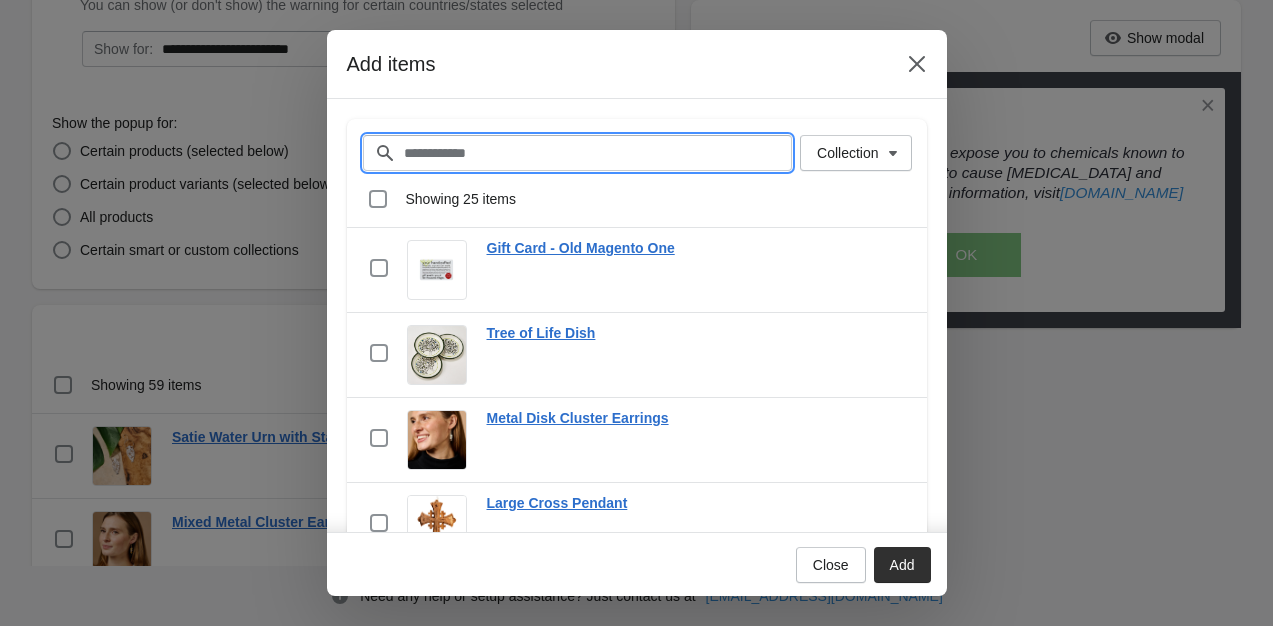 paste on "**********" 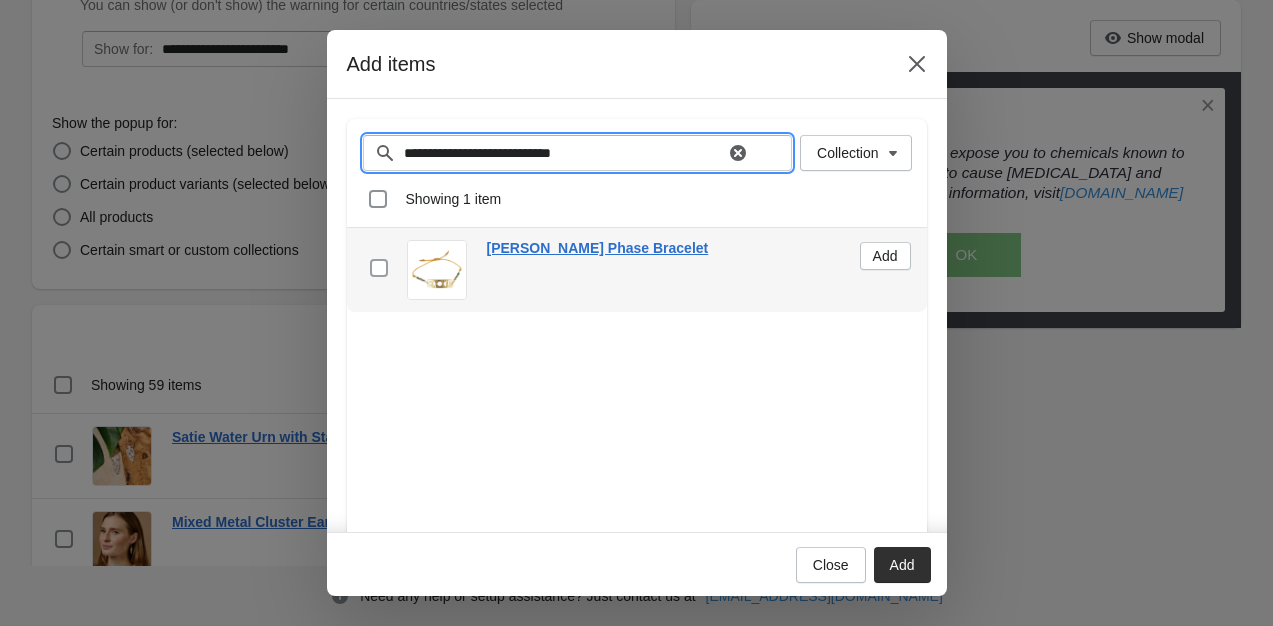 type on "**********" 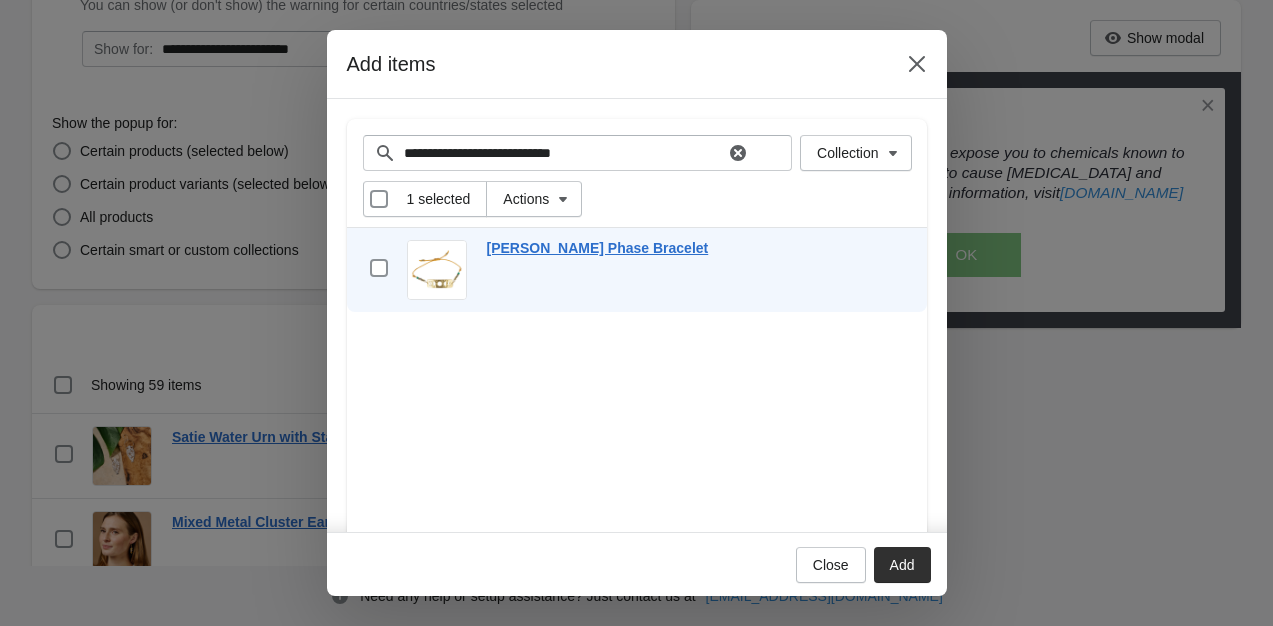 click on "Add" at bounding box center [902, 565] 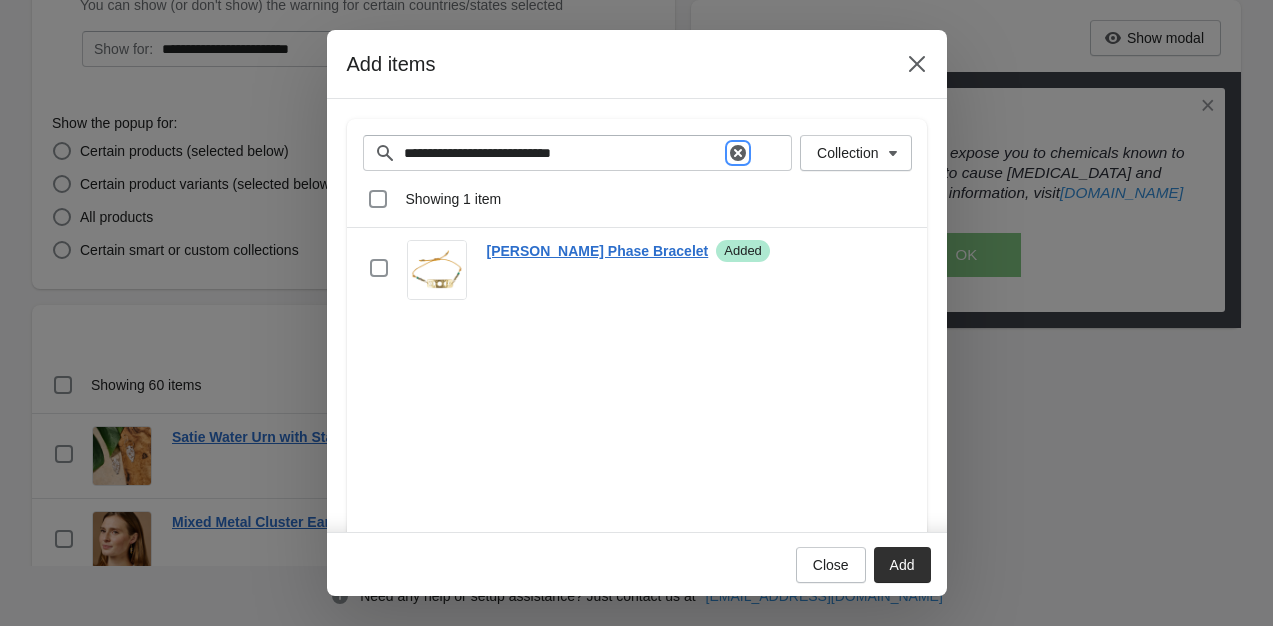 click 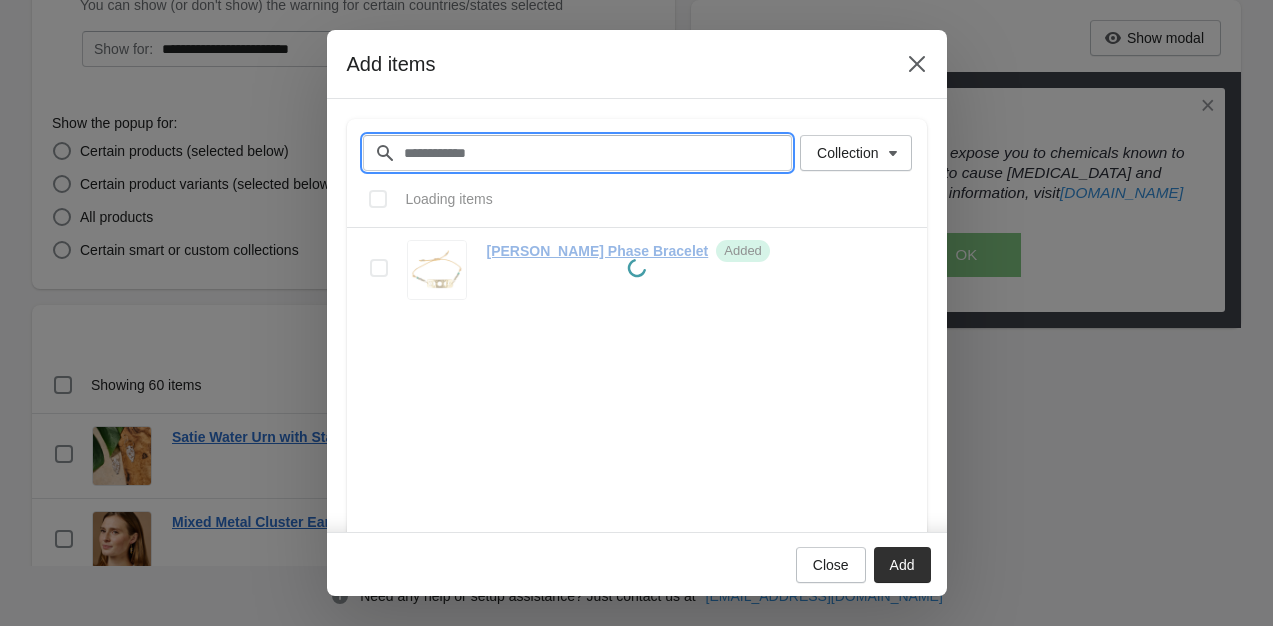 paste on "**********" 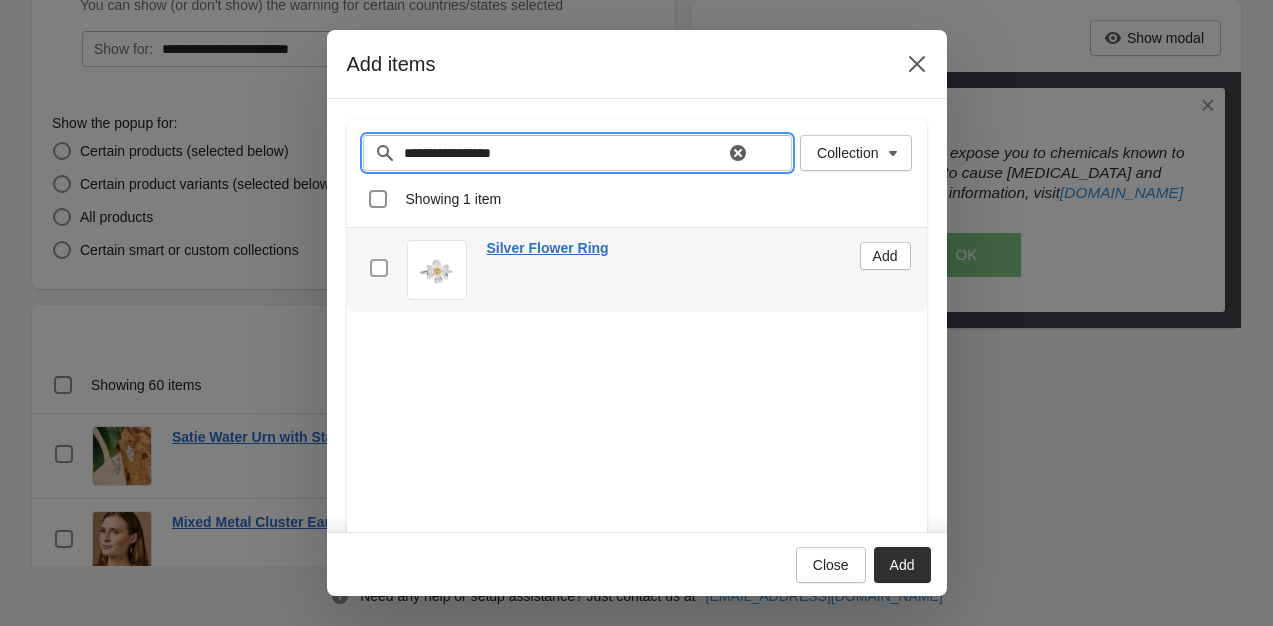 type on "**********" 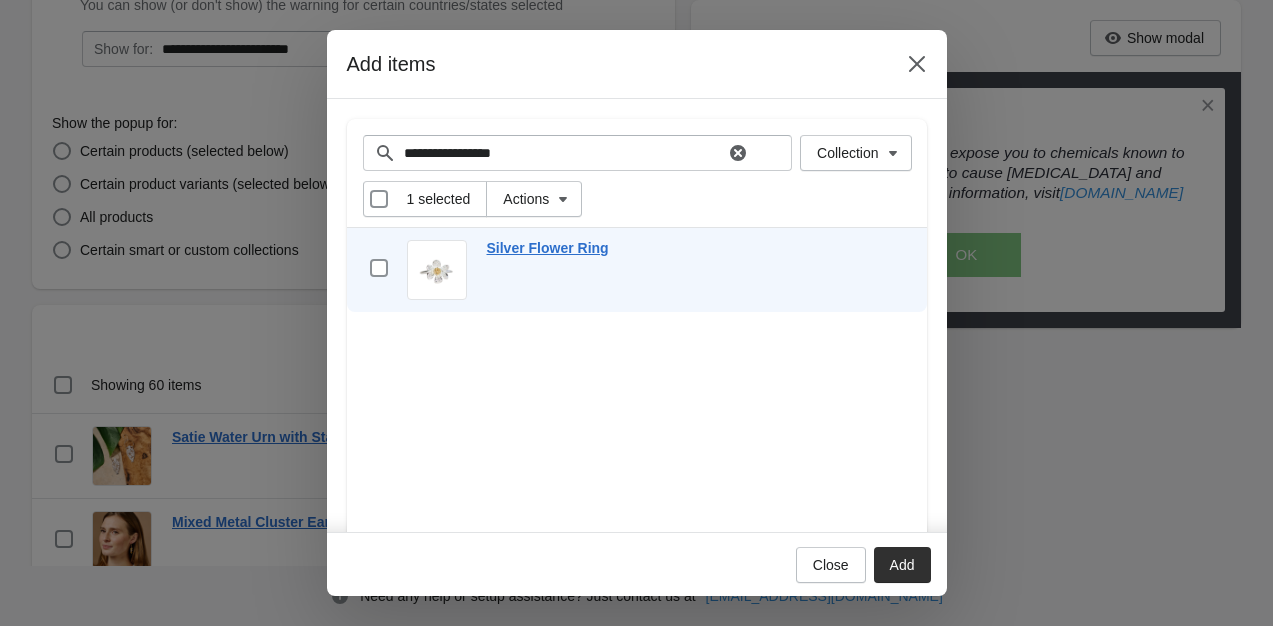 click on "Add" at bounding box center (902, 565) 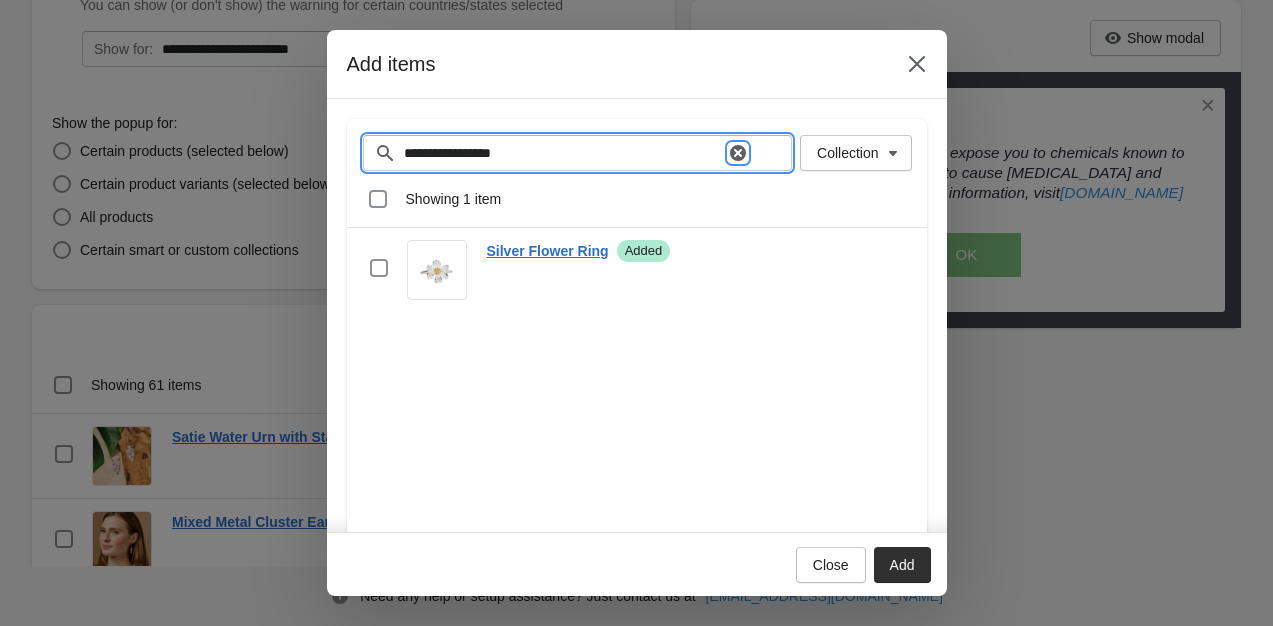 click 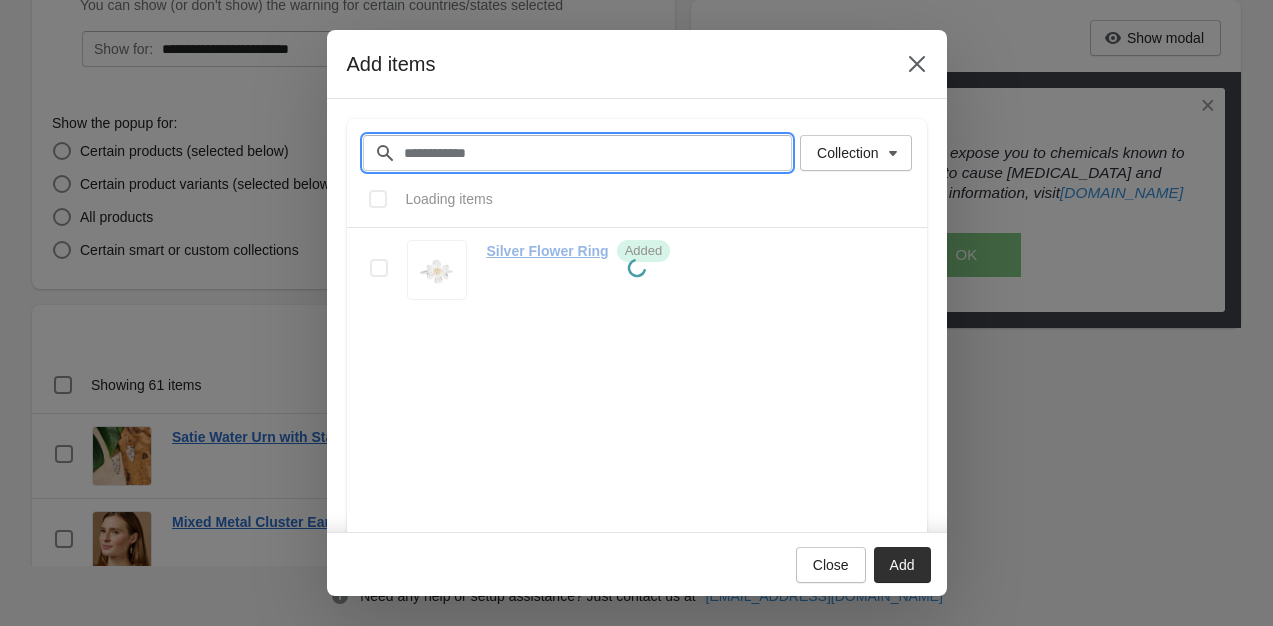 paste on "**********" 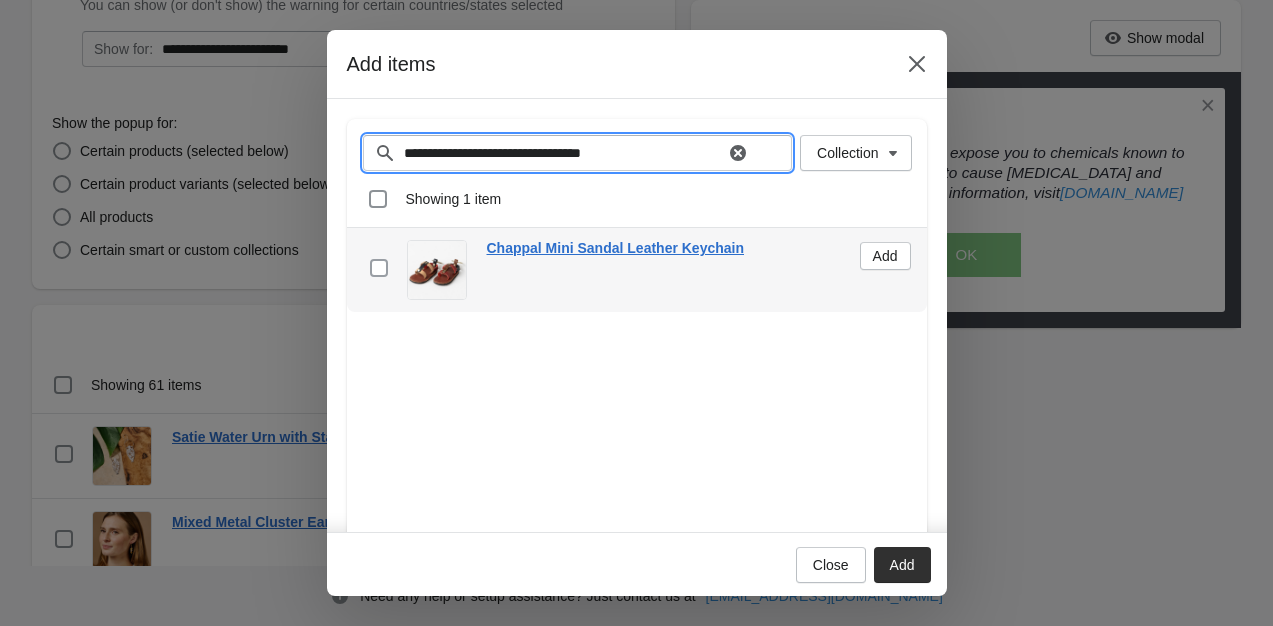 type on "**********" 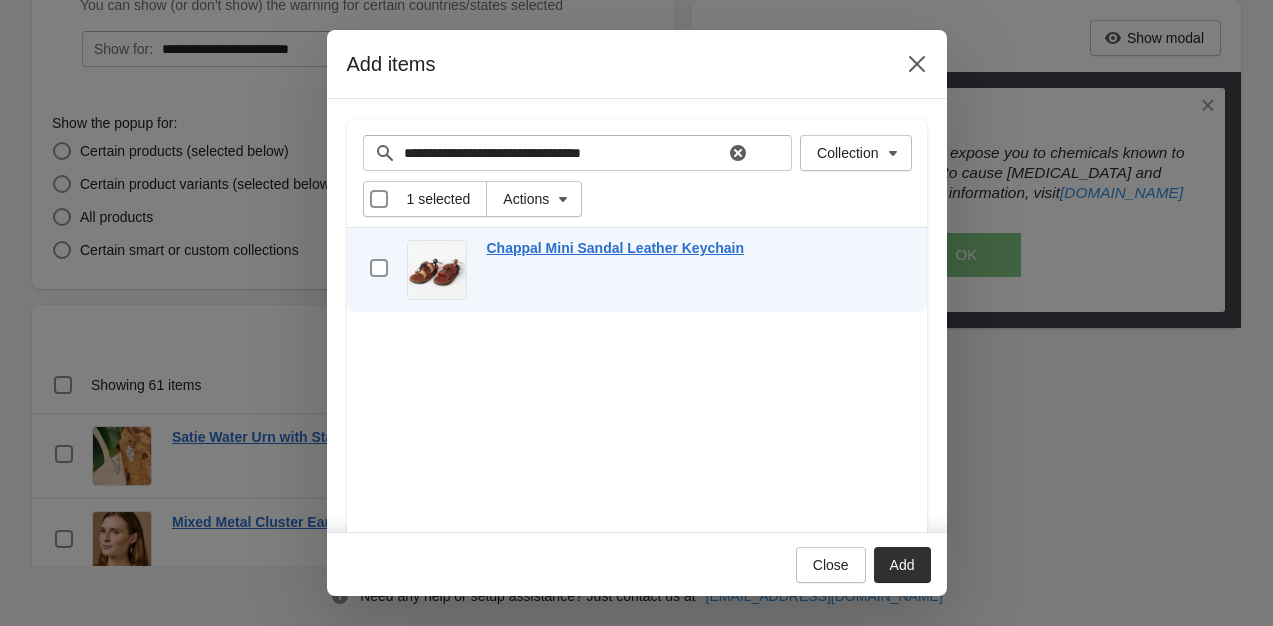click on "Add" at bounding box center (902, 565) 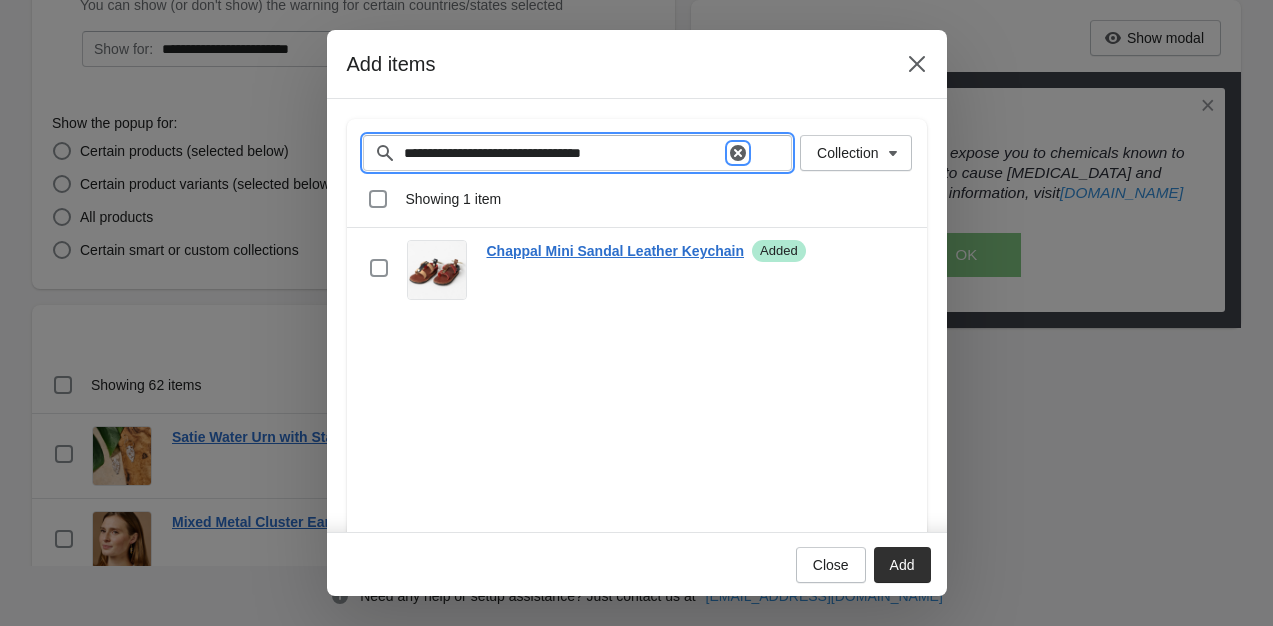 click 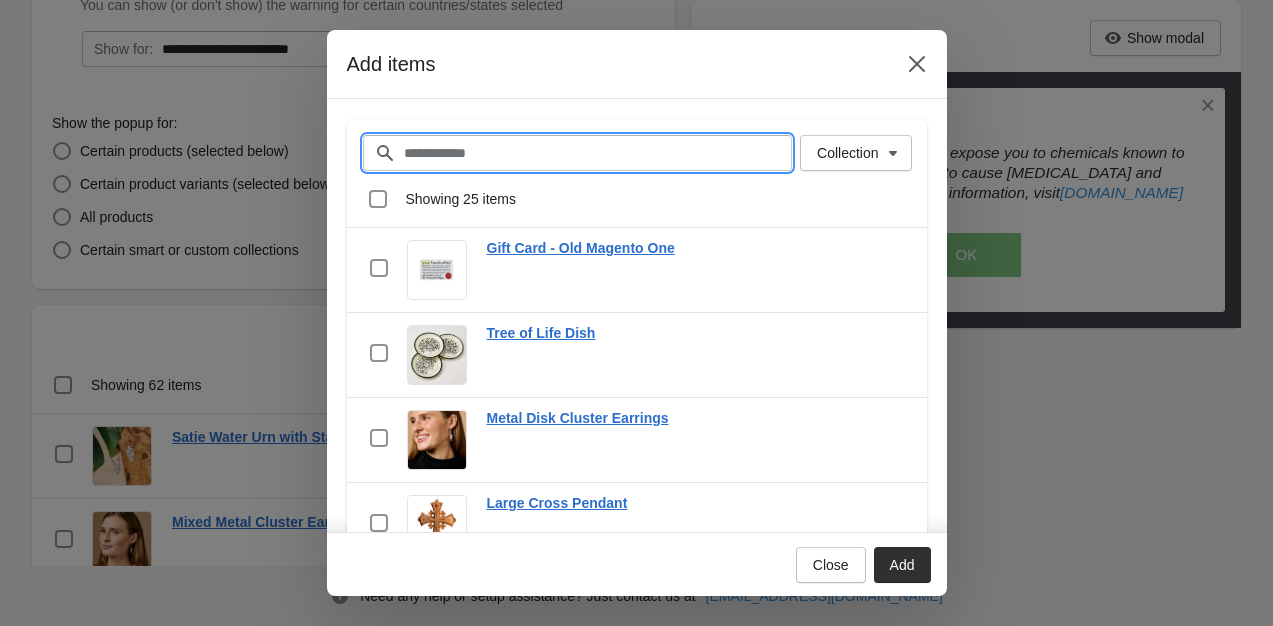paste on "**********" 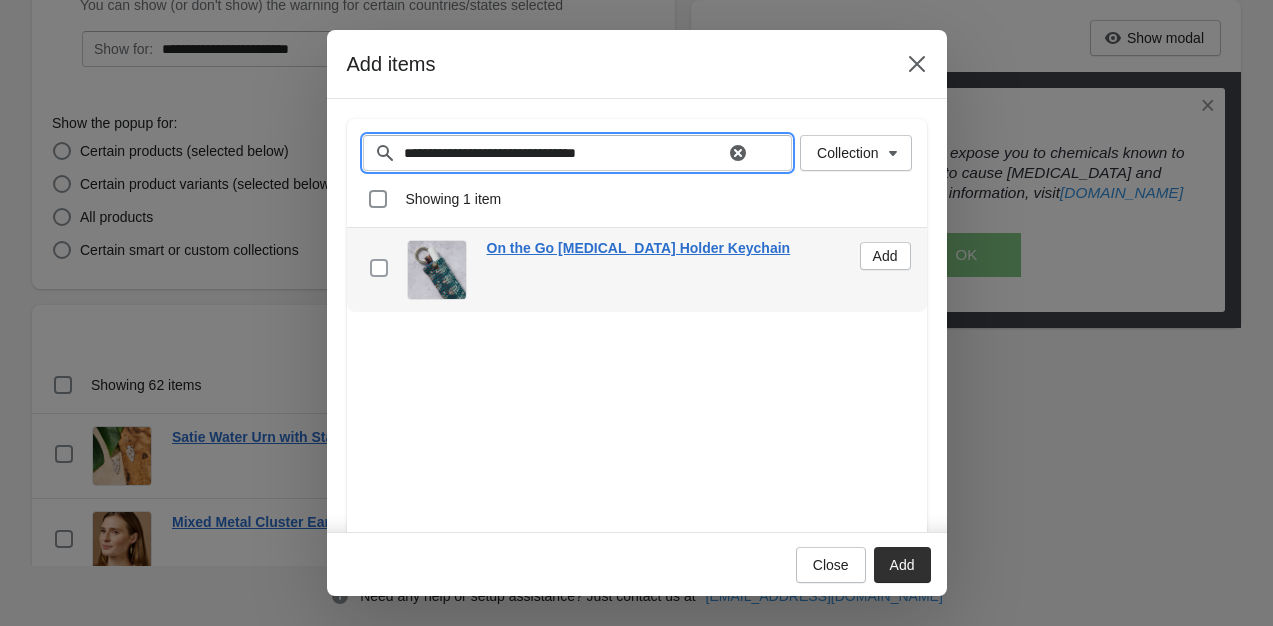 type on "**********" 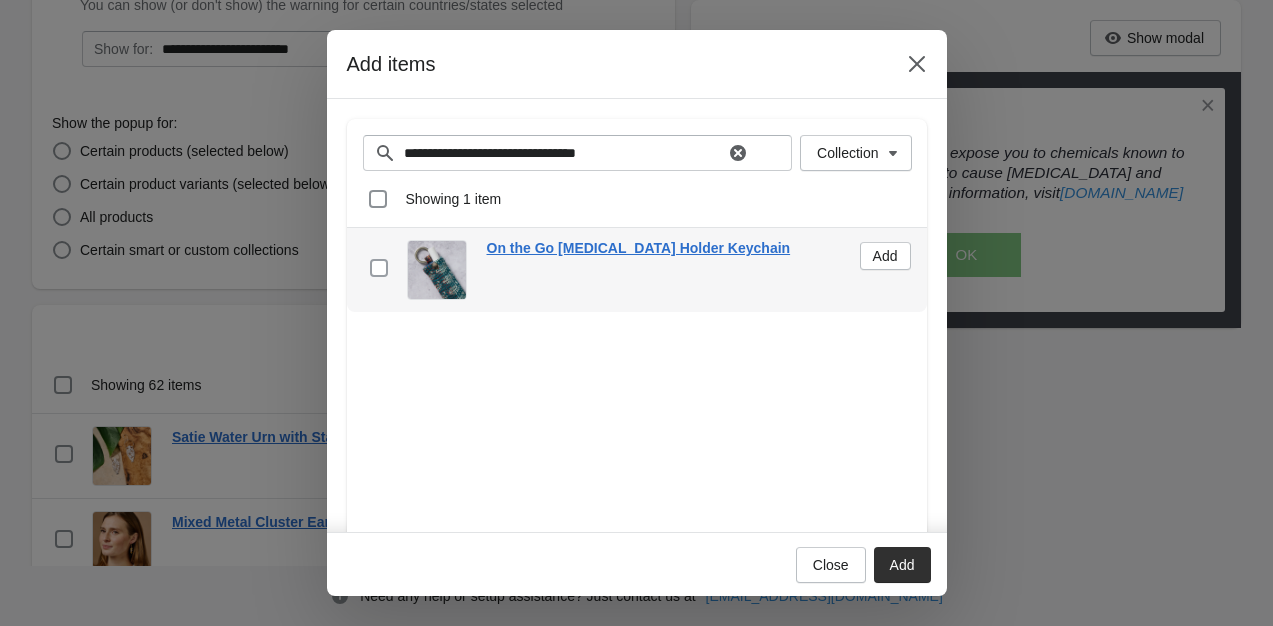 click at bounding box center (379, 268) 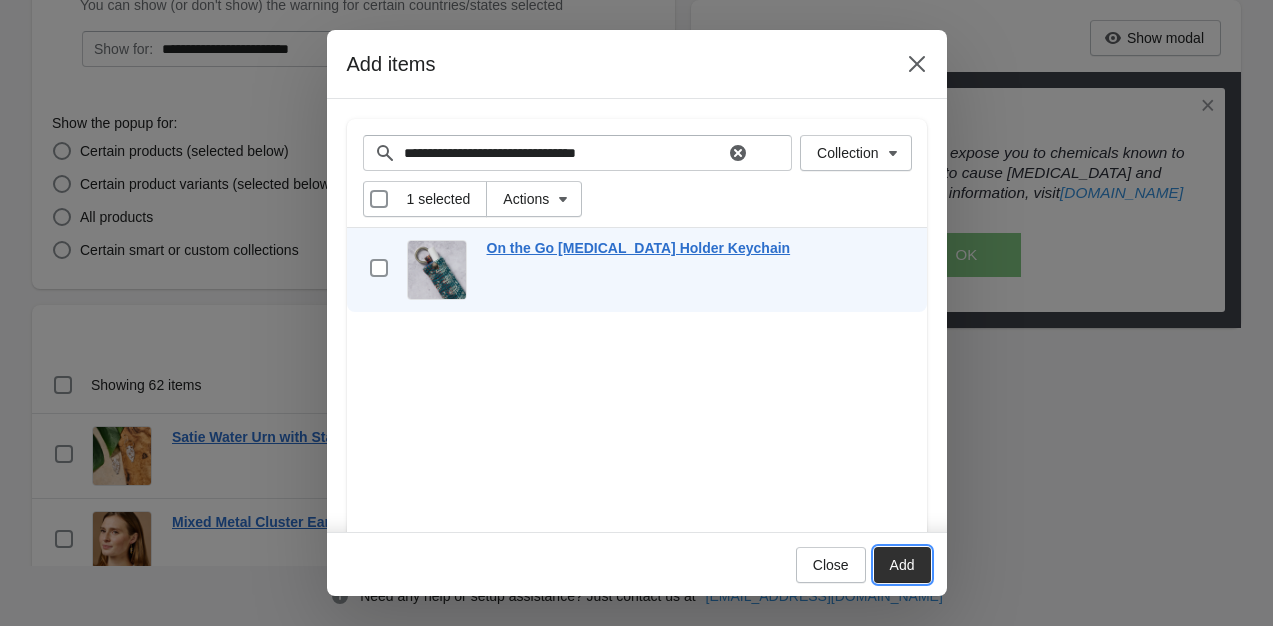 click on "Add" at bounding box center [902, 565] 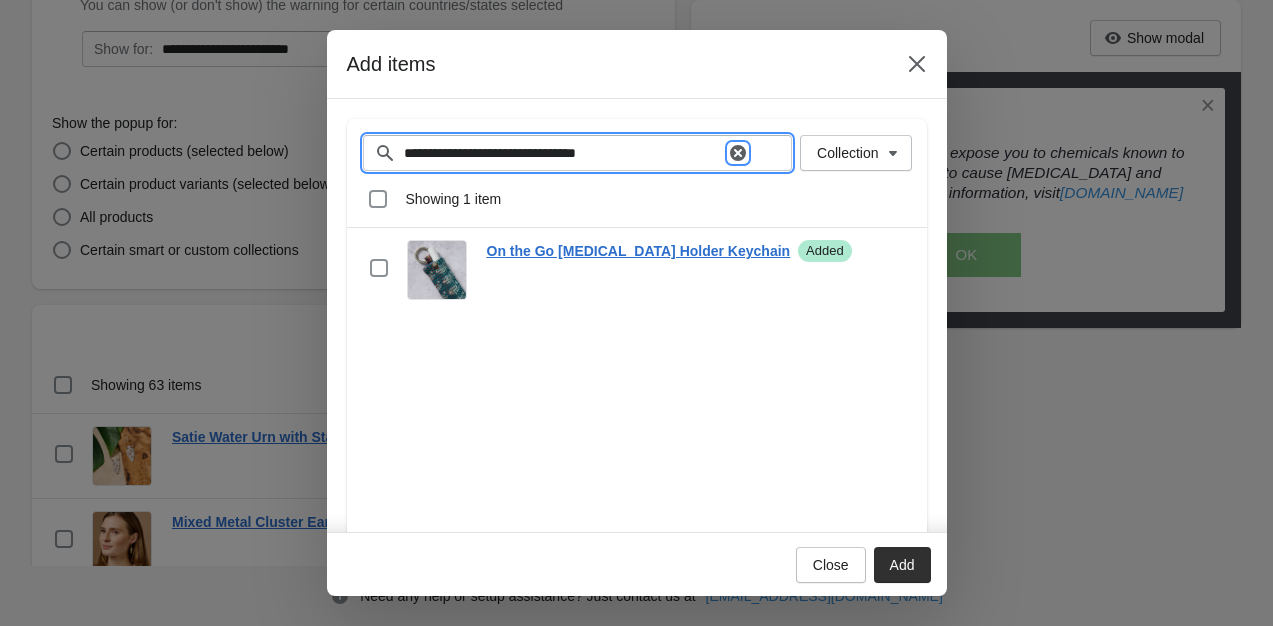 click 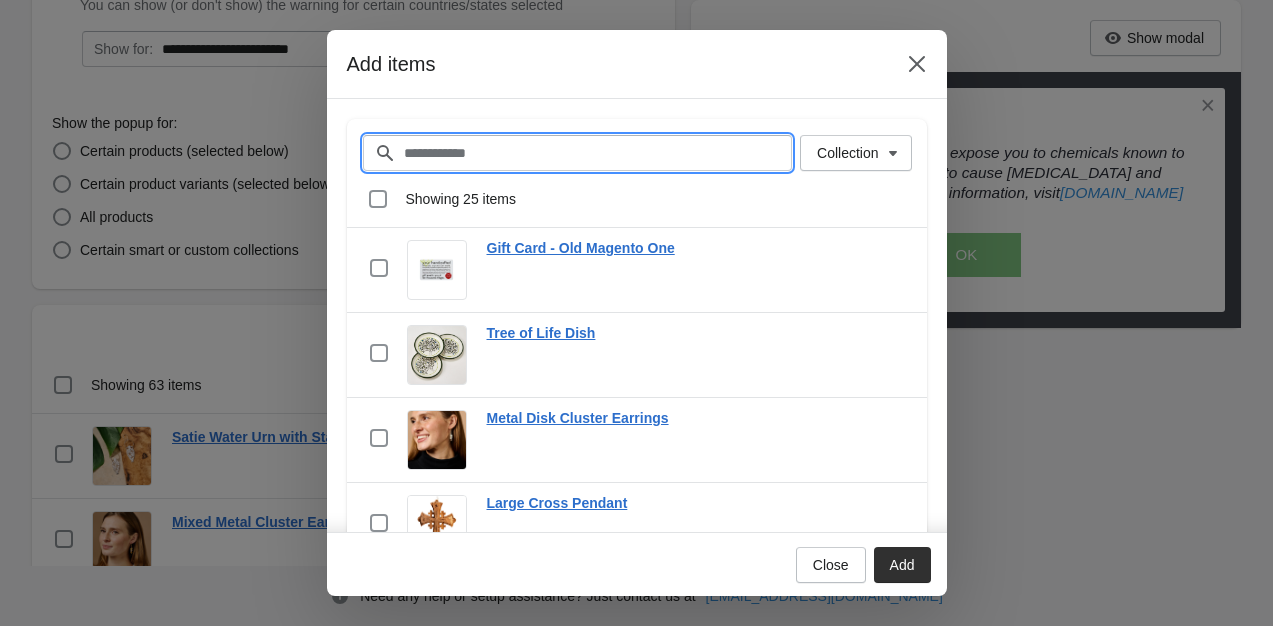 paste on "**********" 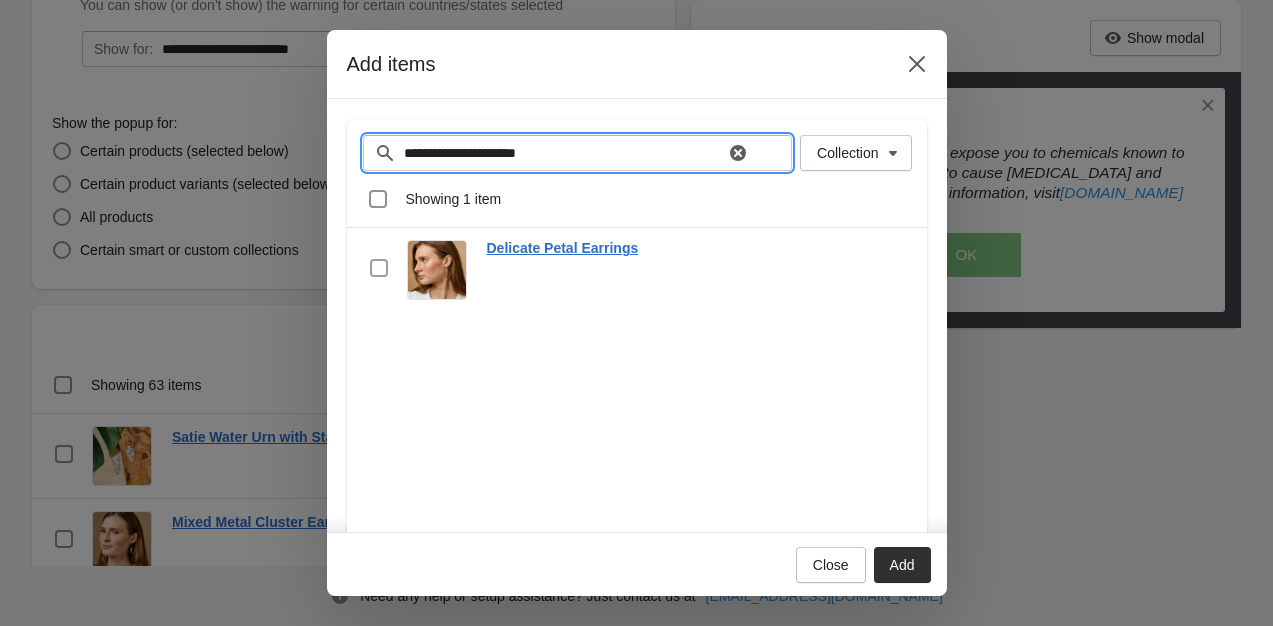 type on "**********" 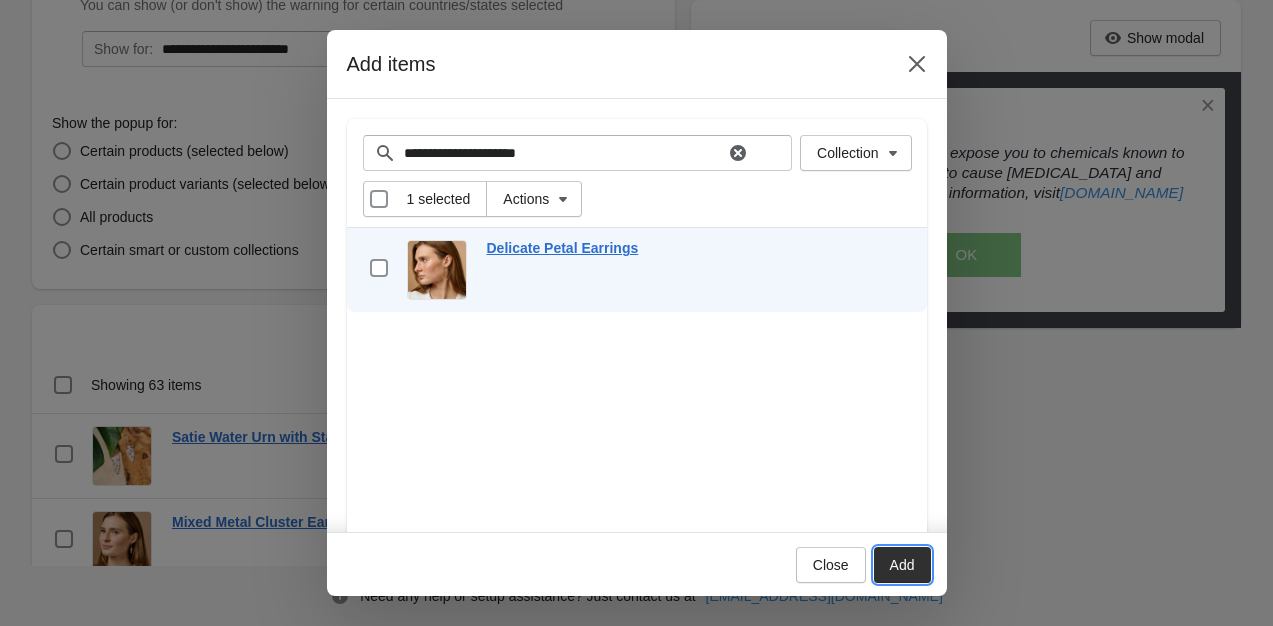 click on "Add" at bounding box center [902, 565] 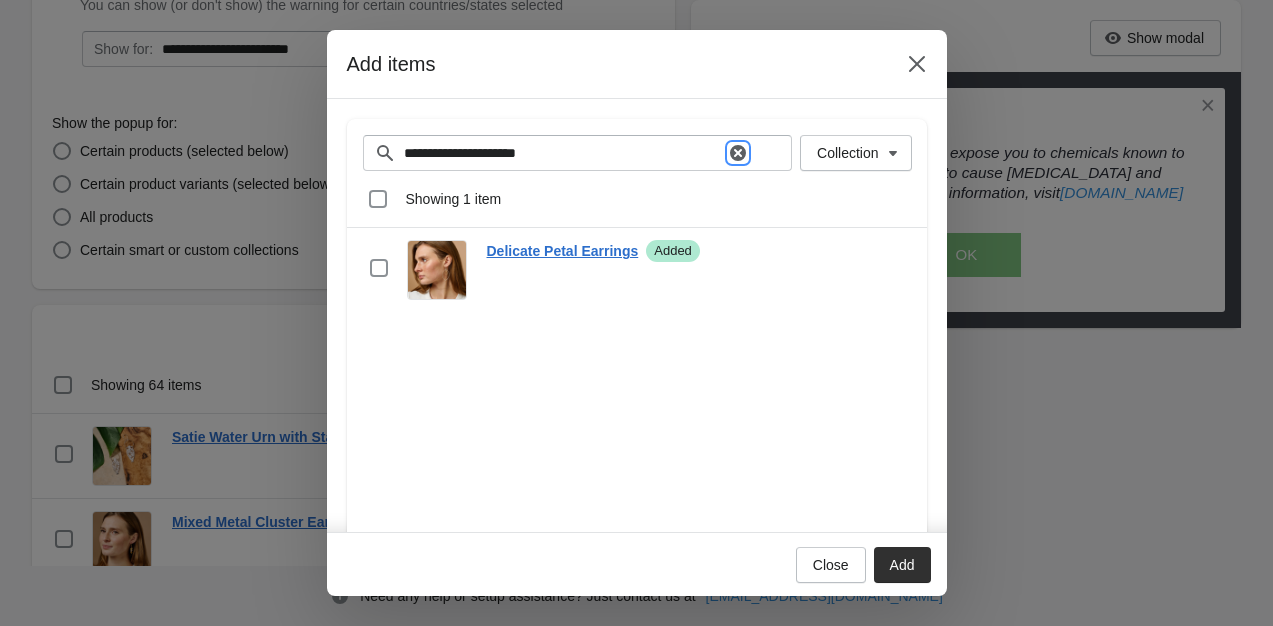 click 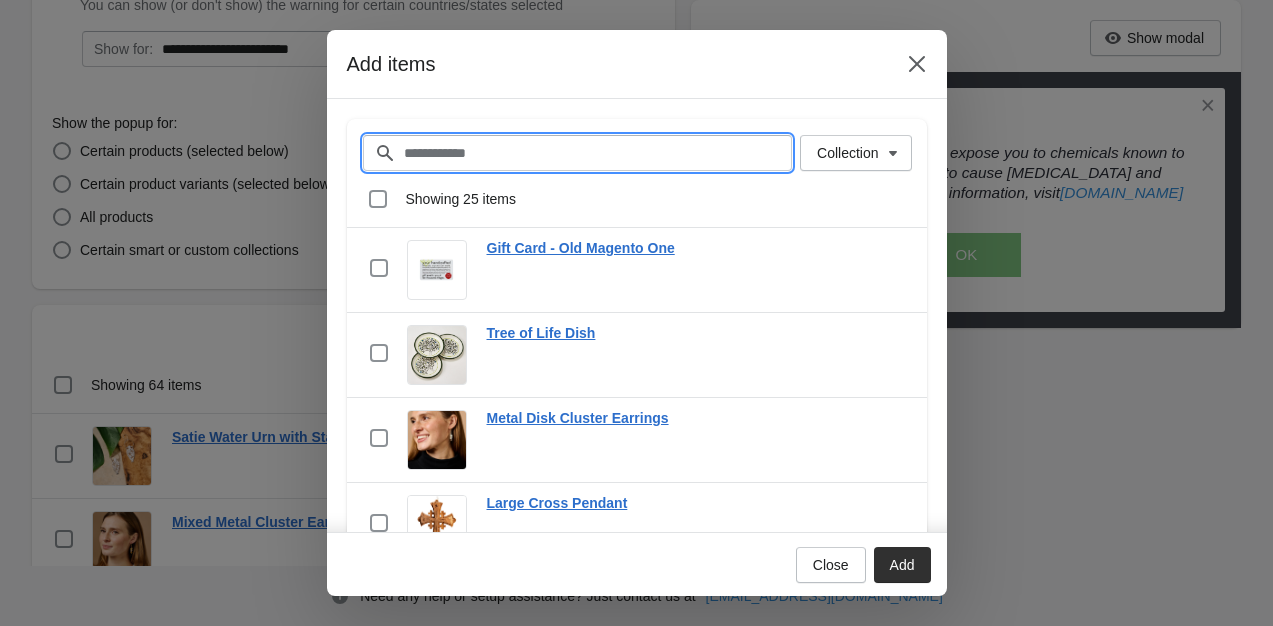 paste on "**********" 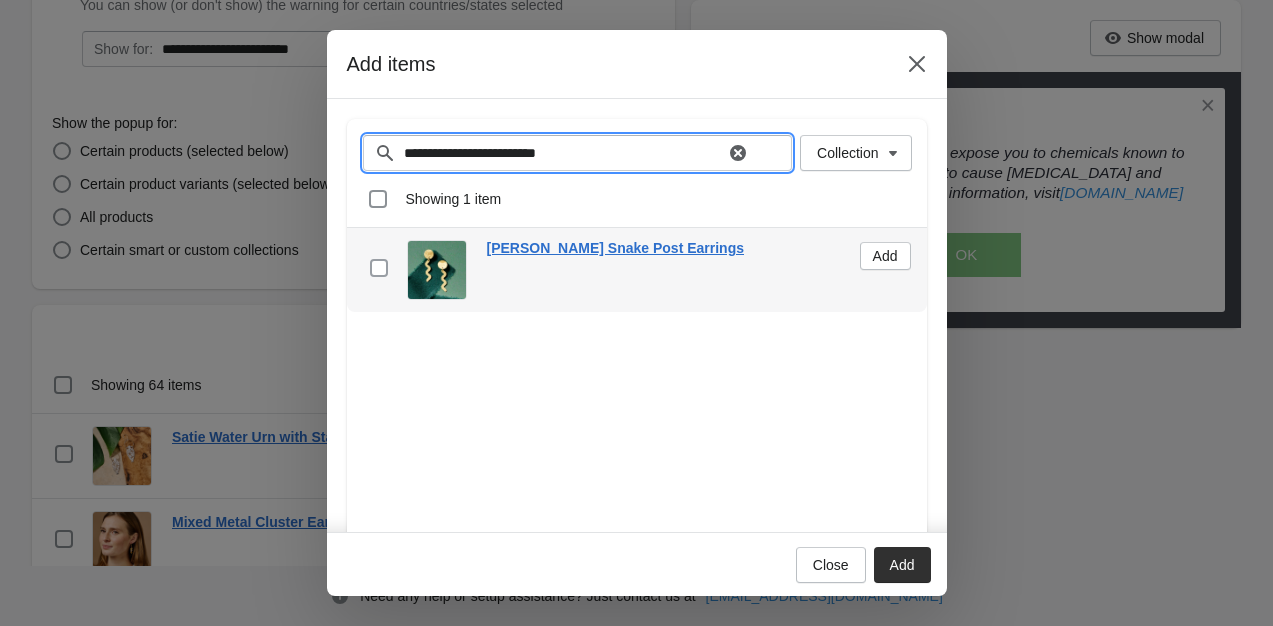type on "**********" 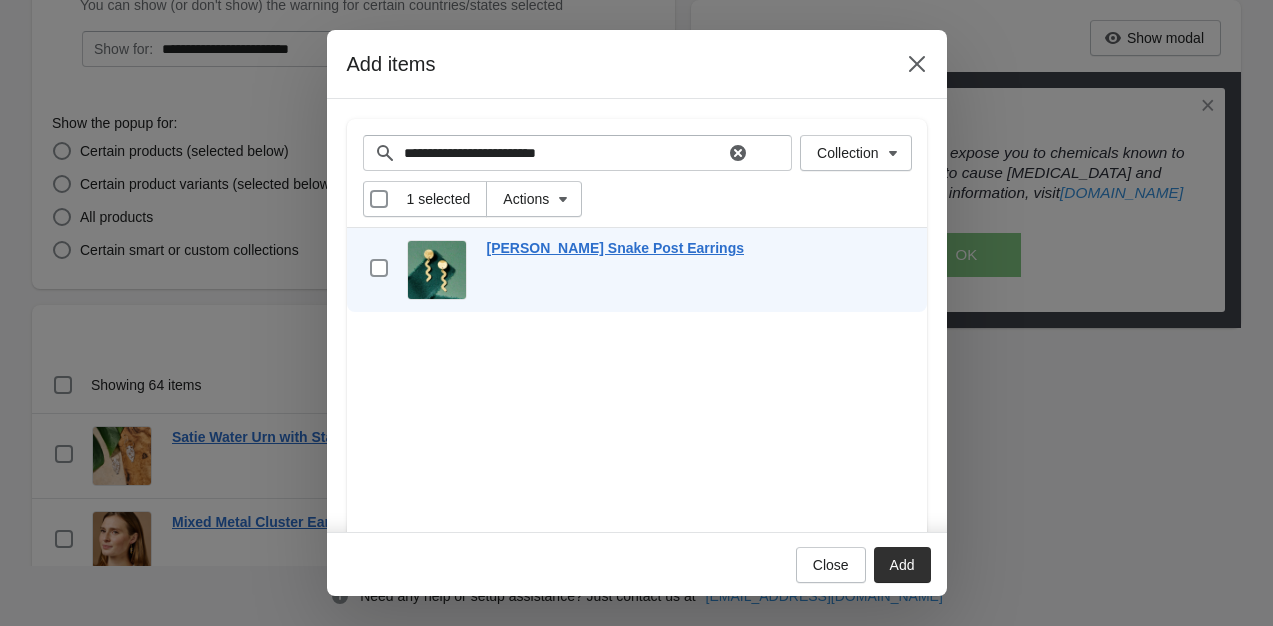click on "Add" at bounding box center (902, 565) 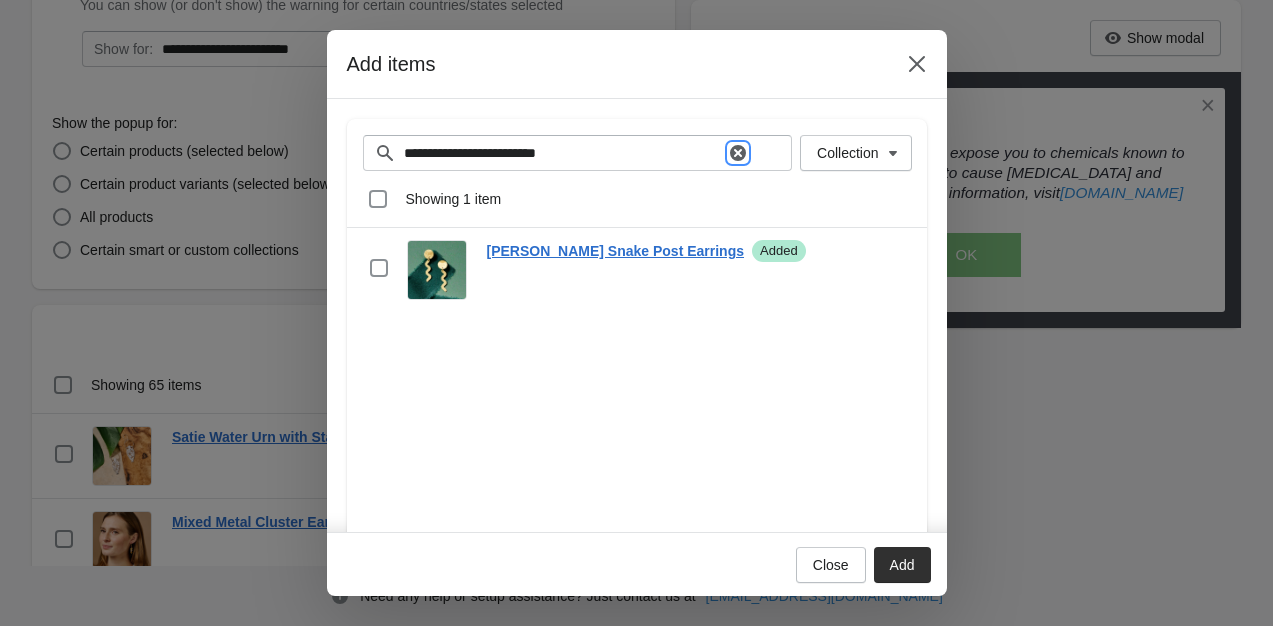 click 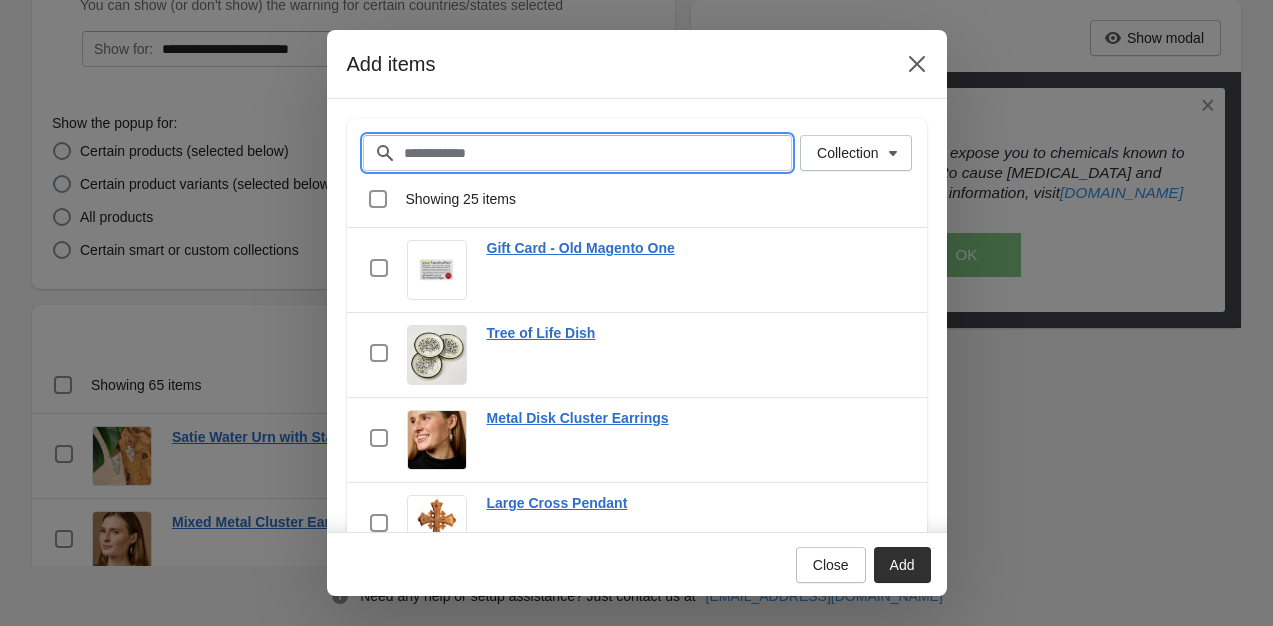 paste on "**********" 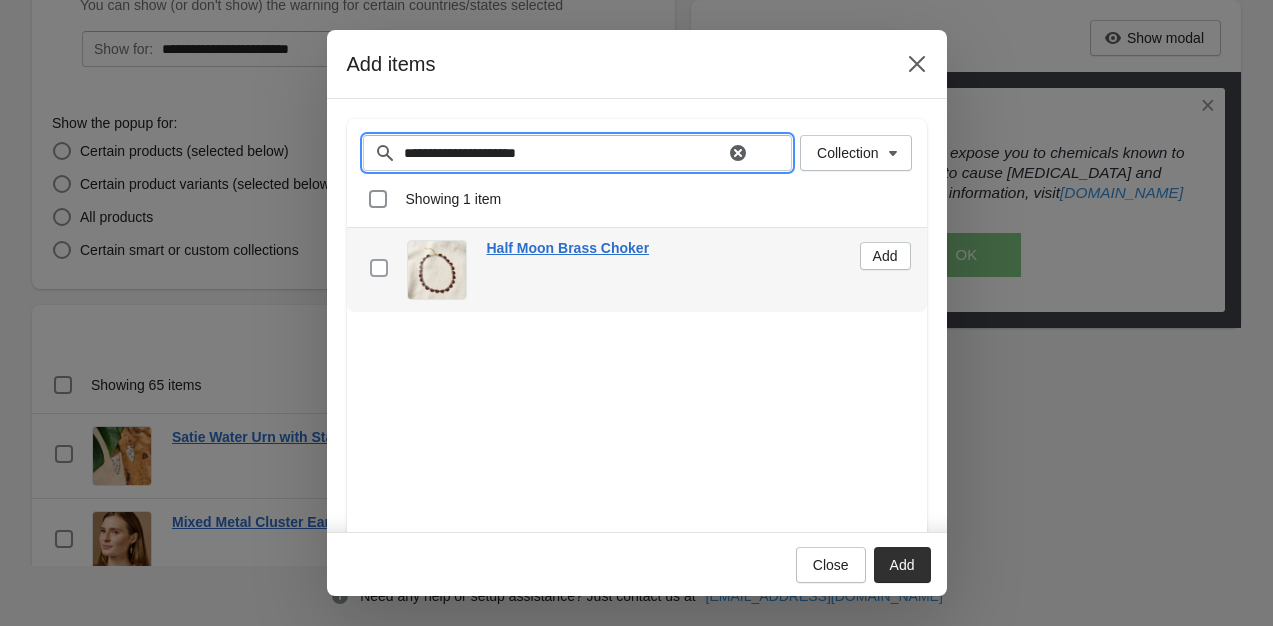 type on "**********" 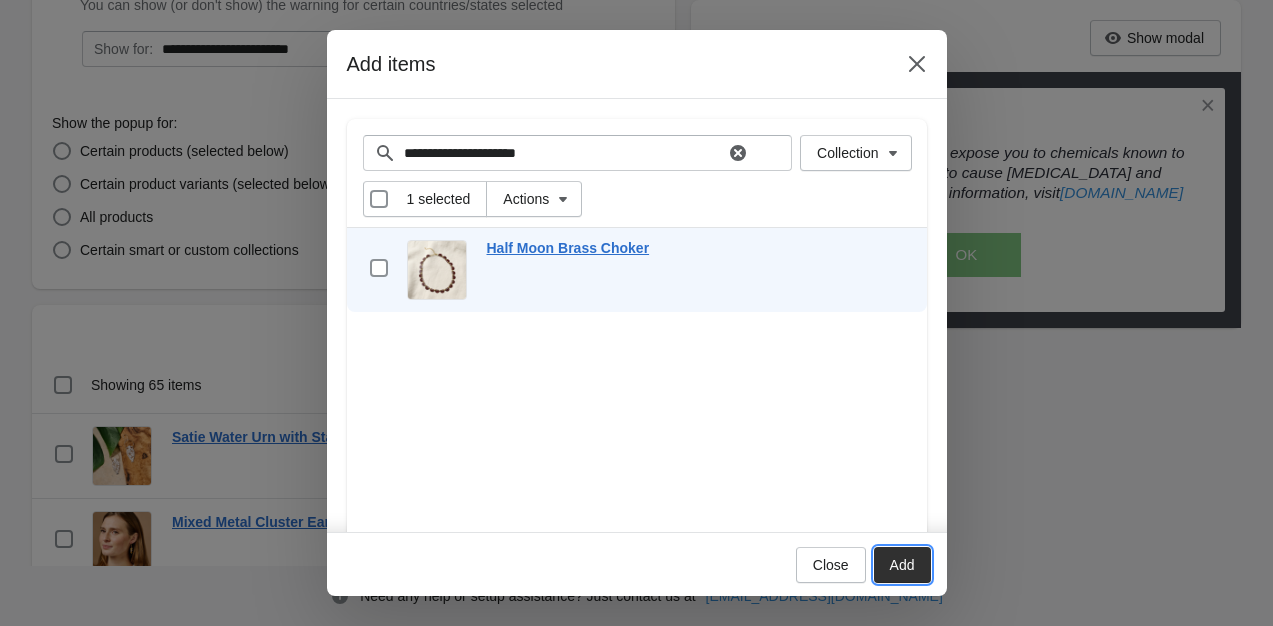 click on "Add" at bounding box center [902, 565] 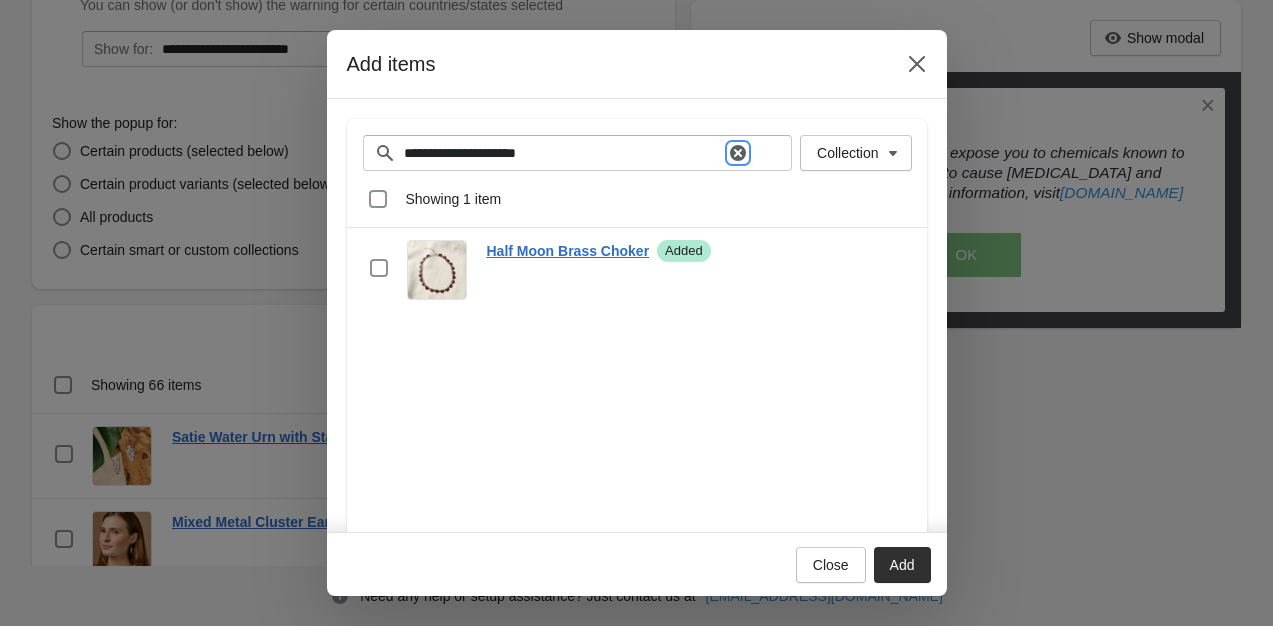 click 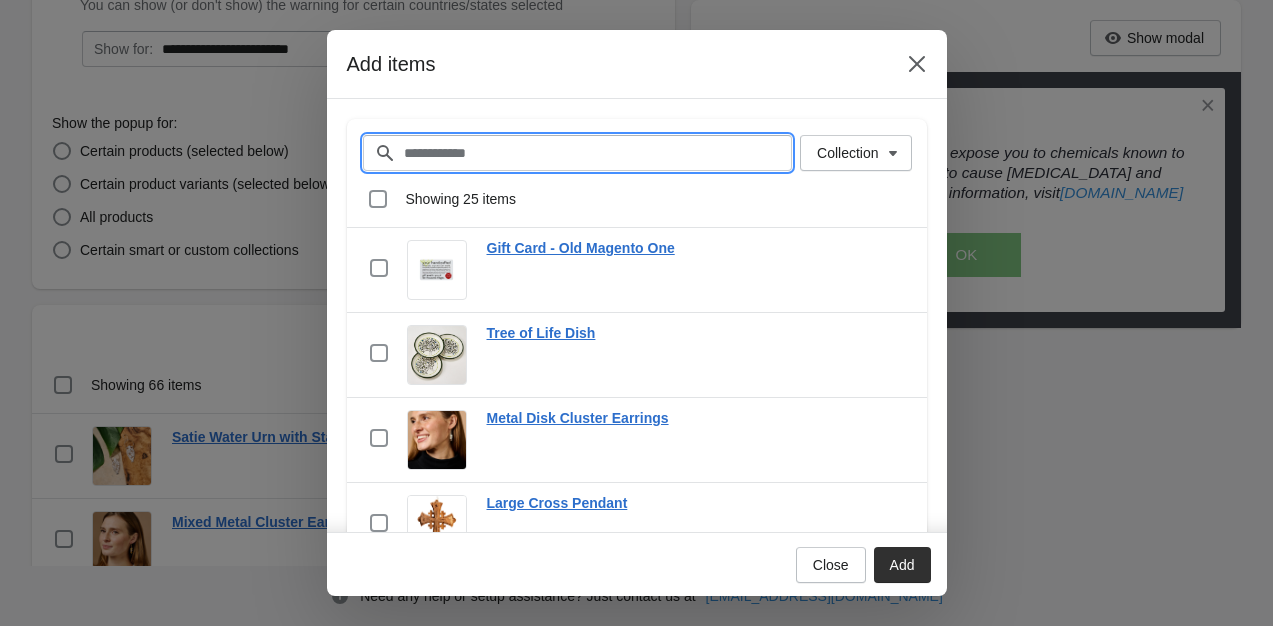 paste on "**********" 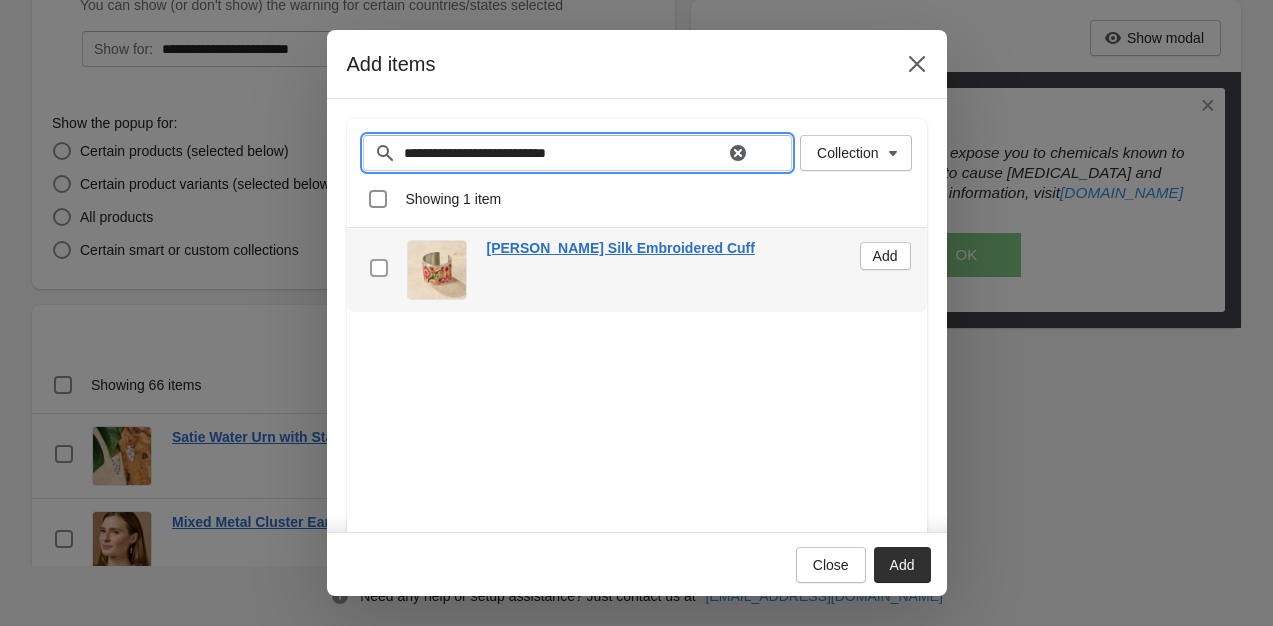 type on "**********" 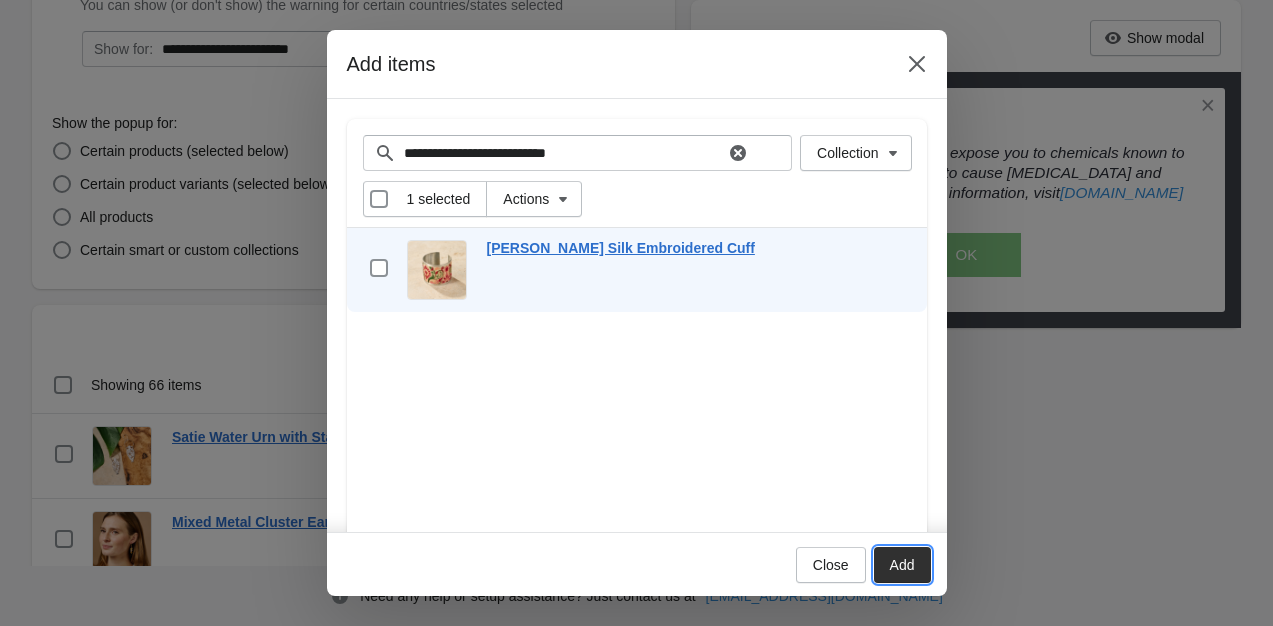 click on "Add" at bounding box center (902, 565) 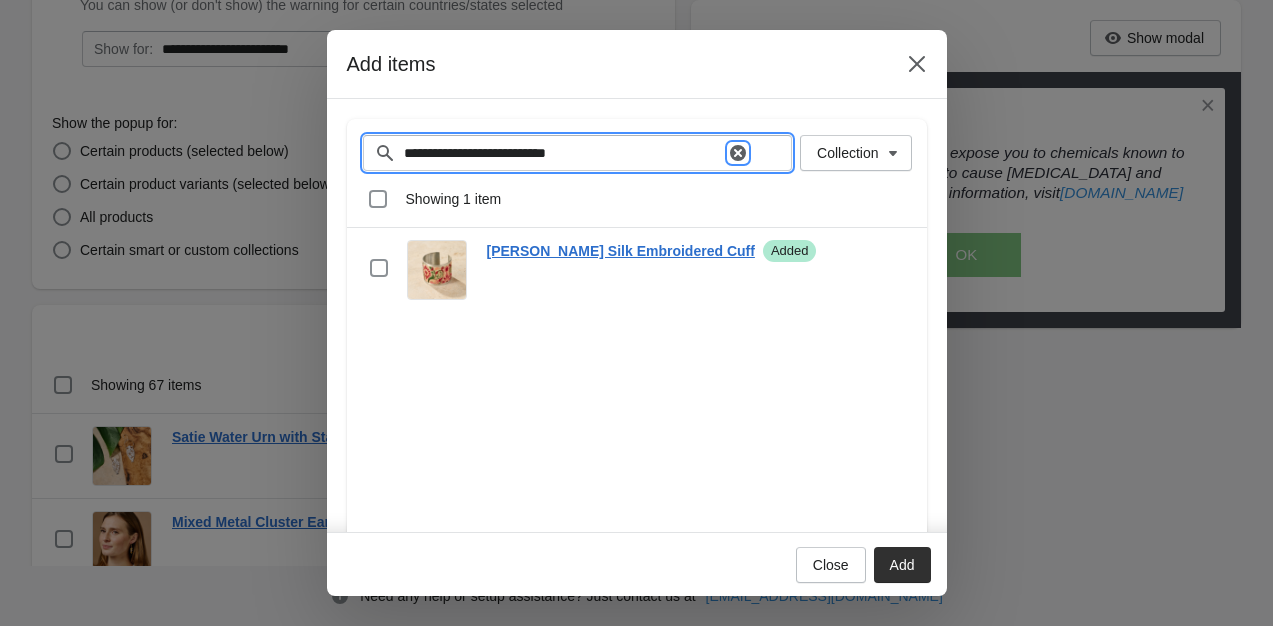 click 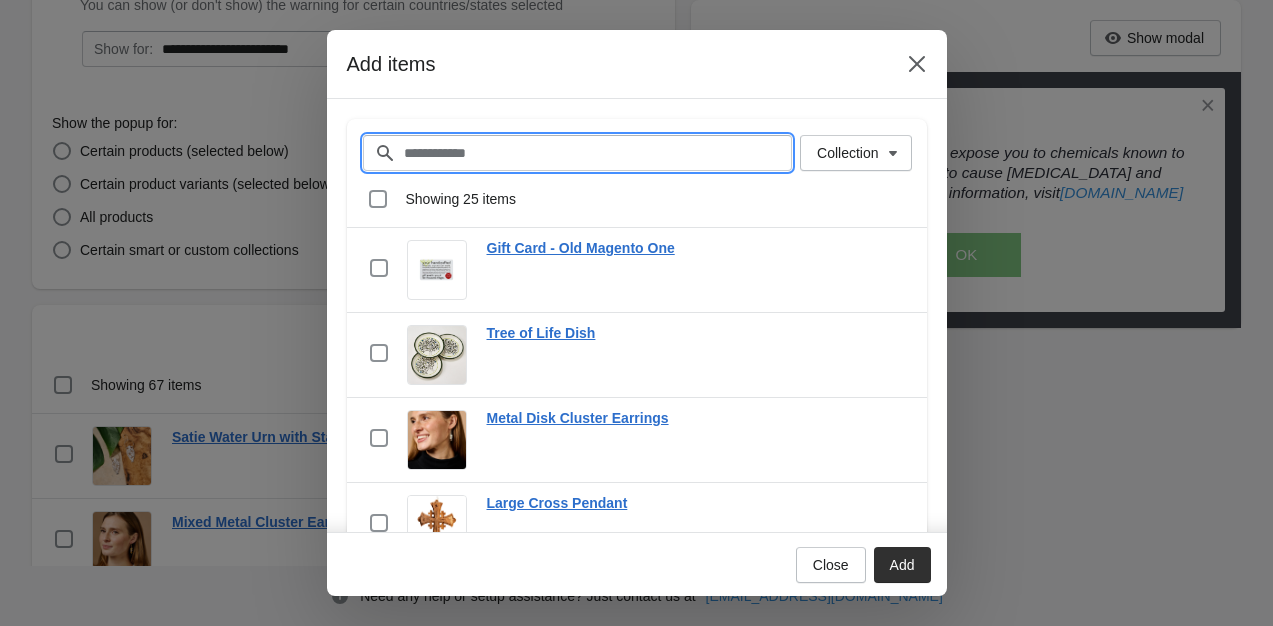 paste on "**********" 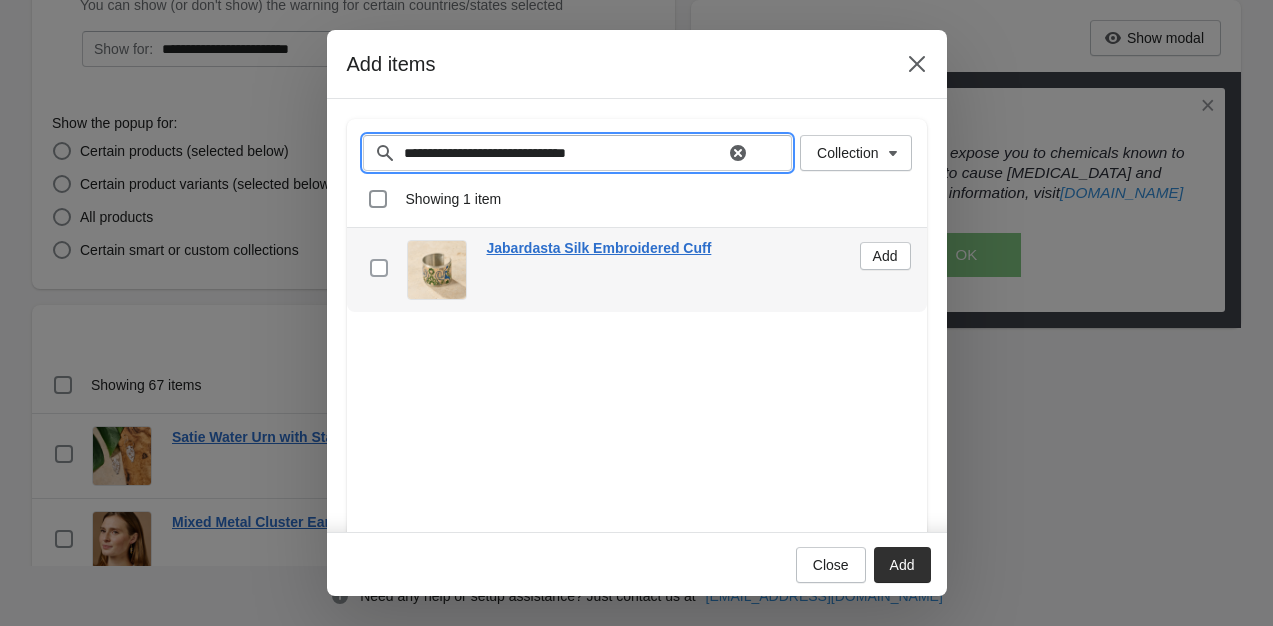 type on "**********" 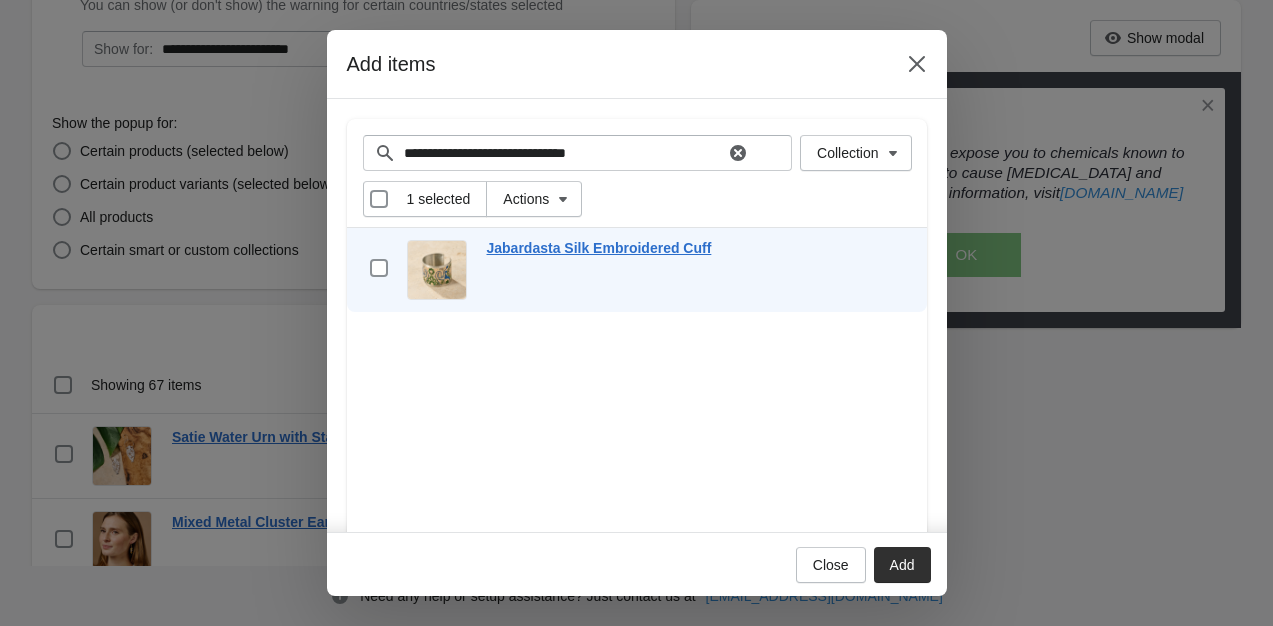 click on "Add" at bounding box center (902, 565) 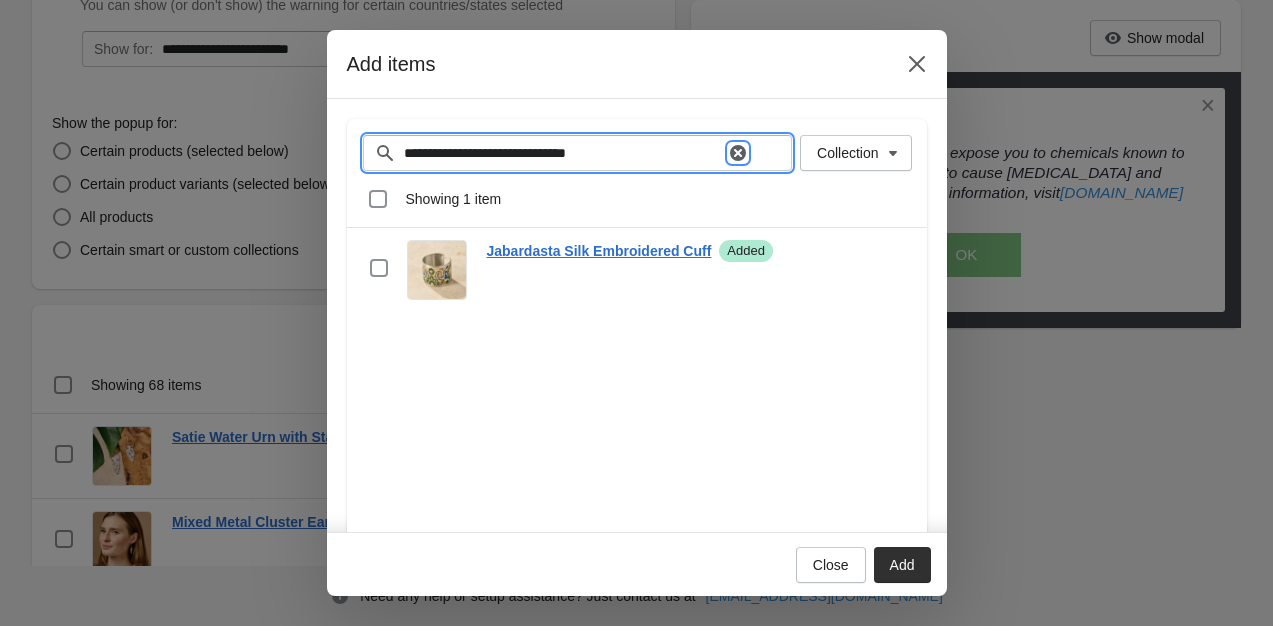 click 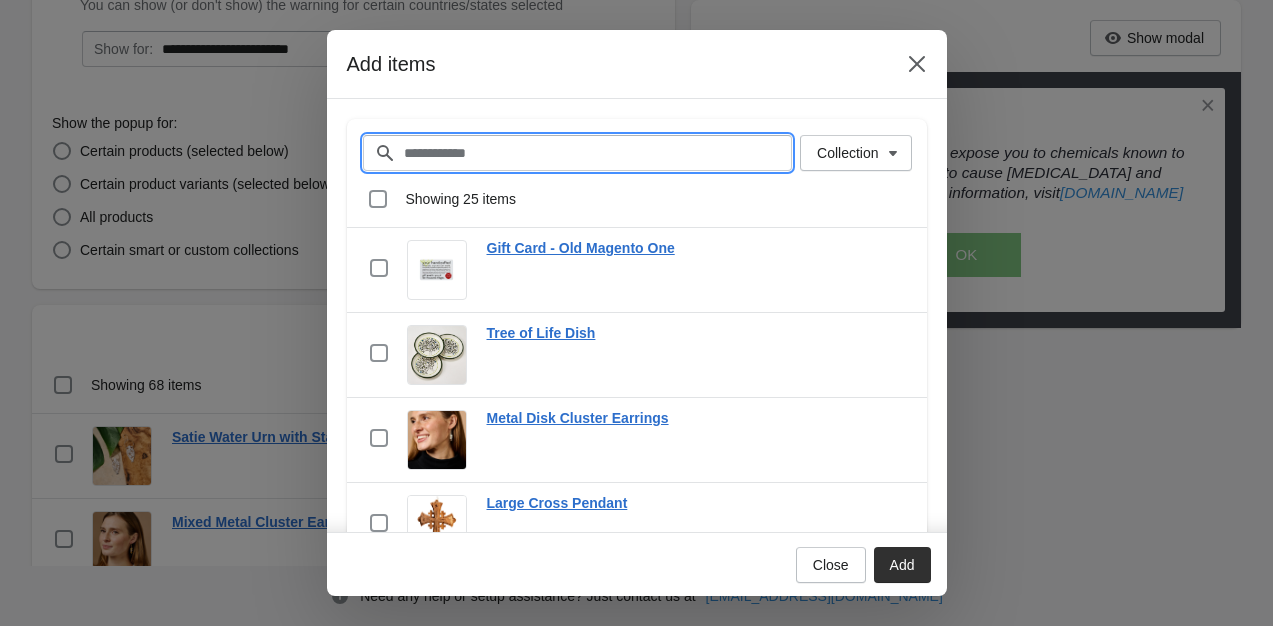 paste on "**********" 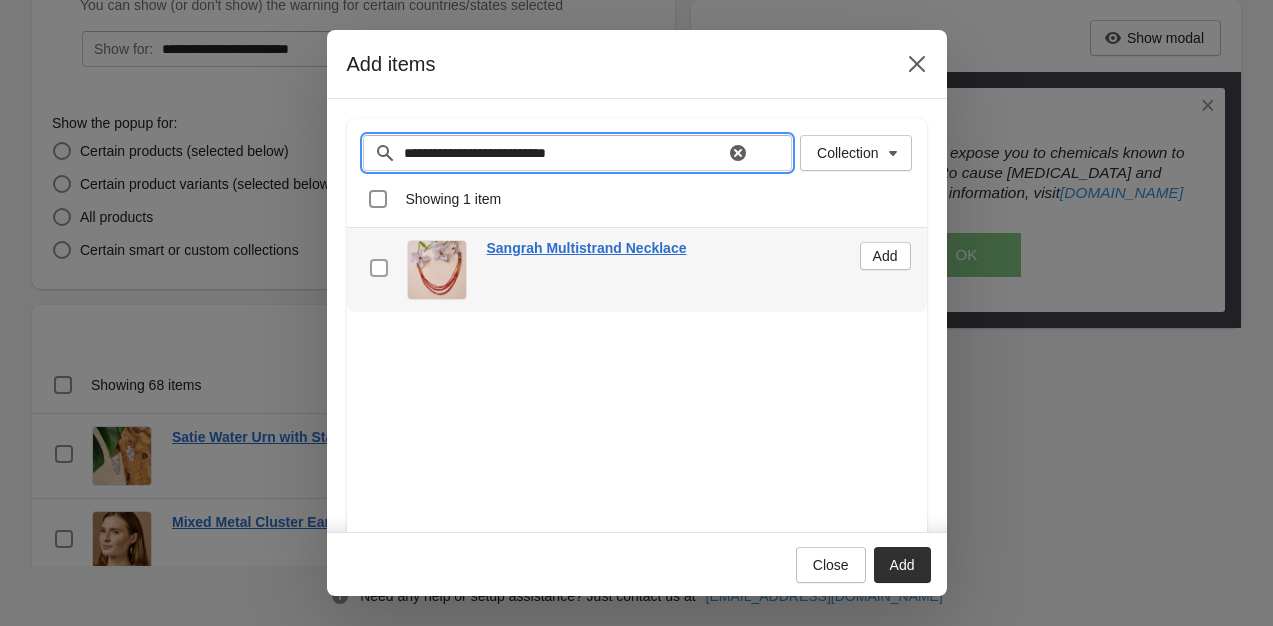 type on "**********" 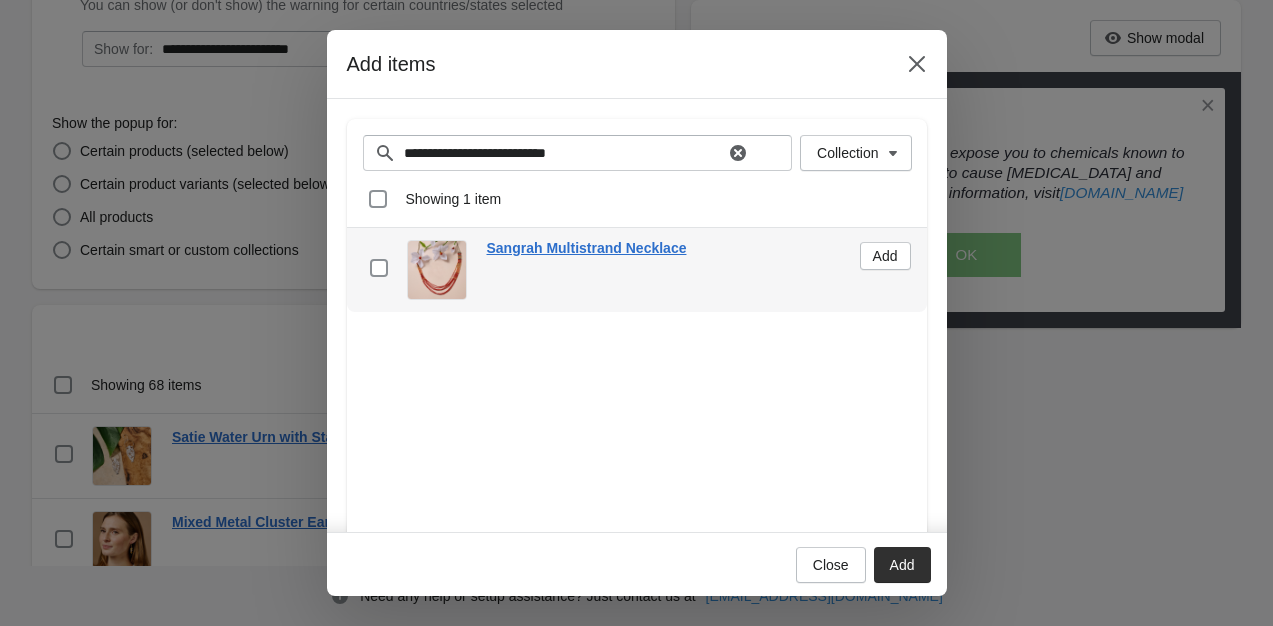 click on "checkbox" at bounding box center (379, 270) 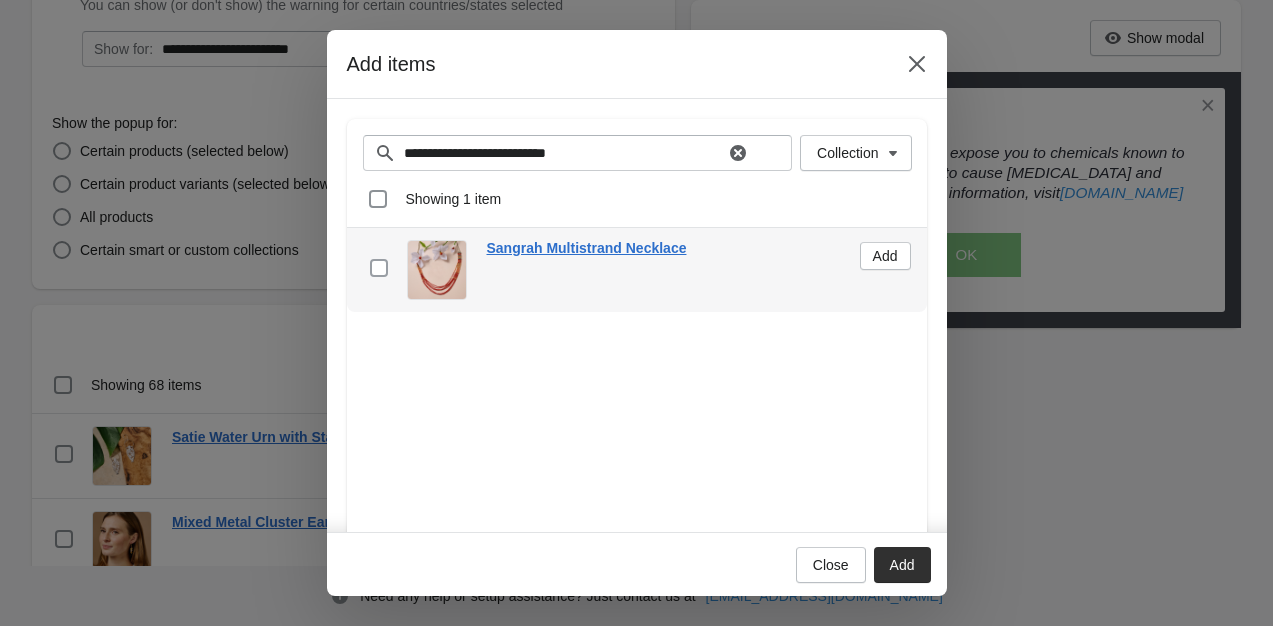click at bounding box center [379, 268] 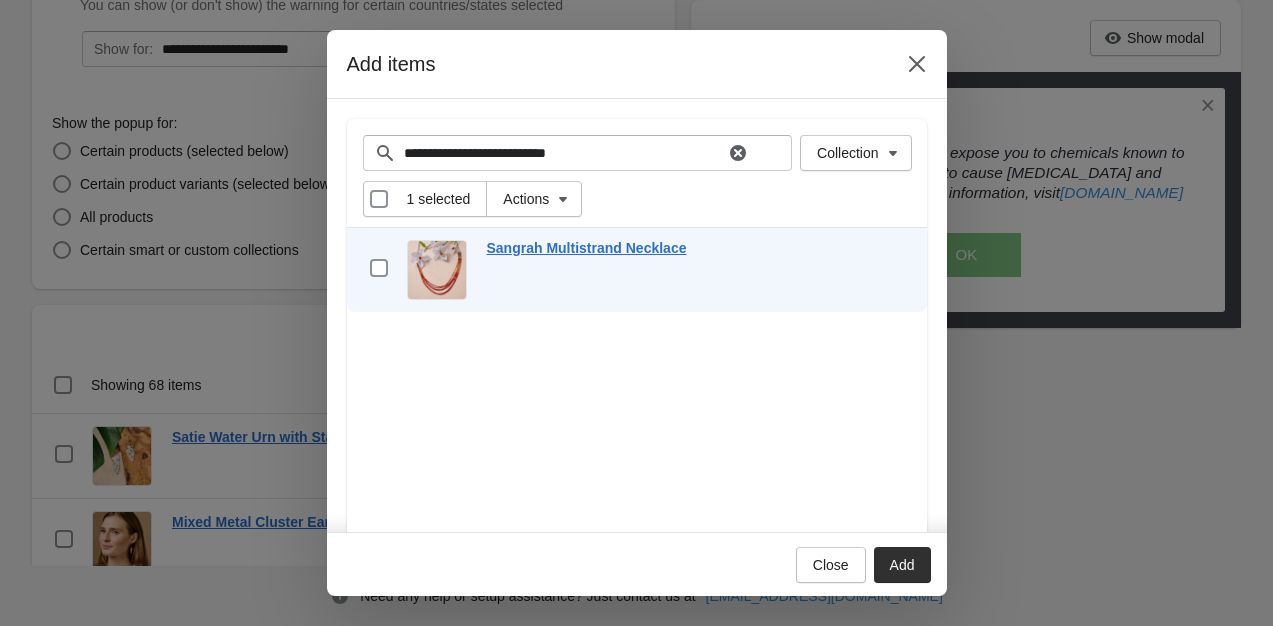 click on "Add" at bounding box center [902, 565] 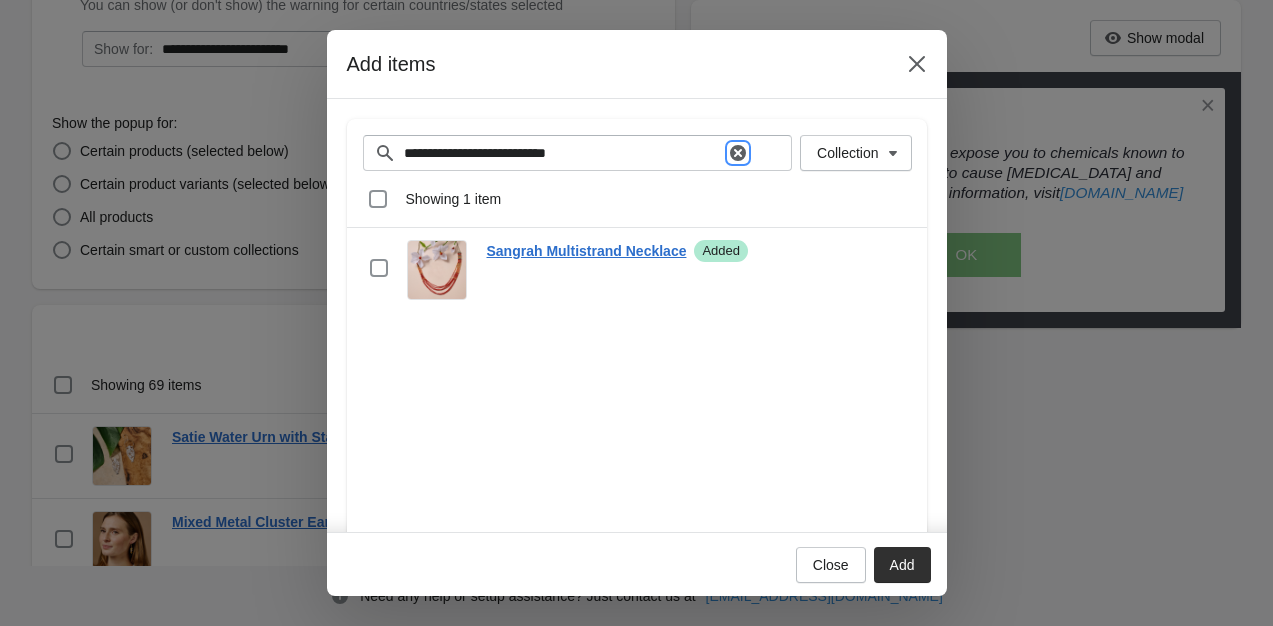 click 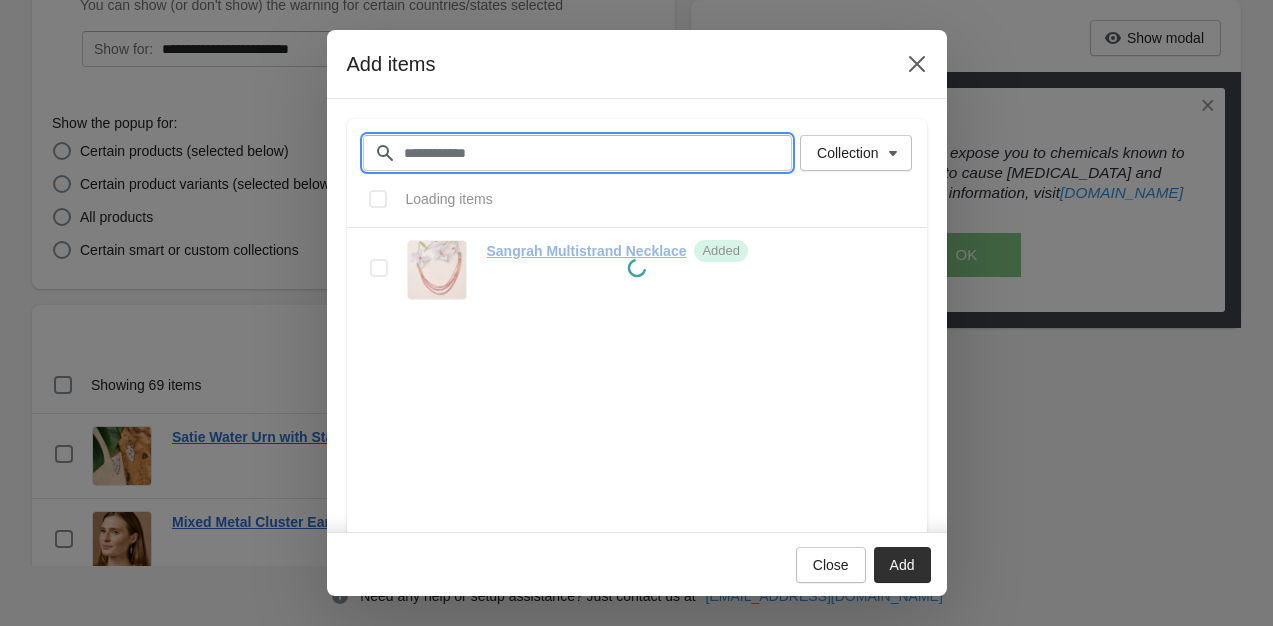 paste on "**********" 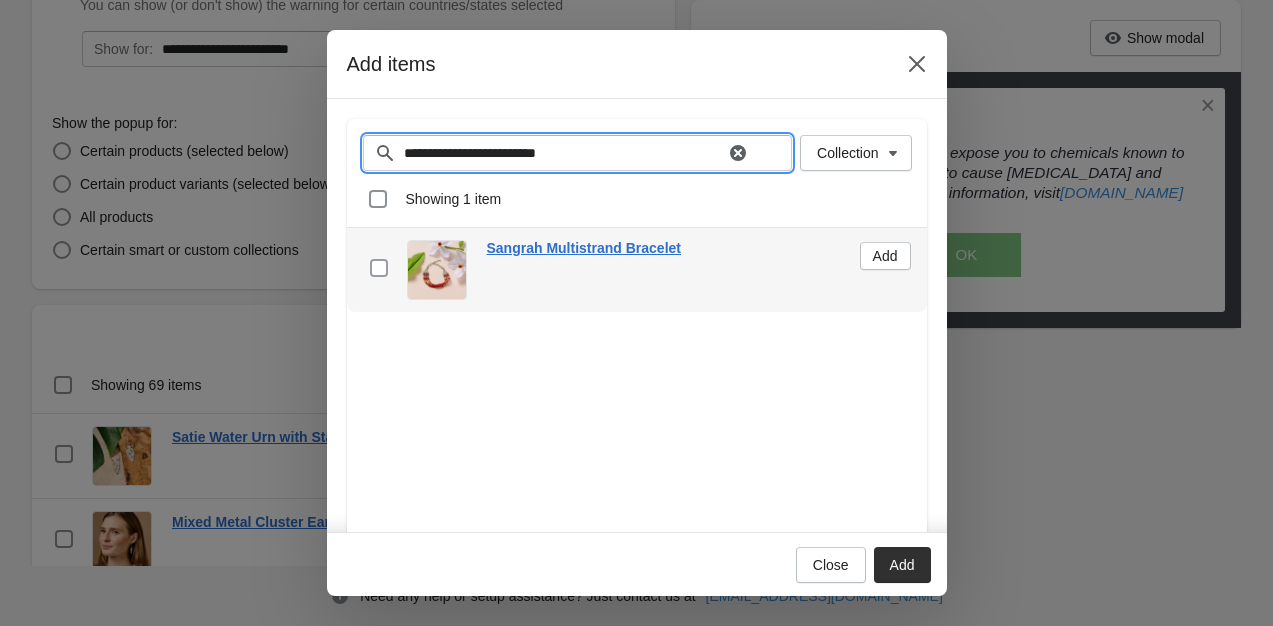 type on "**********" 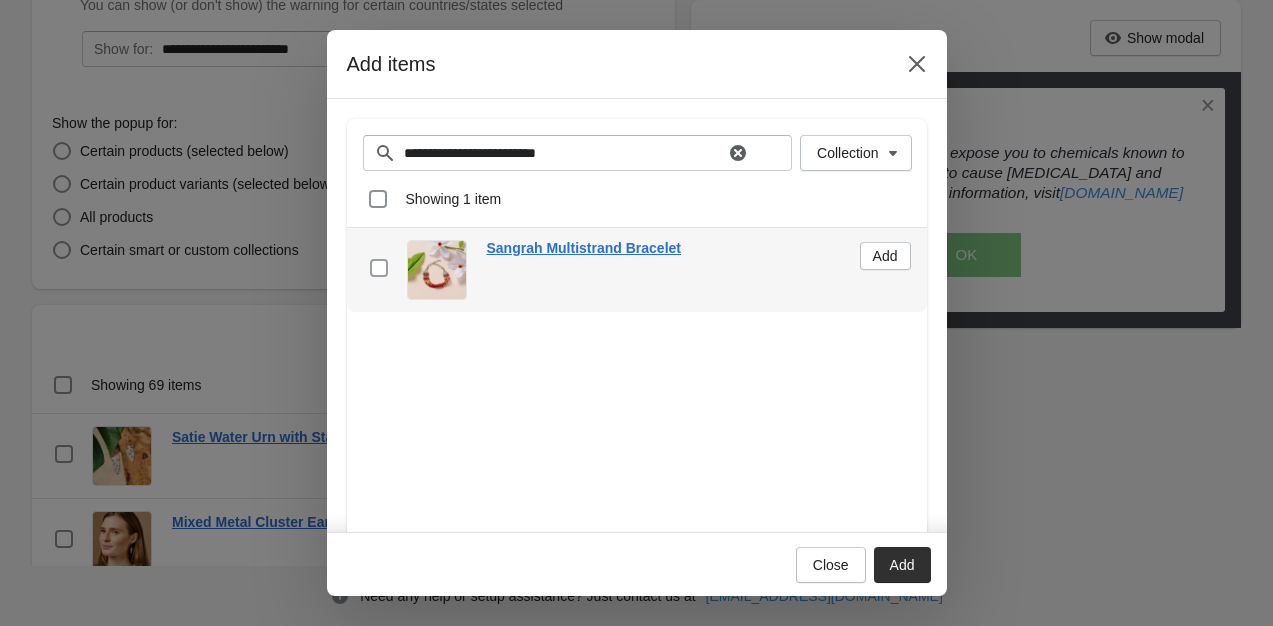 click at bounding box center (379, 268) 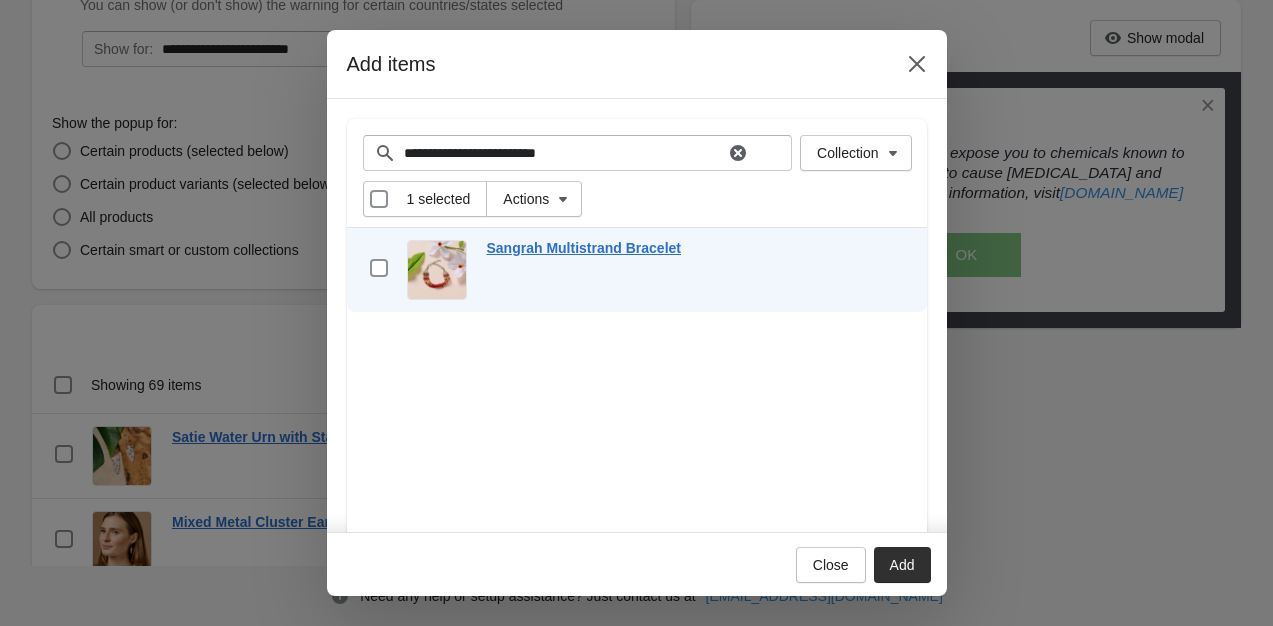 click on "Add" at bounding box center [902, 565] 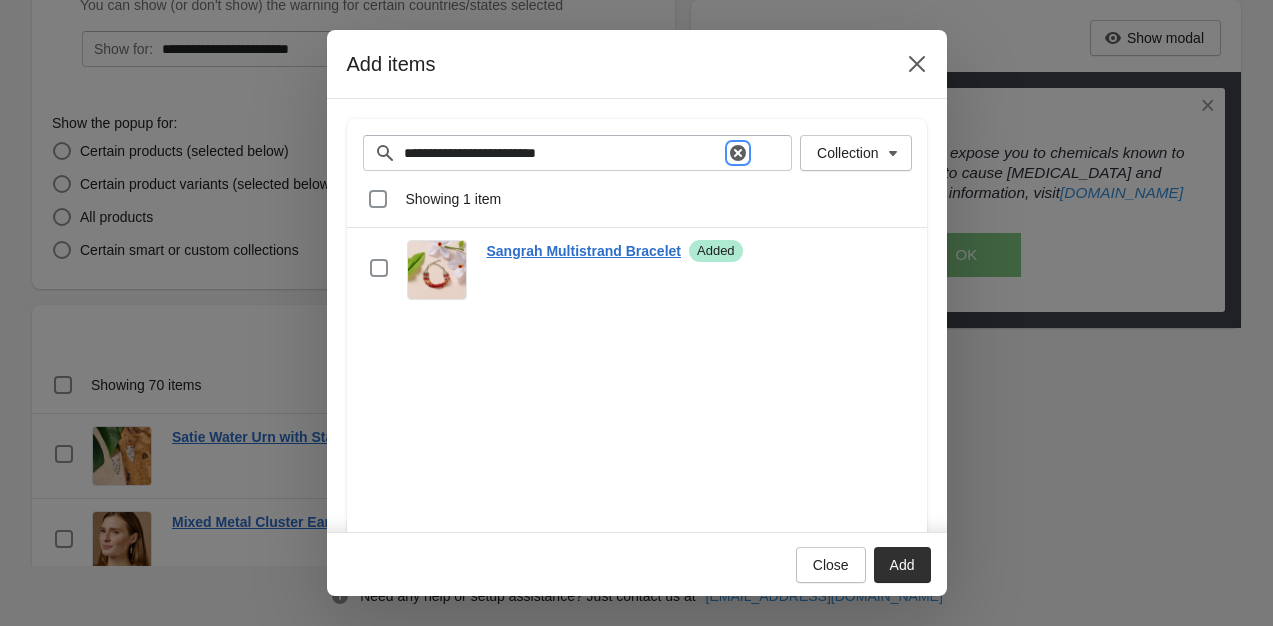 click 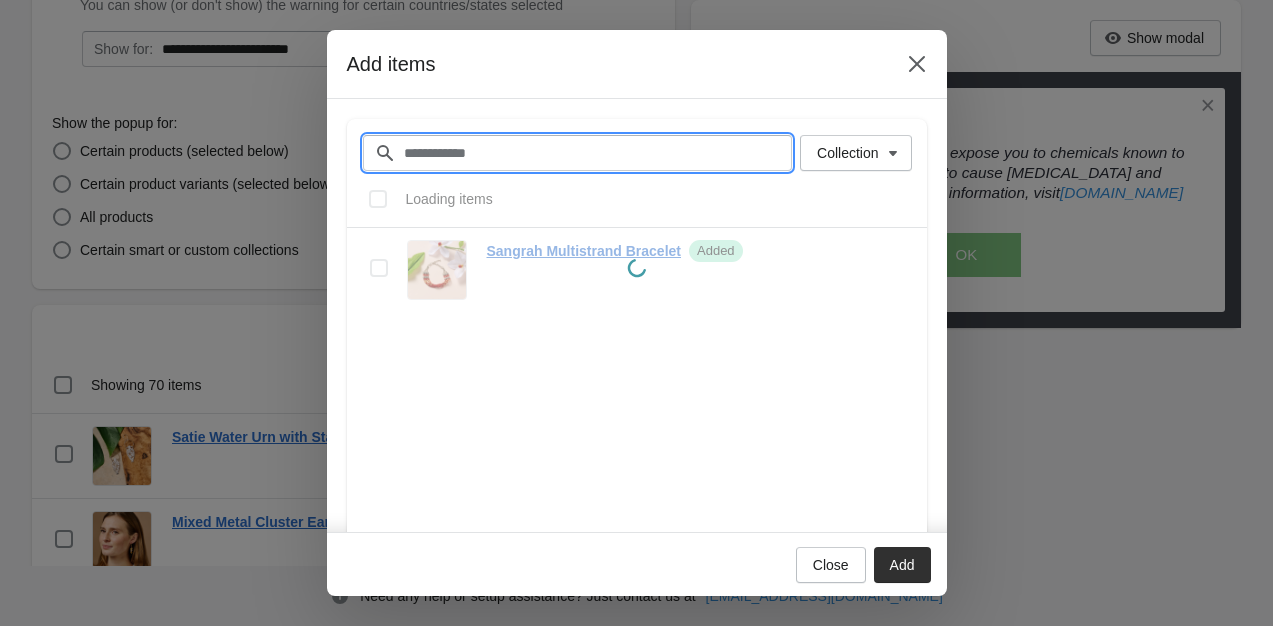 paste on "**********" 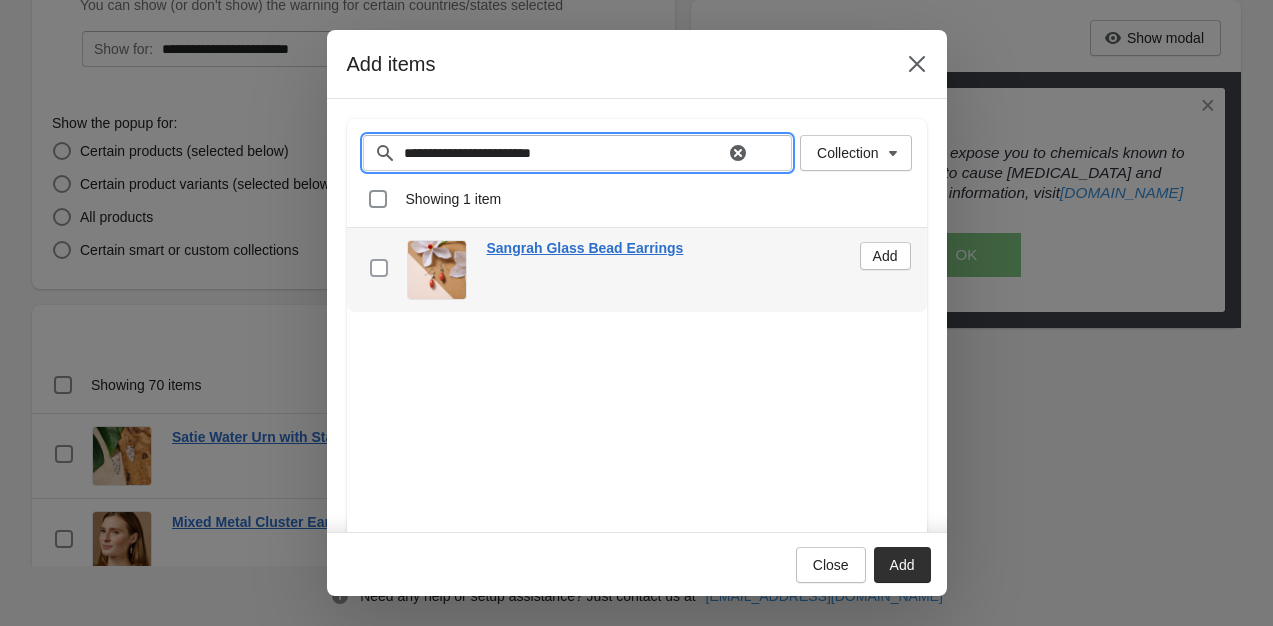 type on "**********" 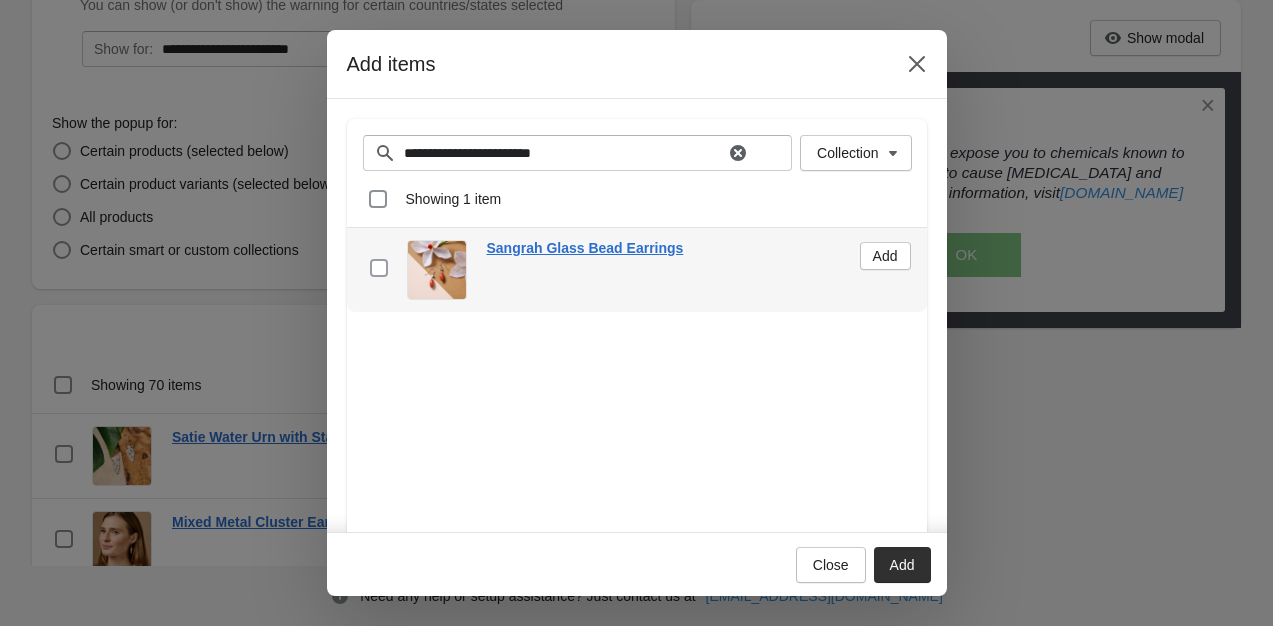 click at bounding box center [379, 268] 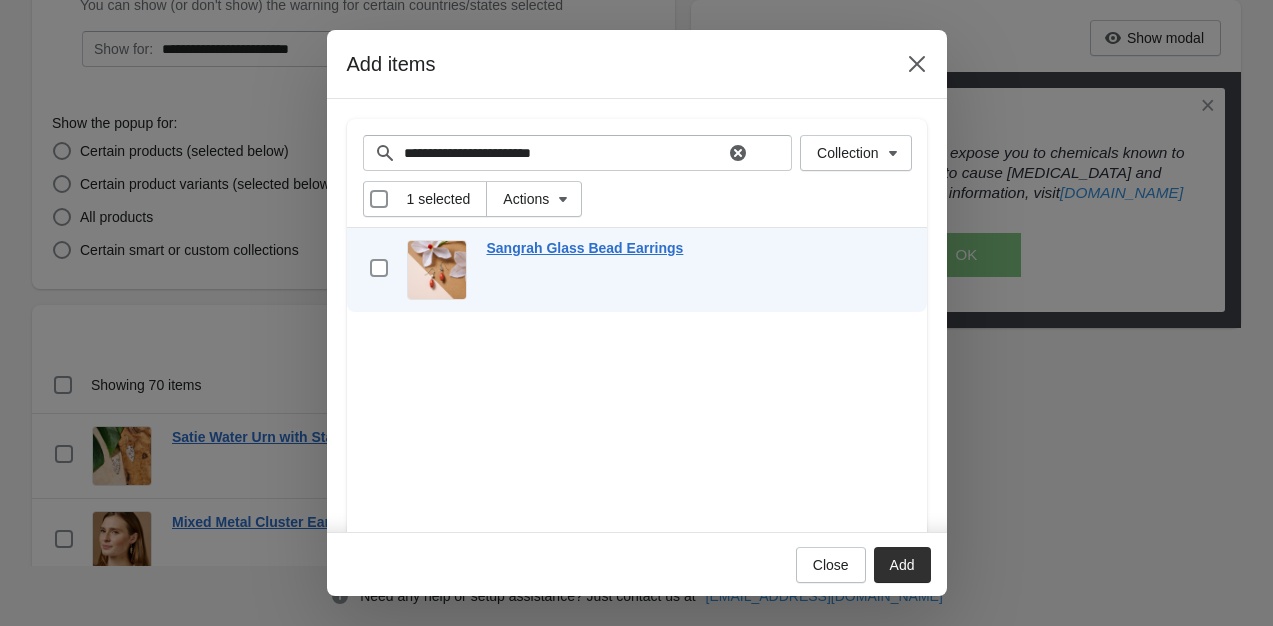 click on "Add" at bounding box center [902, 565] 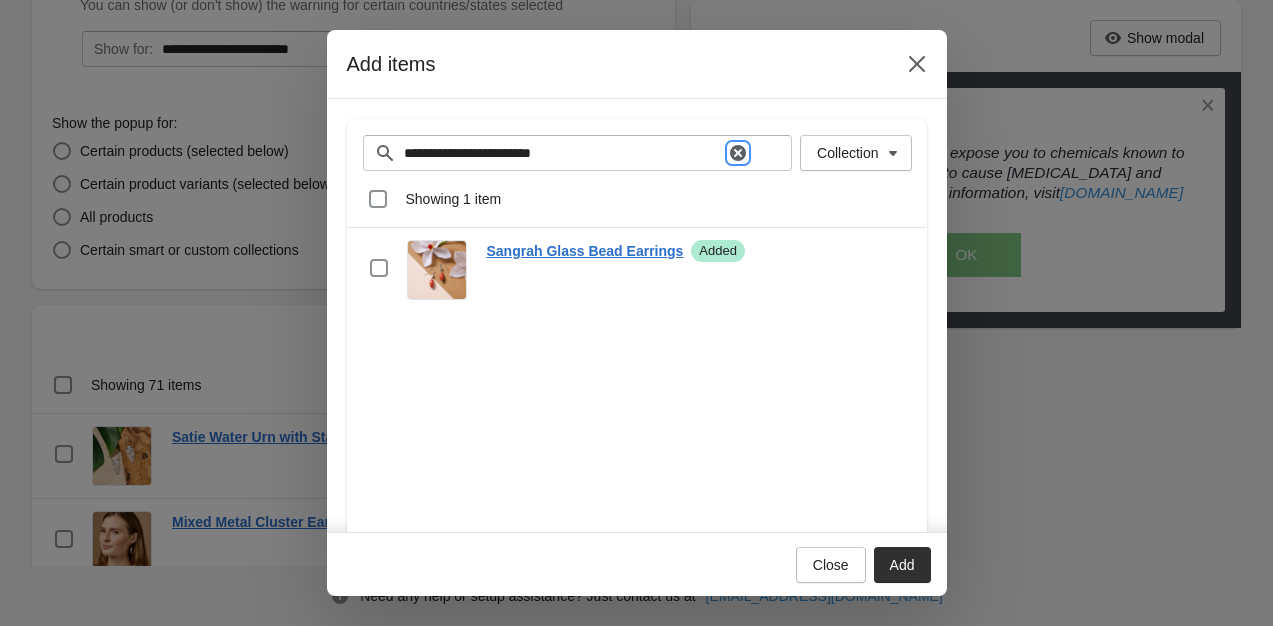 click 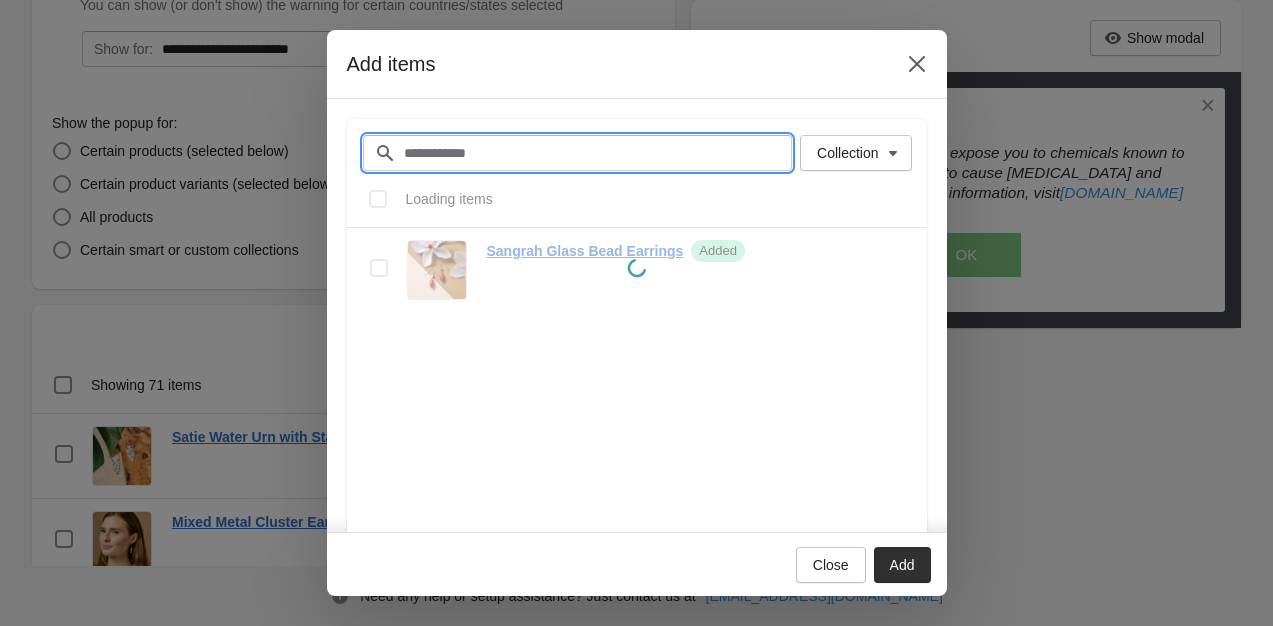 paste on "**********" 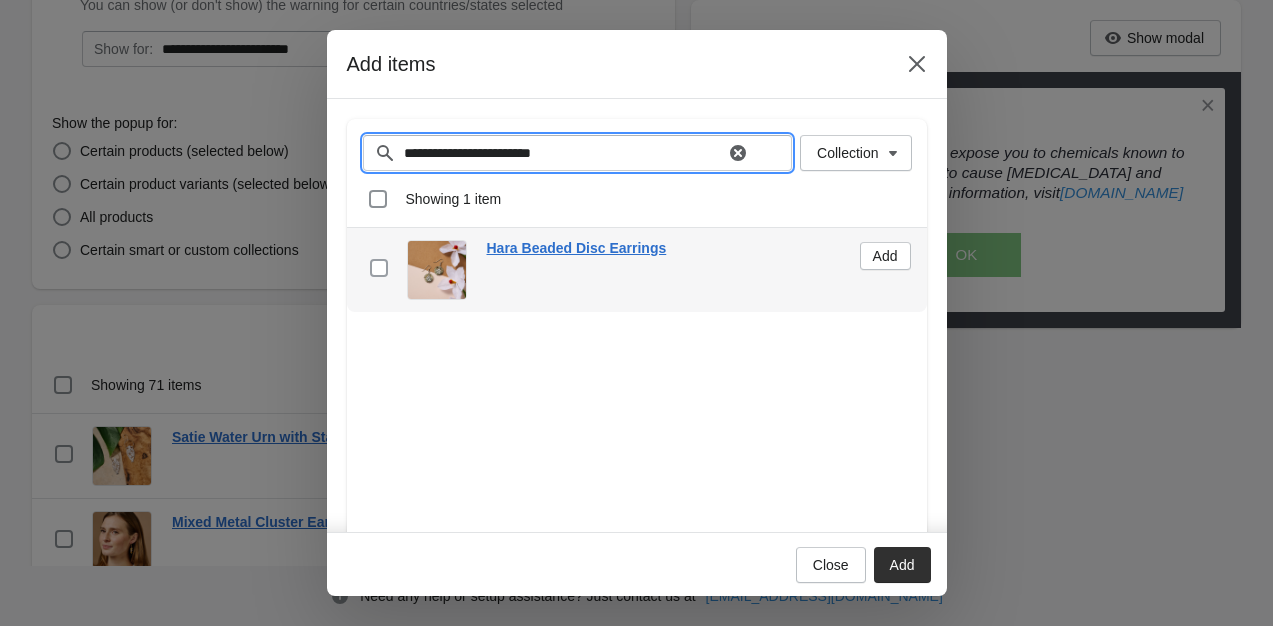 type on "**********" 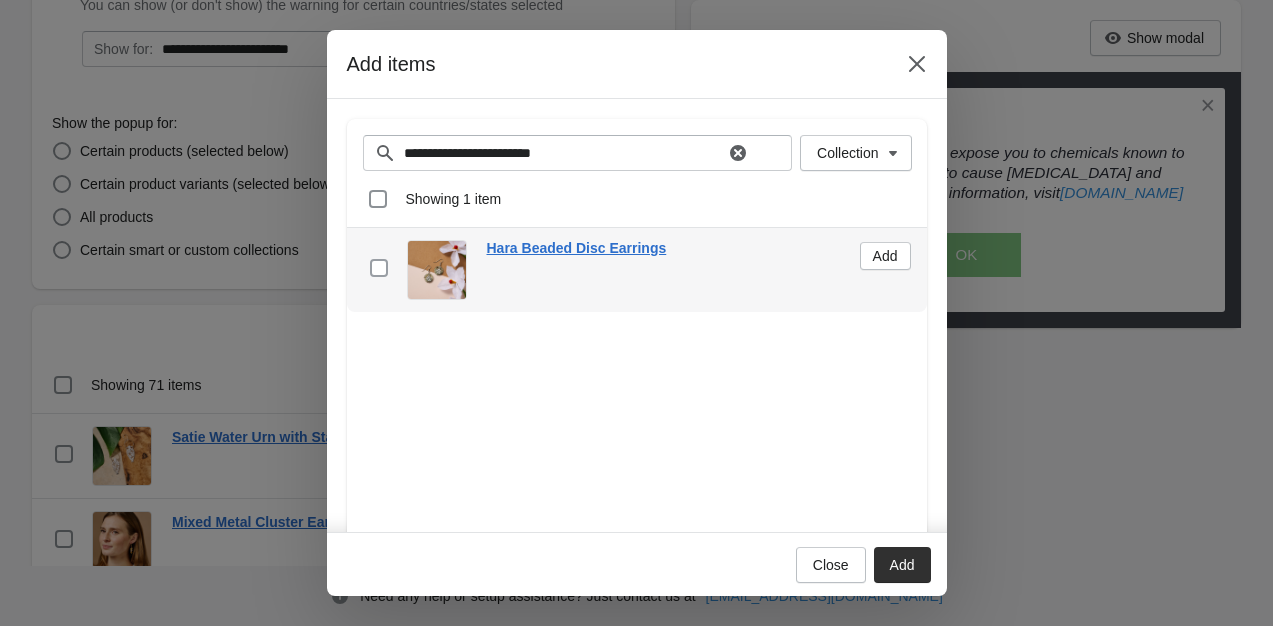 click at bounding box center [379, 268] 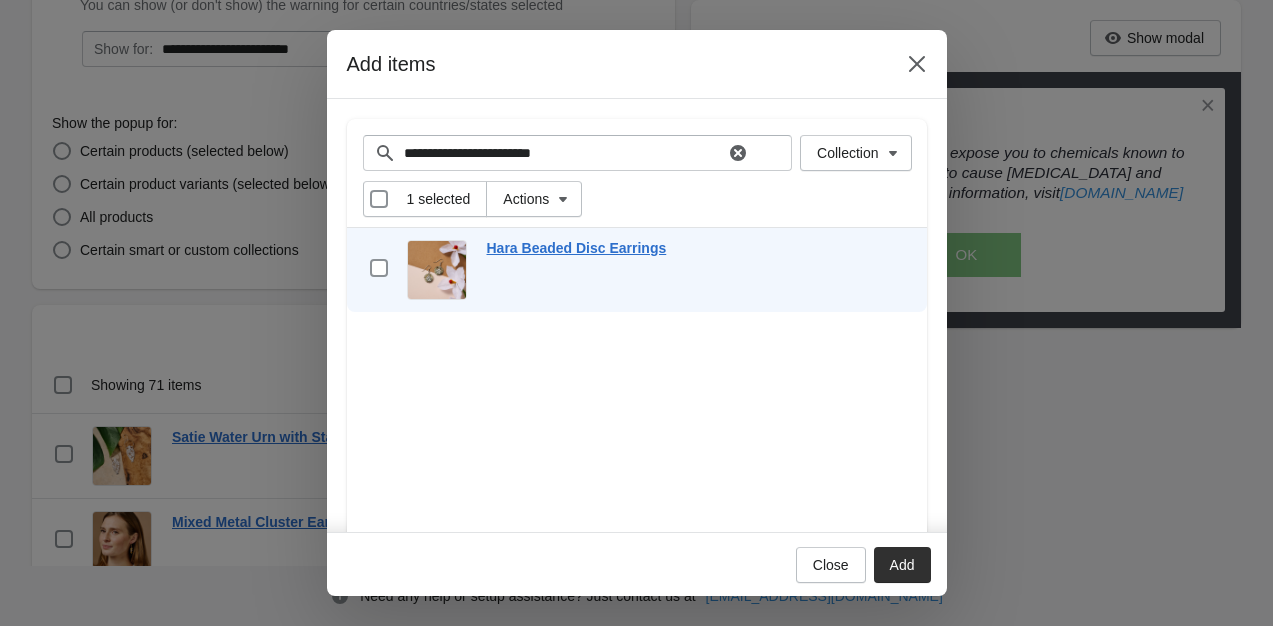 click on "Add" at bounding box center [902, 565] 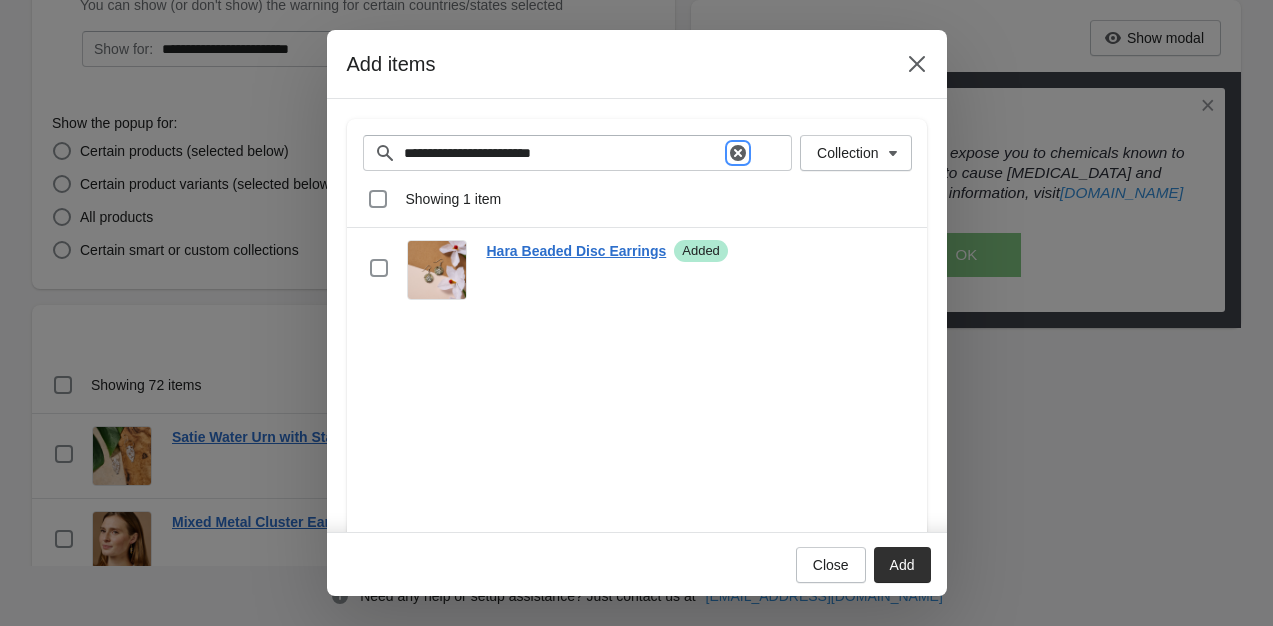 click 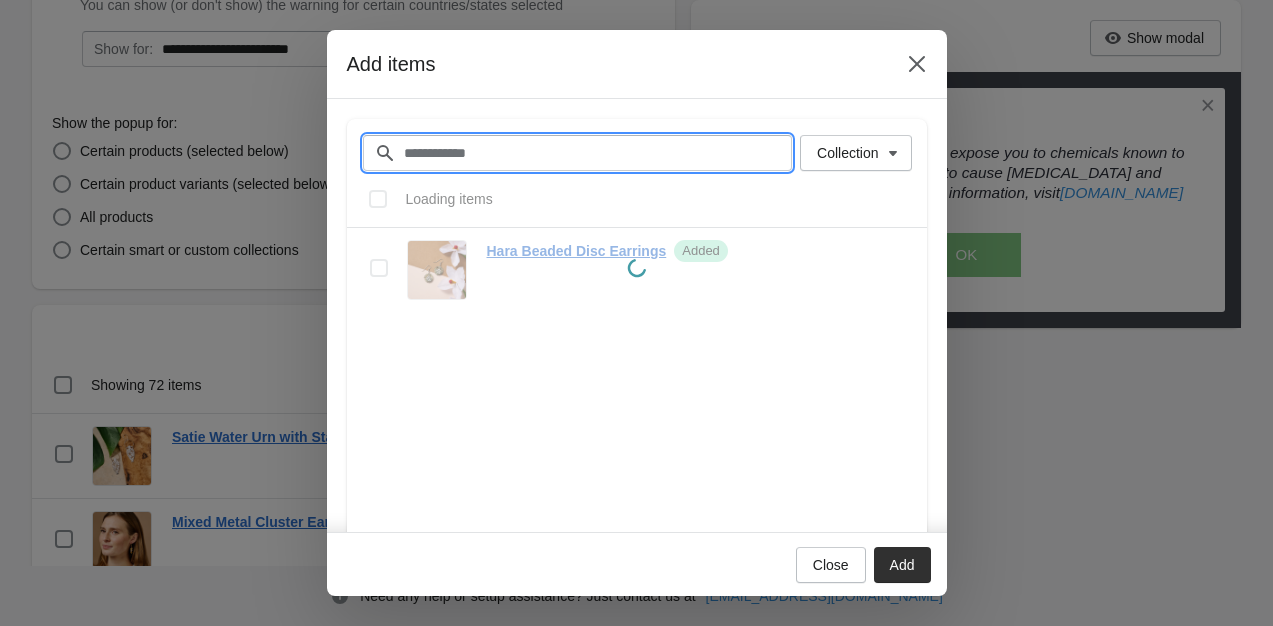 paste on "**********" 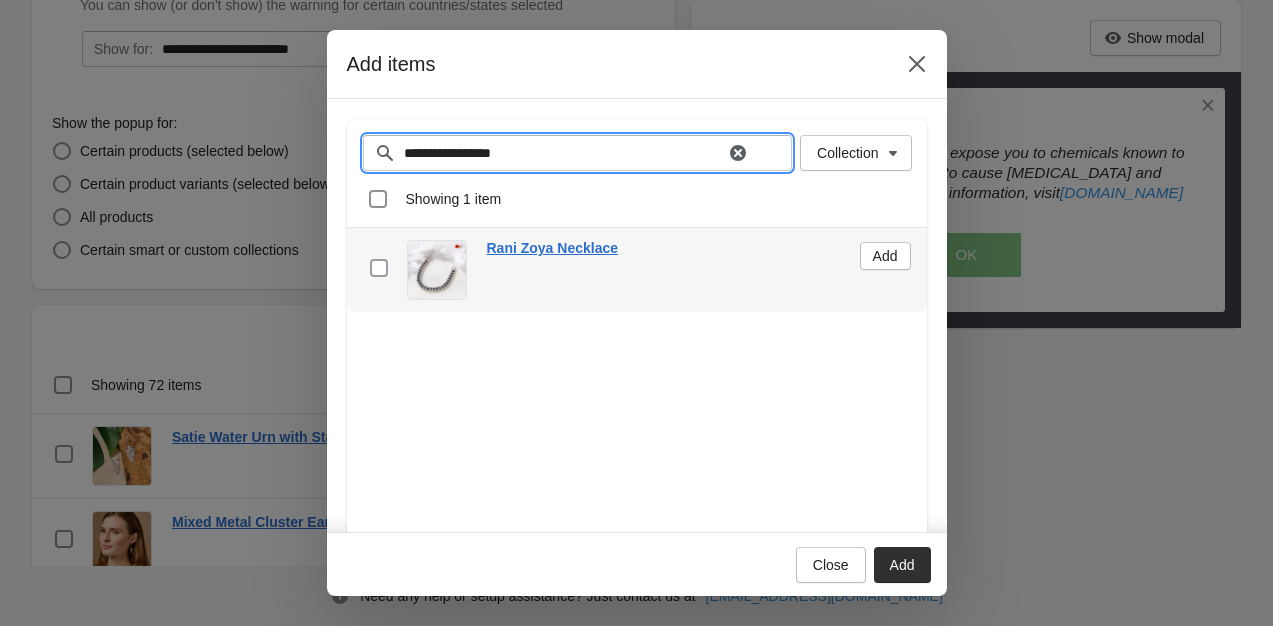 type on "**********" 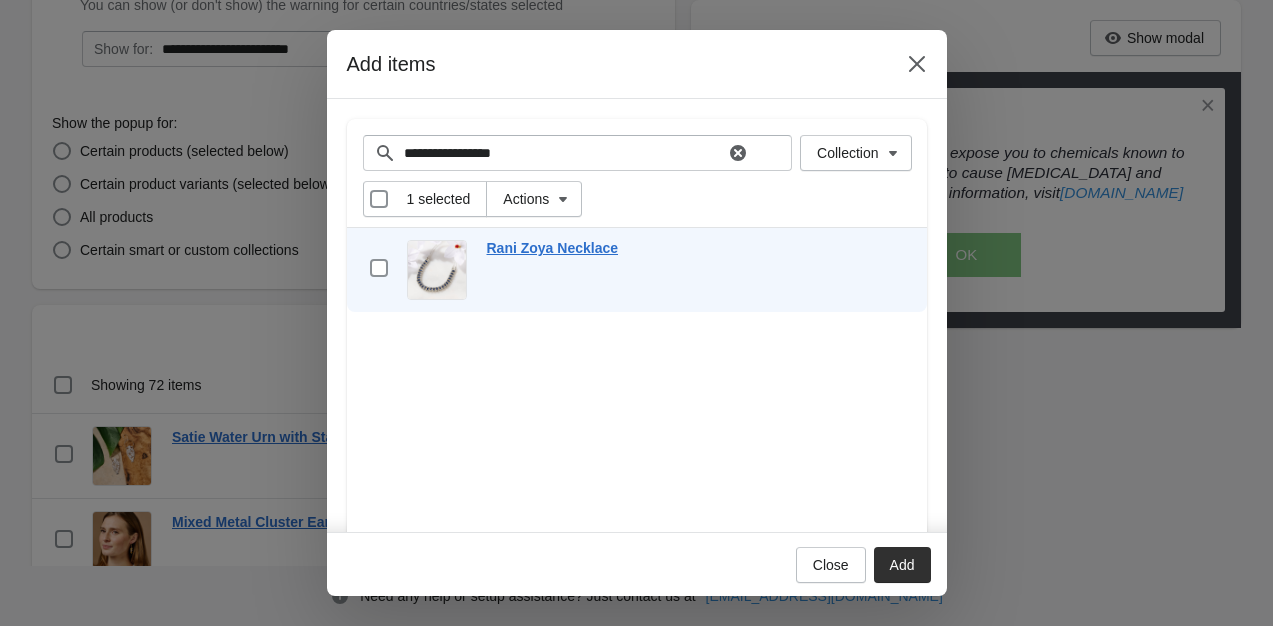 click on "Add" at bounding box center (902, 565) 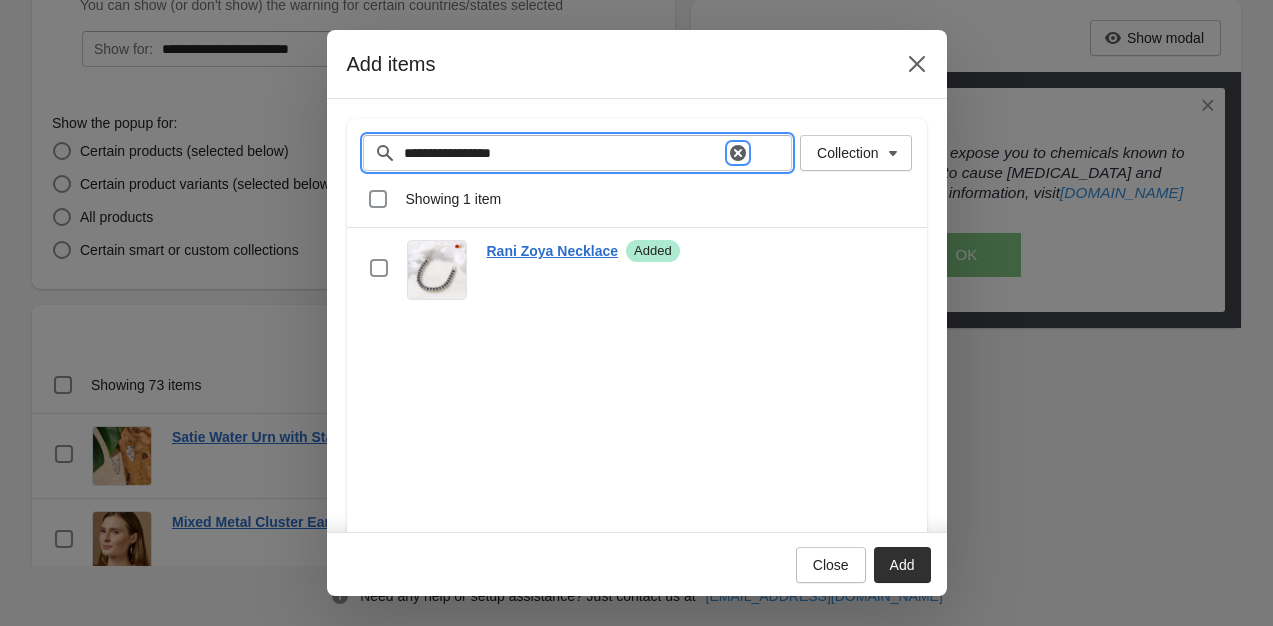 click 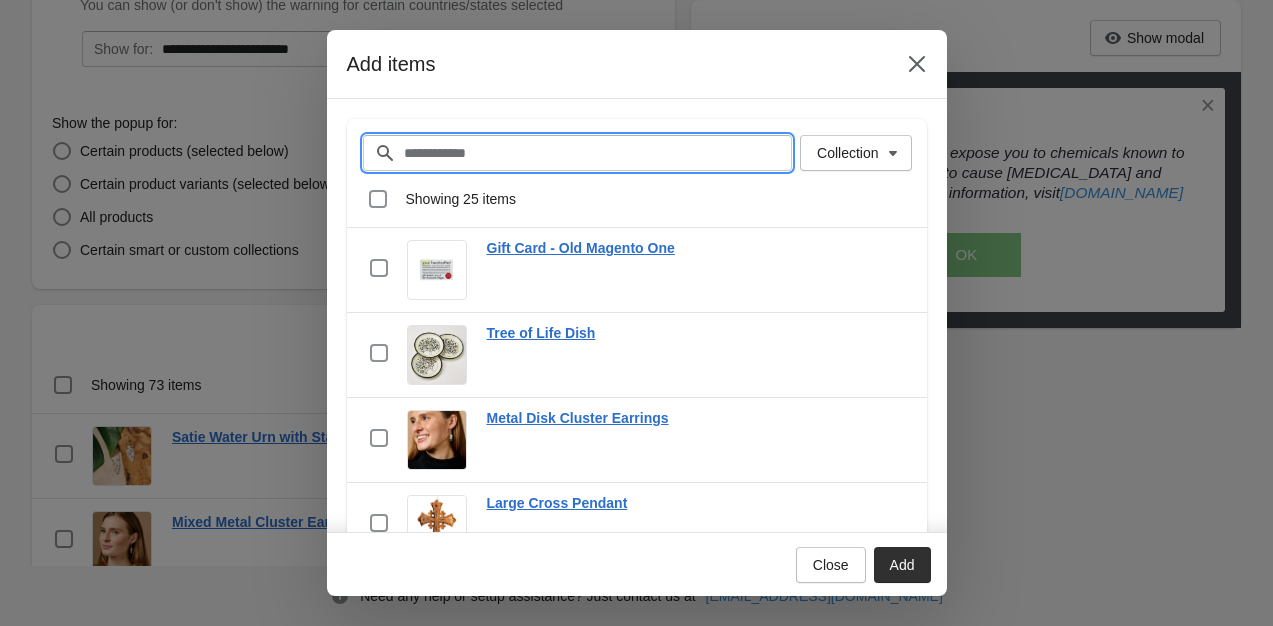 paste on "**********" 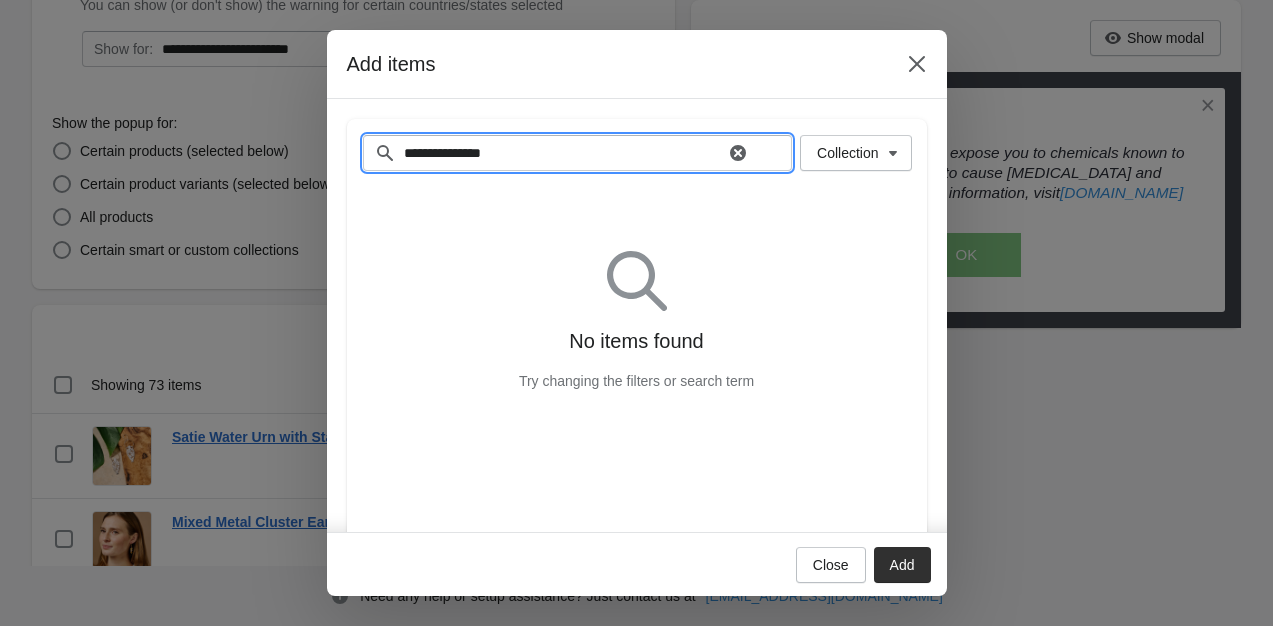 type on "**********" 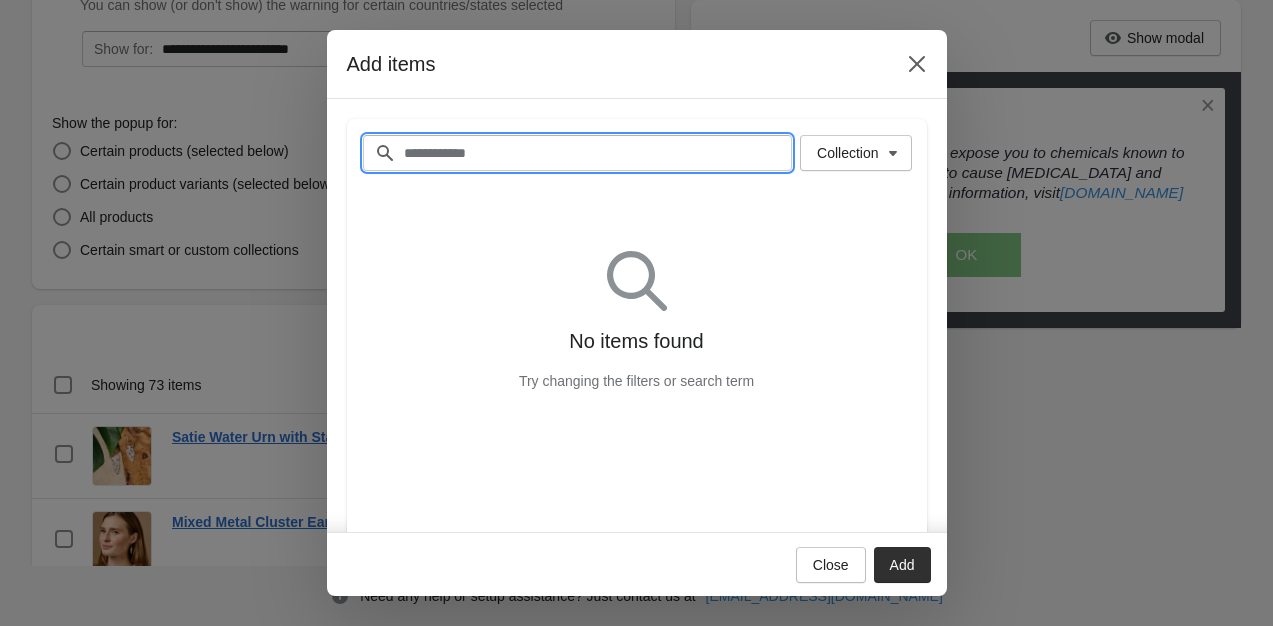 paste on "**********" 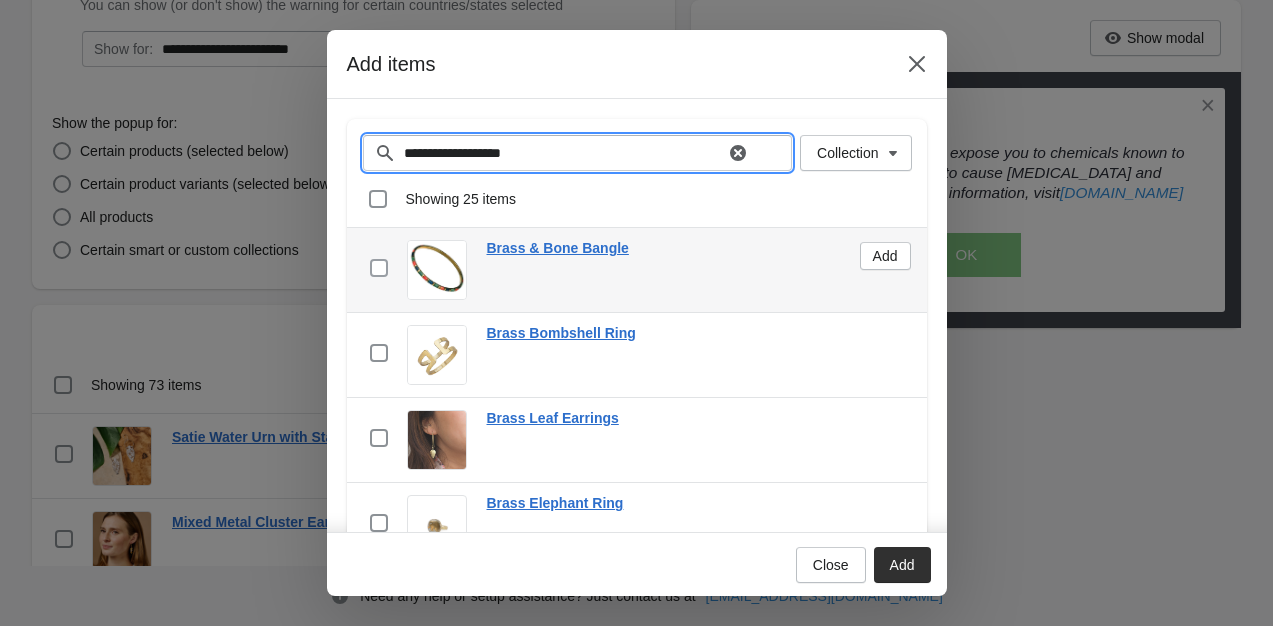 type on "**********" 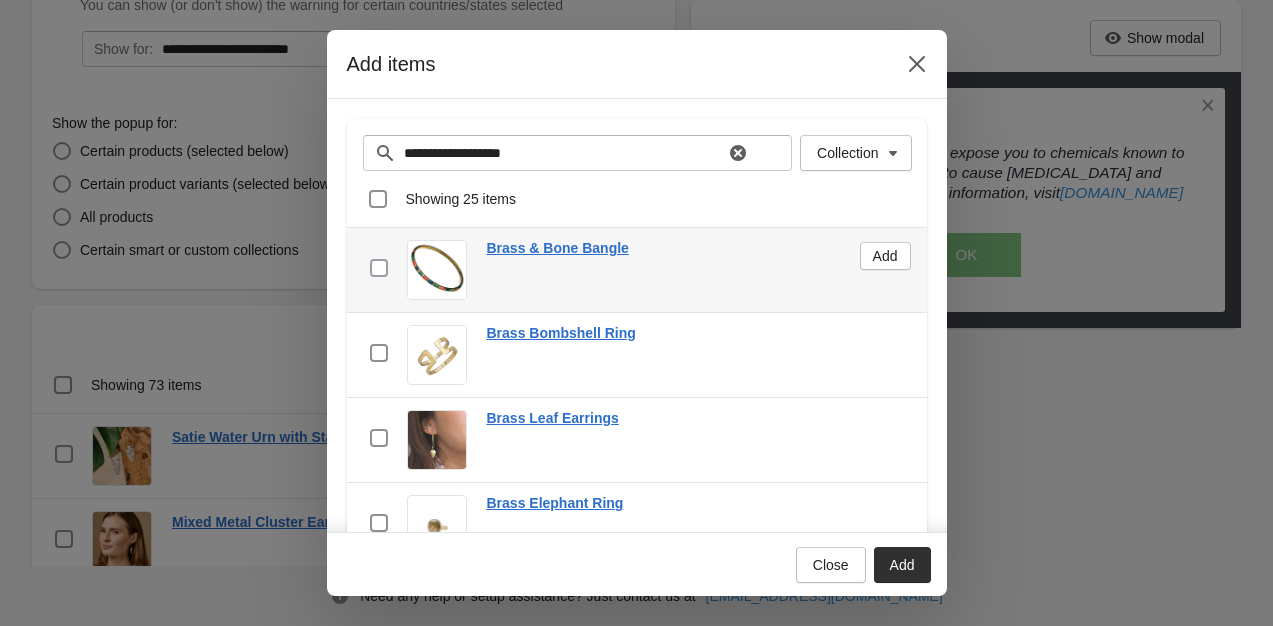 click at bounding box center (379, 268) 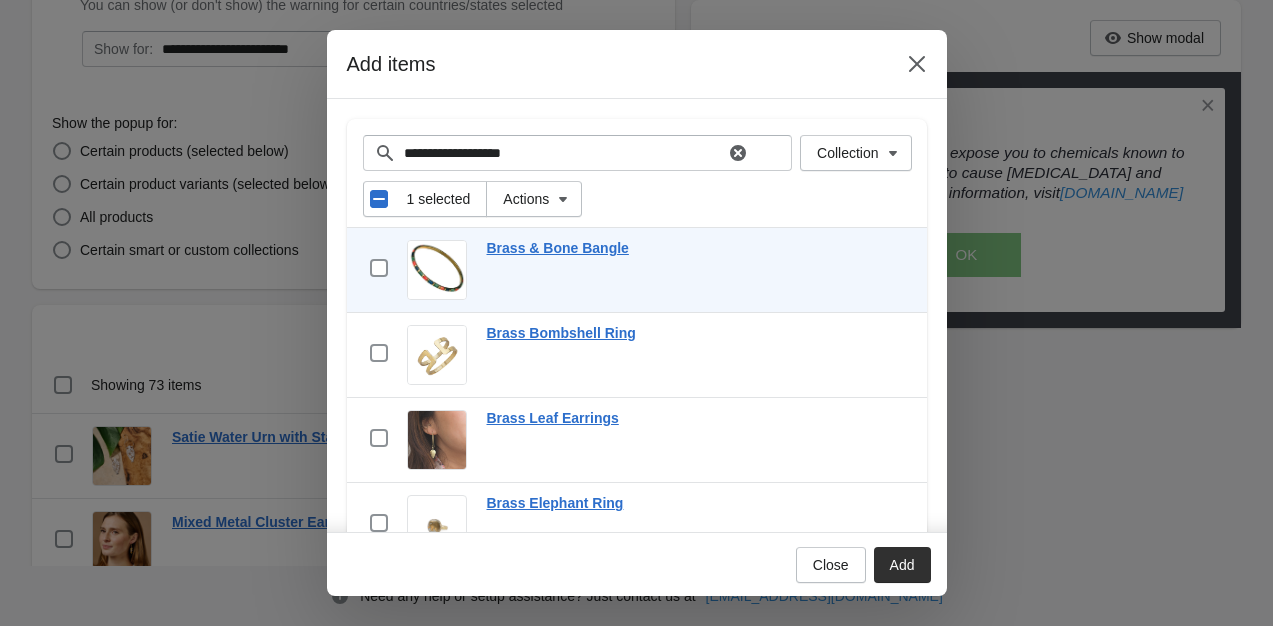 click on "Close Add" at bounding box center (637, 564) 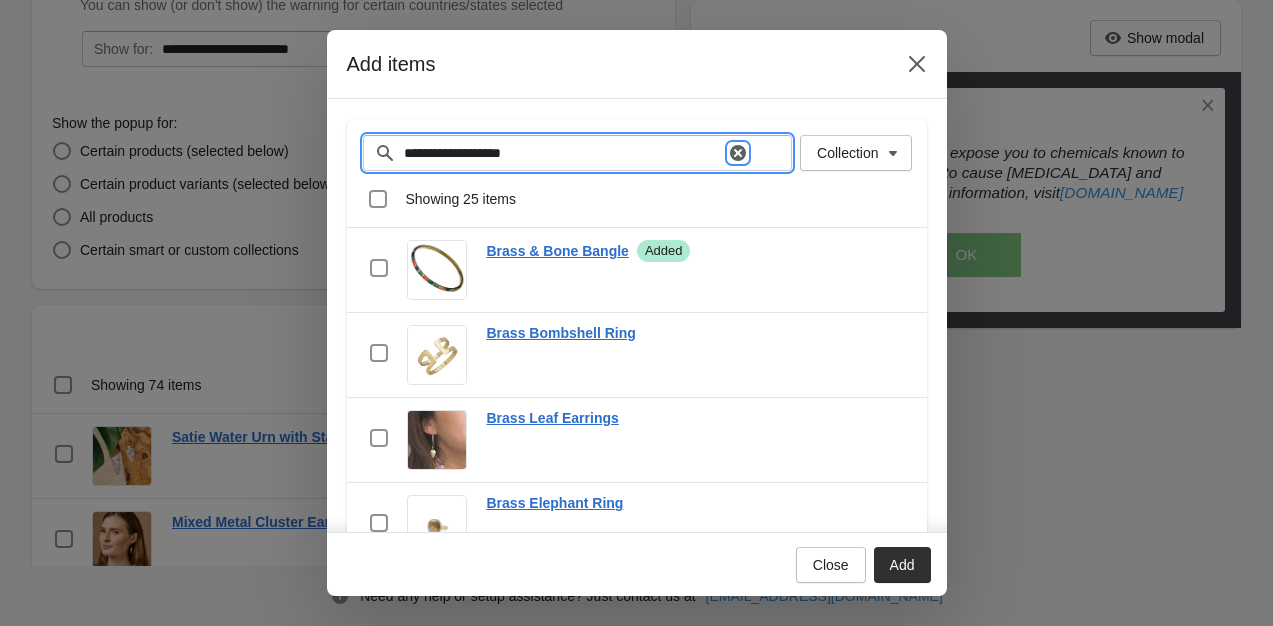 click 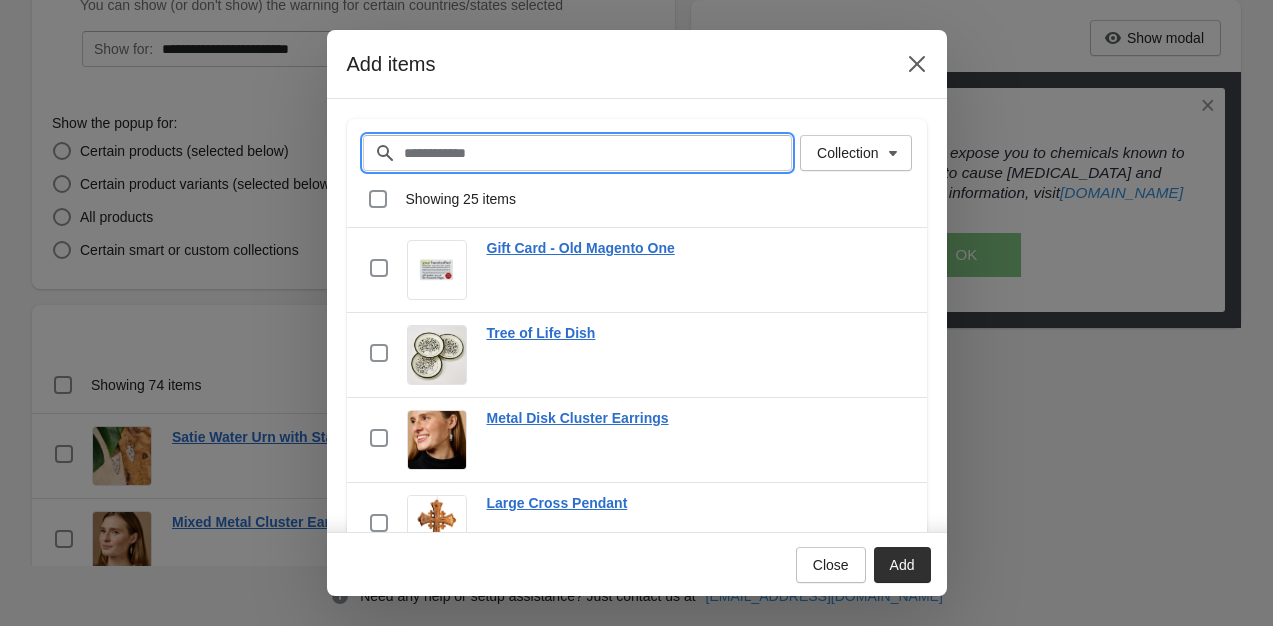paste on "**********" 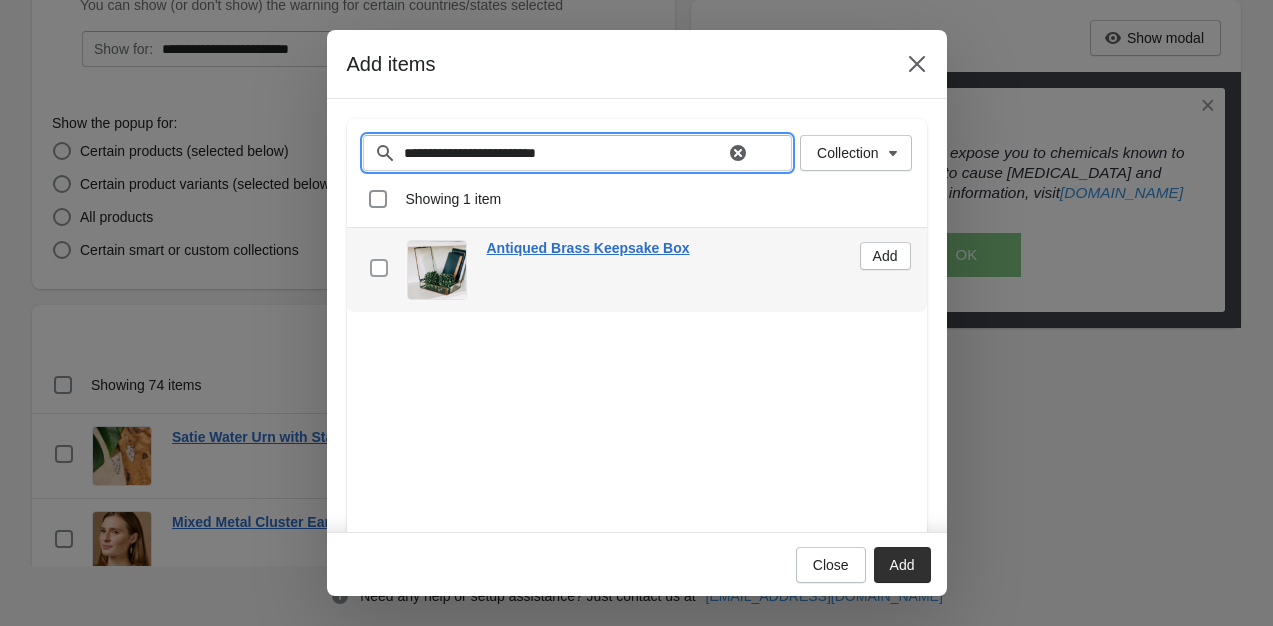 type on "**********" 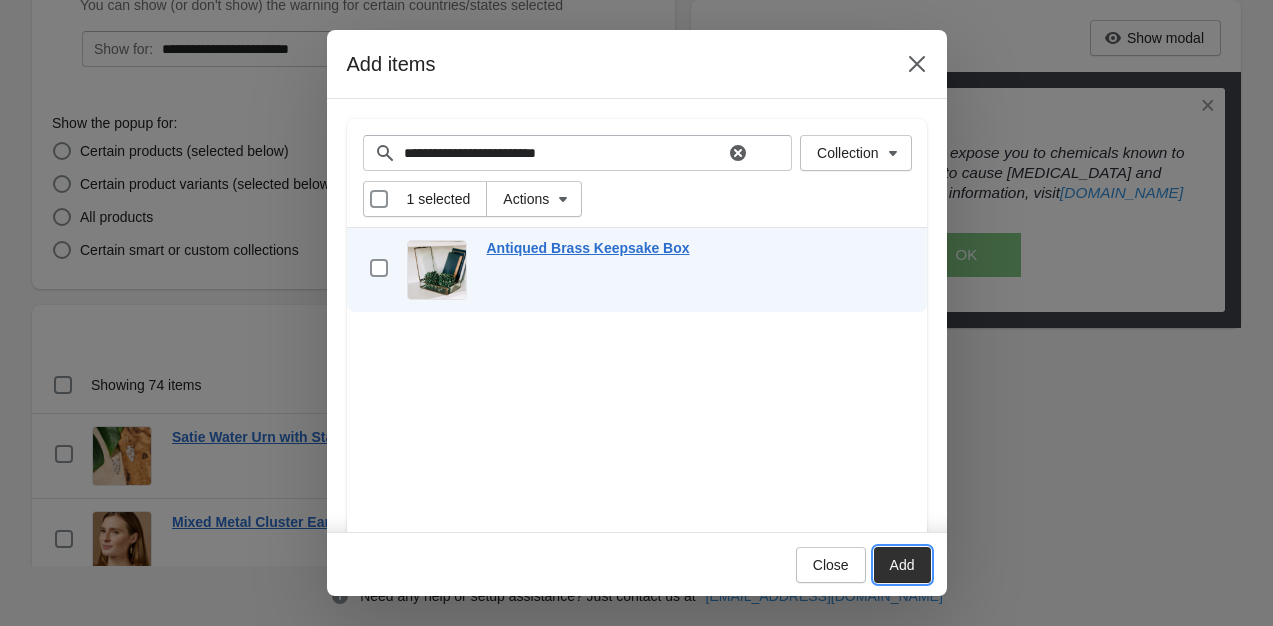 click on "Add" at bounding box center [902, 565] 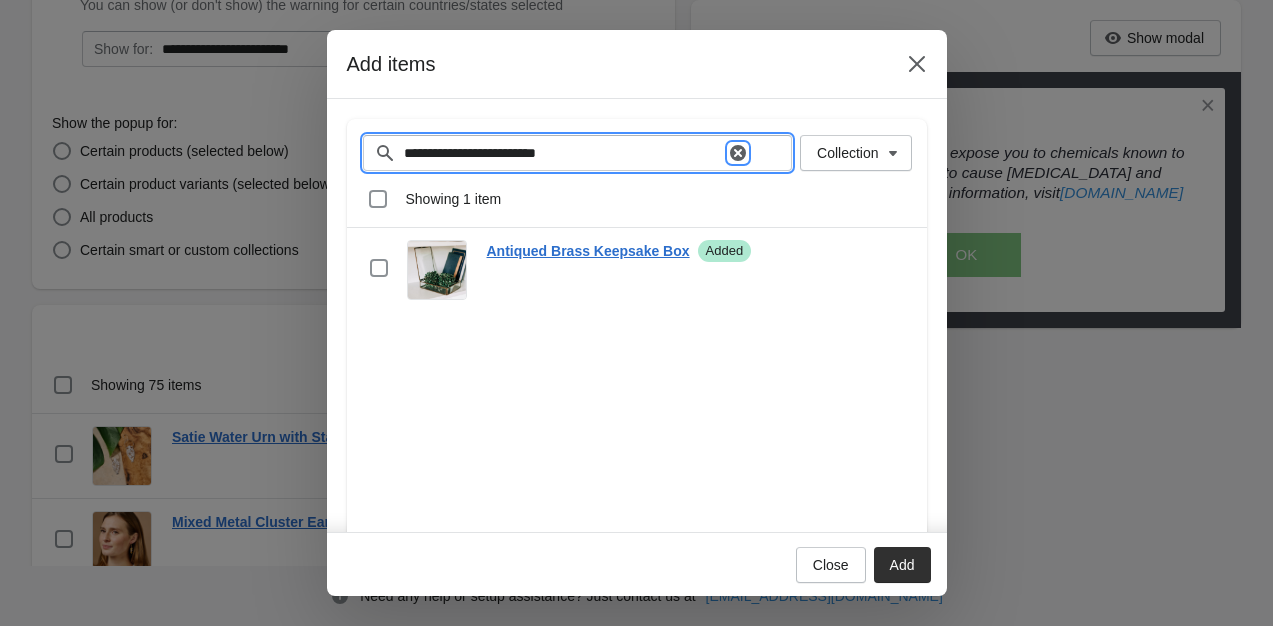 click 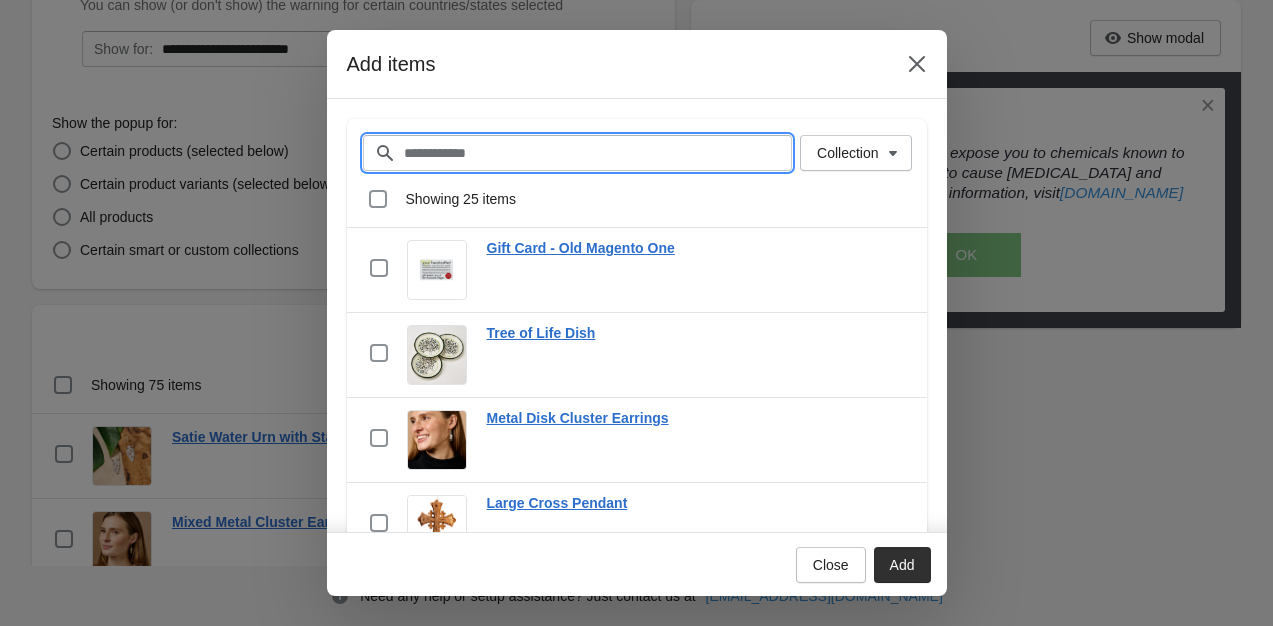 paste on "**********" 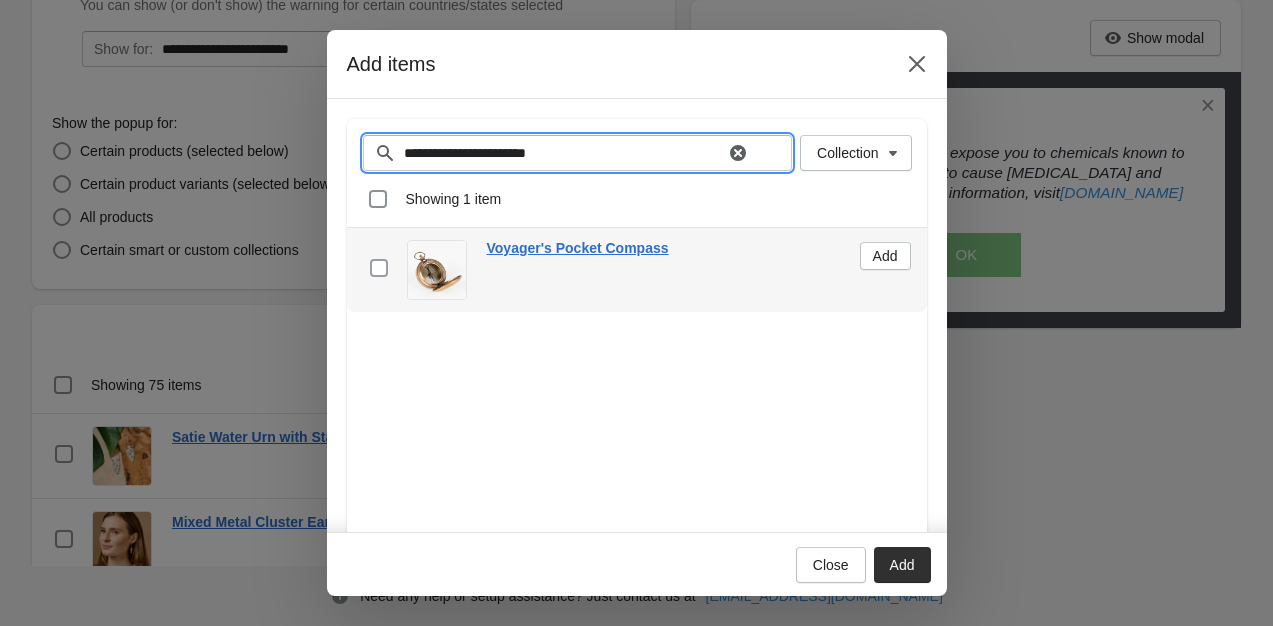 type on "**********" 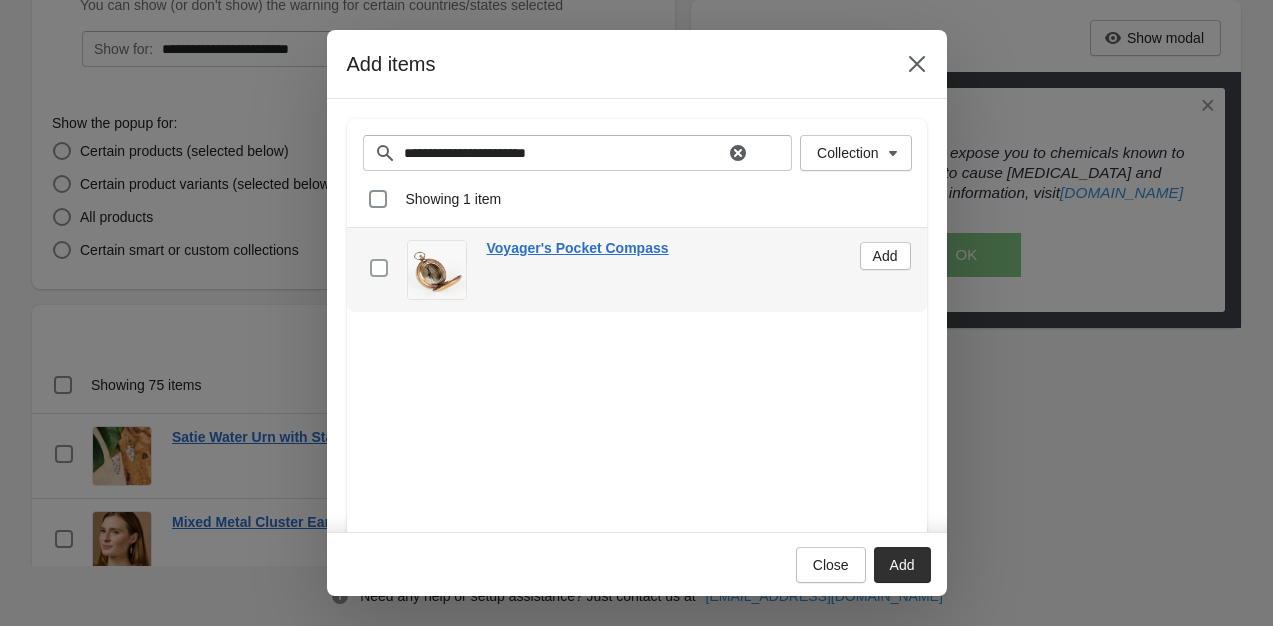 click at bounding box center (379, 268) 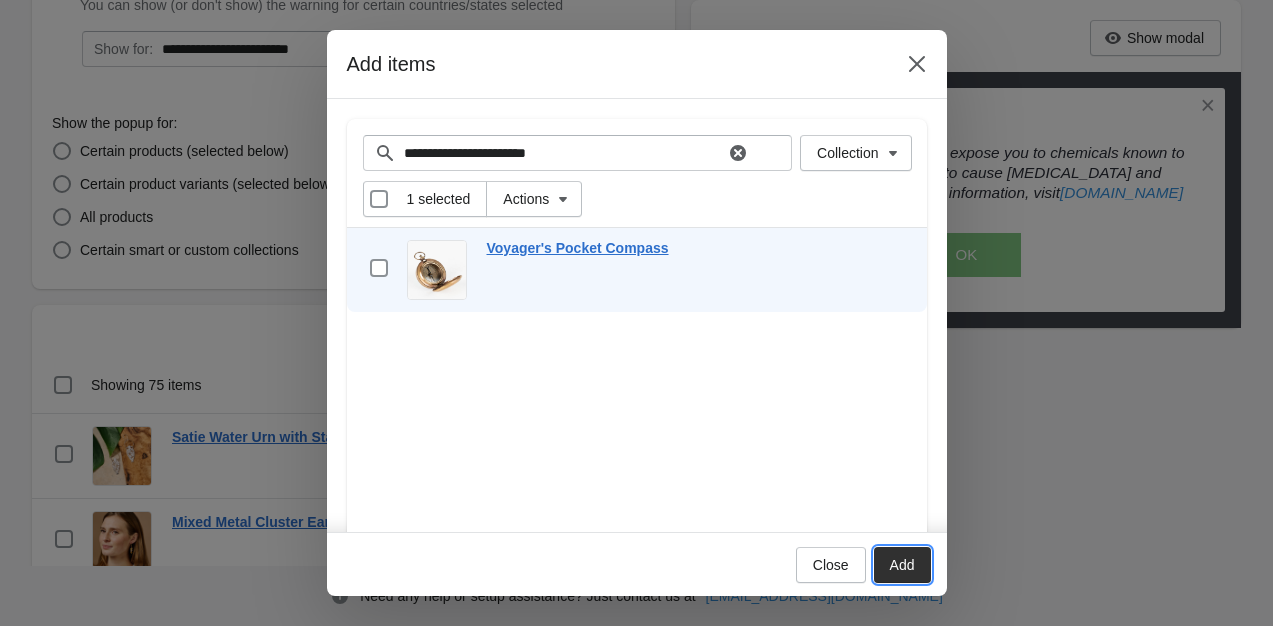 click on "Add" at bounding box center (902, 565) 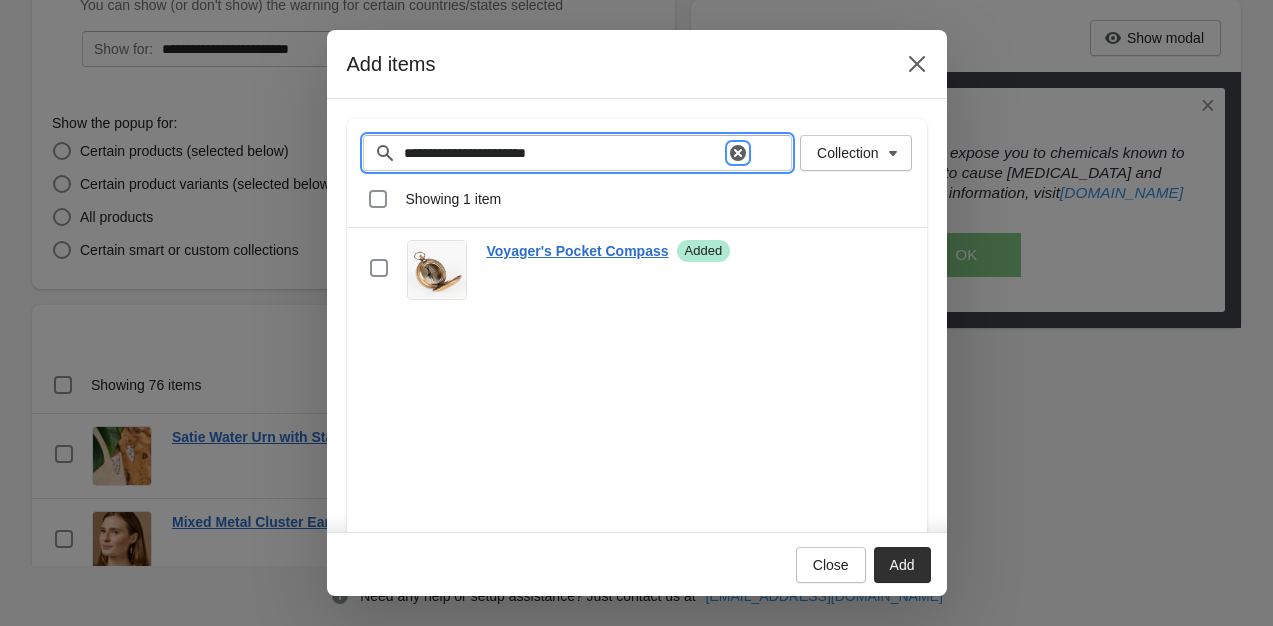 click 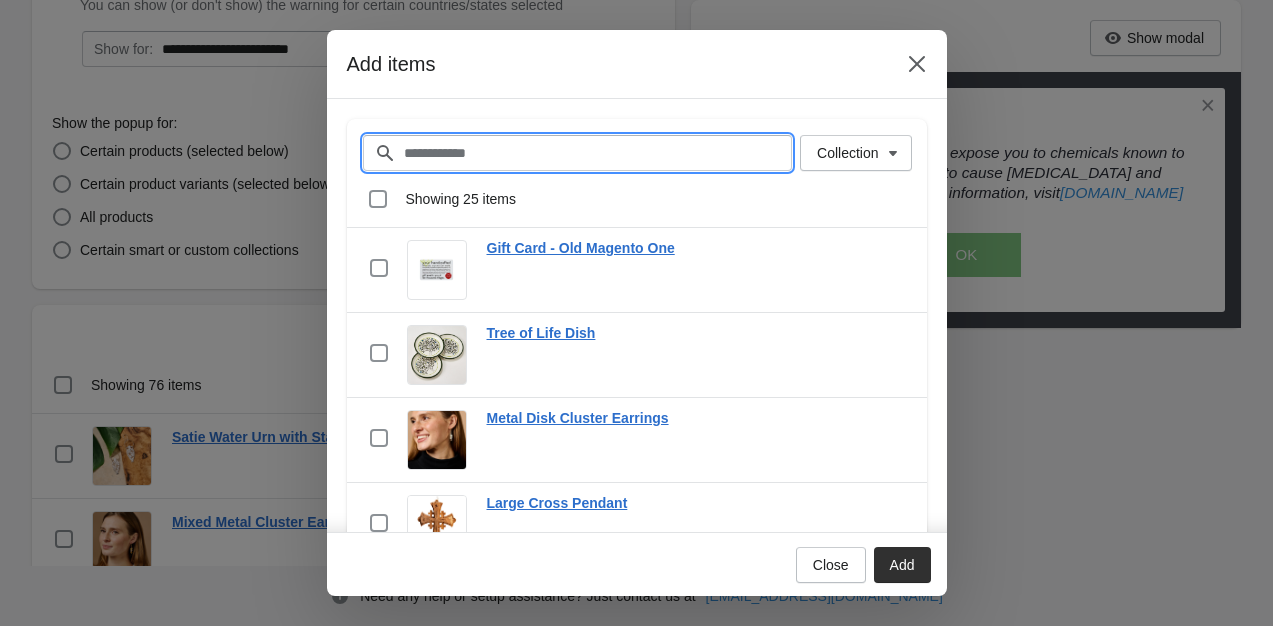 paste on "**********" 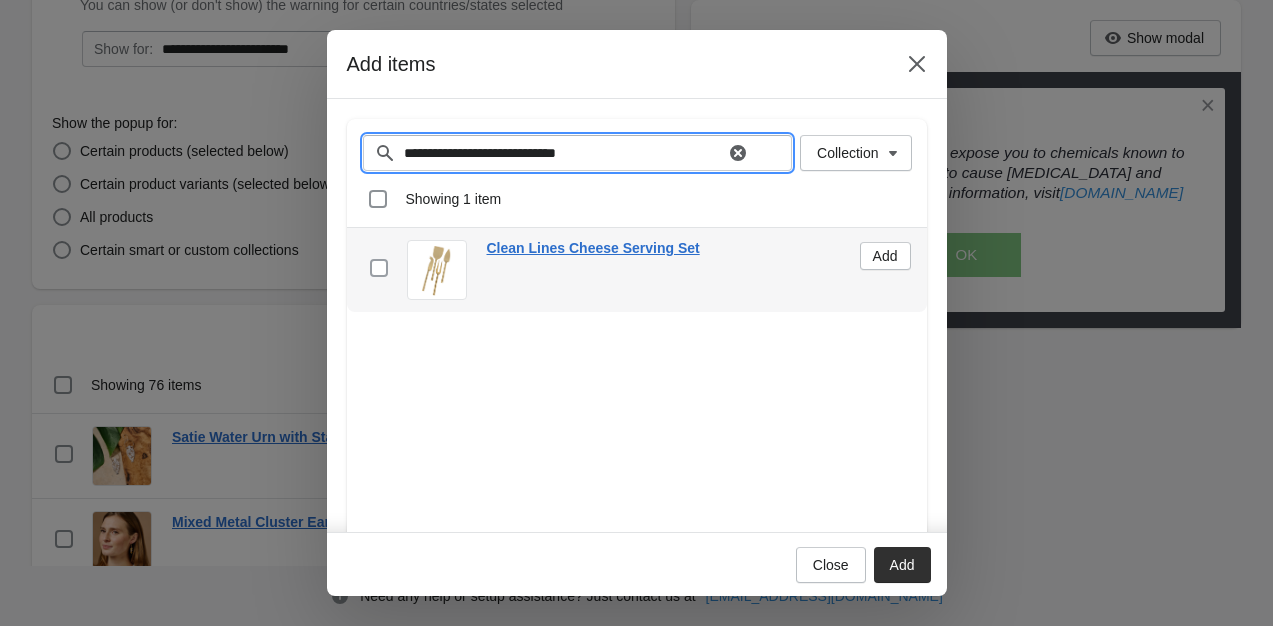 type on "**********" 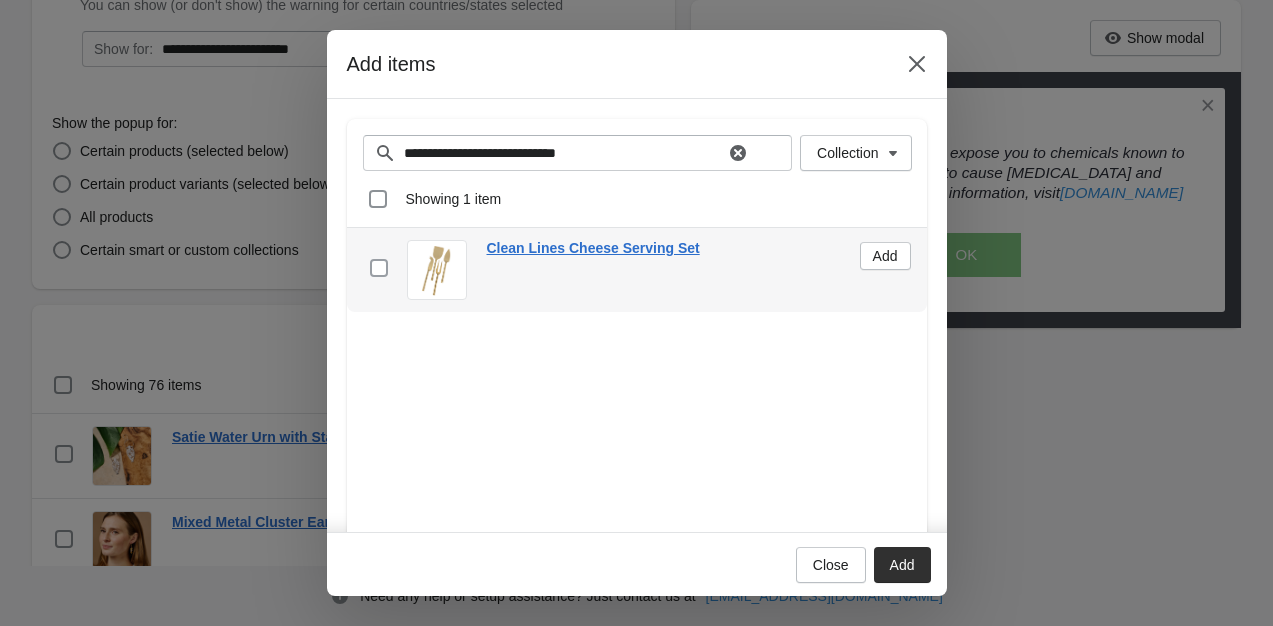 click at bounding box center [379, 268] 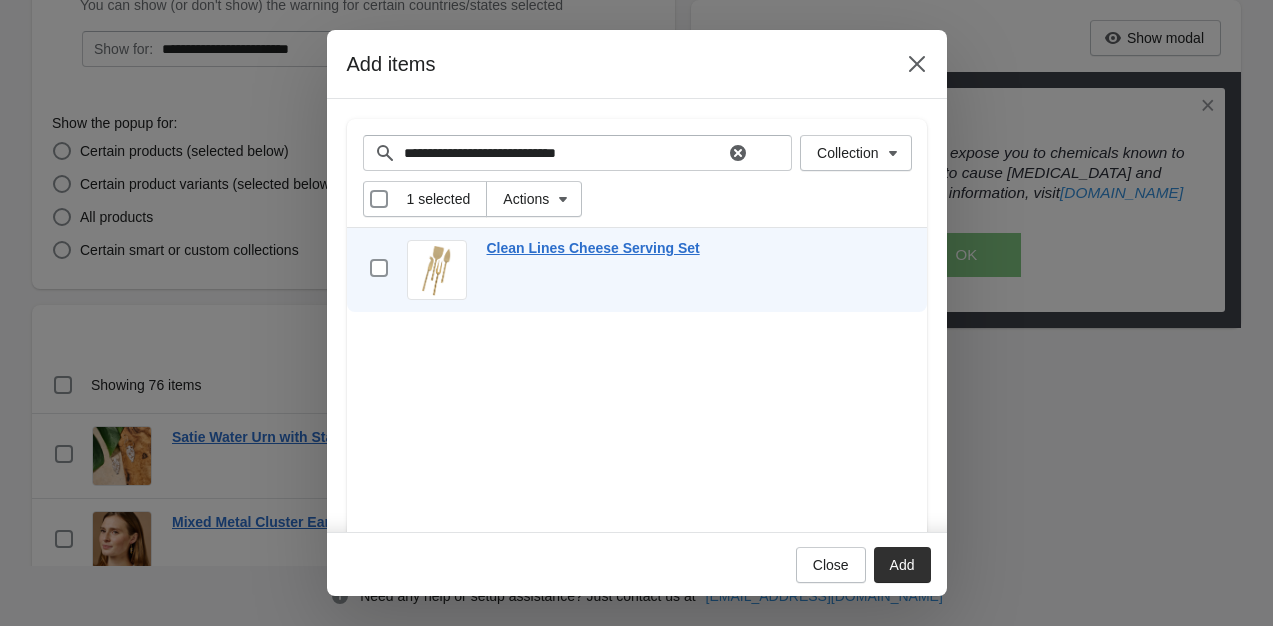click on "Add" at bounding box center (902, 565) 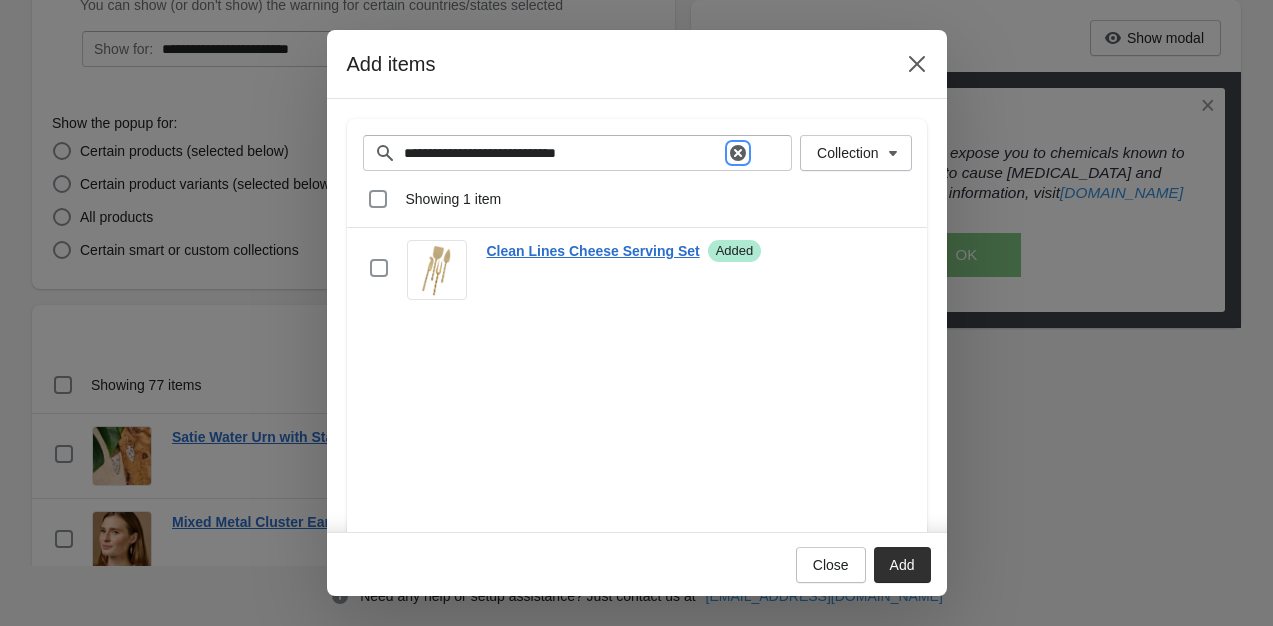click 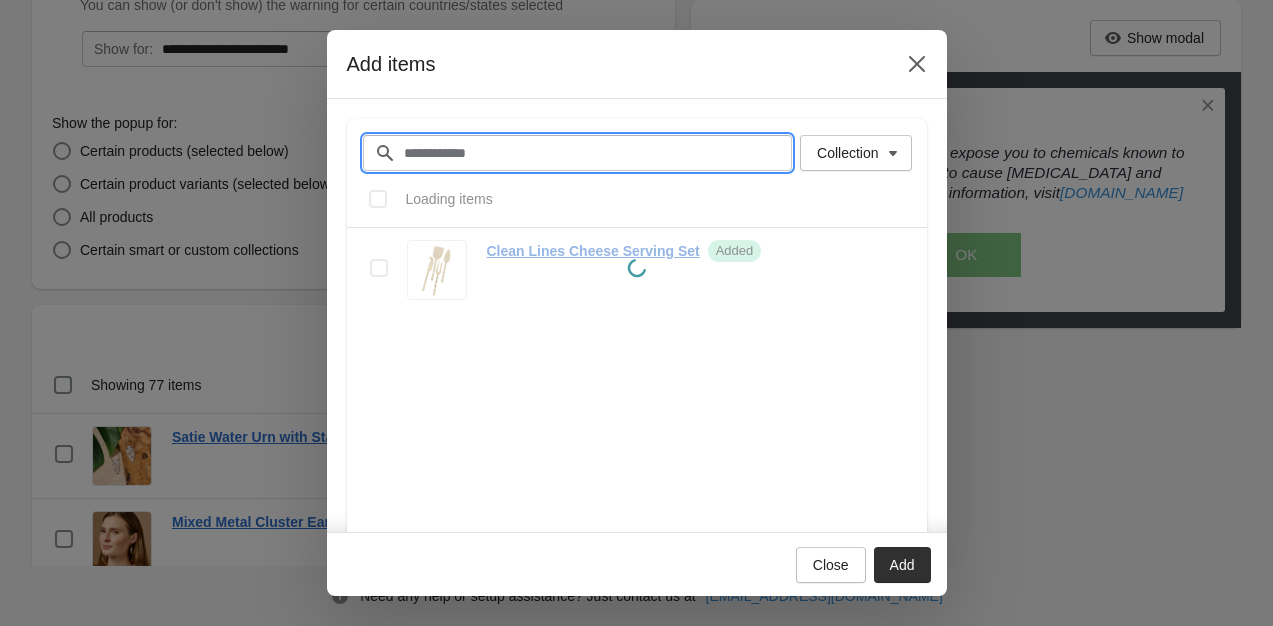 paste on "**********" 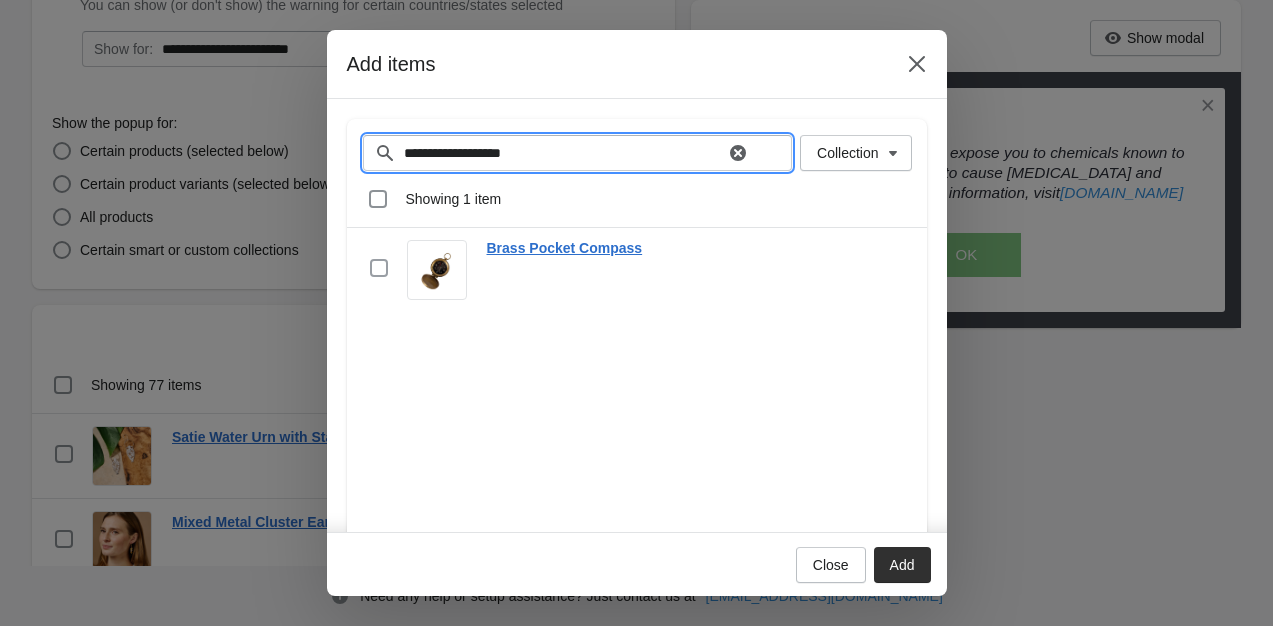 type on "**********" 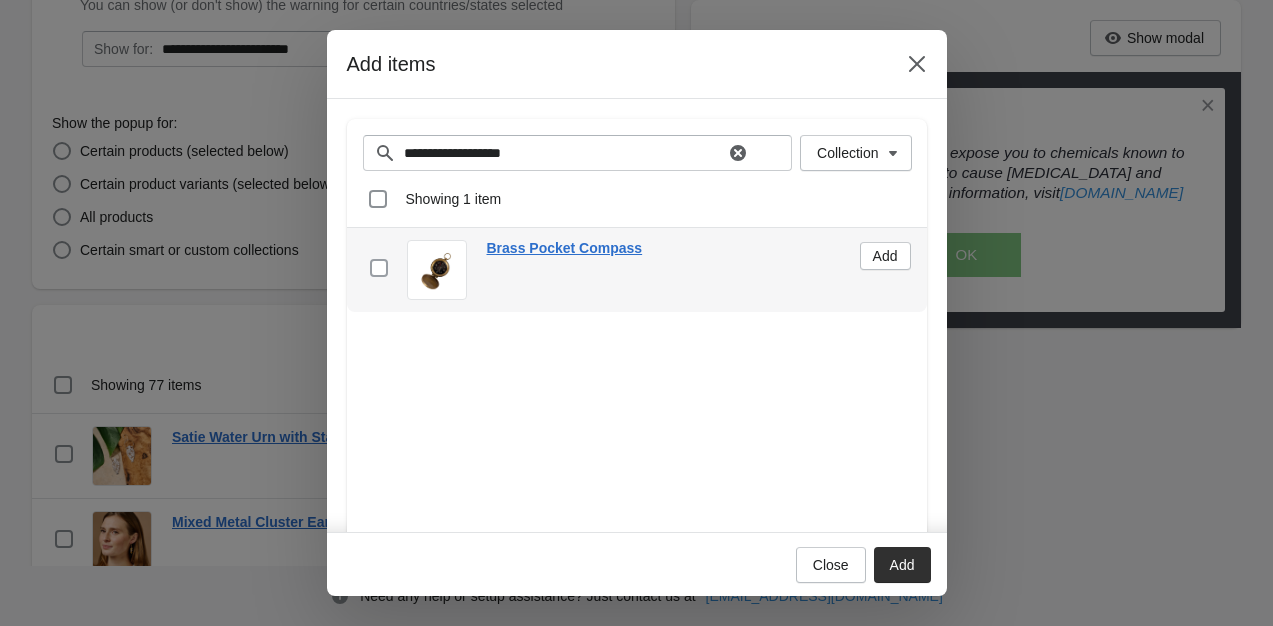 click at bounding box center (379, 268) 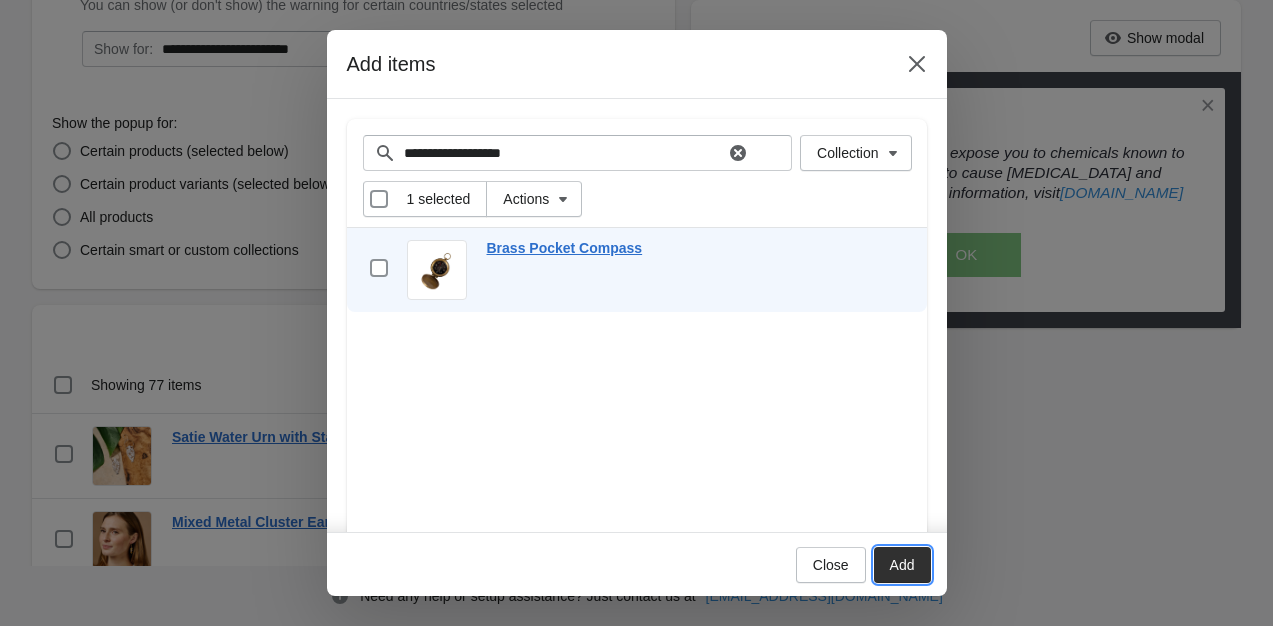 click on "Add" at bounding box center (902, 565) 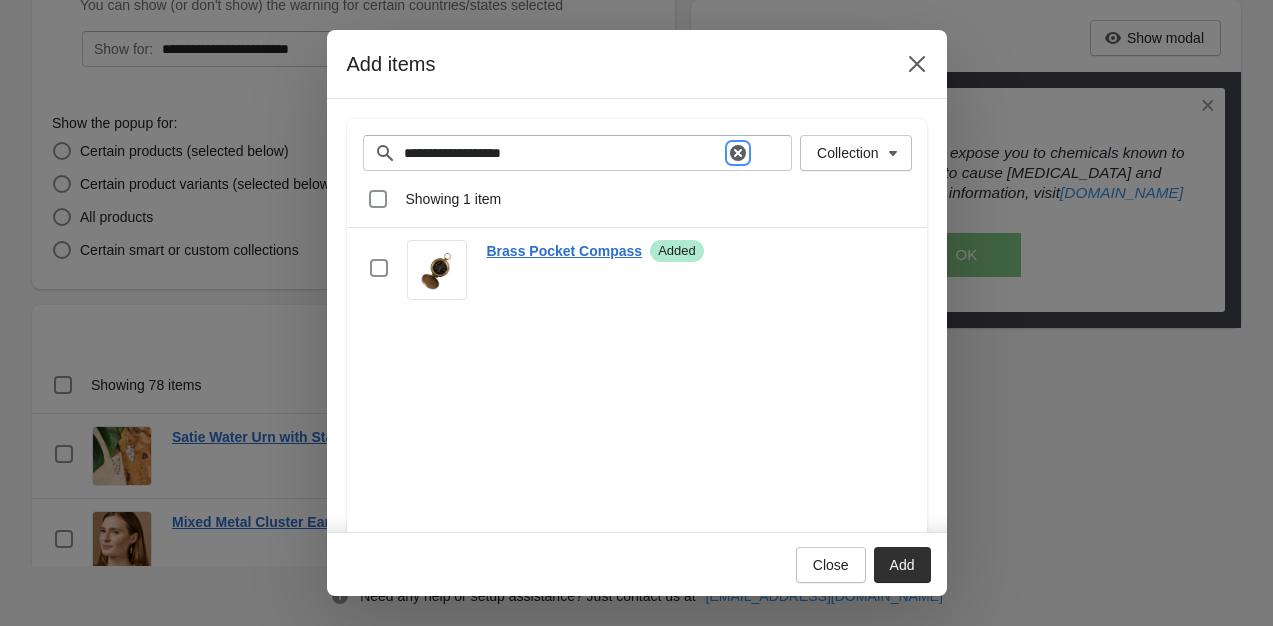 click 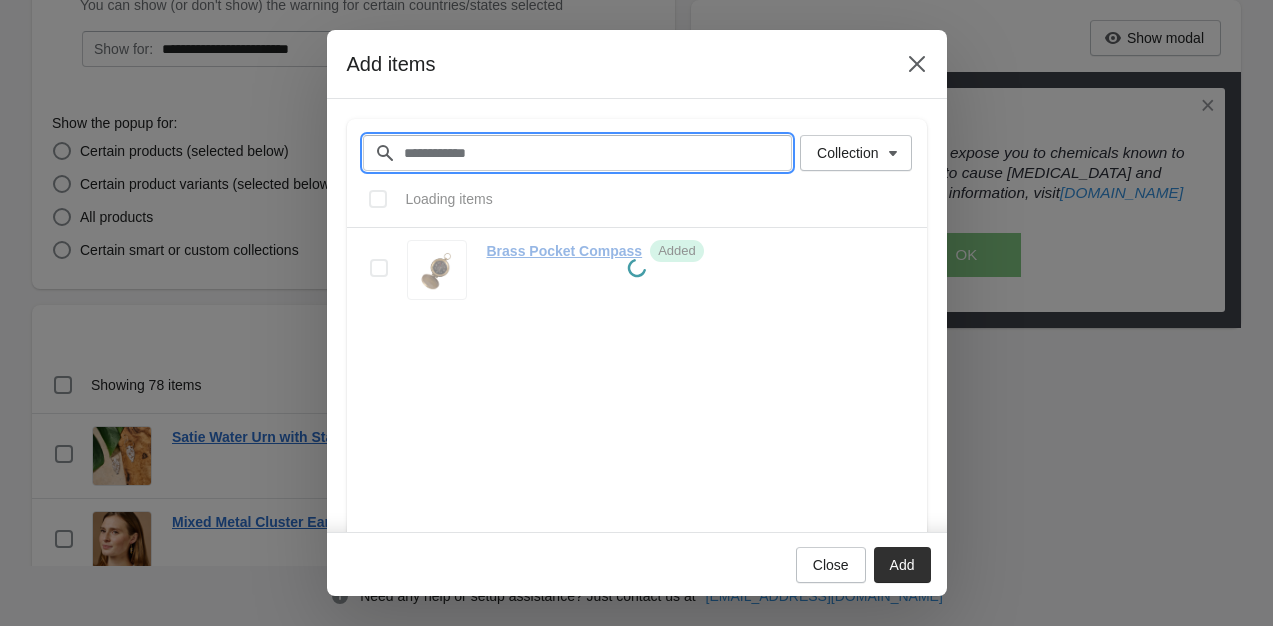 paste on "**********" 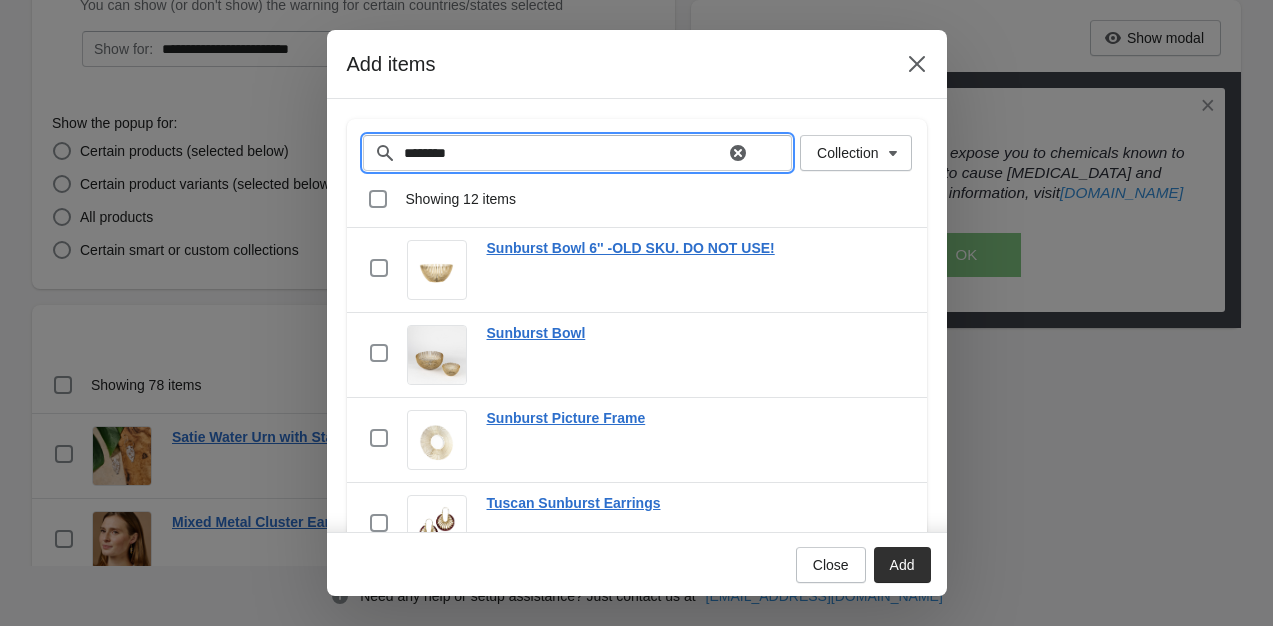 type on "********" 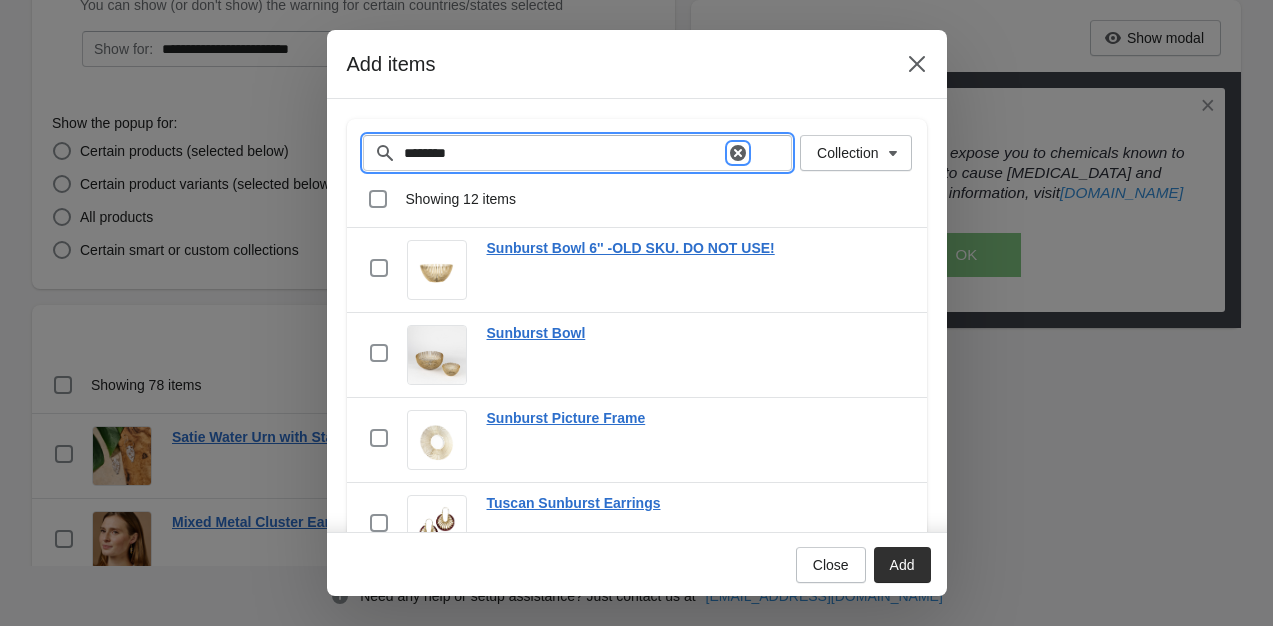 click 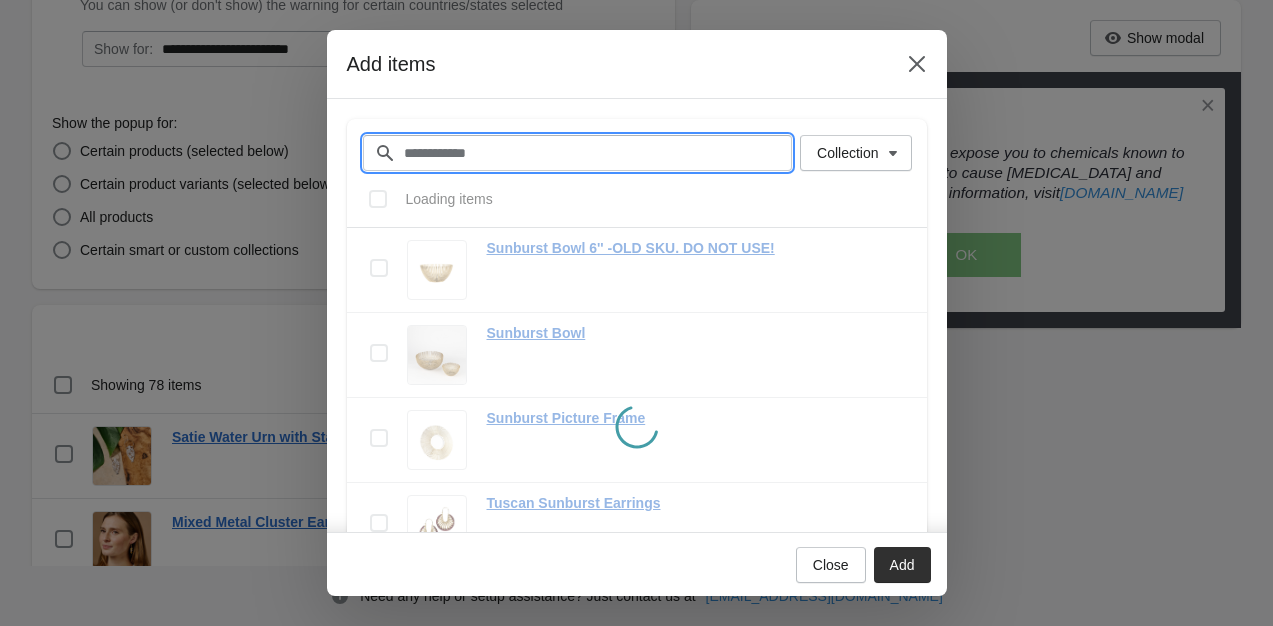 paste on "**********" 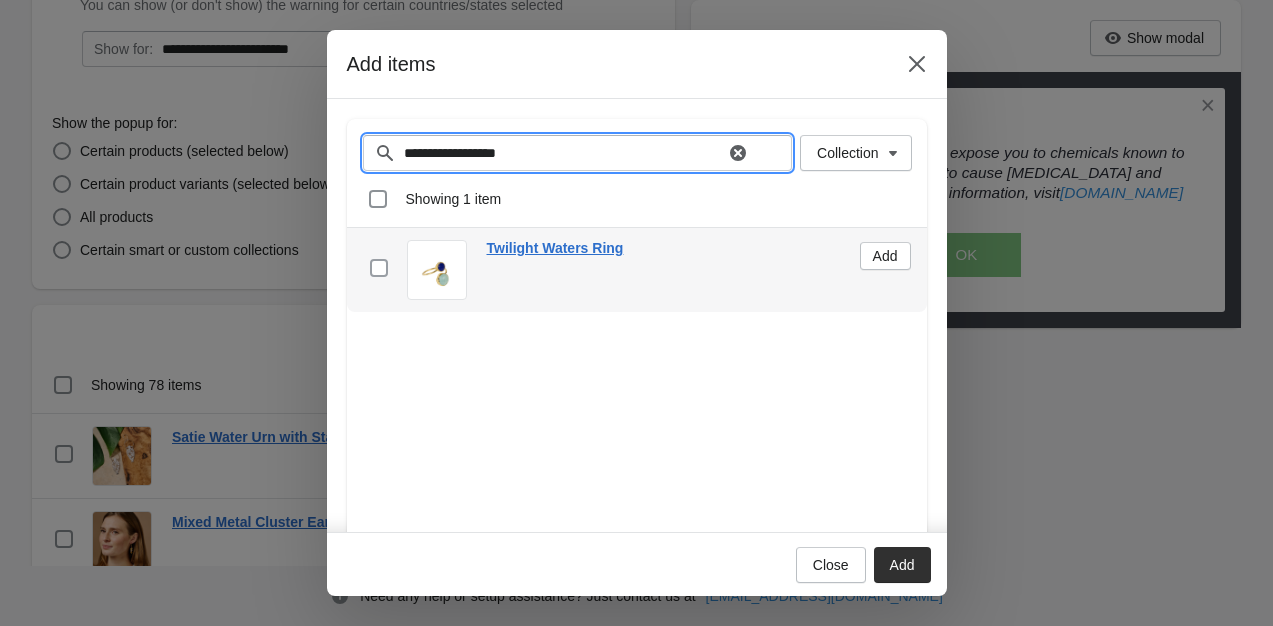type on "**********" 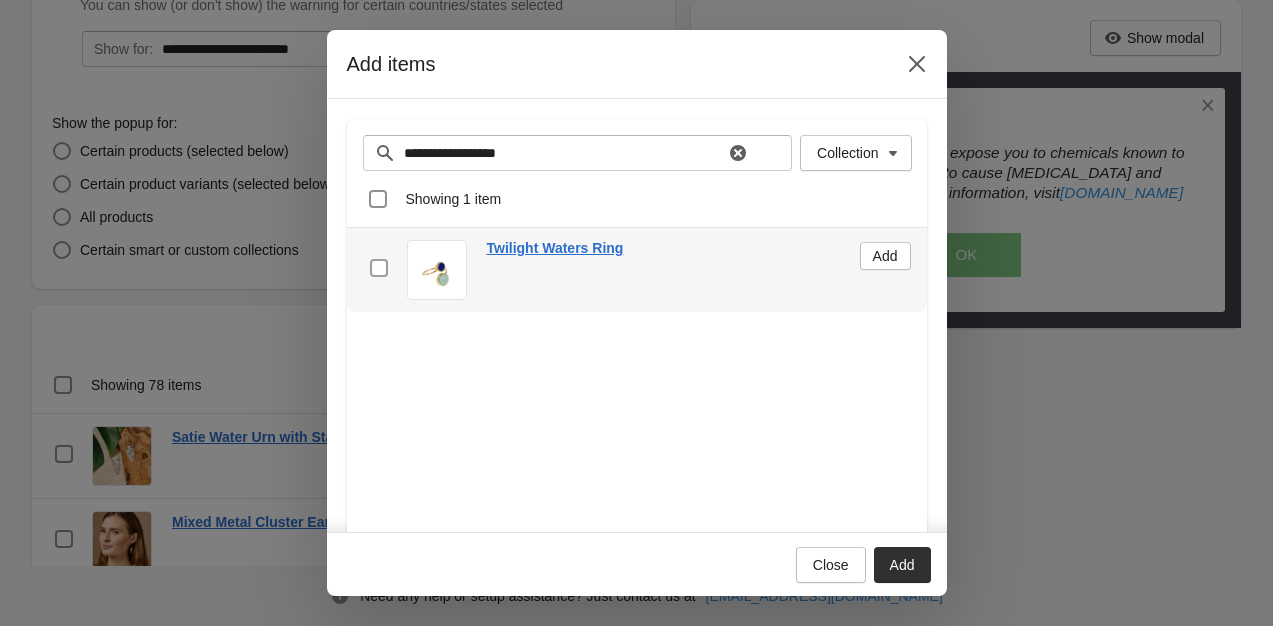 click at bounding box center (379, 268) 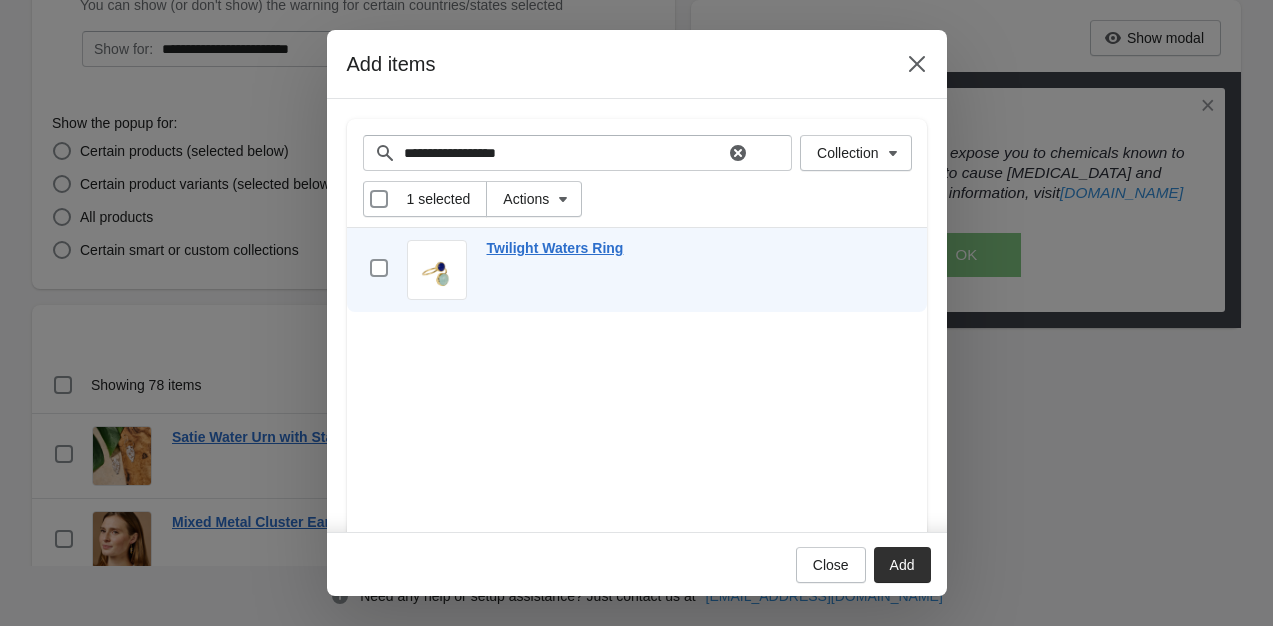 click on "Add" at bounding box center [902, 565] 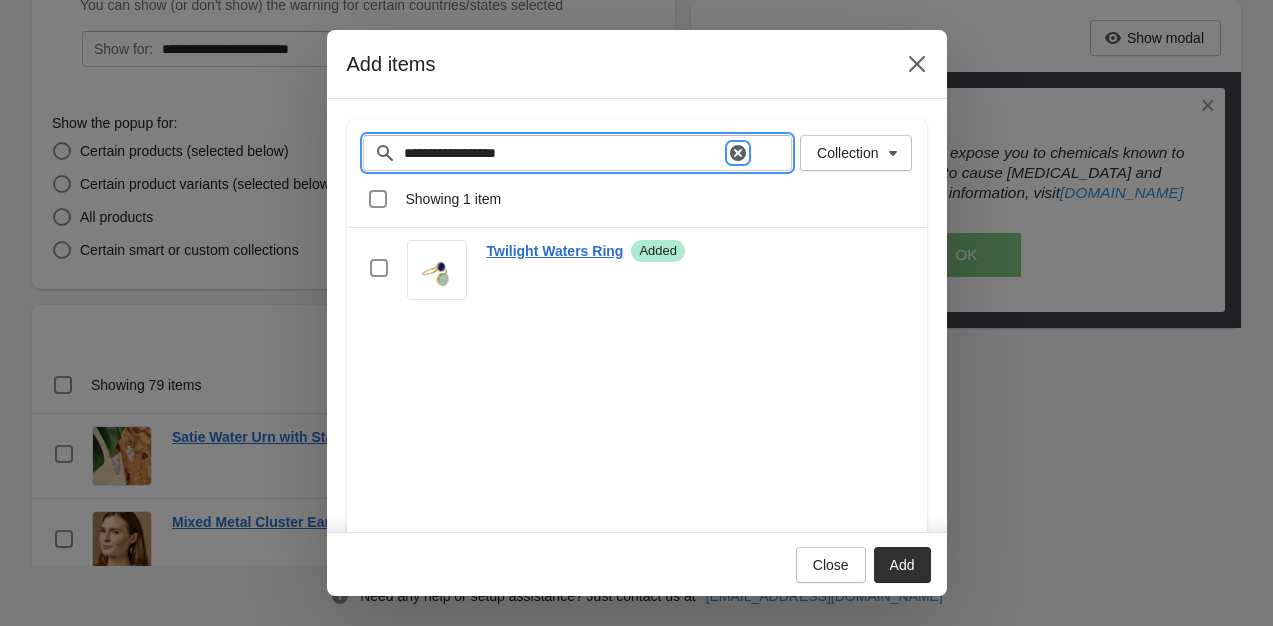 click 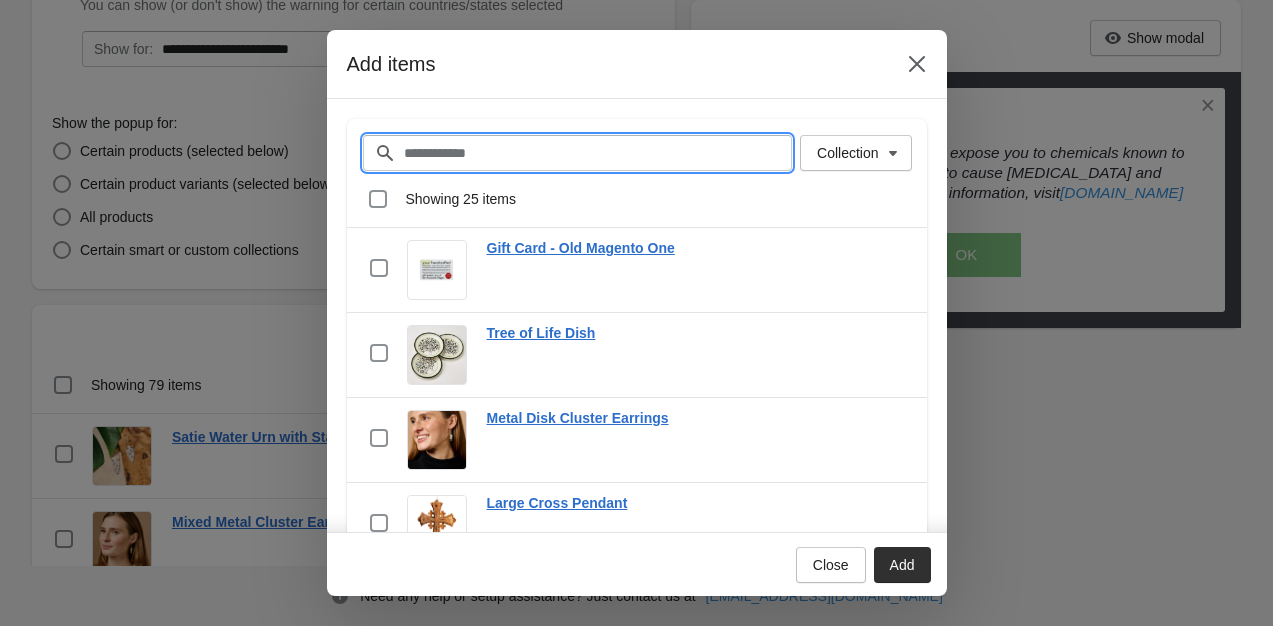 paste on "**********" 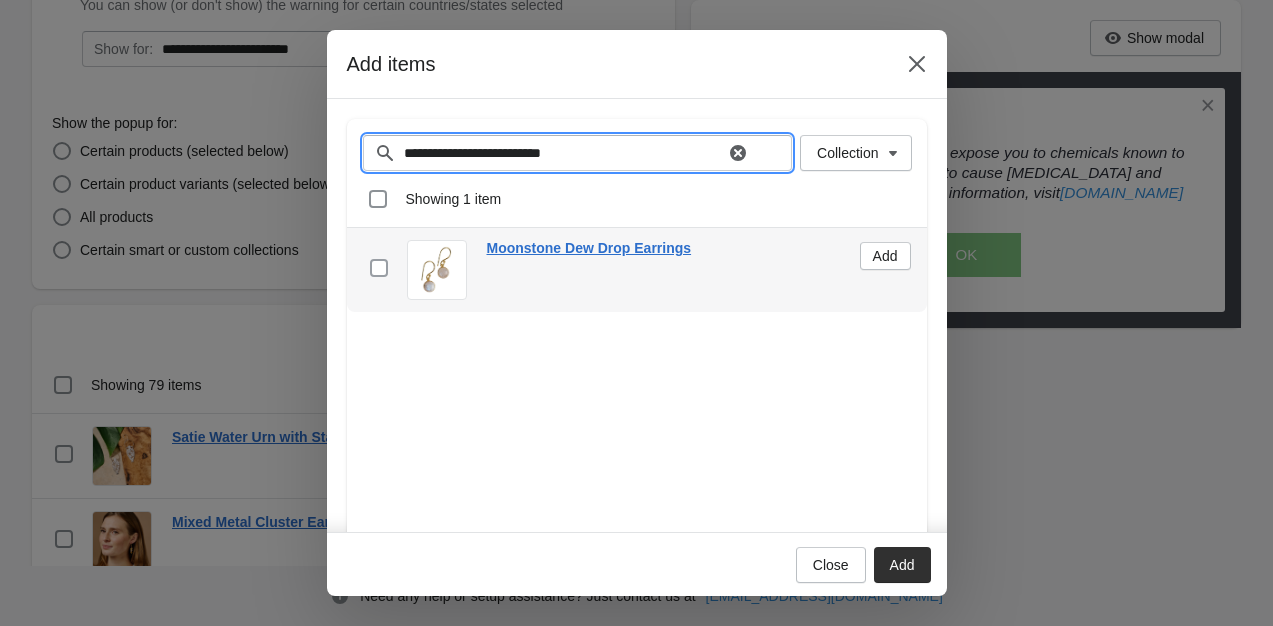 type on "**********" 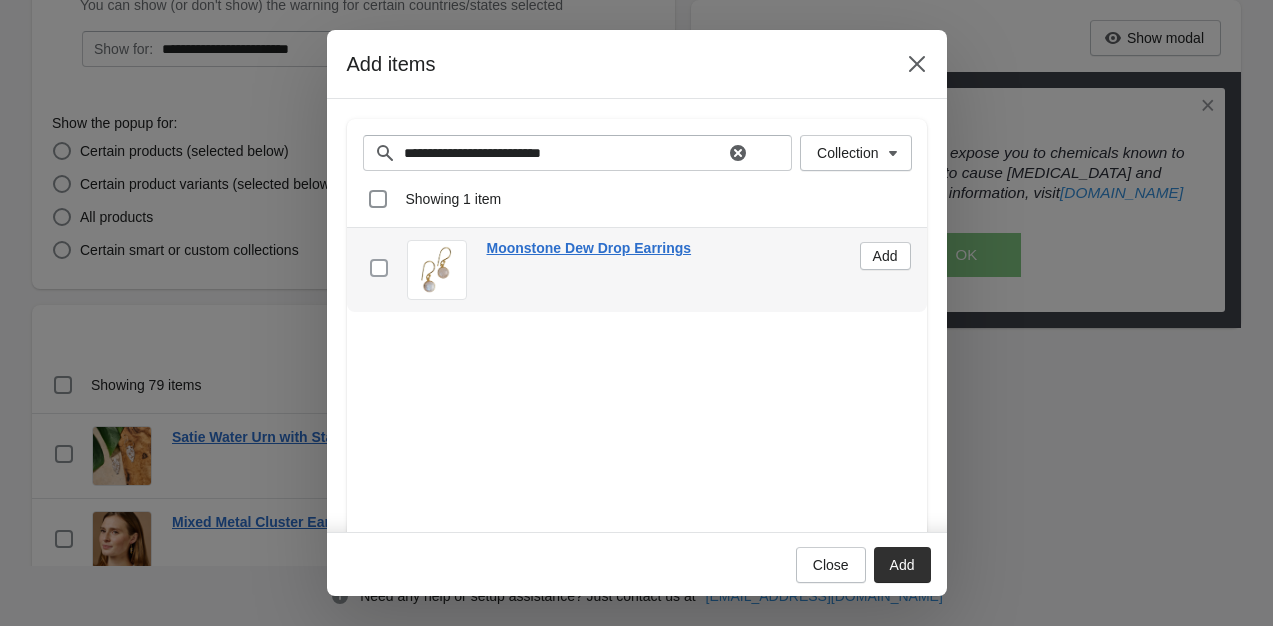 click at bounding box center (379, 268) 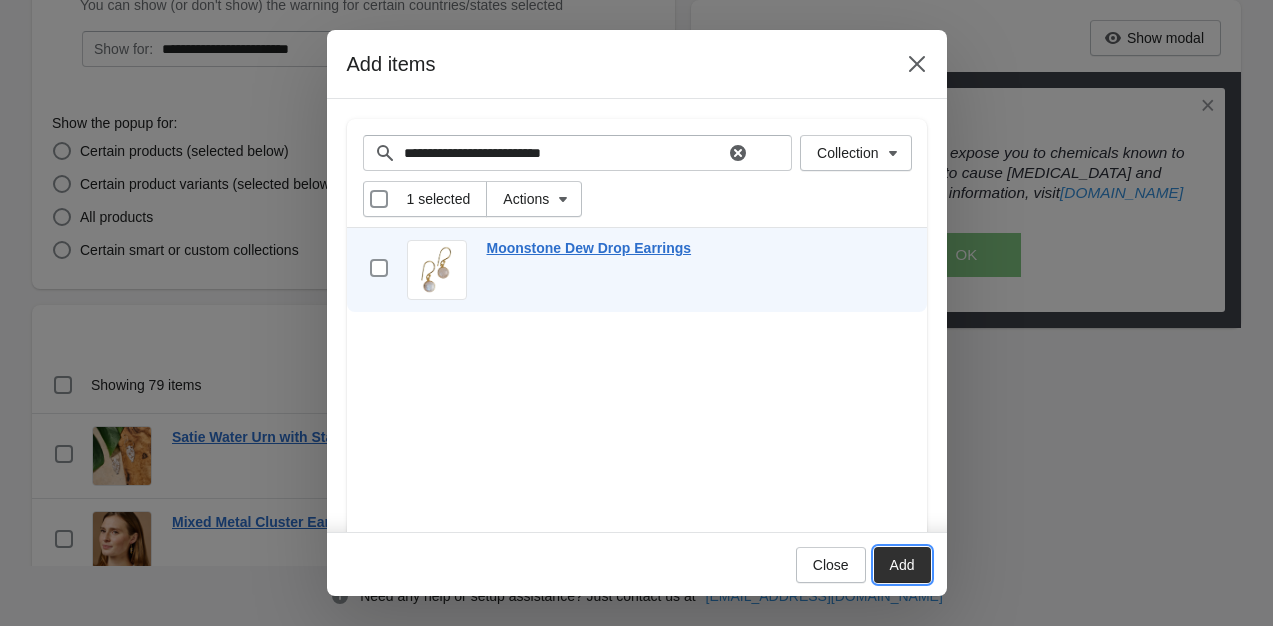 click on "Add" at bounding box center (902, 565) 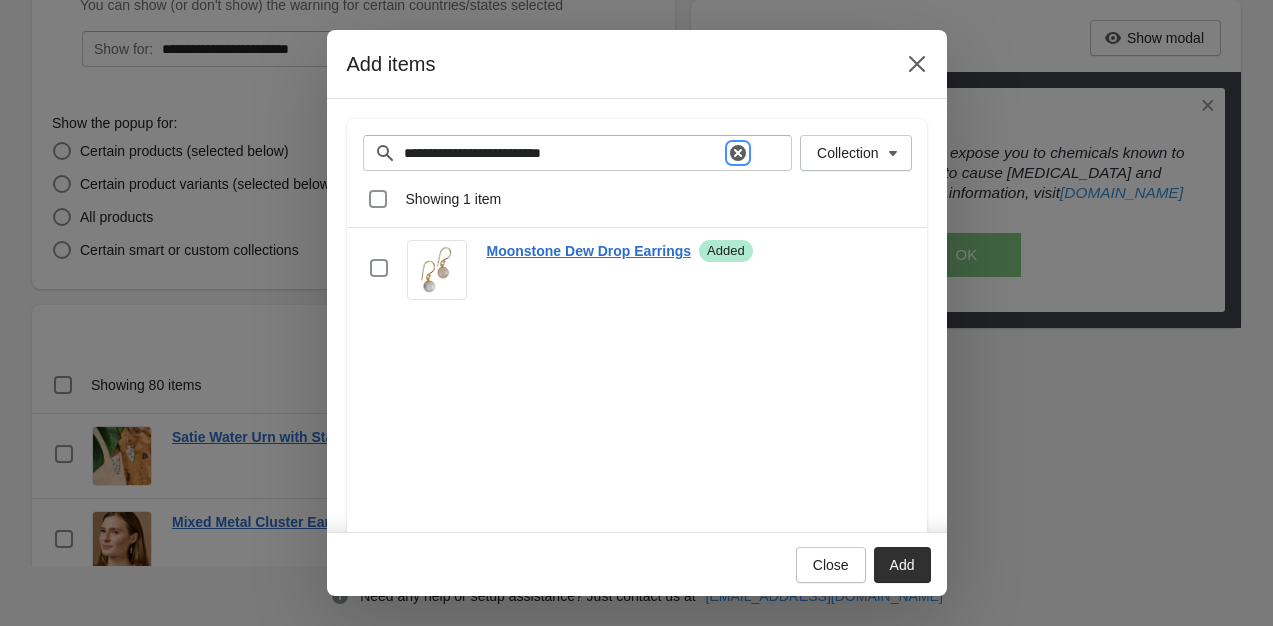 click 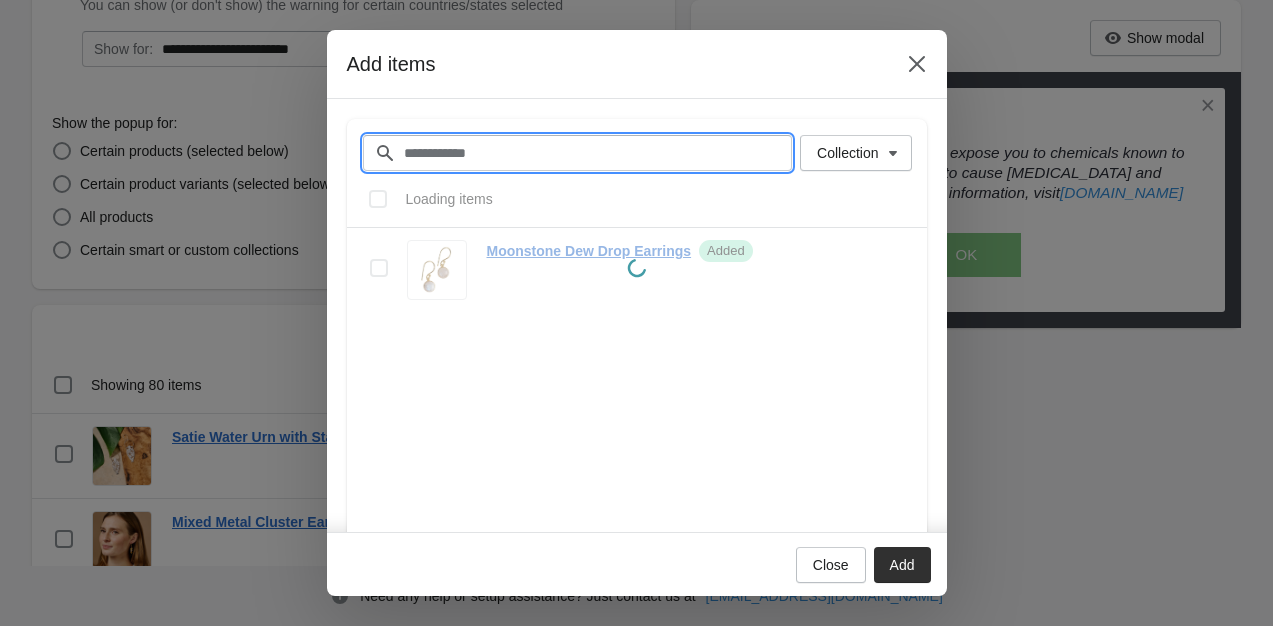 paste on "**********" 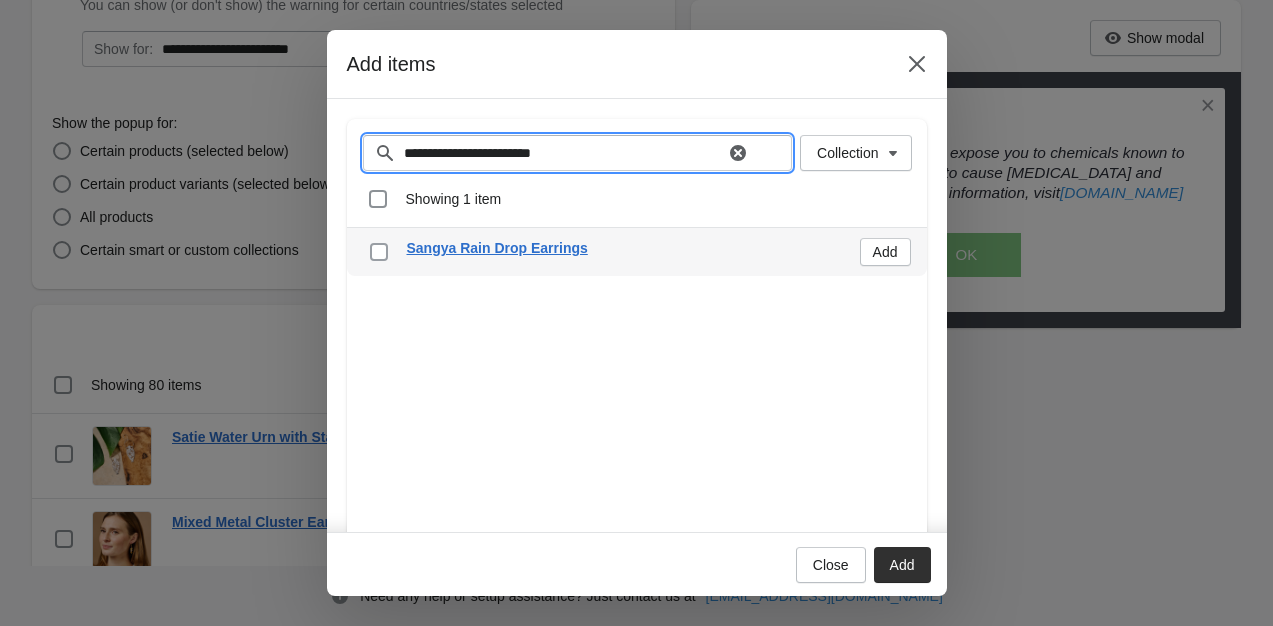 type on "**********" 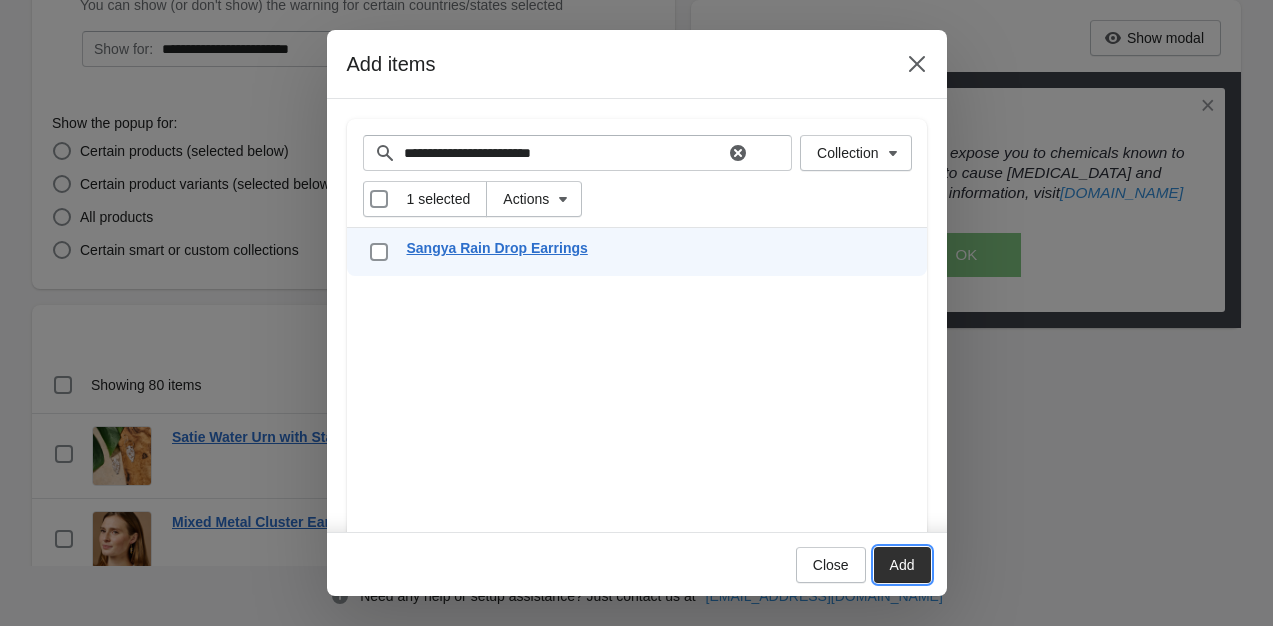 click on "Add" at bounding box center (902, 565) 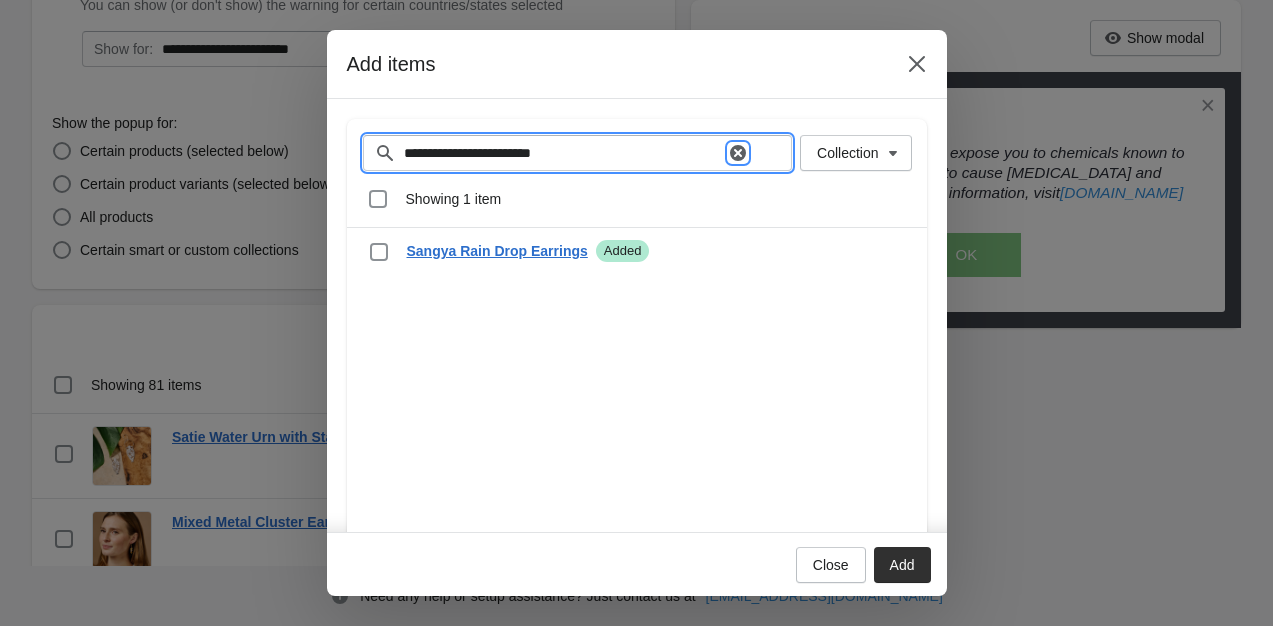 click 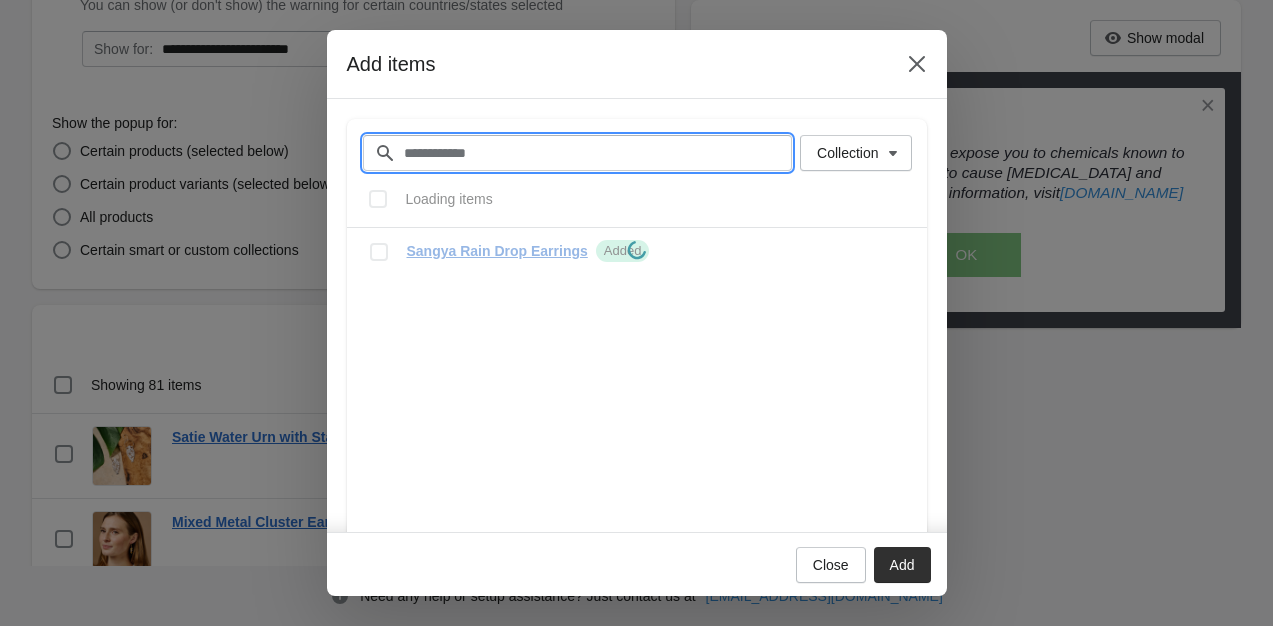paste on "**********" 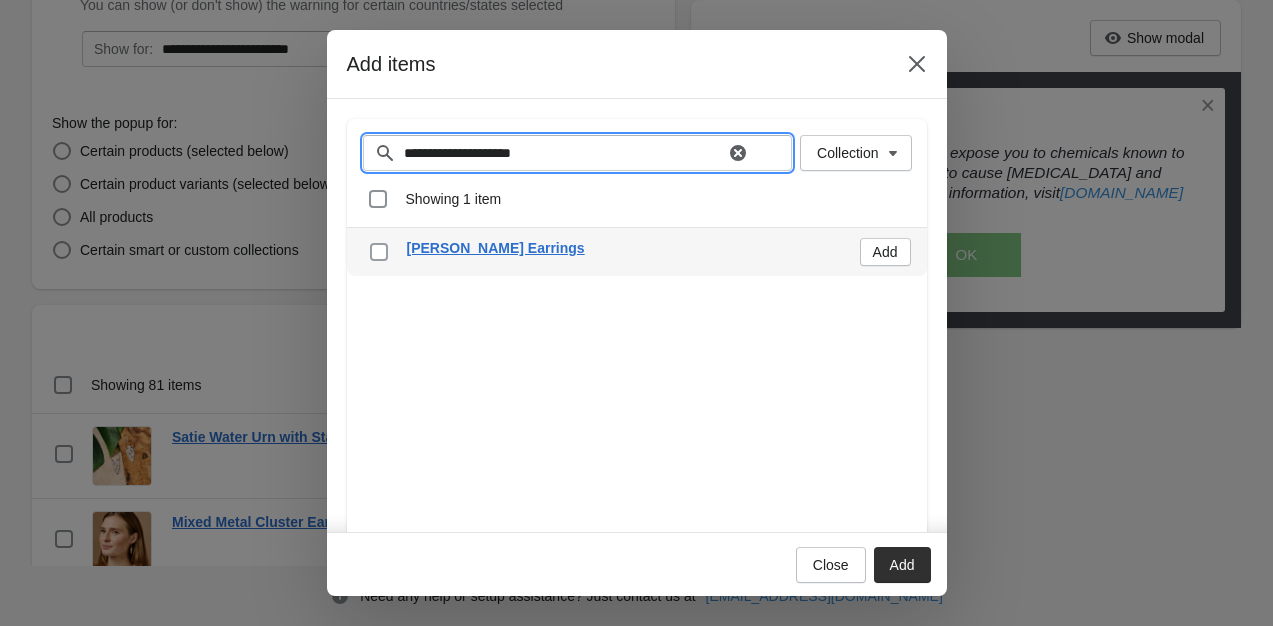type on "**********" 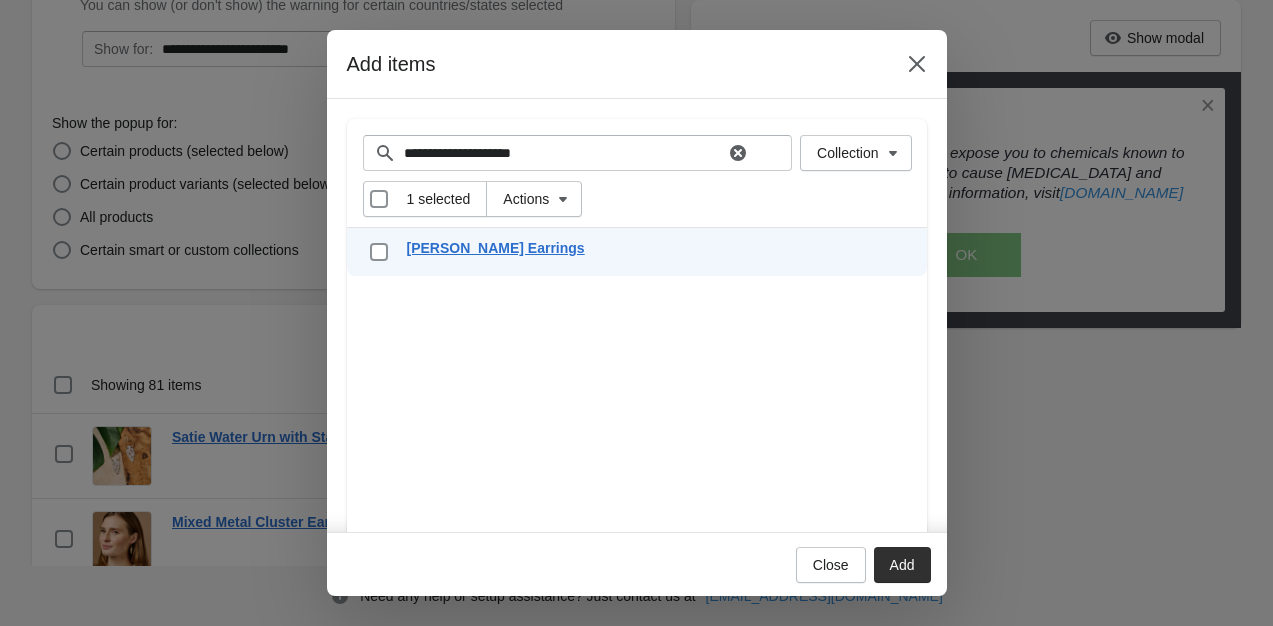 click on "Add" at bounding box center (902, 565) 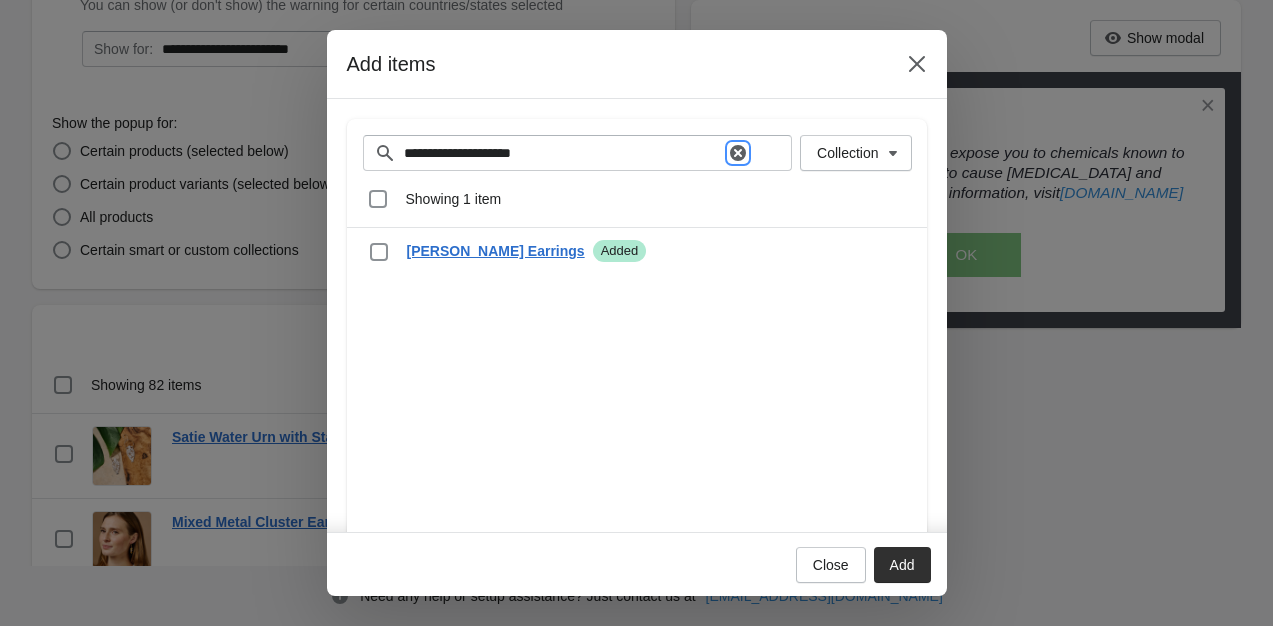 click 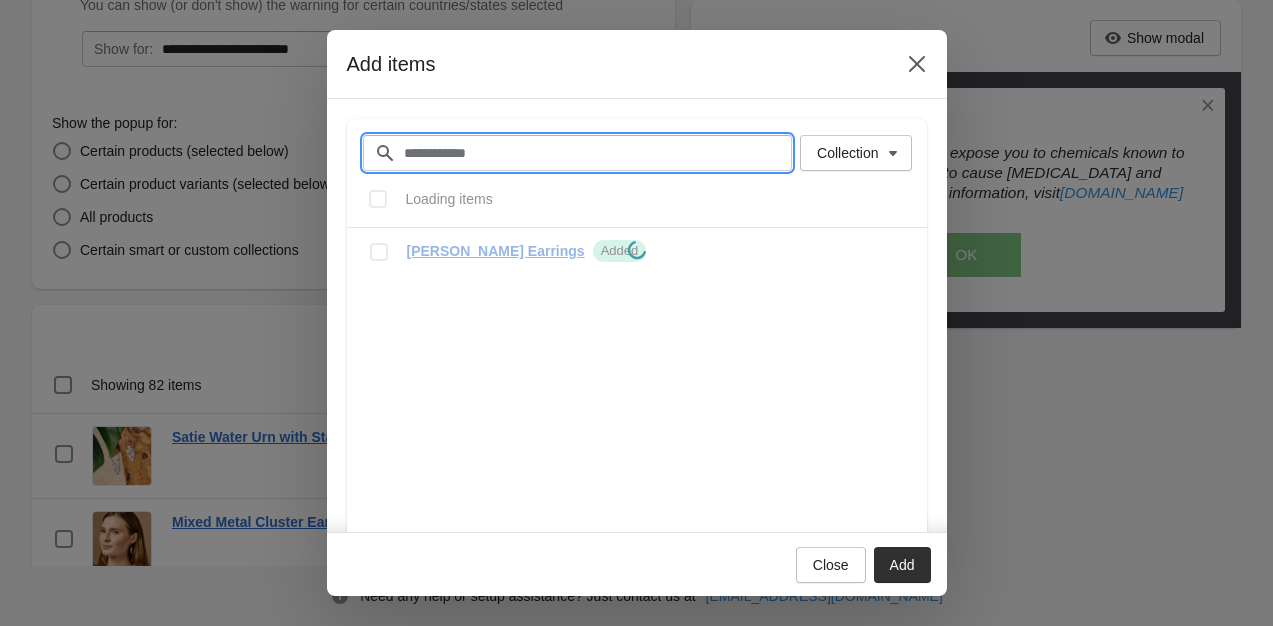 paste on "**********" 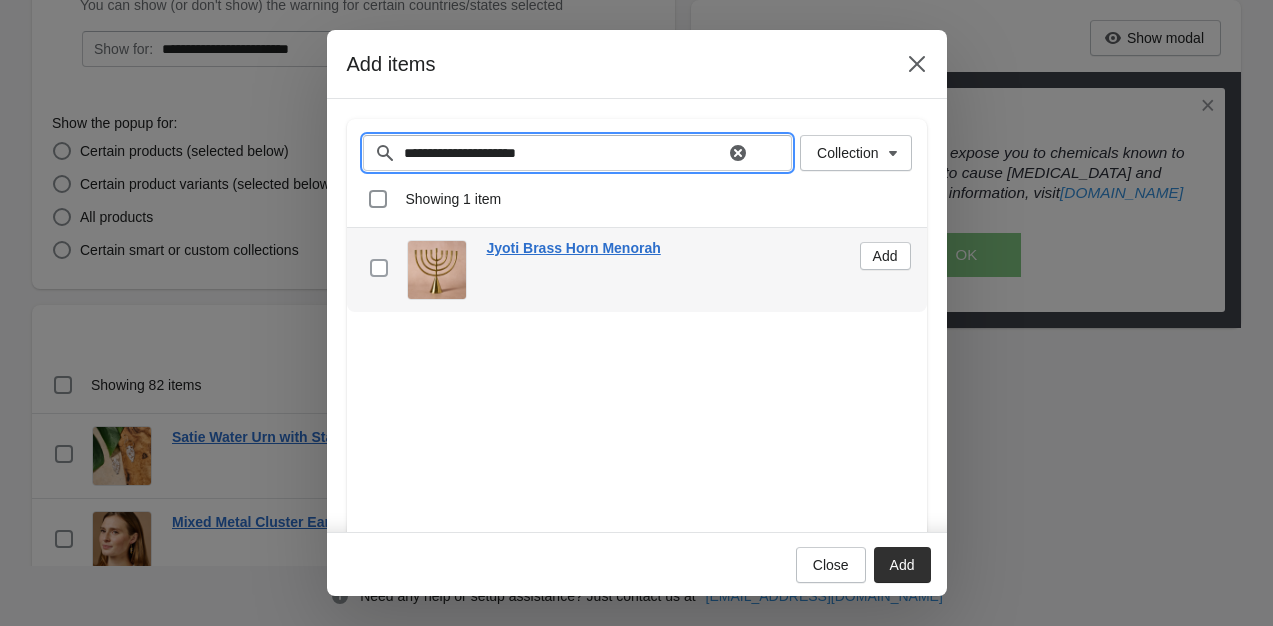 type on "**********" 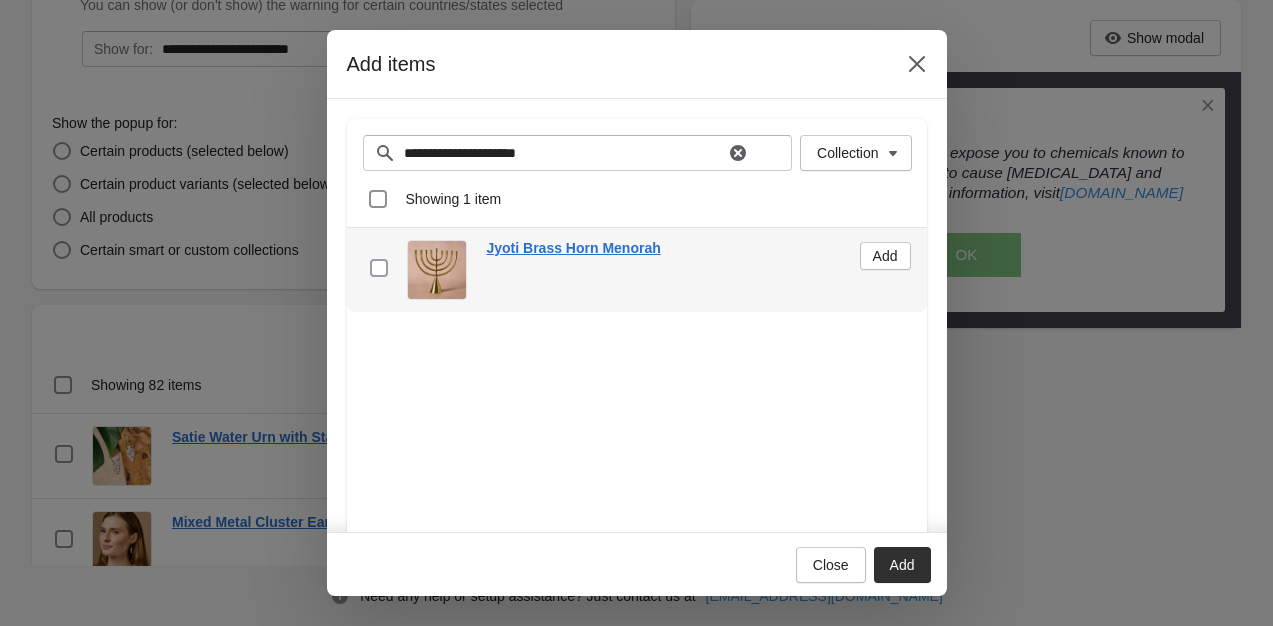 click at bounding box center (379, 268) 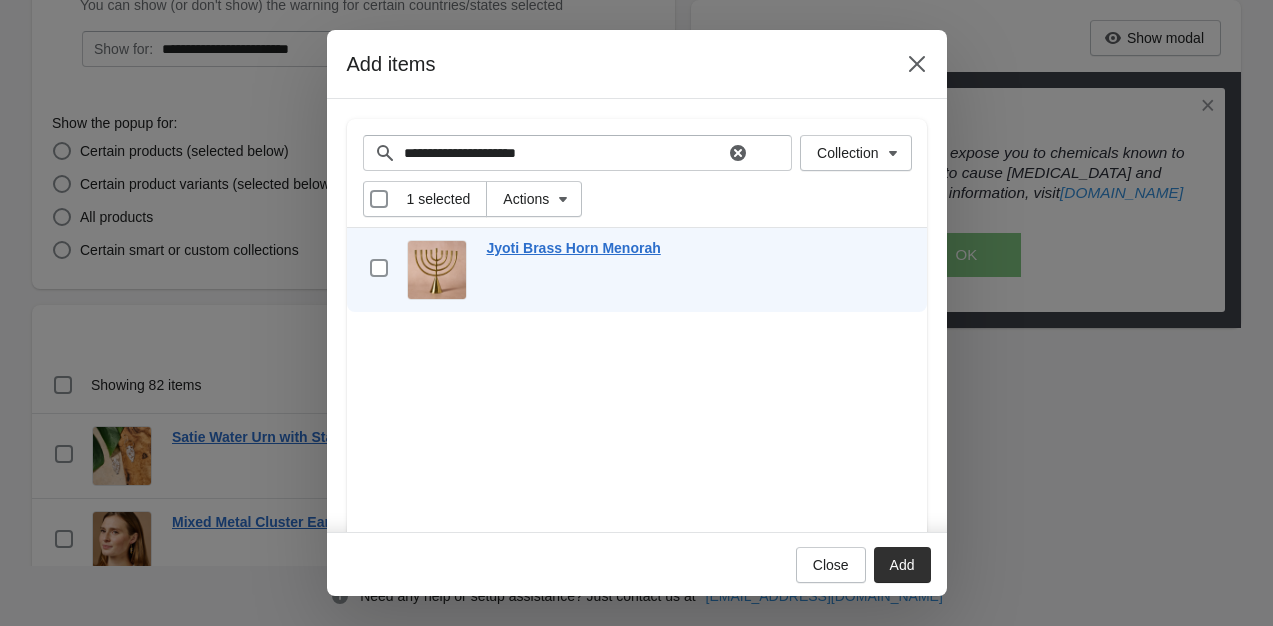 click on "Add" at bounding box center [902, 565] 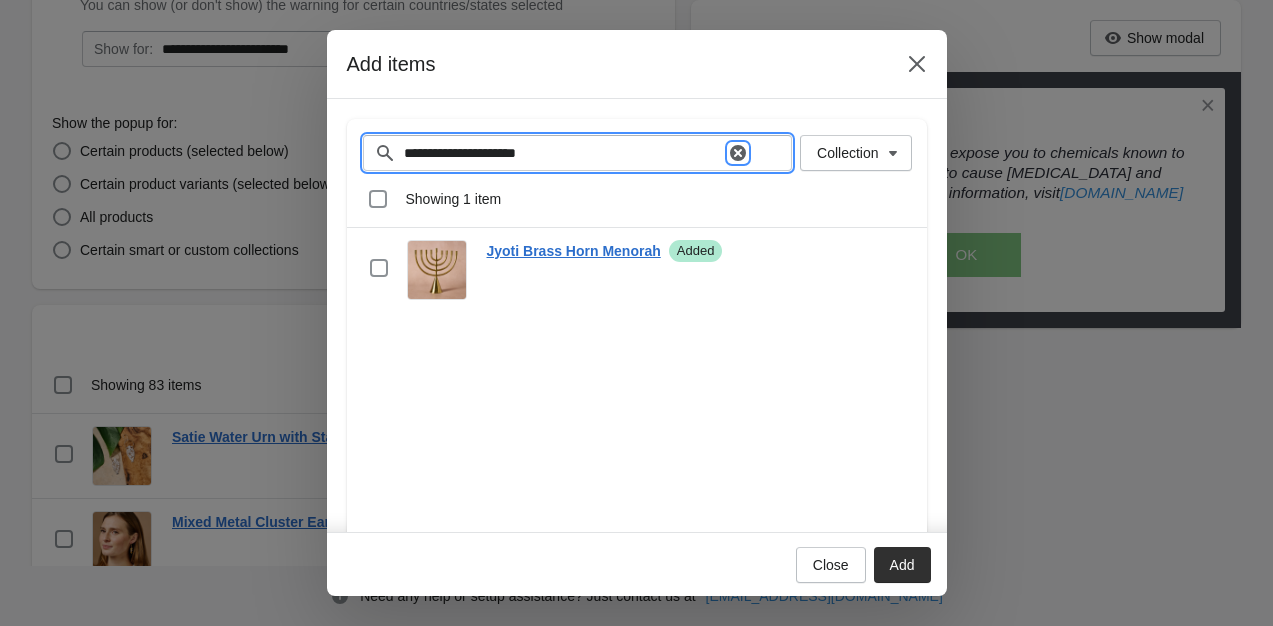 click 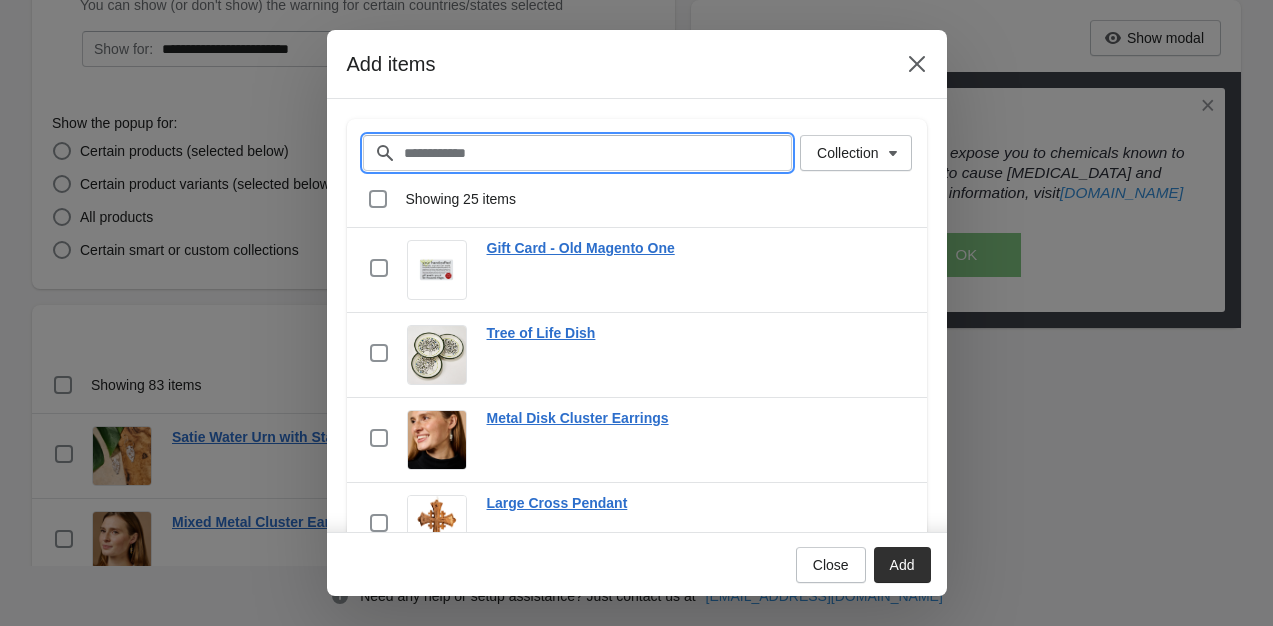 paste on "**********" 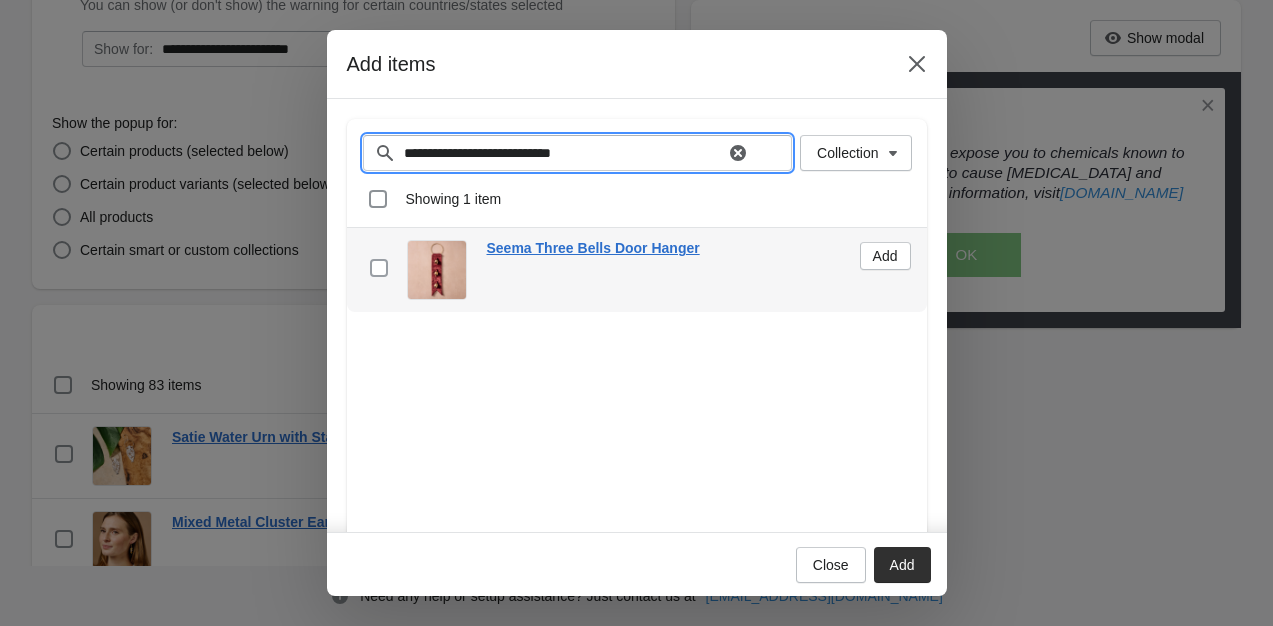 type on "**********" 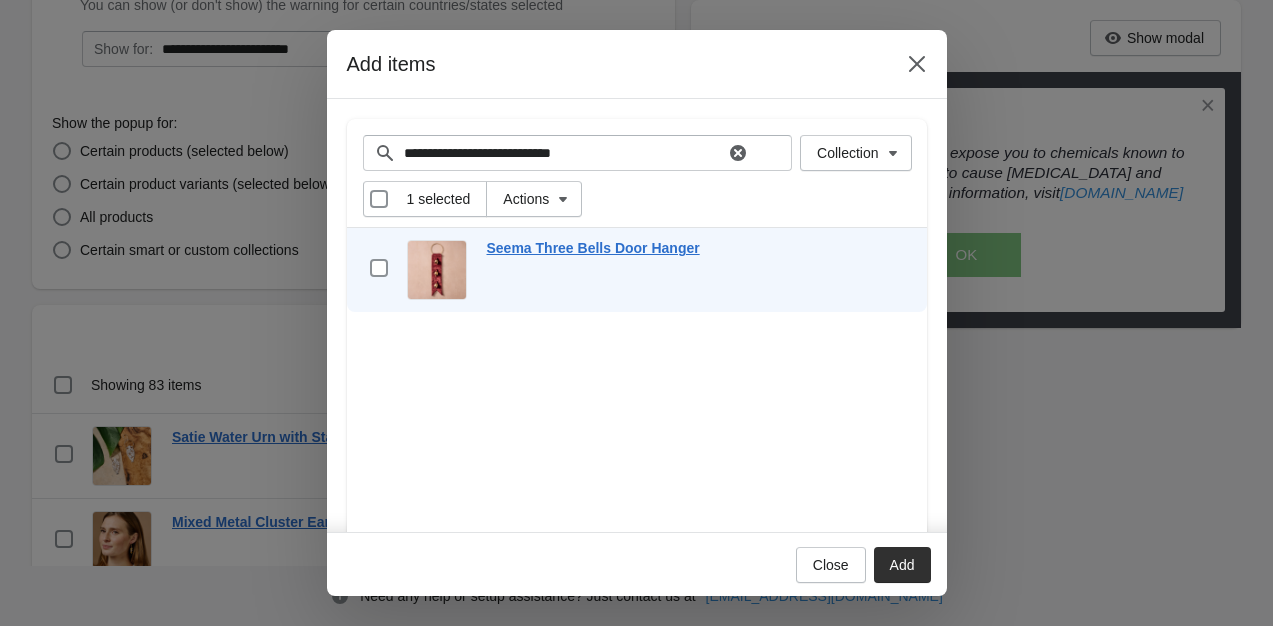click on "Add" at bounding box center (902, 565) 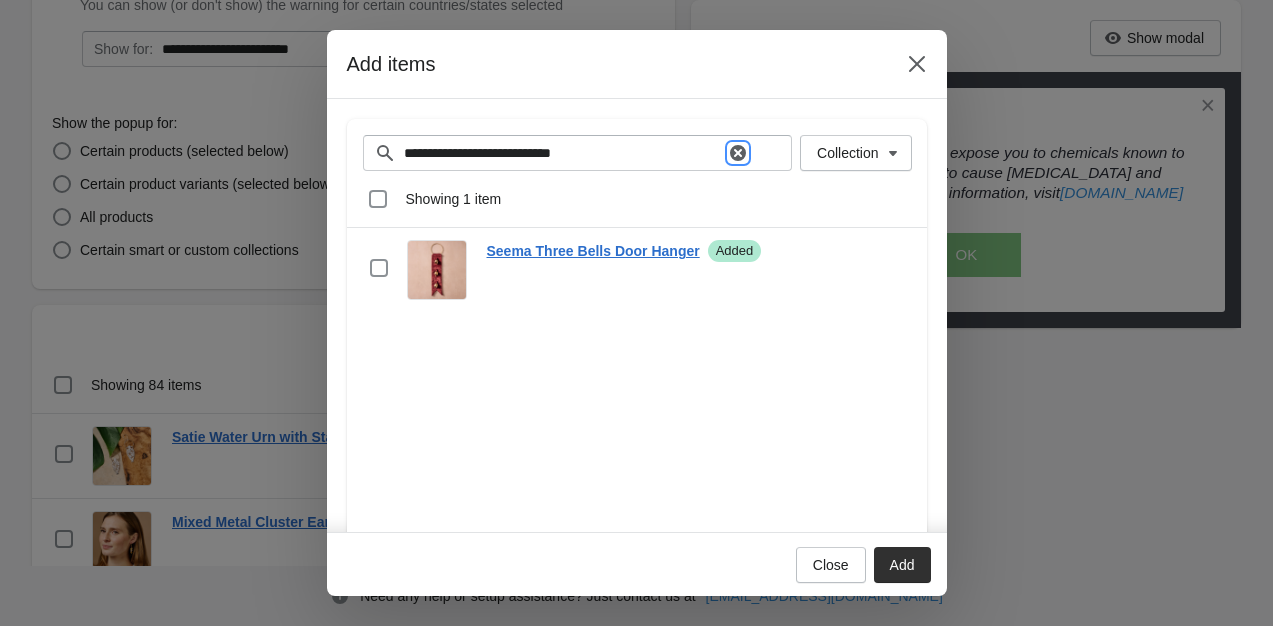 click 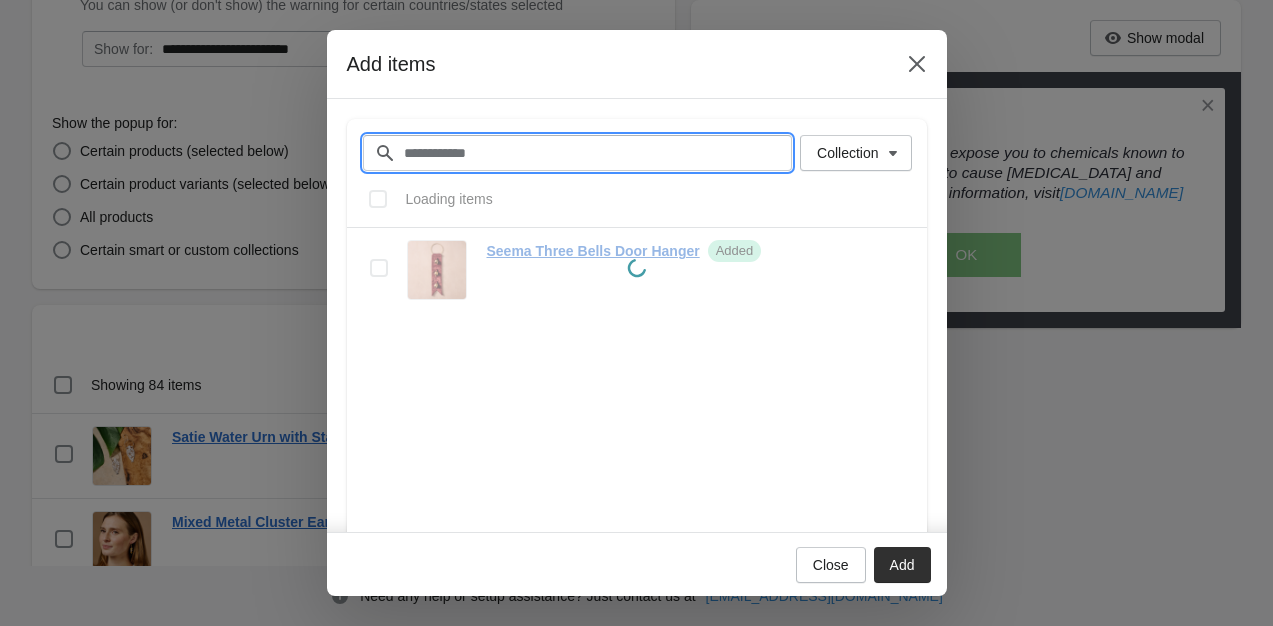 paste on "**********" 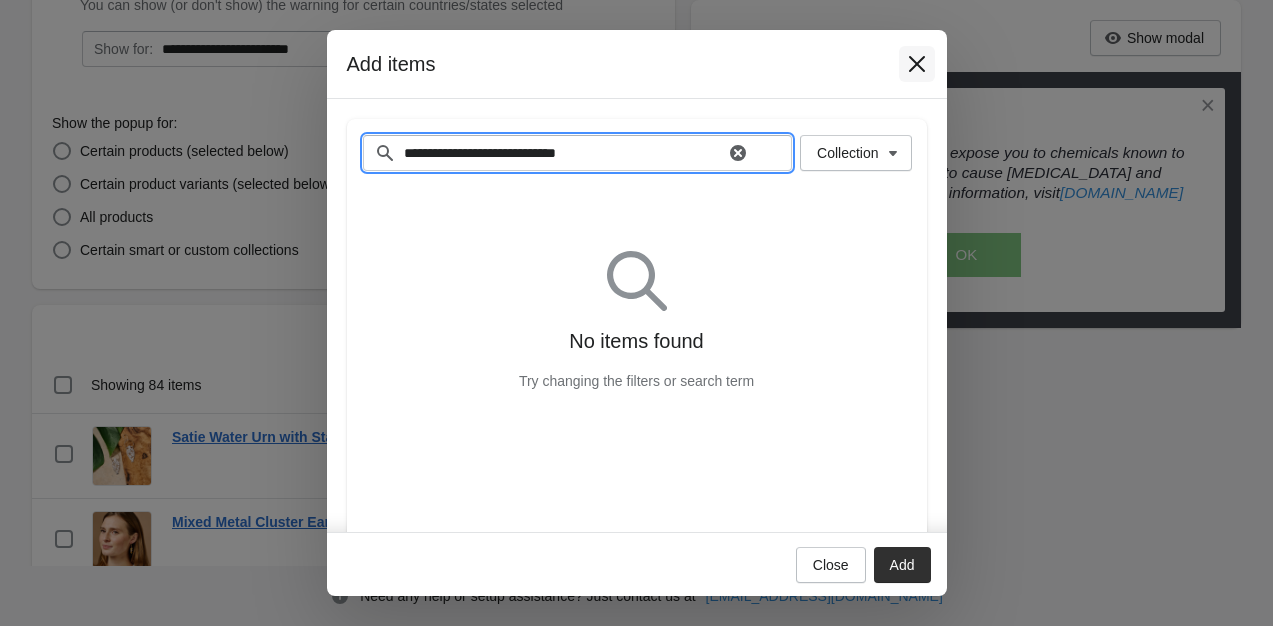 type on "**********" 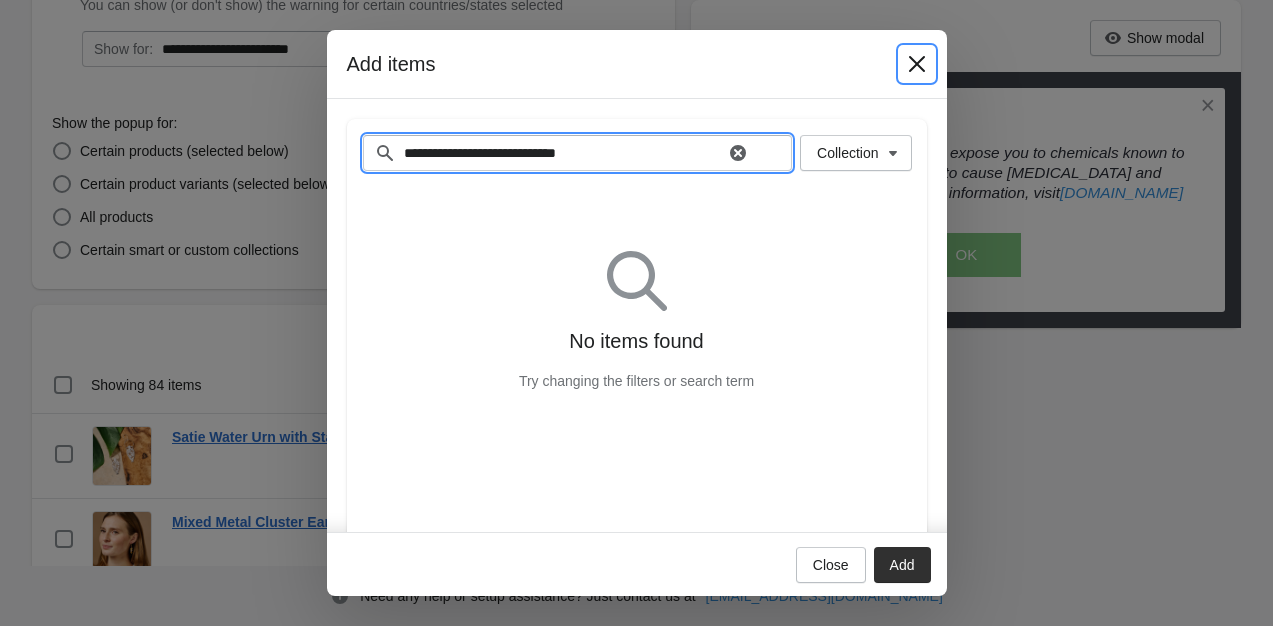 click 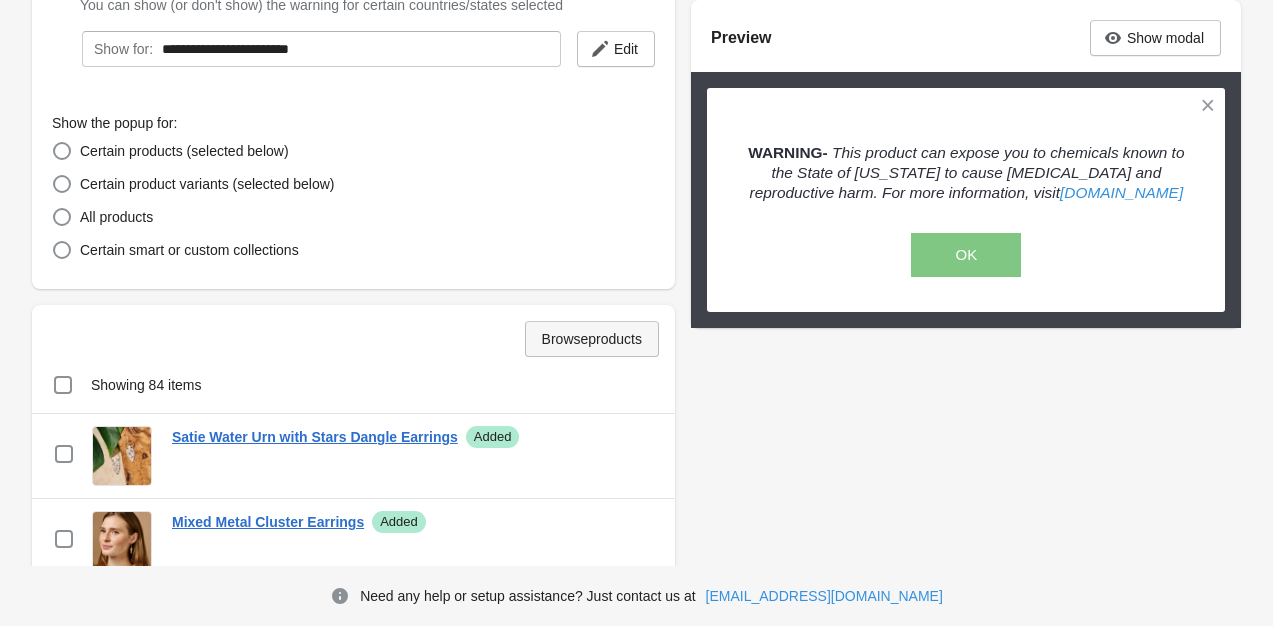 click on "Browse  products" at bounding box center [592, 339] 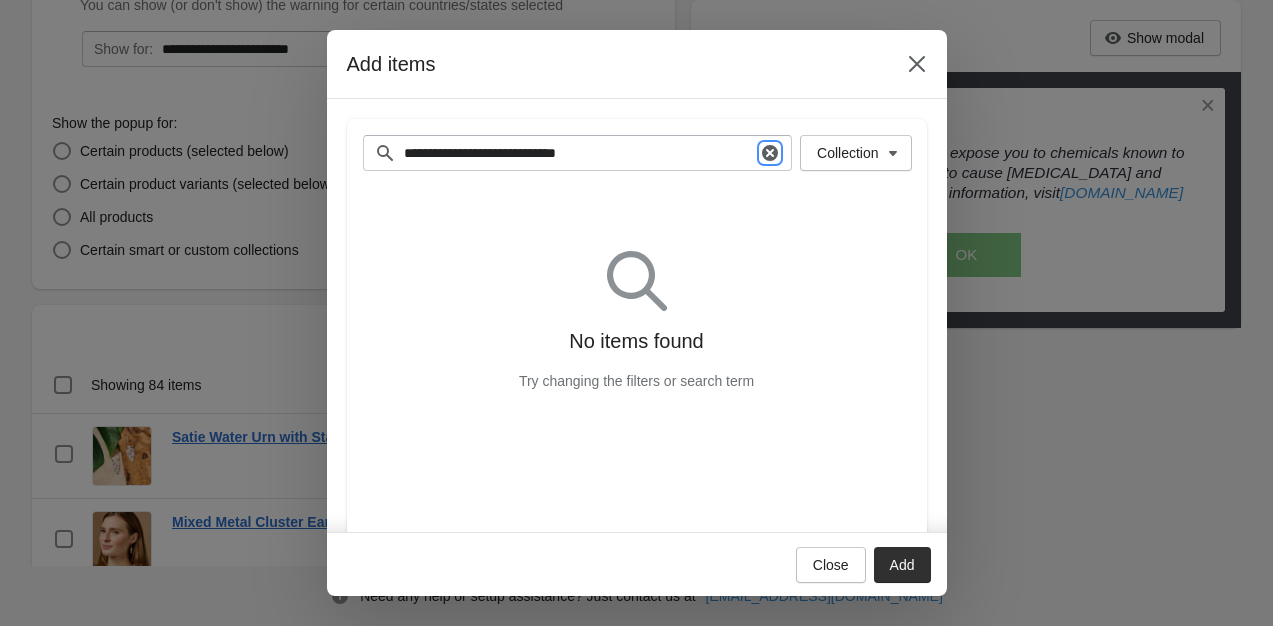 click 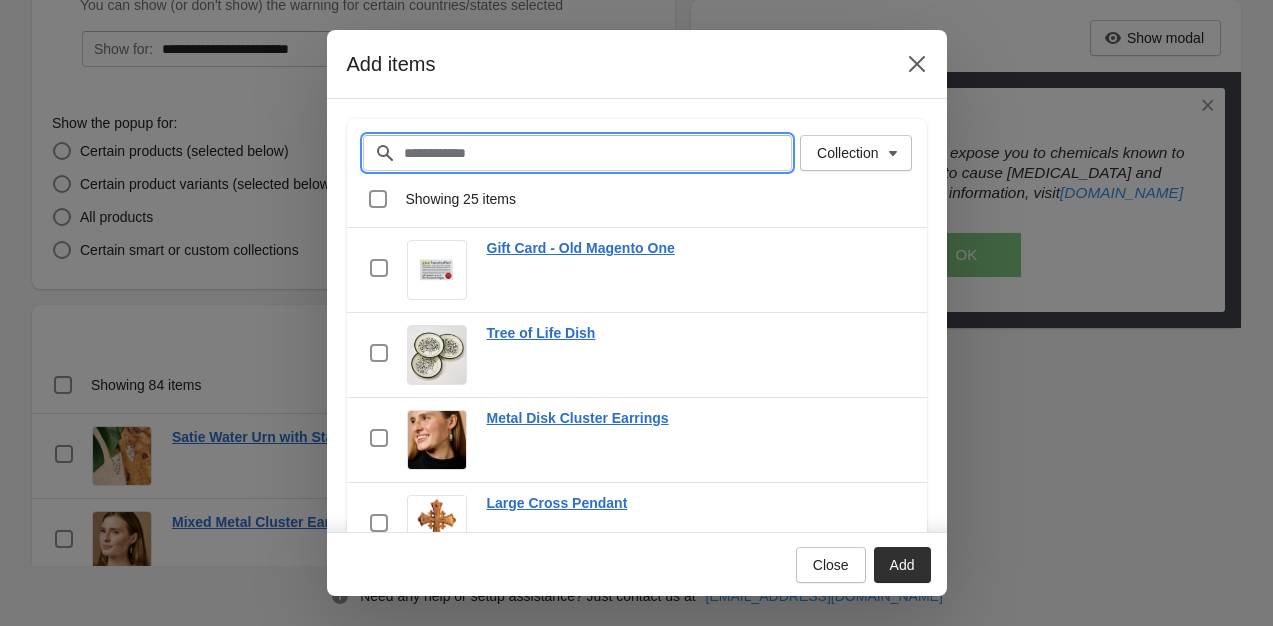 click on "Filter items" at bounding box center [598, 153] 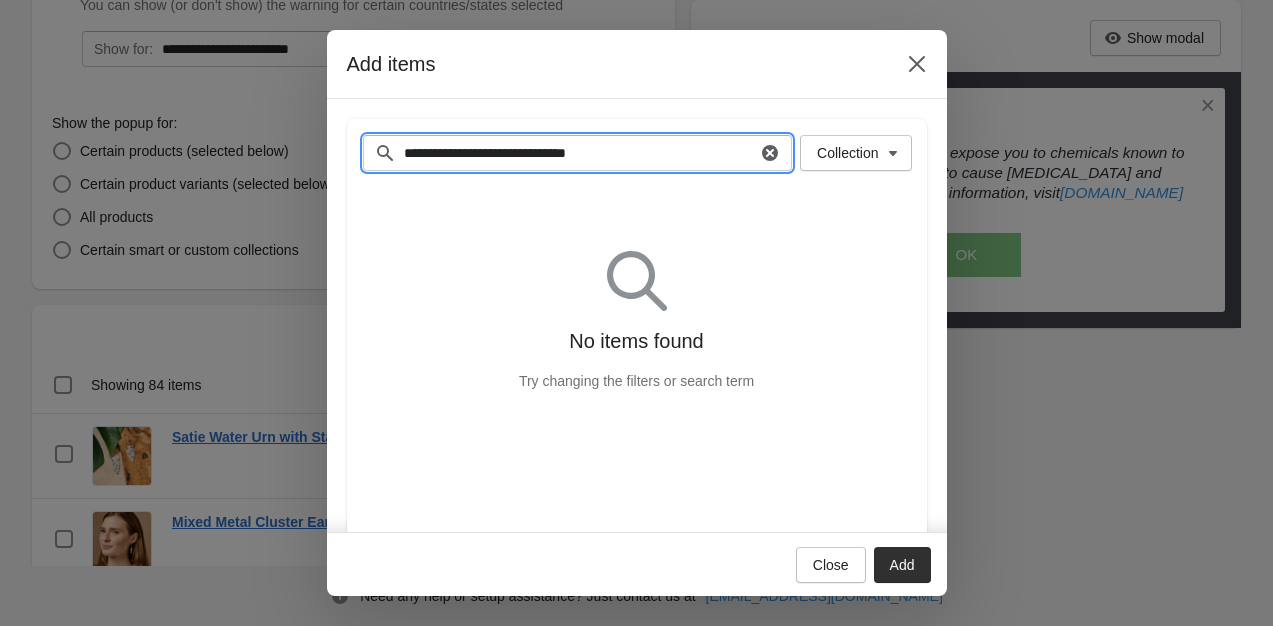 type on "**********" 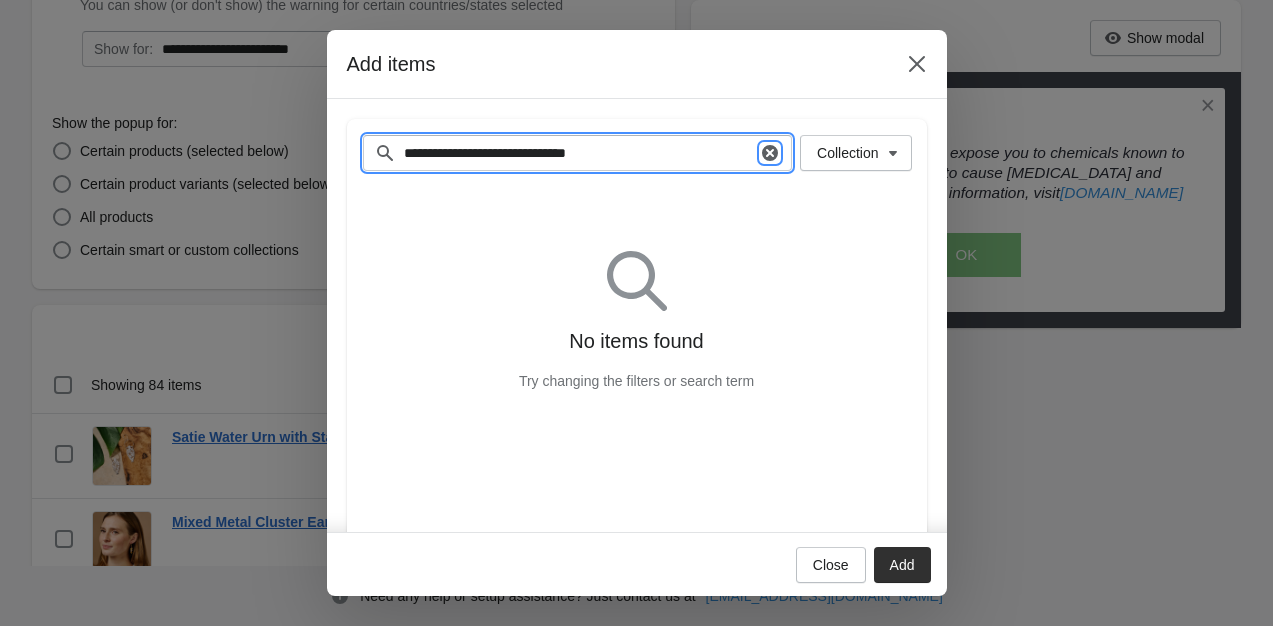 click 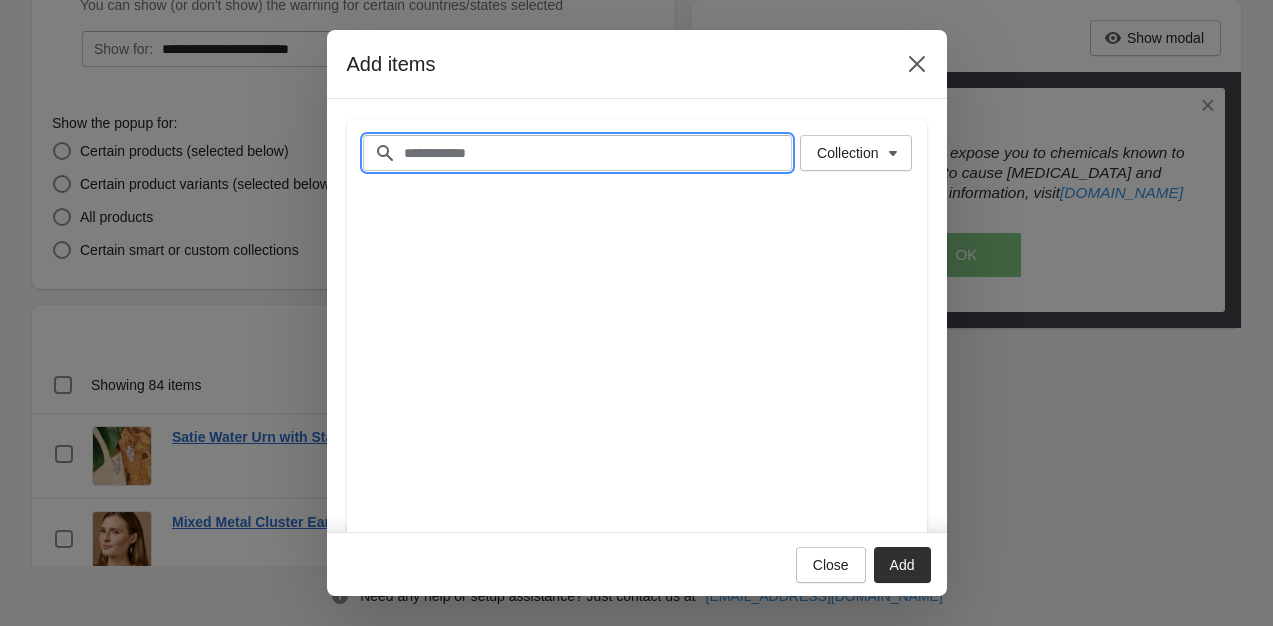 paste on "**********" 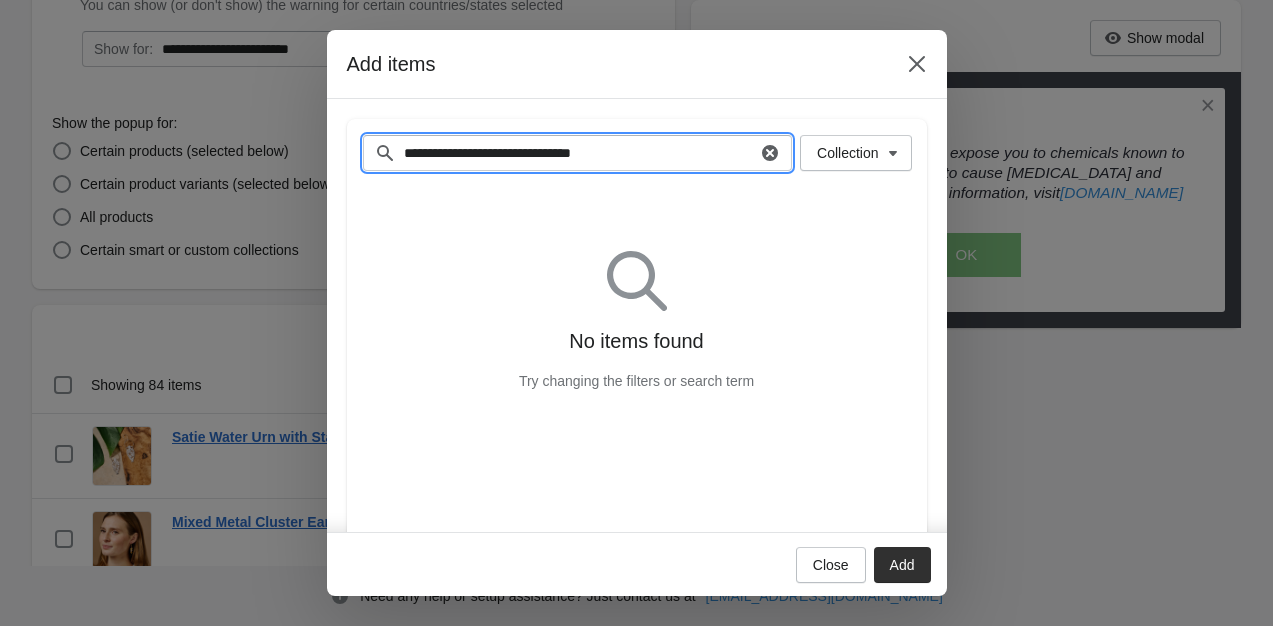 type on "**********" 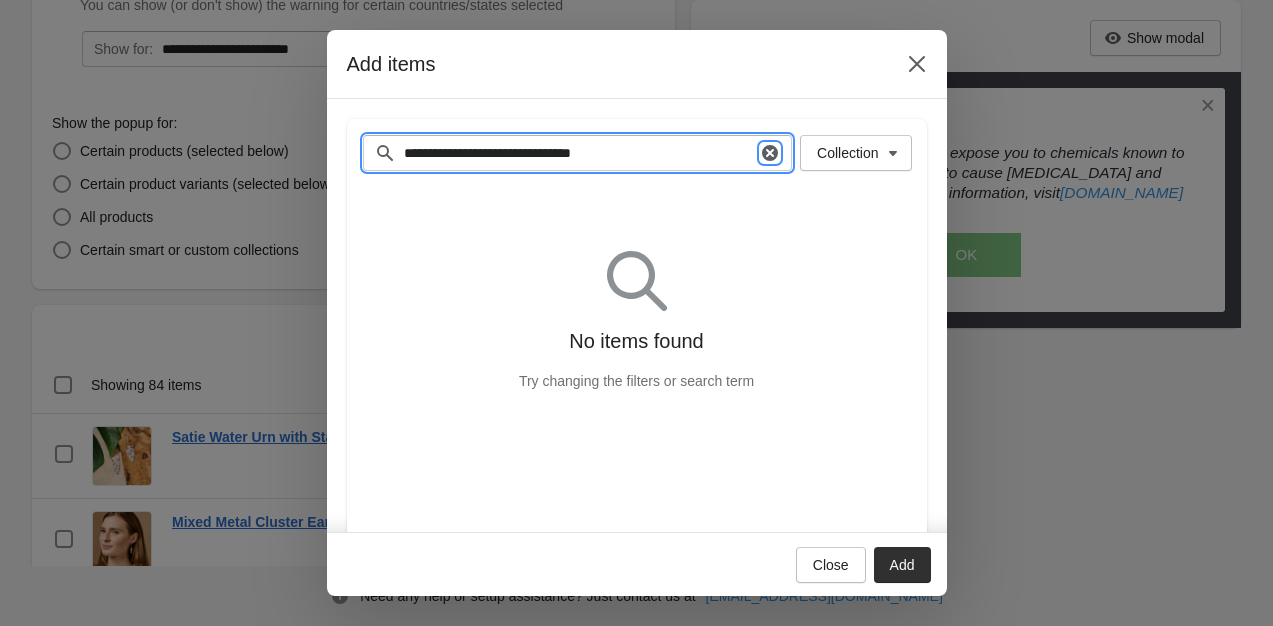 click 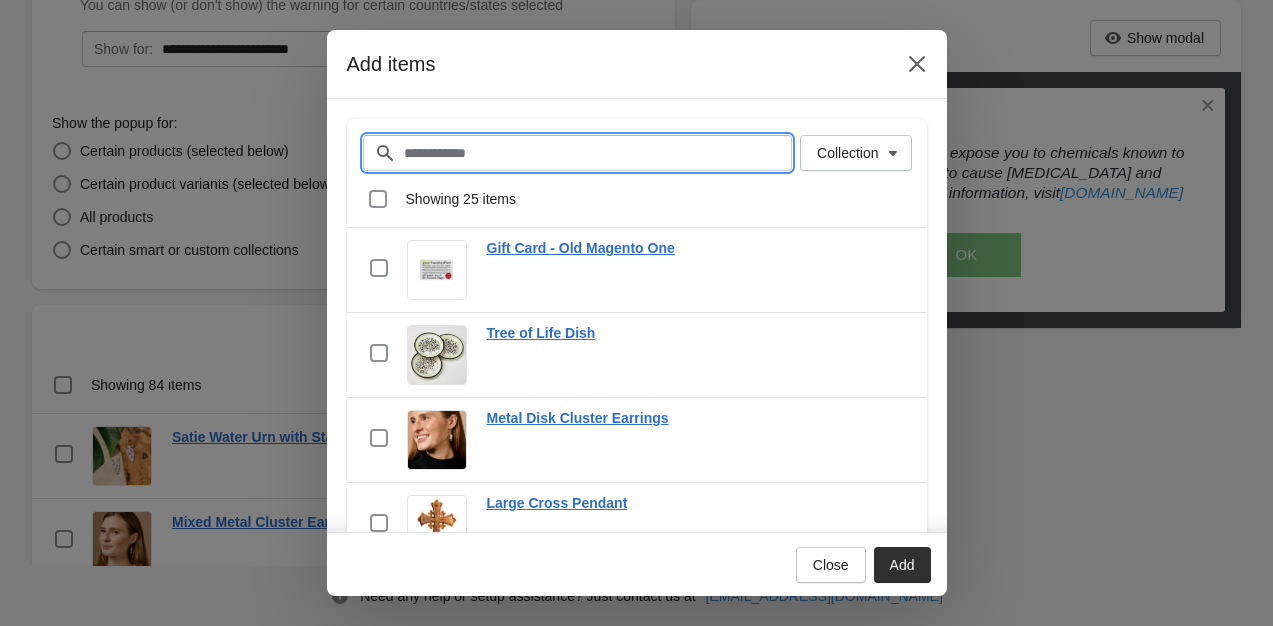 paste on "**********" 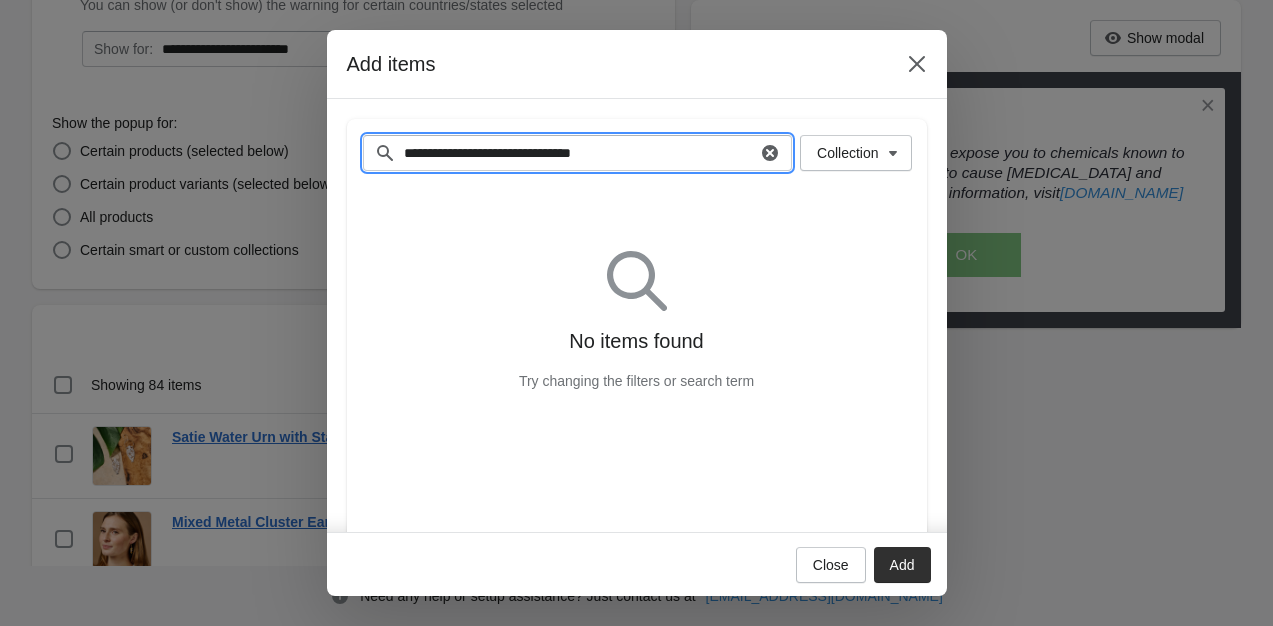 type on "**********" 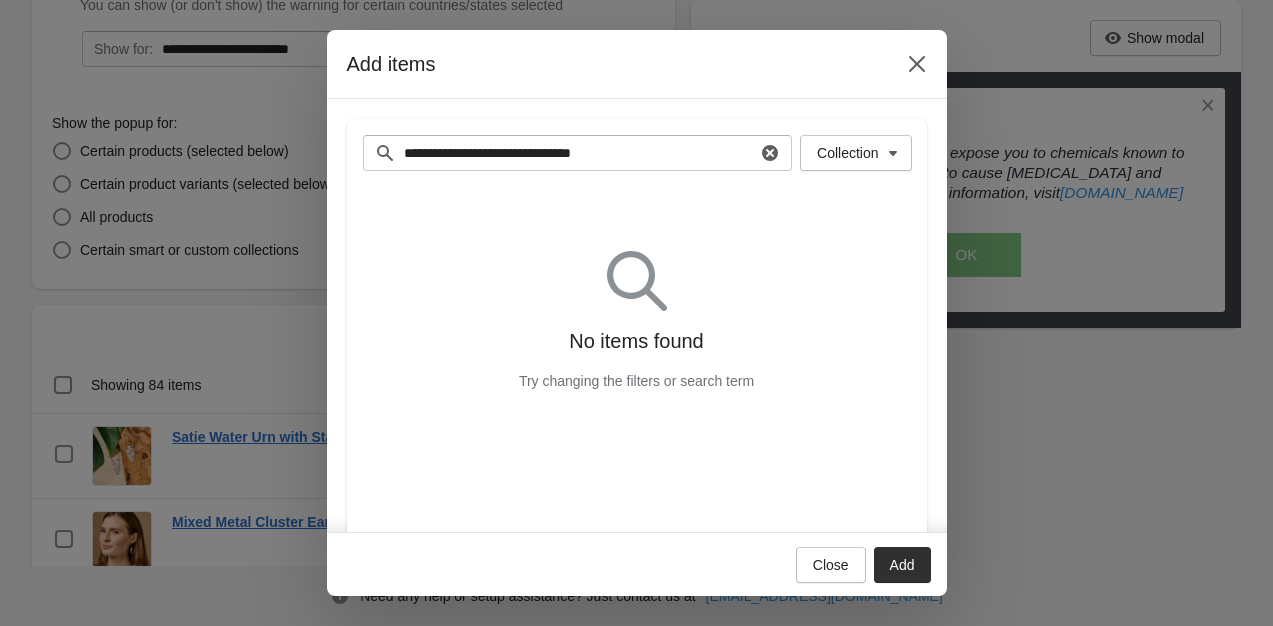 click on "No items found Try changing the filters or search term" at bounding box center [637, 321] 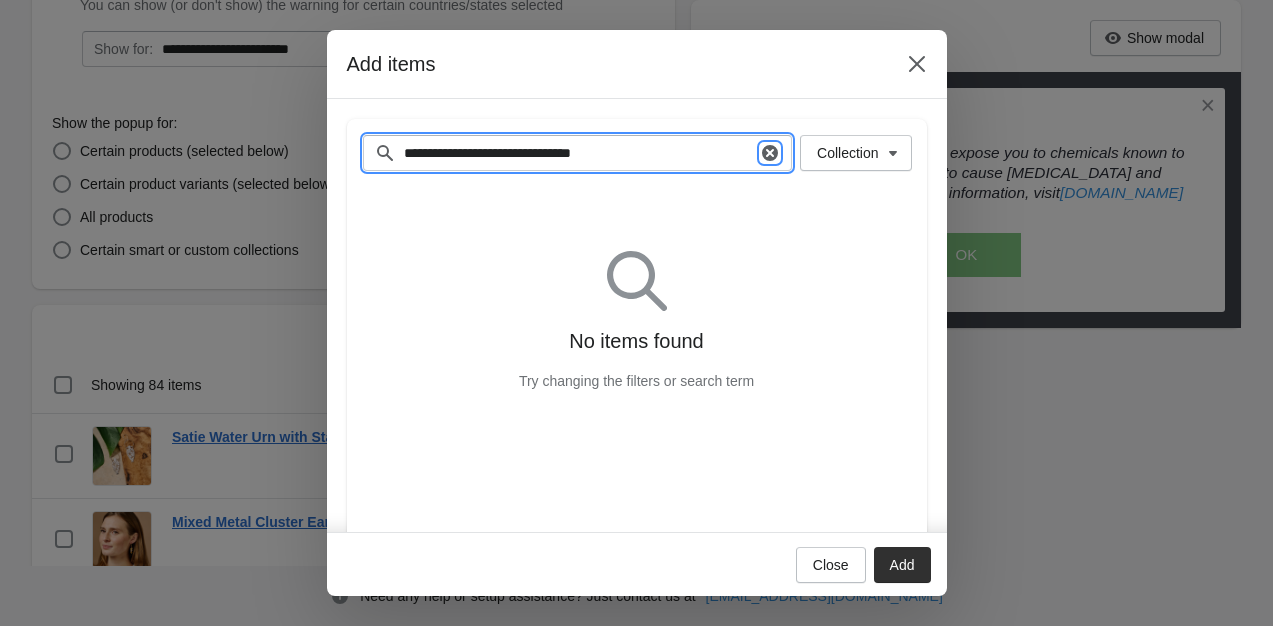 click 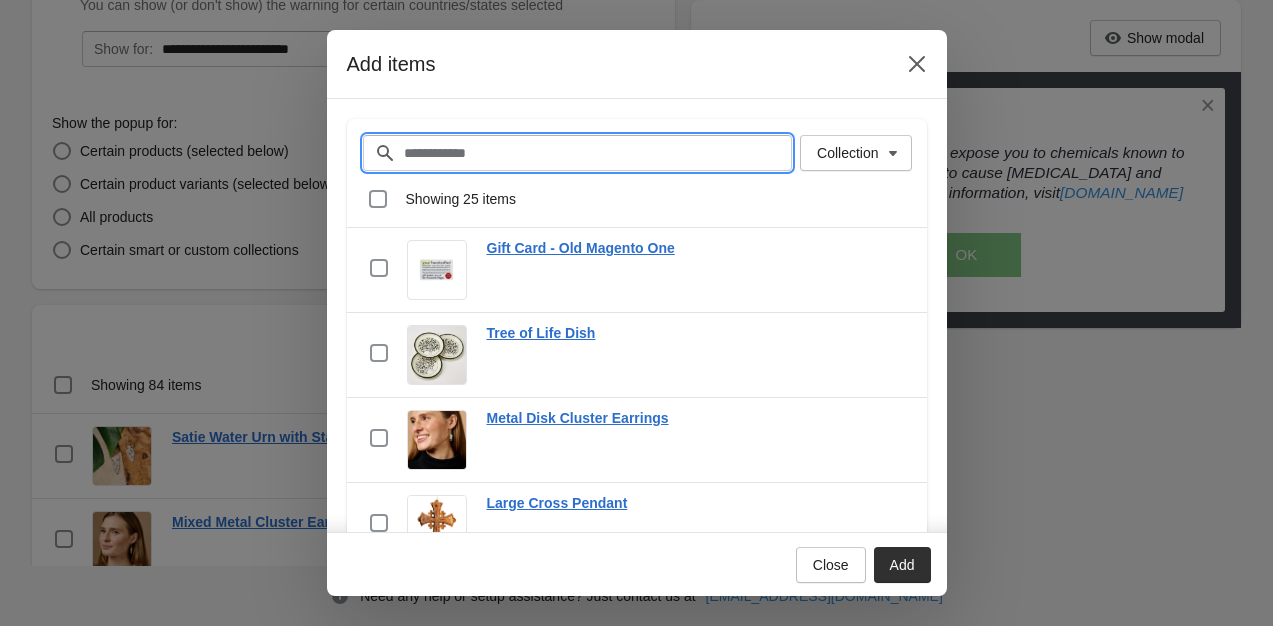 paste on "**********" 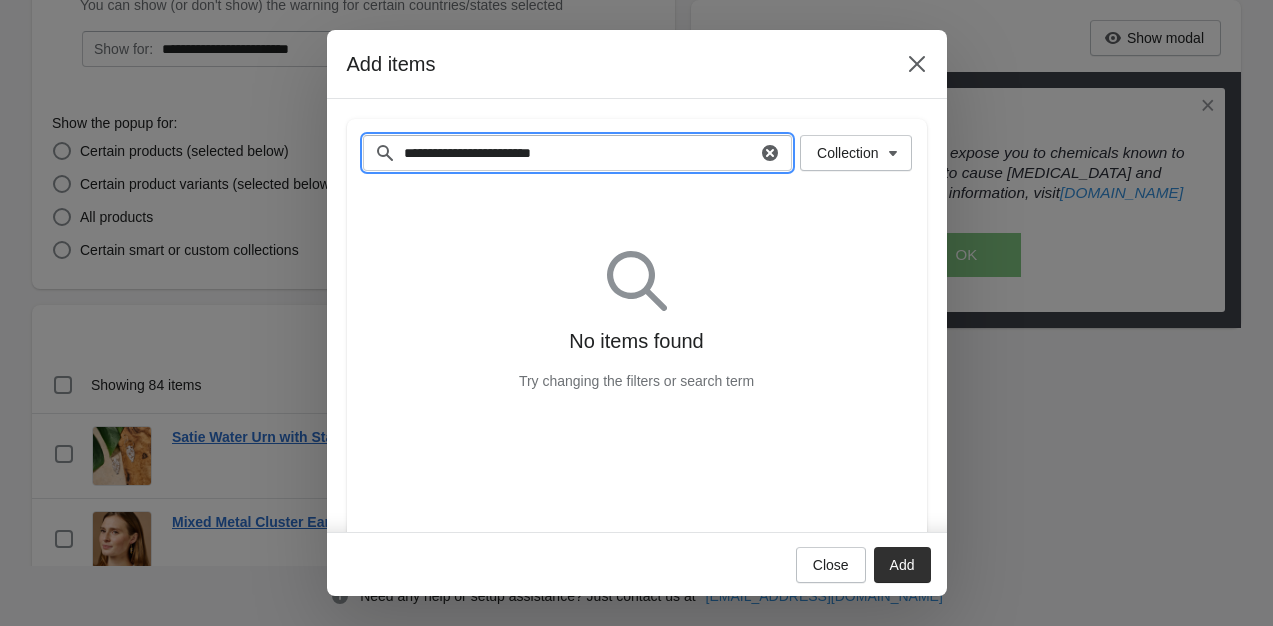 type on "**********" 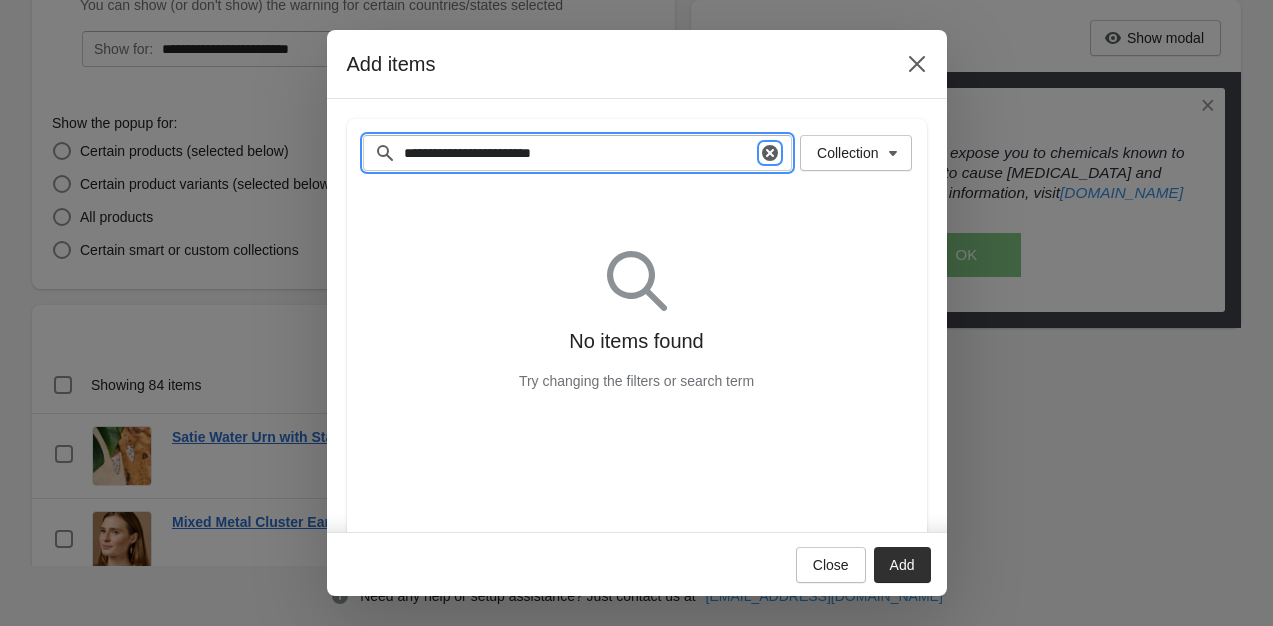 click 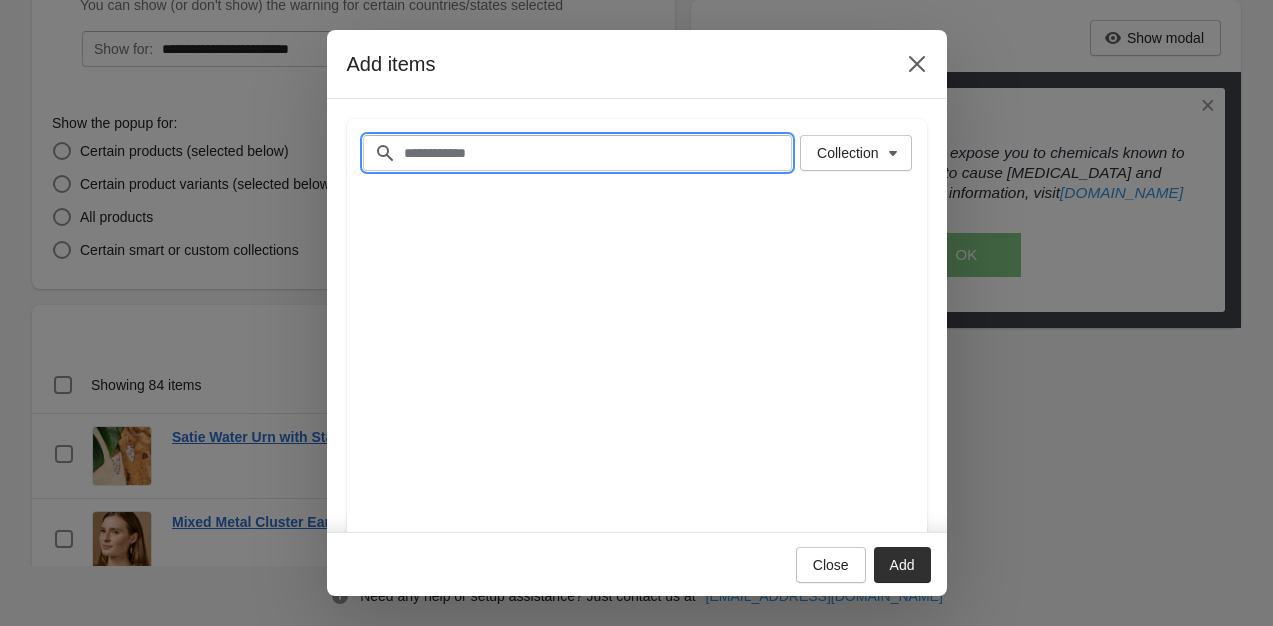 paste on "**********" 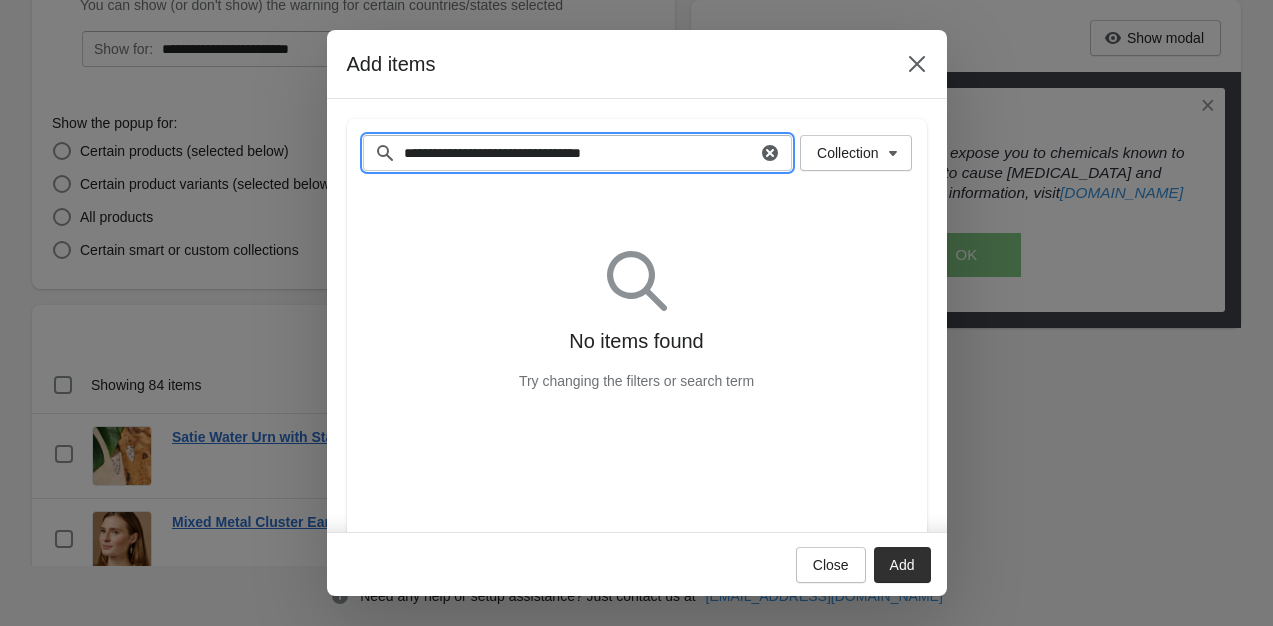 type on "**********" 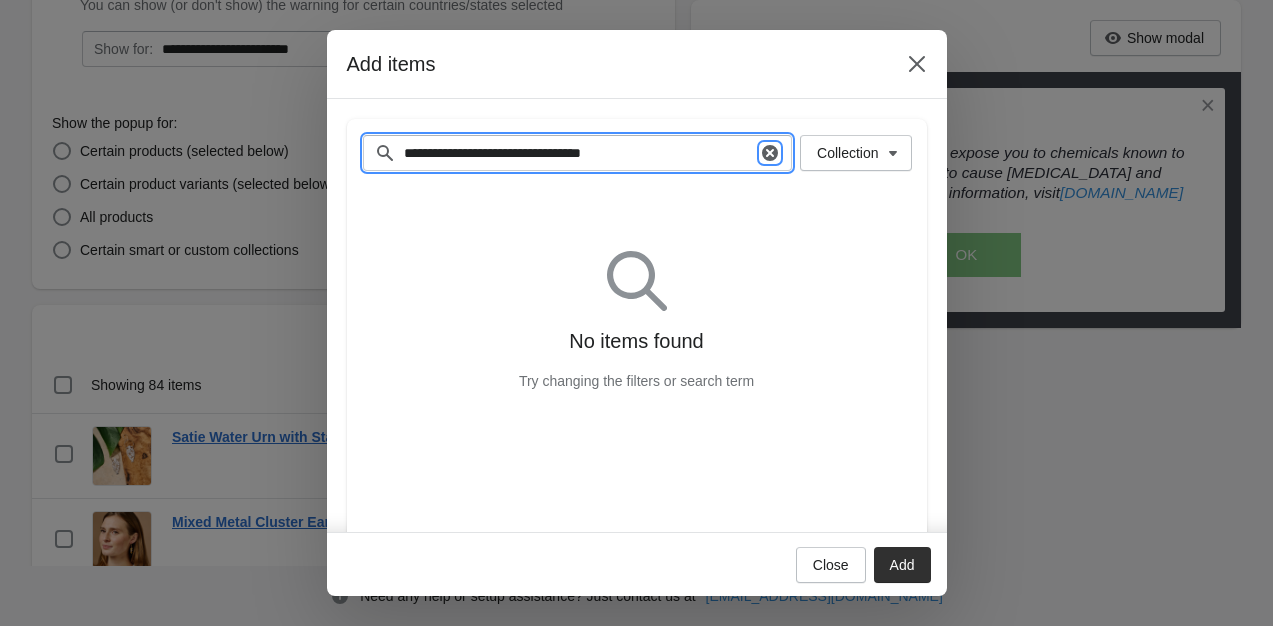click 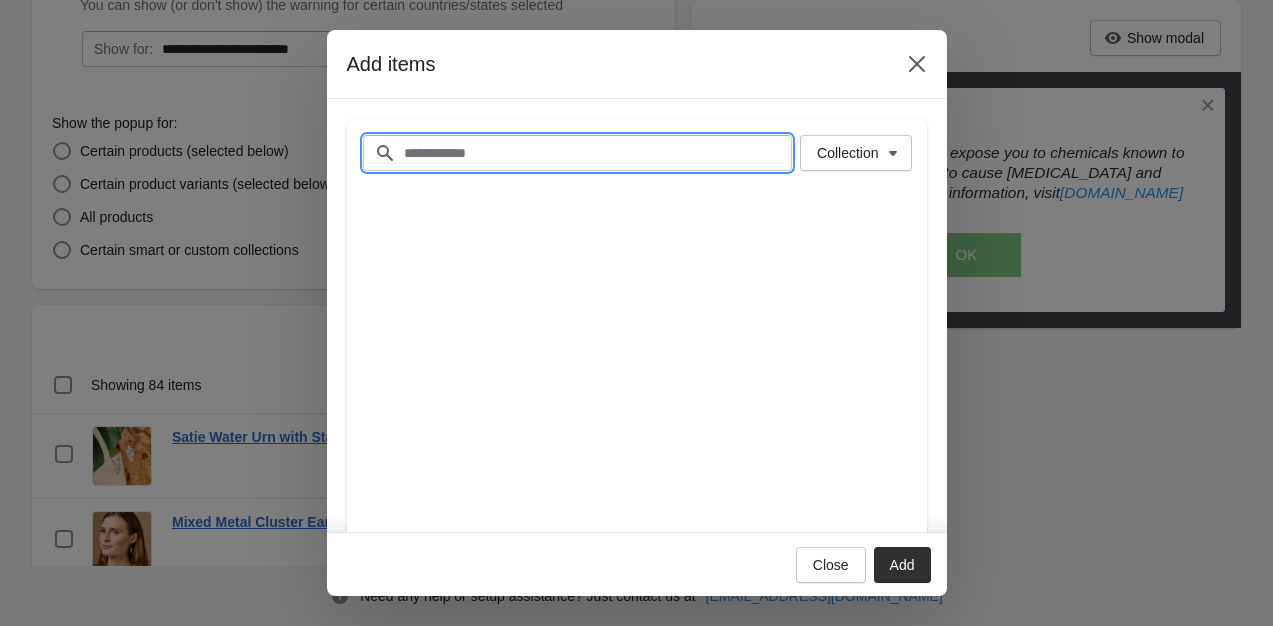 paste on "**********" 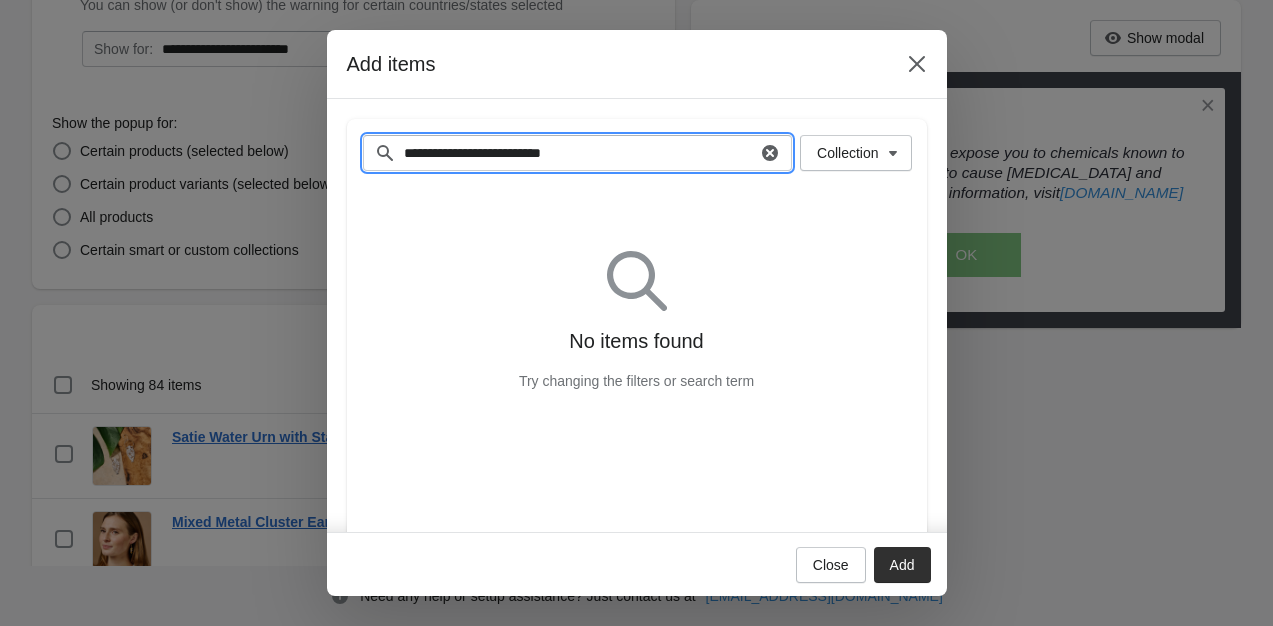 type on "**********" 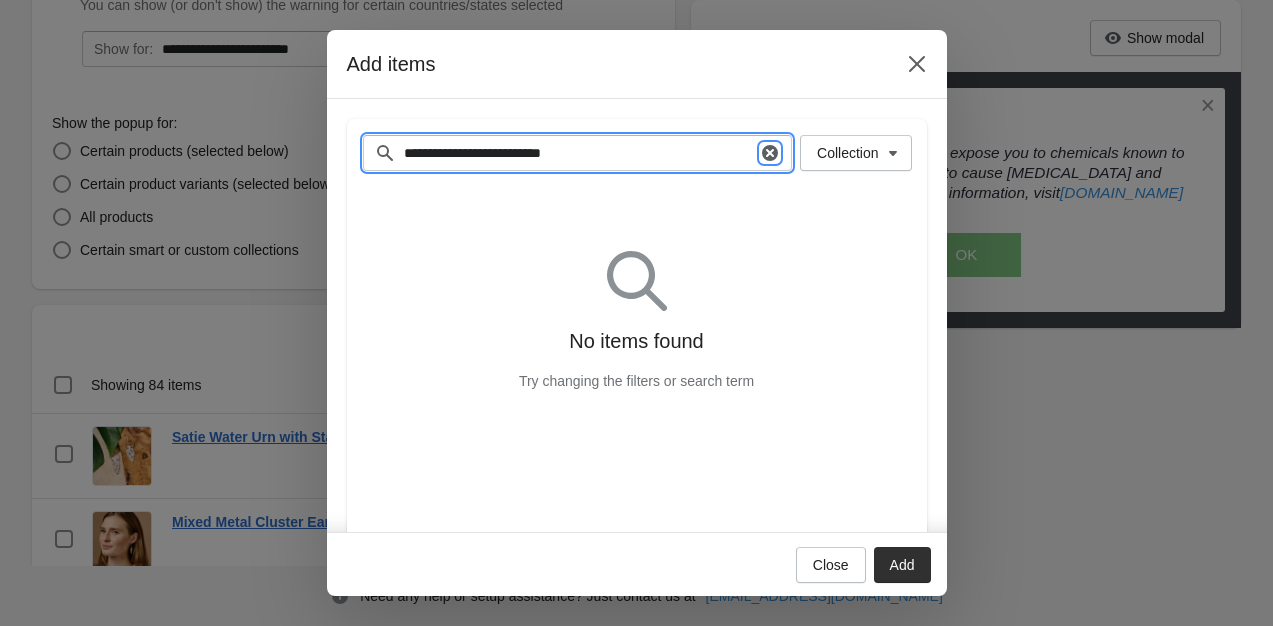 click 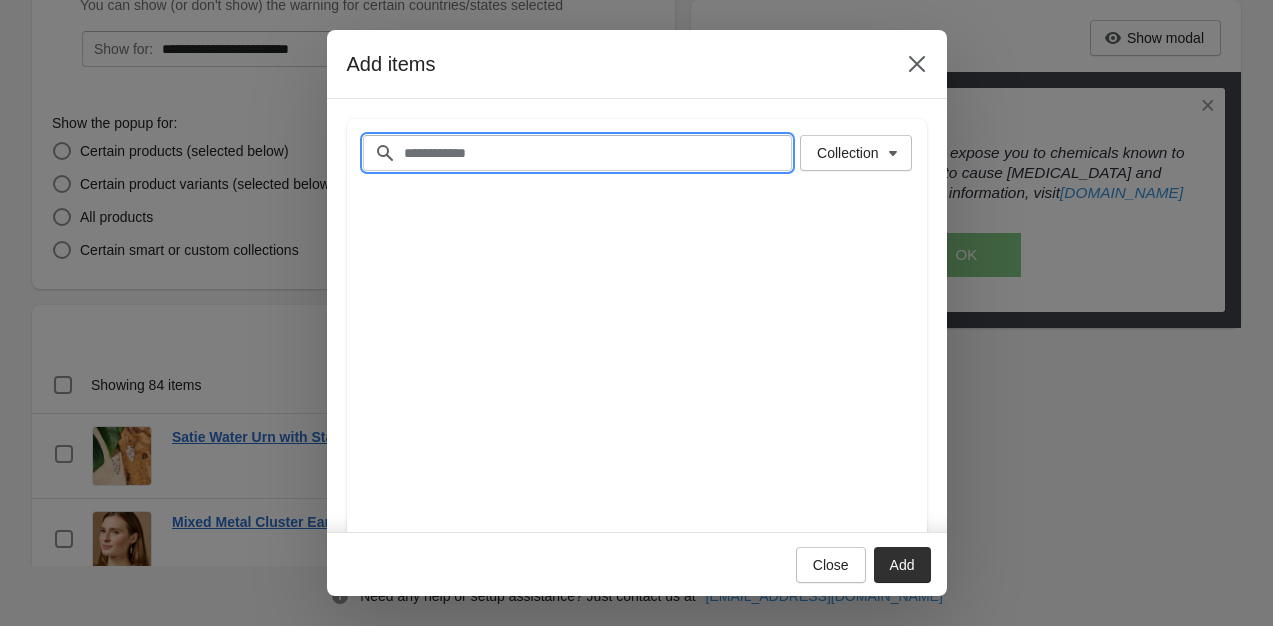 paste on "**********" 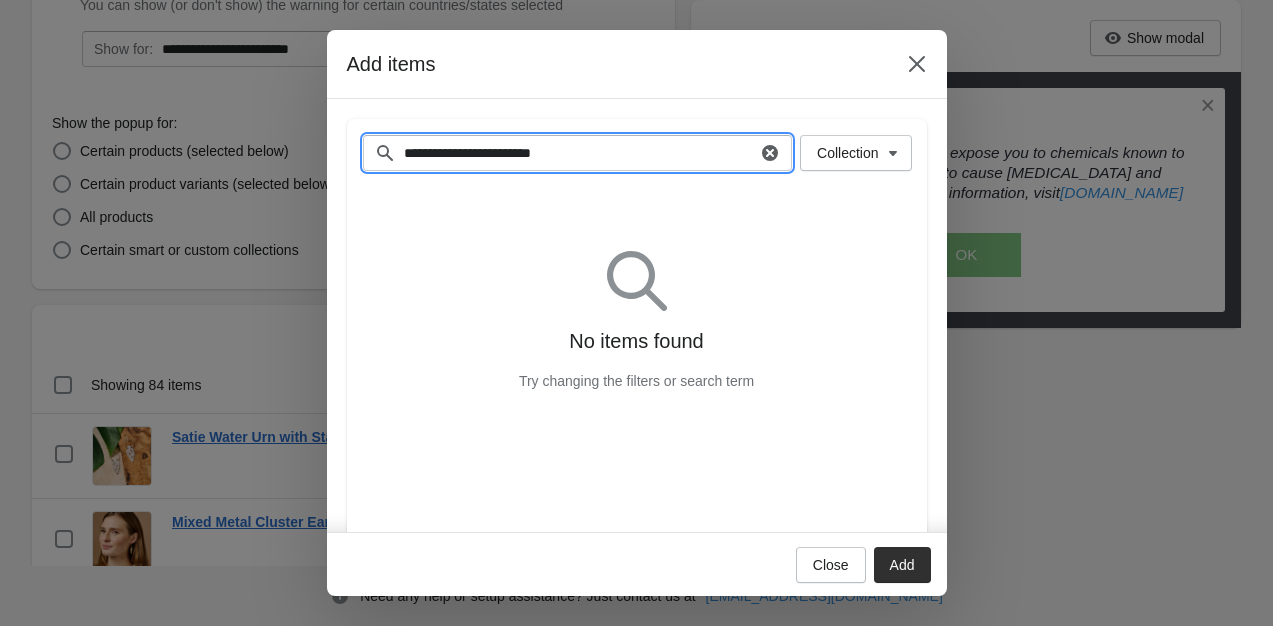 type on "**********" 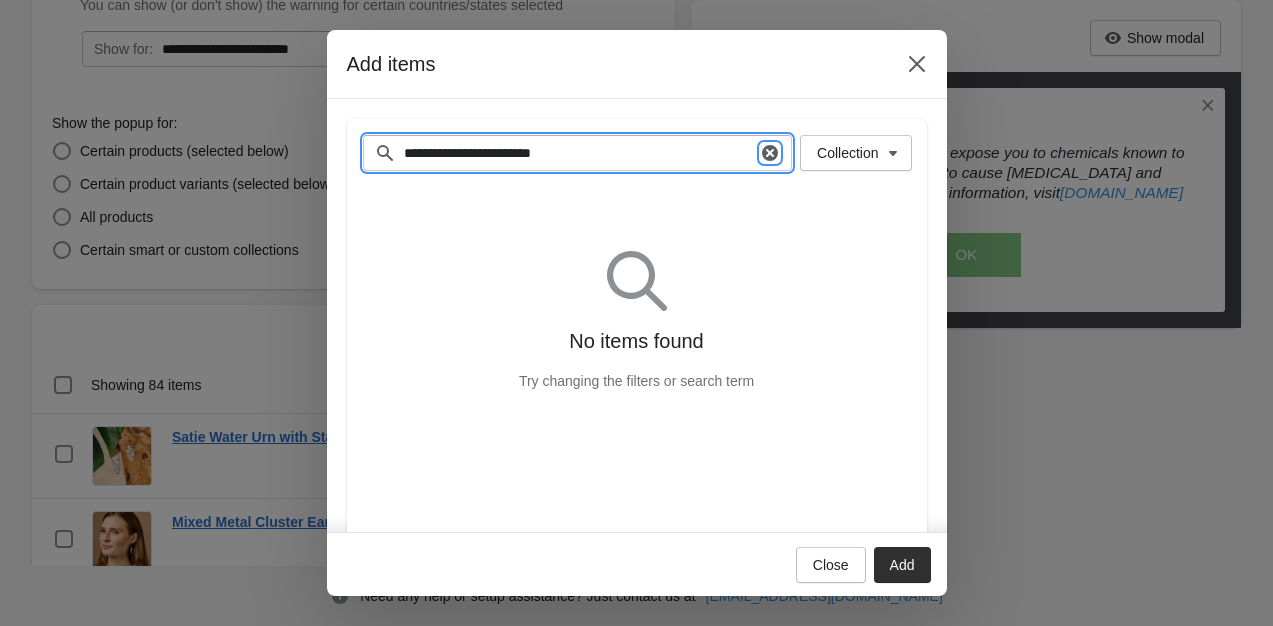 click 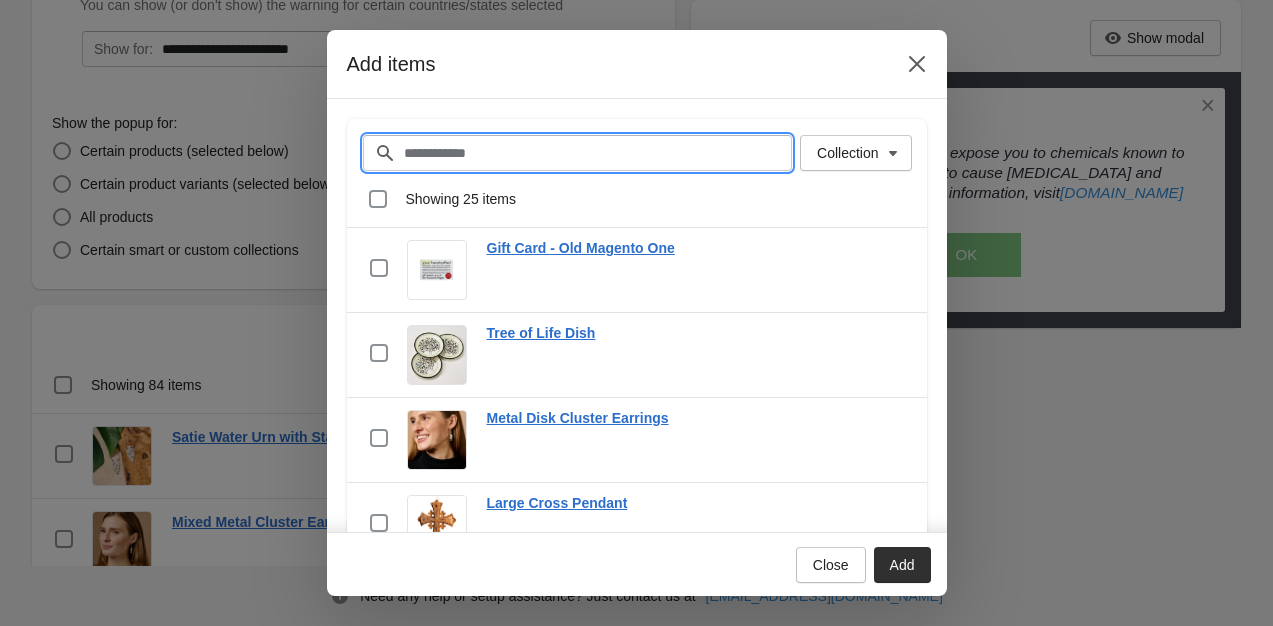 paste on "**********" 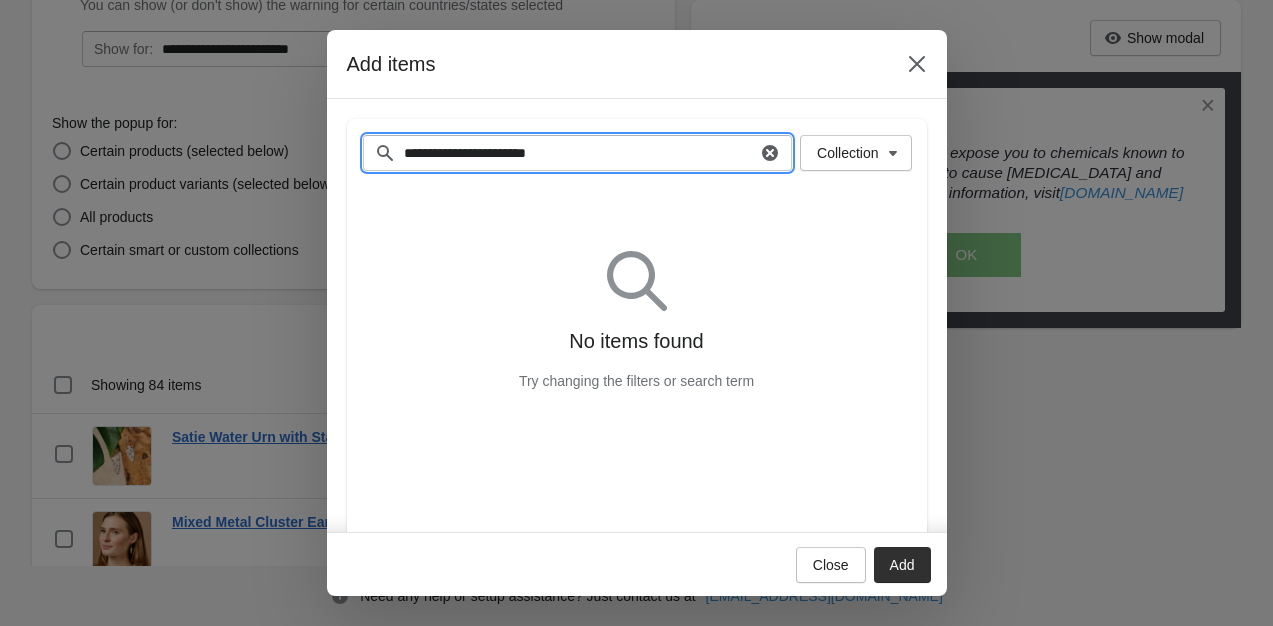type on "**********" 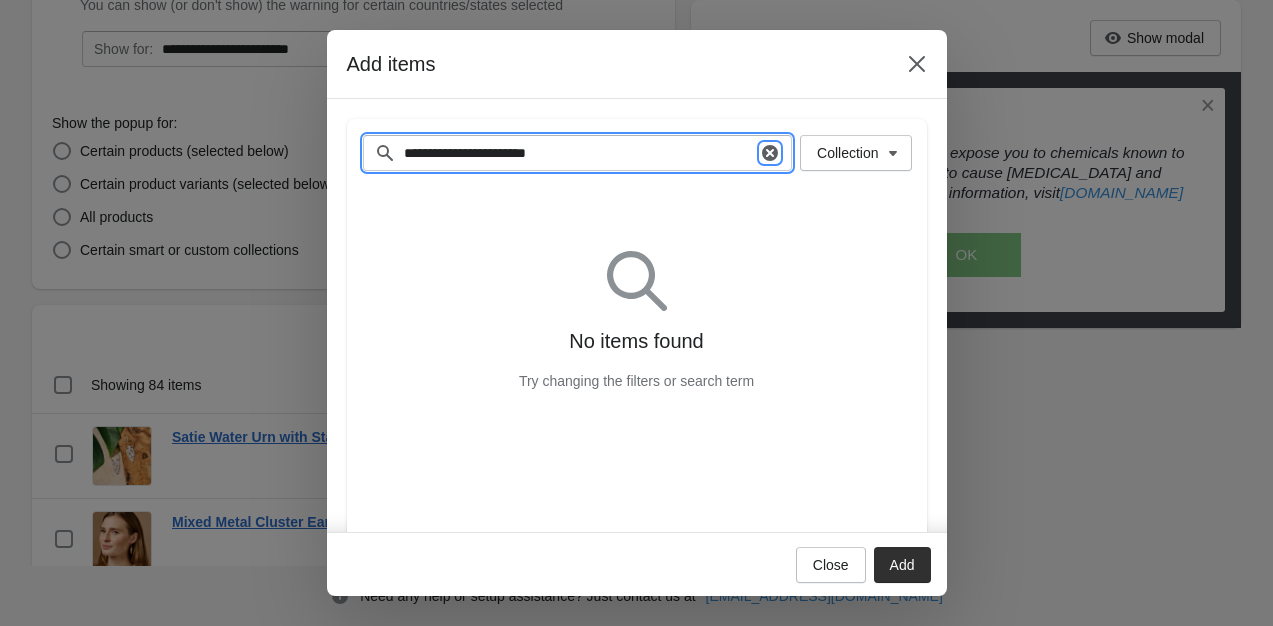 click 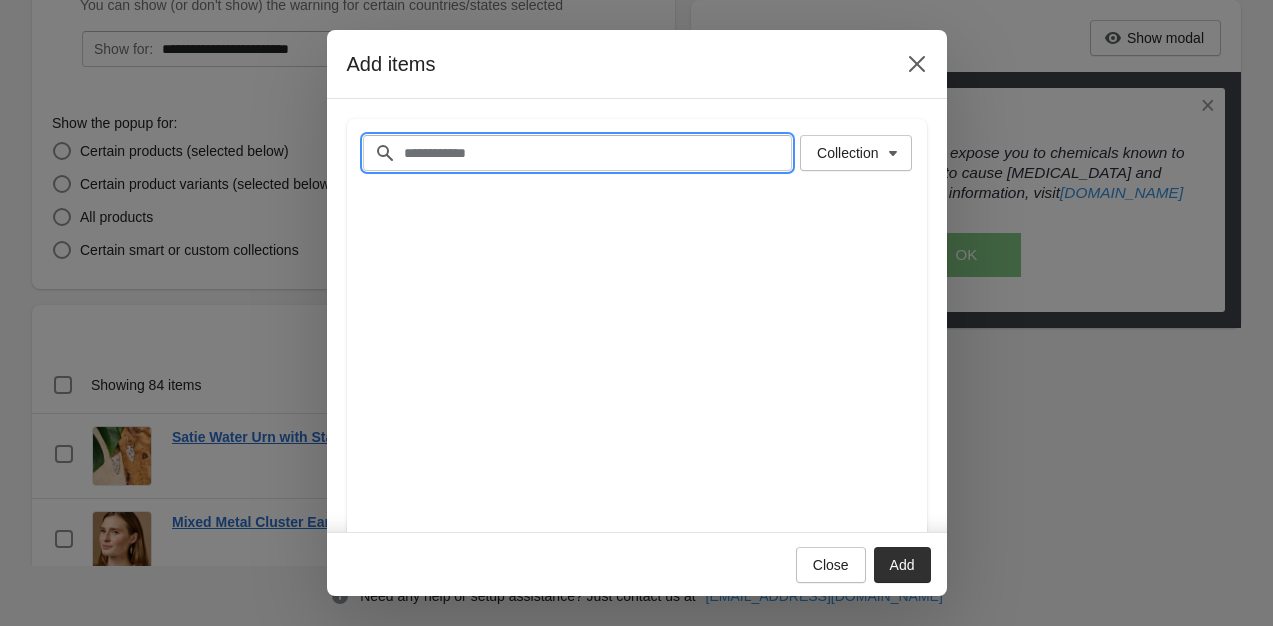 paste on "**********" 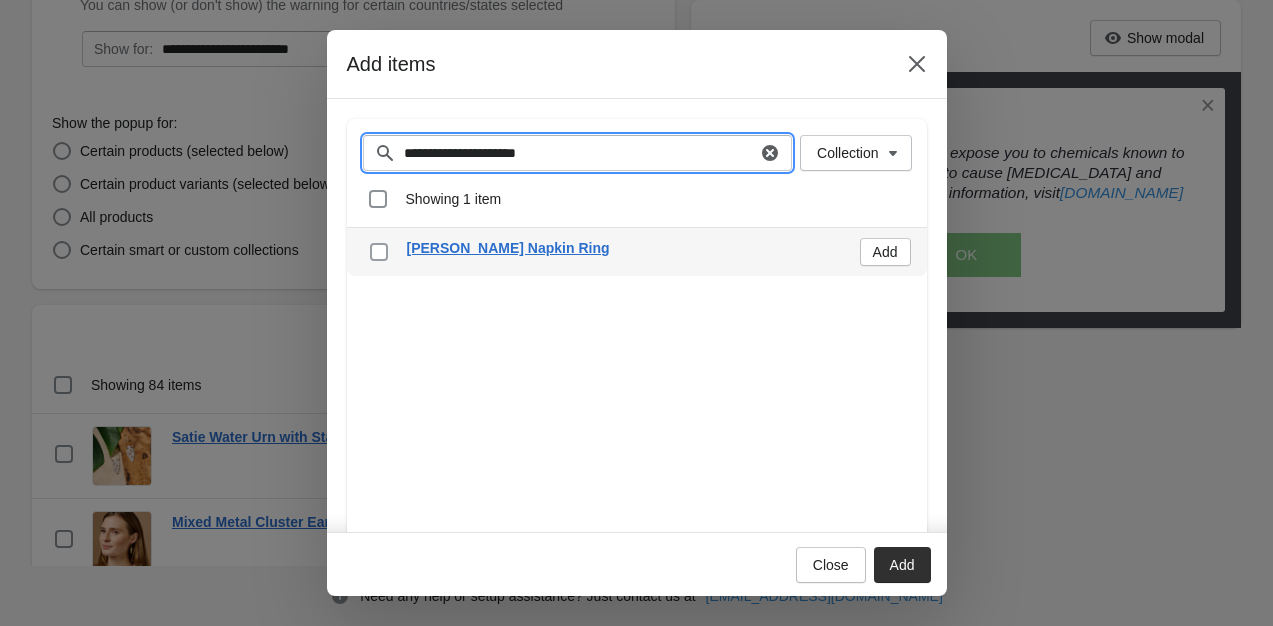 type on "**********" 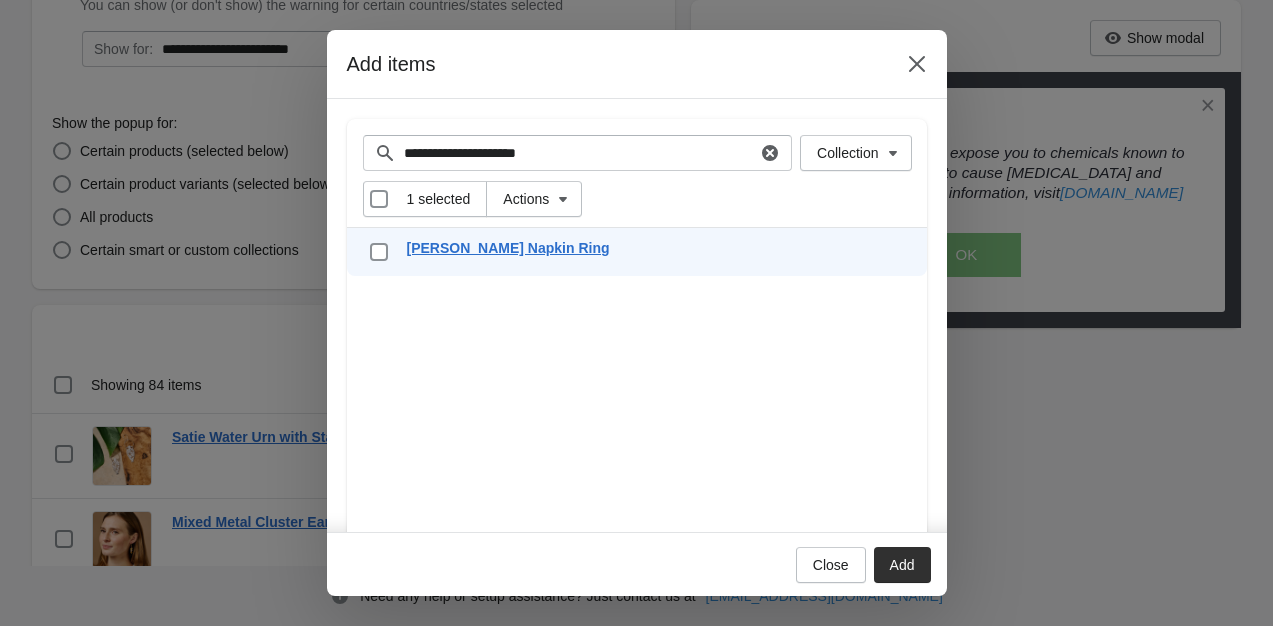 click on "Add" at bounding box center (902, 565) 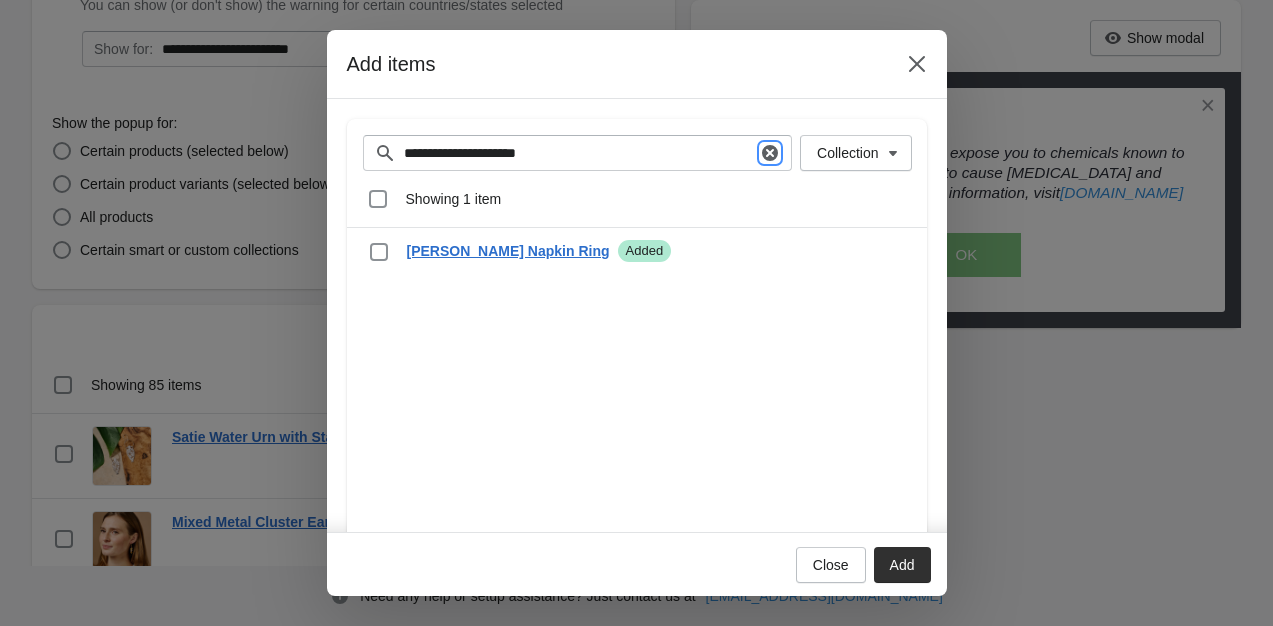 click 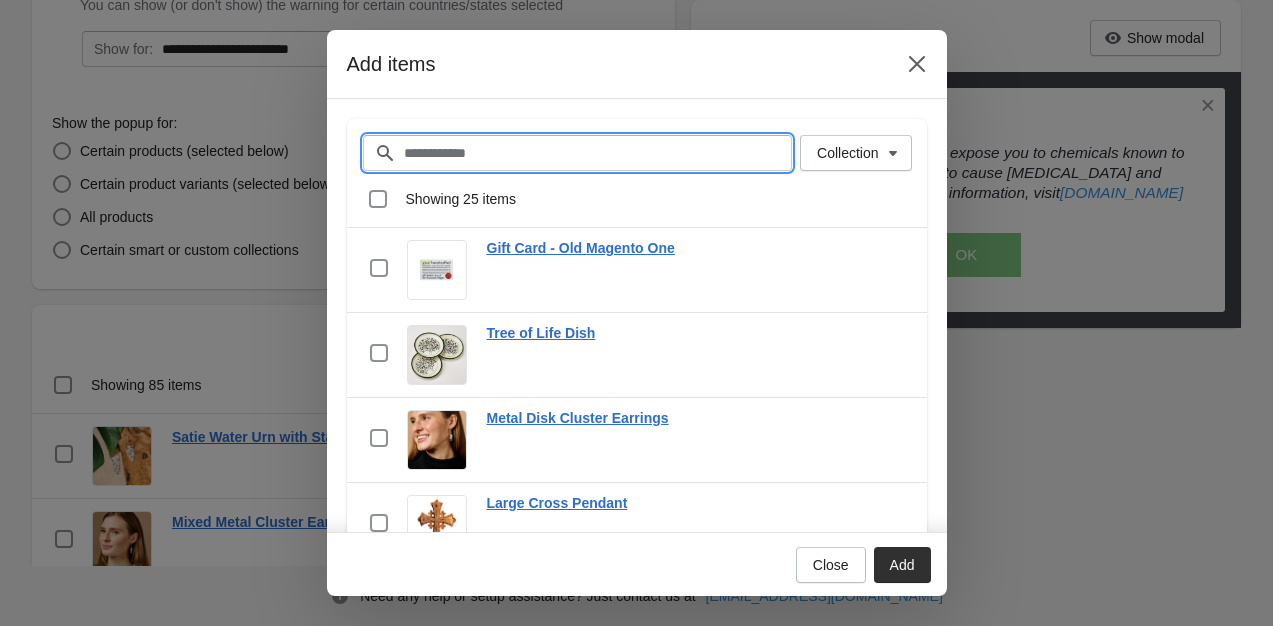 paste on "**********" 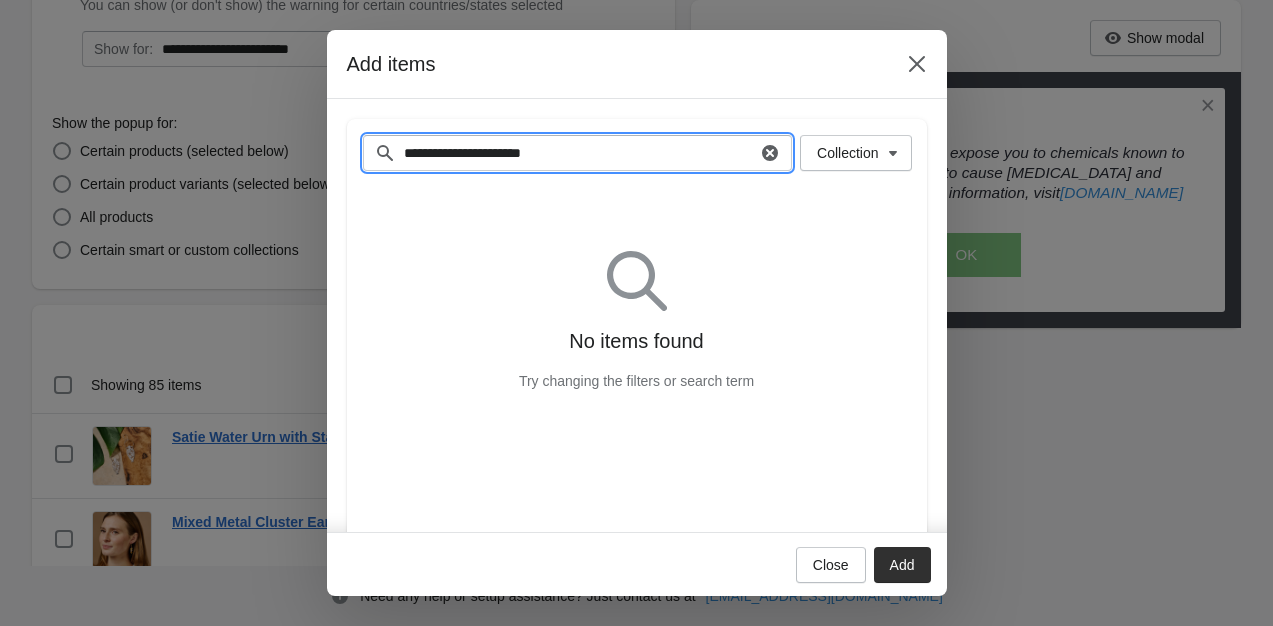 type on "**********" 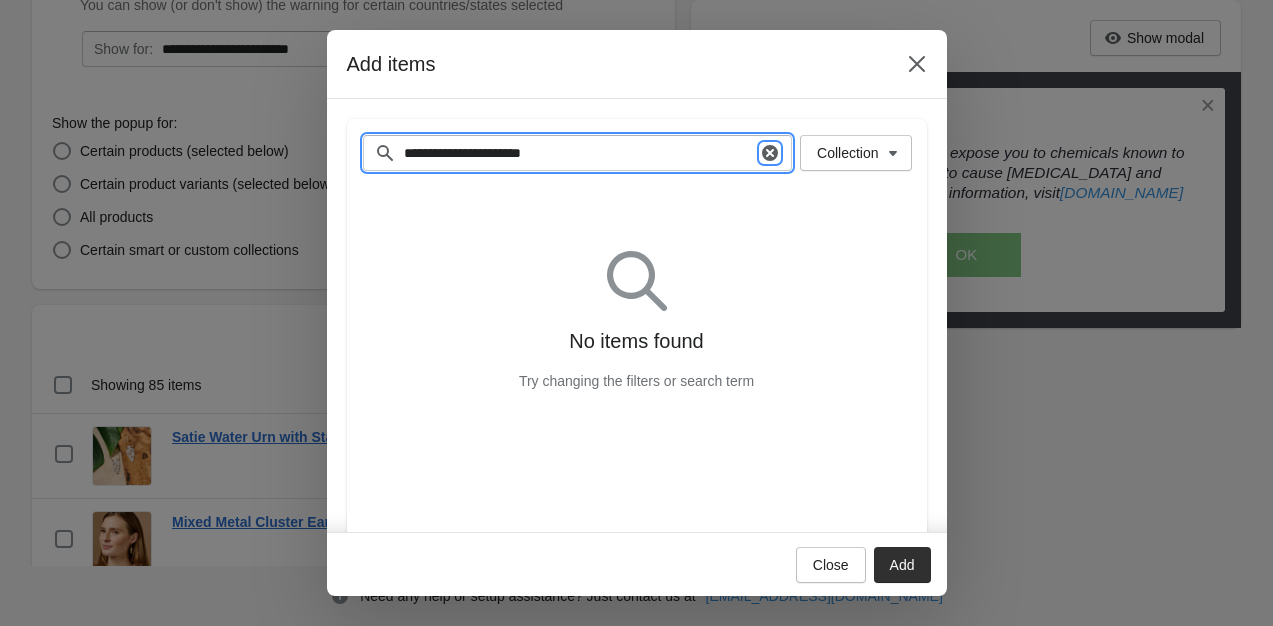click 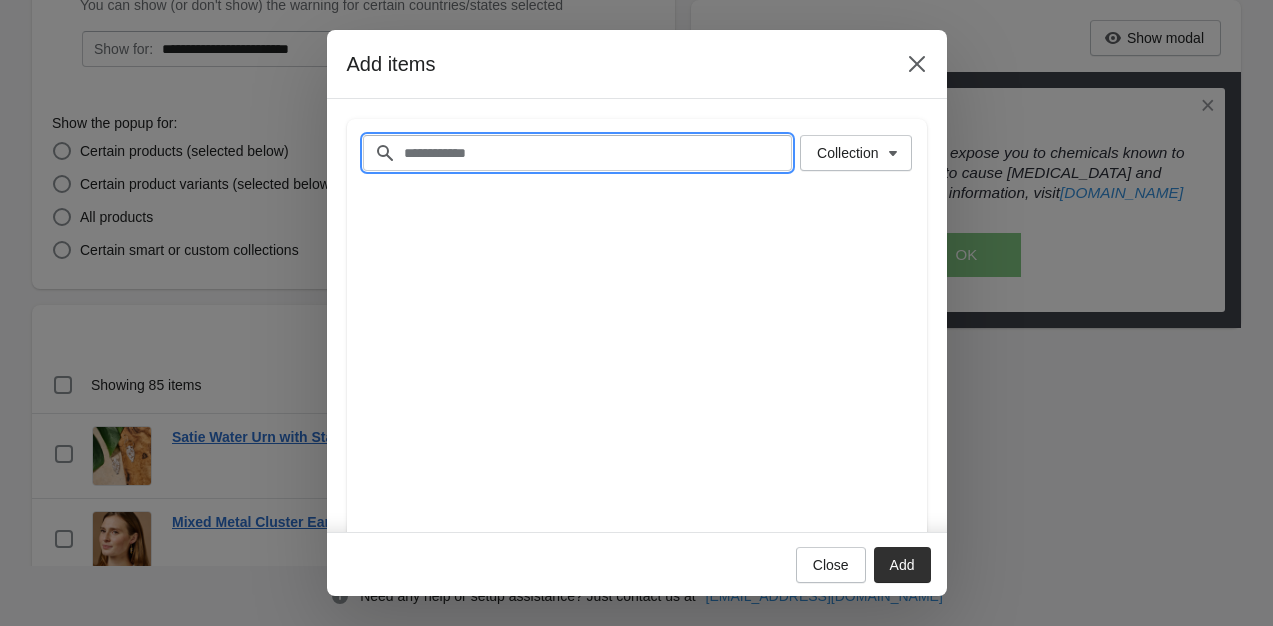 paste on "**********" 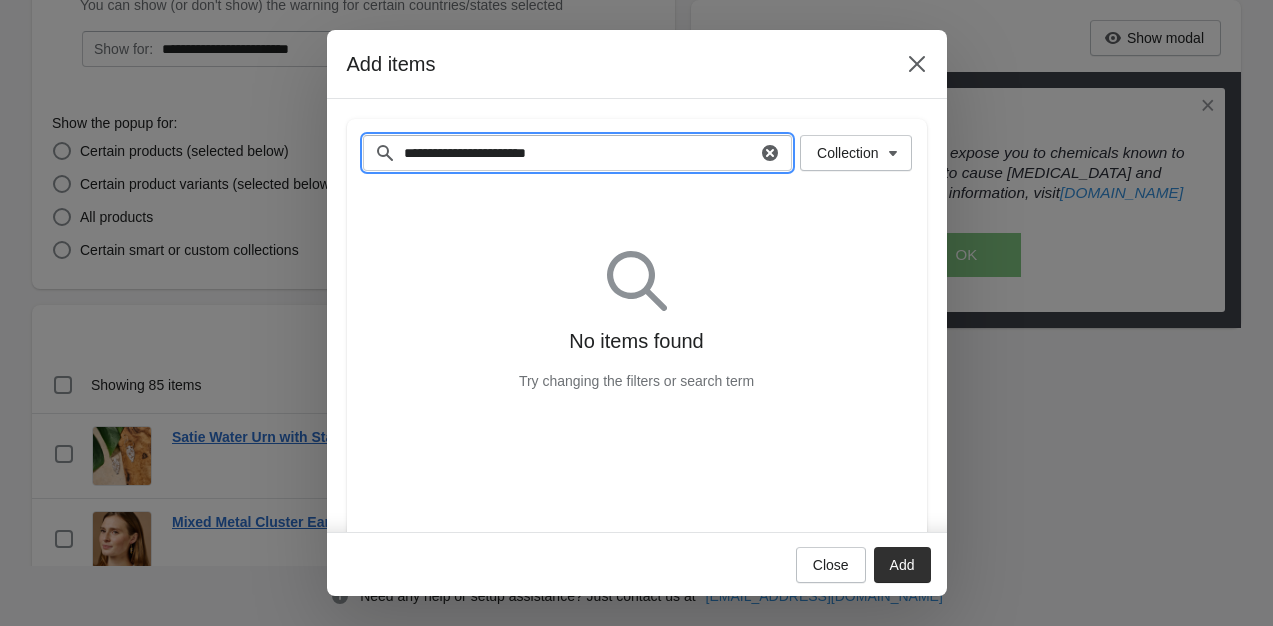 type on "**********" 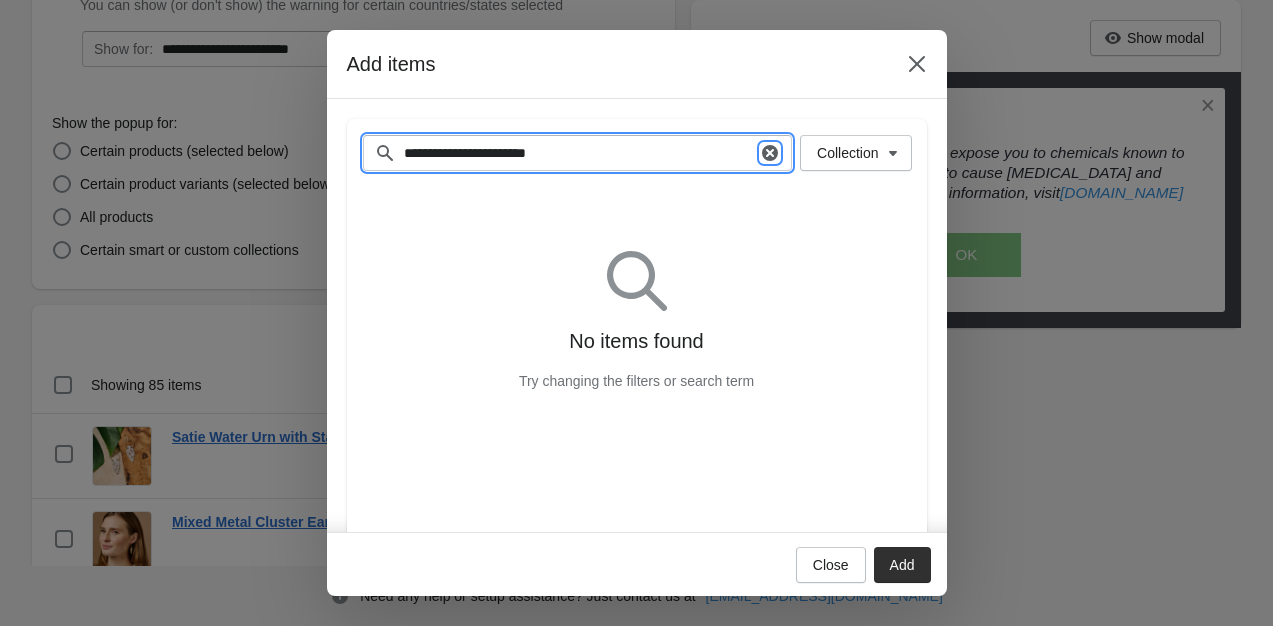 click 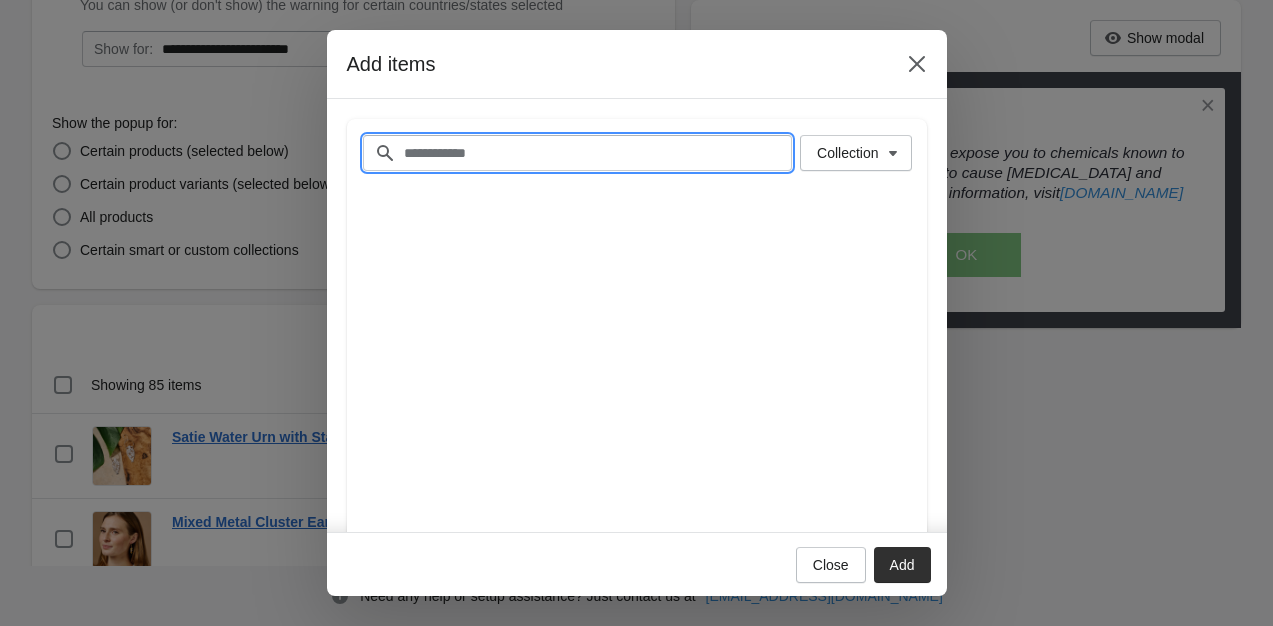 paste on "**********" 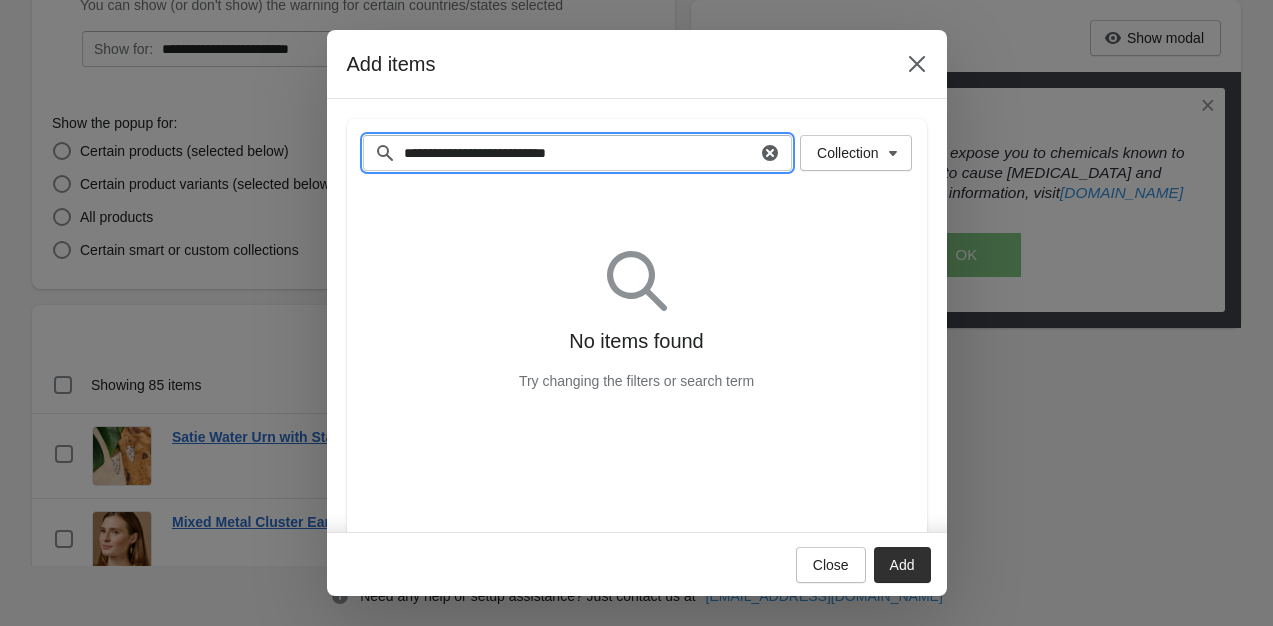 type on "**********" 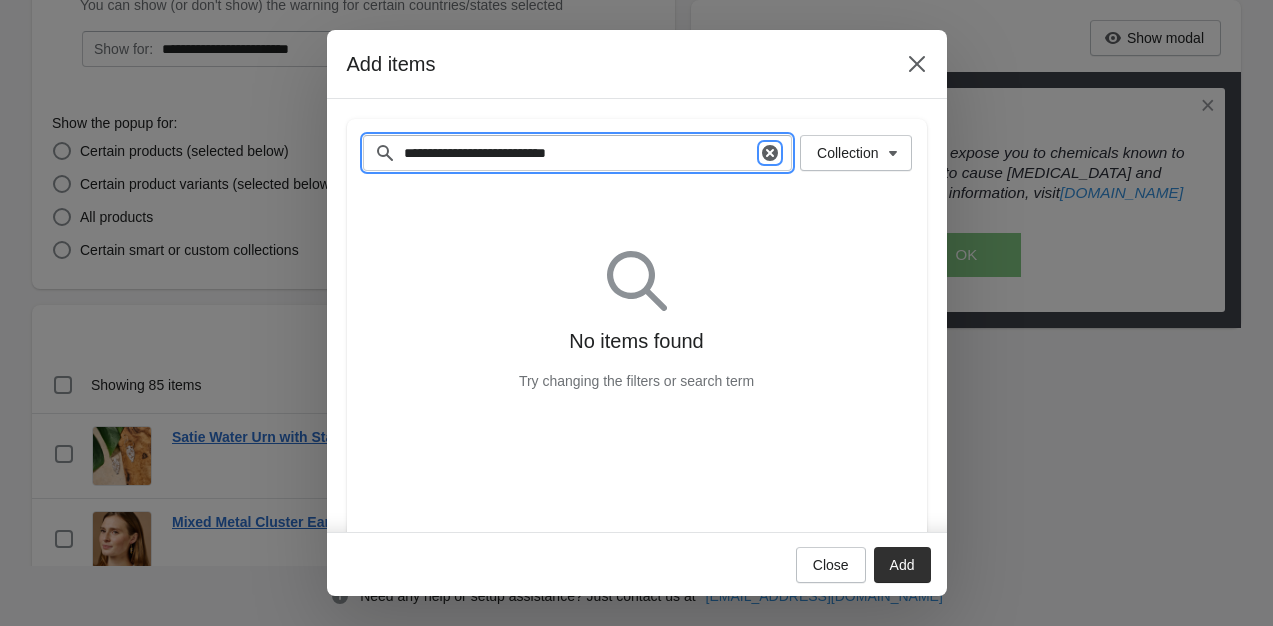 click 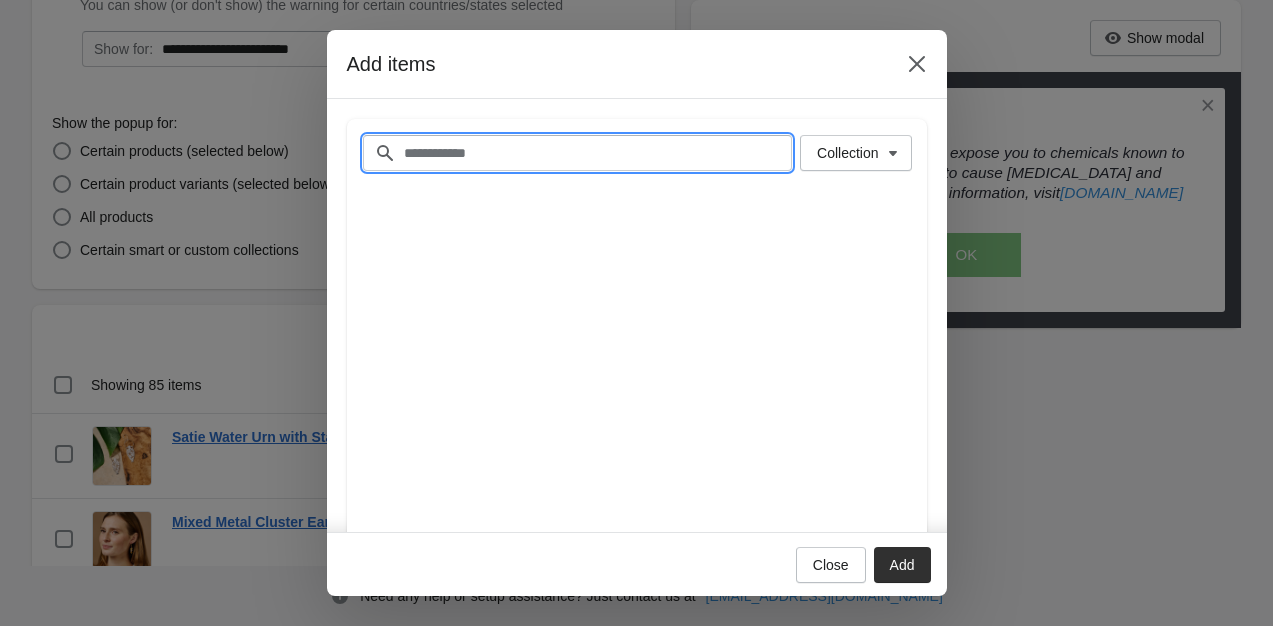 paste 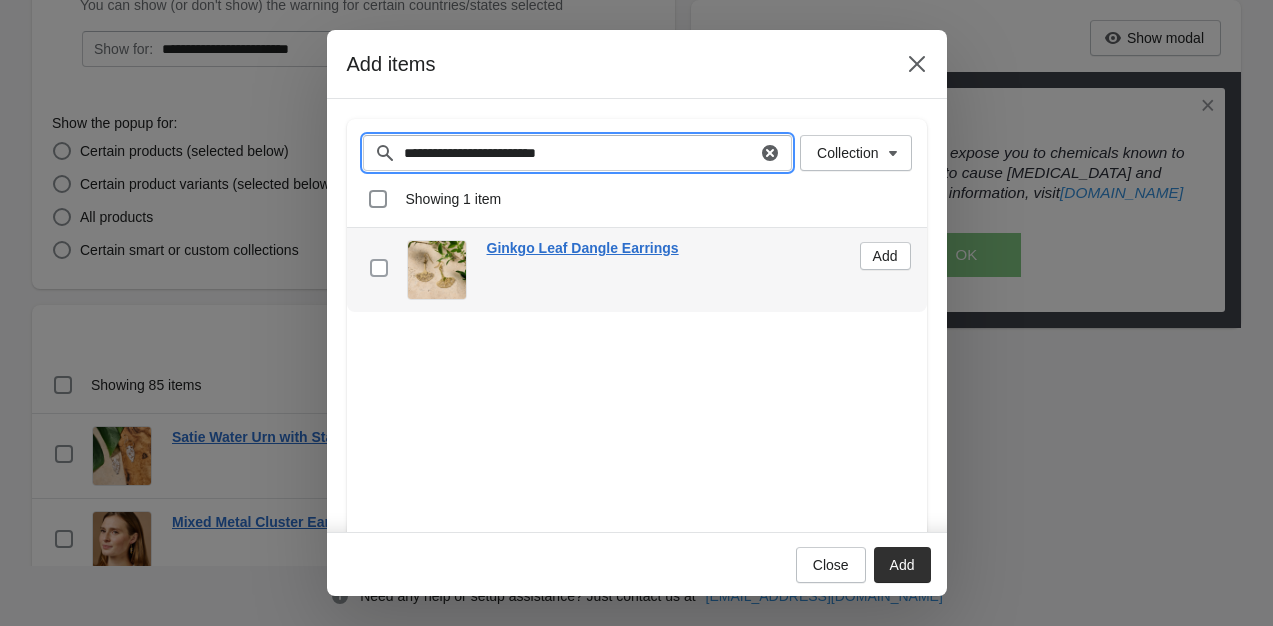 type on "**********" 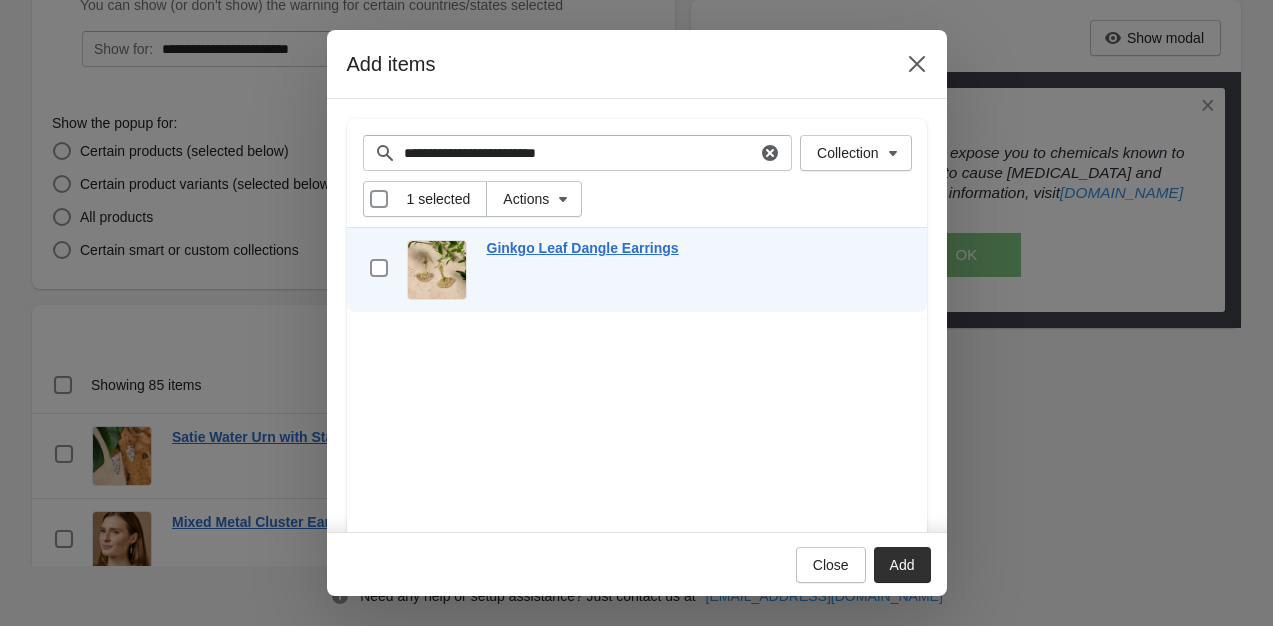 click on "Add" at bounding box center [902, 565] 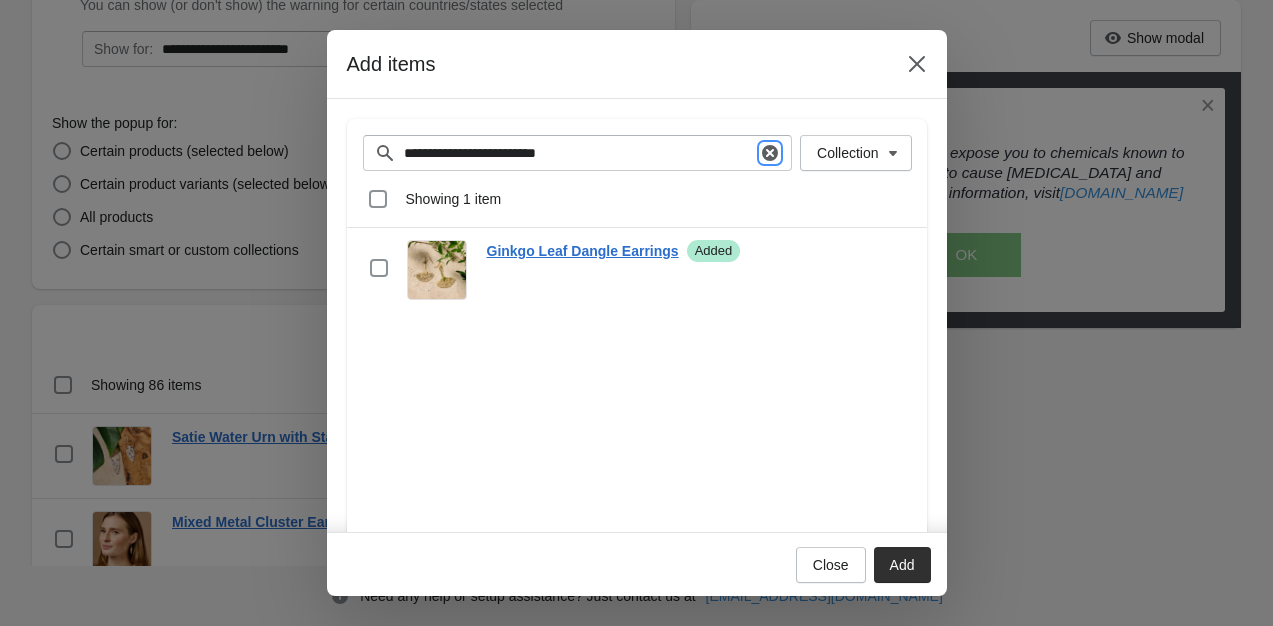 click 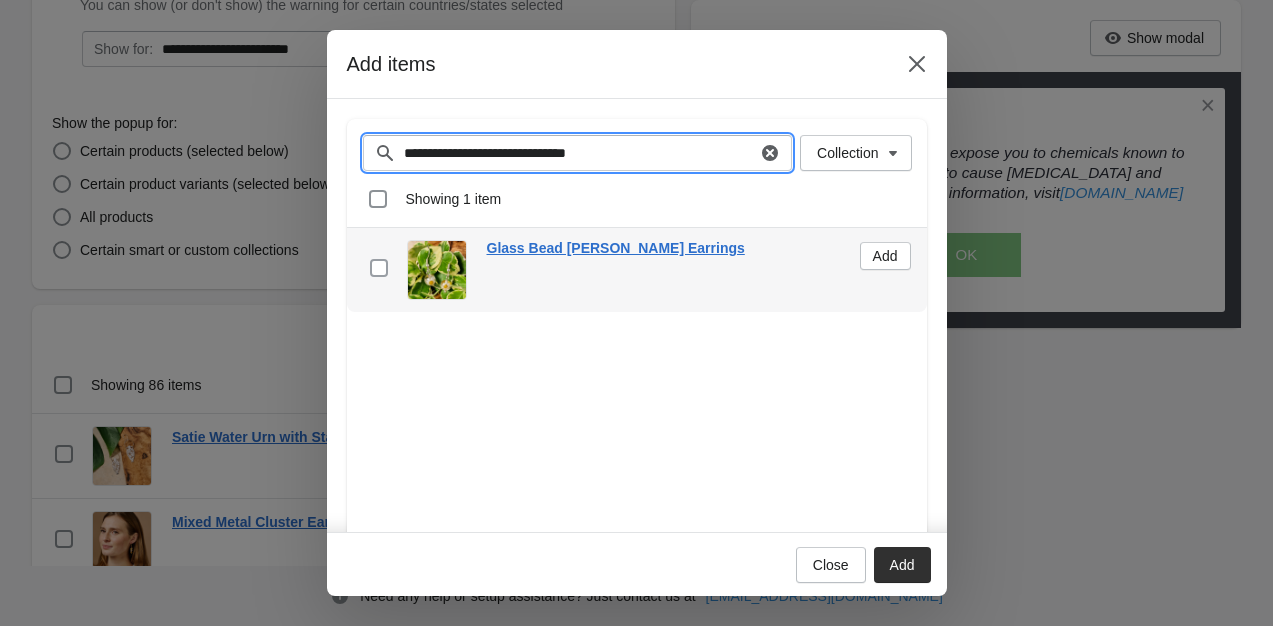 type on "**********" 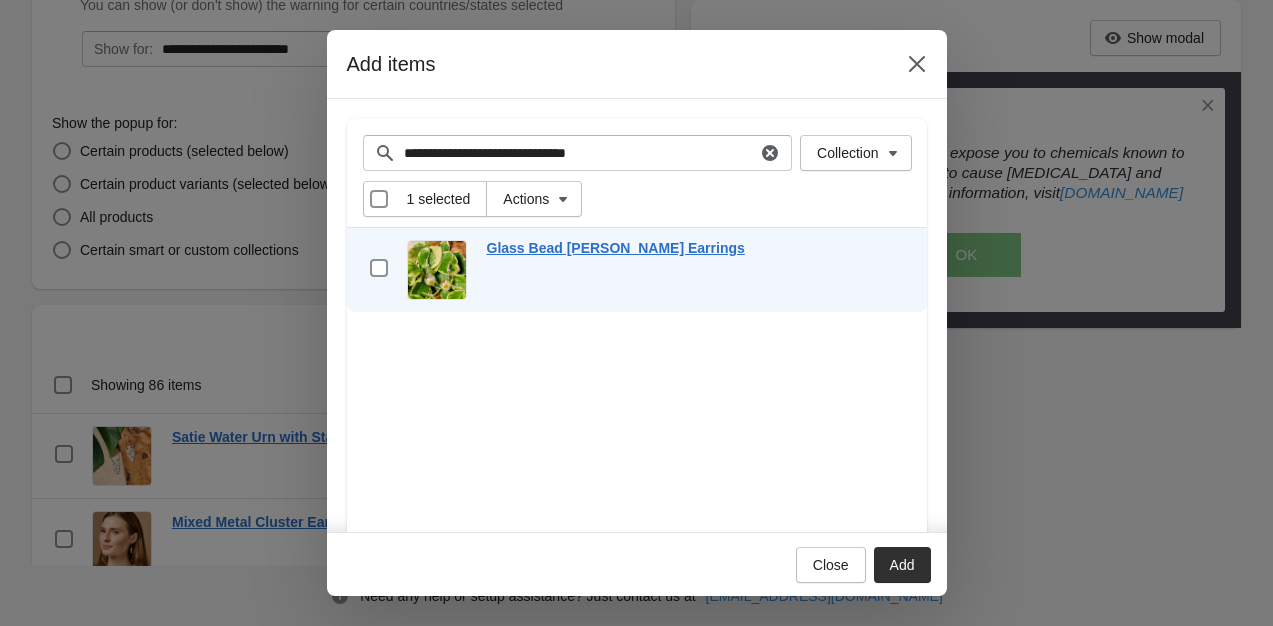 click on "Add" at bounding box center [902, 565] 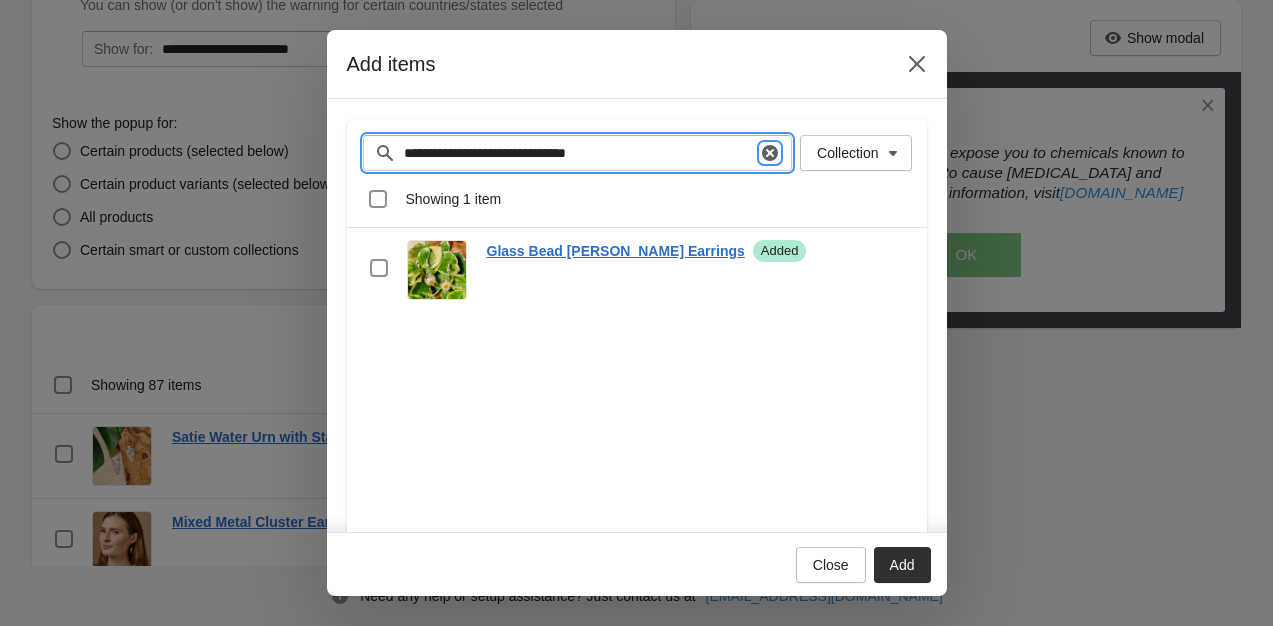 click 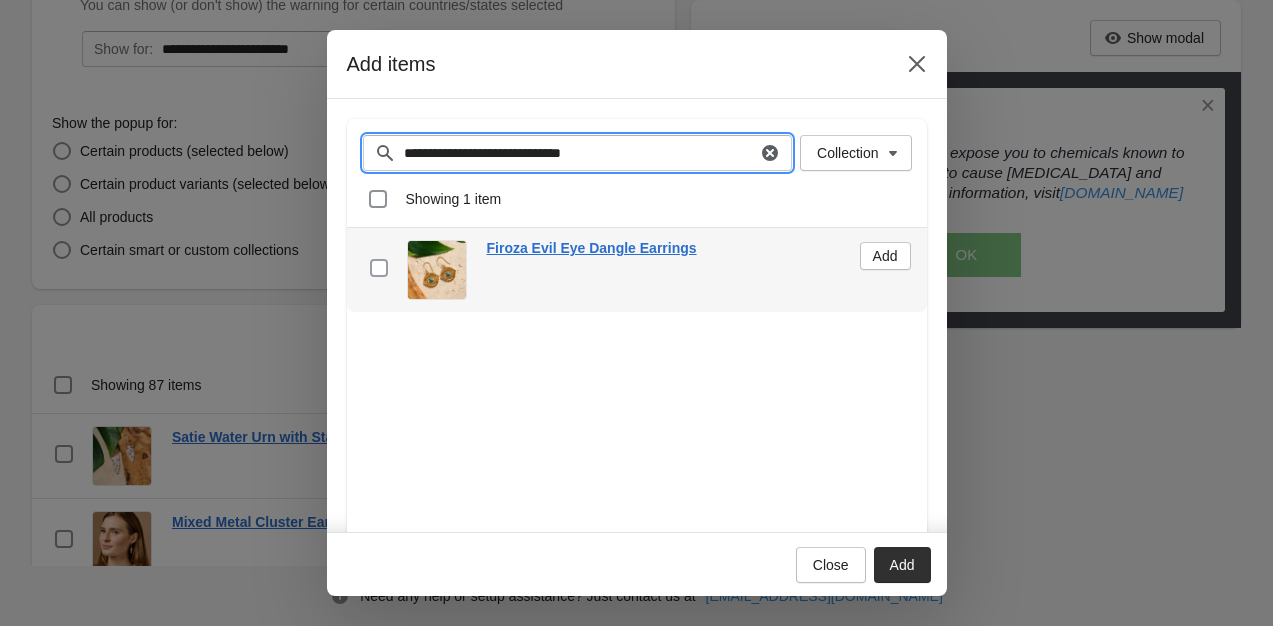 type on "**********" 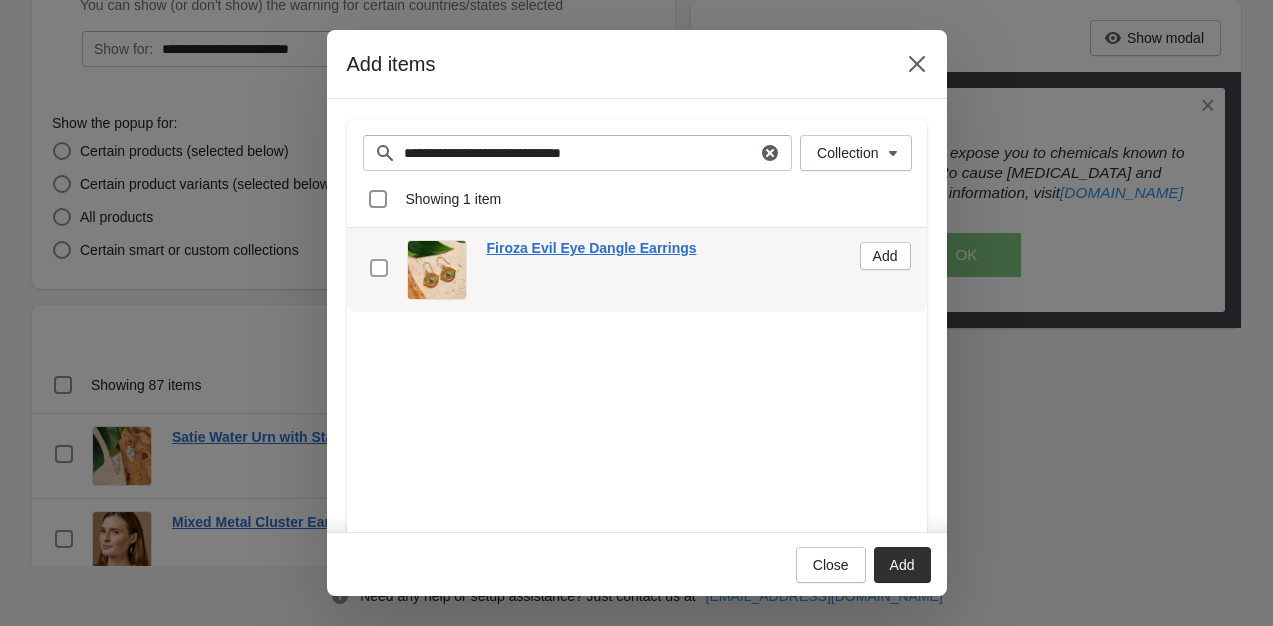 click at bounding box center (379, 268) 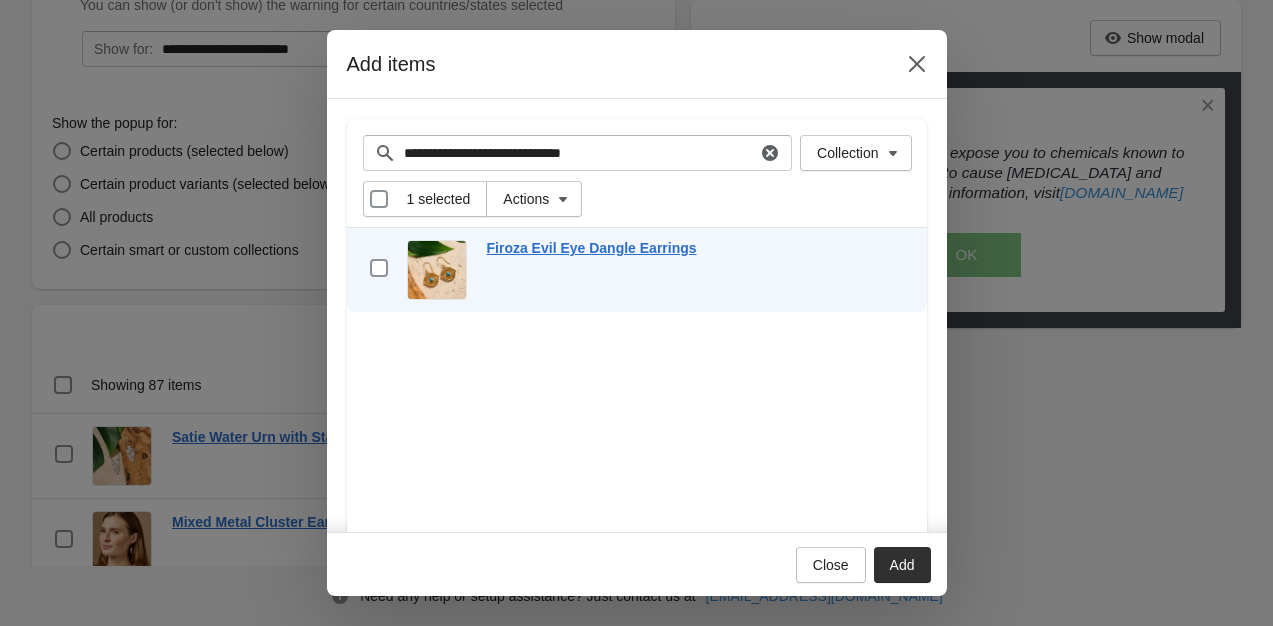 click on "Add" at bounding box center [902, 565] 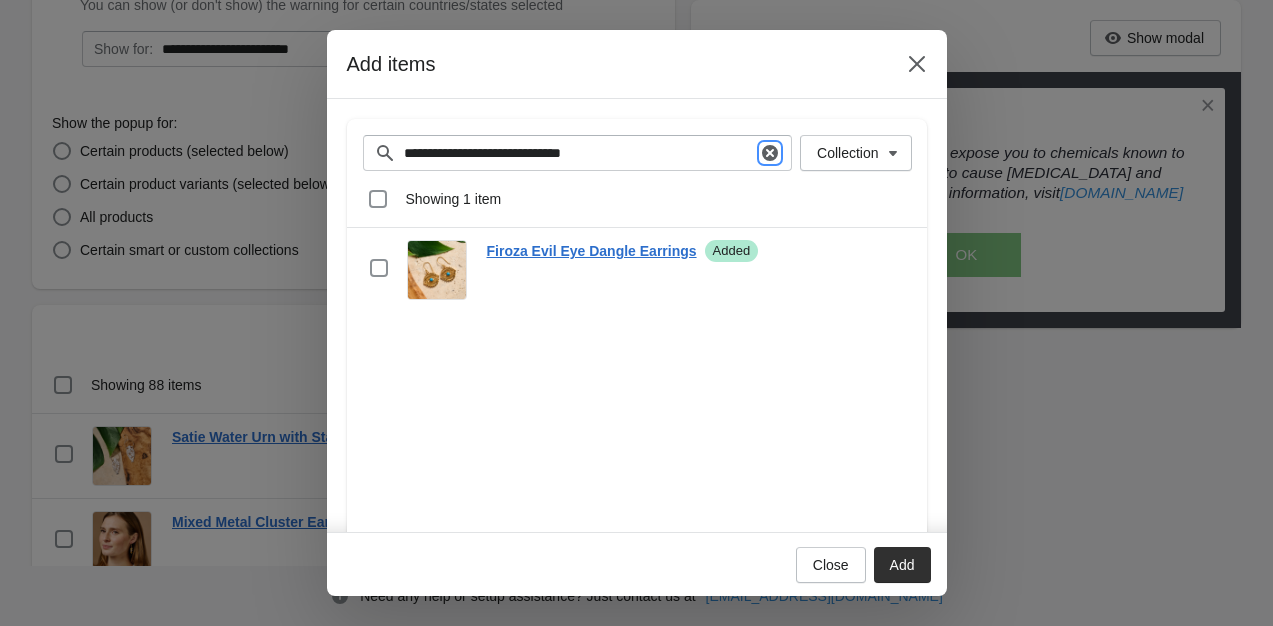 click 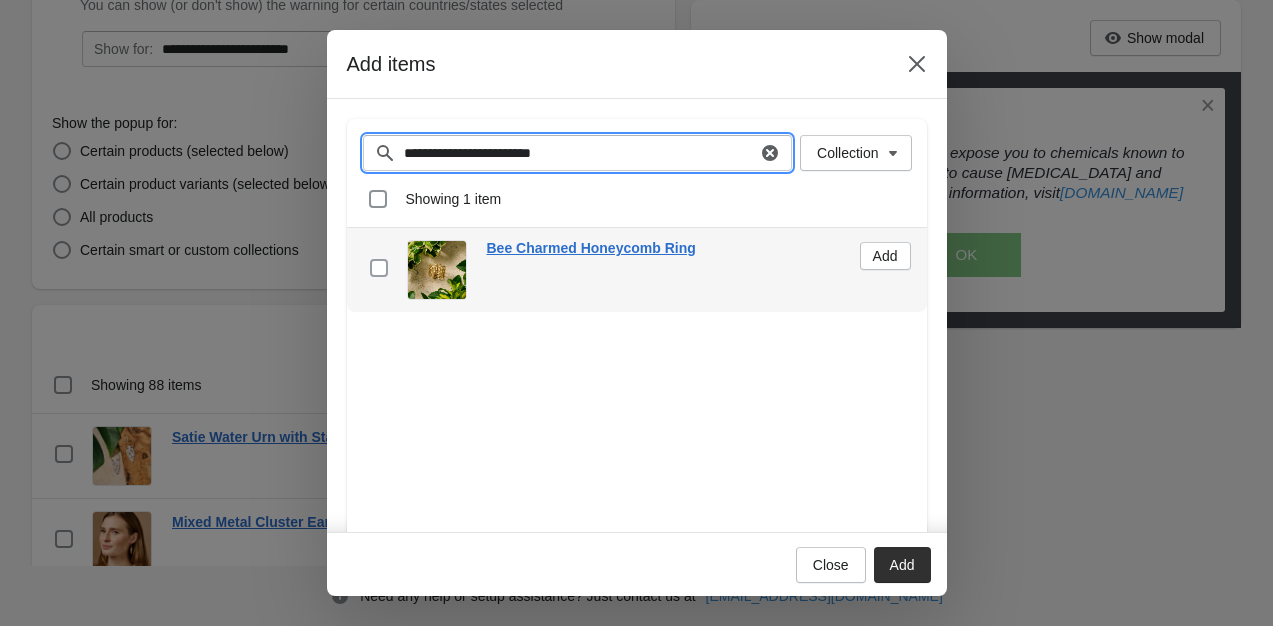 type on "**********" 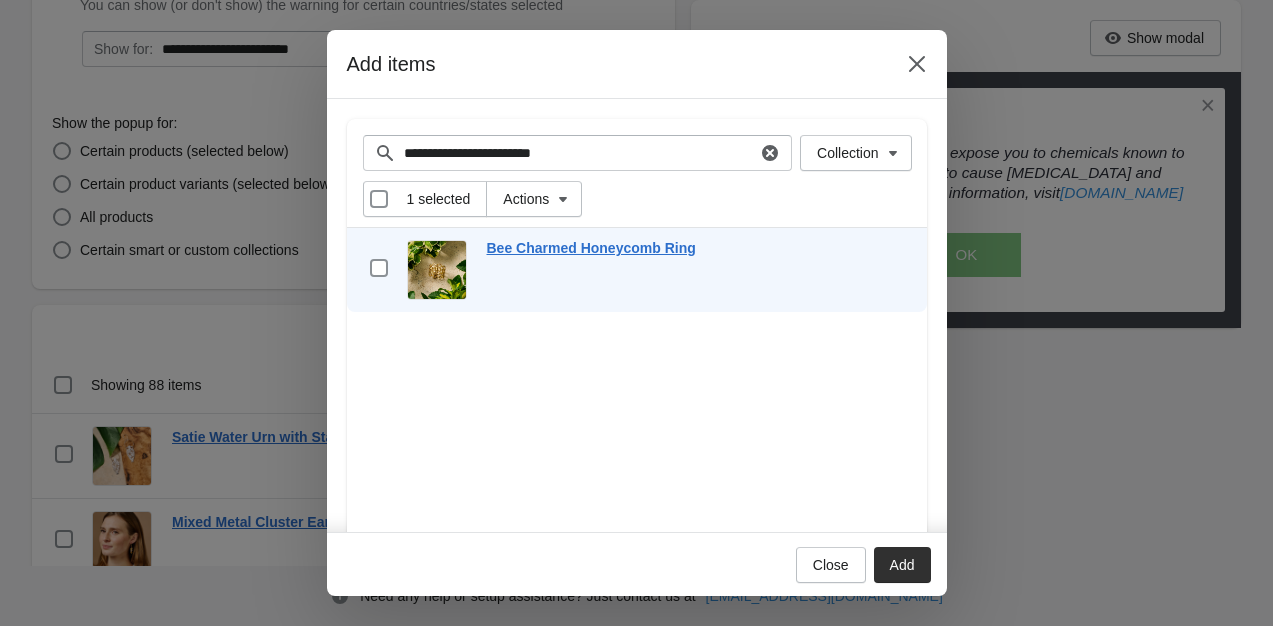 click on "Add" at bounding box center (902, 565) 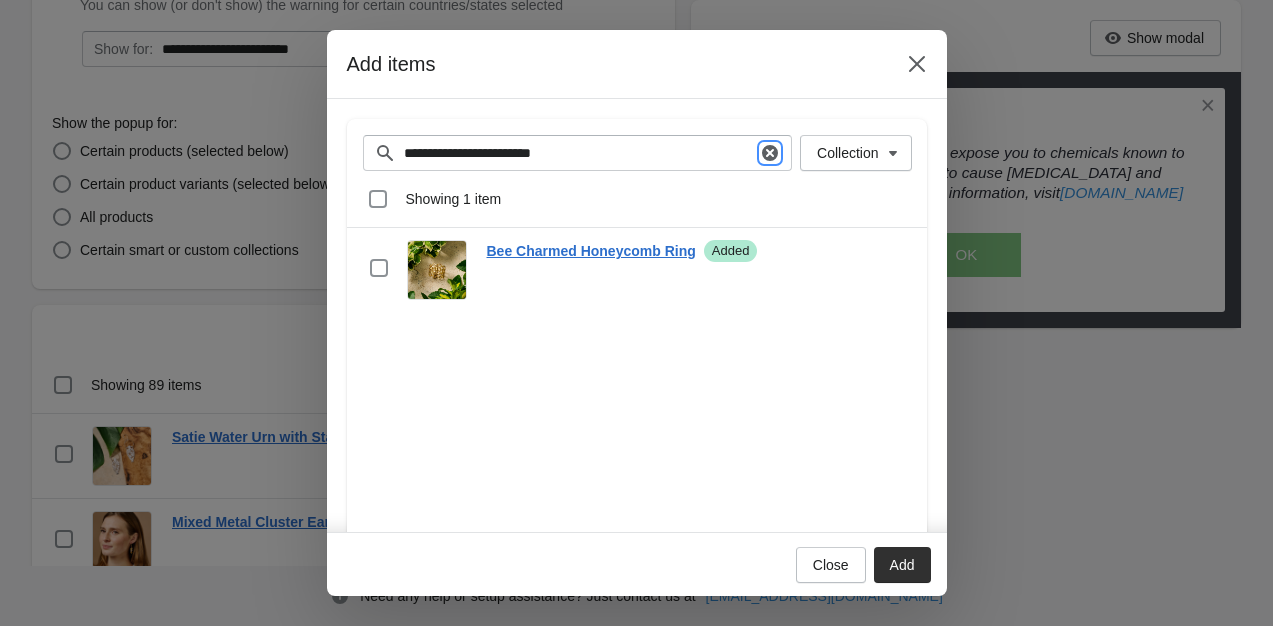 click 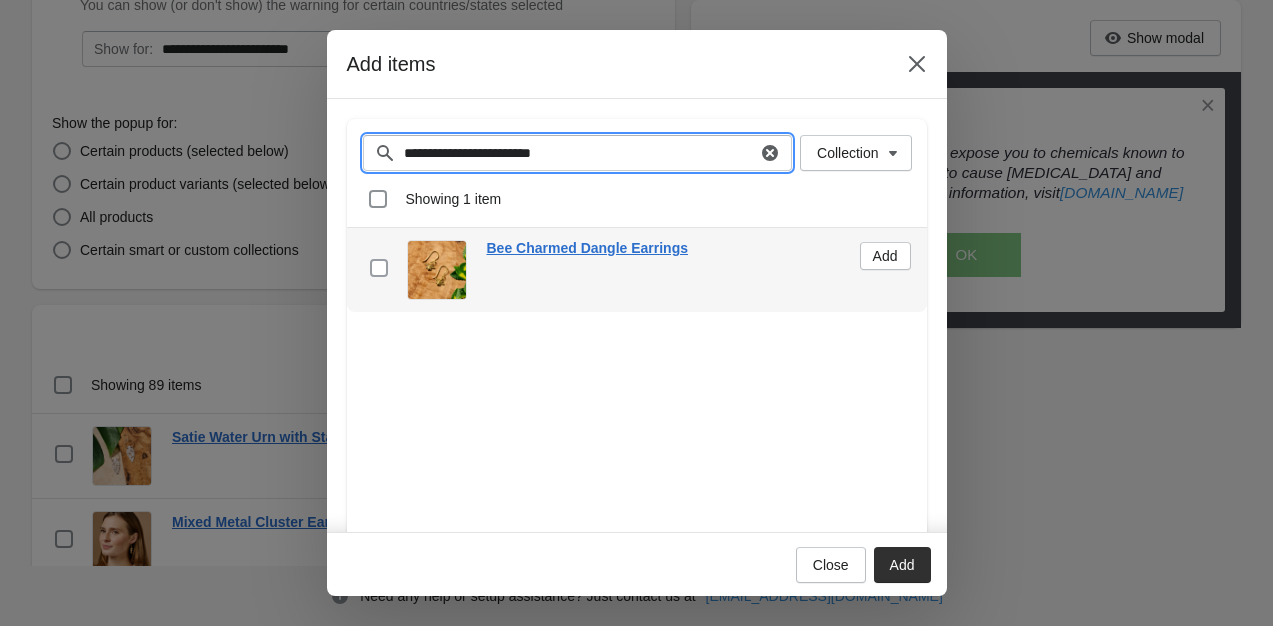 type on "**********" 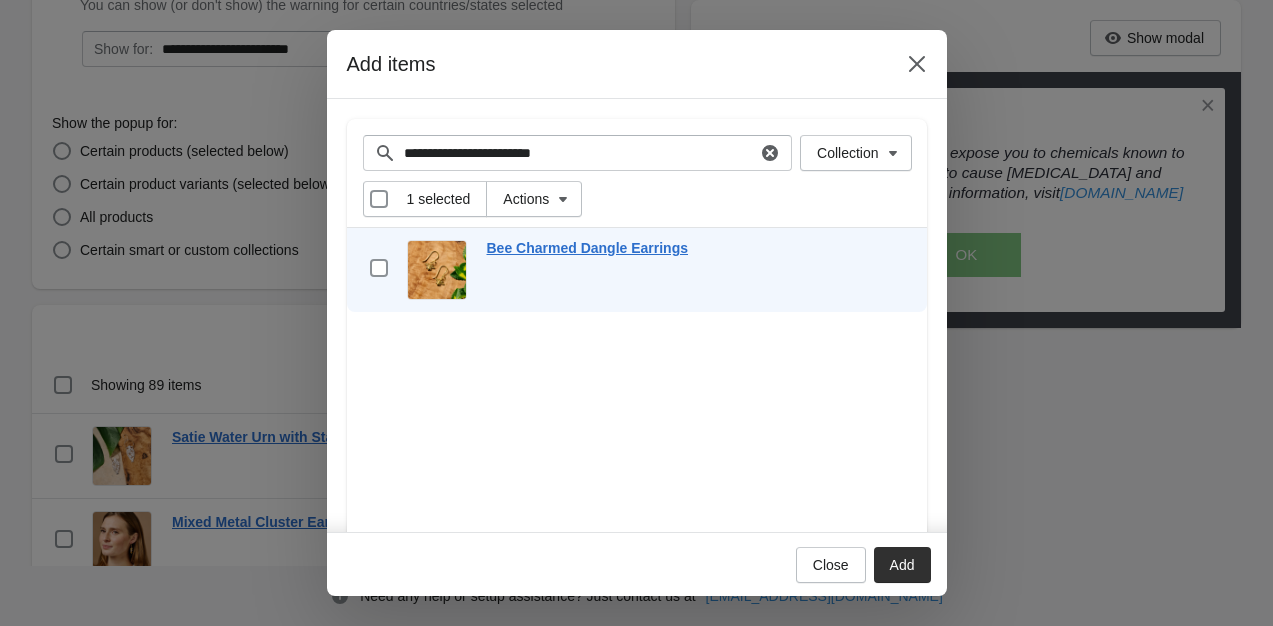 click on "Add" at bounding box center [902, 565] 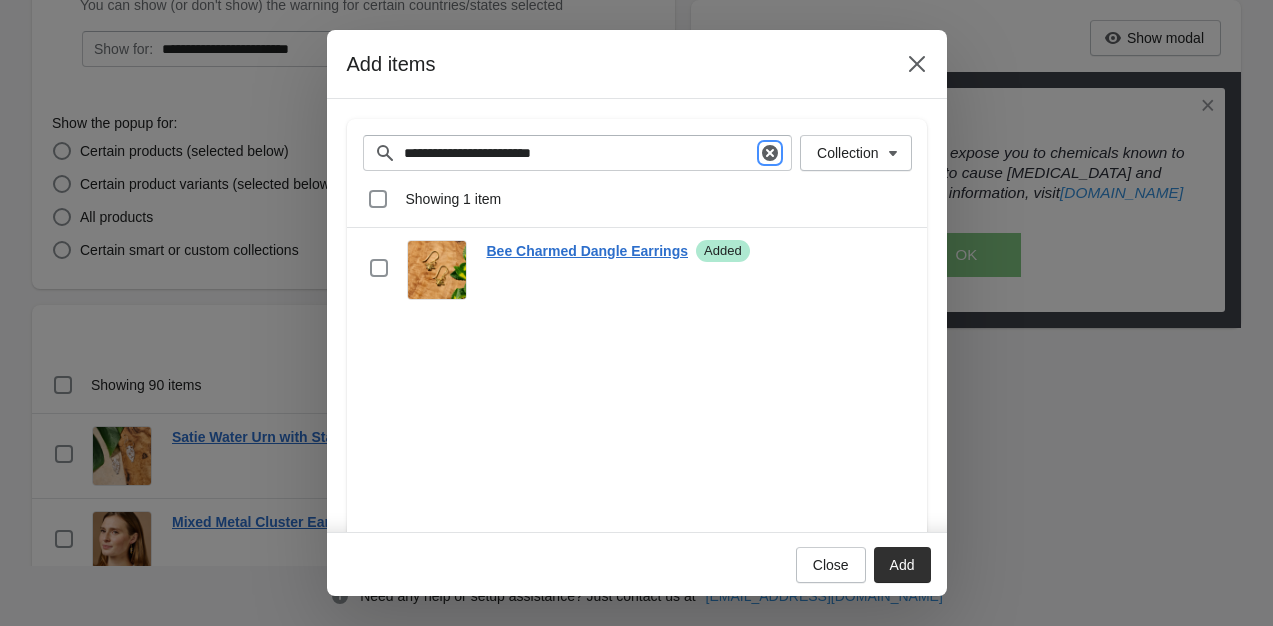 click 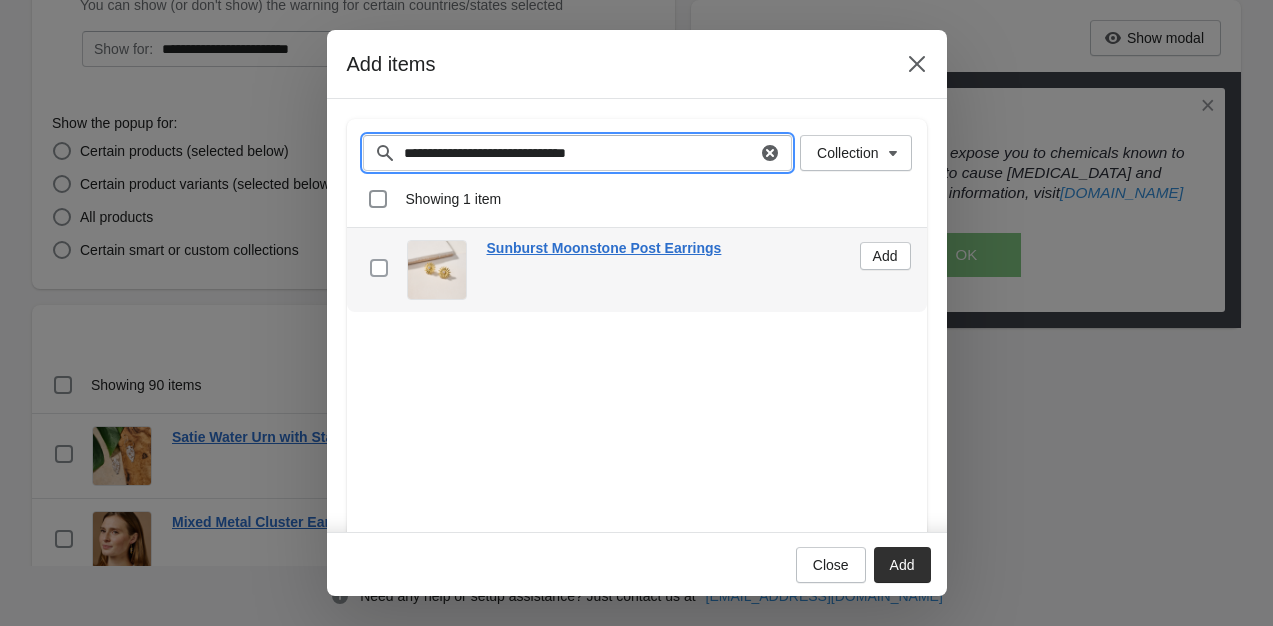 type on "**********" 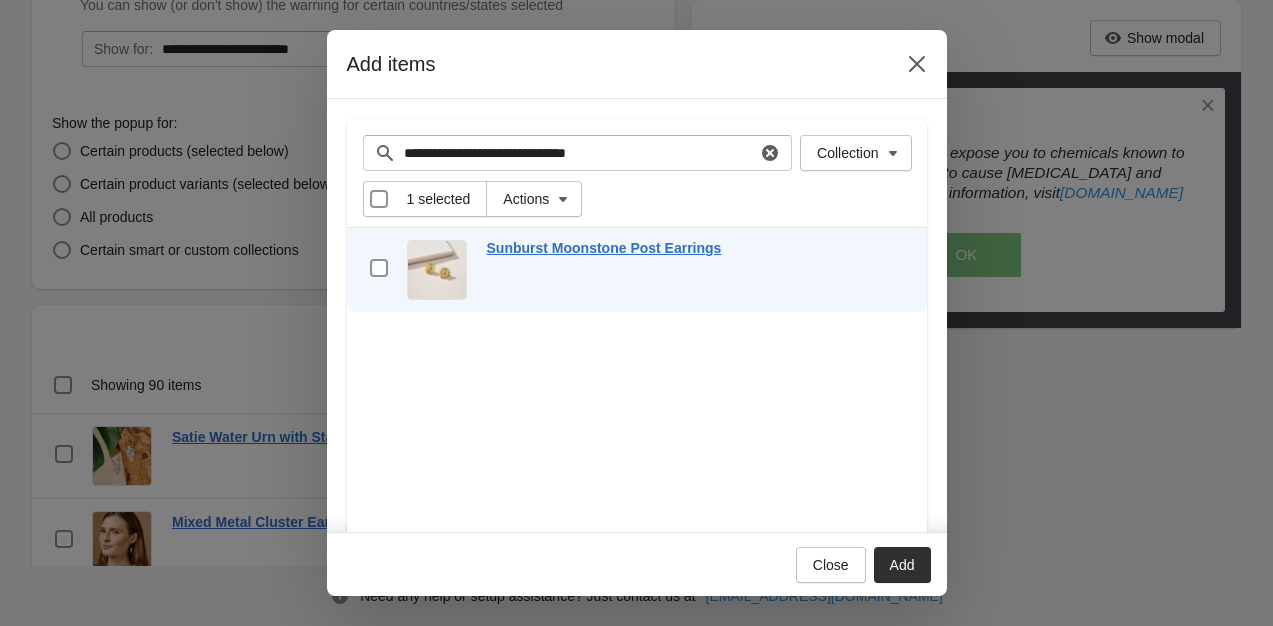 click on "Add" at bounding box center [902, 565] 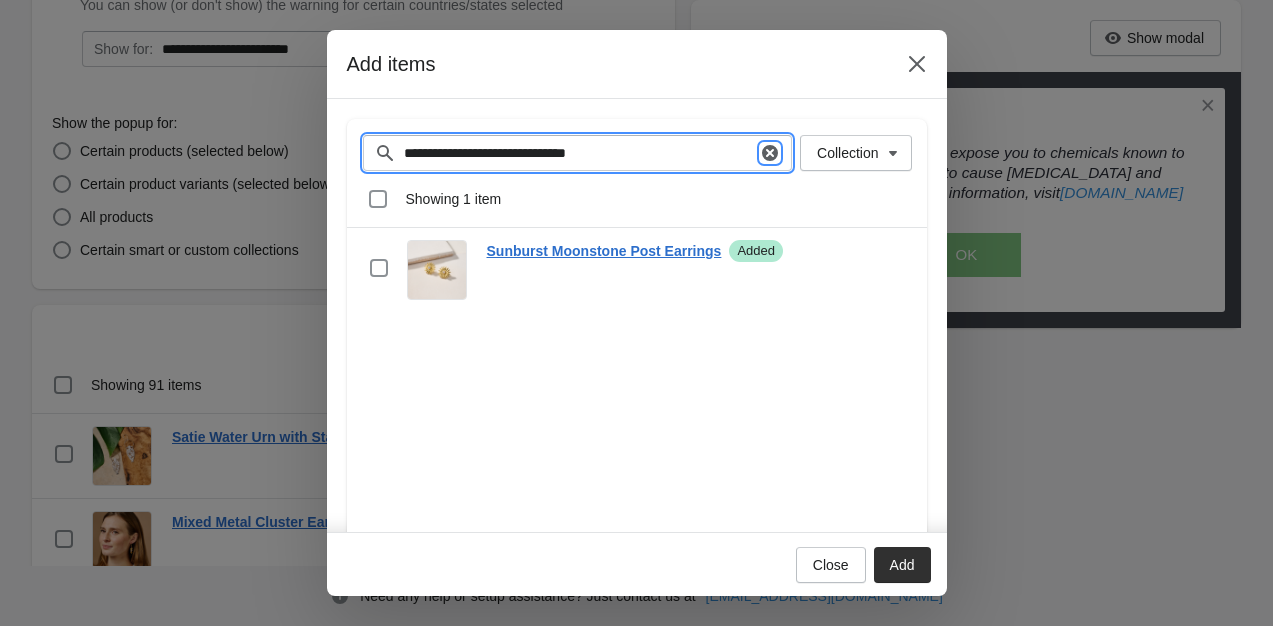 click 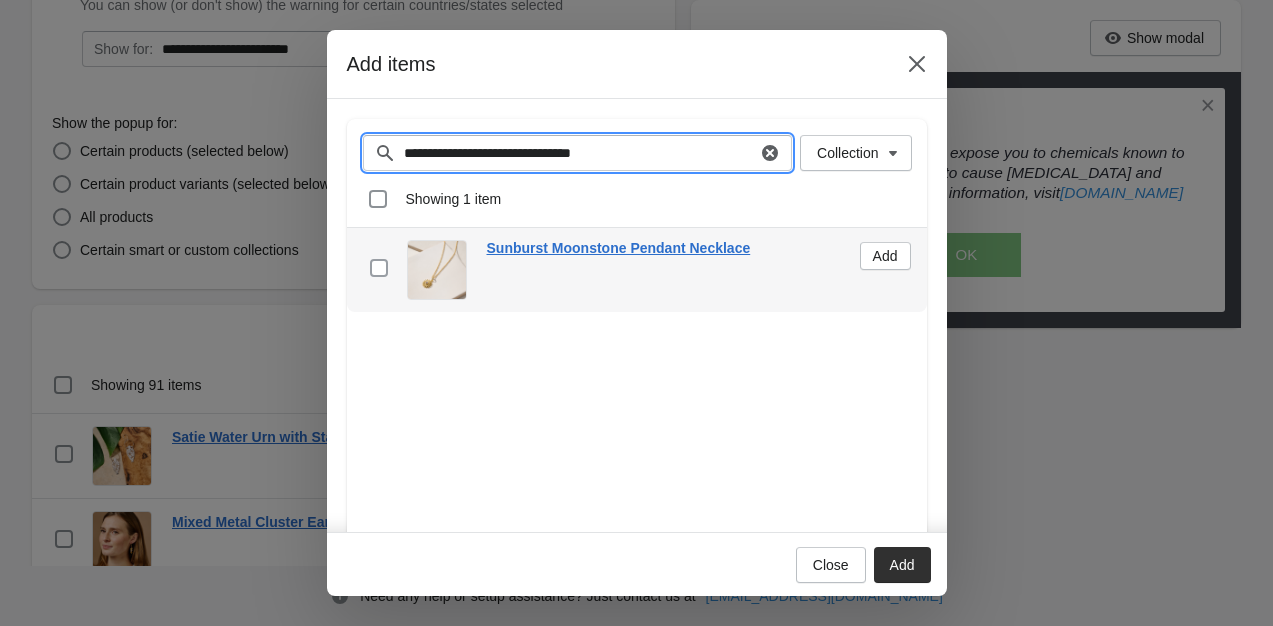 type on "**********" 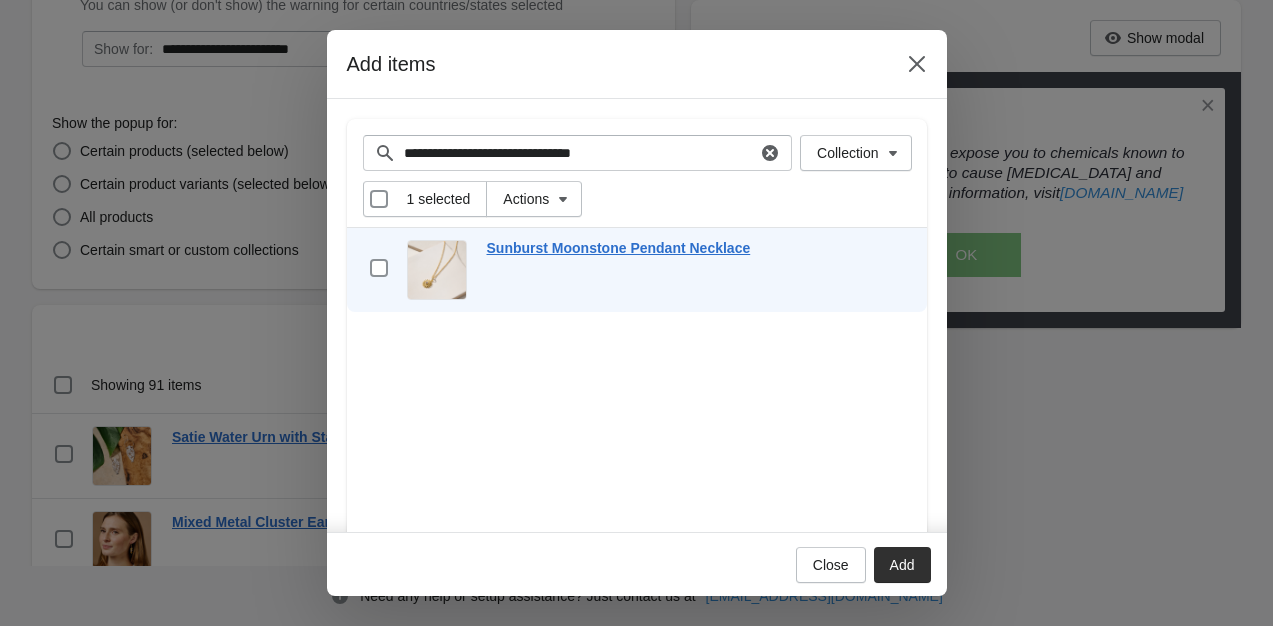 click on "Add" at bounding box center (902, 565) 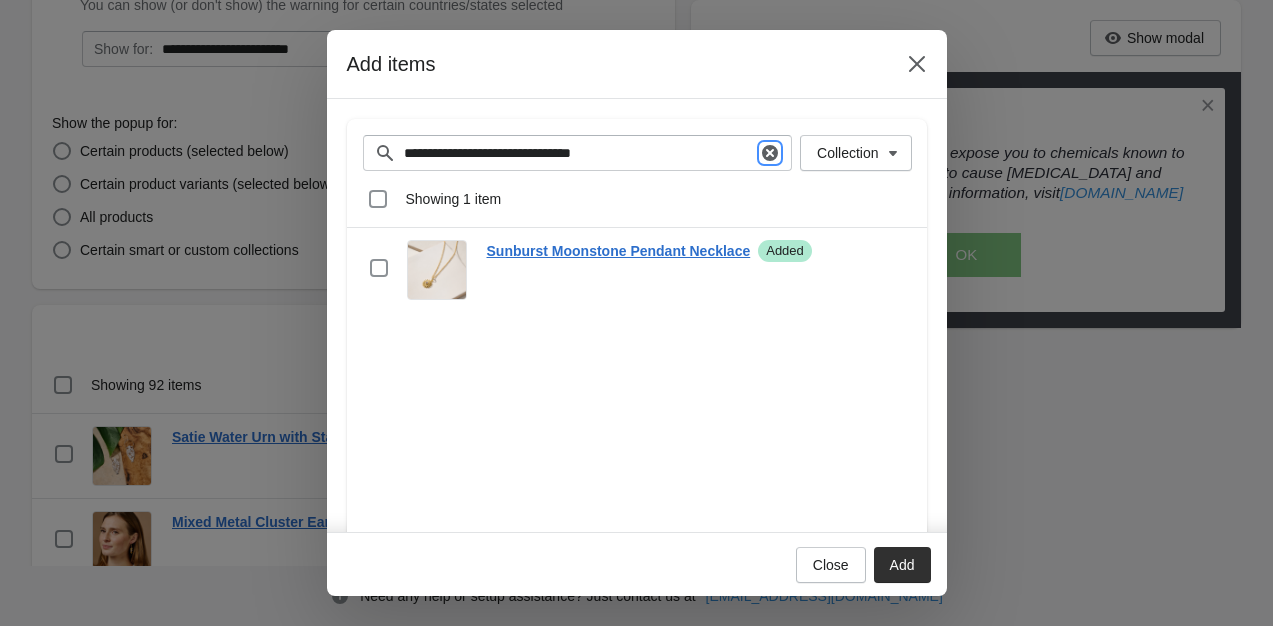 click 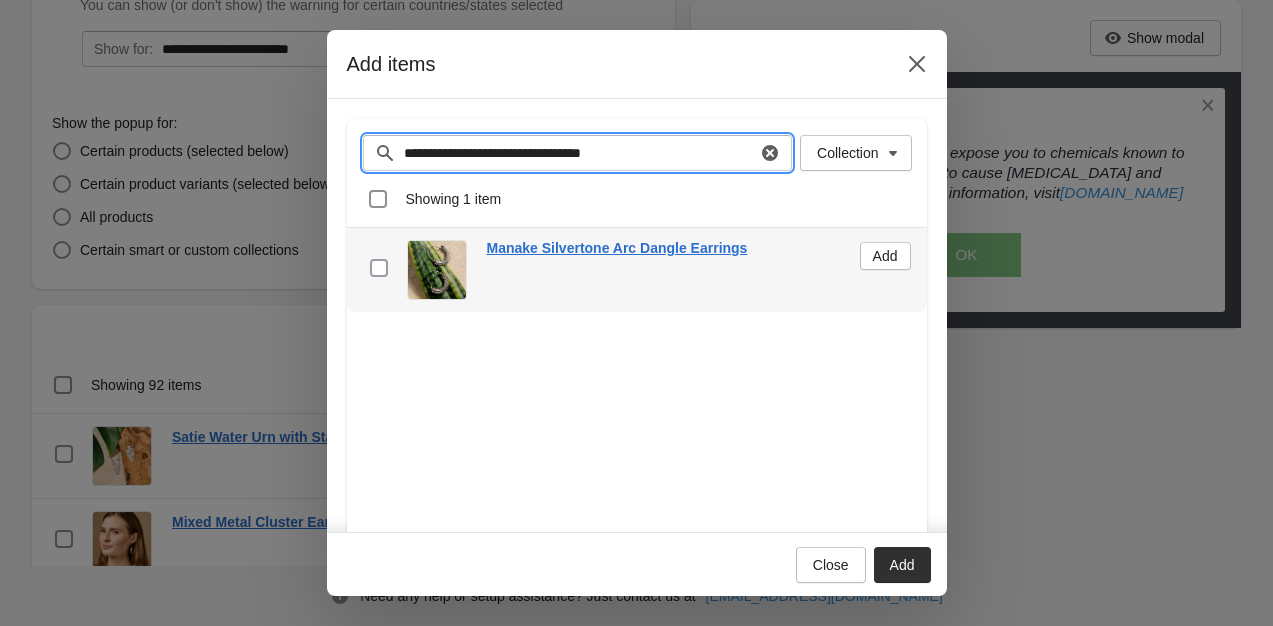 type on "**********" 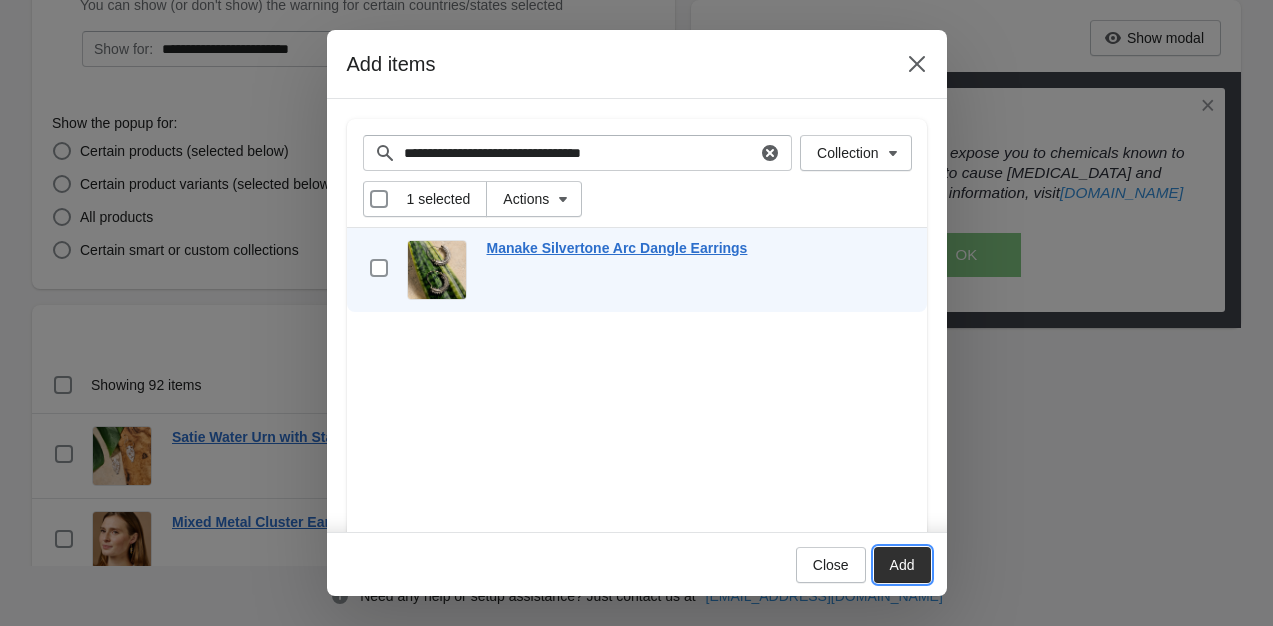 click on "Add" at bounding box center [902, 565] 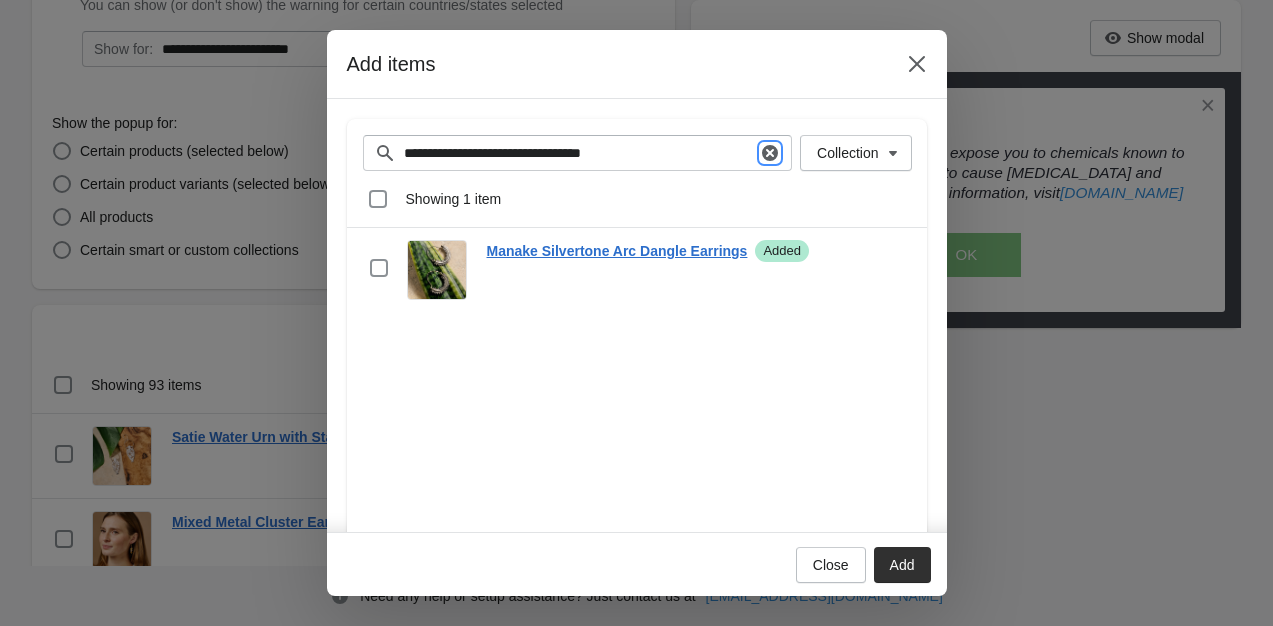 click 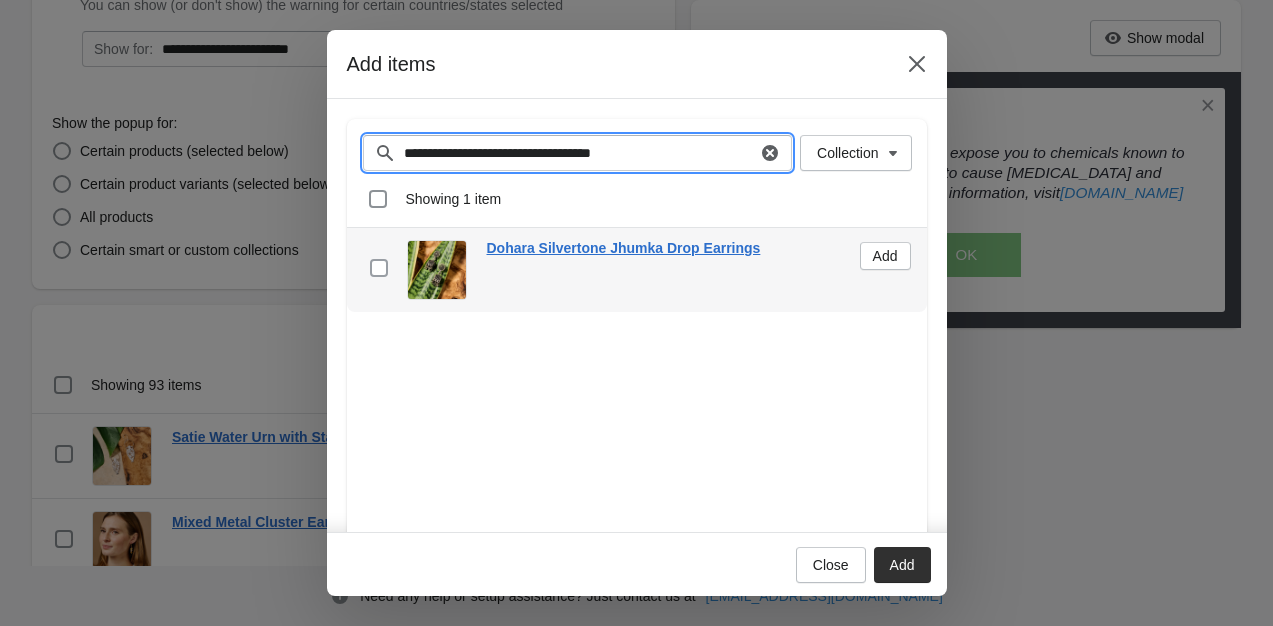 type on "**********" 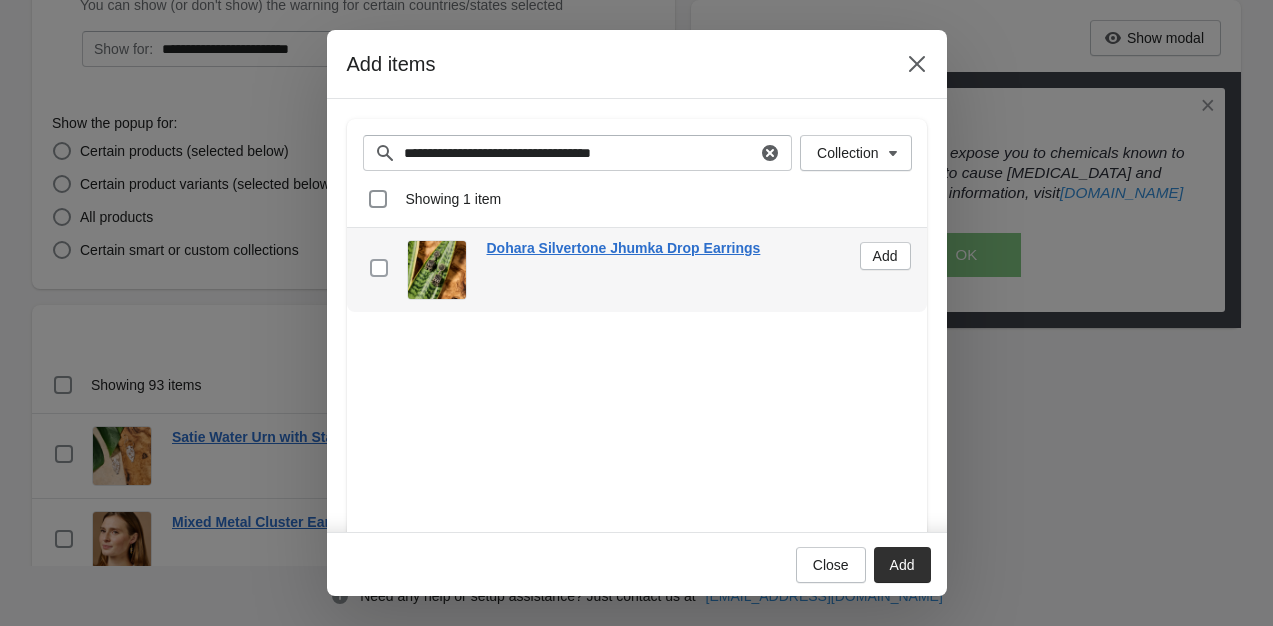 click at bounding box center [379, 268] 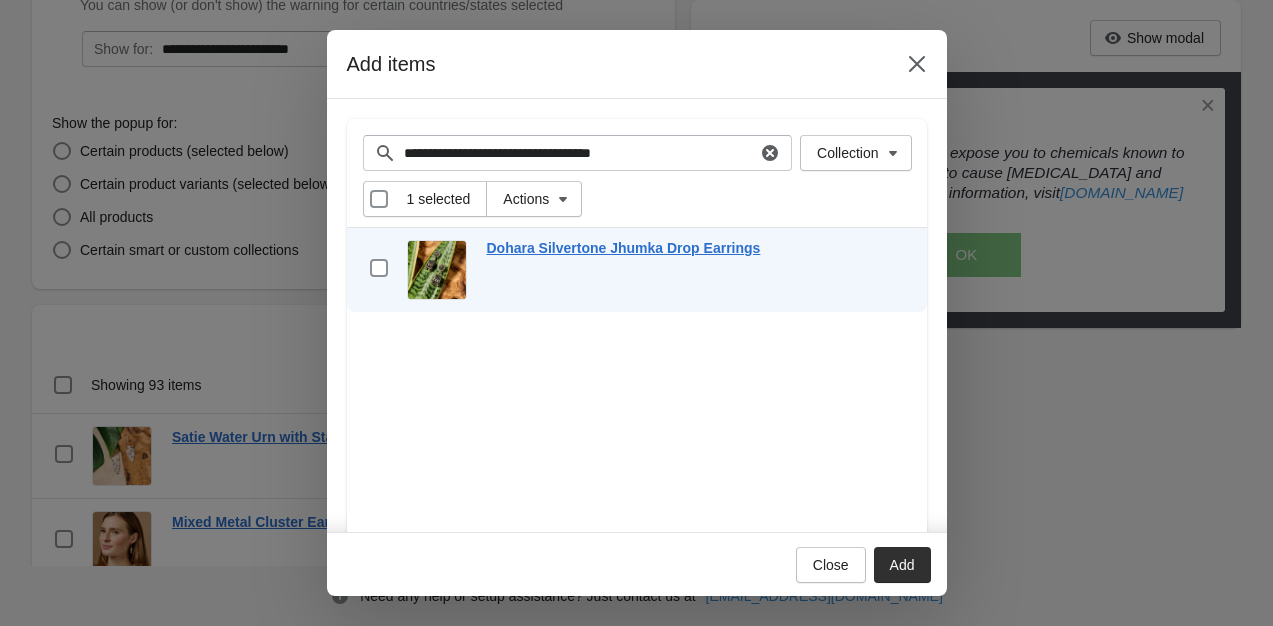 click on "Add" at bounding box center [902, 565] 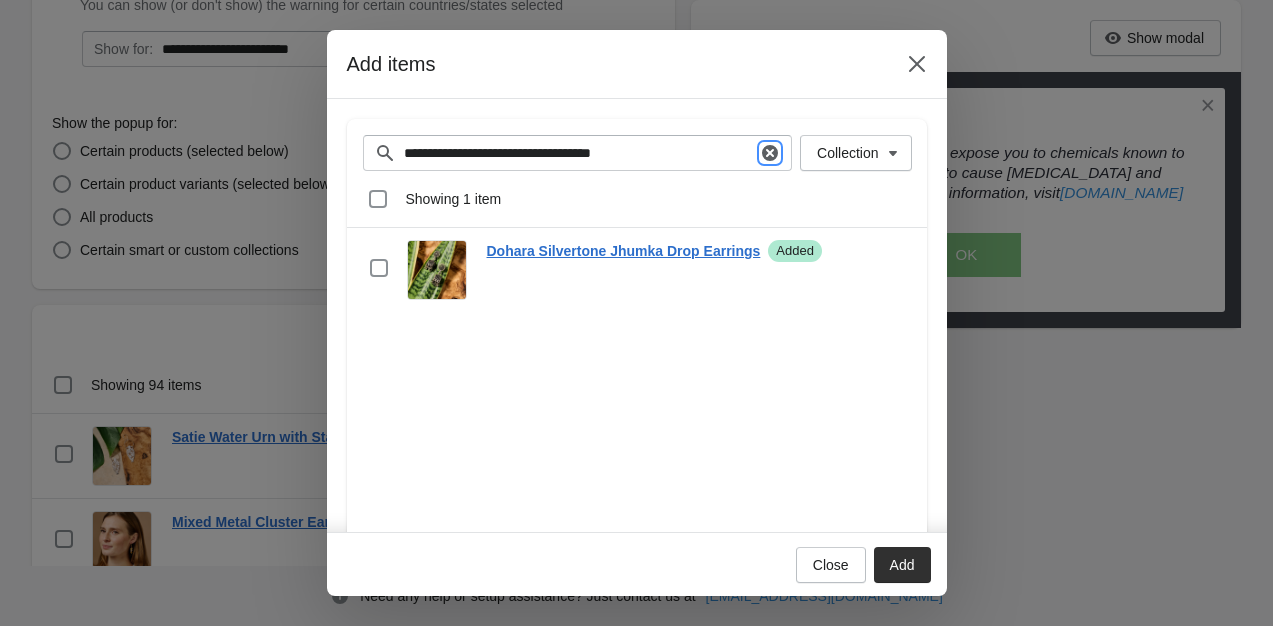 click 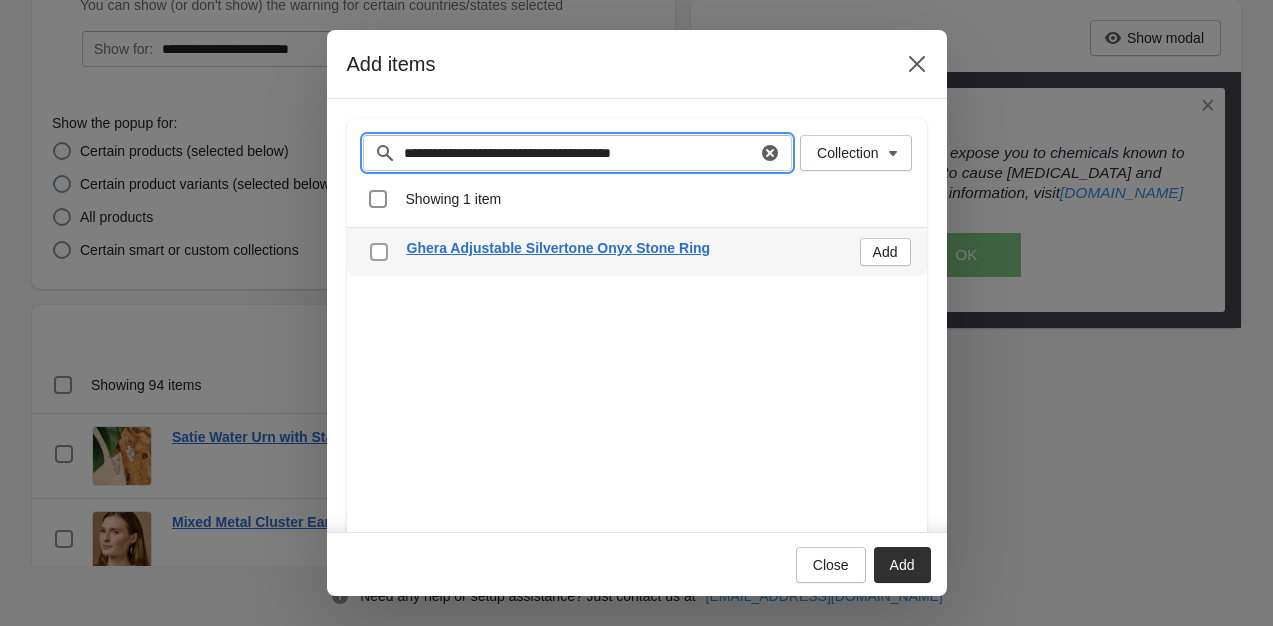 type on "**********" 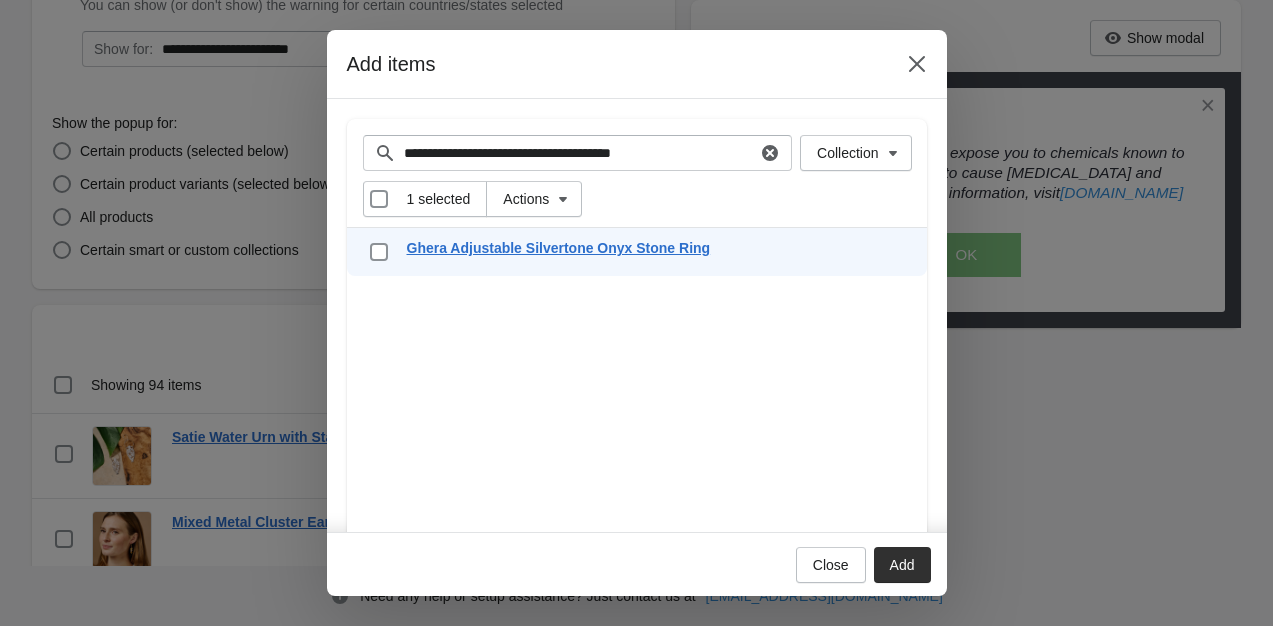 click on "Add" at bounding box center [902, 565] 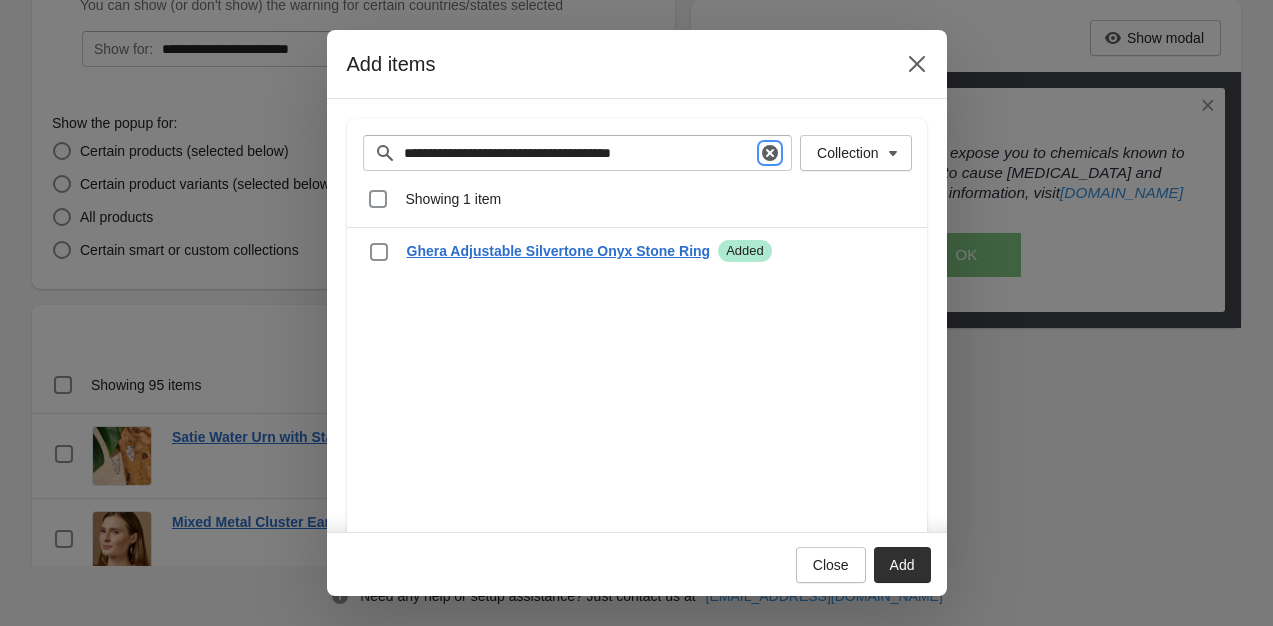 click 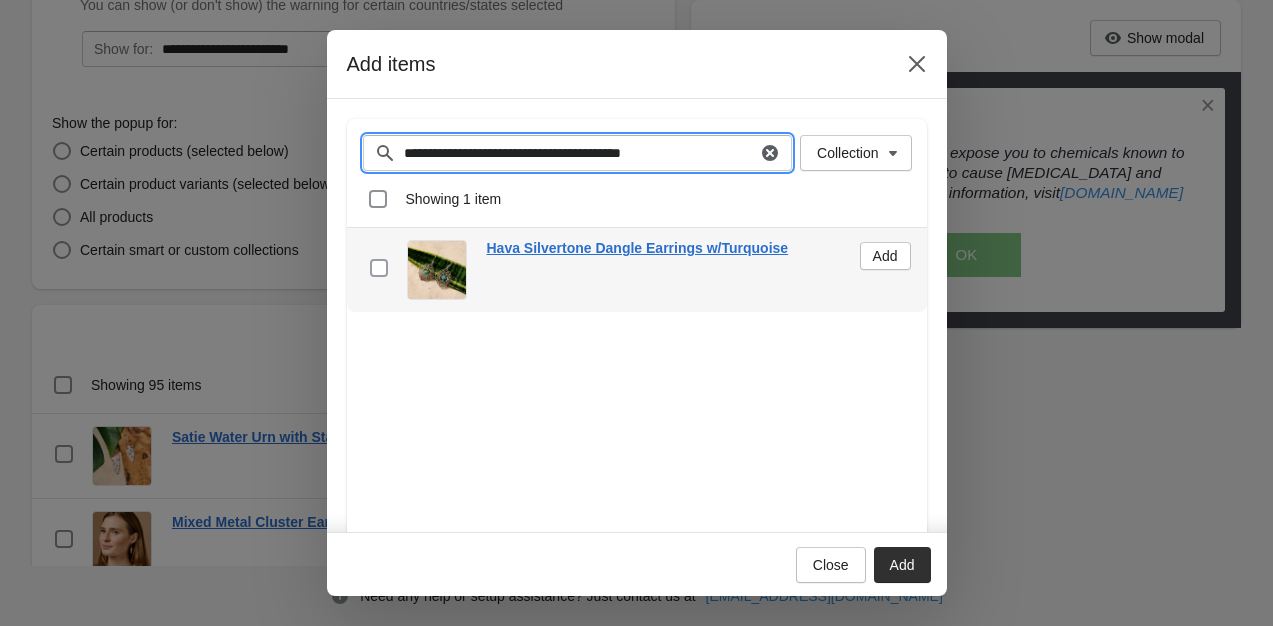 type on "**********" 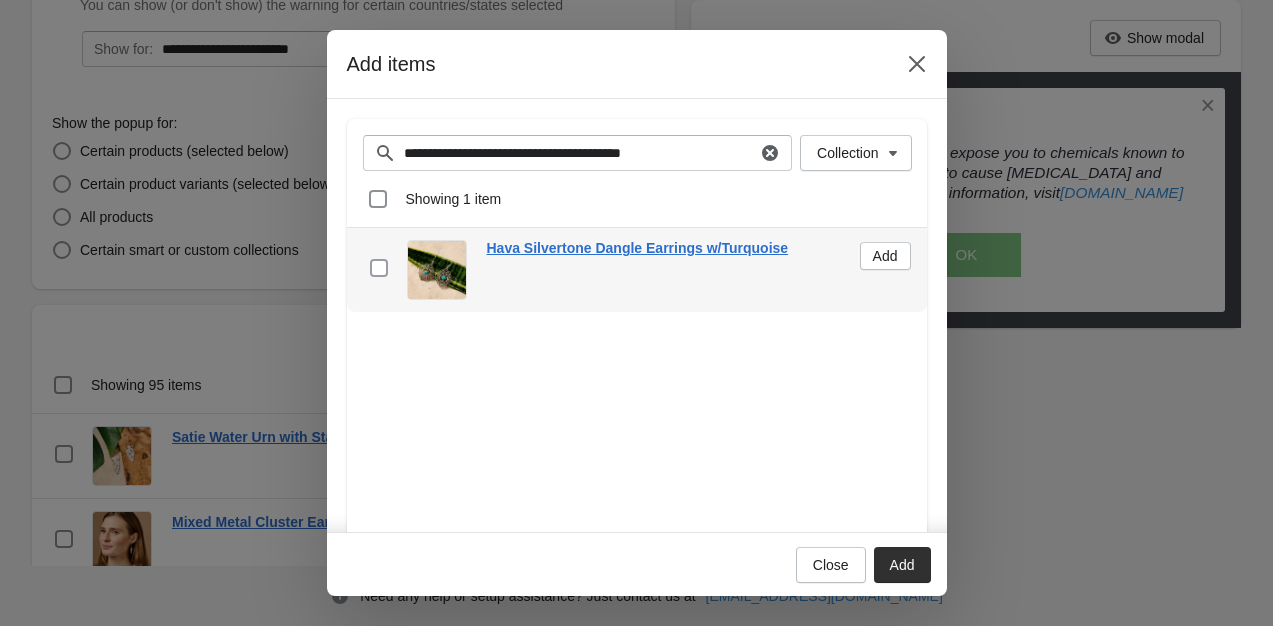 click at bounding box center (379, 268) 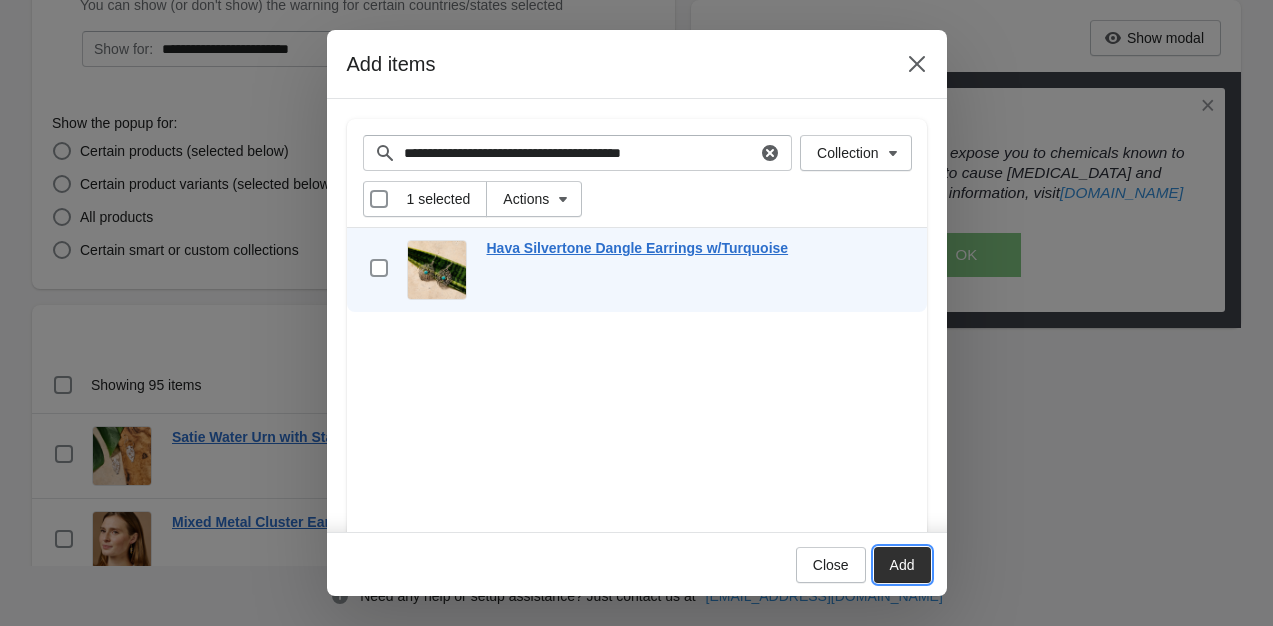 click on "Add" at bounding box center [902, 565] 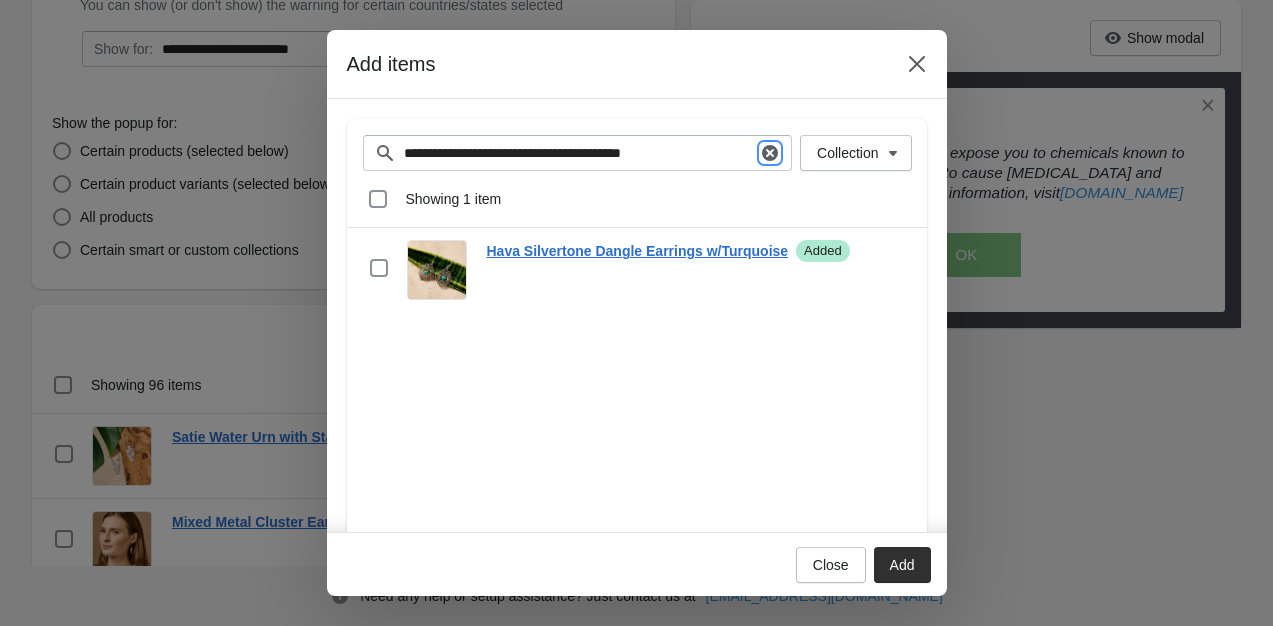 click 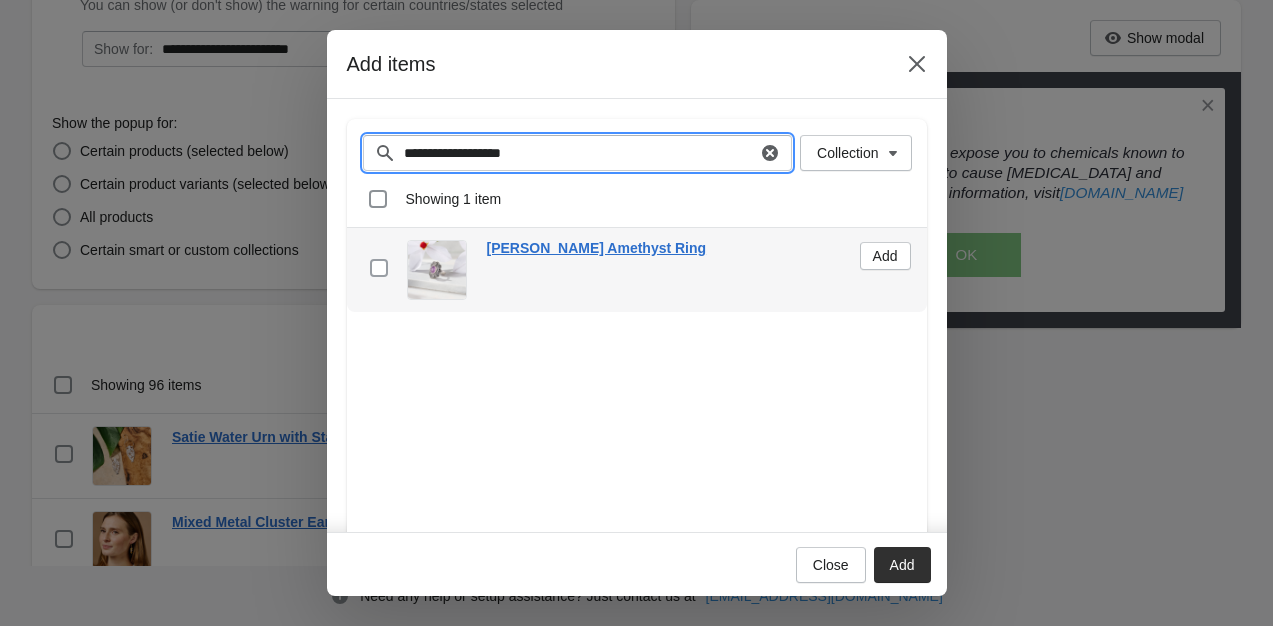type on "**********" 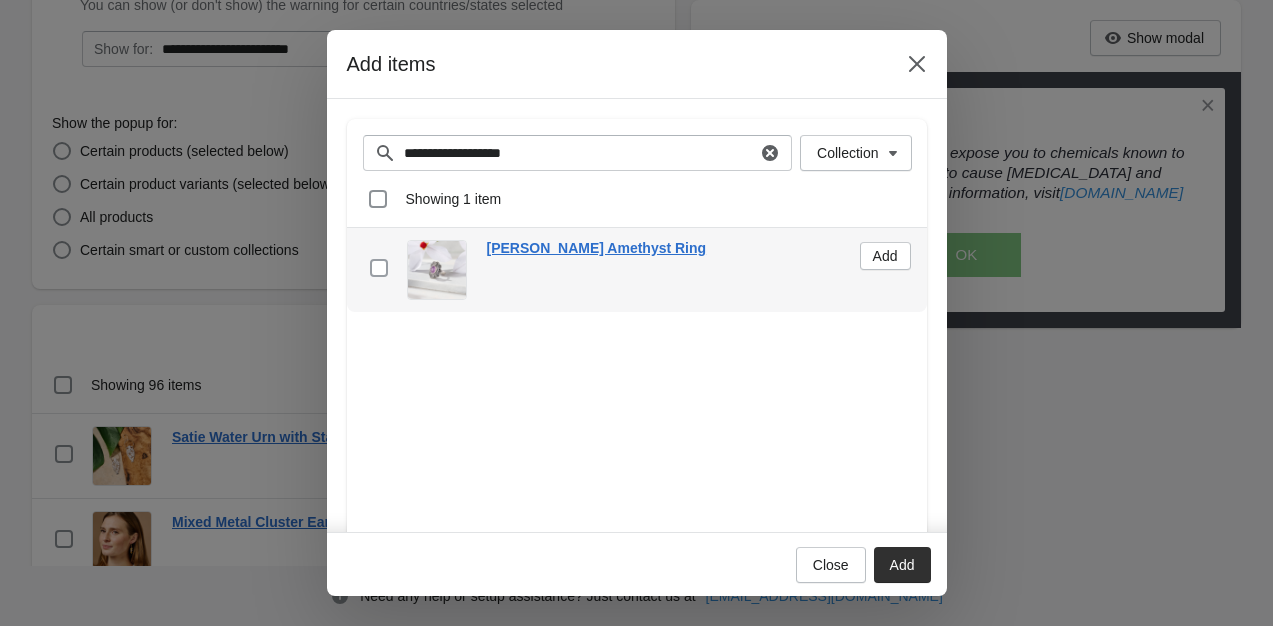 click at bounding box center (379, 268) 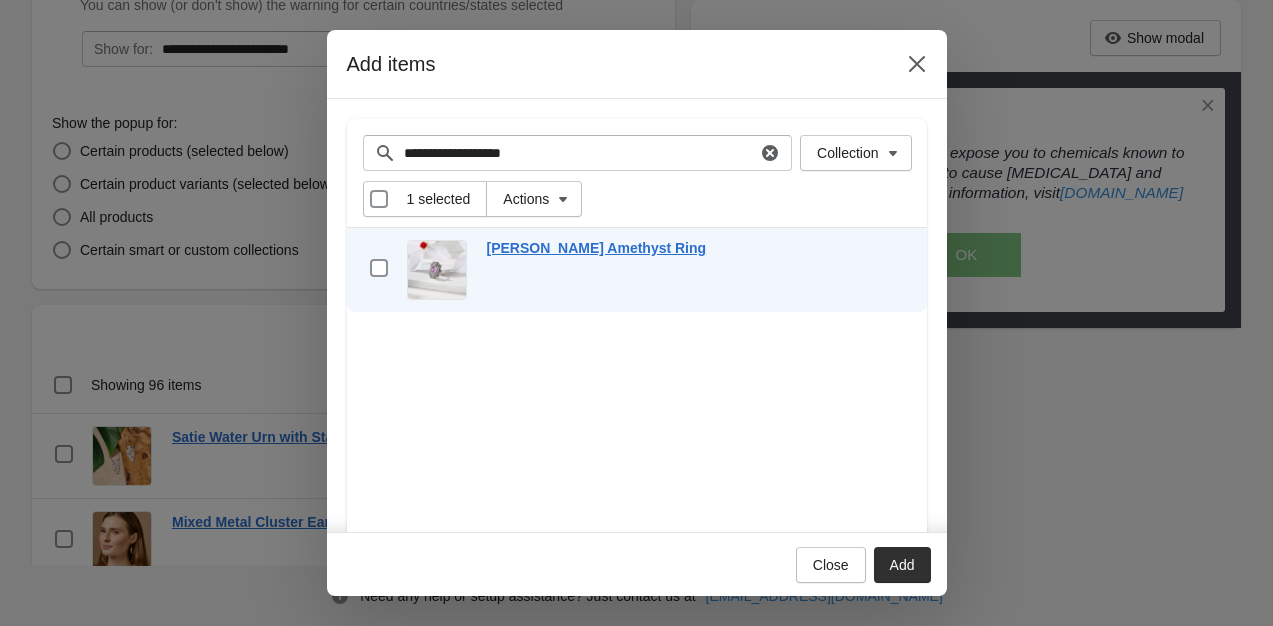 click on "Add" at bounding box center (902, 565) 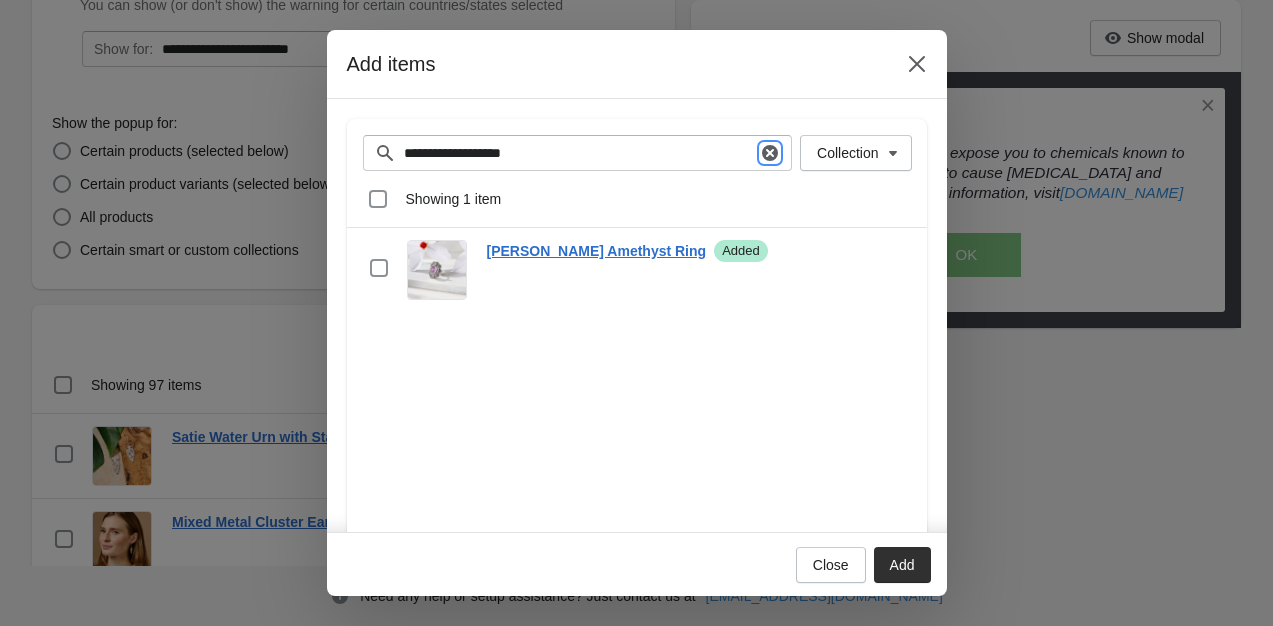 click 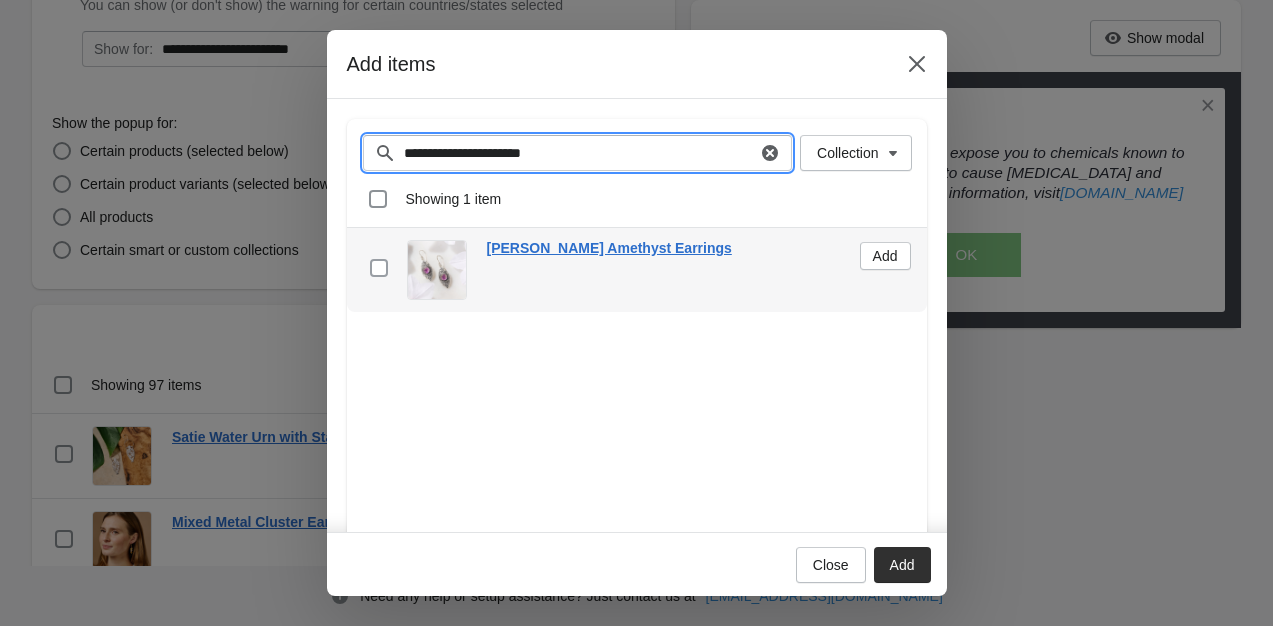 type on "**********" 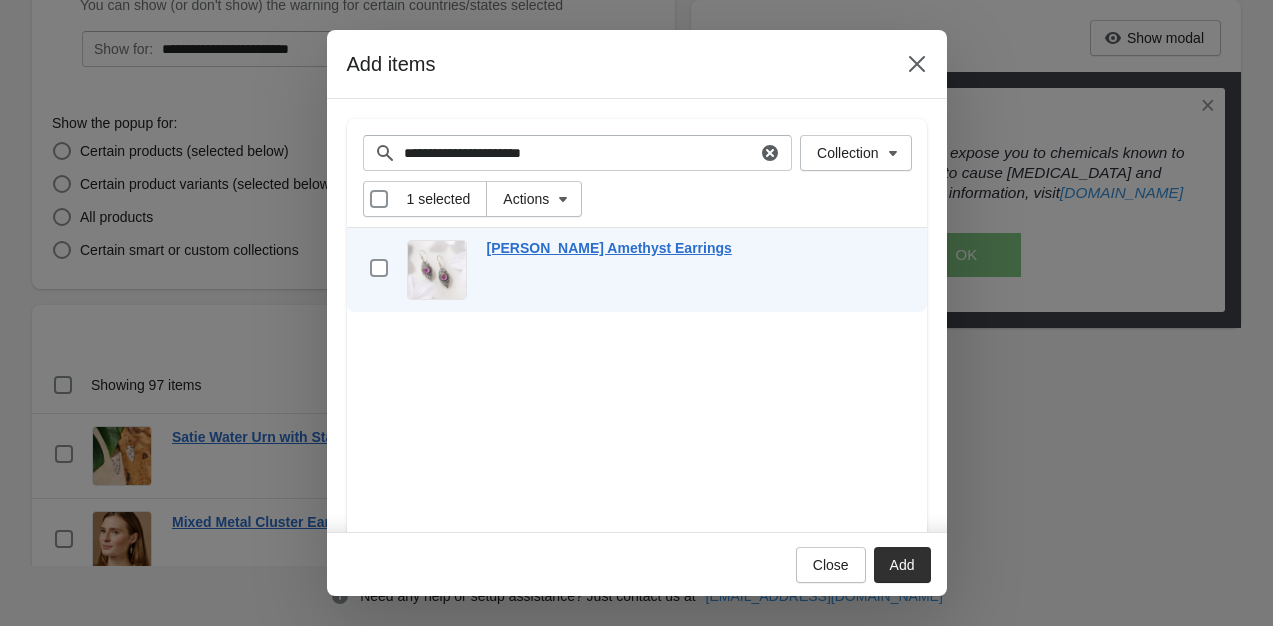 click on "Add" at bounding box center [902, 565] 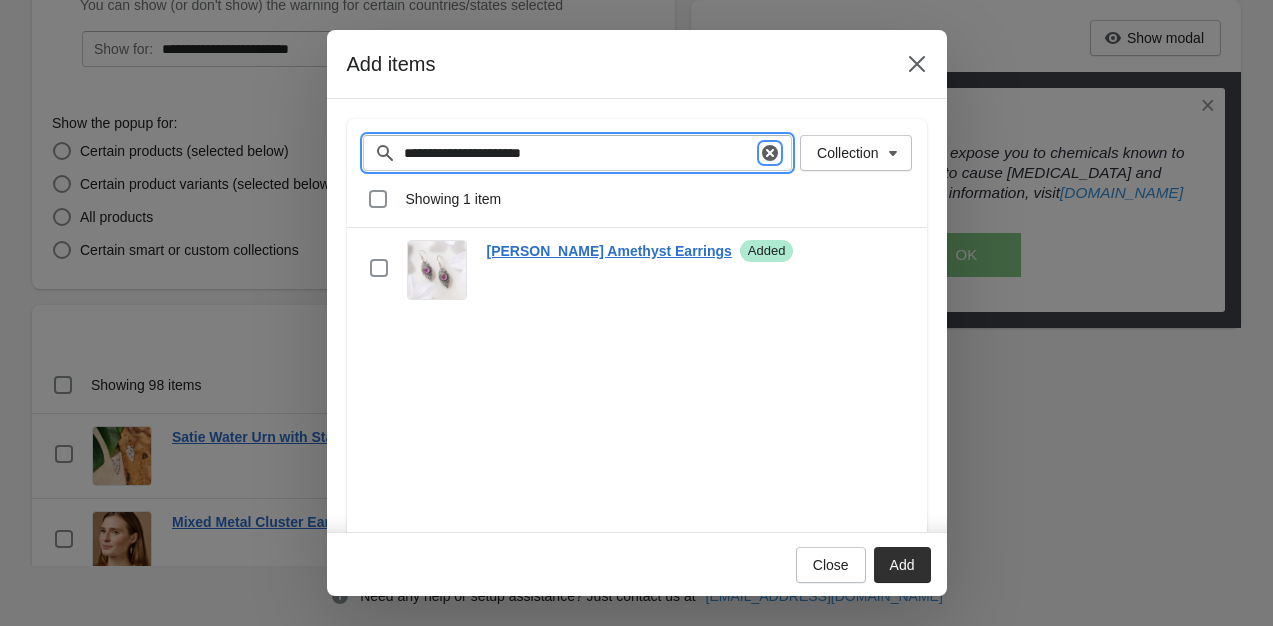 click 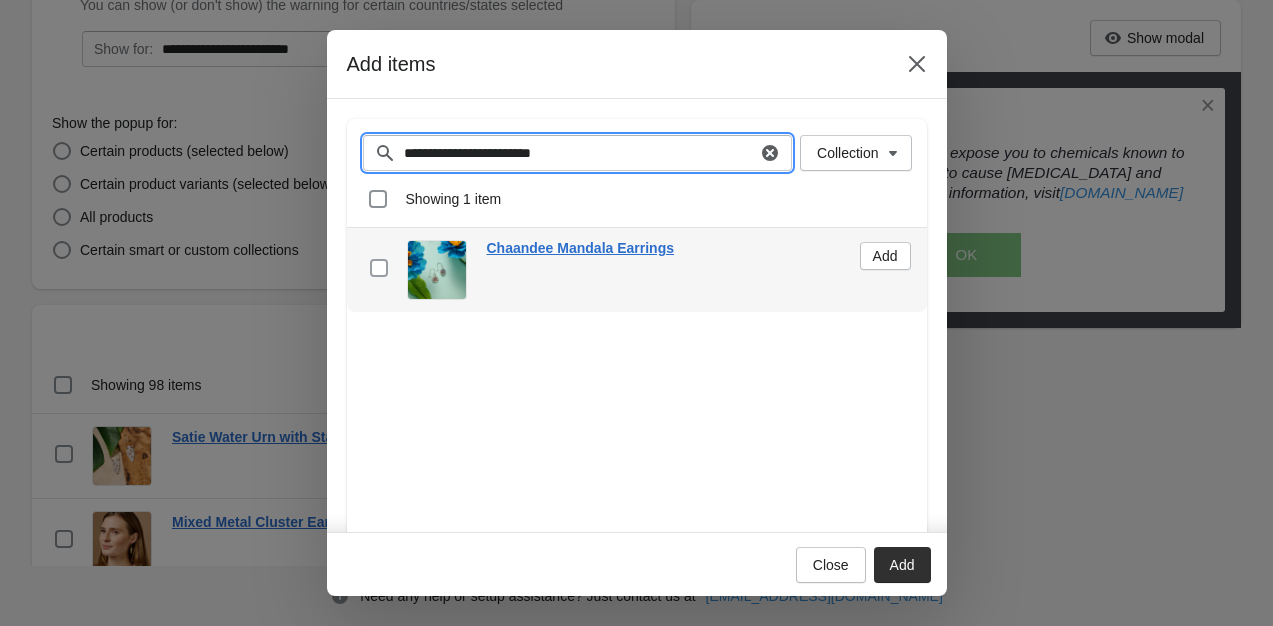 type on "**********" 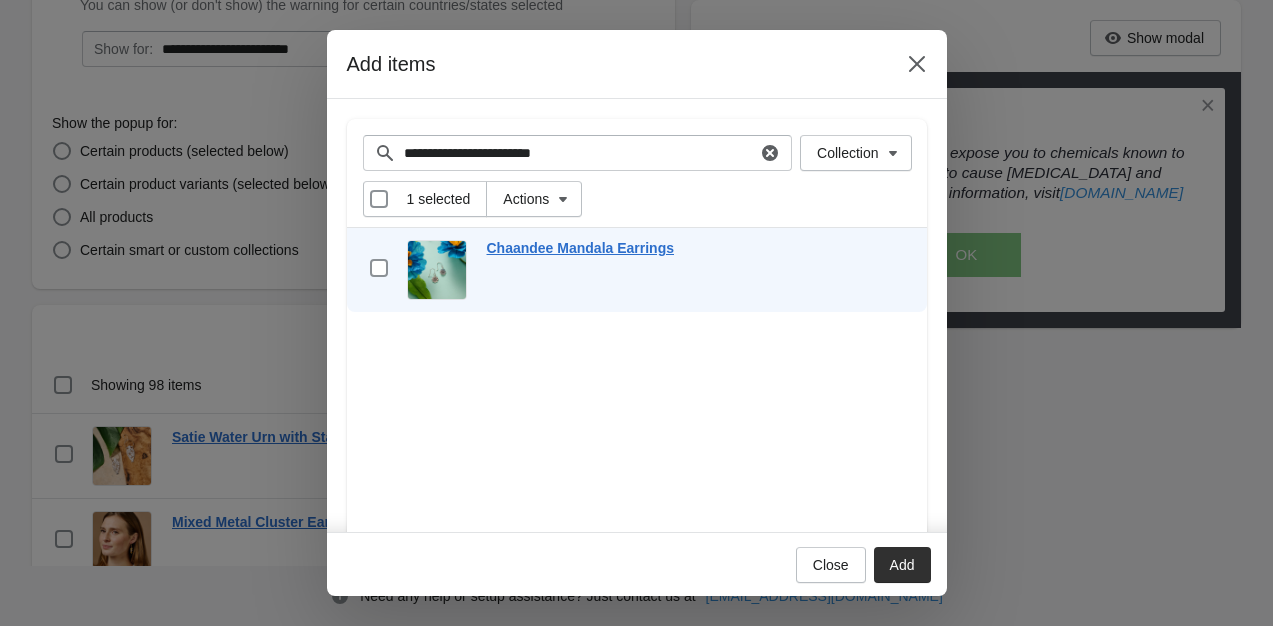click on "Add" at bounding box center (902, 565) 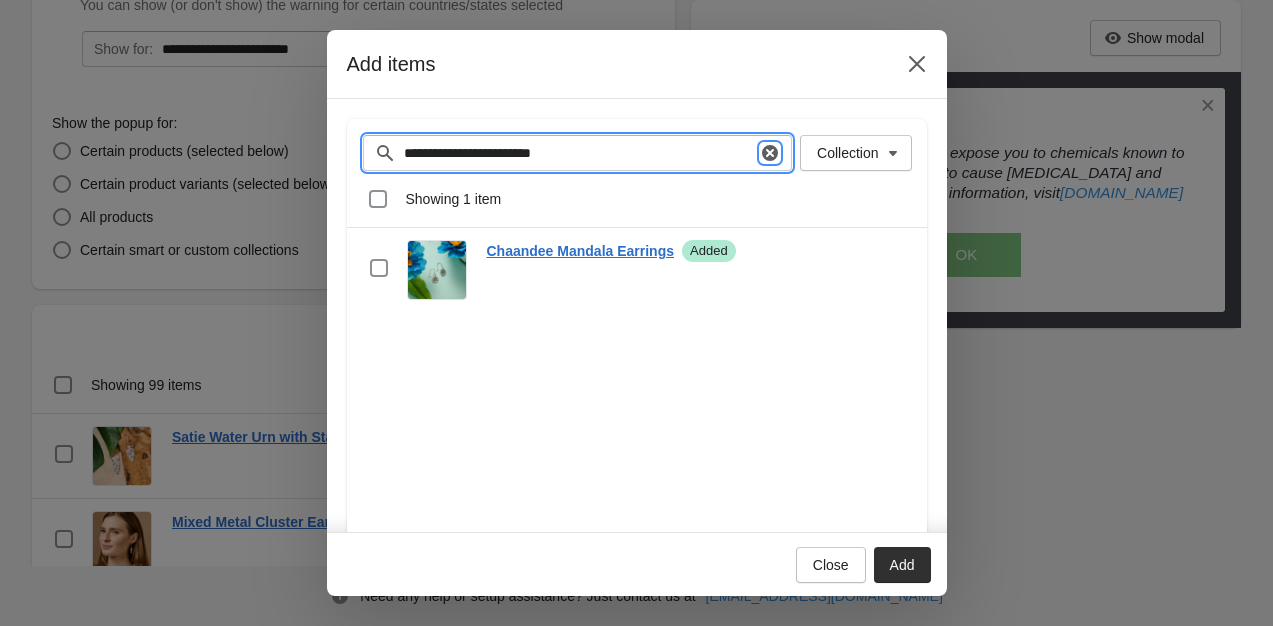 click 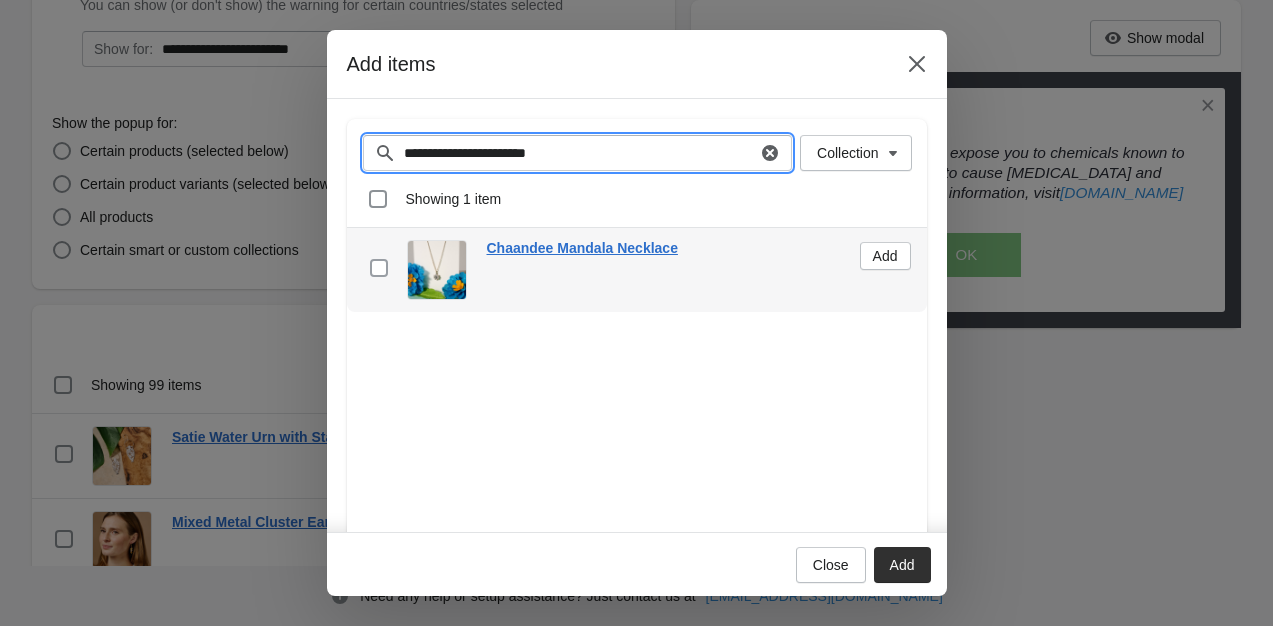 type on "**********" 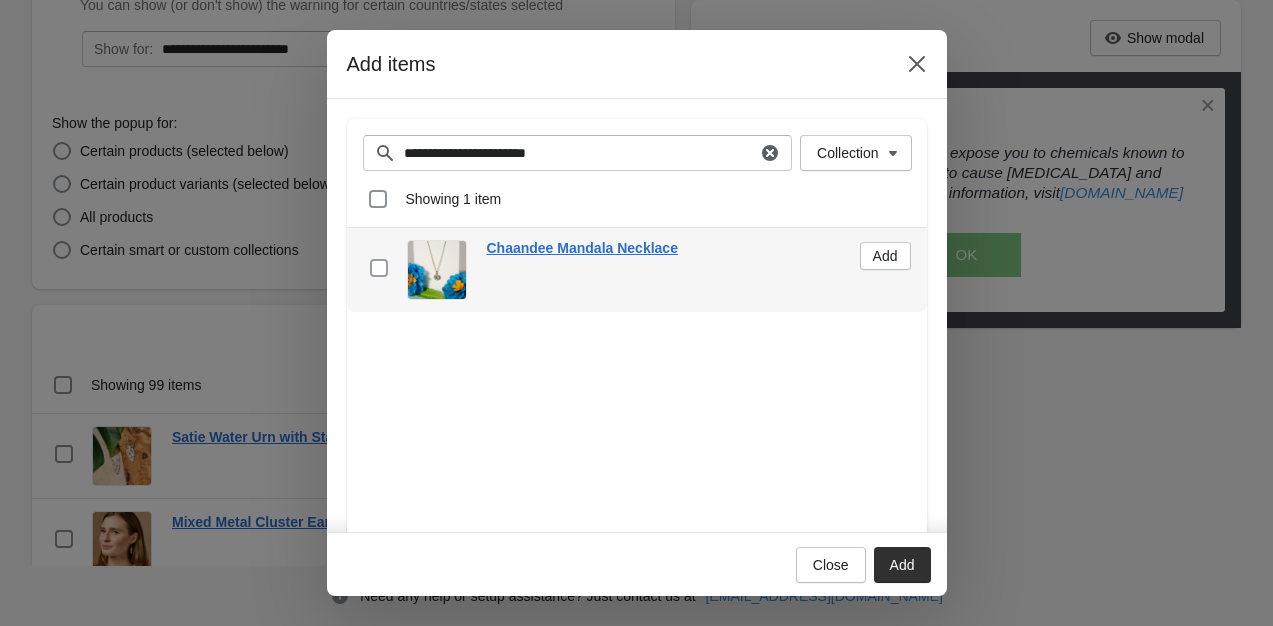 click at bounding box center [379, 268] 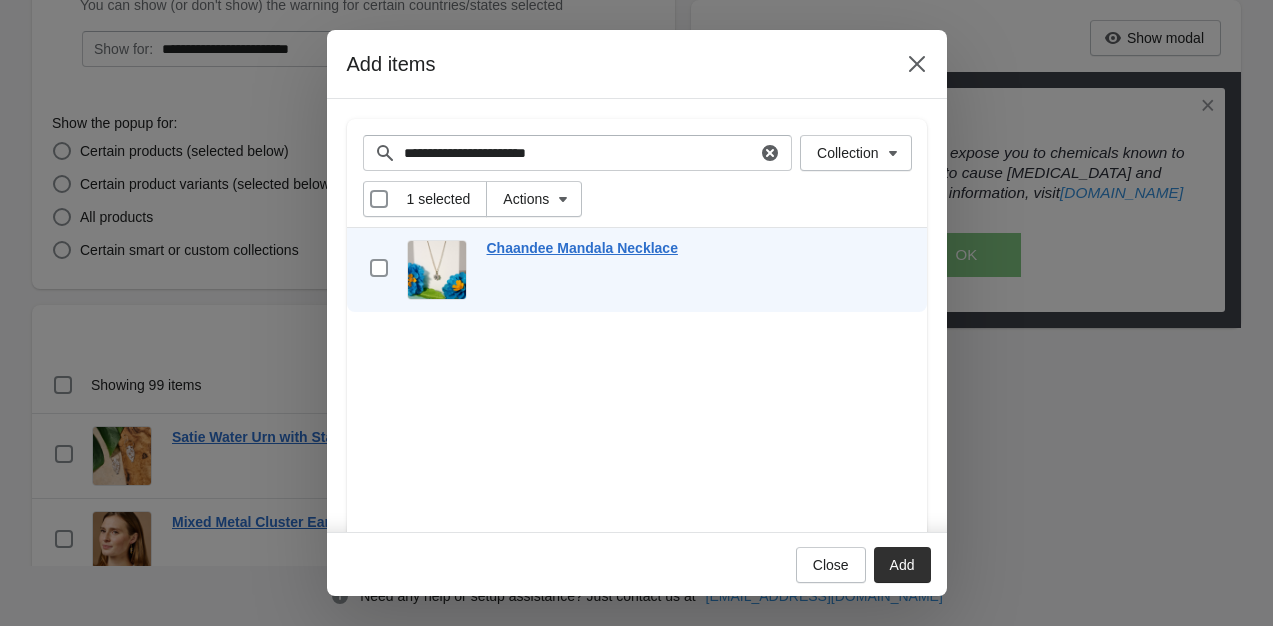 click on "Add" at bounding box center (902, 565) 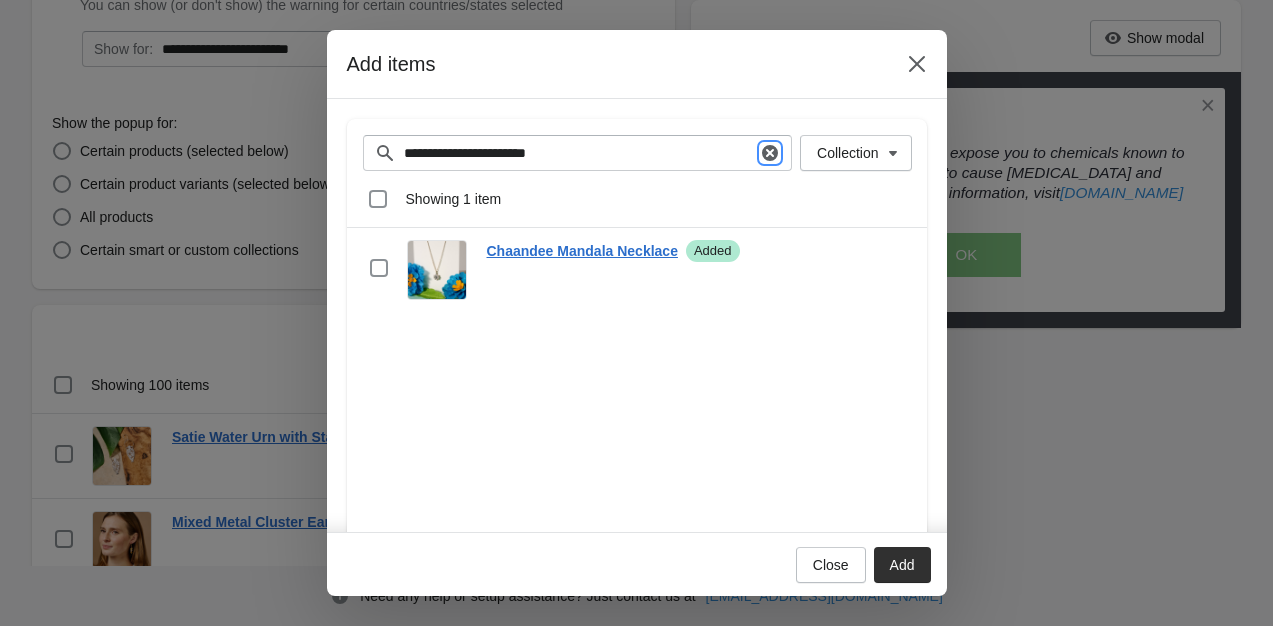 click 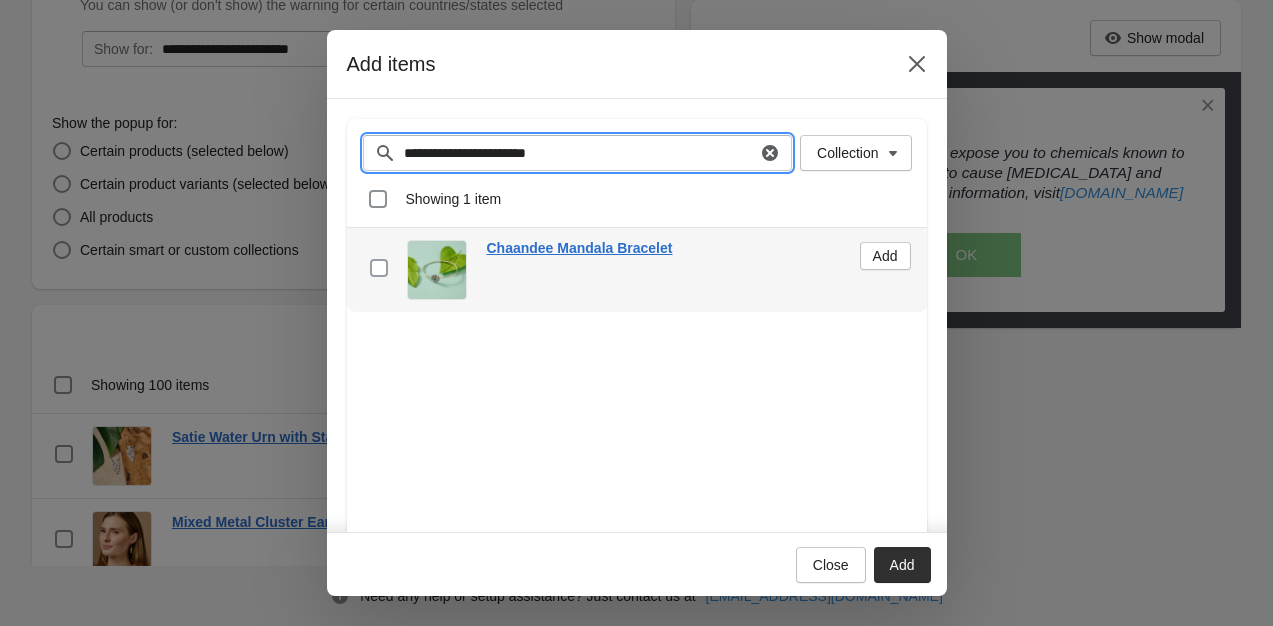 type on "**********" 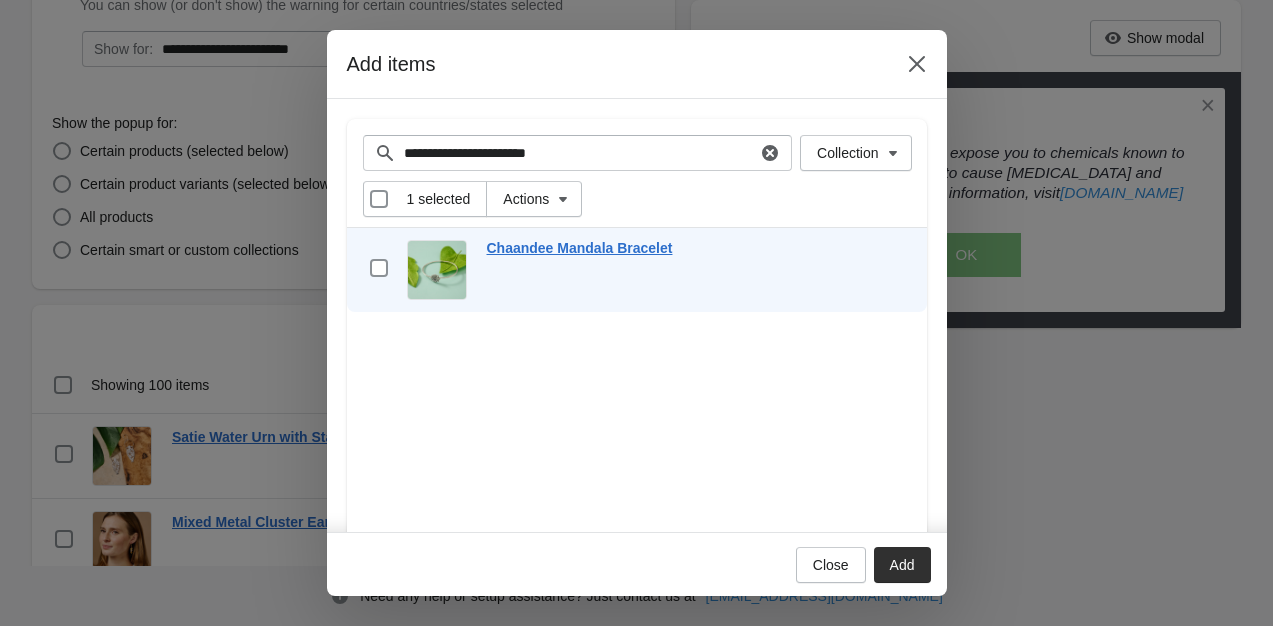 click on "Add" at bounding box center [902, 565] 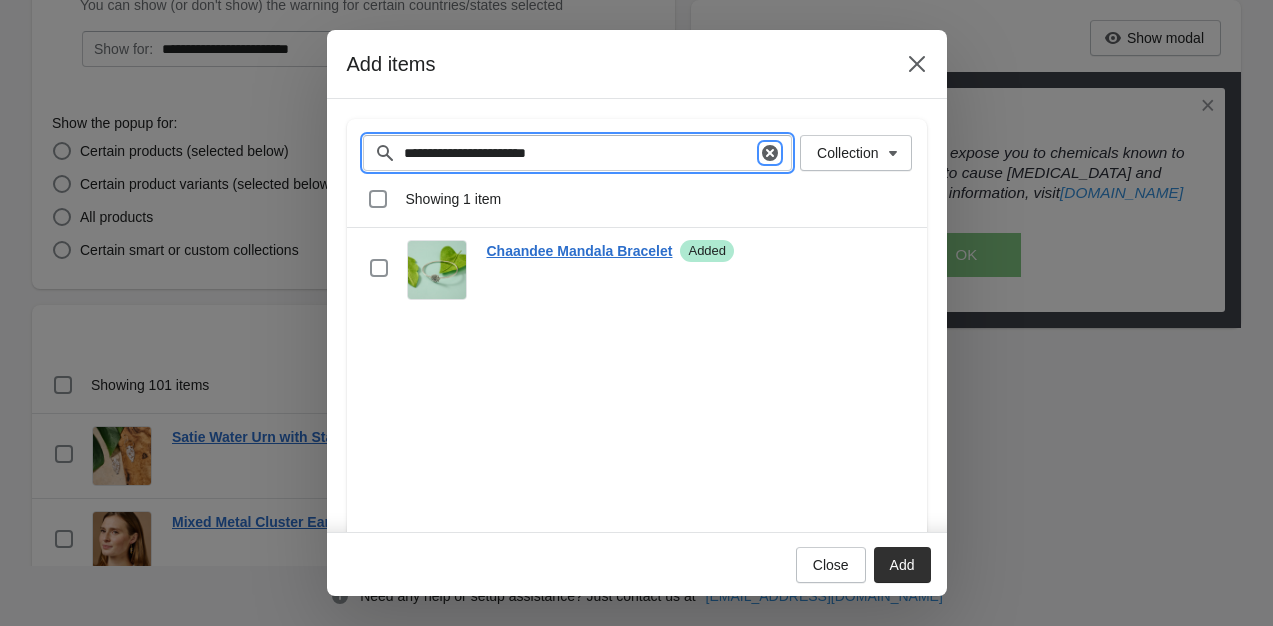 click 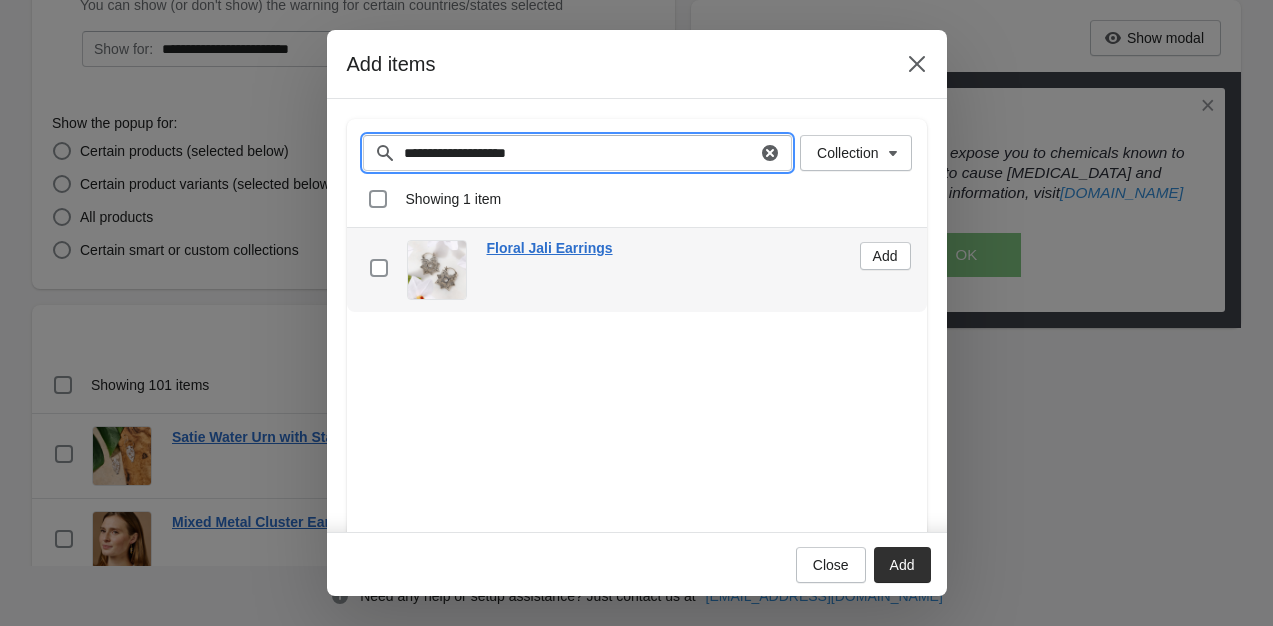 type on "**********" 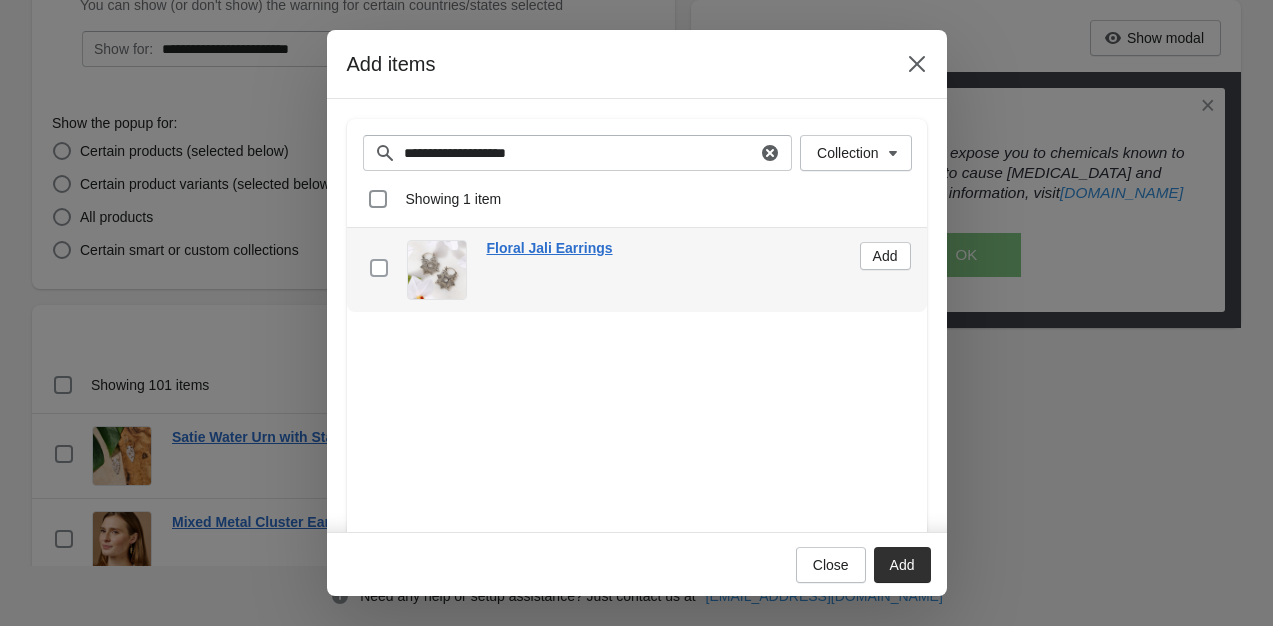 click at bounding box center (379, 268) 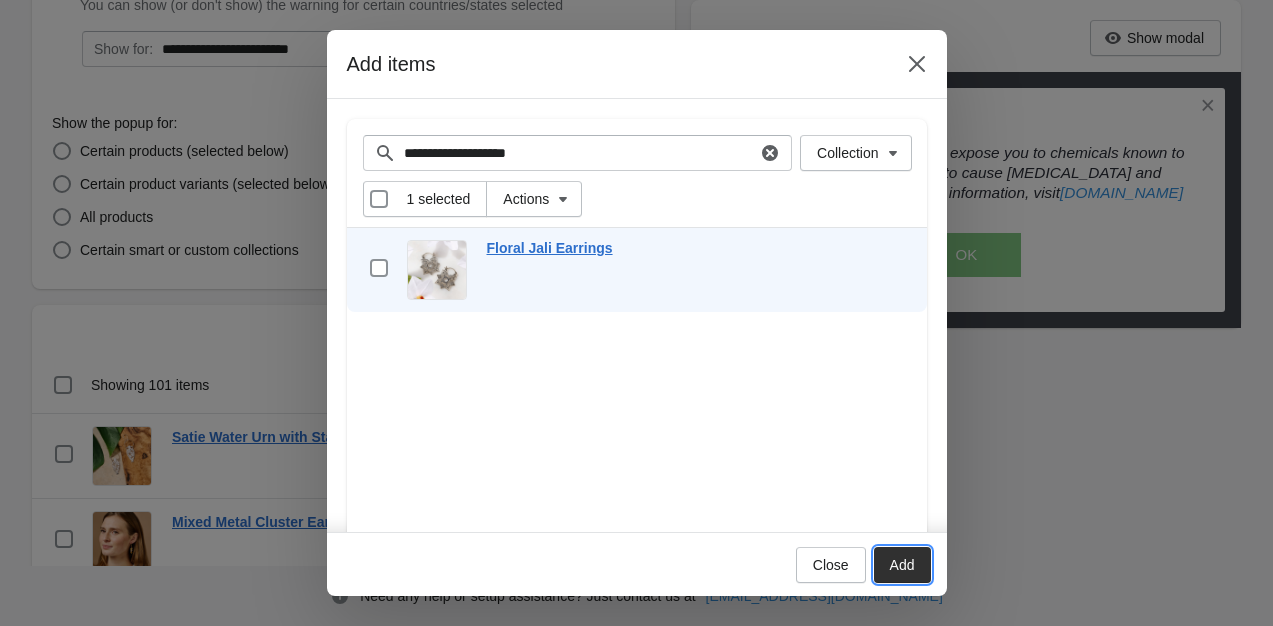 click on "Add" at bounding box center [902, 565] 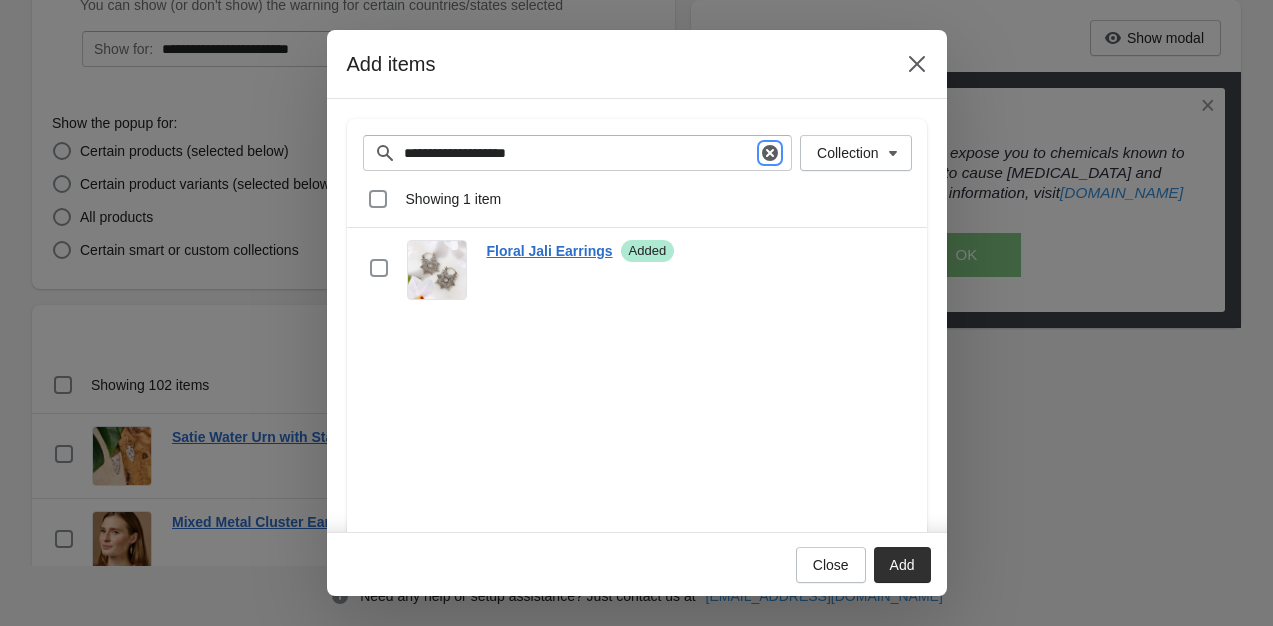 click 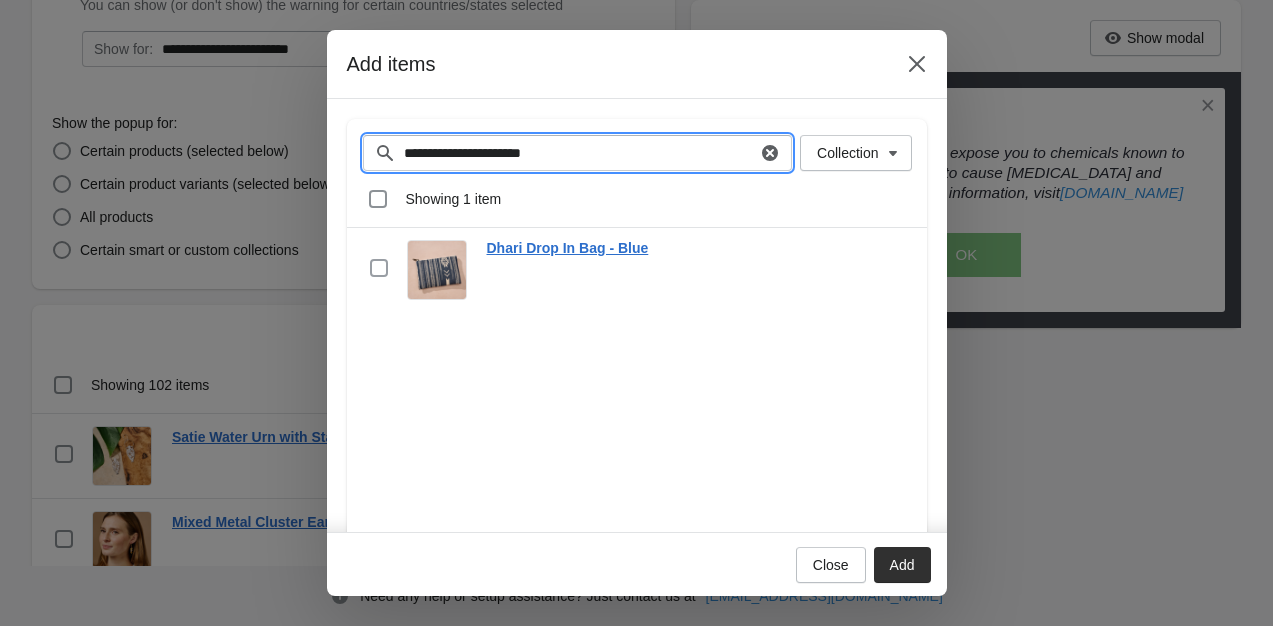 type on "**********" 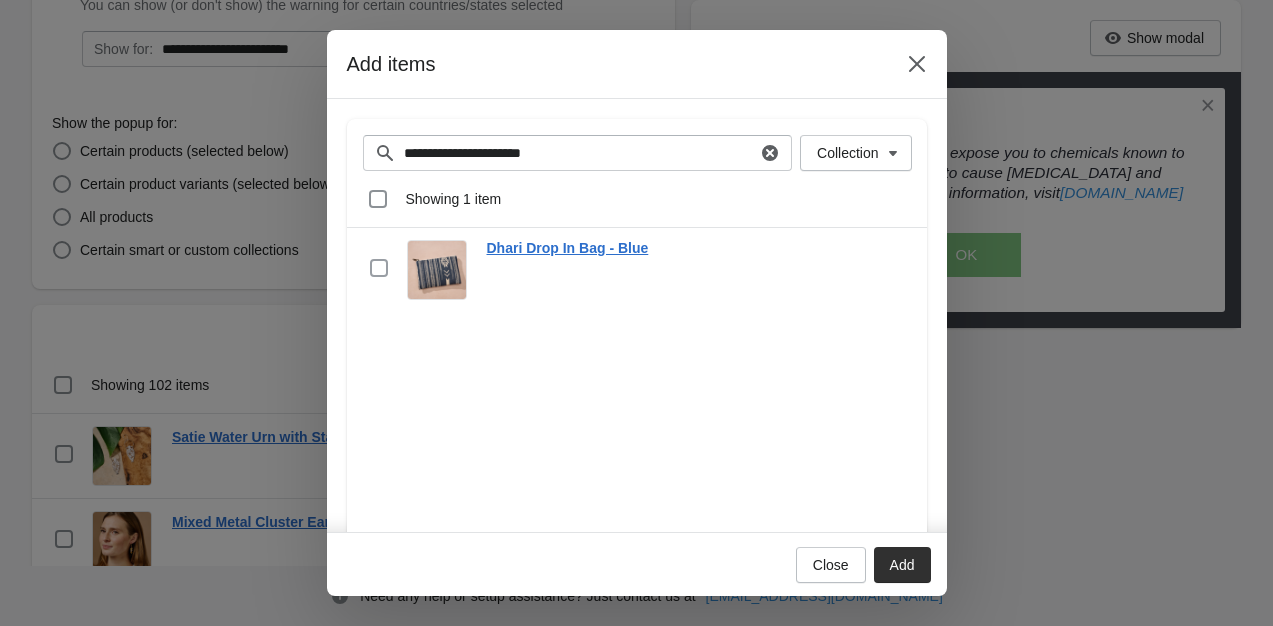 drag, startPoint x: 384, startPoint y: 269, endPoint x: 848, endPoint y: 424, distance: 489.20447 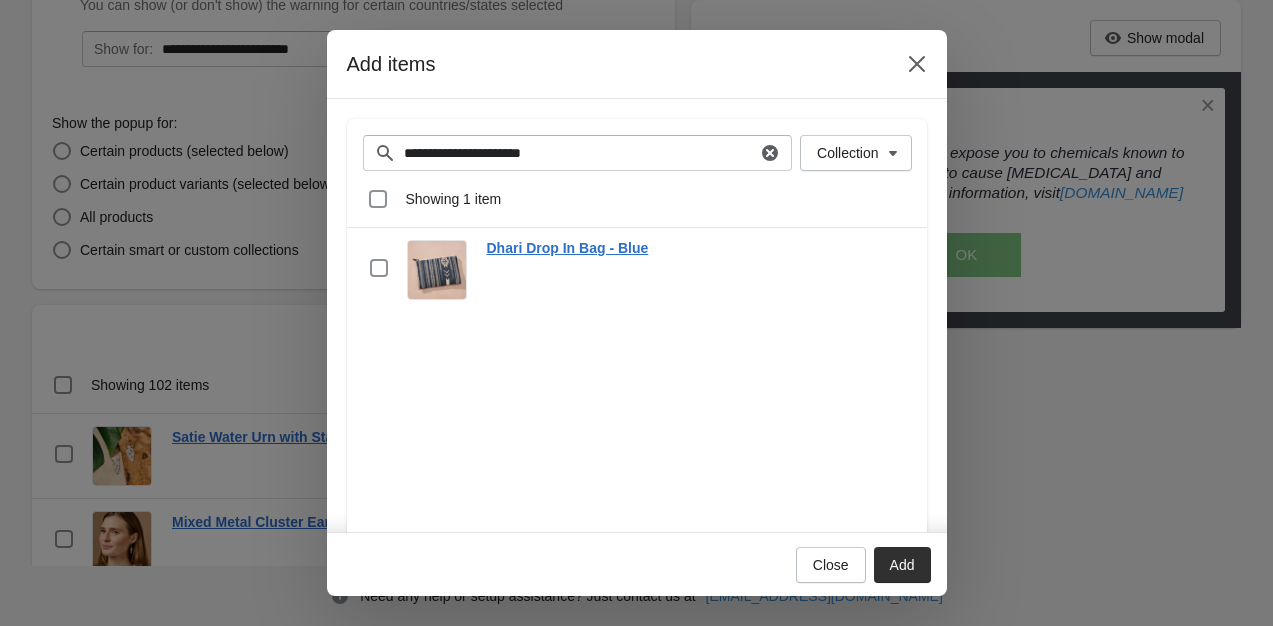 click on "Add" at bounding box center (902, 565) 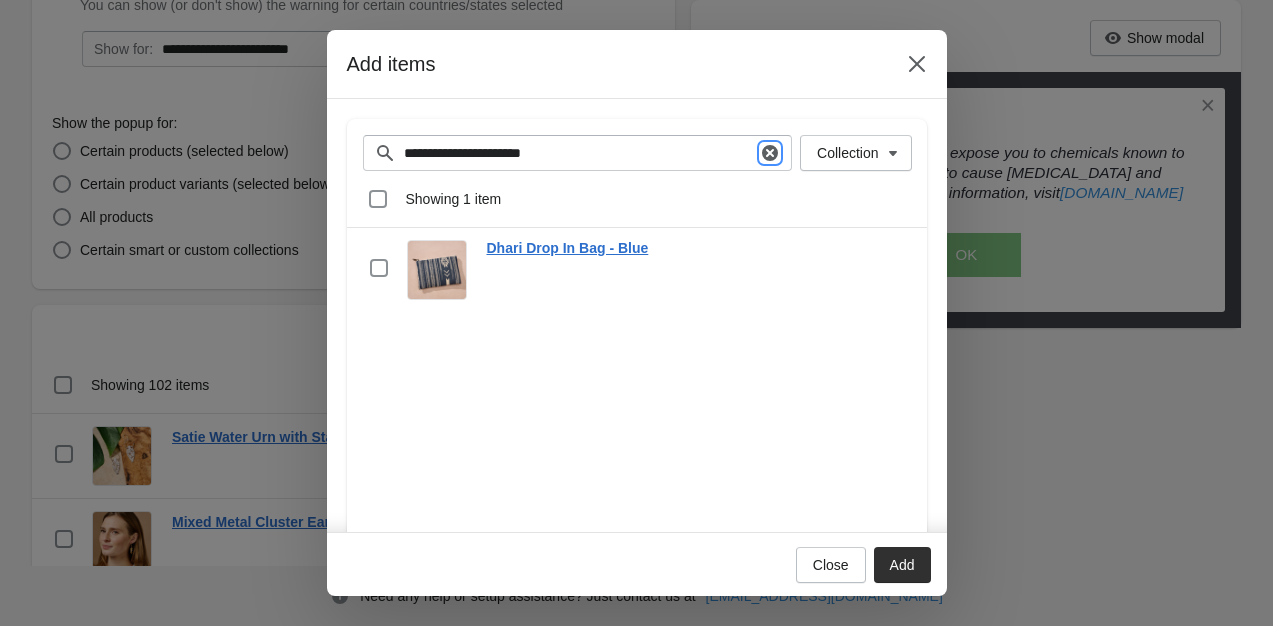 click 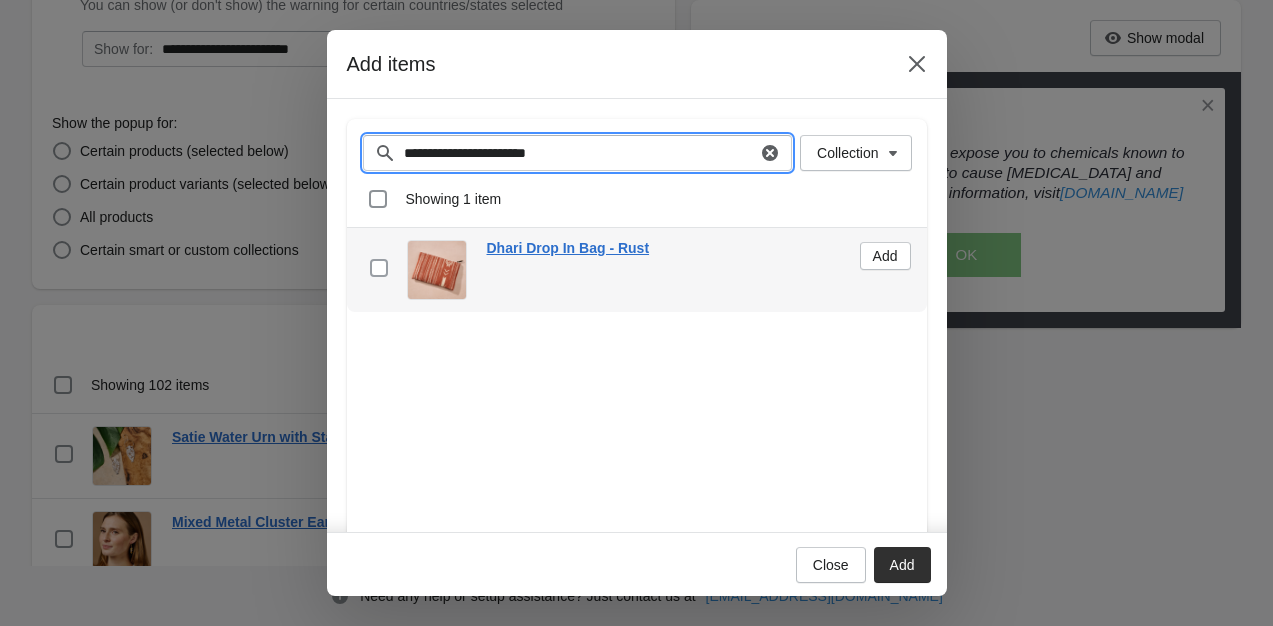 type on "**********" 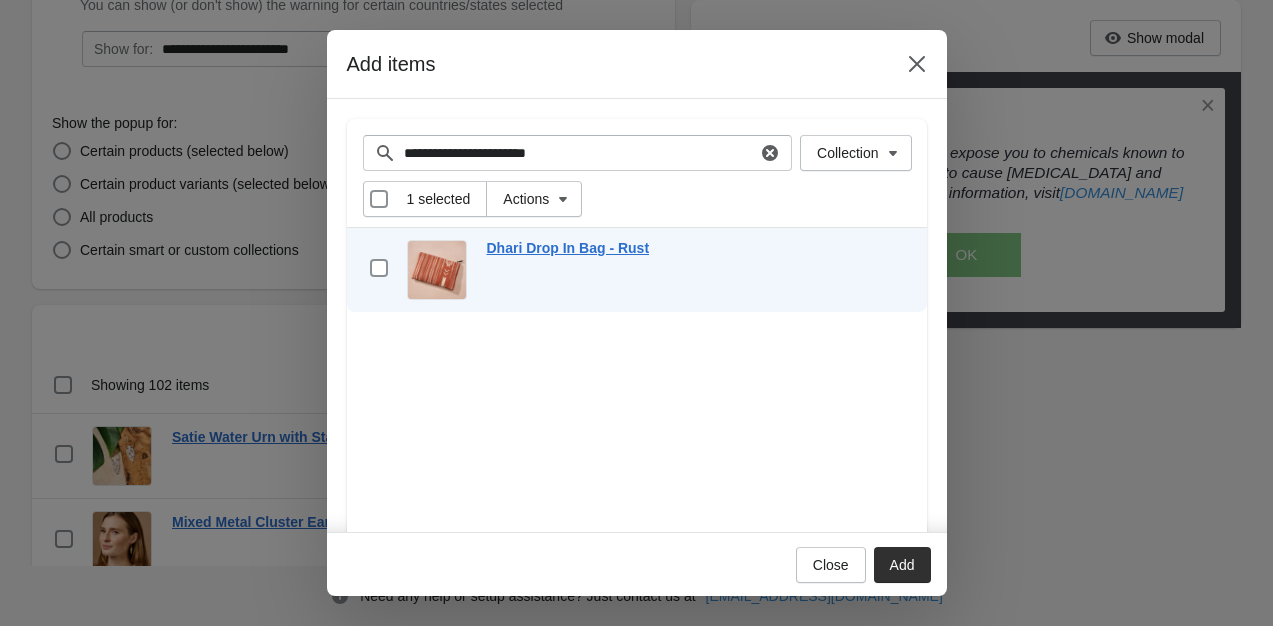 click on "Add" at bounding box center (902, 565) 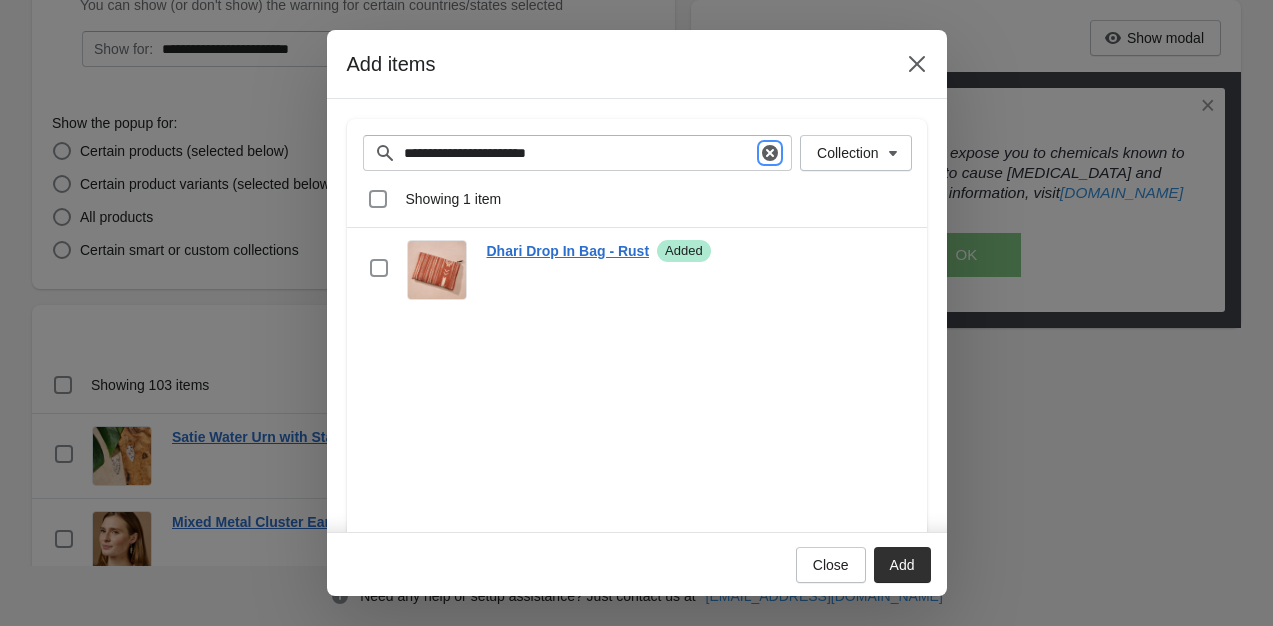 click 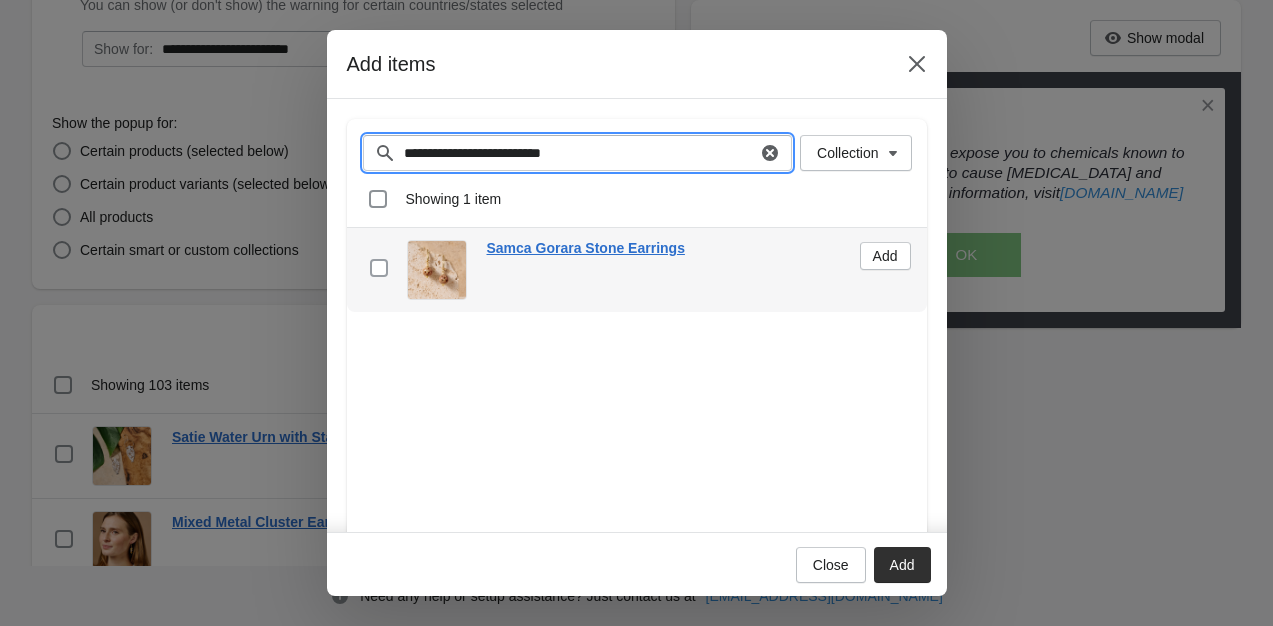 type on "**********" 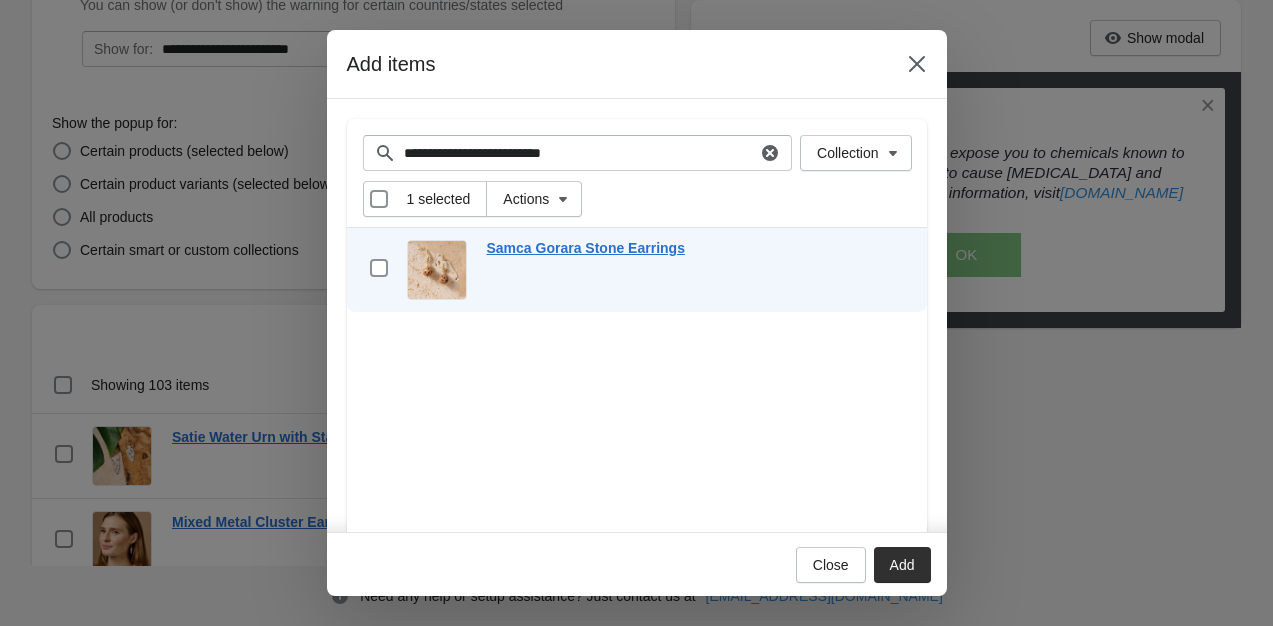 click on "Add" at bounding box center [902, 565] 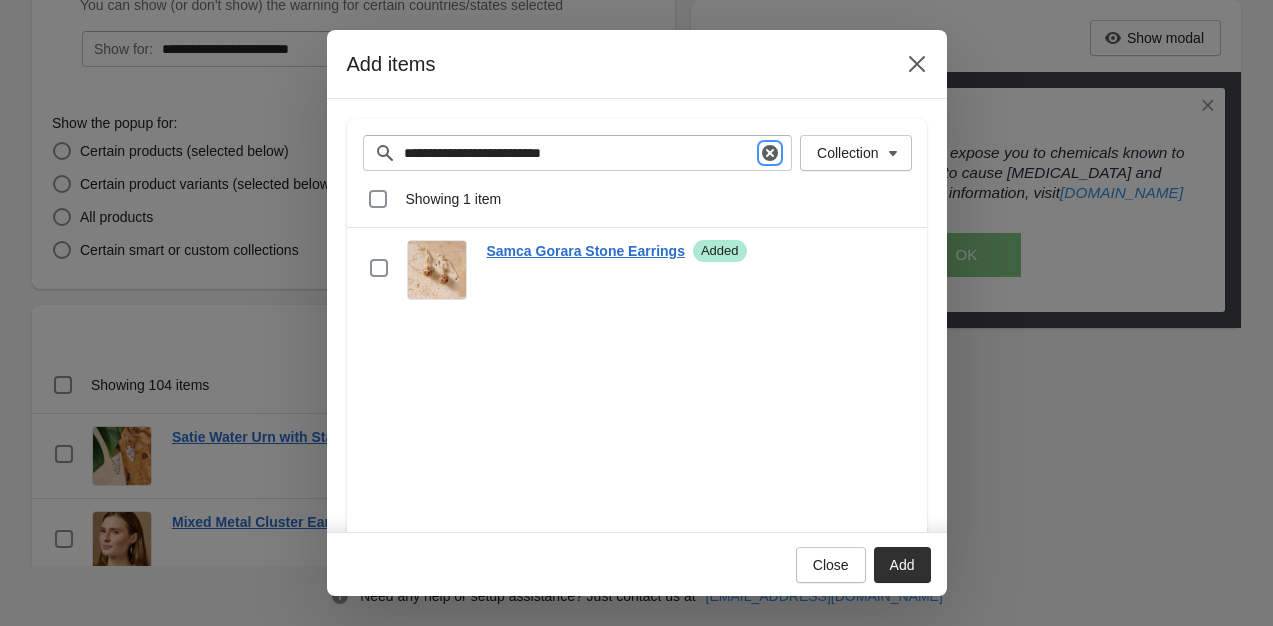 click 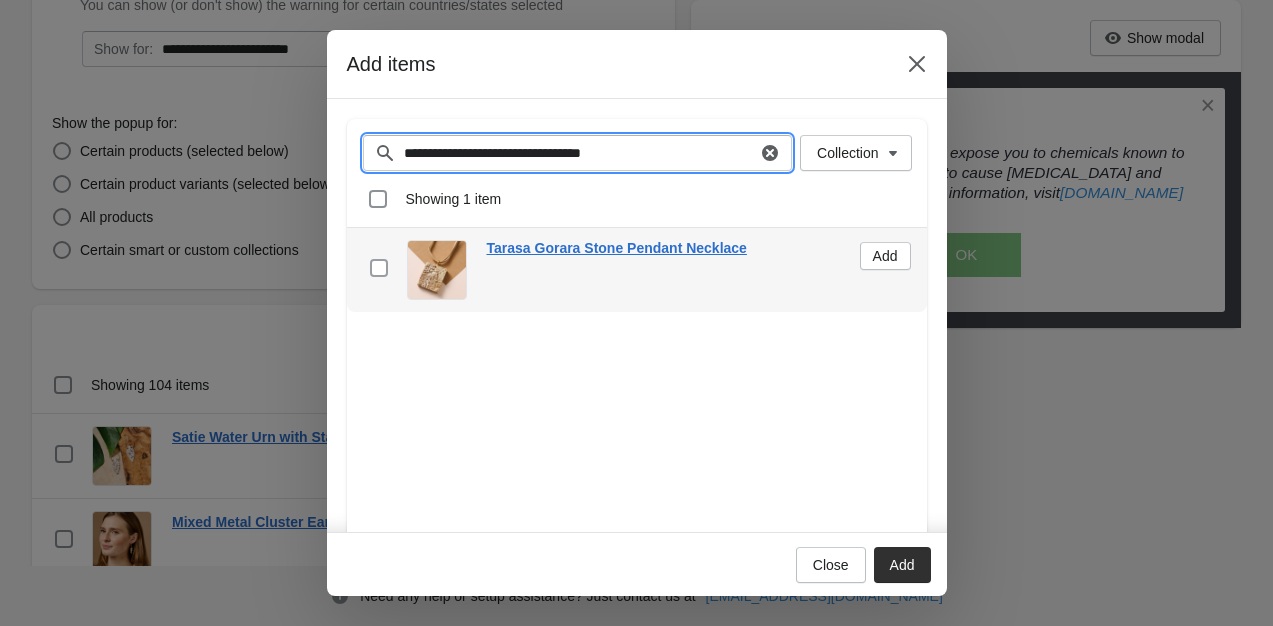 type on "**********" 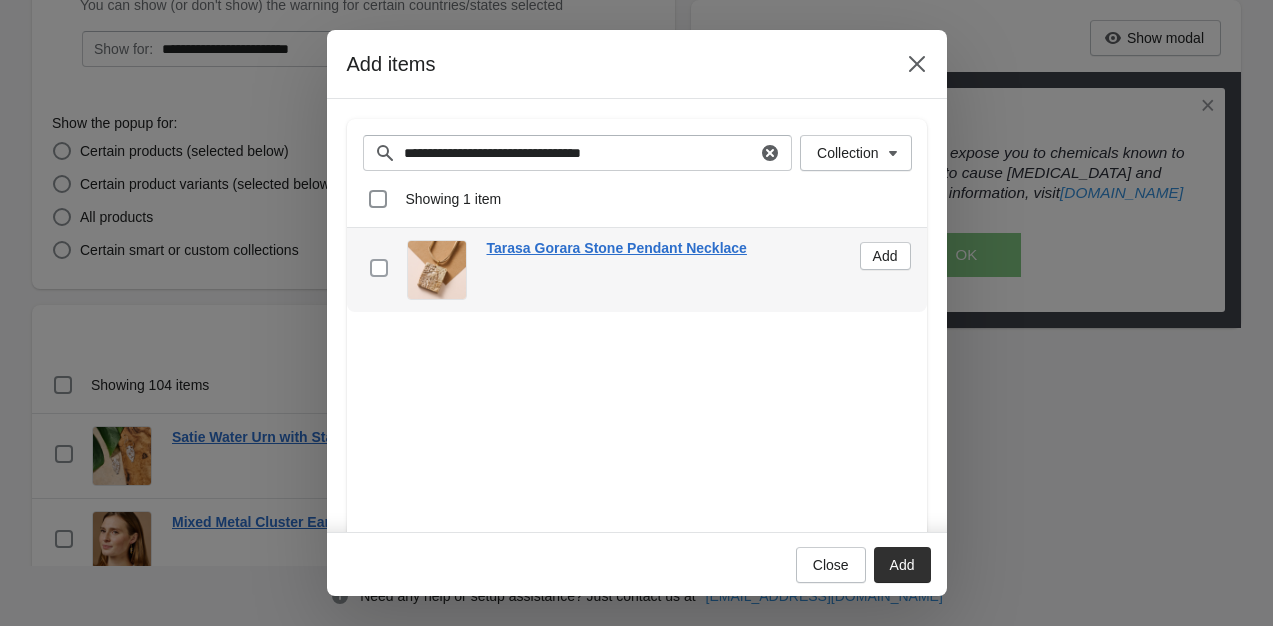 click at bounding box center (379, 268) 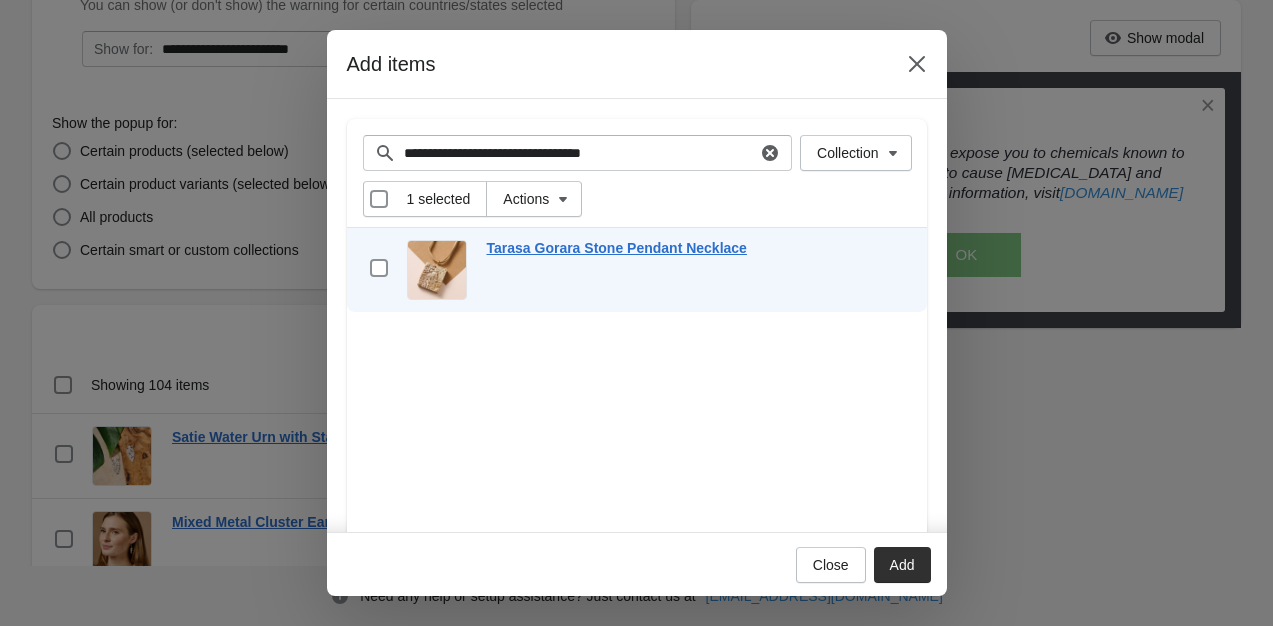 click on "Add" at bounding box center [902, 565] 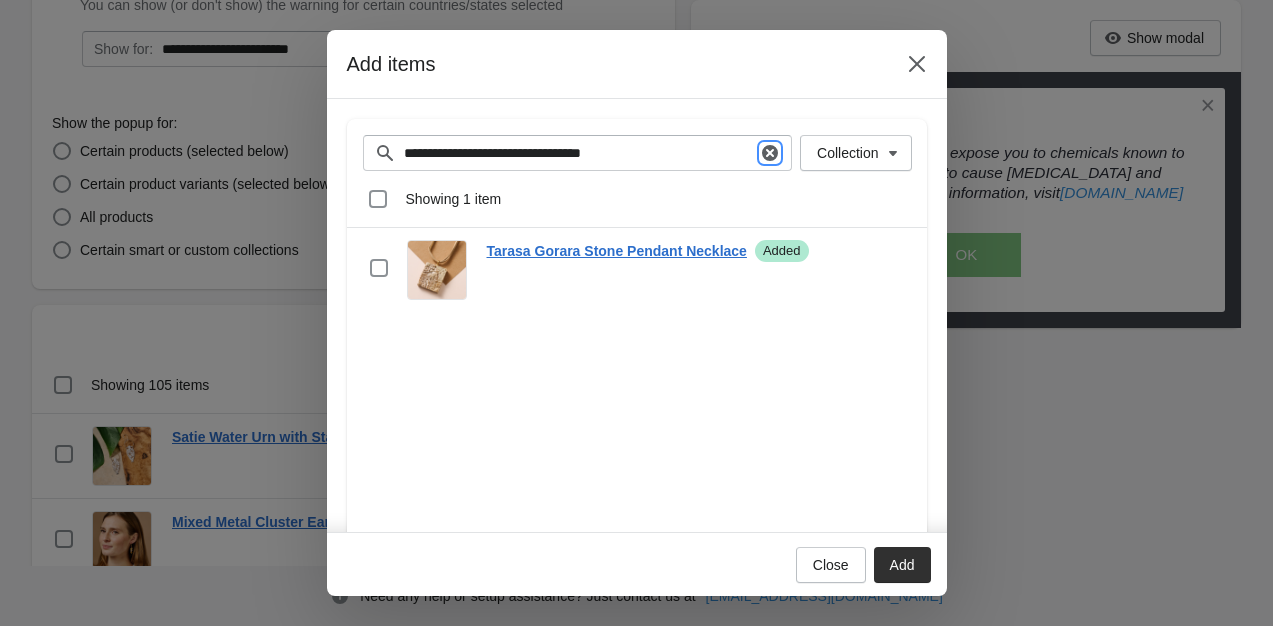 click 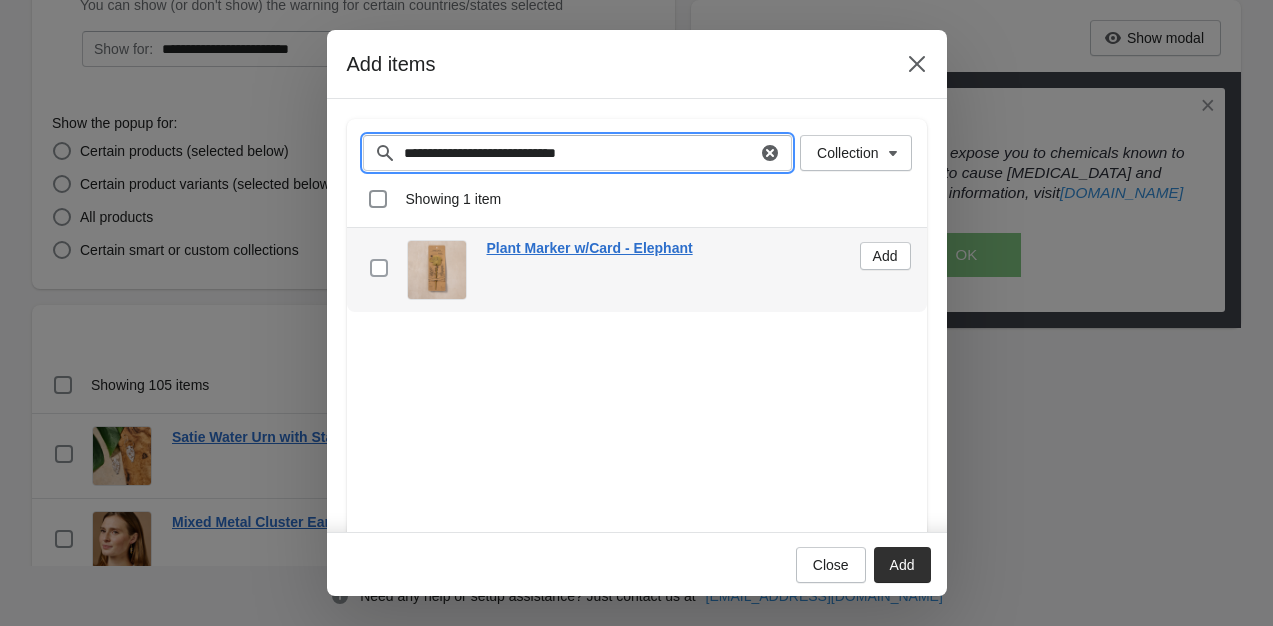 type on "**********" 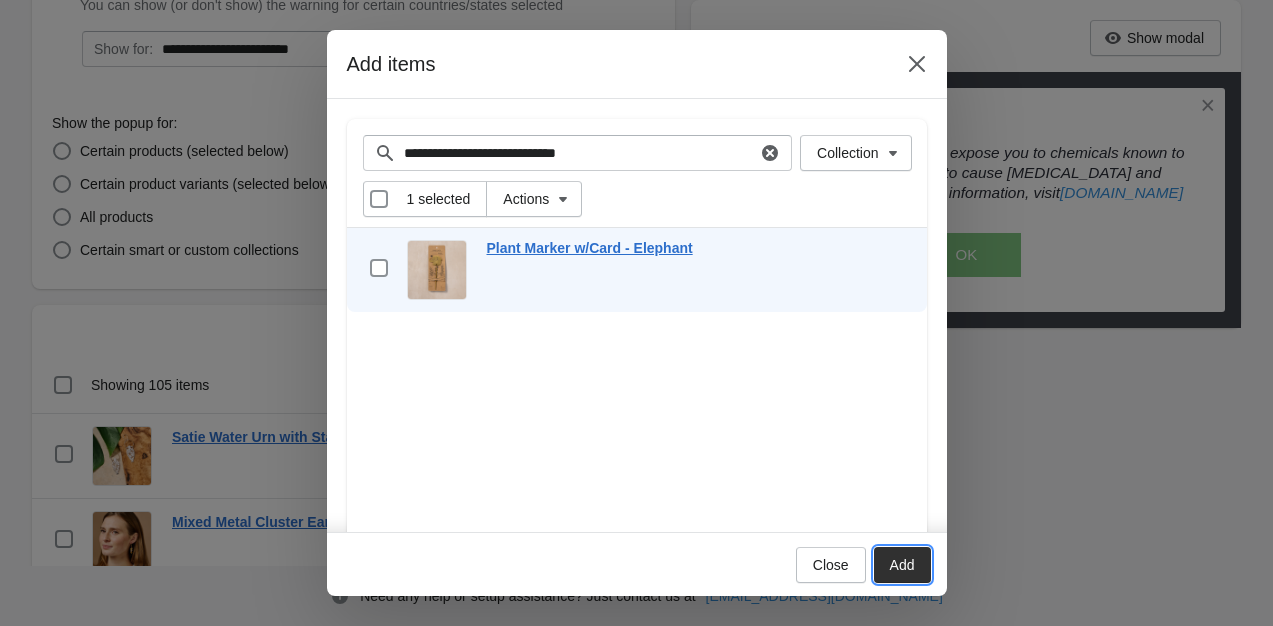 click on "Add" at bounding box center [902, 565] 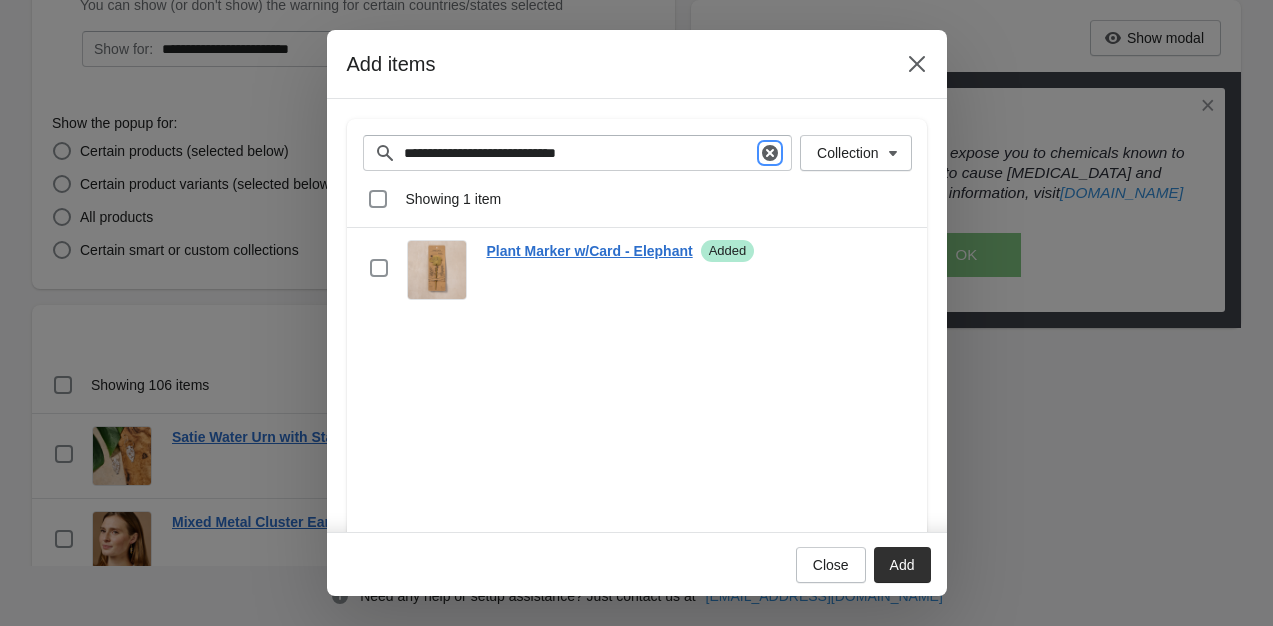 click 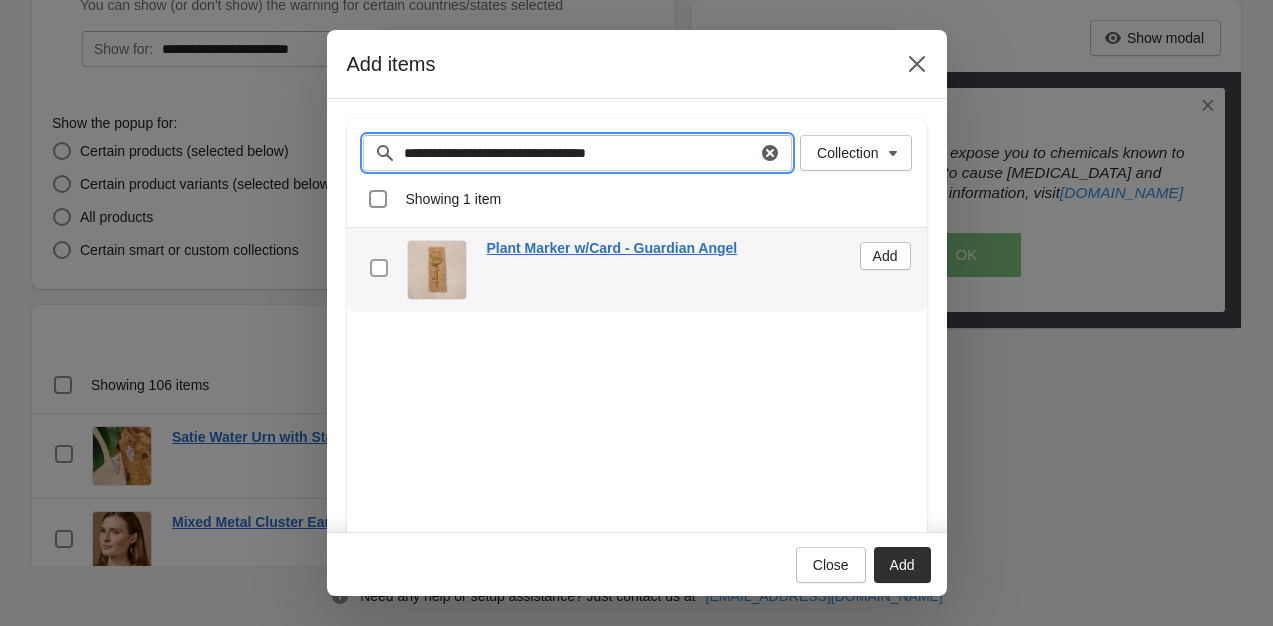 type on "**********" 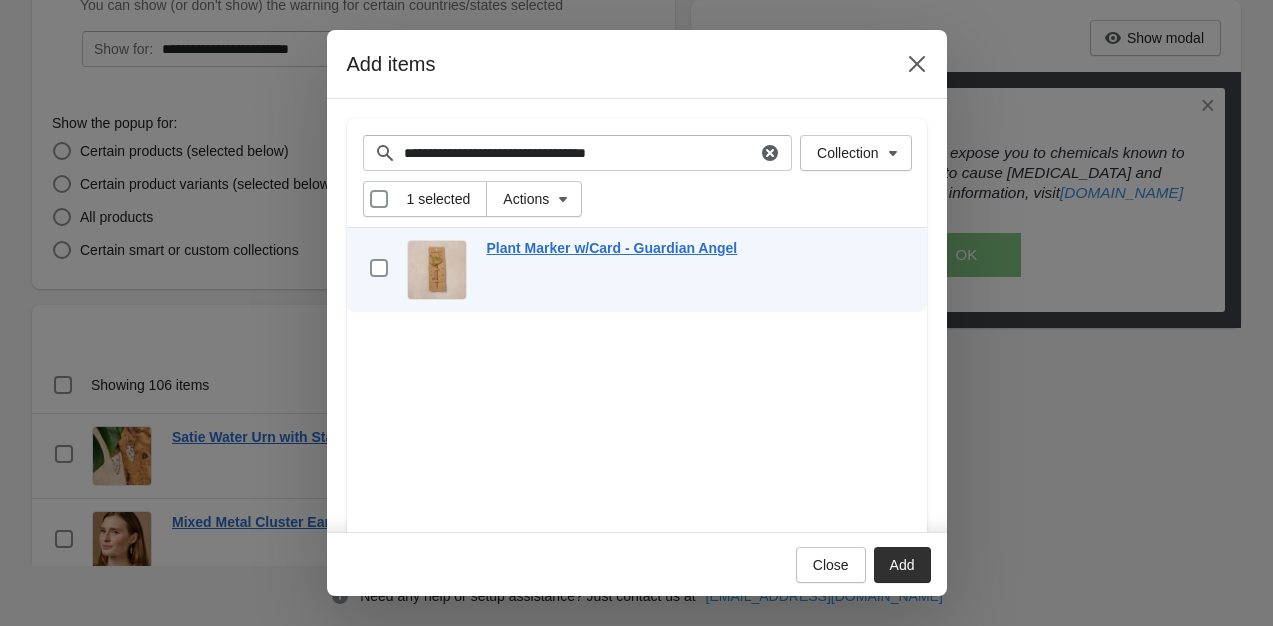 click on "Add" at bounding box center (902, 565) 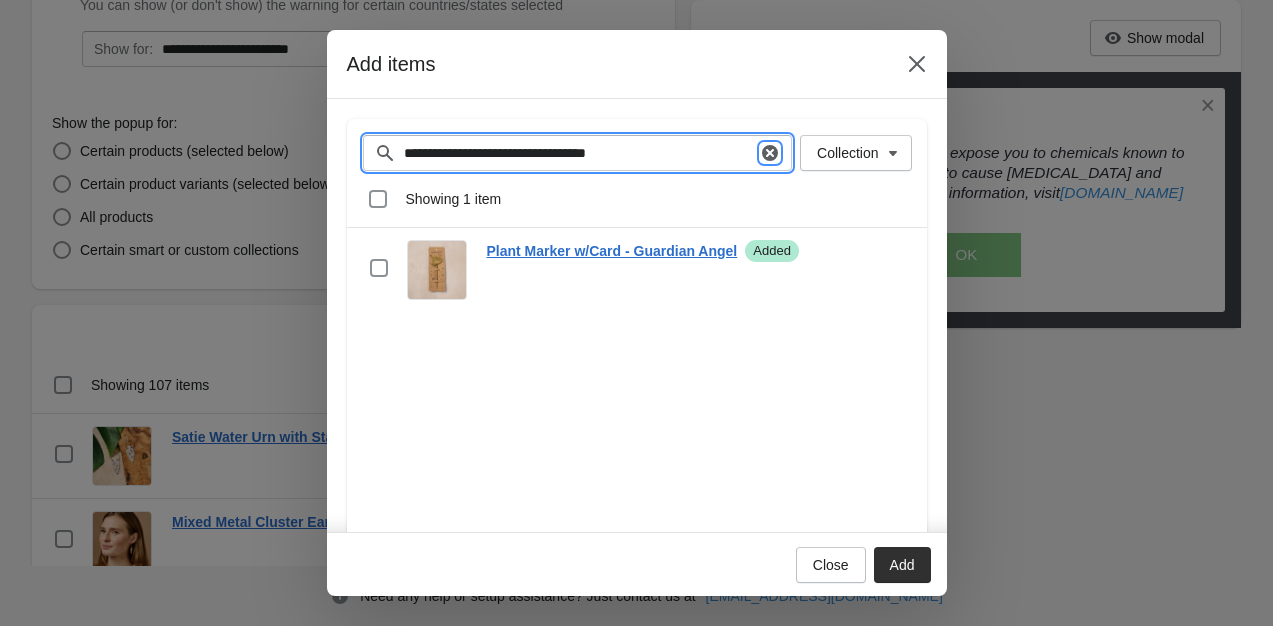 click 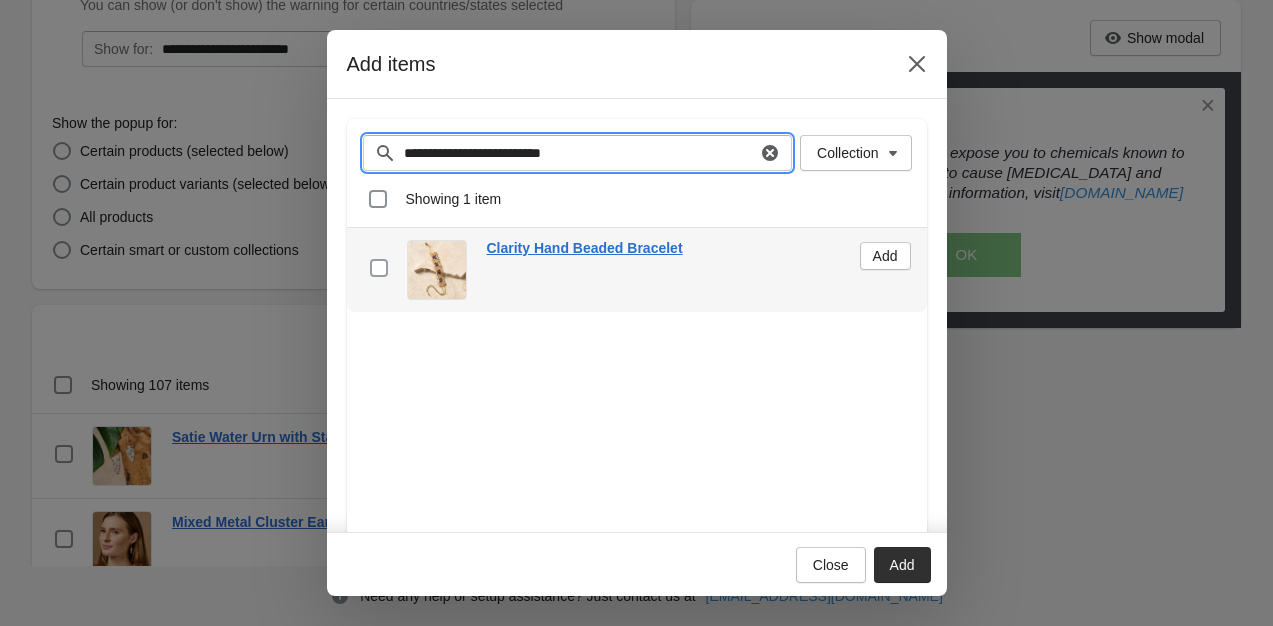 type on "**********" 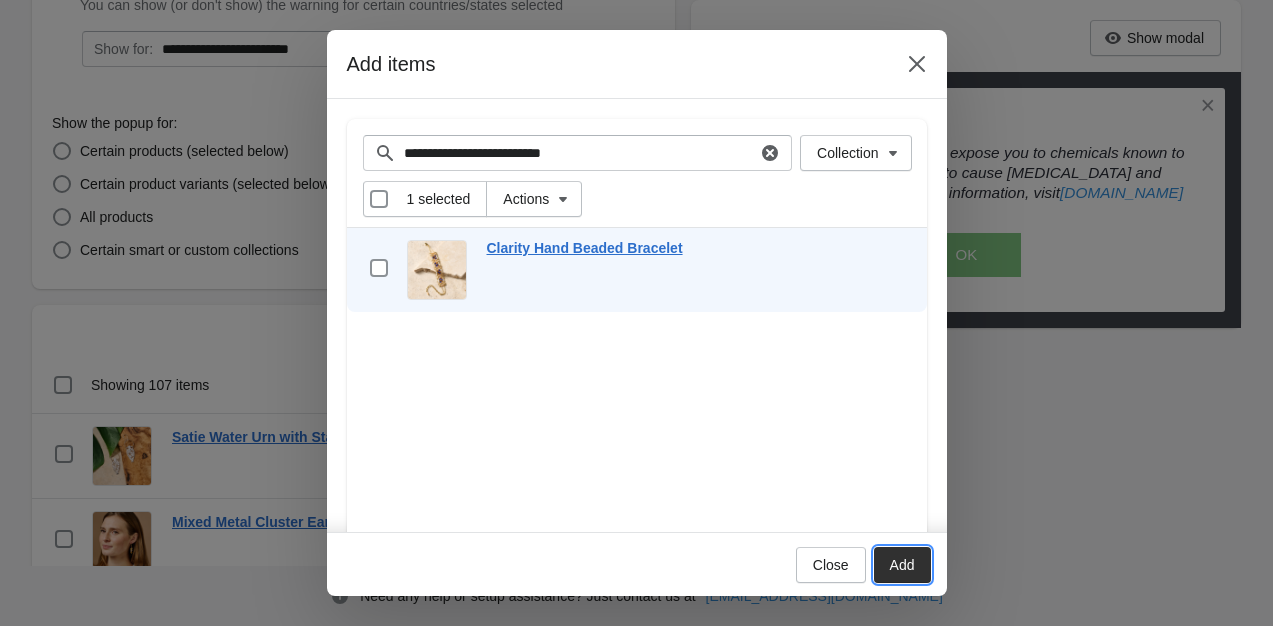 click on "Add" at bounding box center (902, 565) 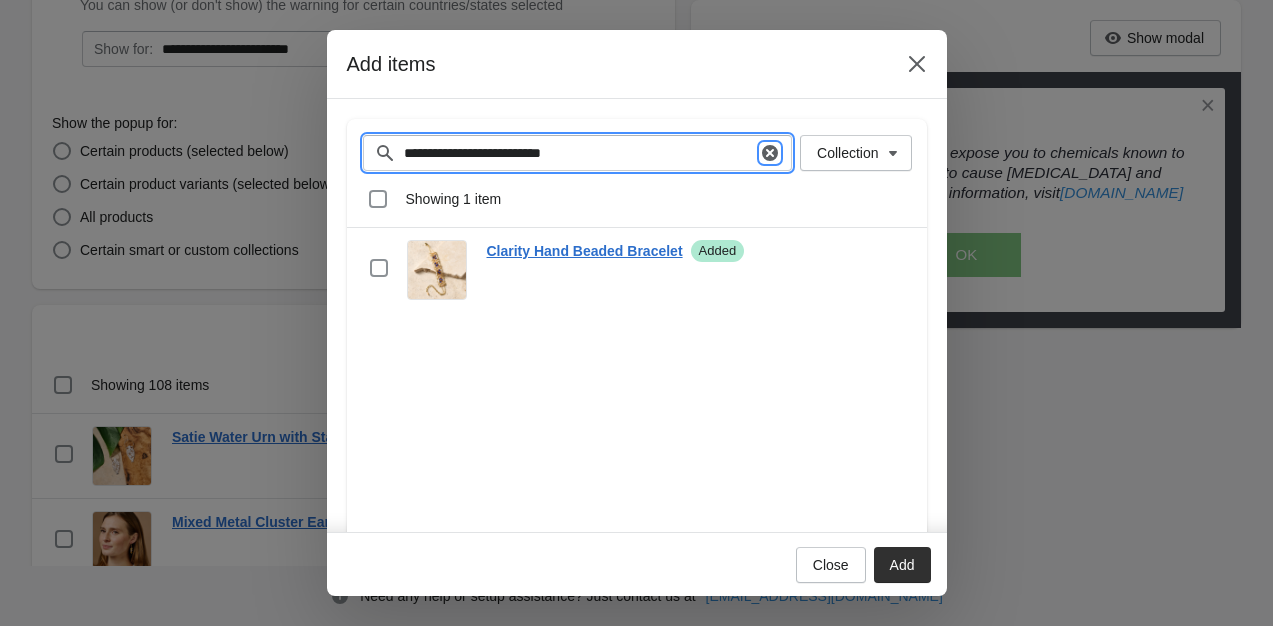 click 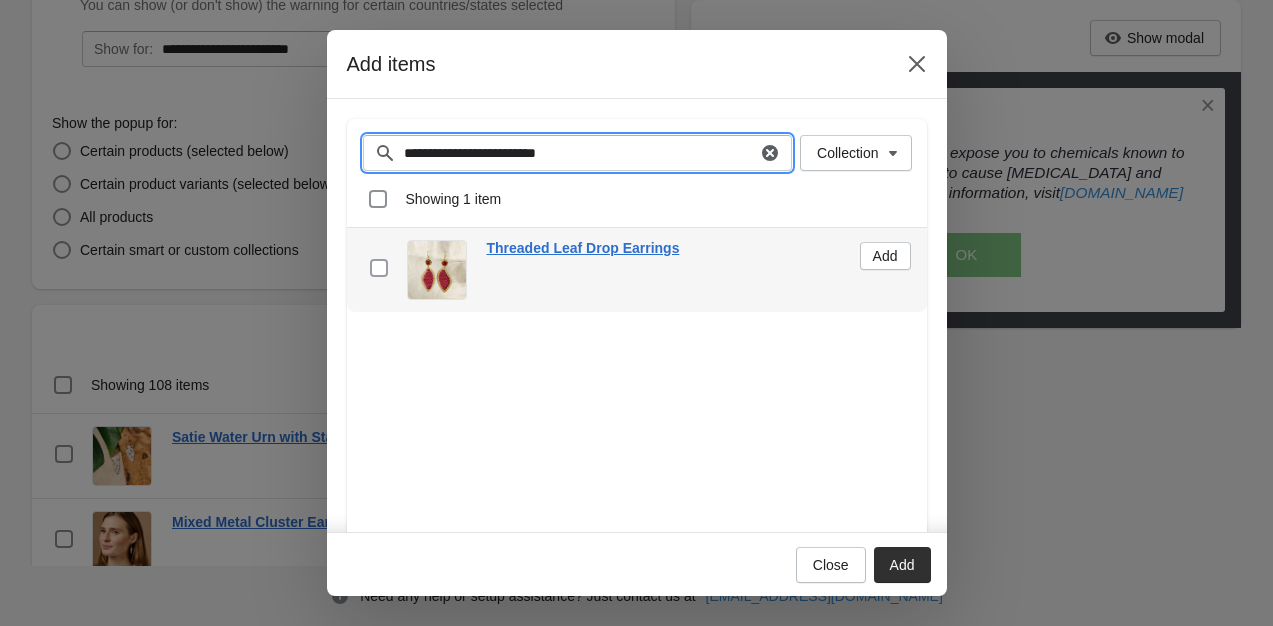 type on "**********" 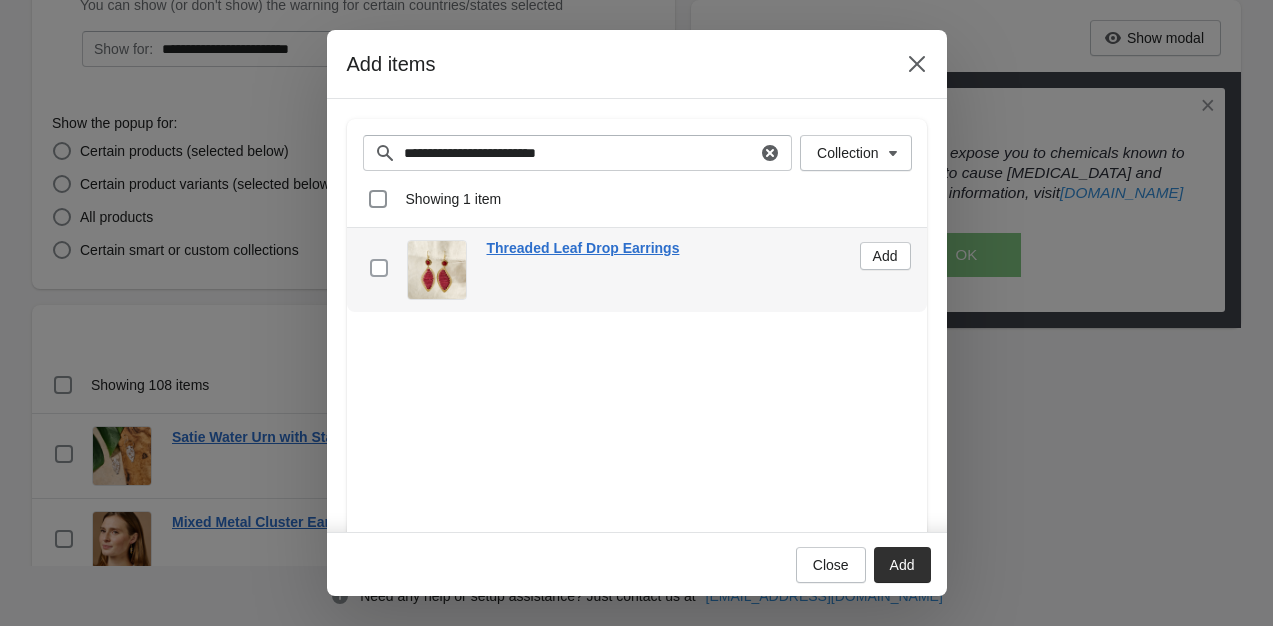 click at bounding box center [379, 268] 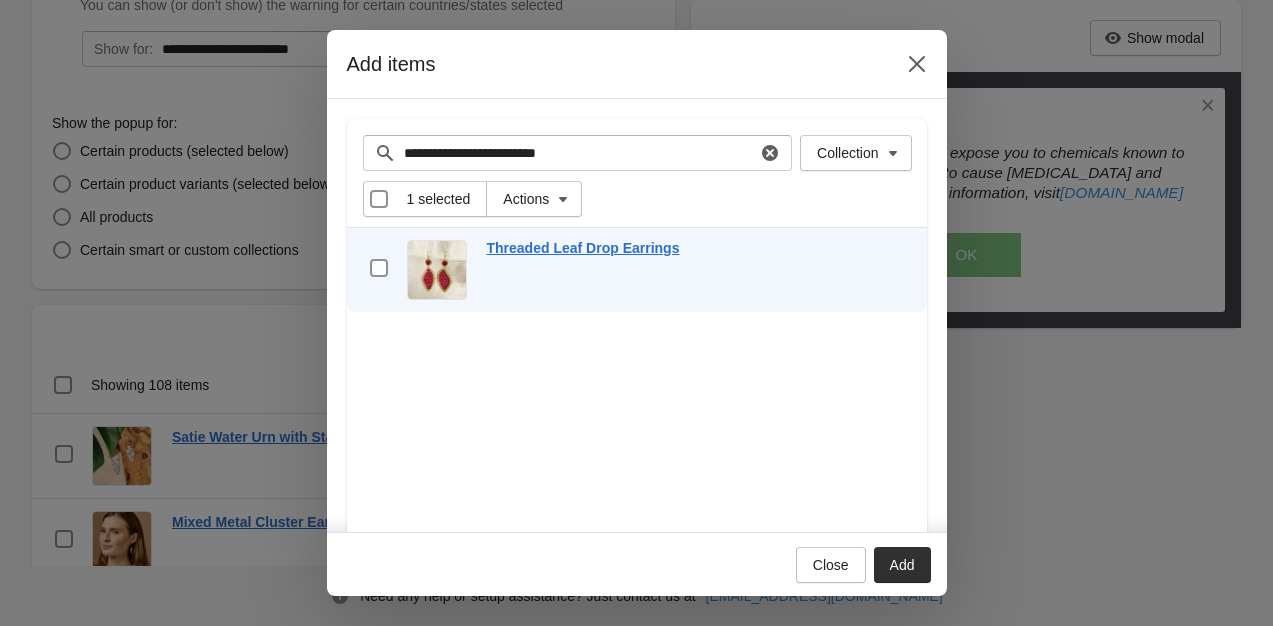 click on "Add" at bounding box center (902, 565) 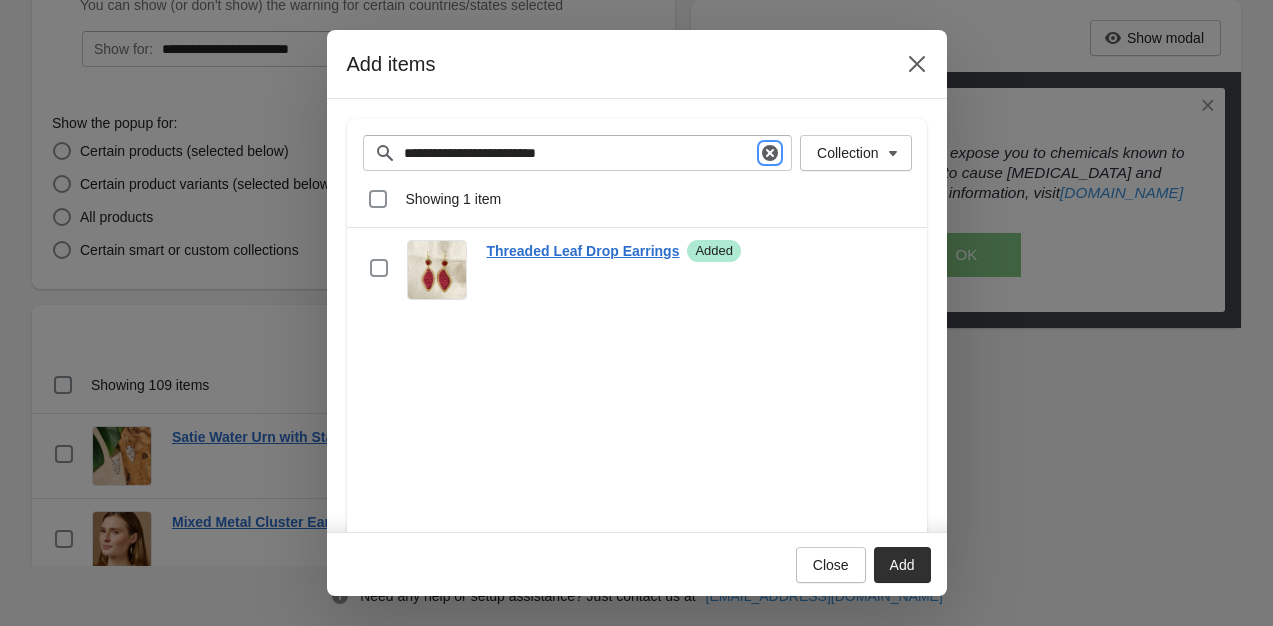 click 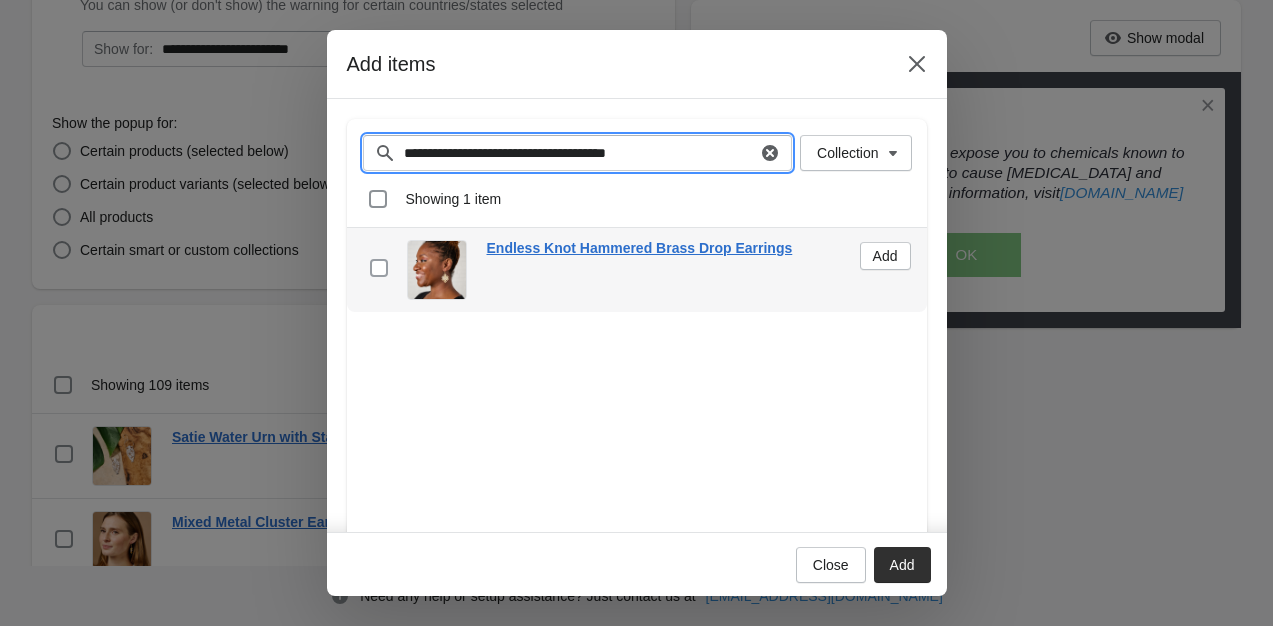 type on "**********" 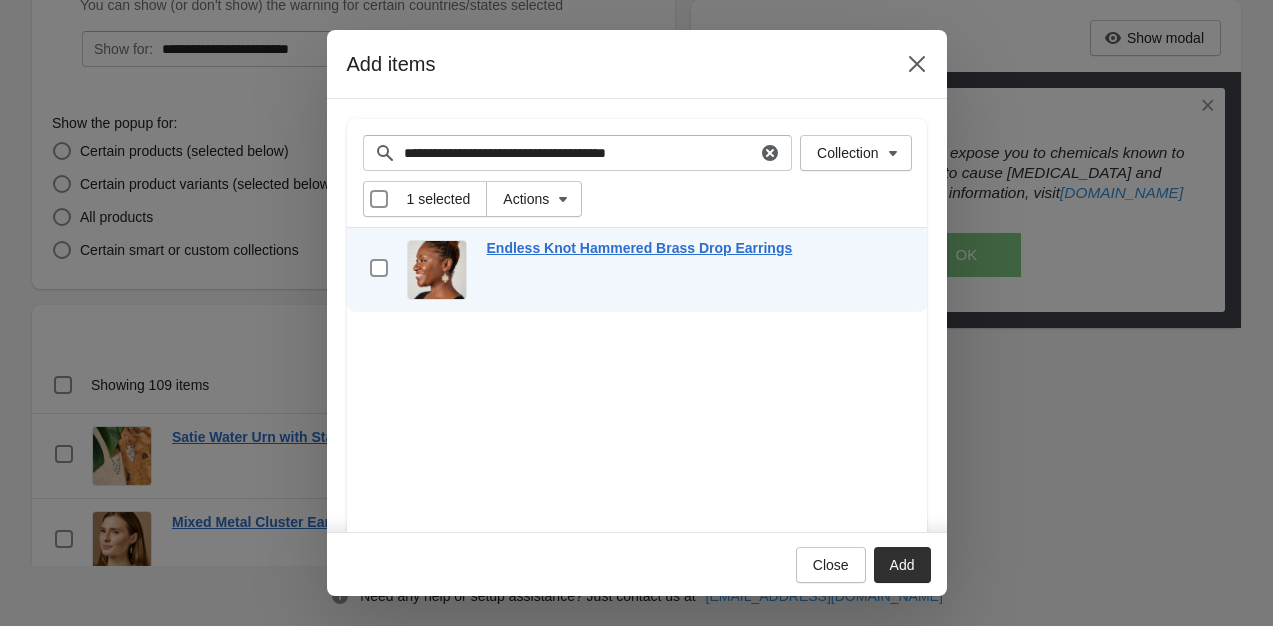 click on "Add" at bounding box center [902, 565] 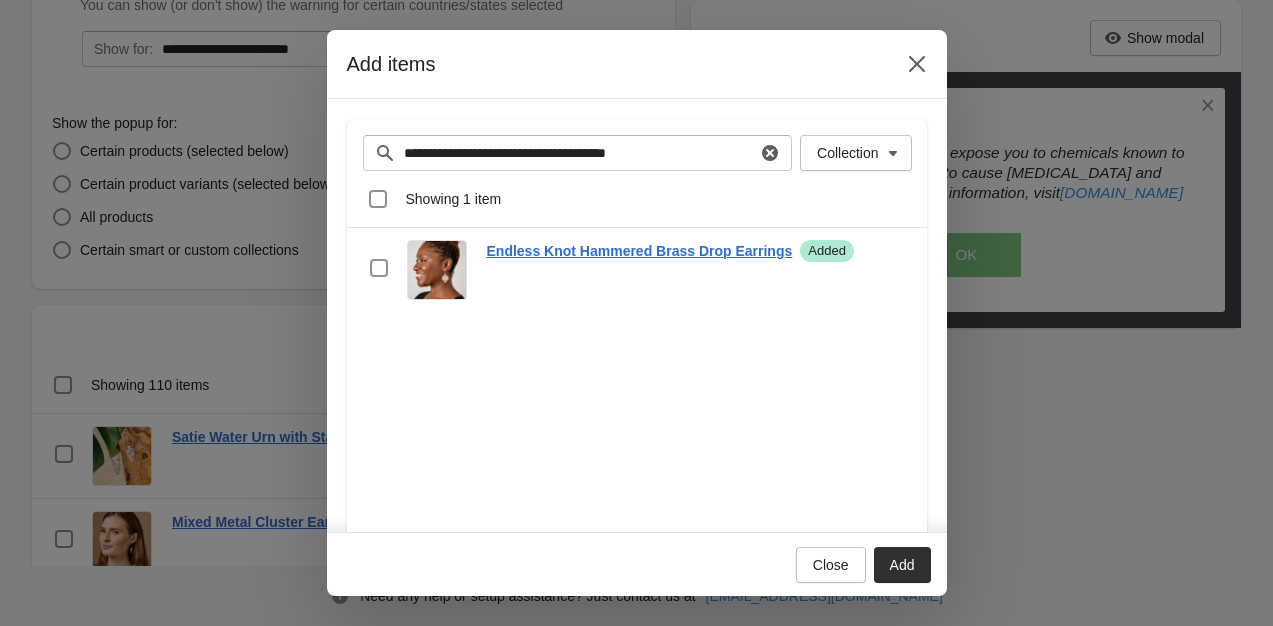 click on "**********" at bounding box center [637, 397] 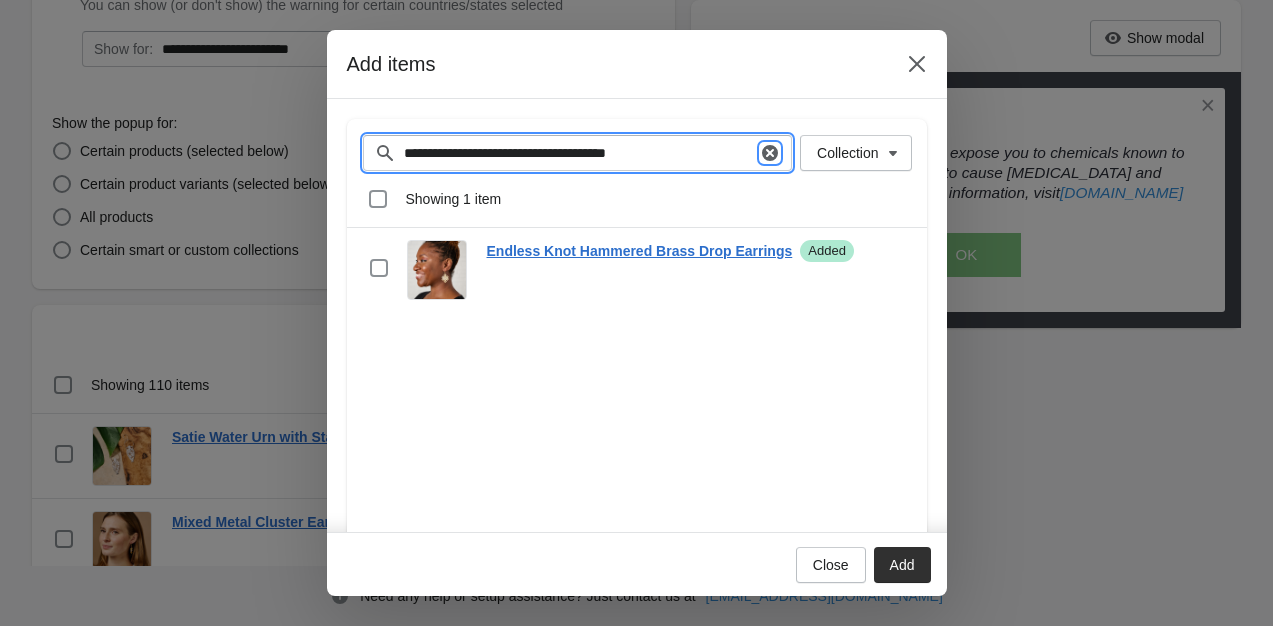 click 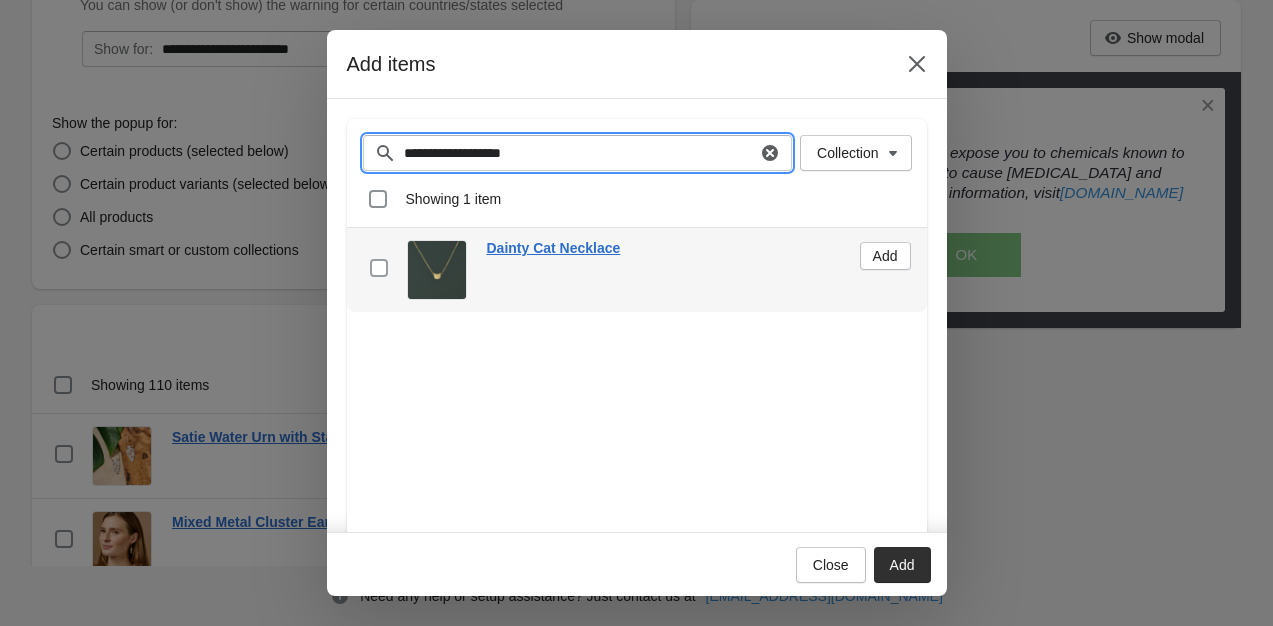 type on "**********" 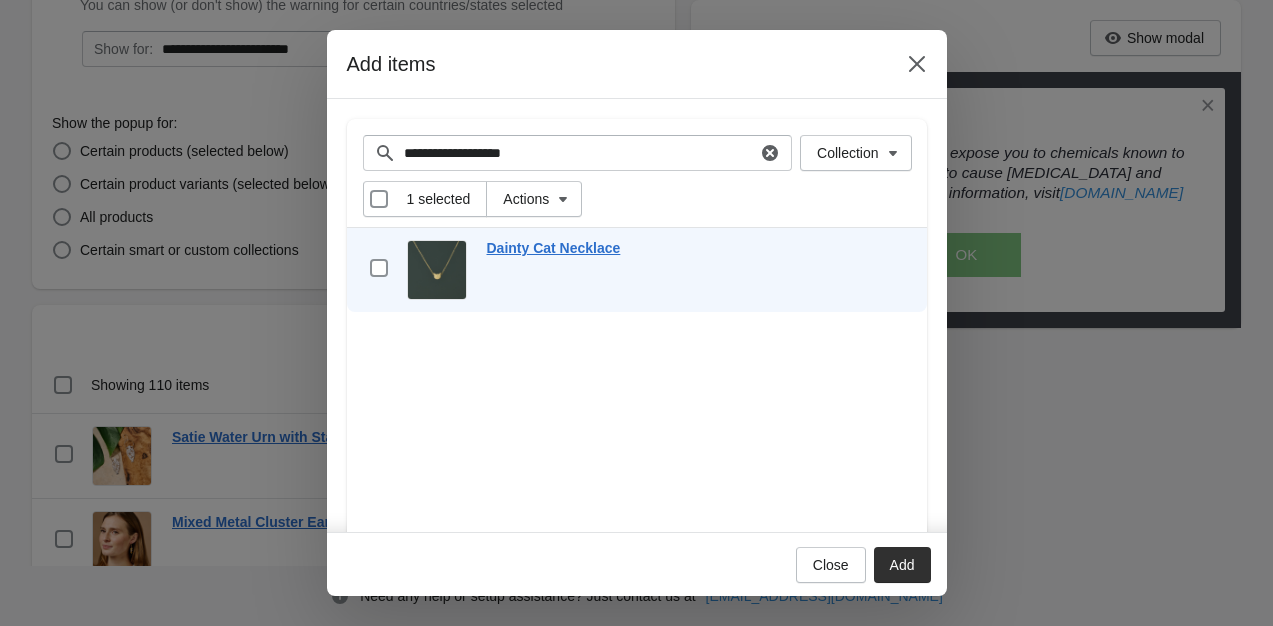 click on "Add" at bounding box center [902, 565] 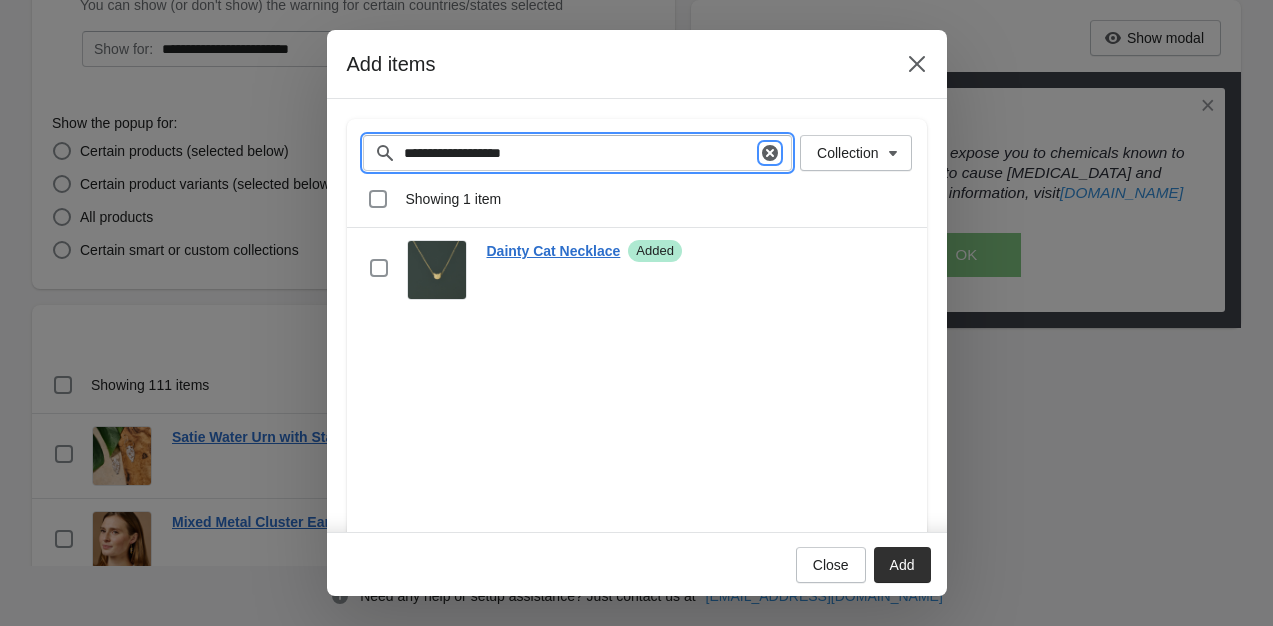 click 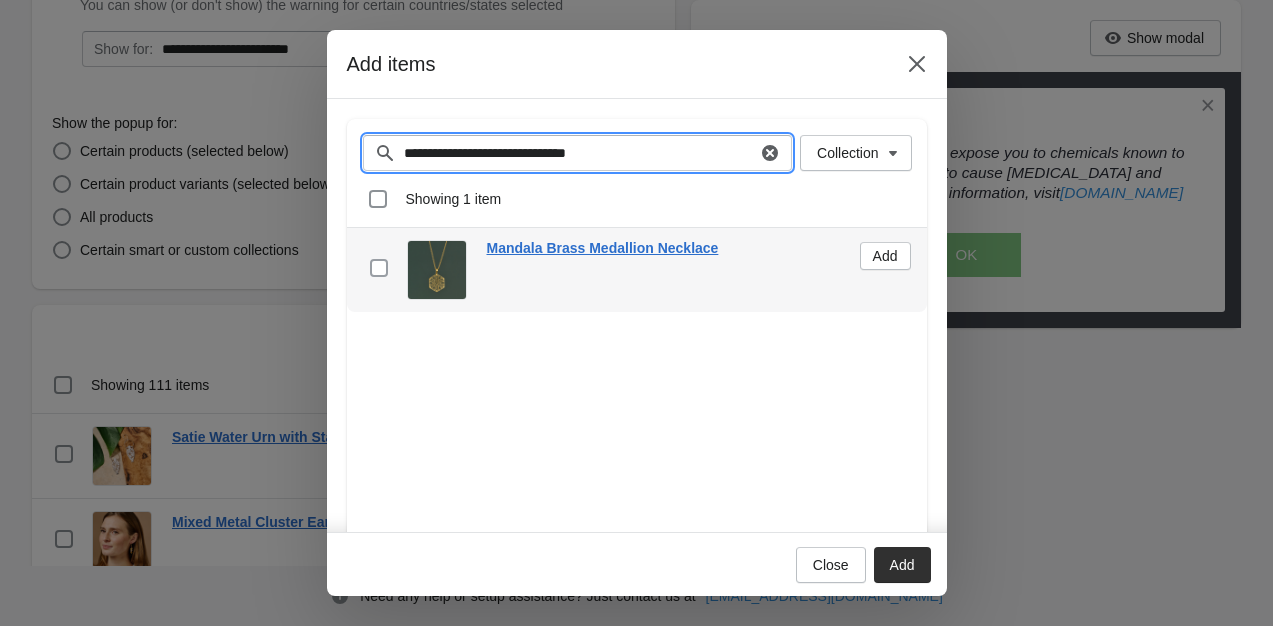 type on "**********" 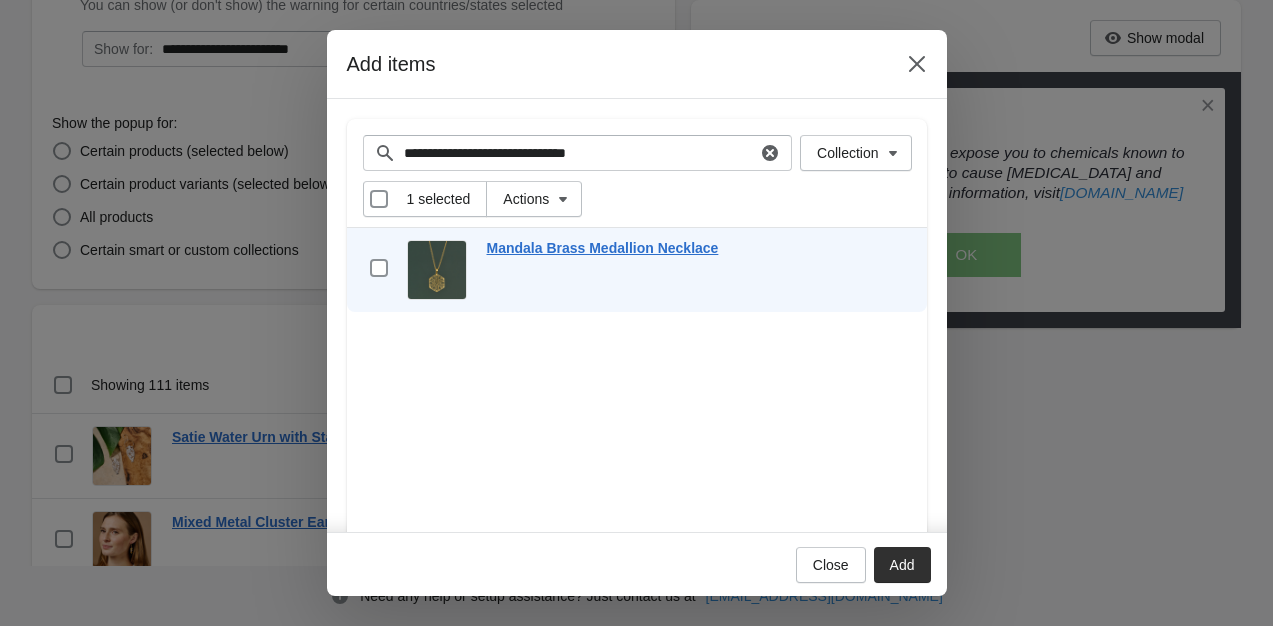 click on "Add" at bounding box center [902, 565] 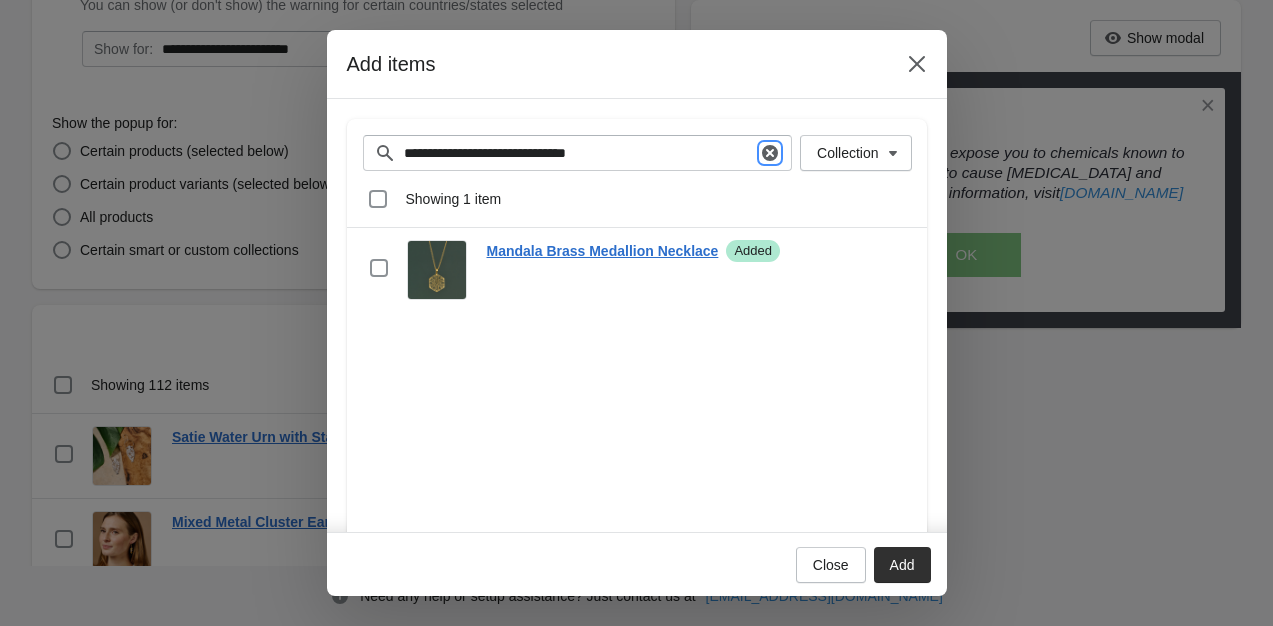 click 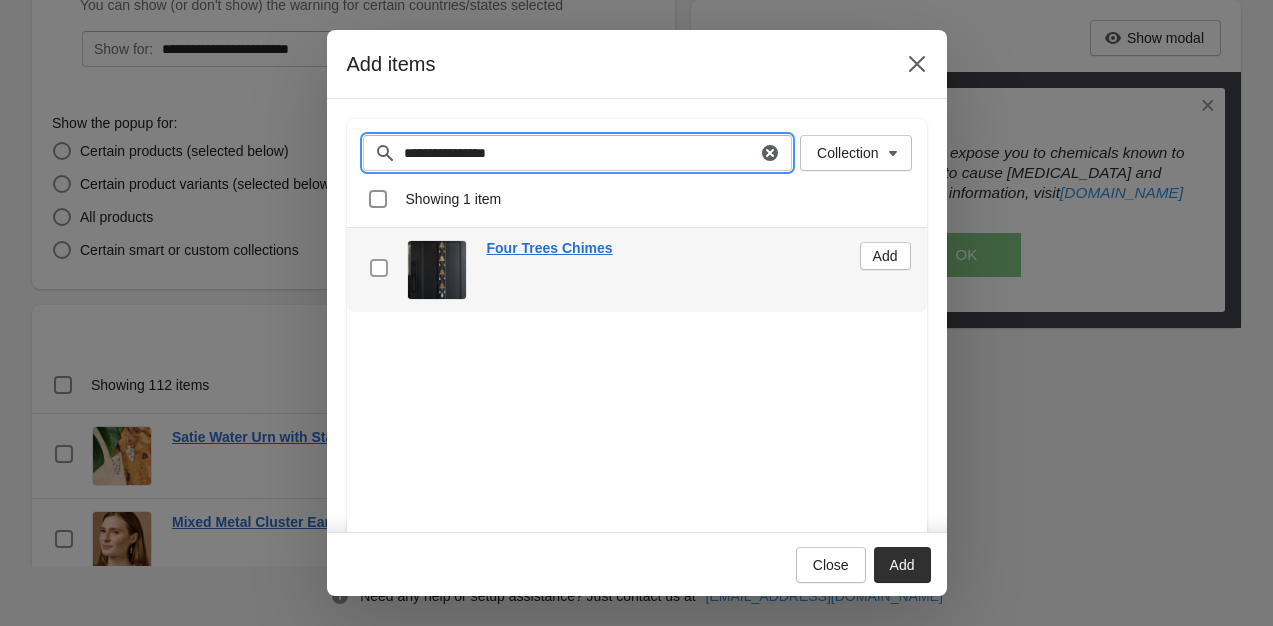 type on "**********" 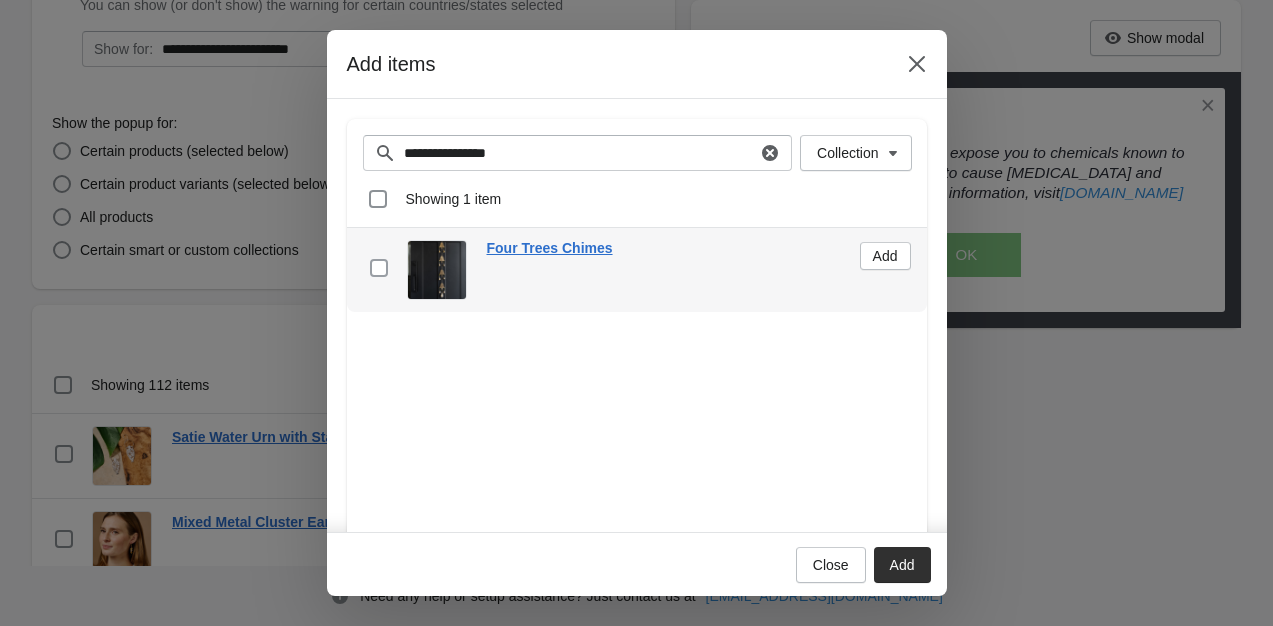 click at bounding box center (379, 268) 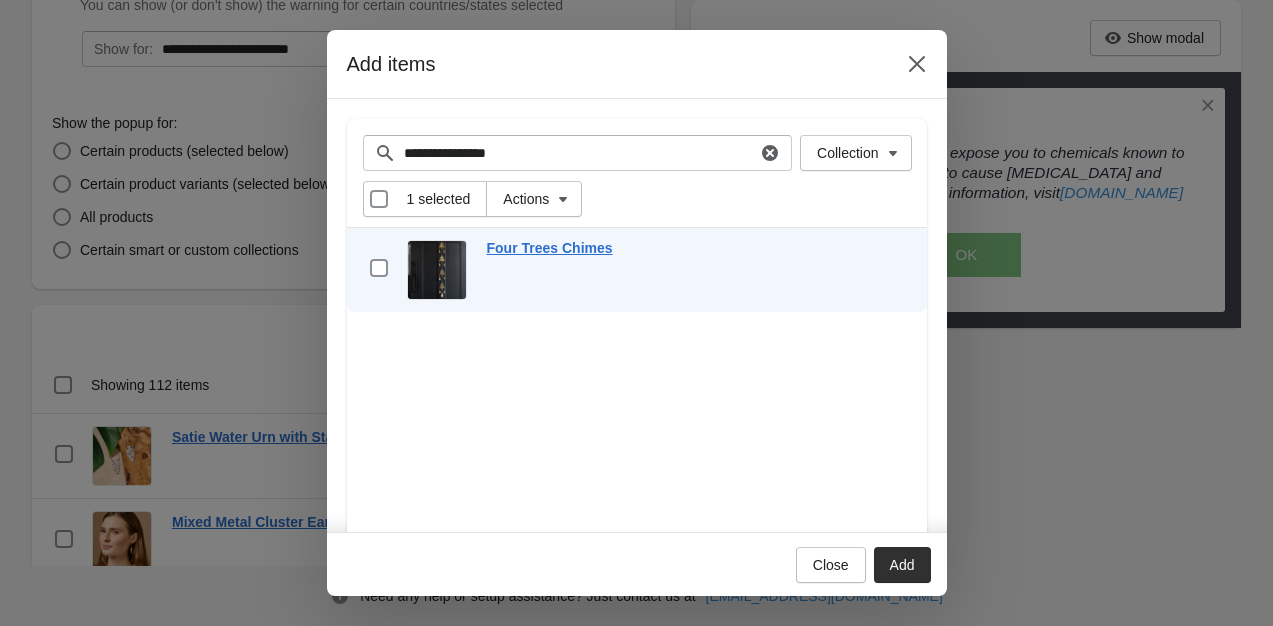 click on "Add" at bounding box center [902, 565] 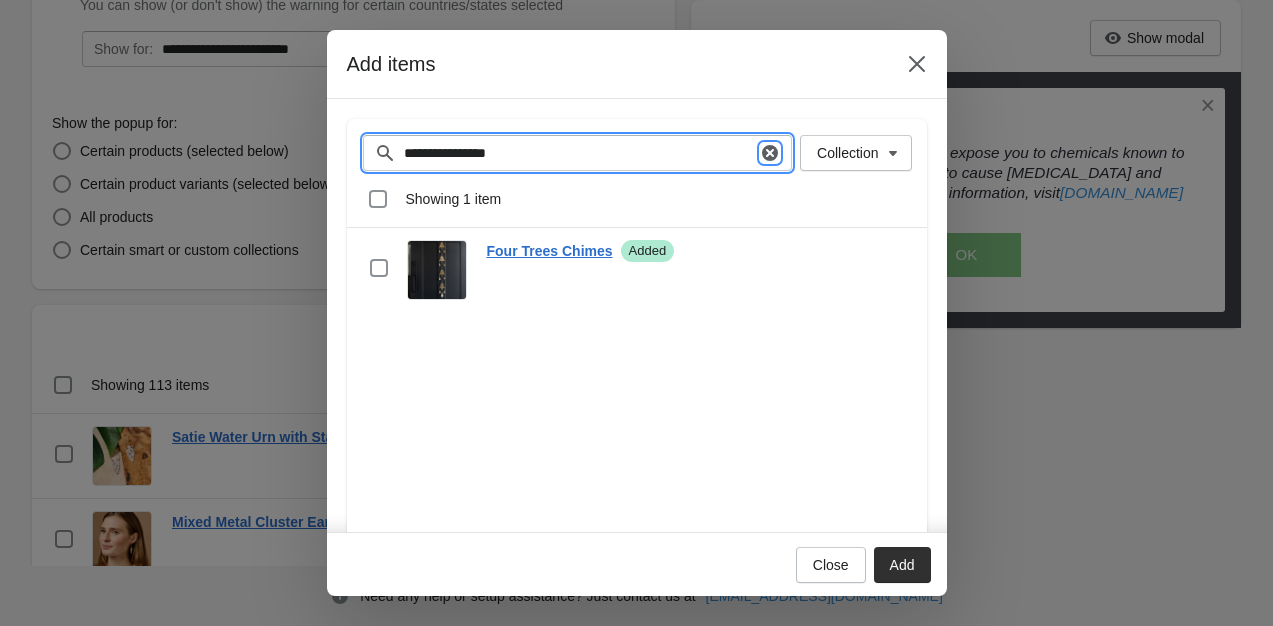click 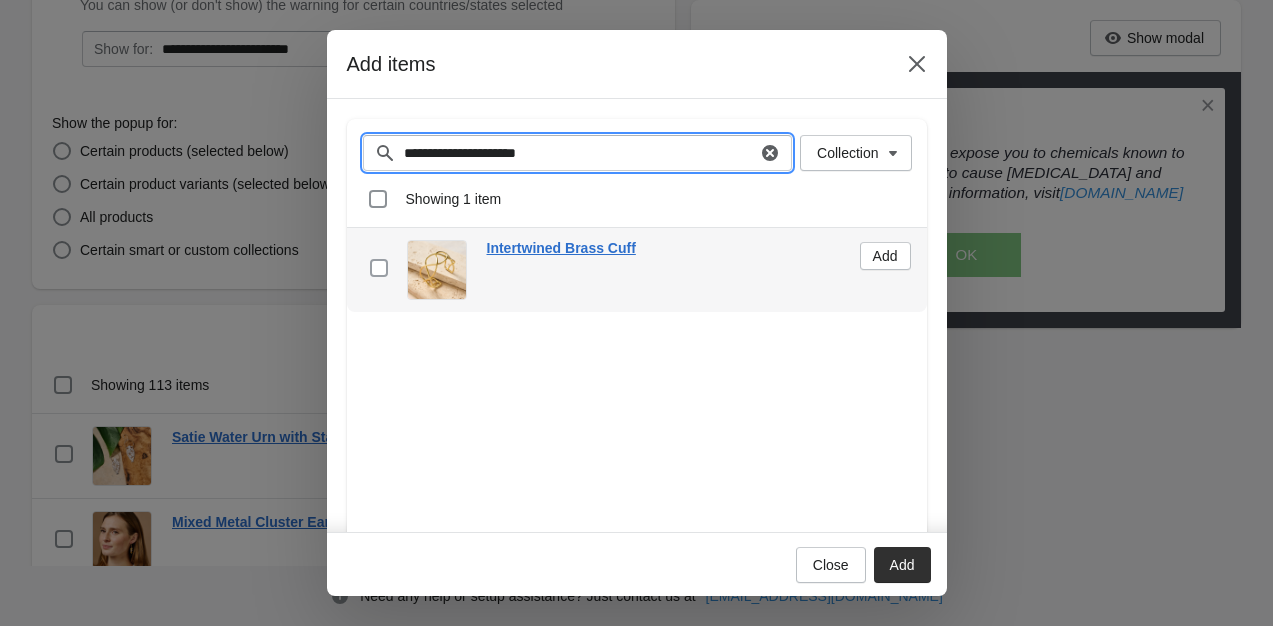 type on "**********" 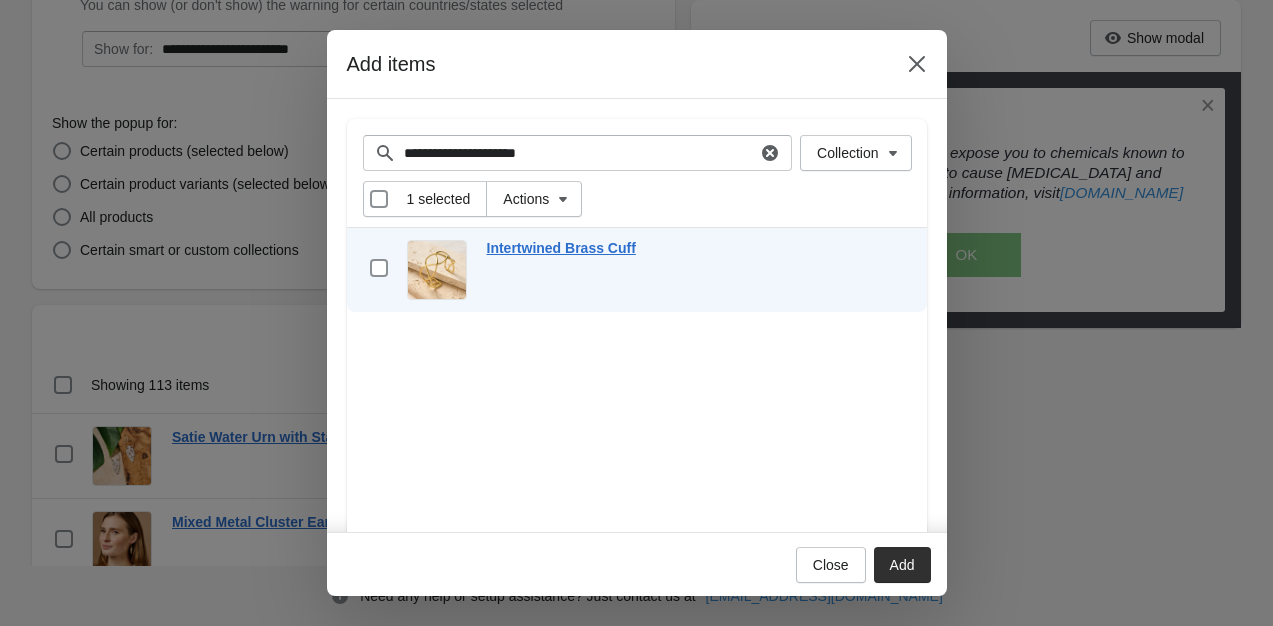 click on "Add" at bounding box center [902, 565] 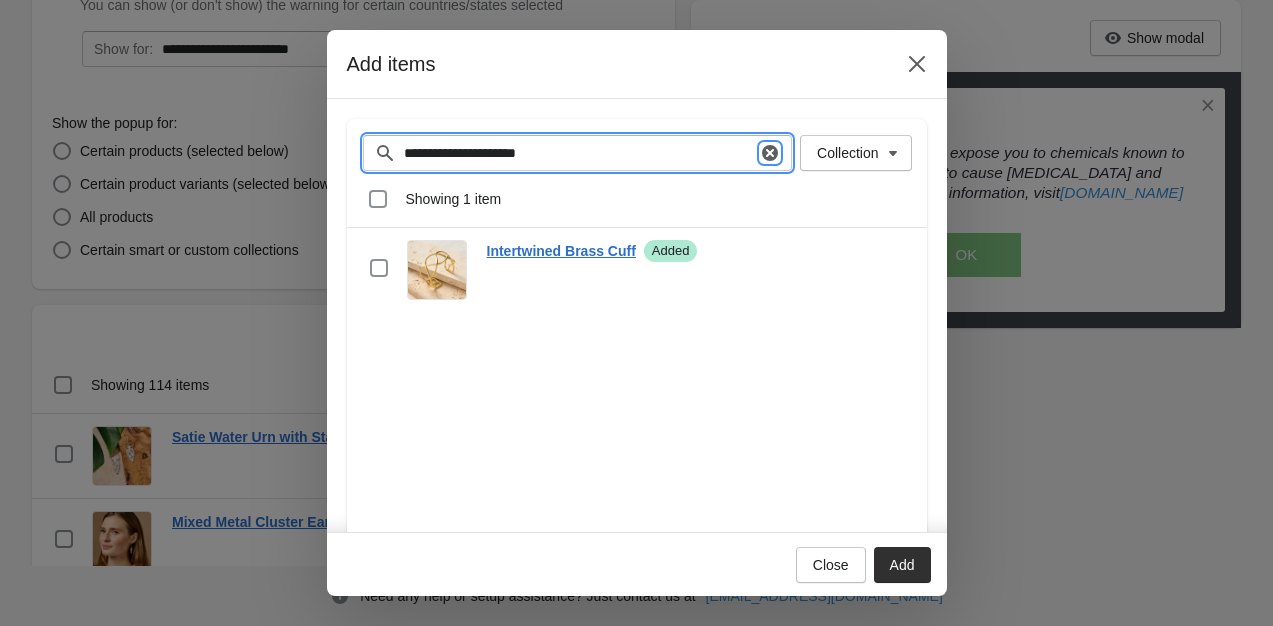 click 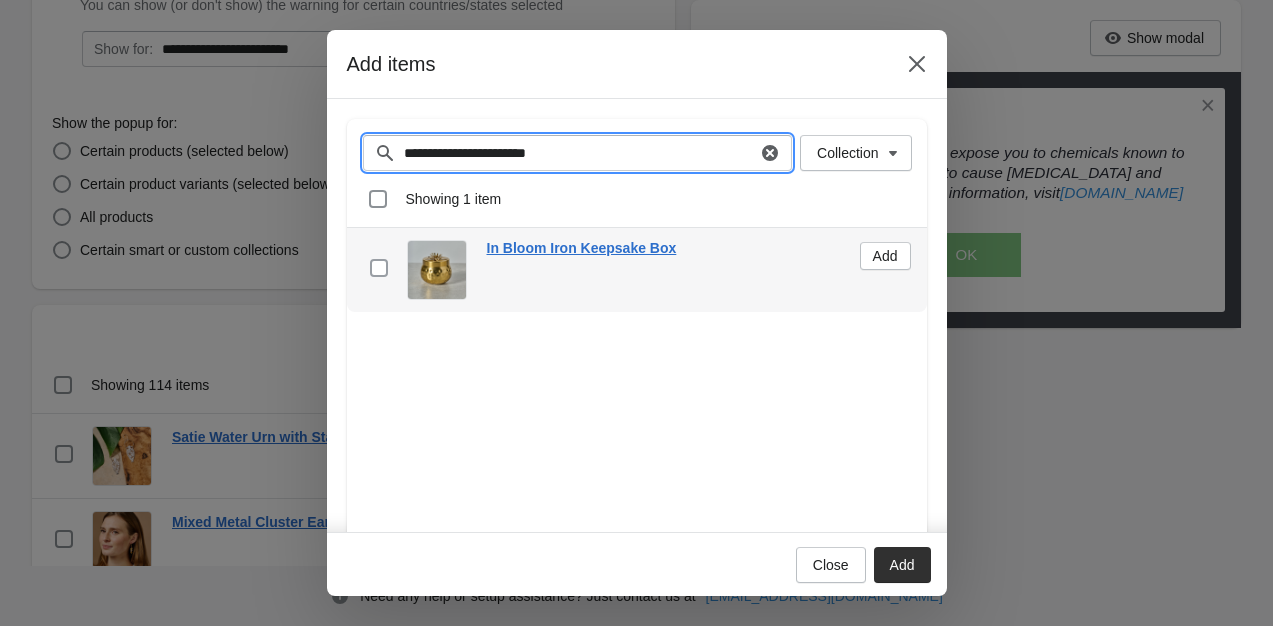 type on "**********" 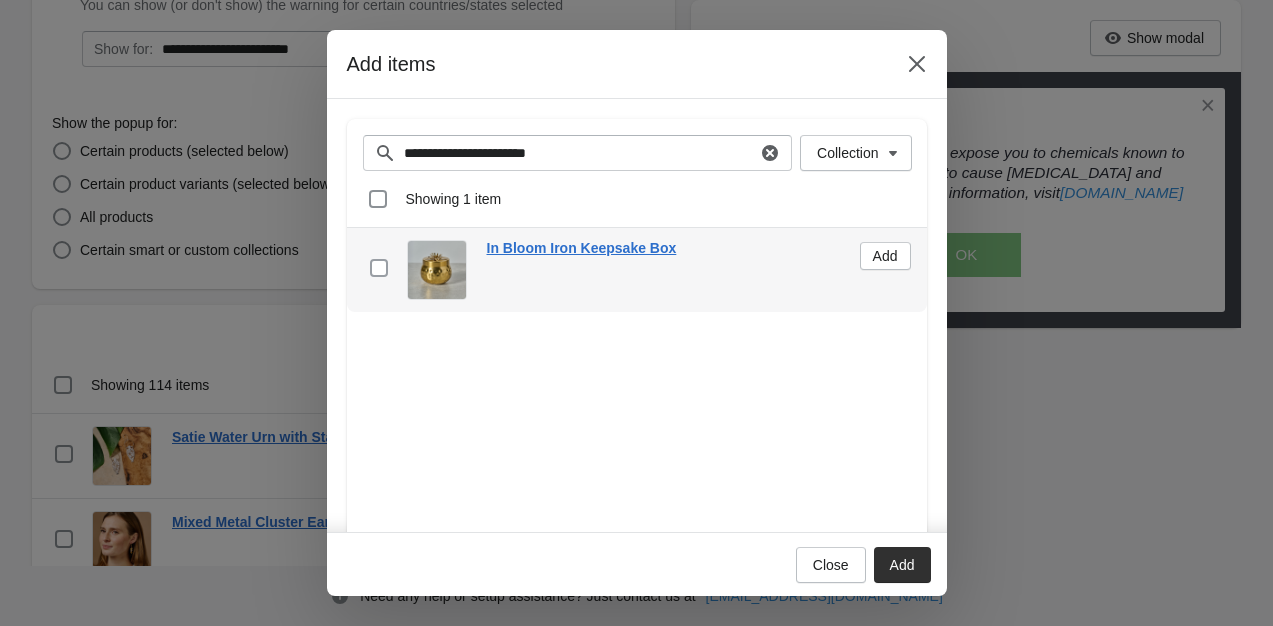 click at bounding box center (379, 268) 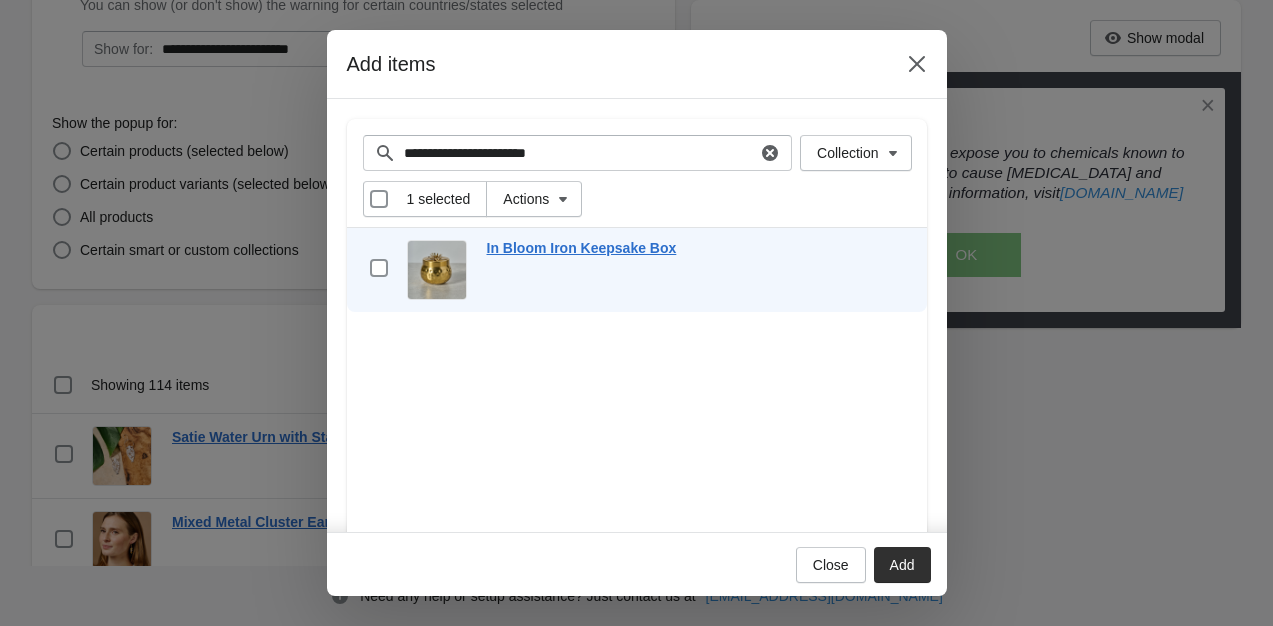 click on "Add" at bounding box center (902, 565) 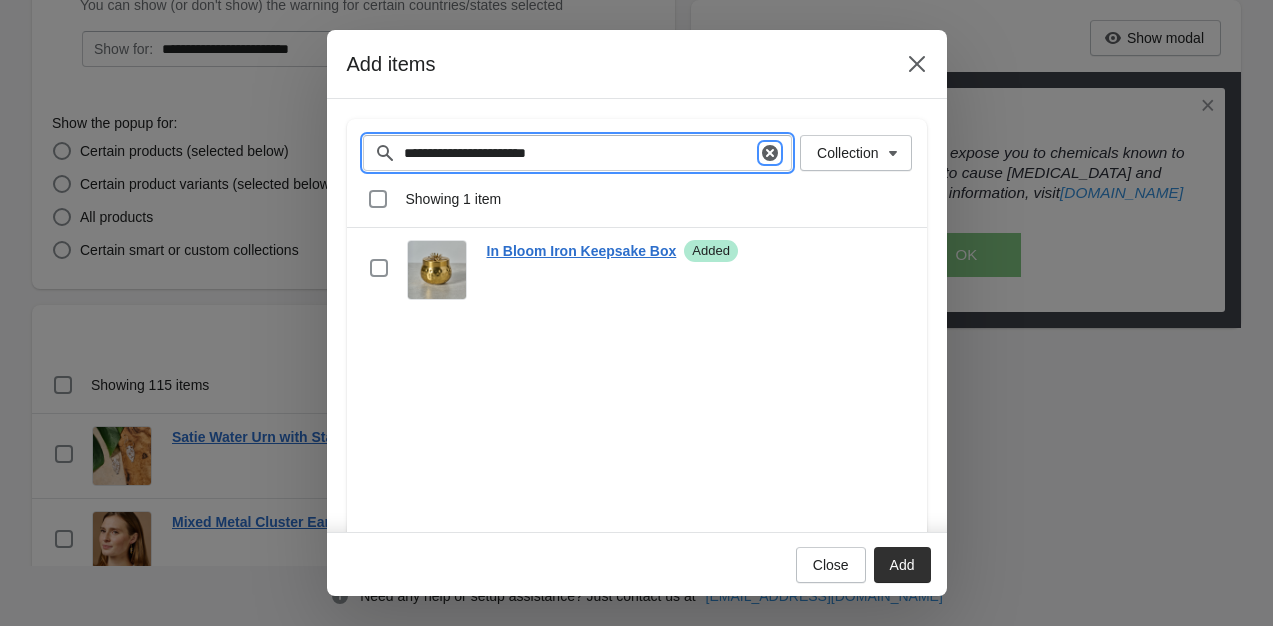 click 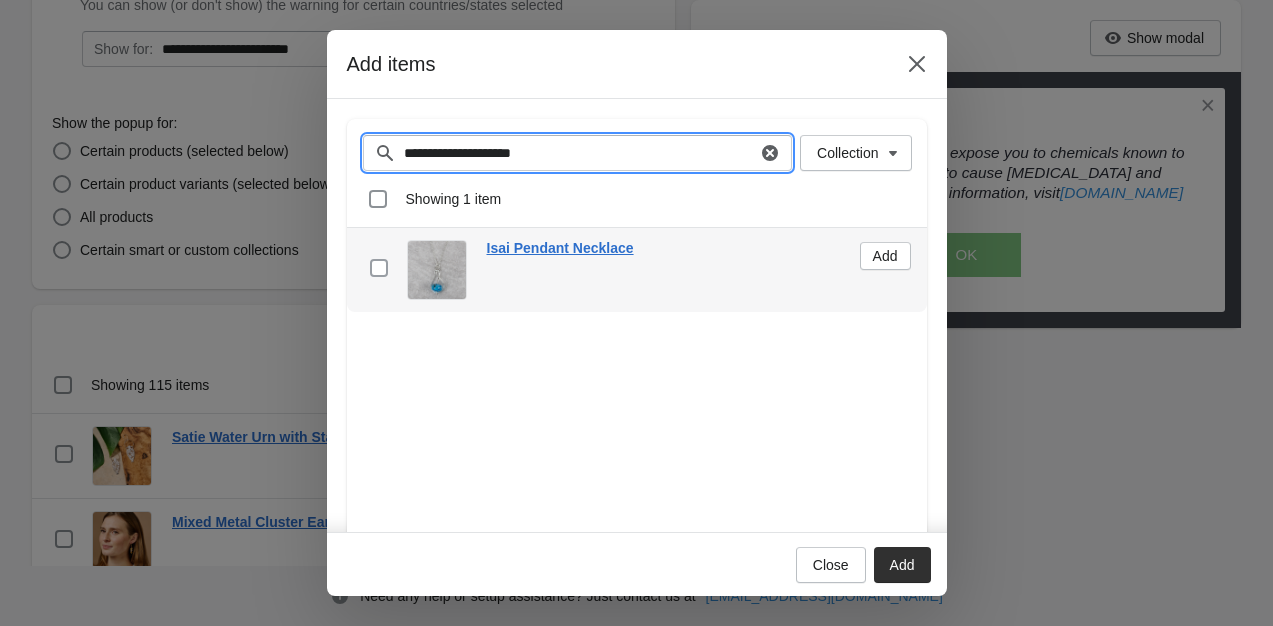 type on "**********" 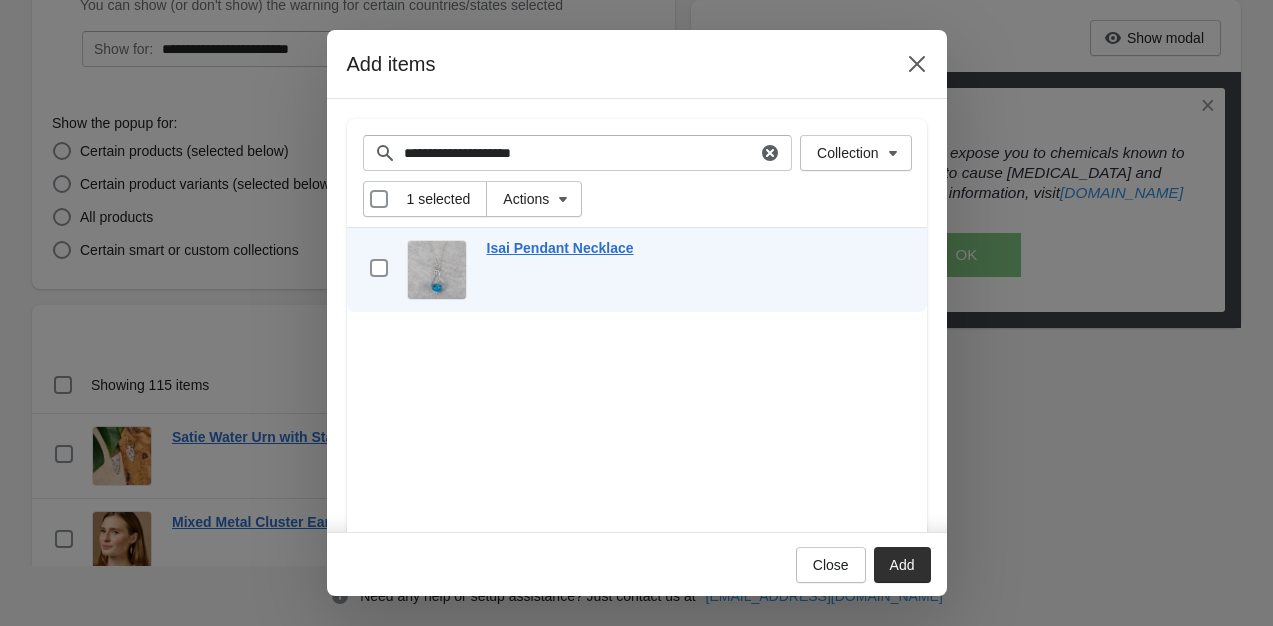 click on "Add" at bounding box center [902, 565] 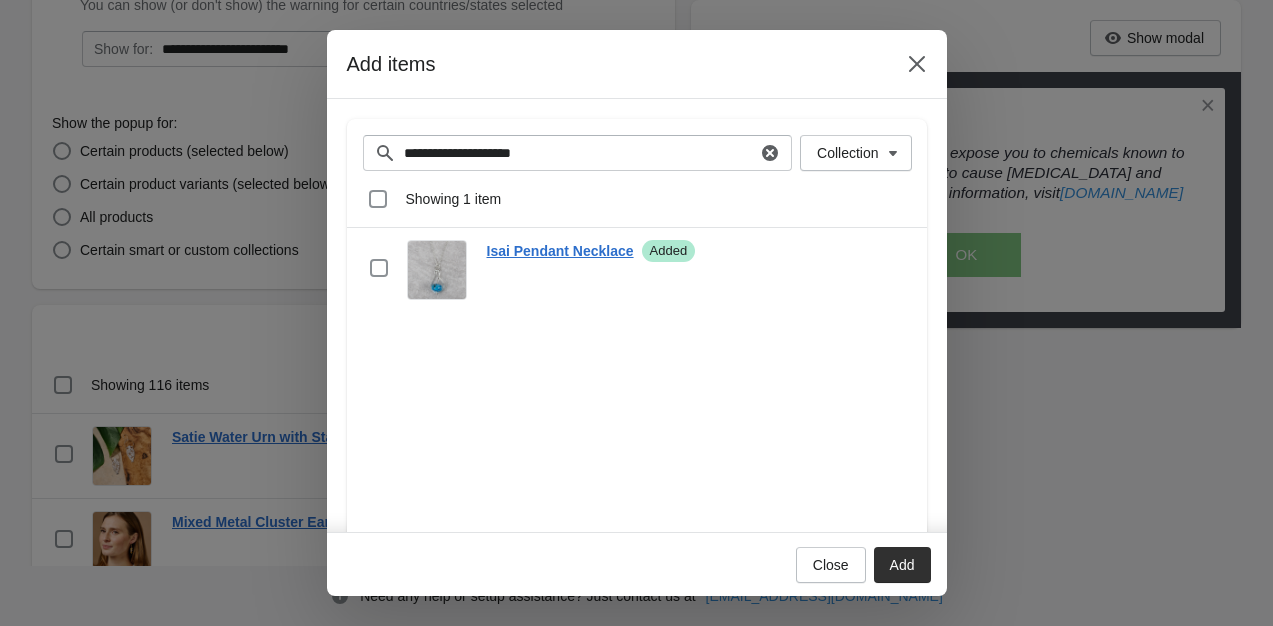 click on "**********" at bounding box center (578, 153) 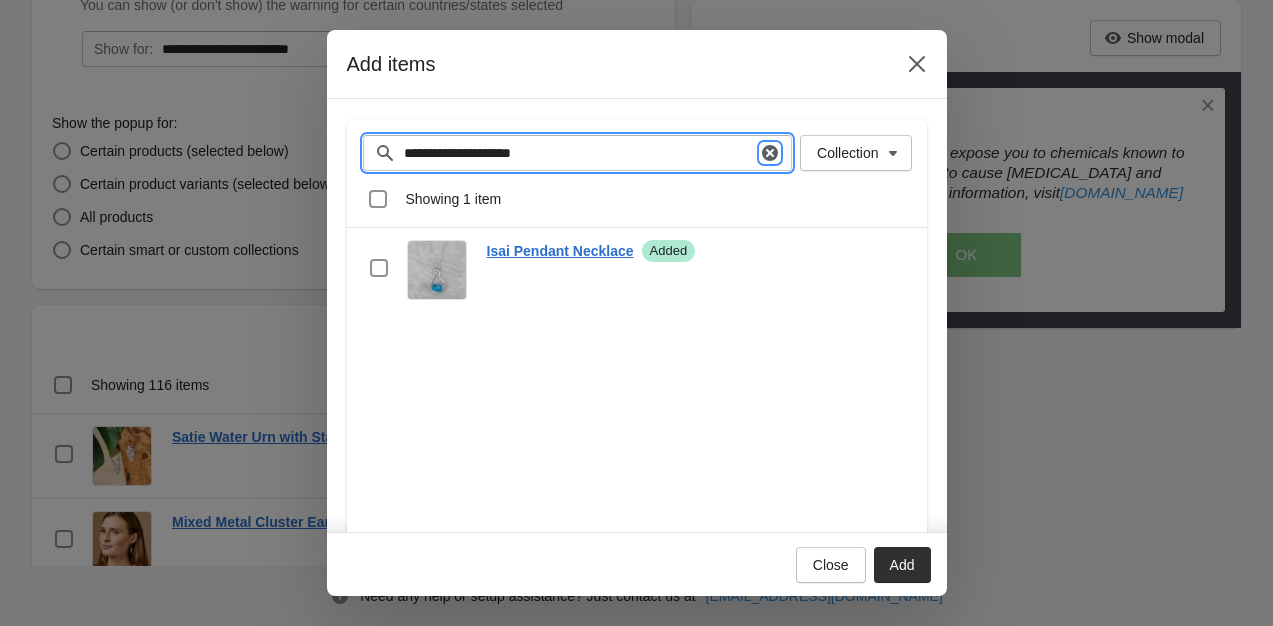 click 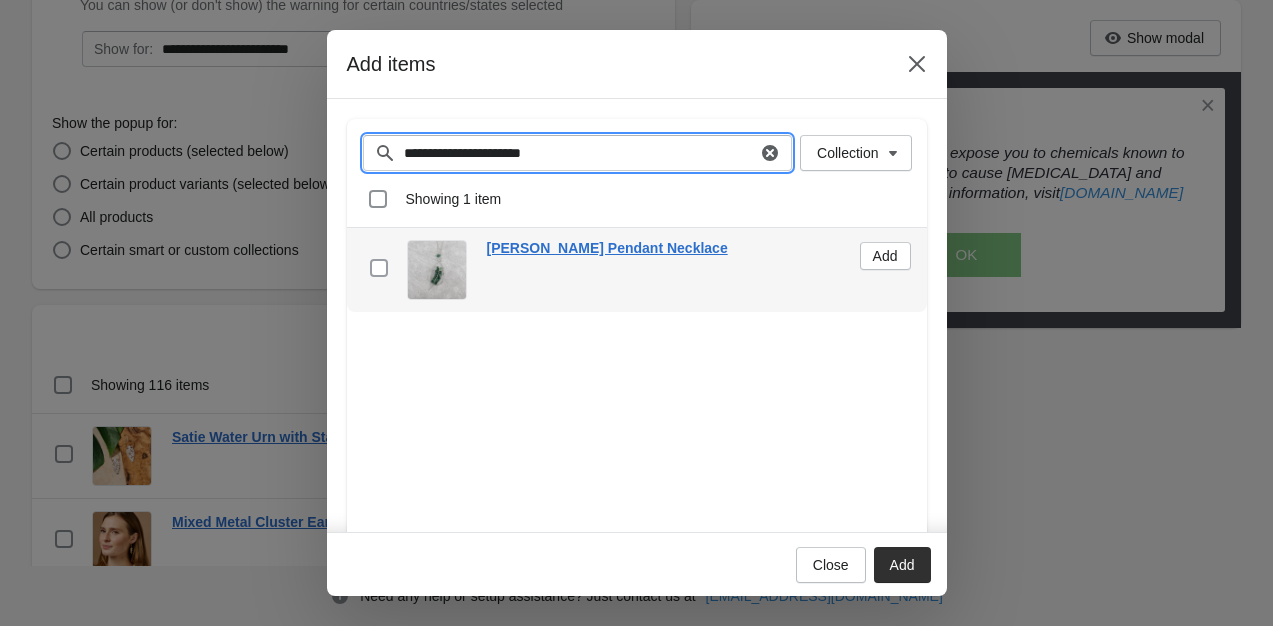 type on "**********" 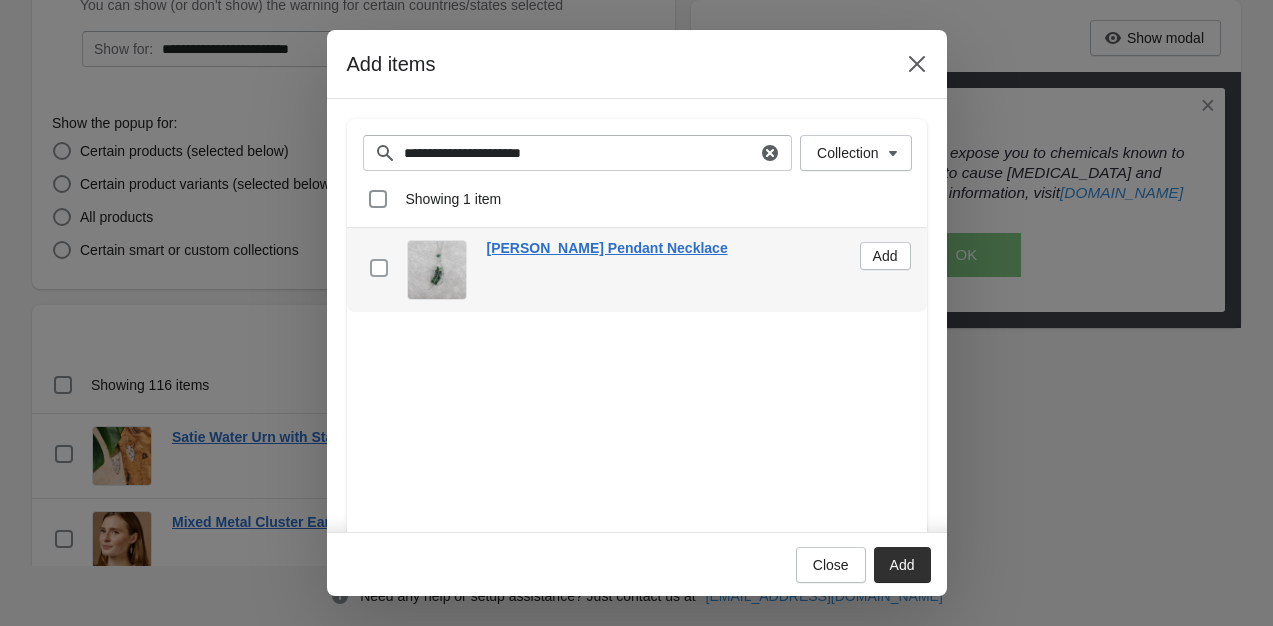 click at bounding box center (379, 268) 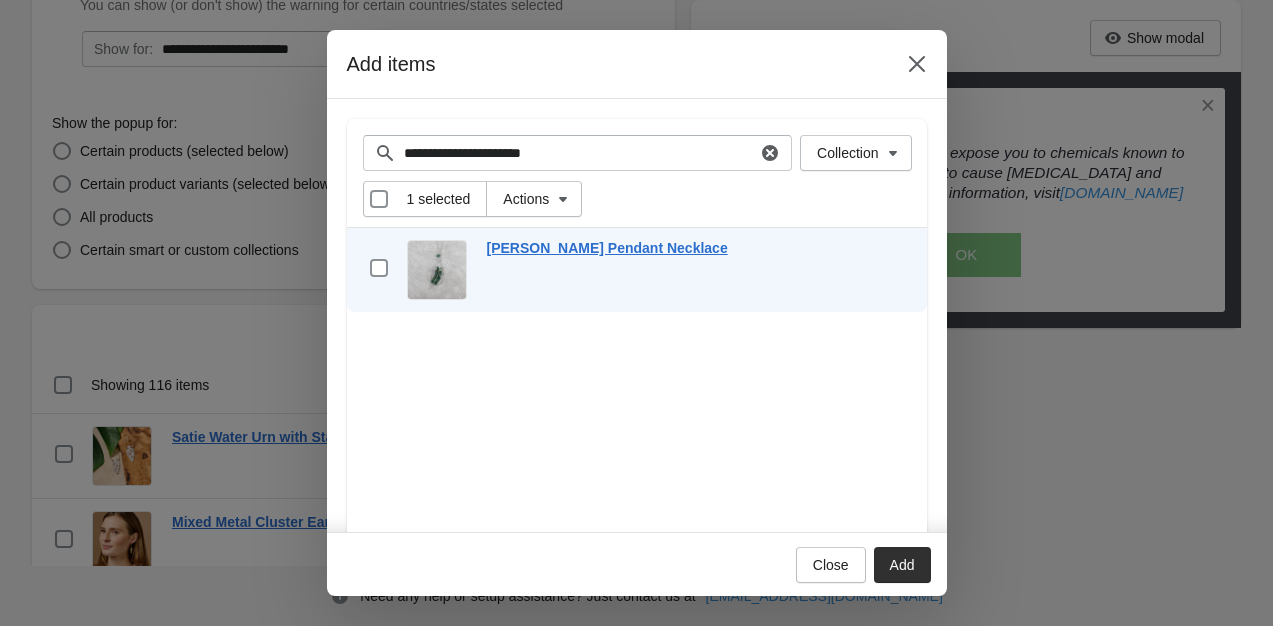 click on "Add" at bounding box center (902, 565) 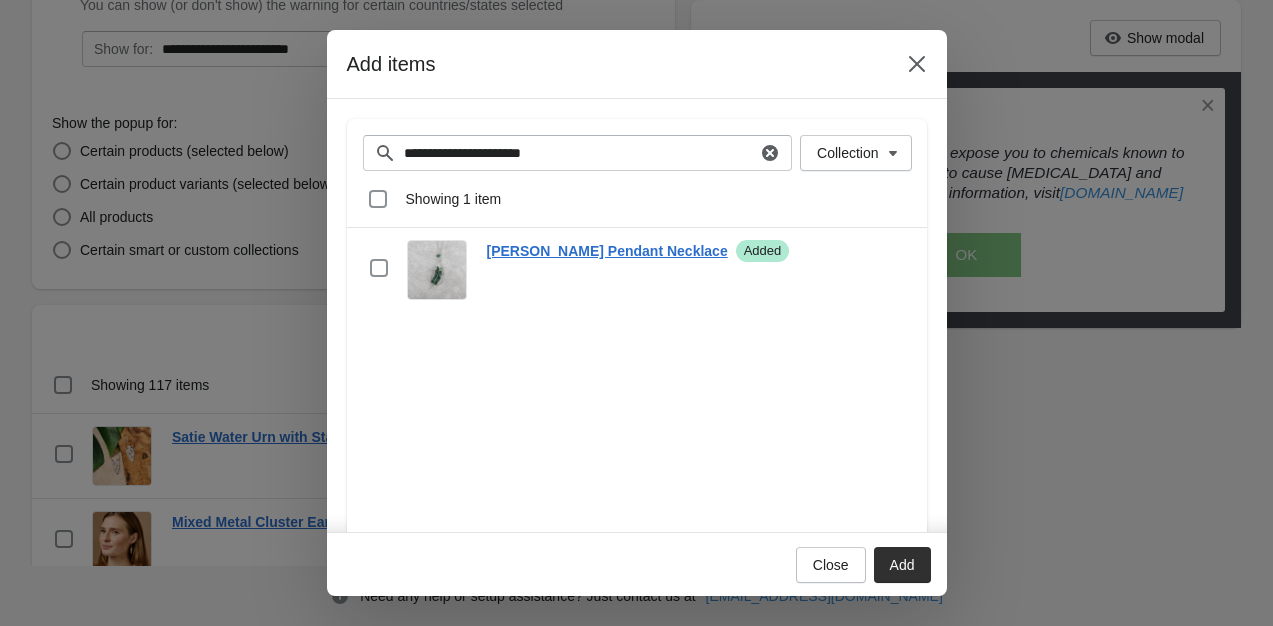 click on "**********" at bounding box center [578, 153] 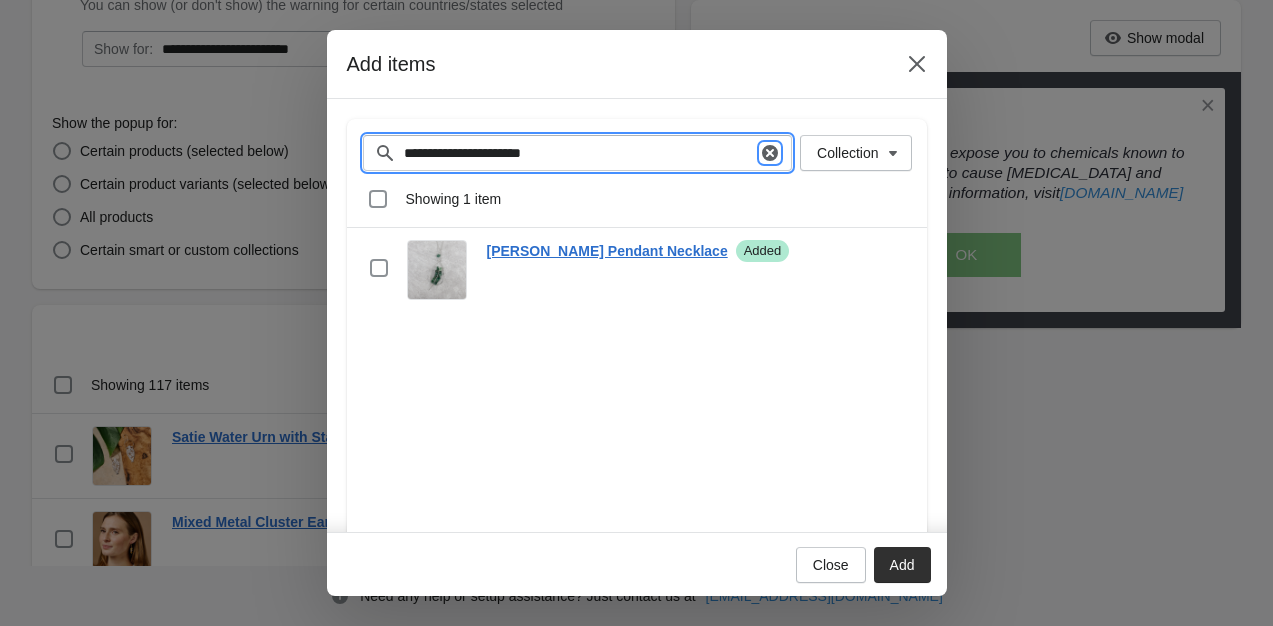 click 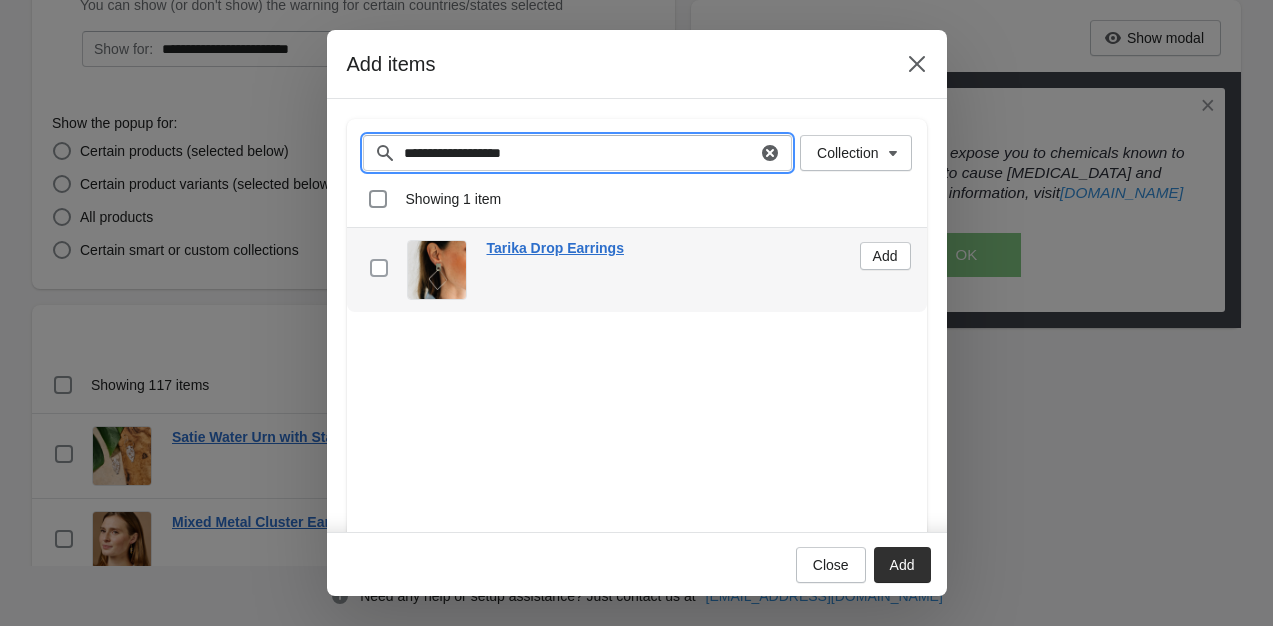 type on "**********" 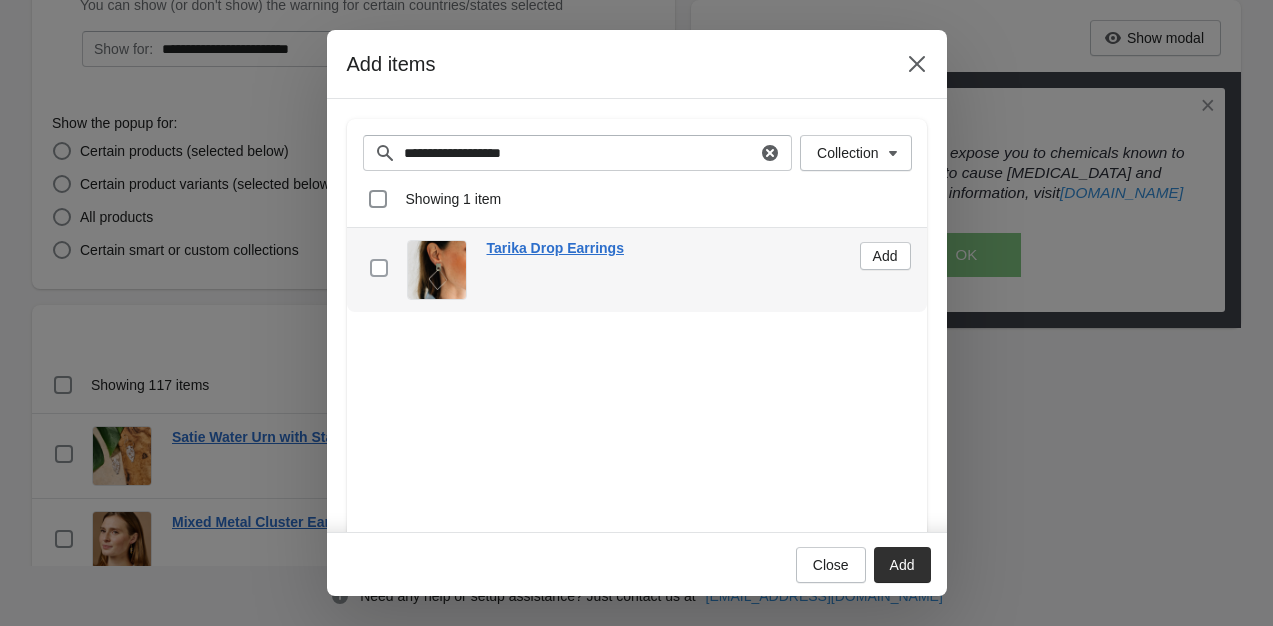 click at bounding box center (379, 268) 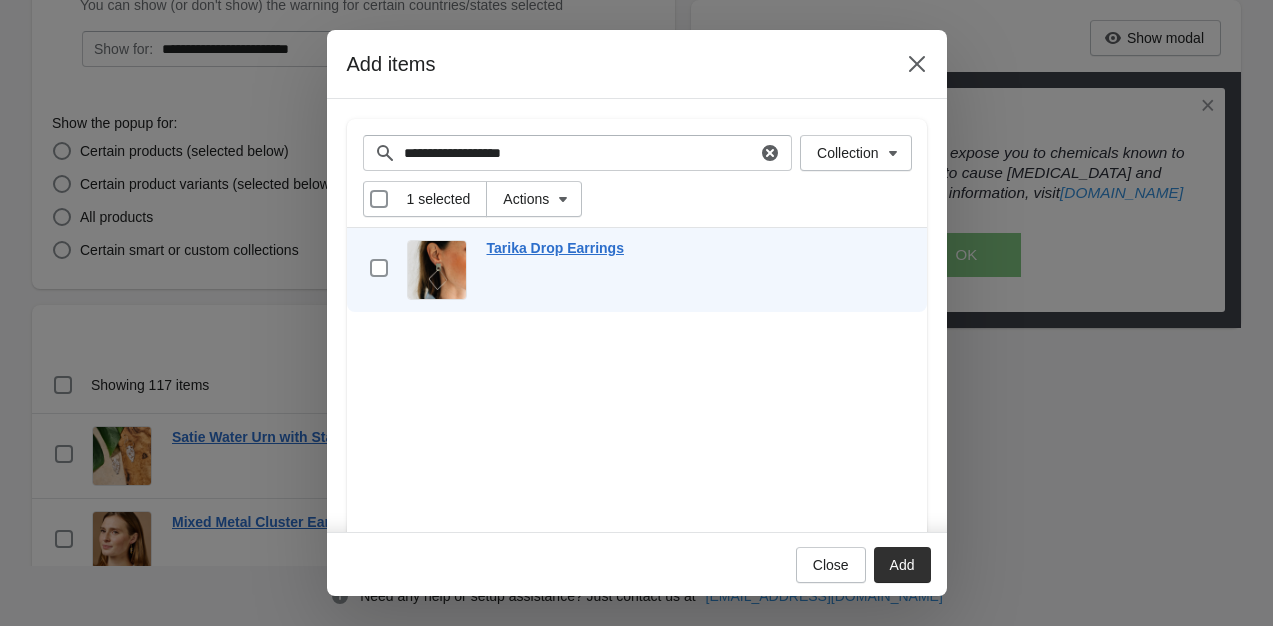 click on "Close Add" at bounding box center (629, 557) 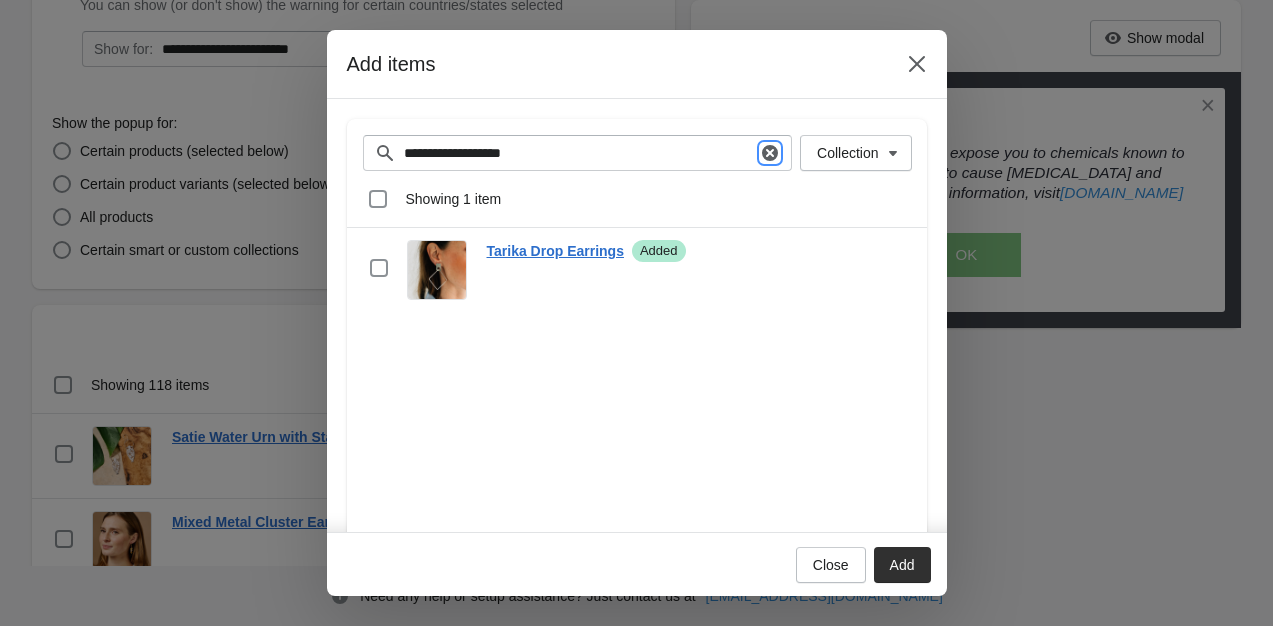 click 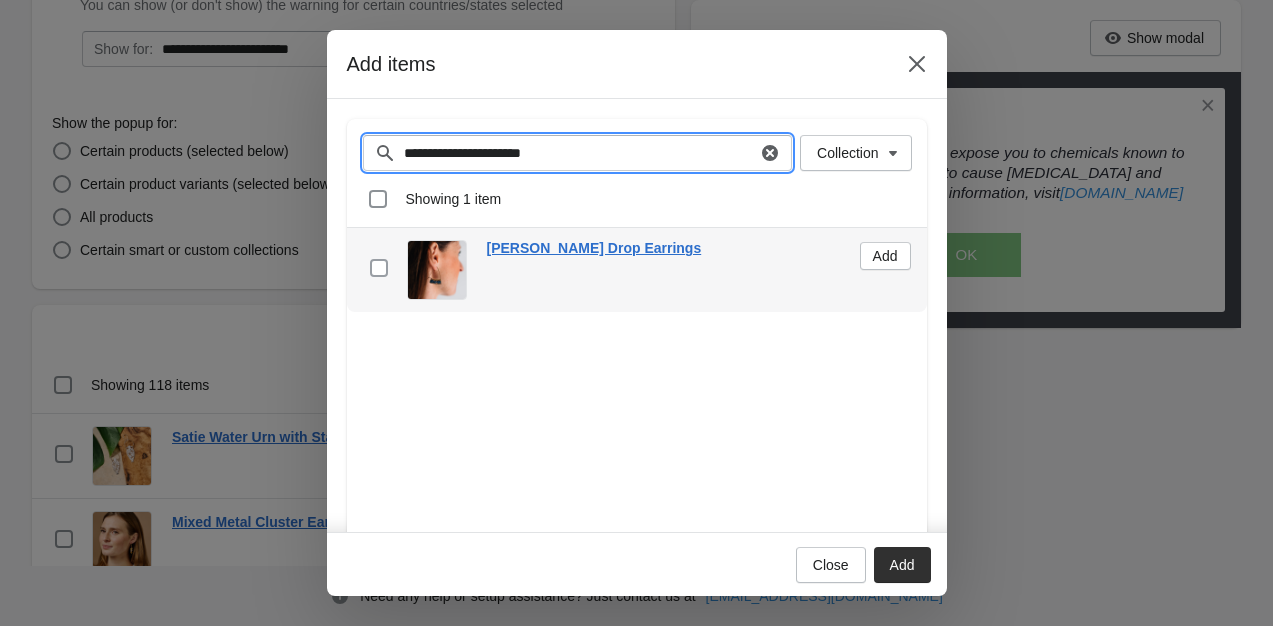 type on "**********" 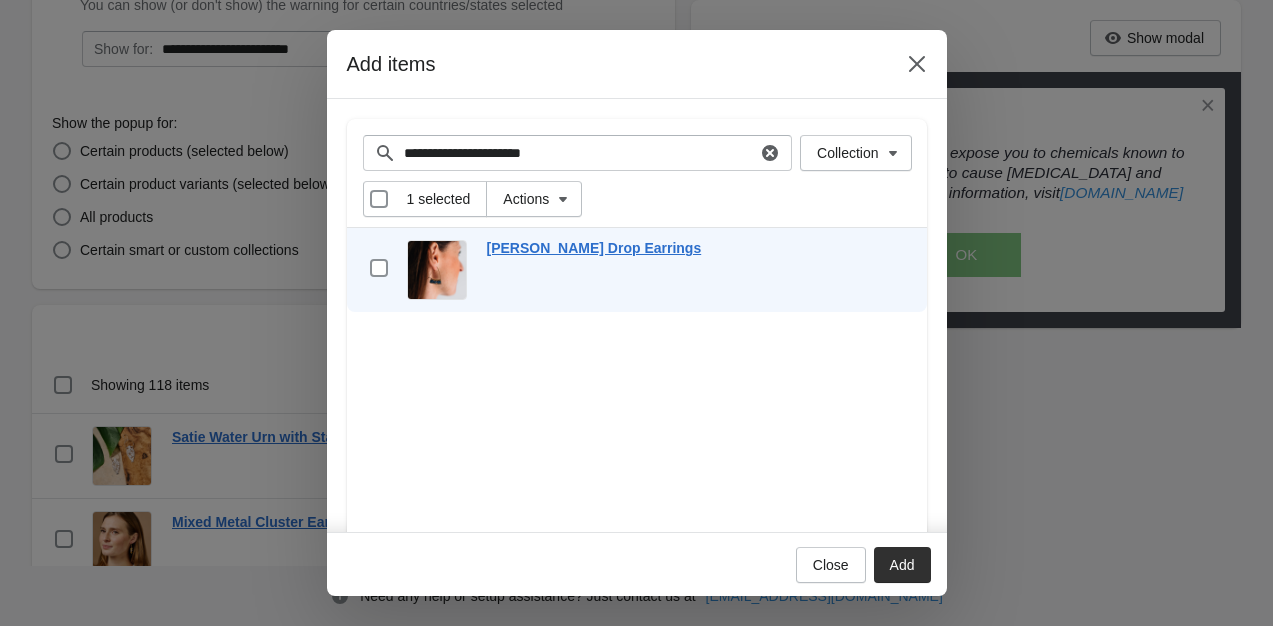 click on "Add" at bounding box center [902, 565] 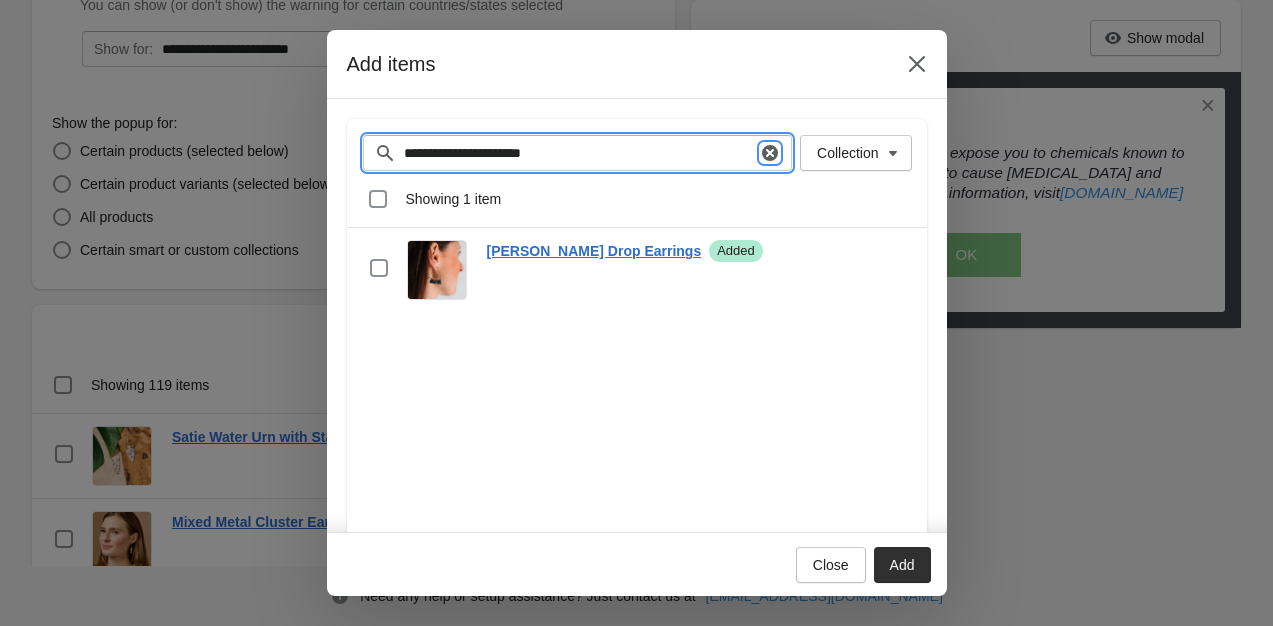 click 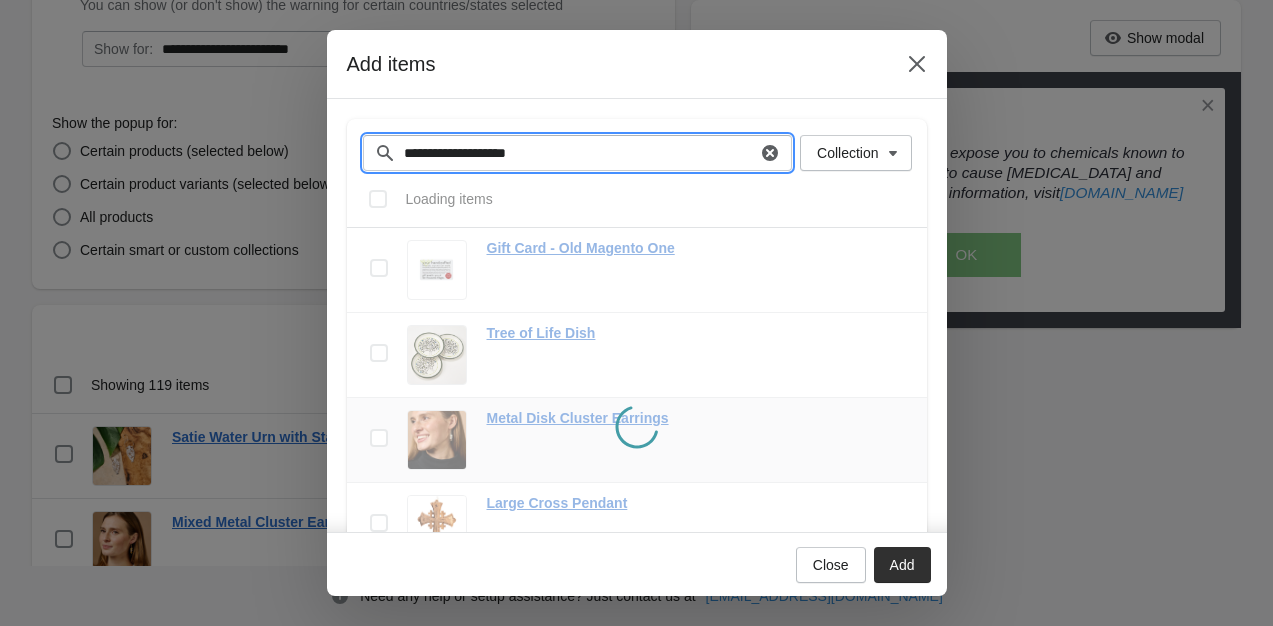 type on "**********" 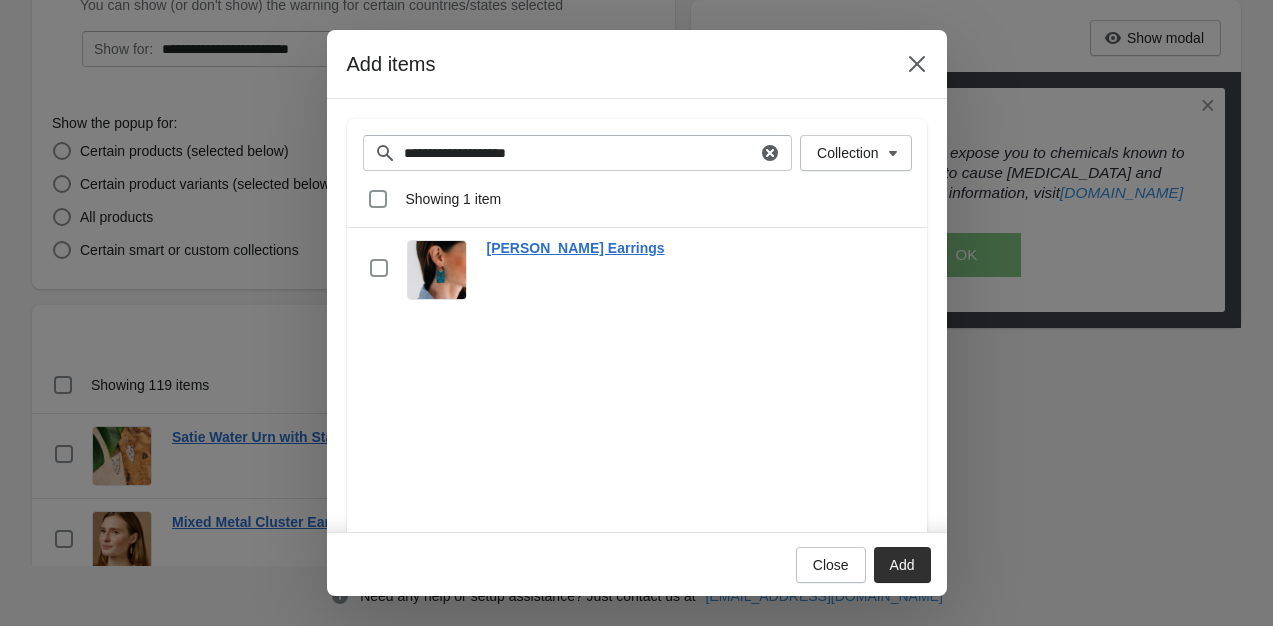 click on "**********" at bounding box center (637, 369) 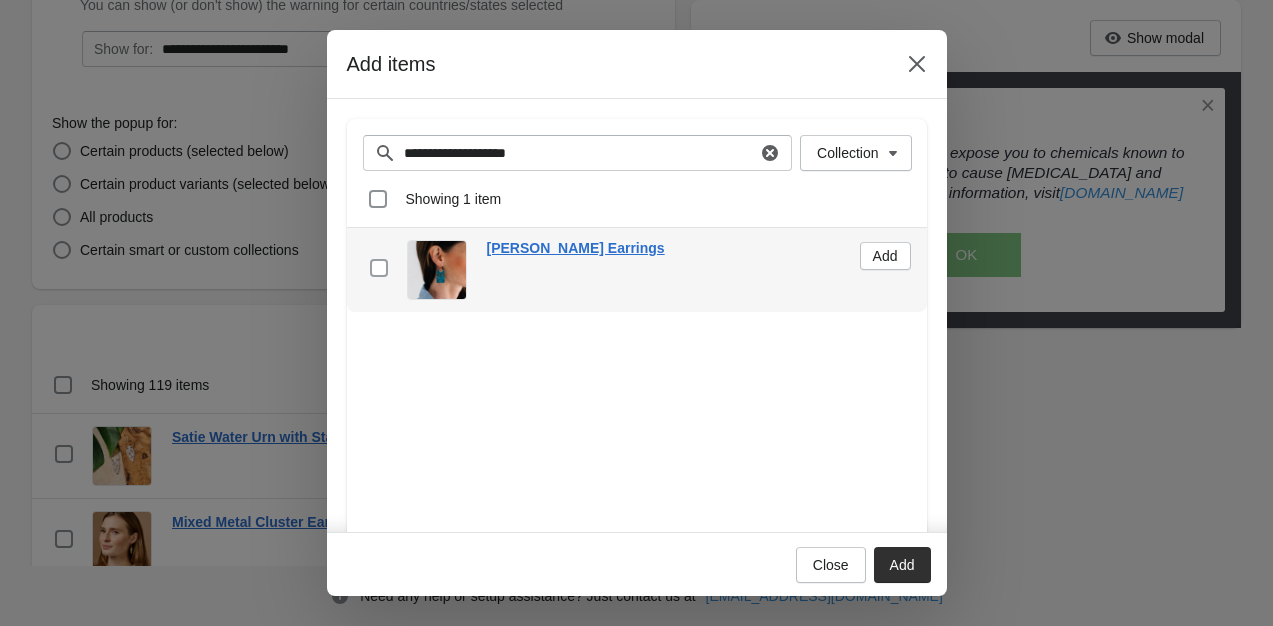 click at bounding box center [379, 268] 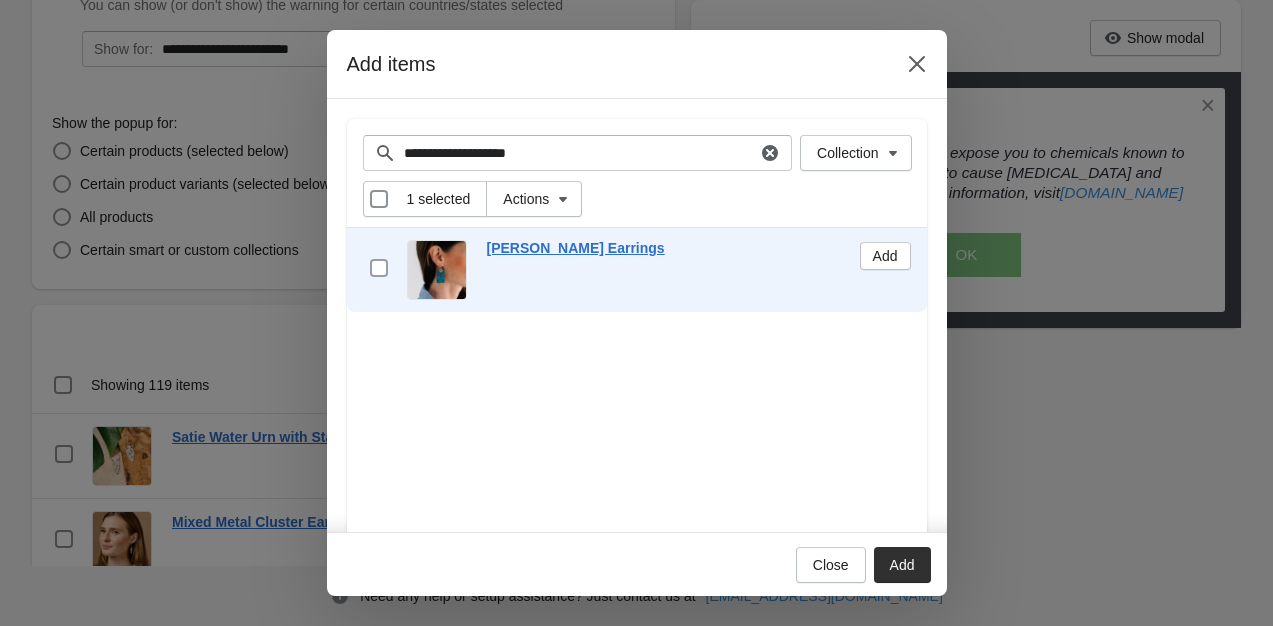 click at bounding box center (379, 268) 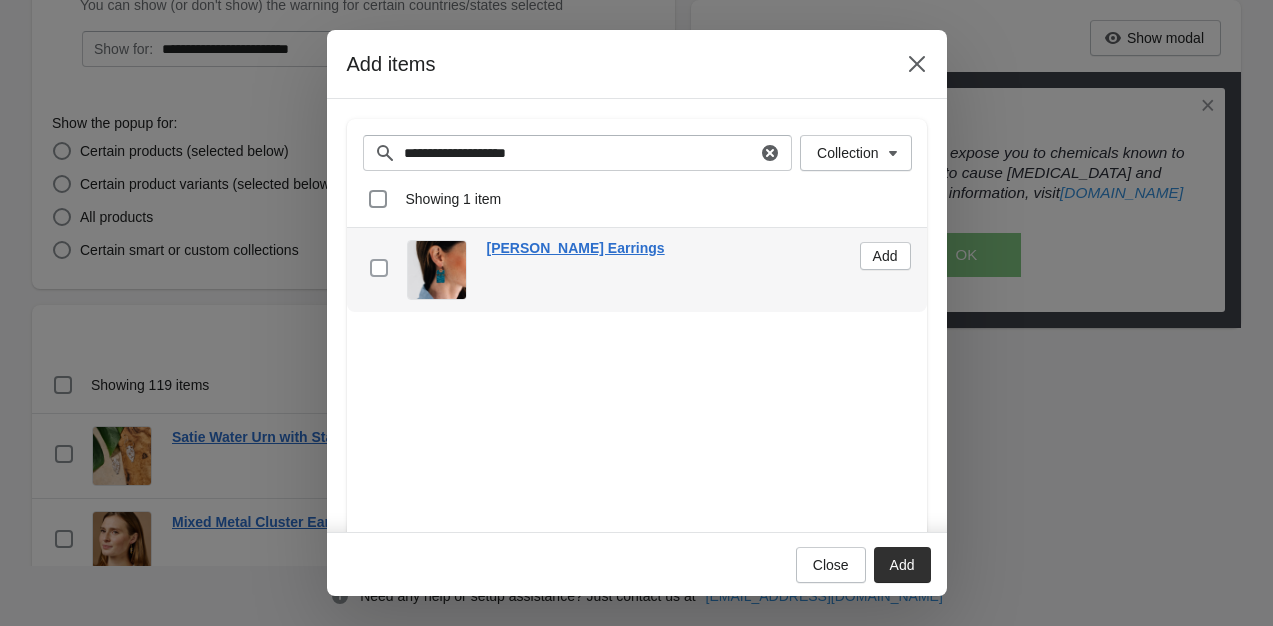 click at bounding box center (379, 268) 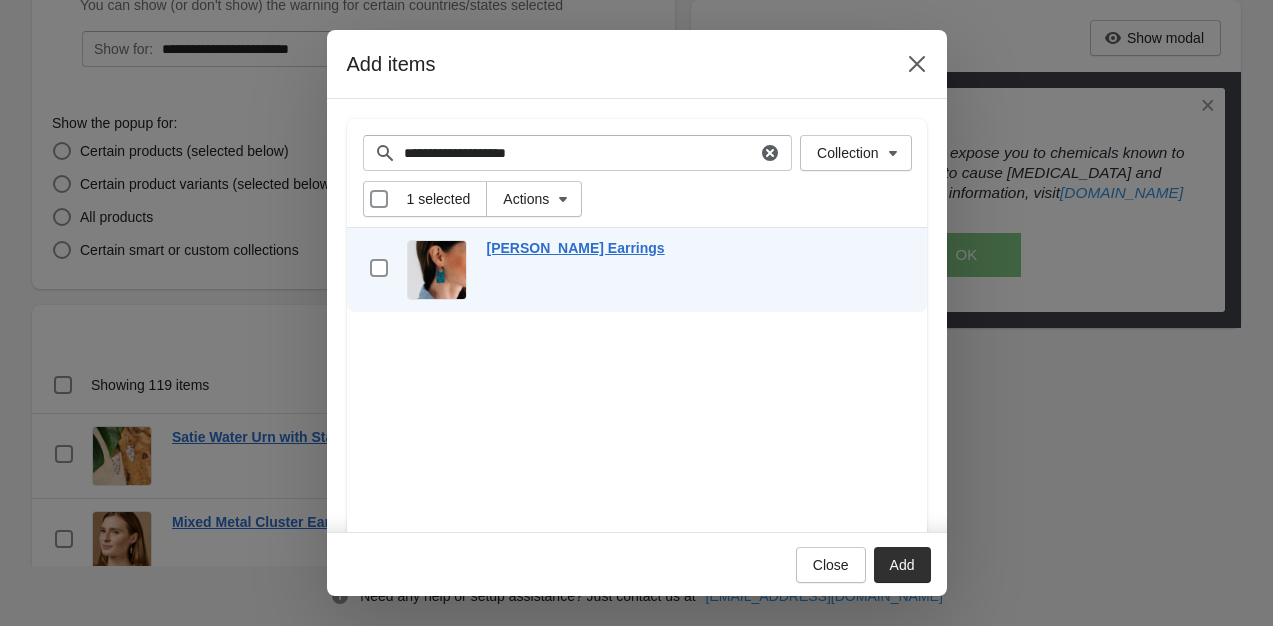 click on "Add" at bounding box center (902, 565) 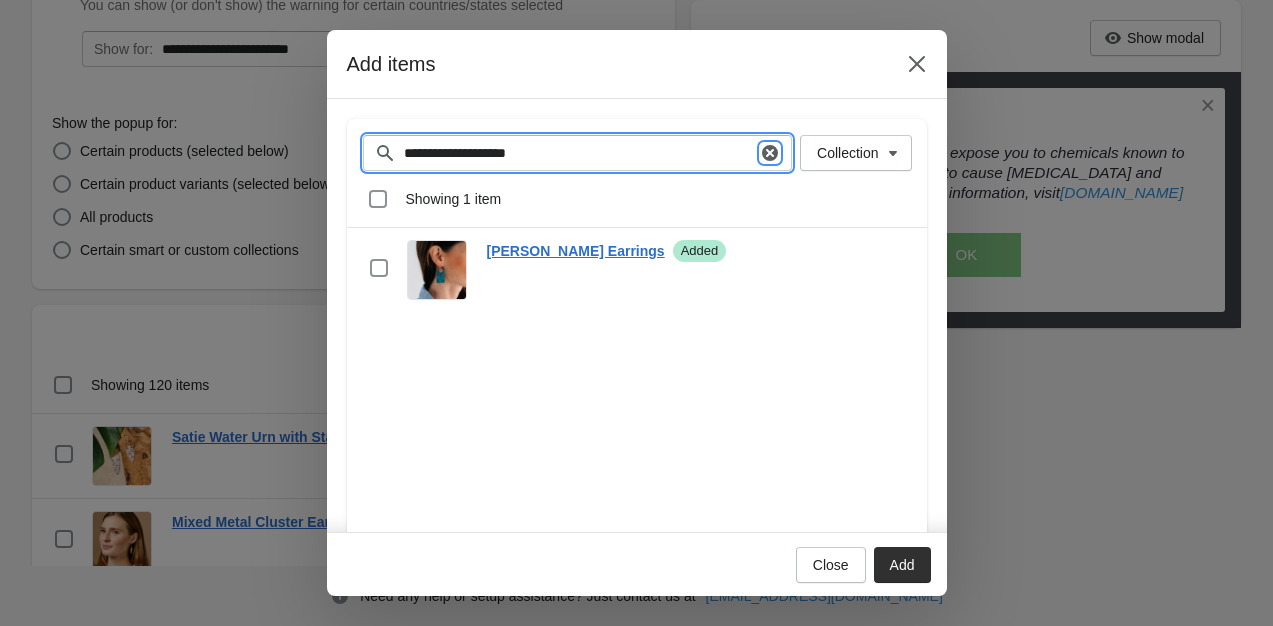 click 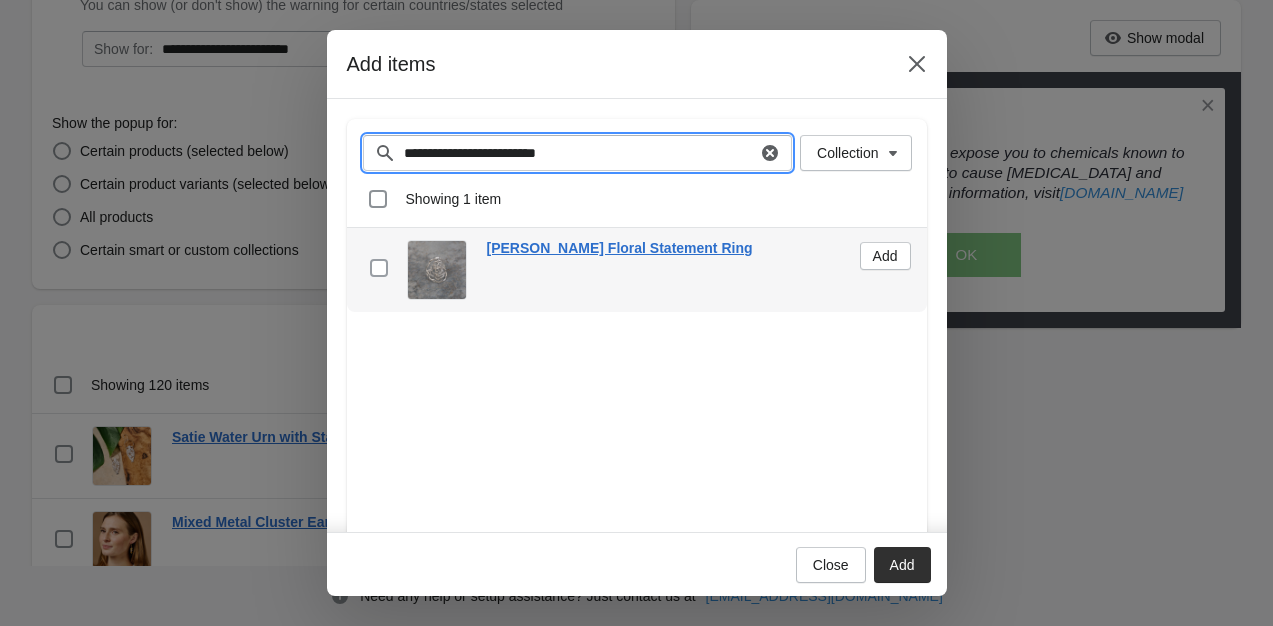 type on "**********" 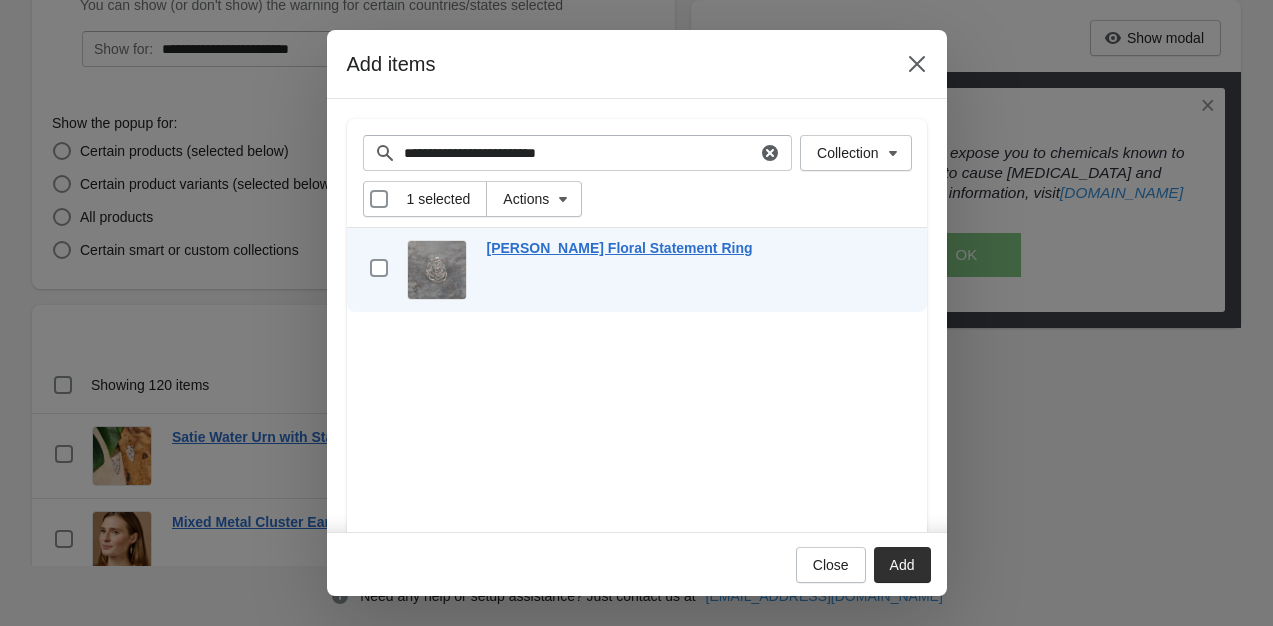 click on "Add" at bounding box center (902, 565) 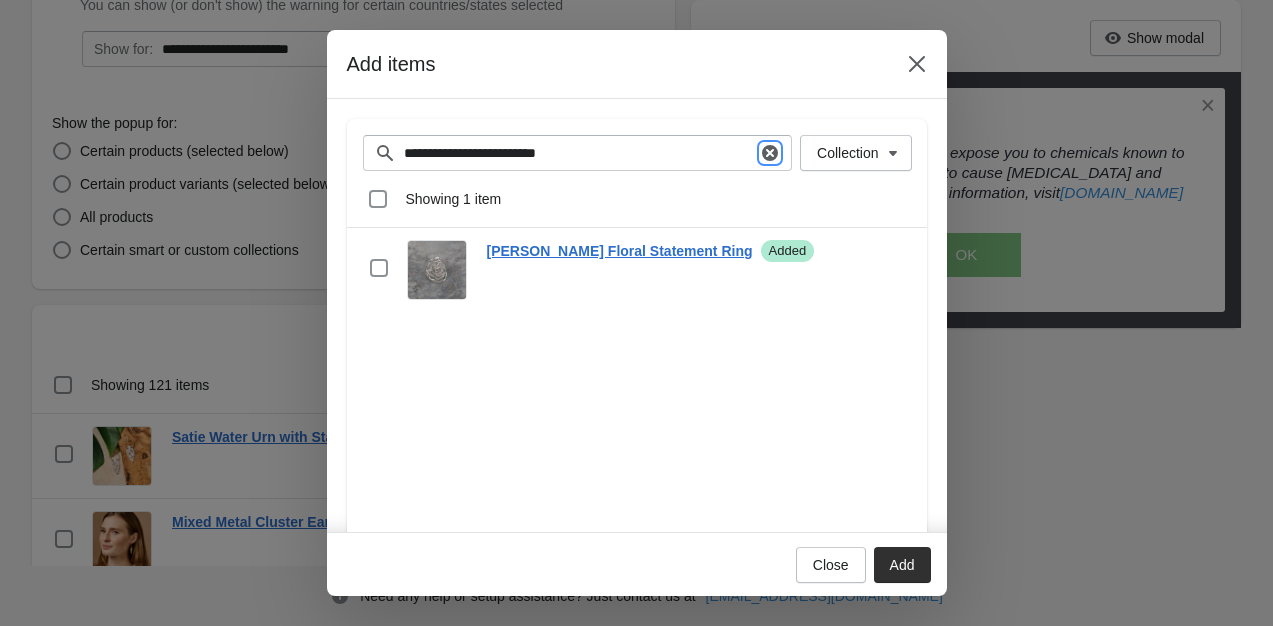 click 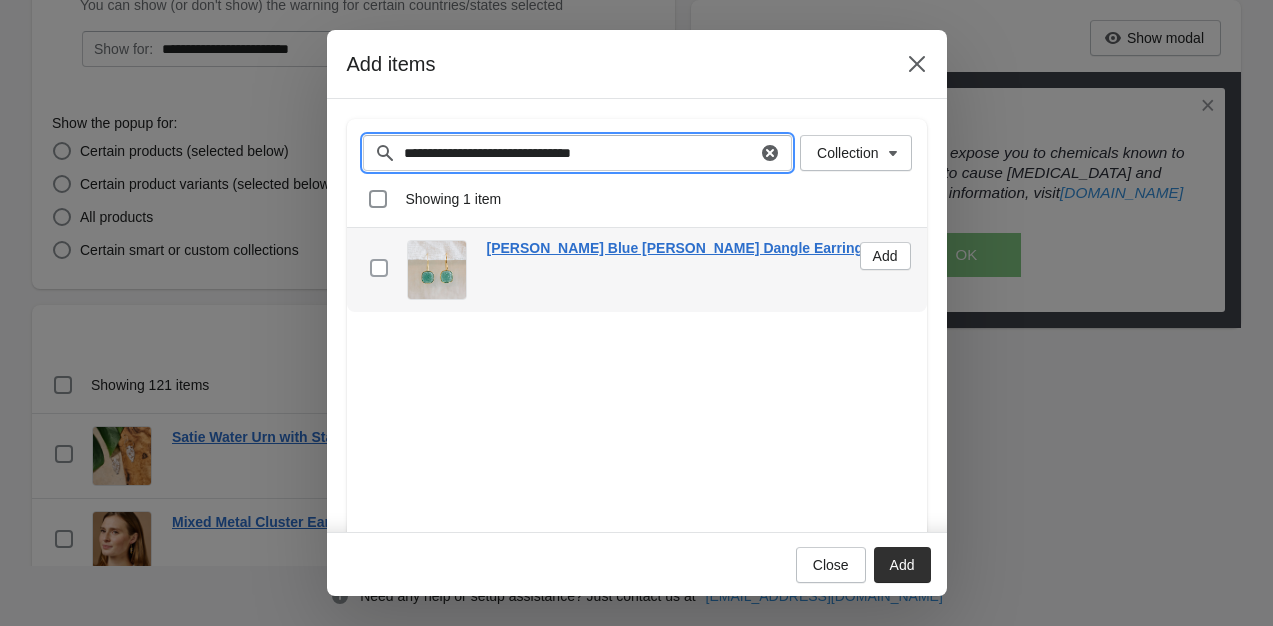 type on "**********" 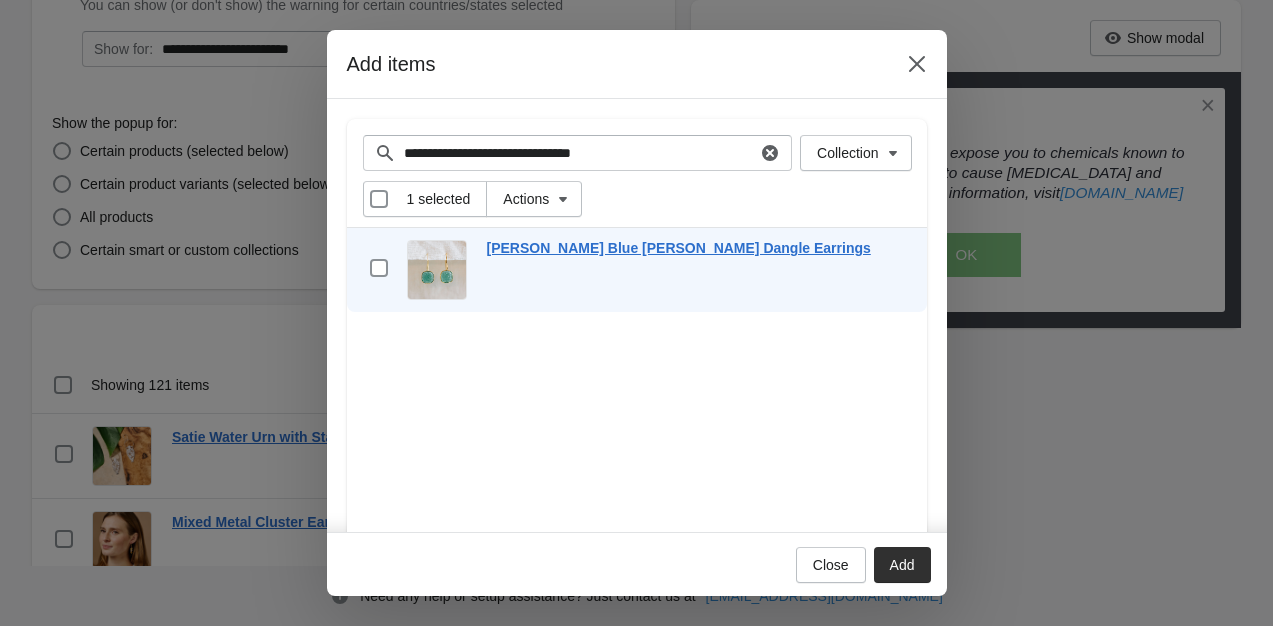 click on "Add" at bounding box center (902, 565) 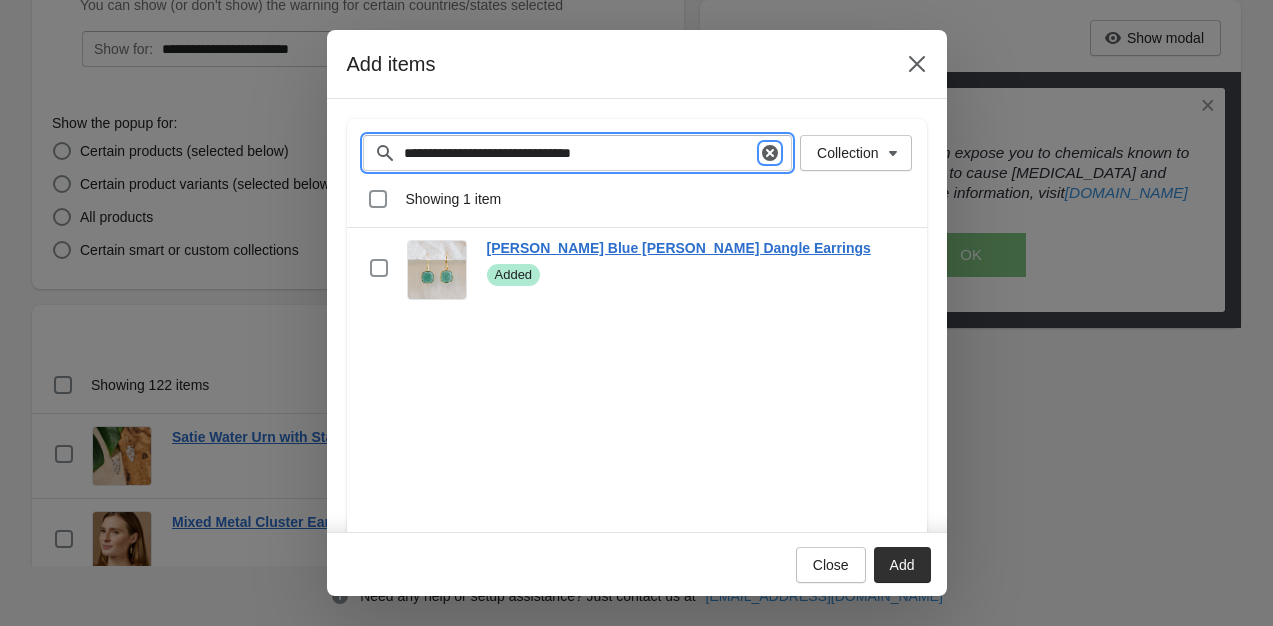 click 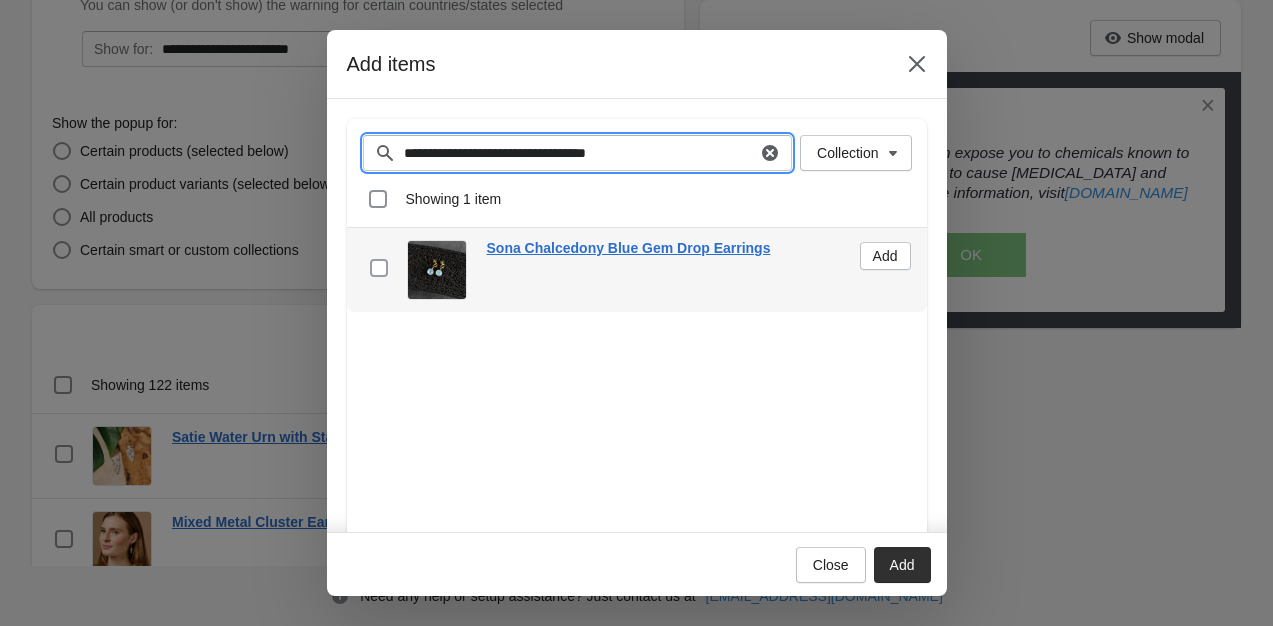 type on "**********" 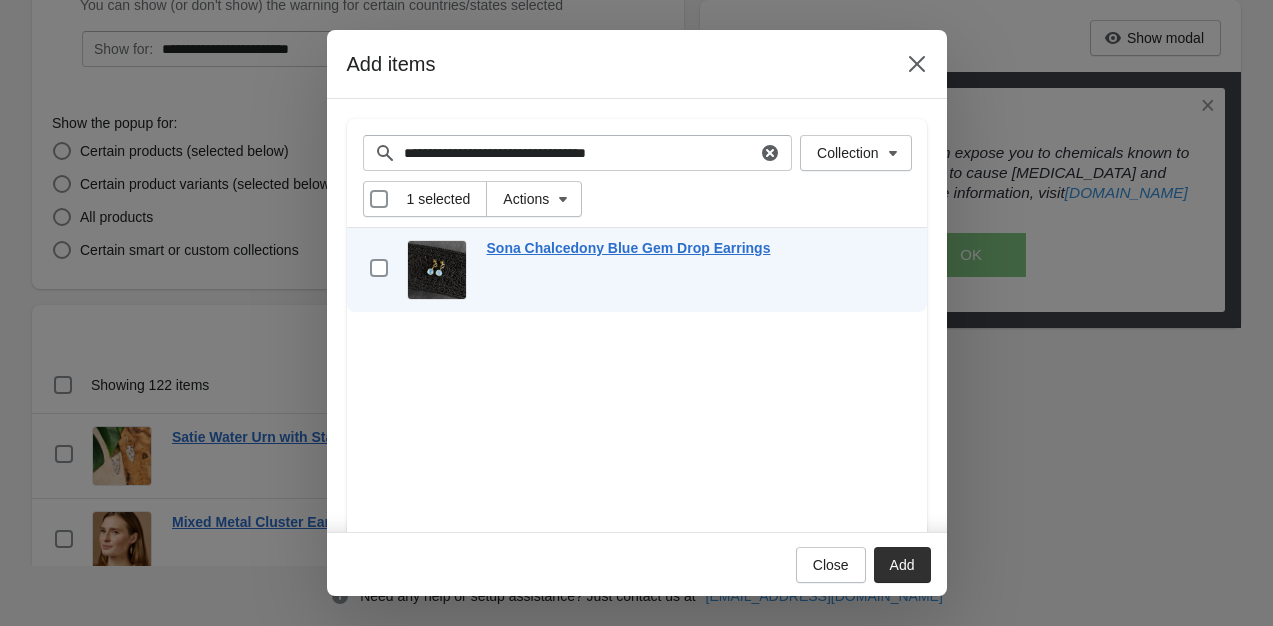 click on "Add" at bounding box center [902, 565] 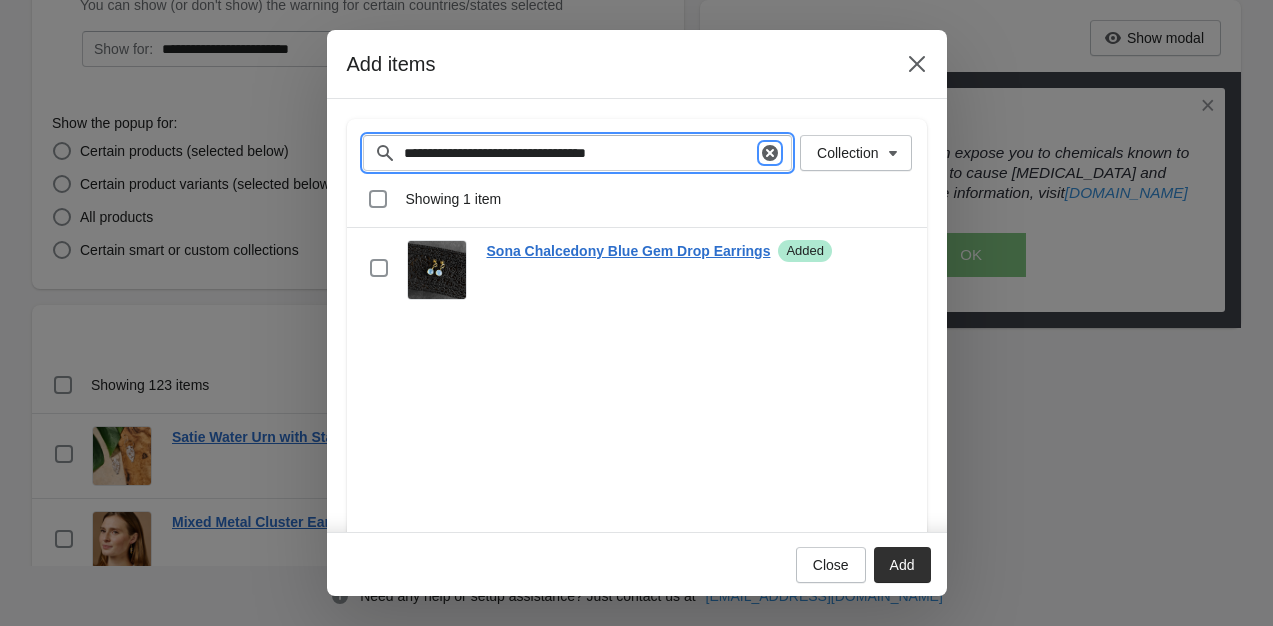 click 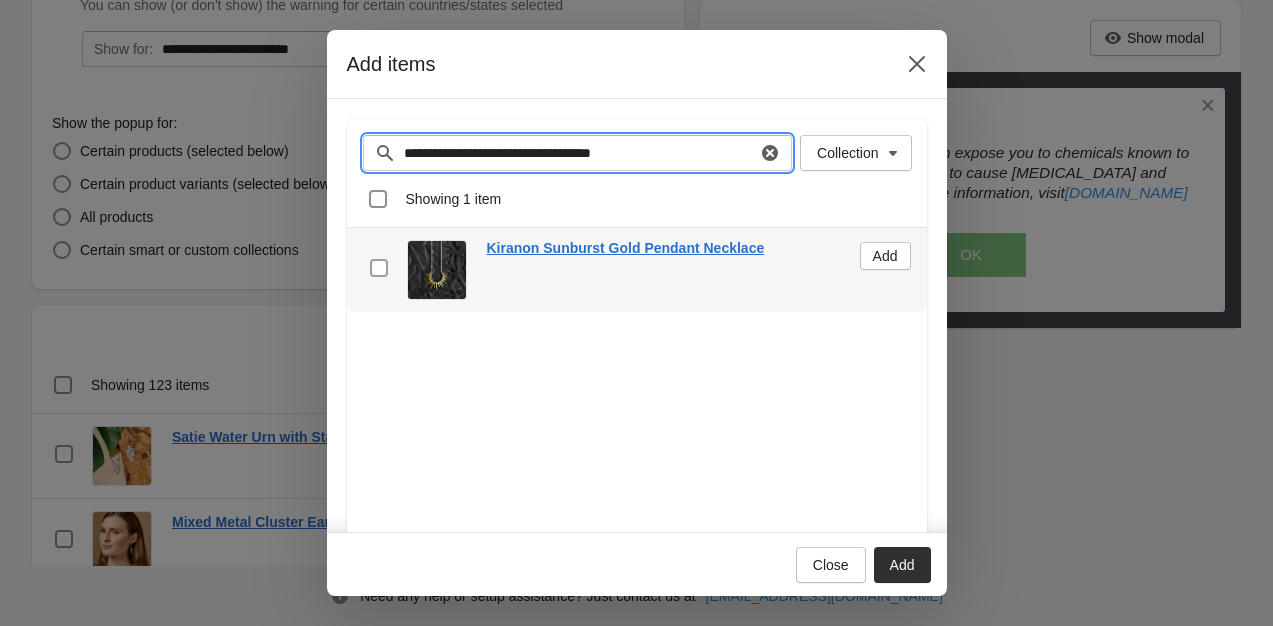 type on "**********" 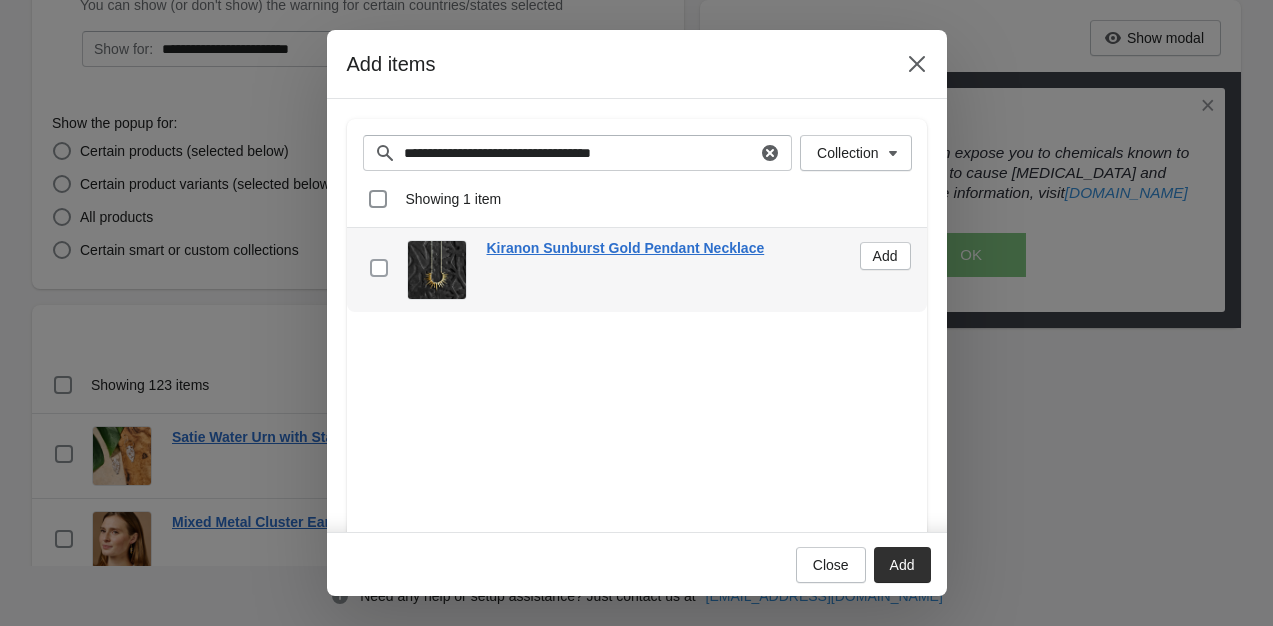 click at bounding box center [379, 268] 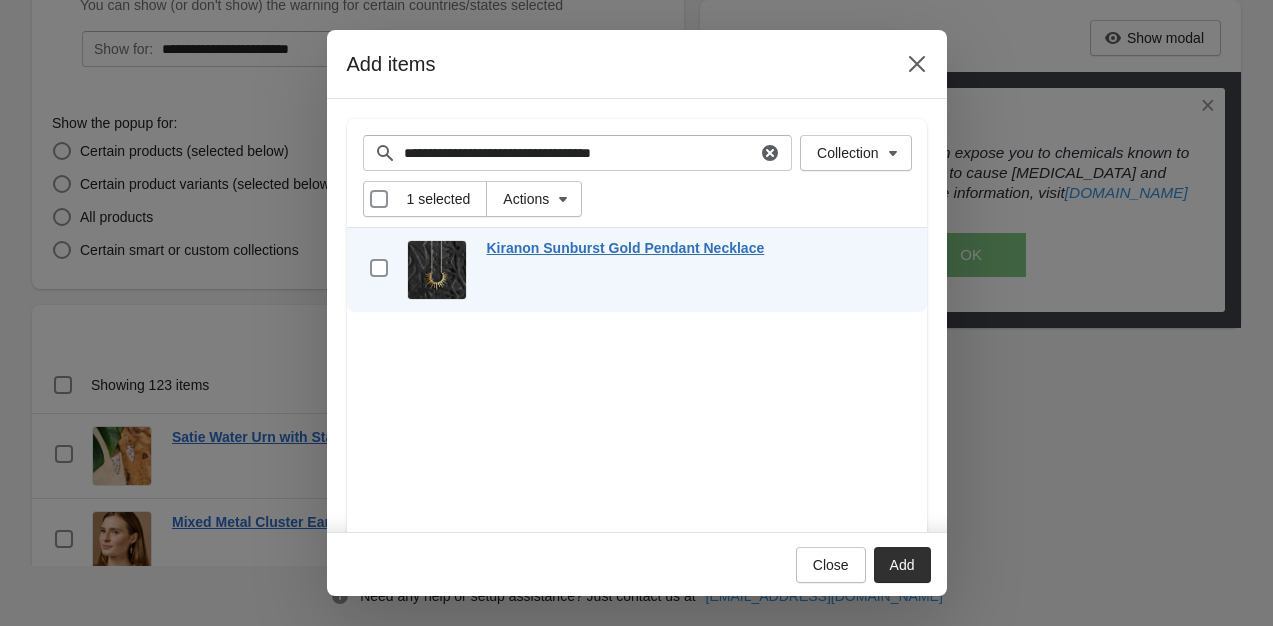click on "Add" at bounding box center [902, 565] 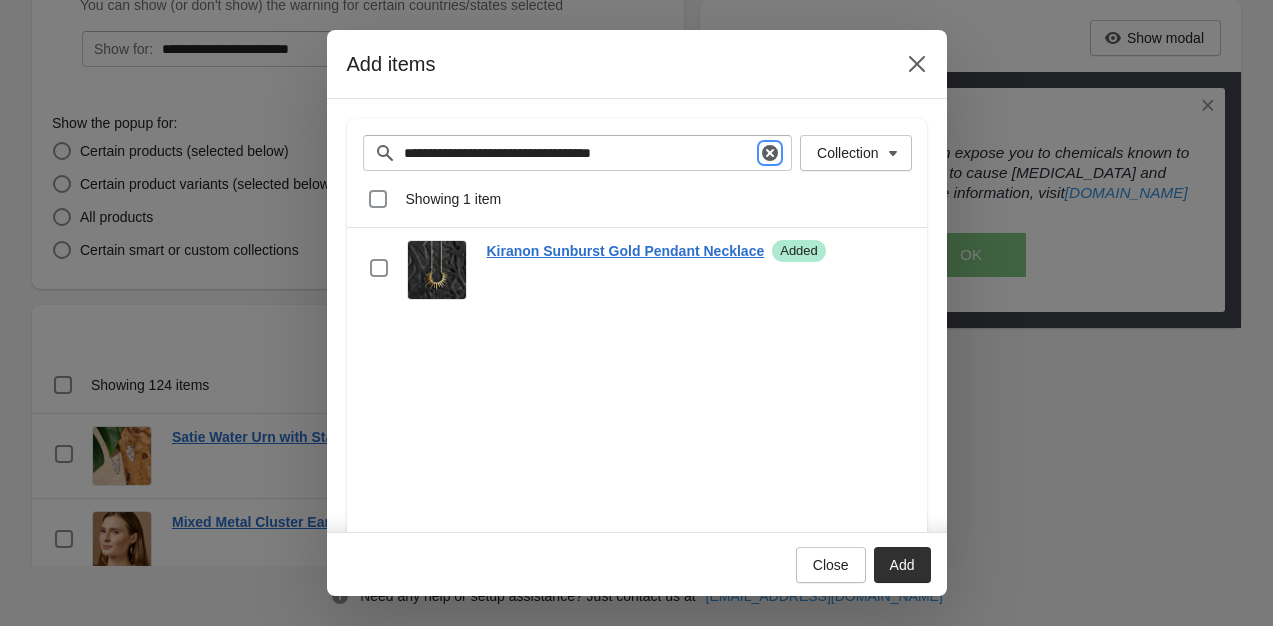 click 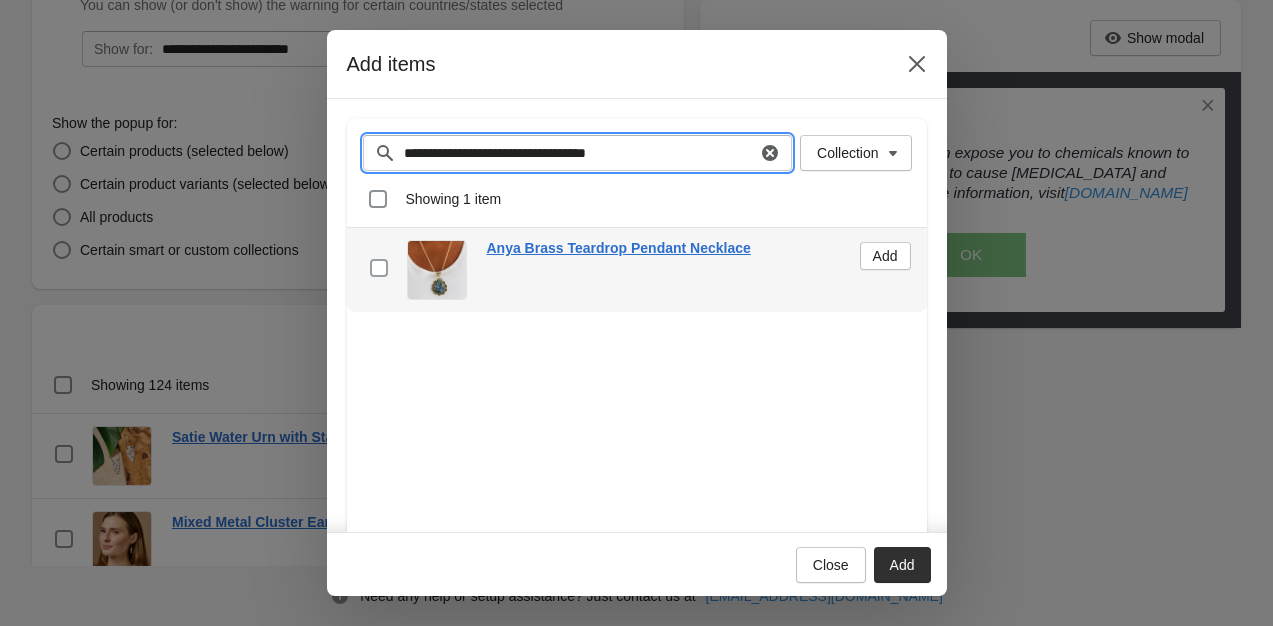 type on "**********" 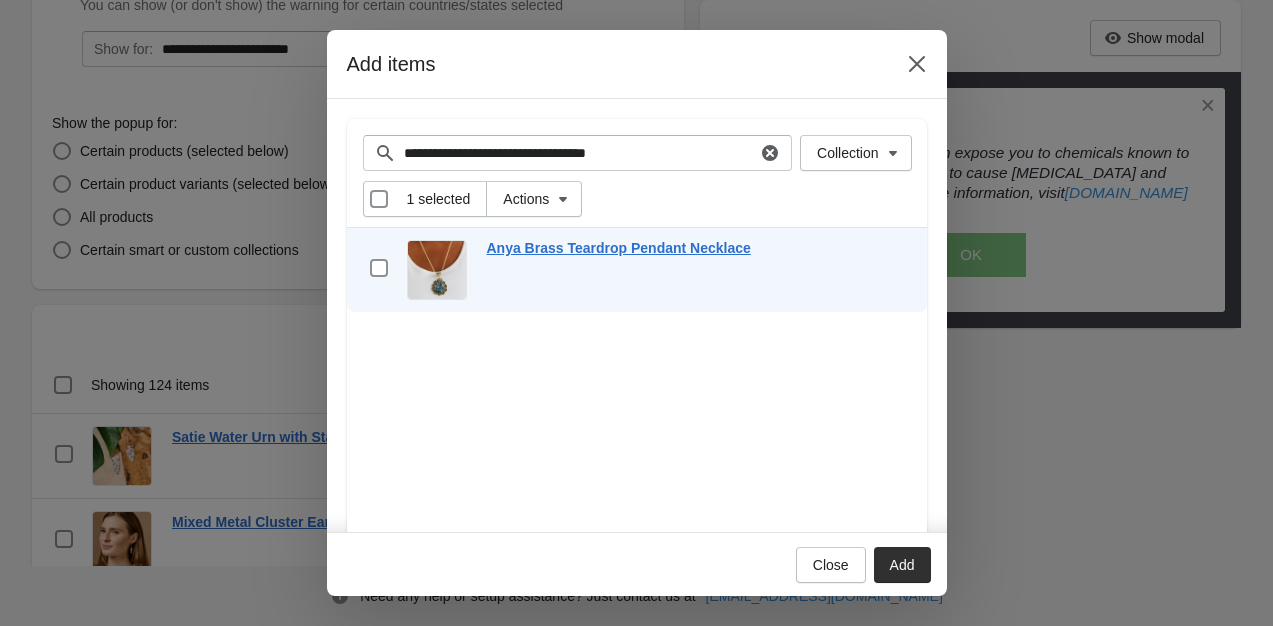 click on "**********" at bounding box center [636, 313] 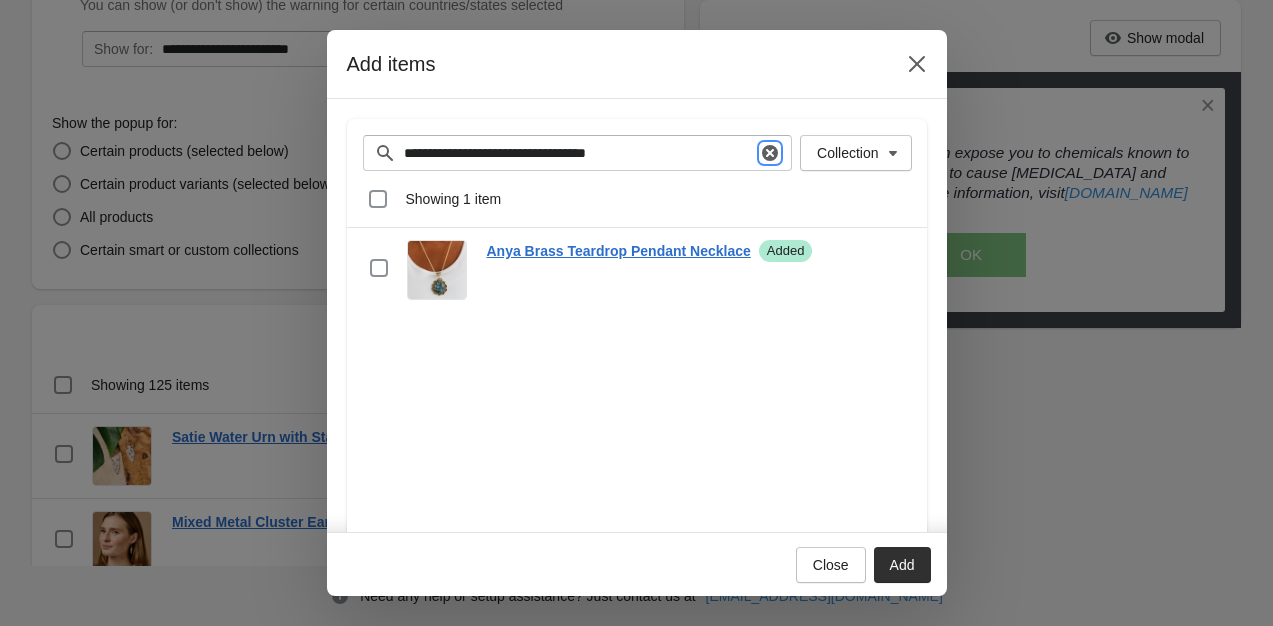 click 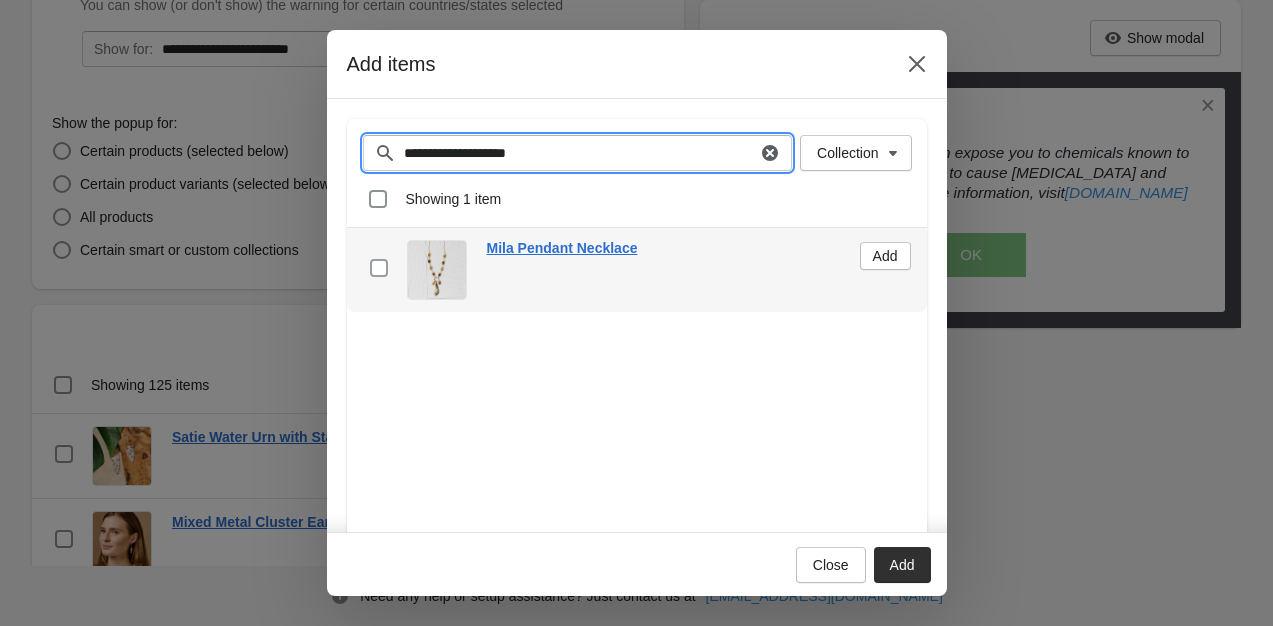 type on "**********" 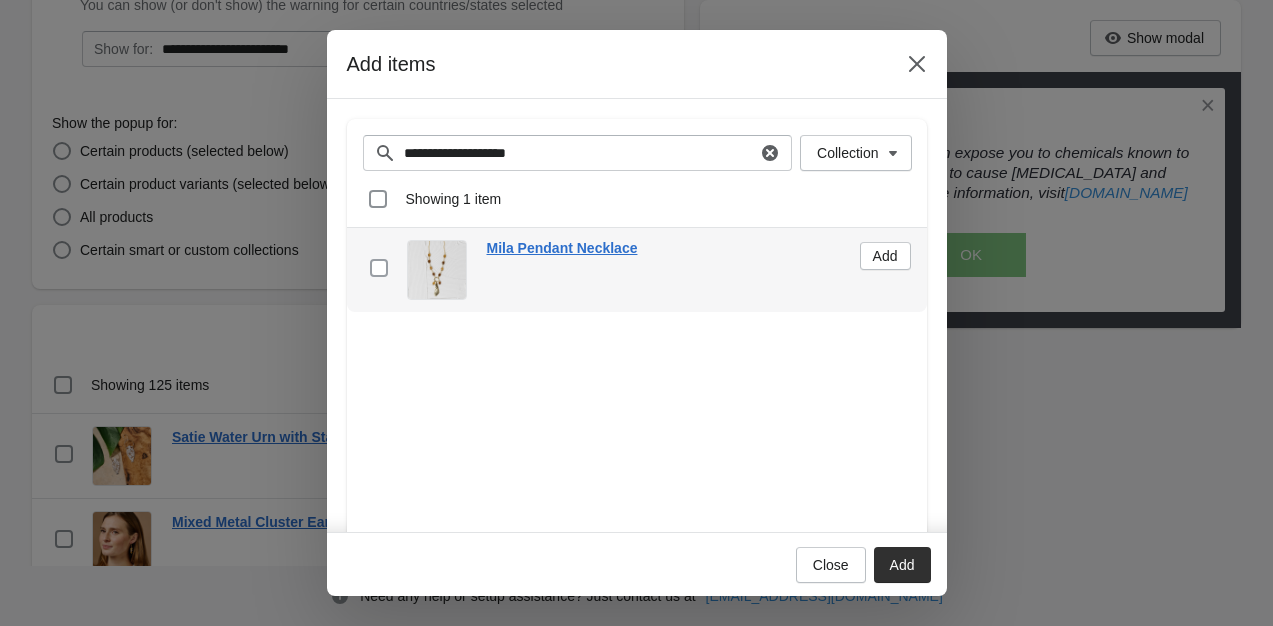click at bounding box center (379, 268) 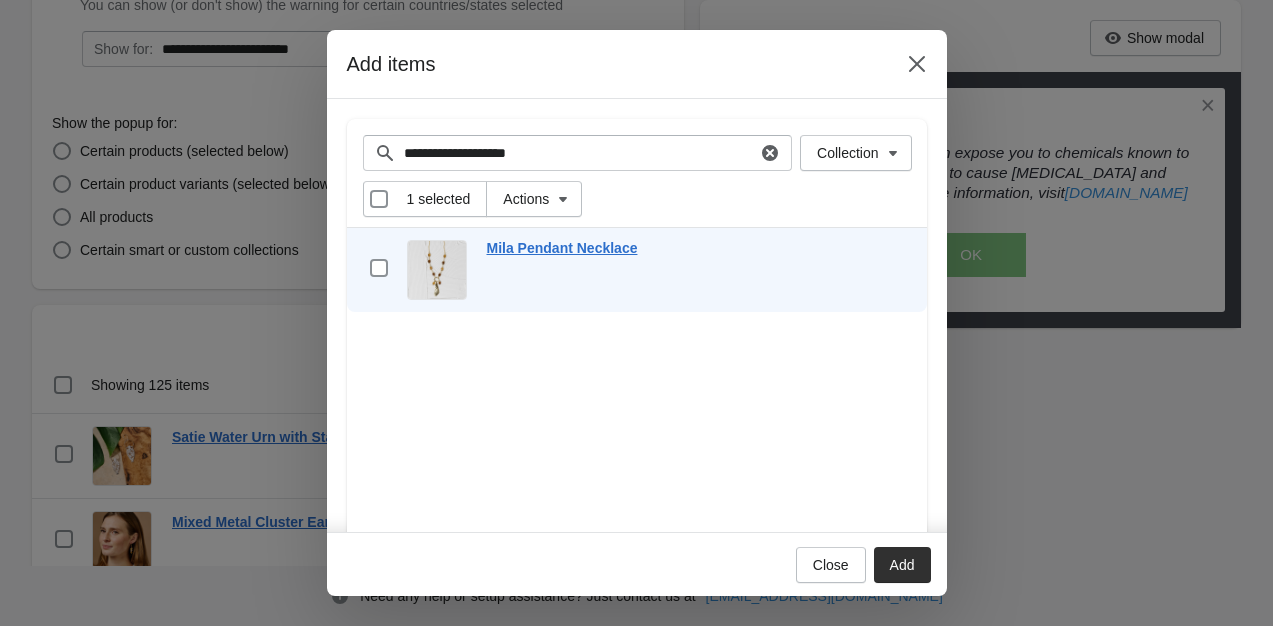 click on "Add" at bounding box center (902, 565) 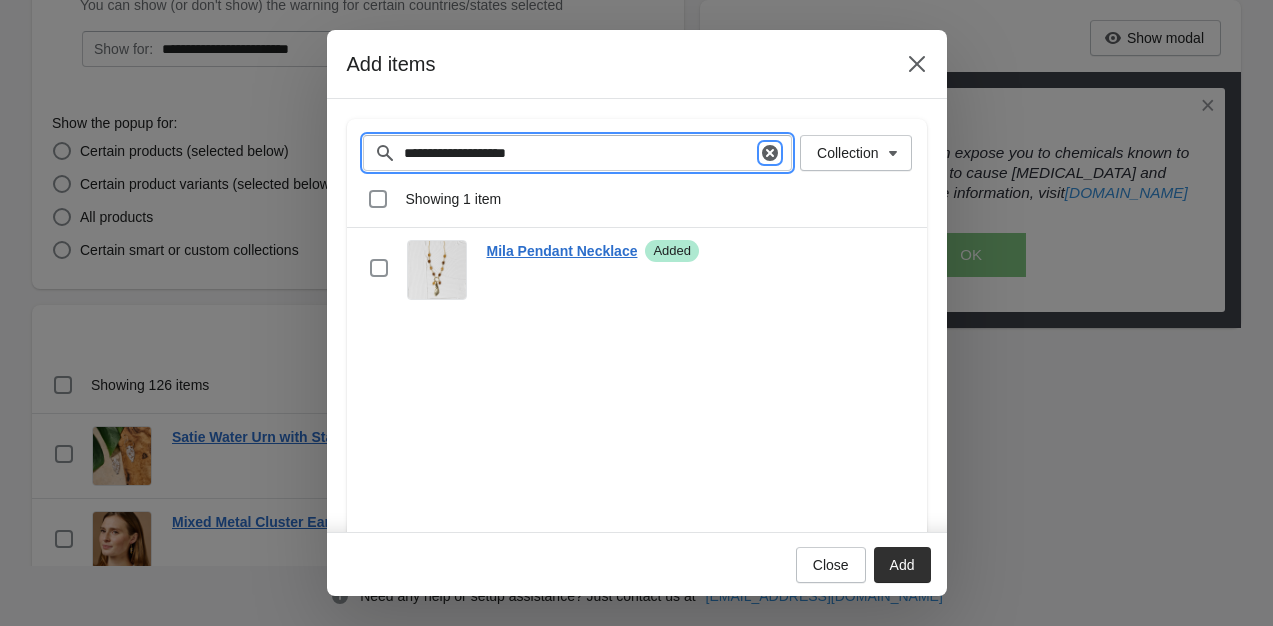 click 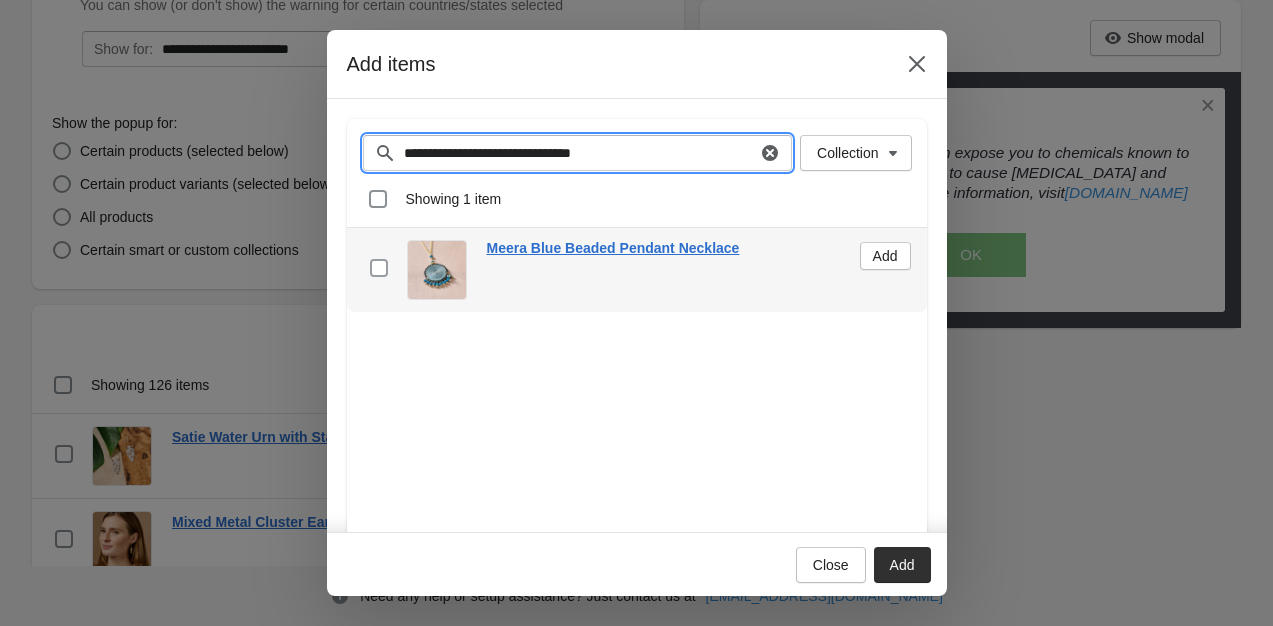 type on "**********" 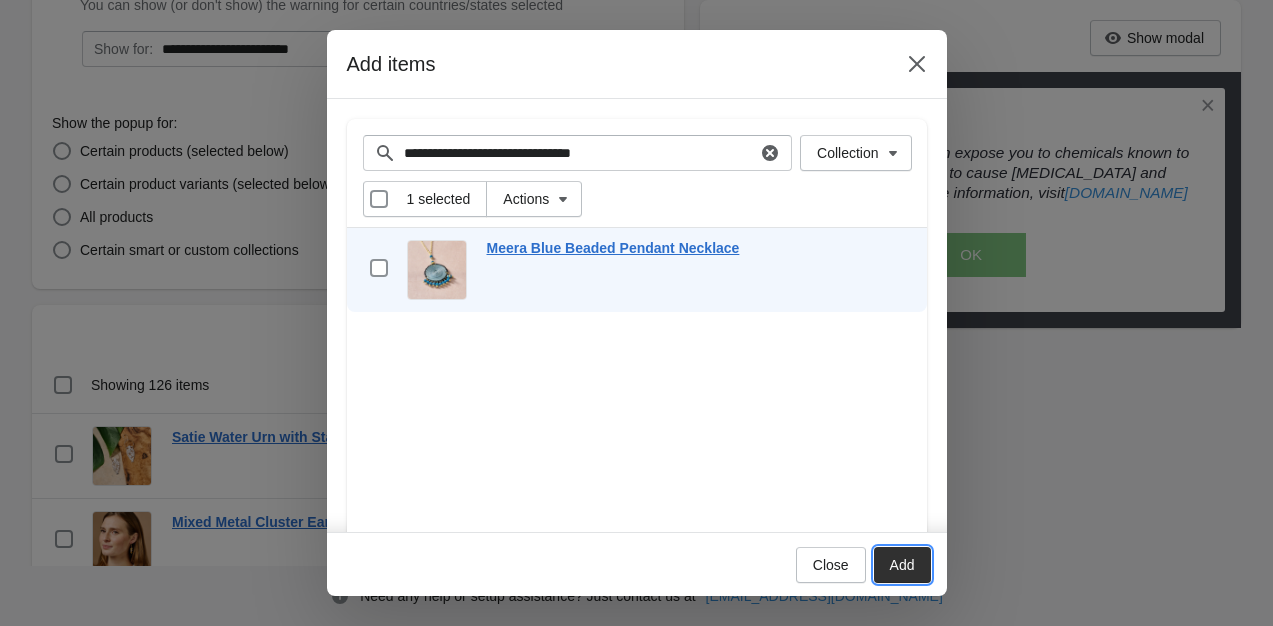 click on "Add" at bounding box center [902, 565] 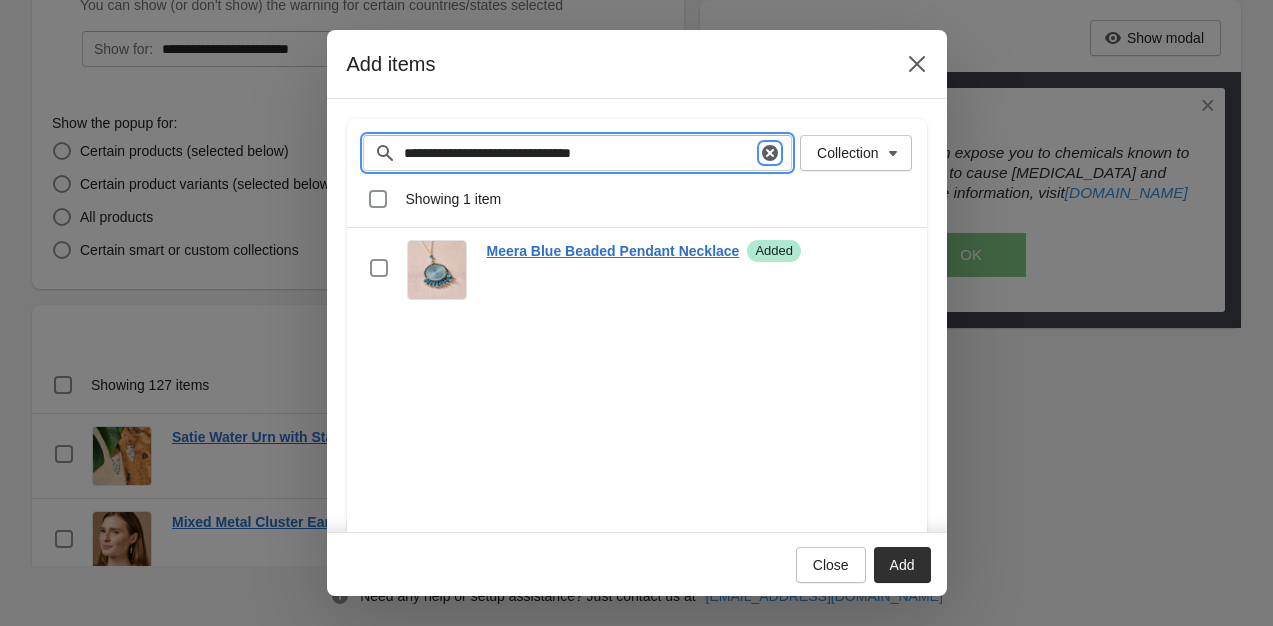click 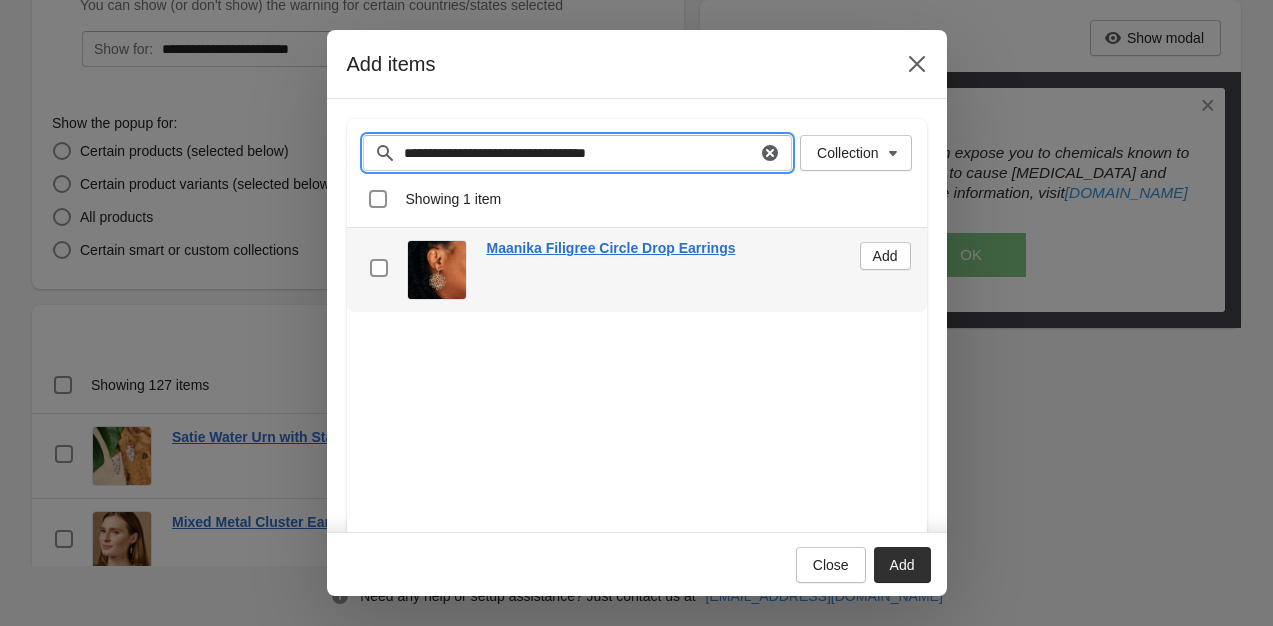 type on "**********" 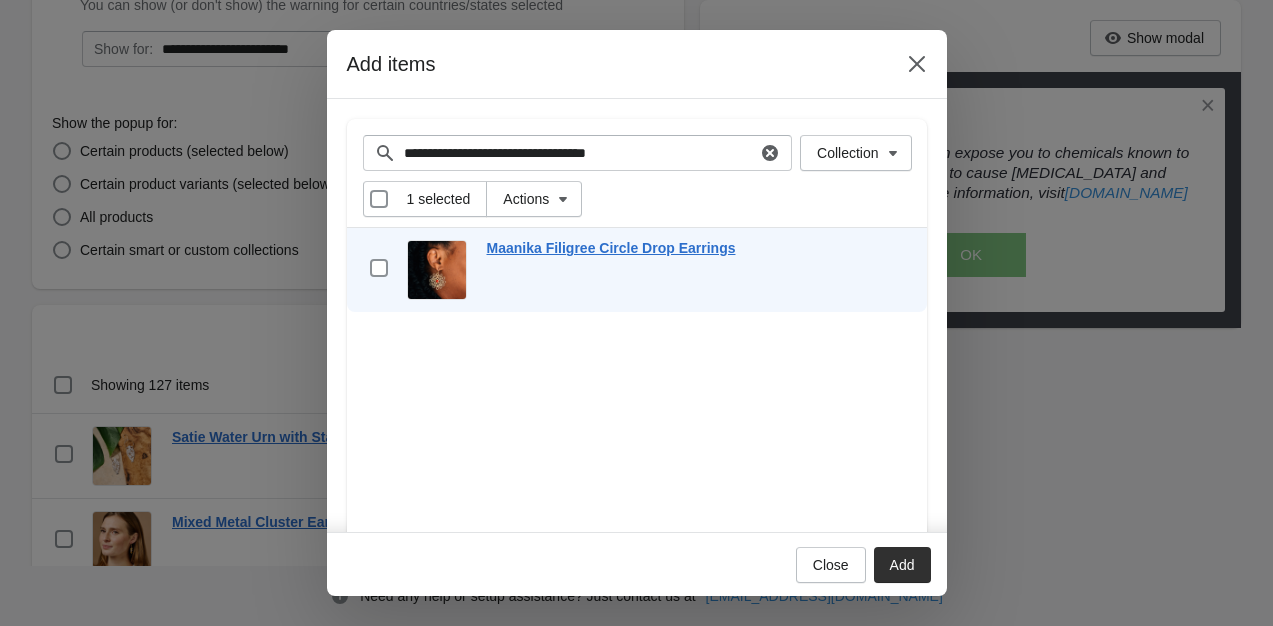 click on "Add" at bounding box center [902, 565] 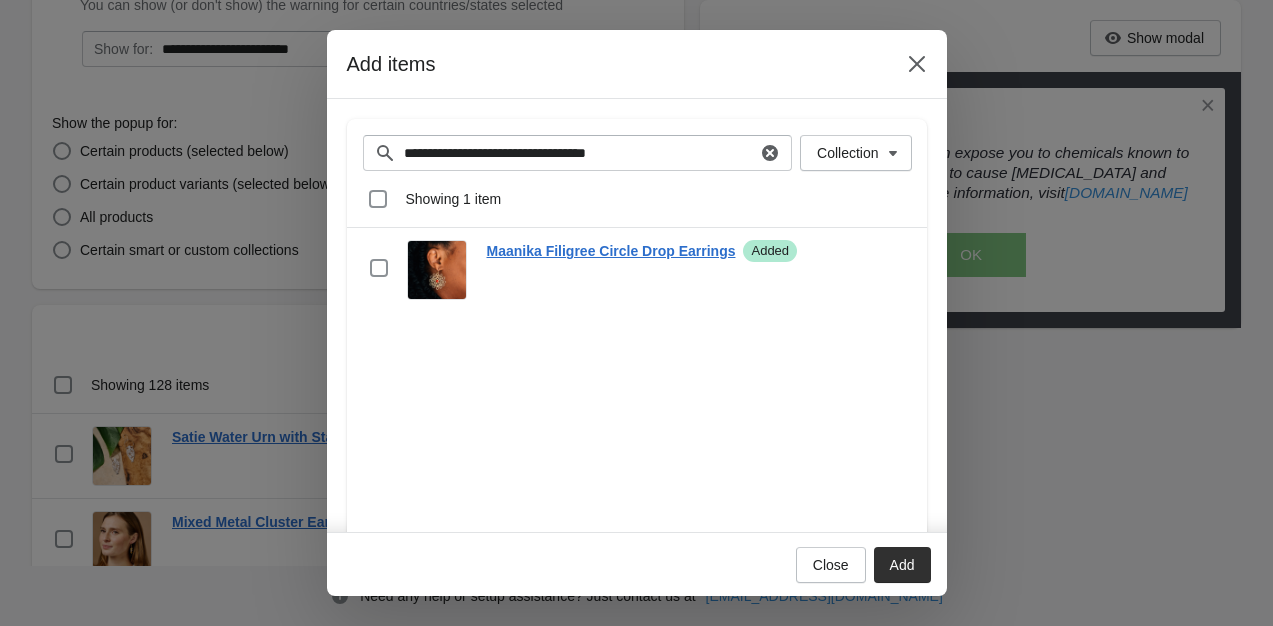 click on "**********" at bounding box center [578, 153] 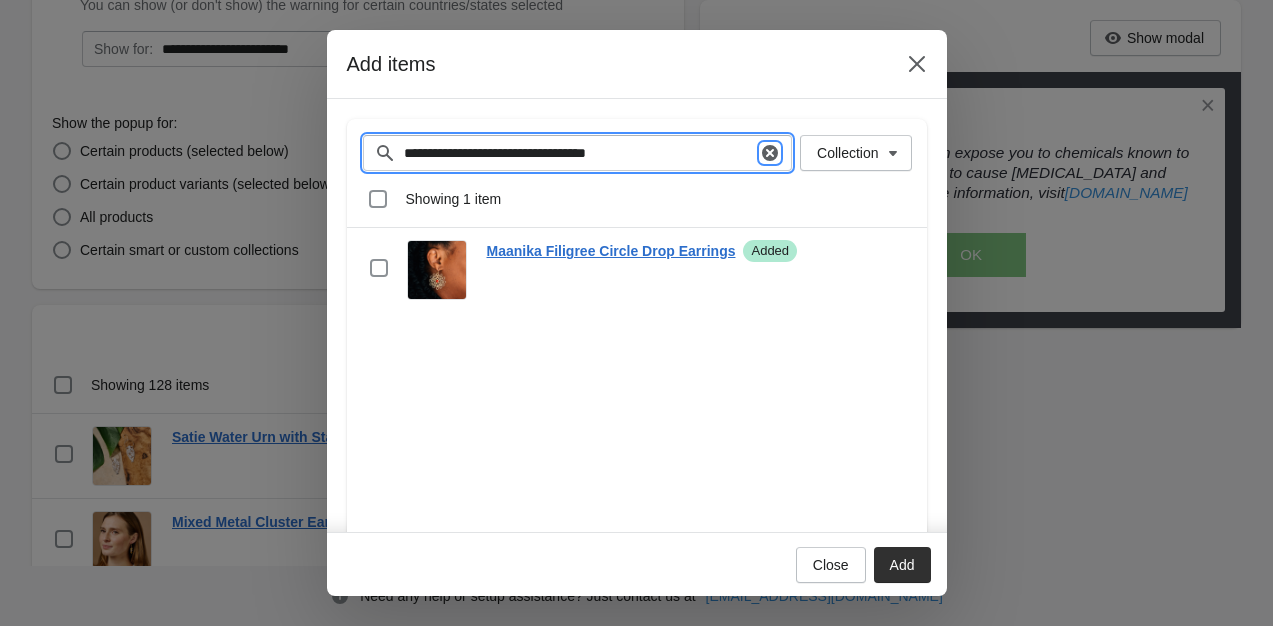 click 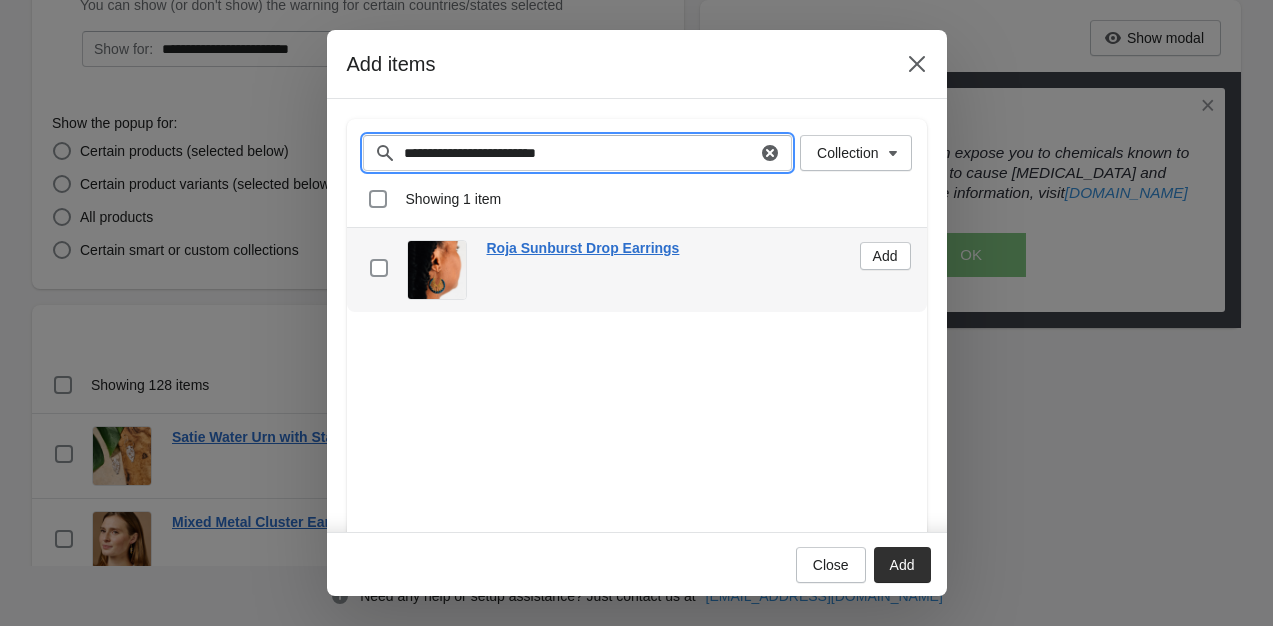type on "**********" 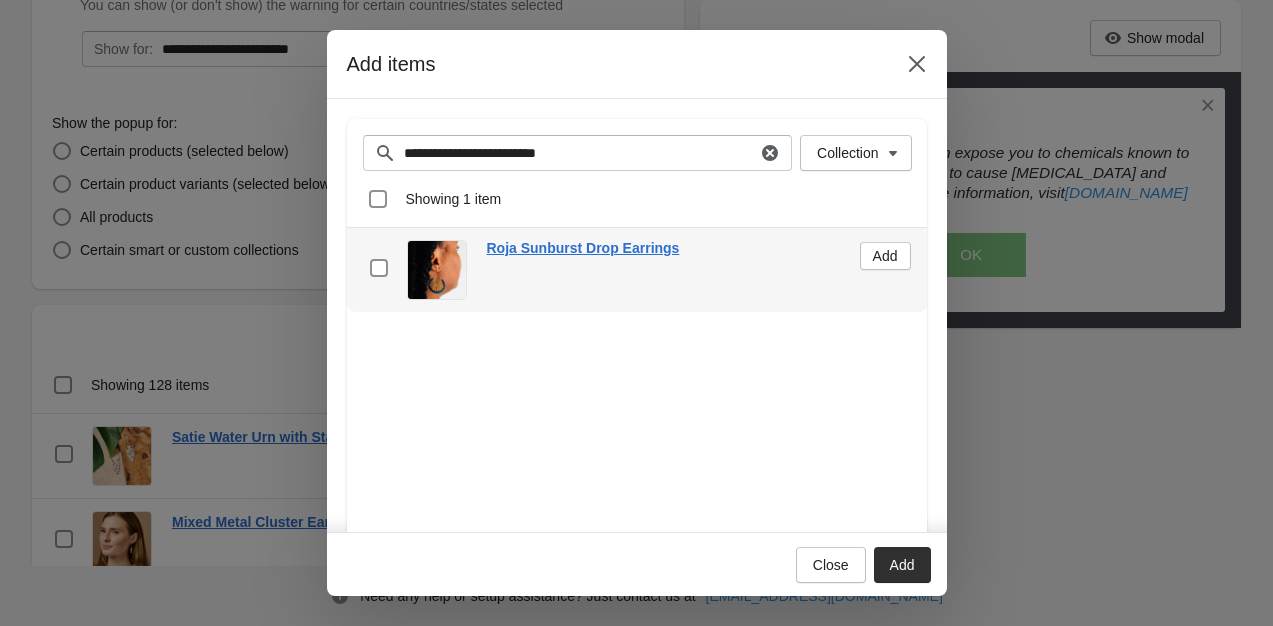 click on "checkbox" at bounding box center (379, 270) 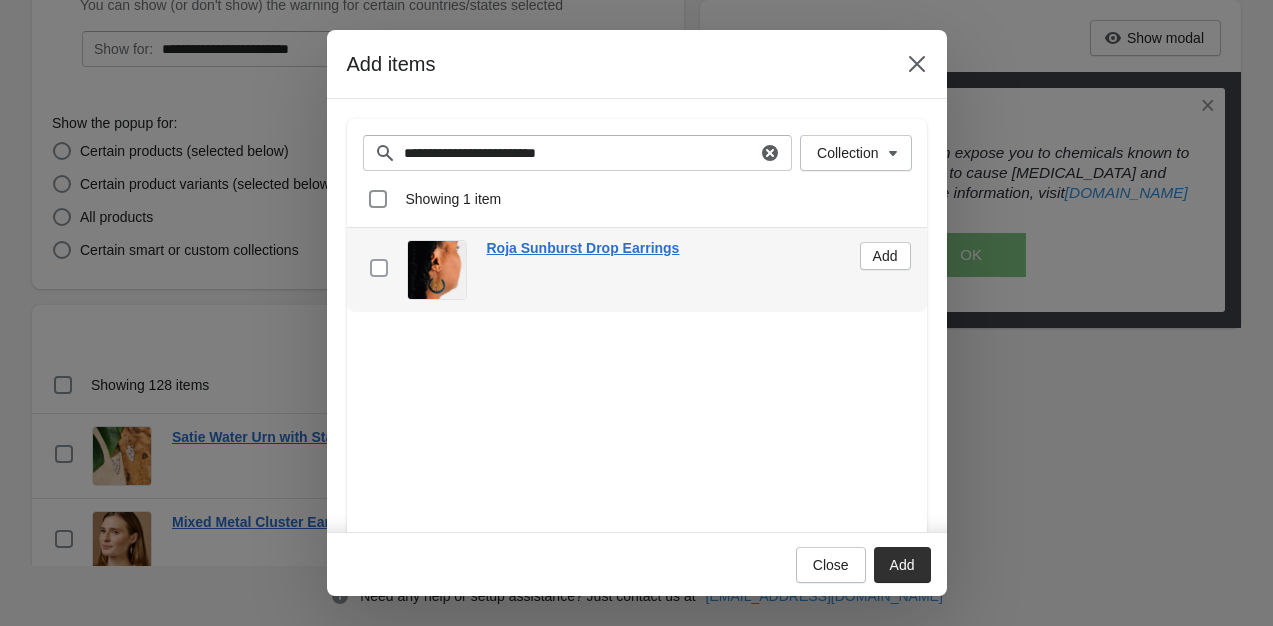 click at bounding box center [379, 268] 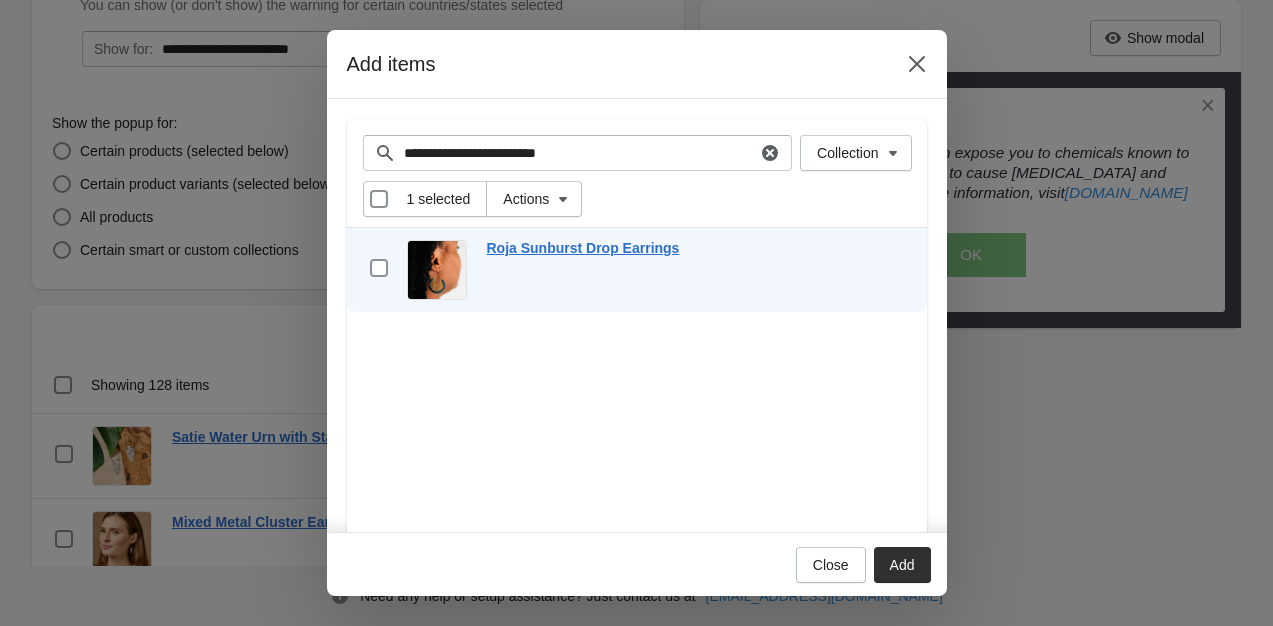 click on "Add" at bounding box center [902, 565] 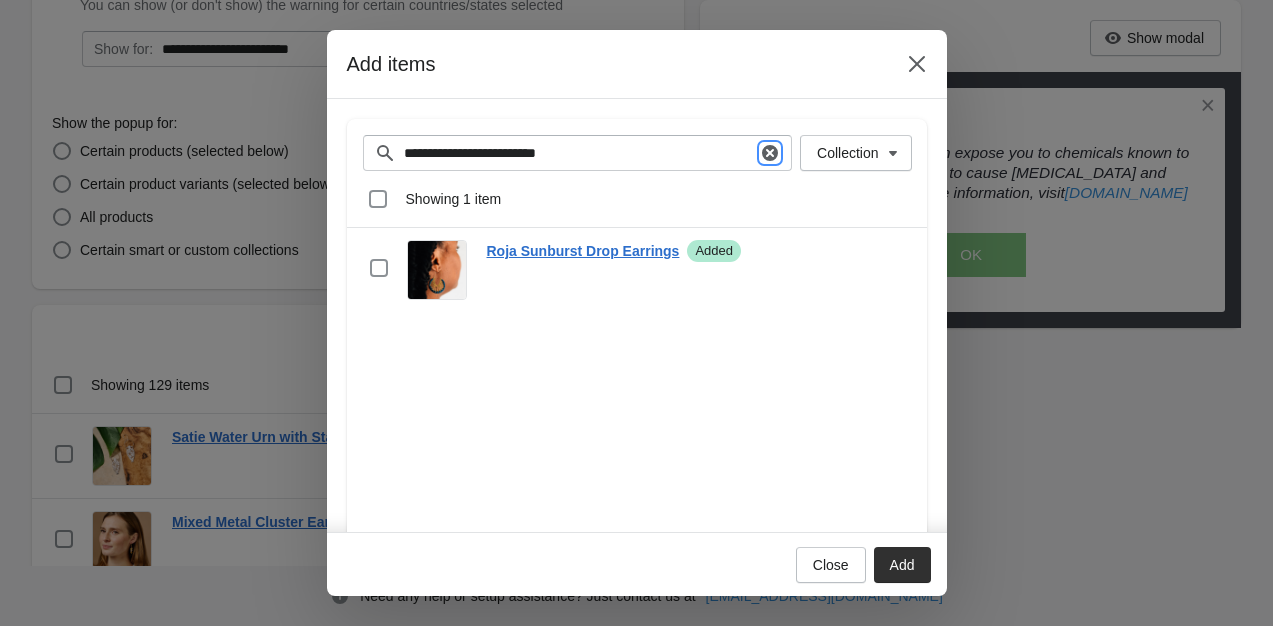 click 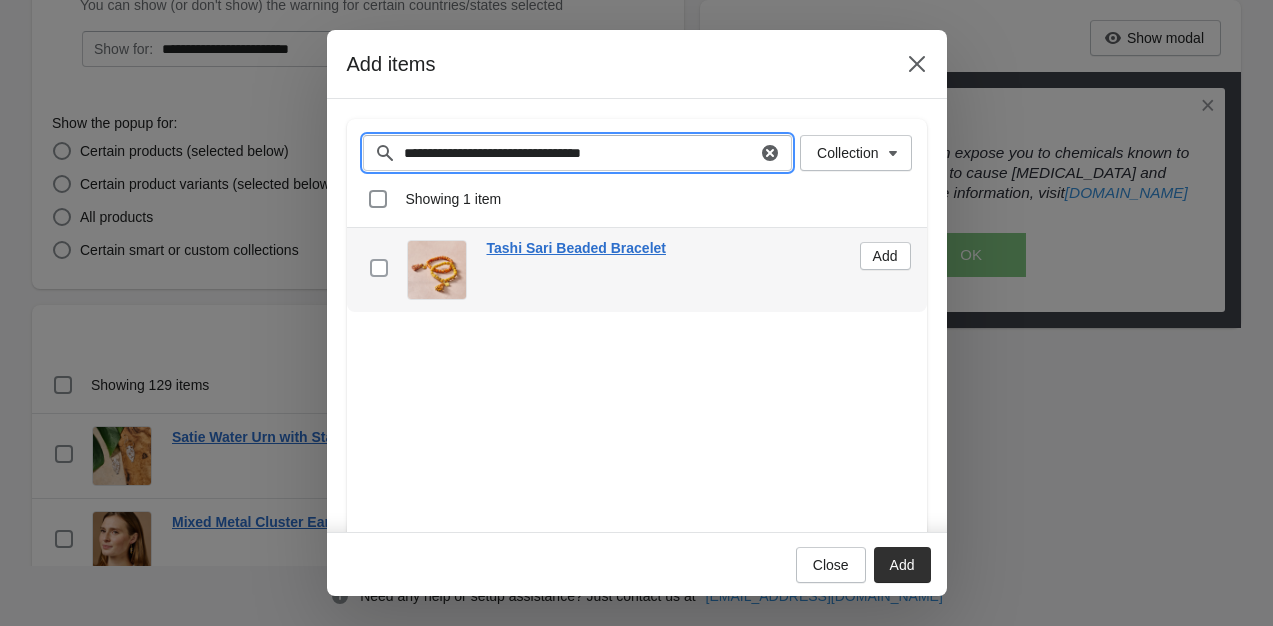 type on "**********" 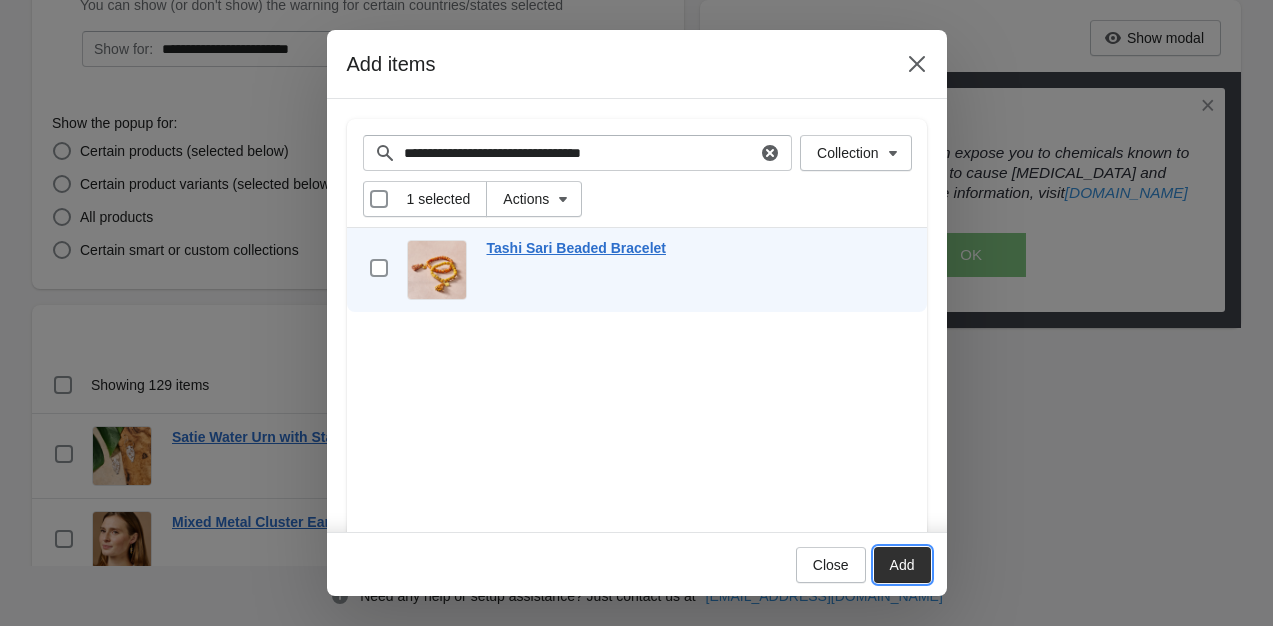 click on "Add" at bounding box center (902, 565) 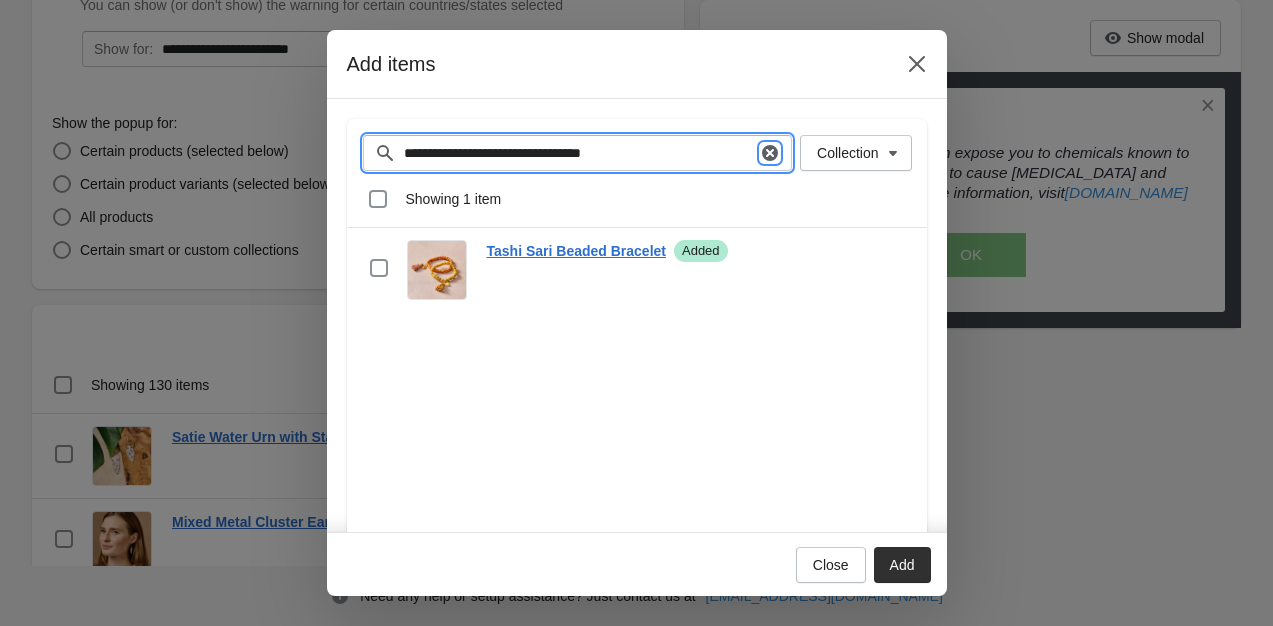 click 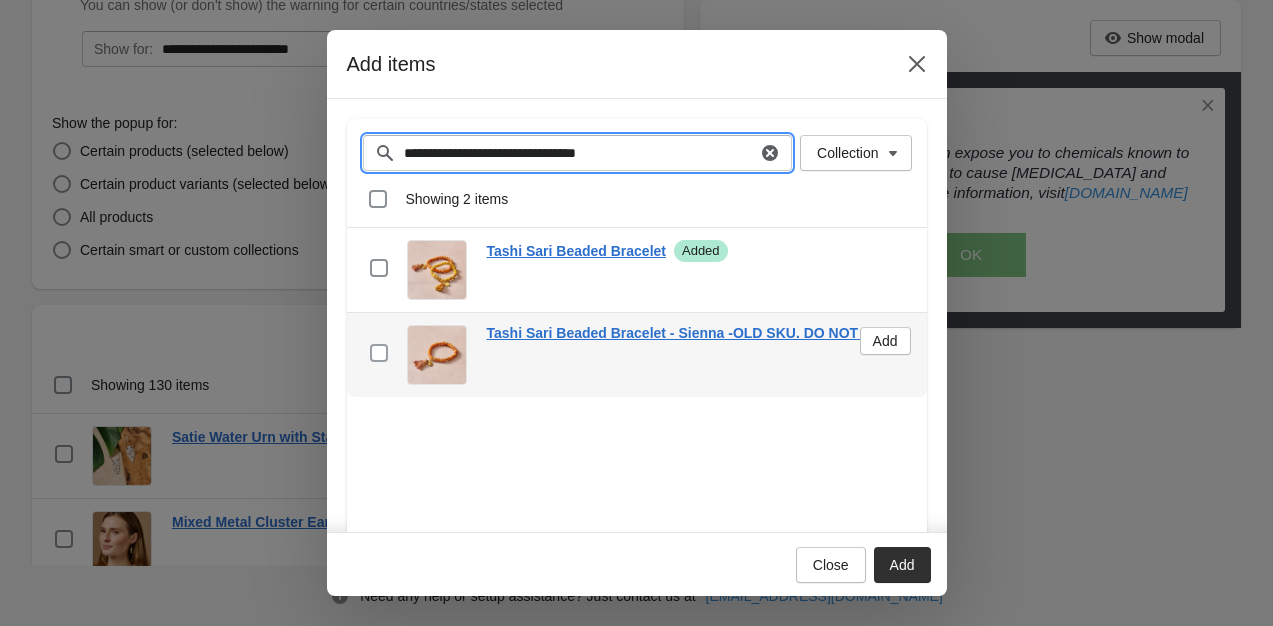 type on "**********" 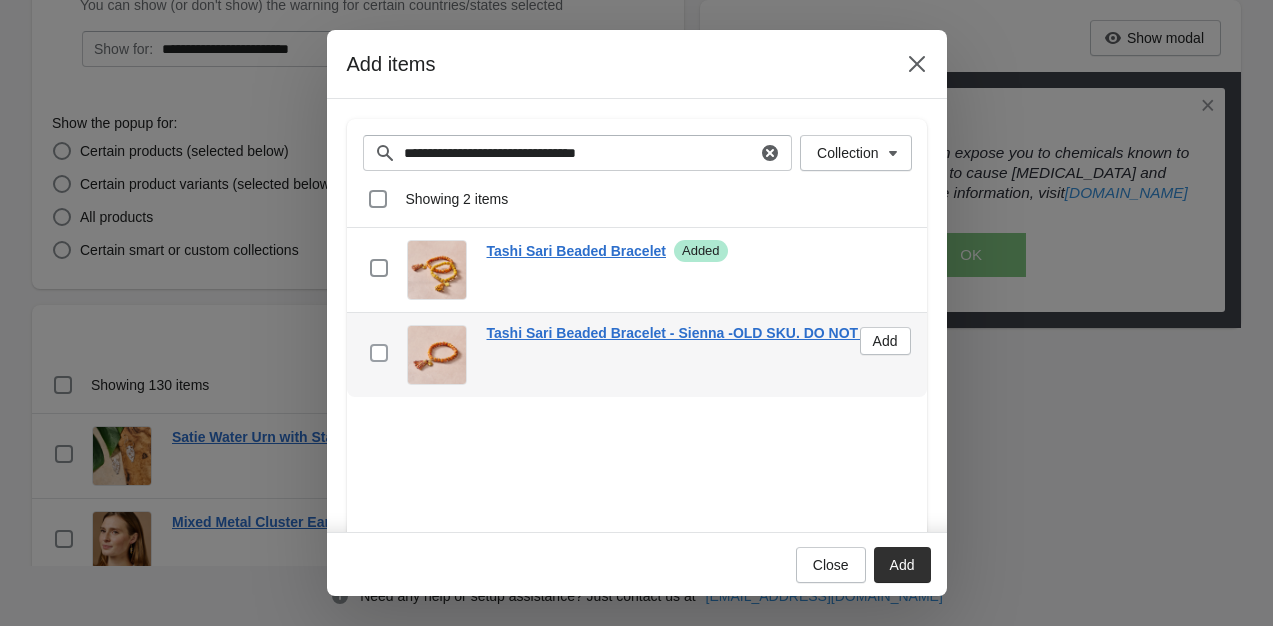 click at bounding box center [379, 353] 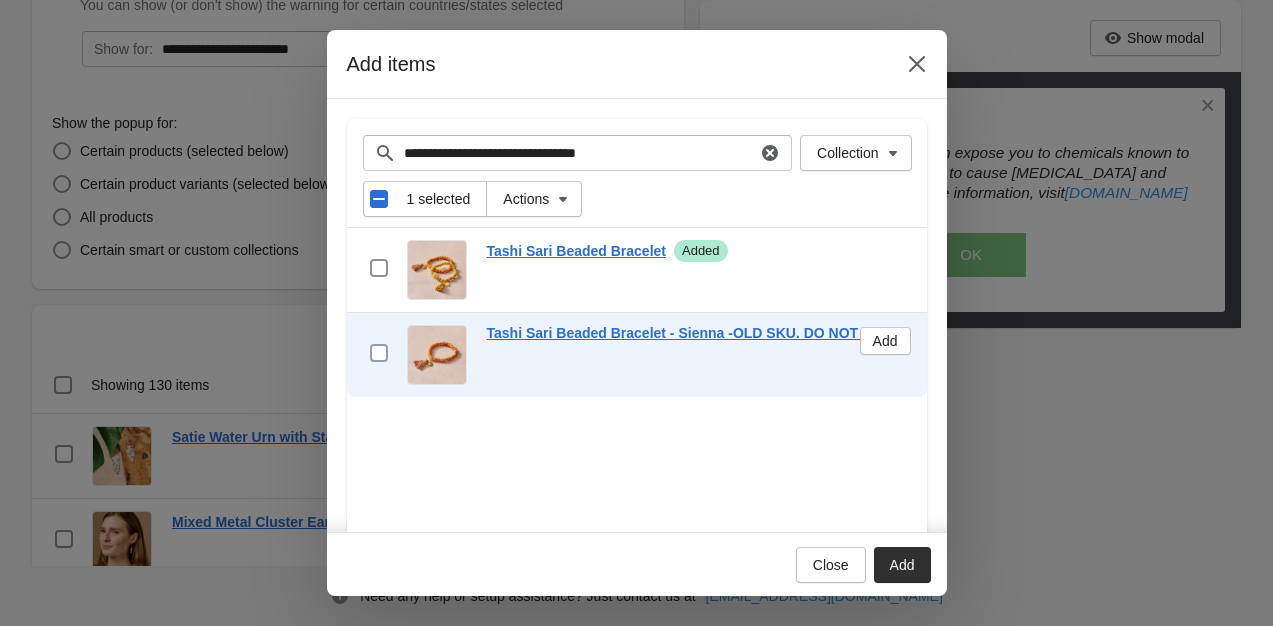 click at bounding box center [379, 353] 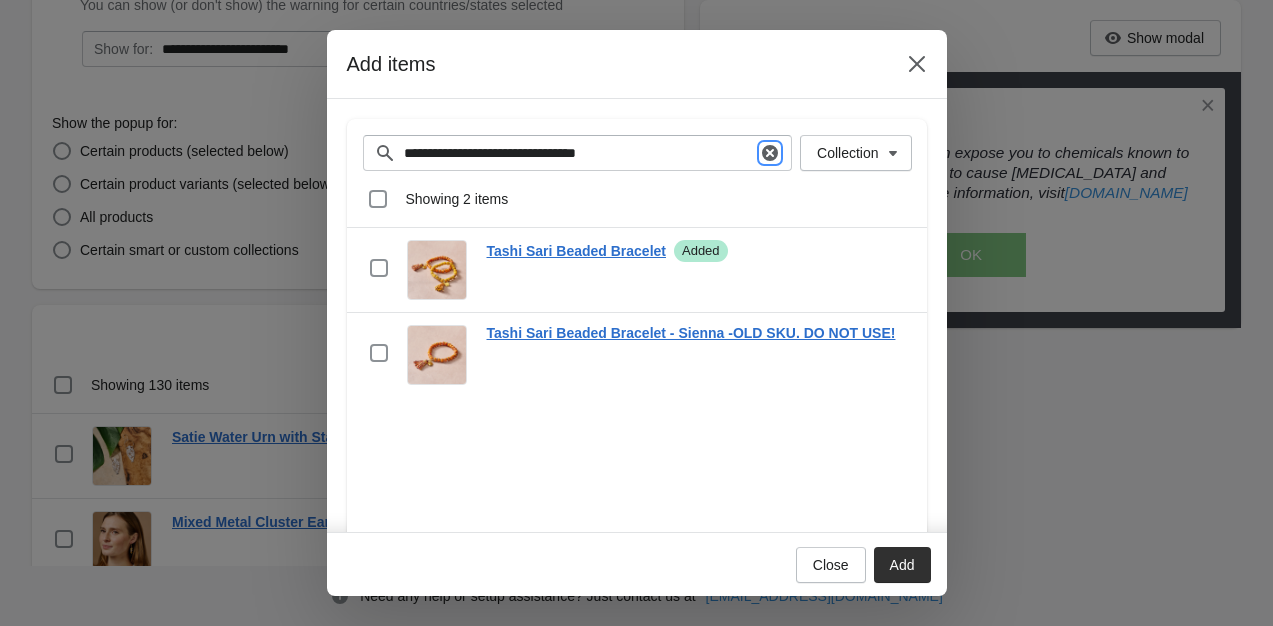 click 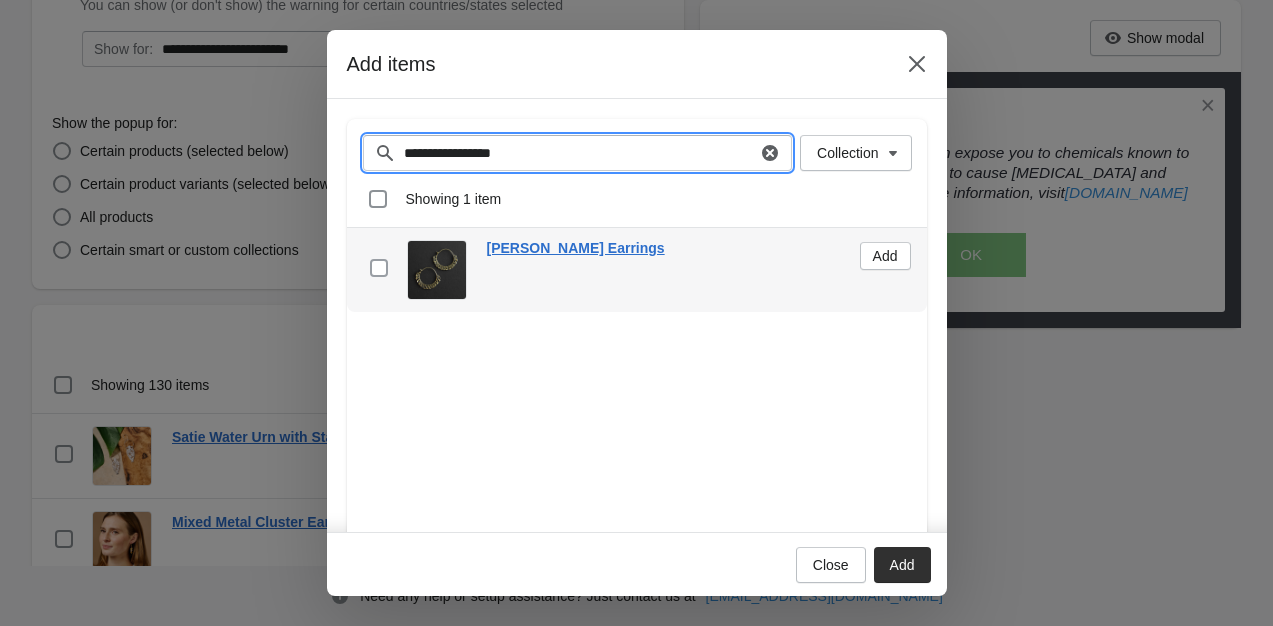 type on "**********" 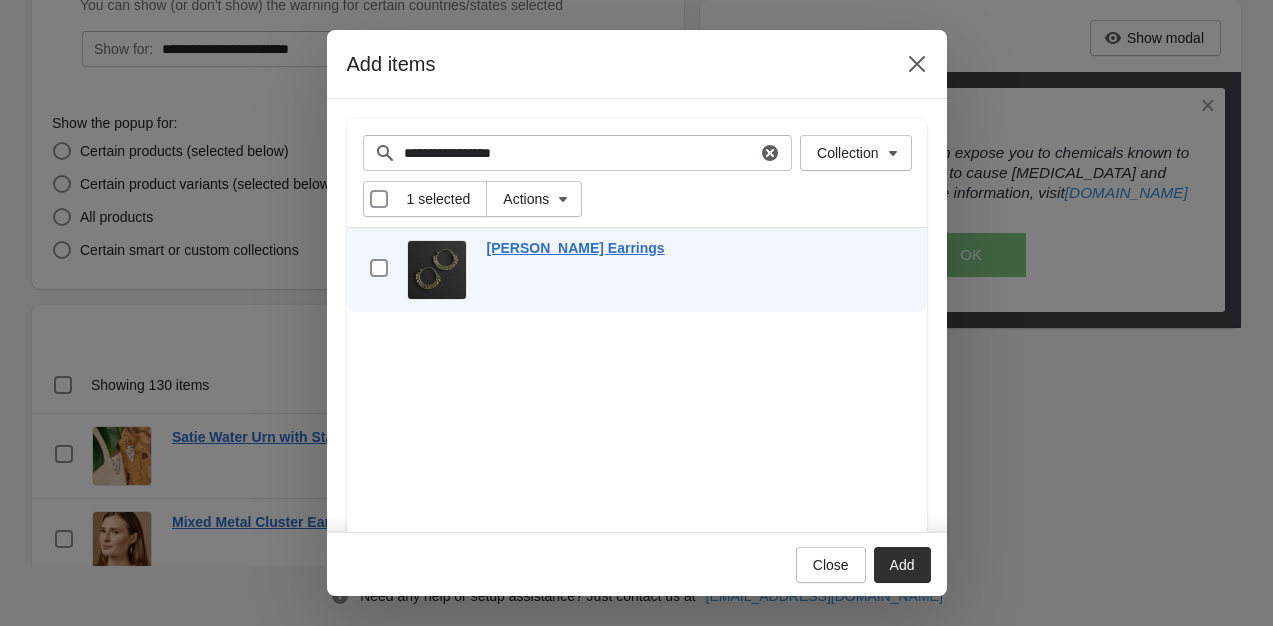 click on "Add" at bounding box center [902, 565] 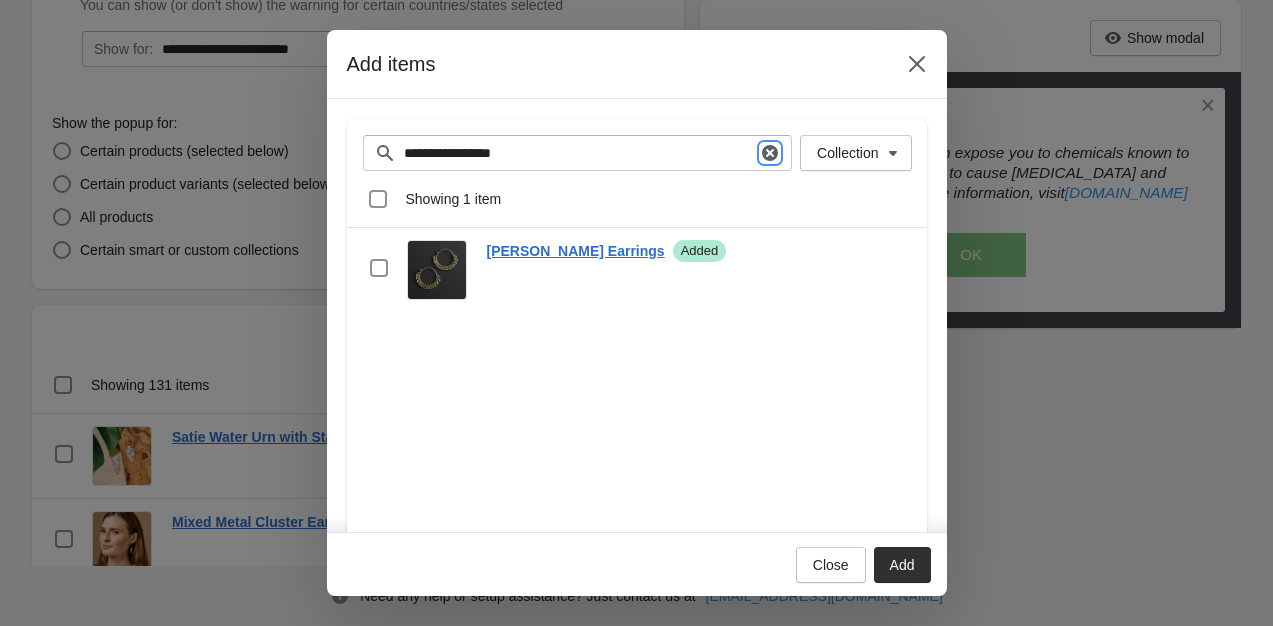 click 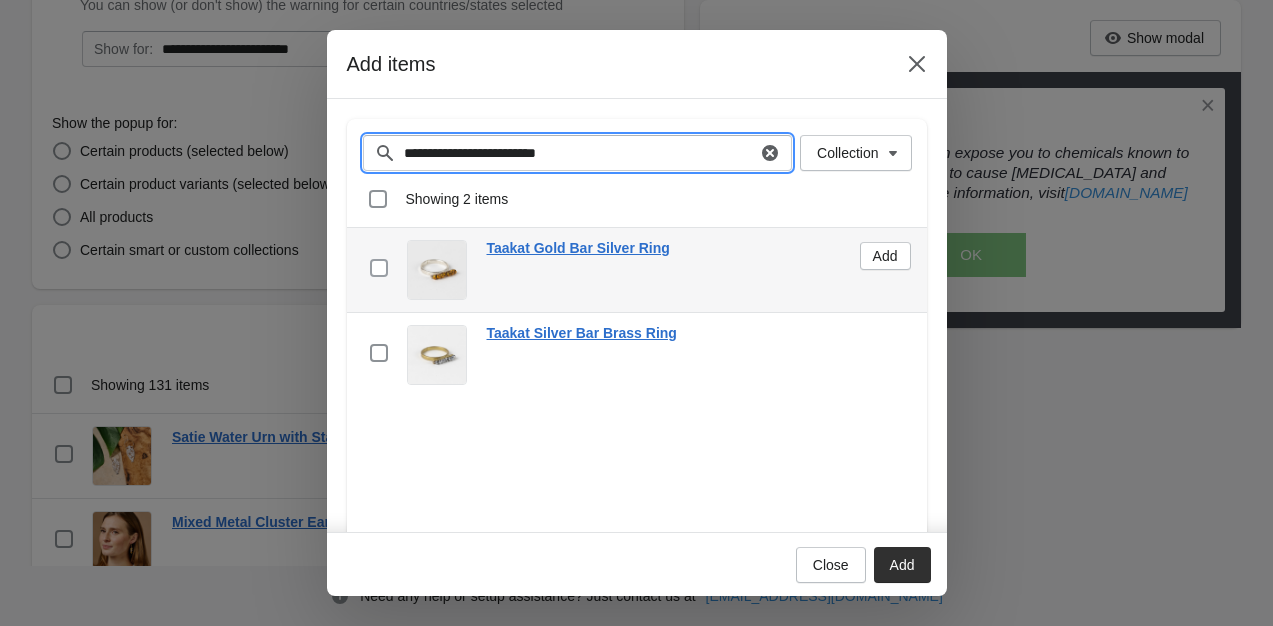 type on "**********" 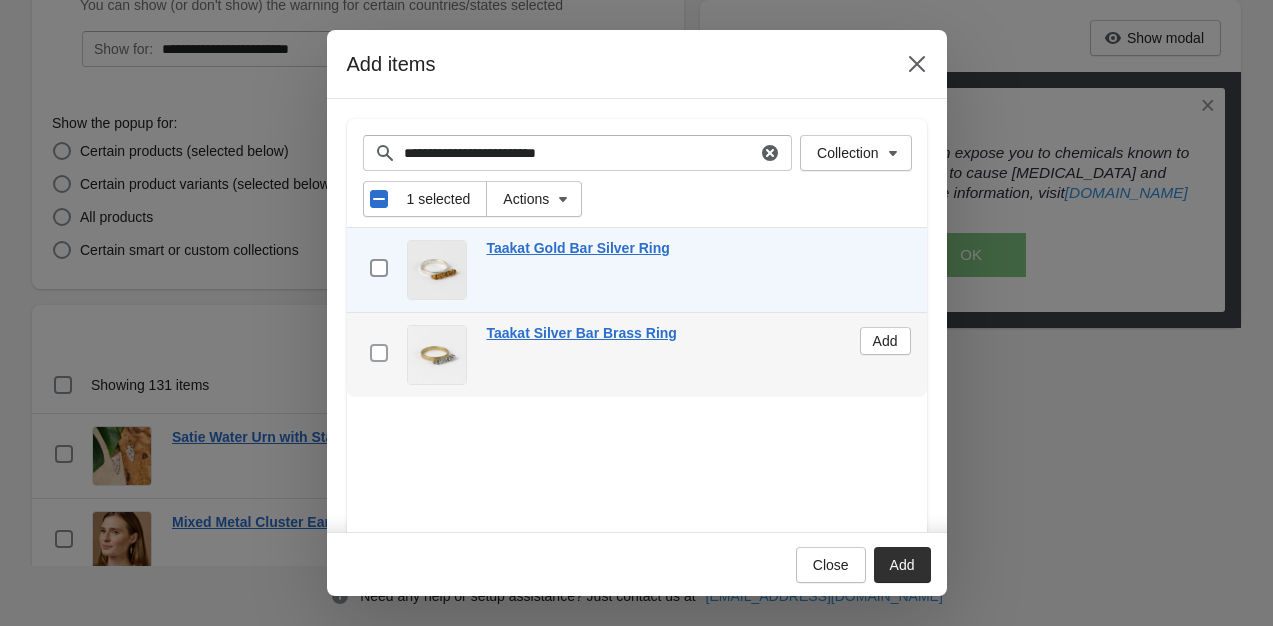 click at bounding box center (379, 353) 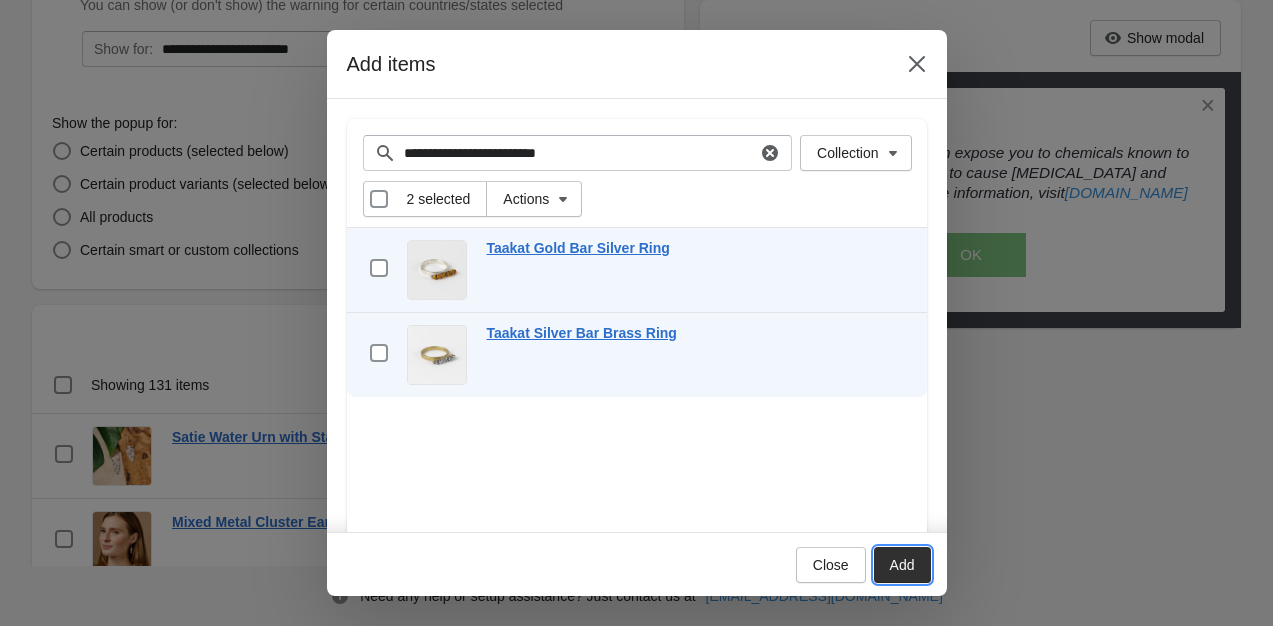 click on "Add" at bounding box center (902, 565) 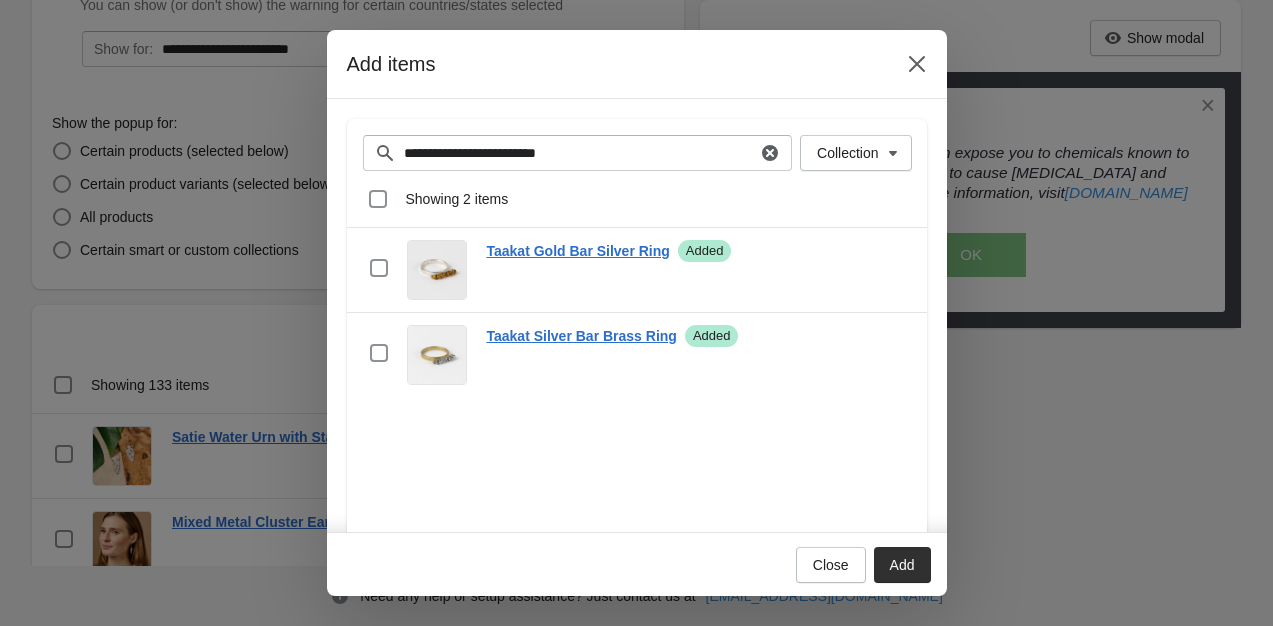 click on "**********" at bounding box center (578, 153) 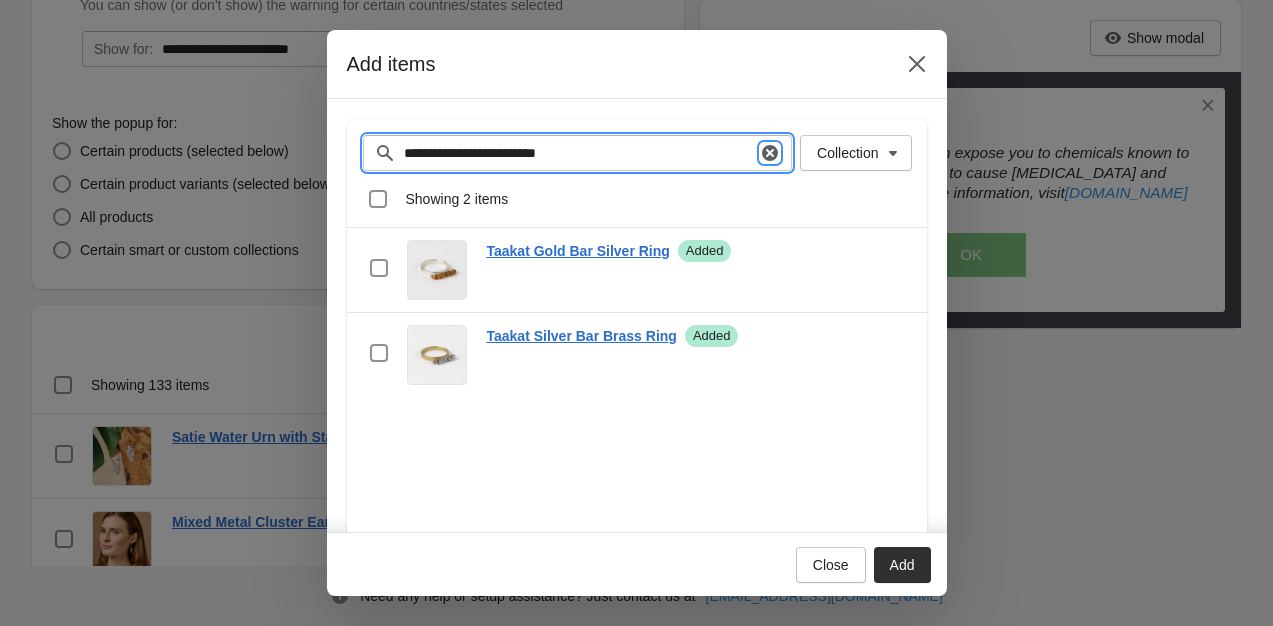 click 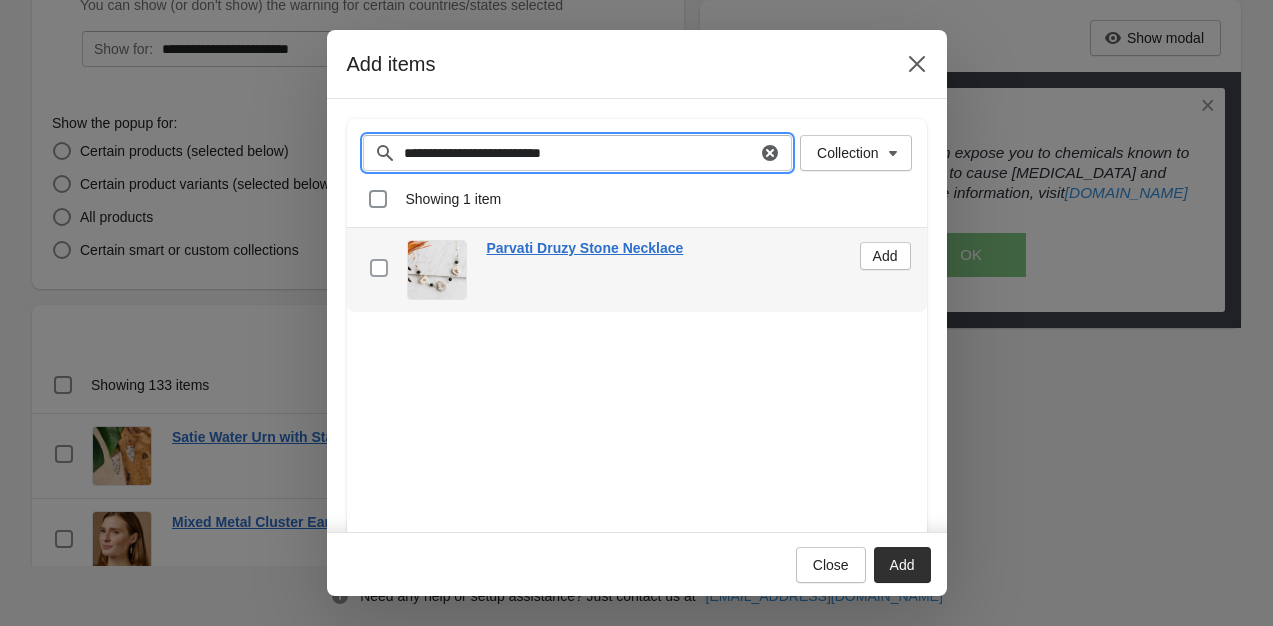 type on "**********" 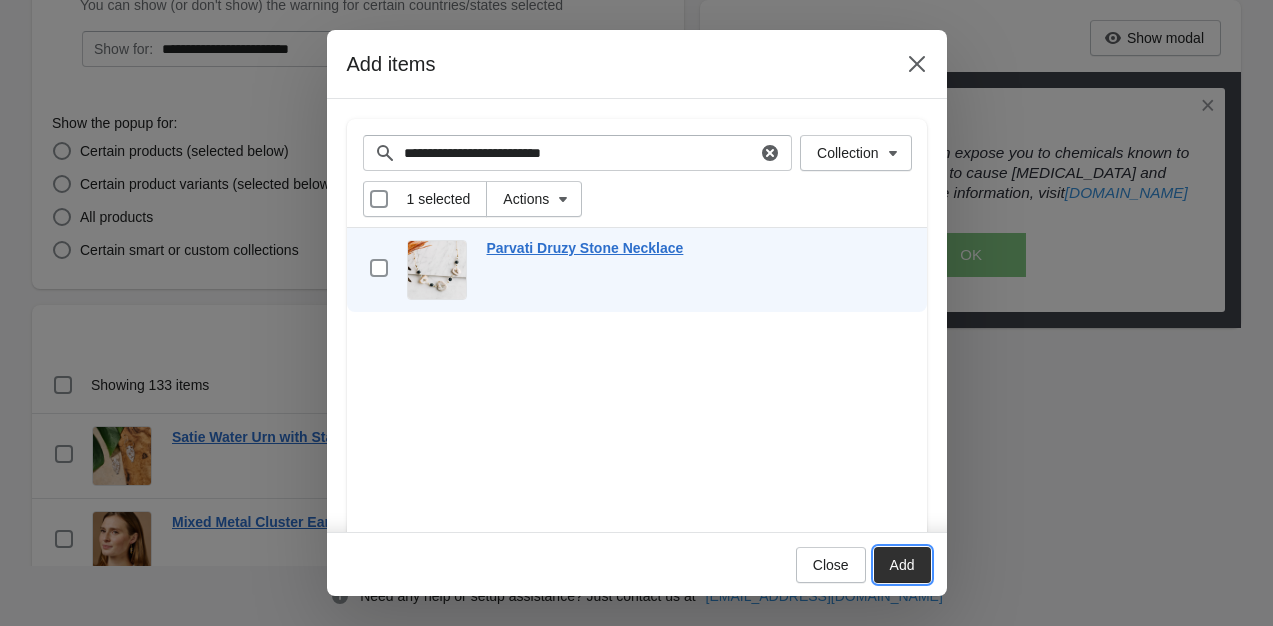 click on "Add" at bounding box center [902, 565] 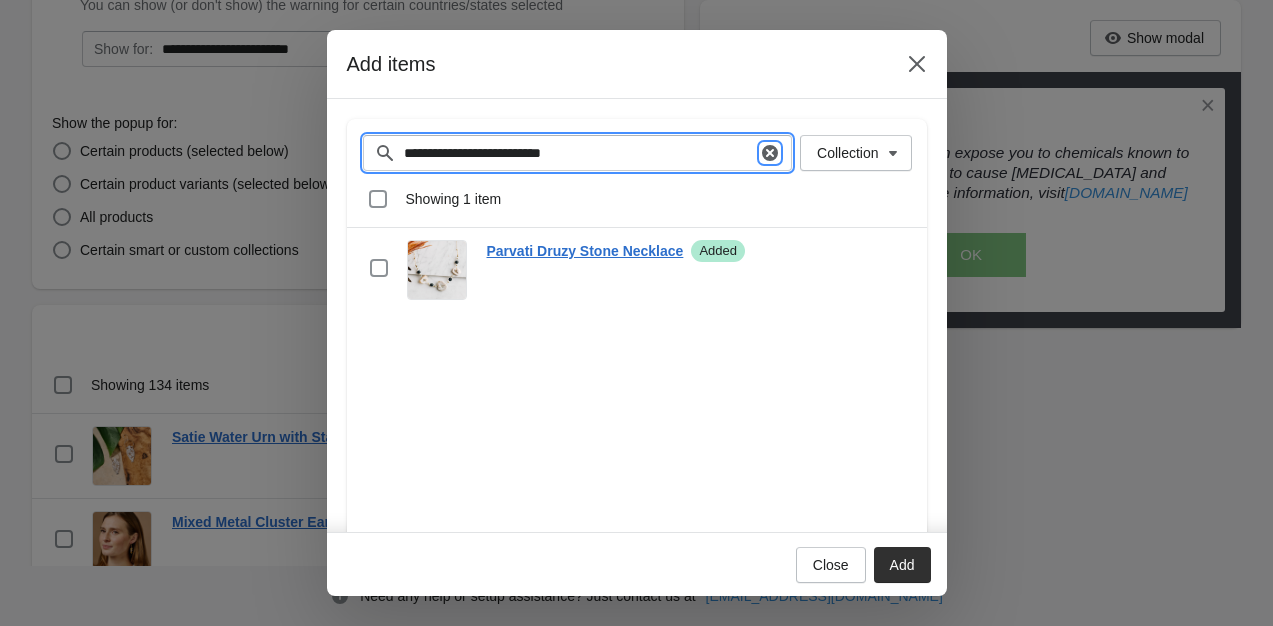 click 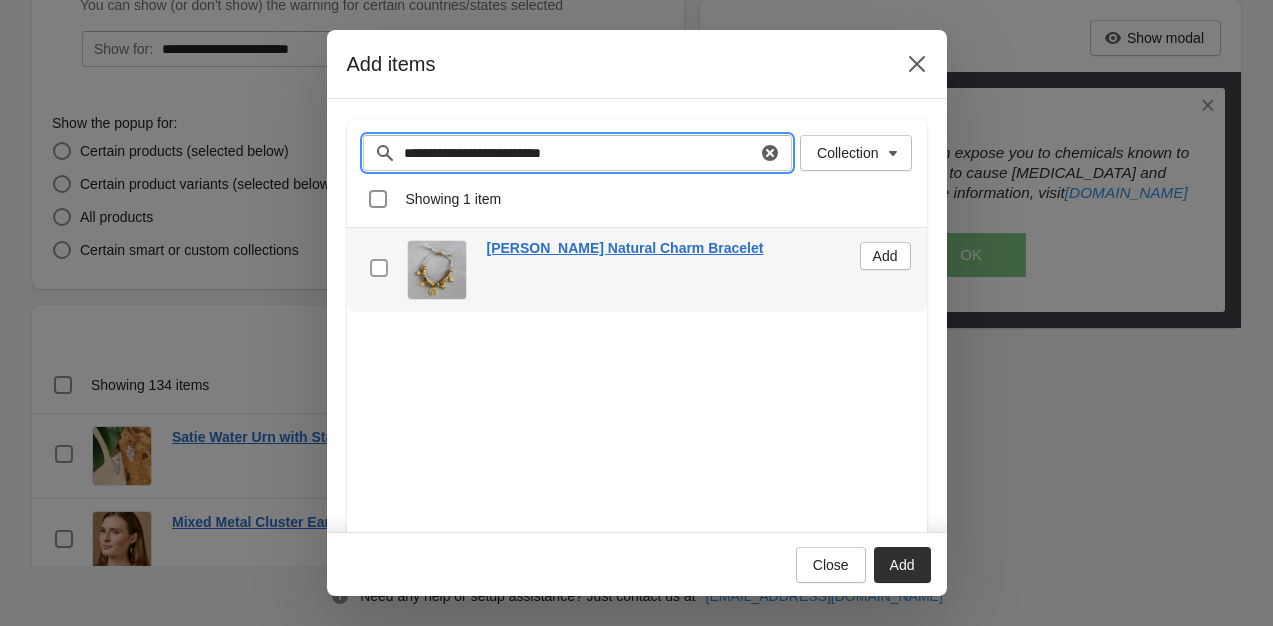 type on "**********" 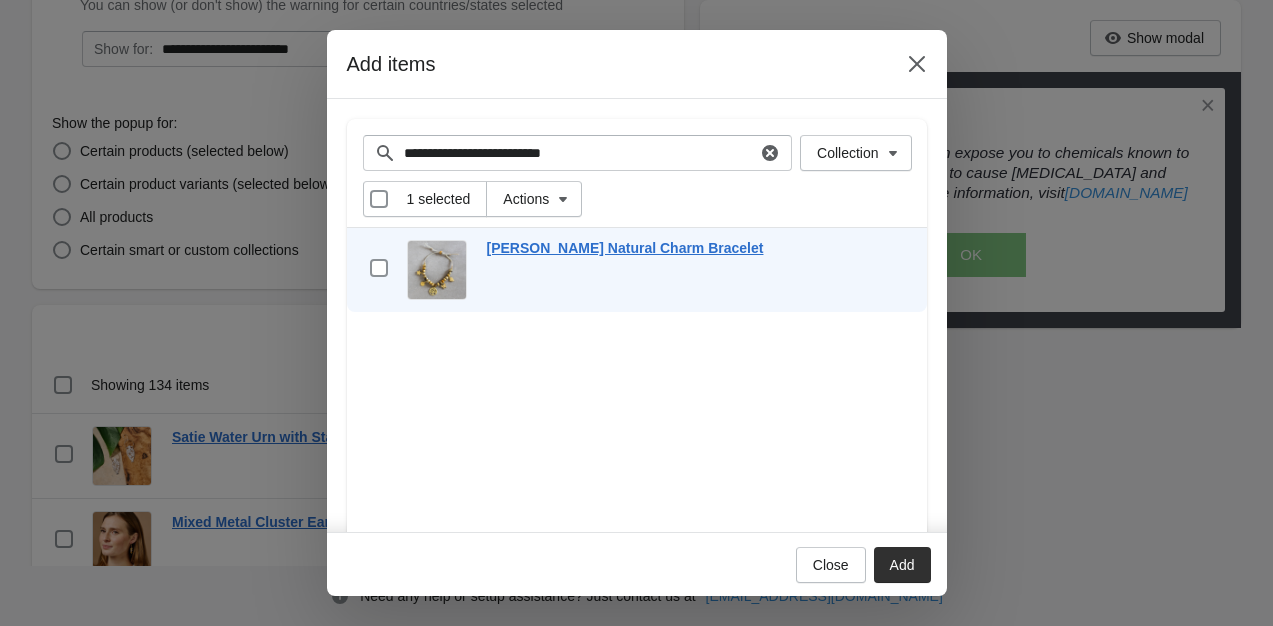 click on "Add" at bounding box center [902, 565] 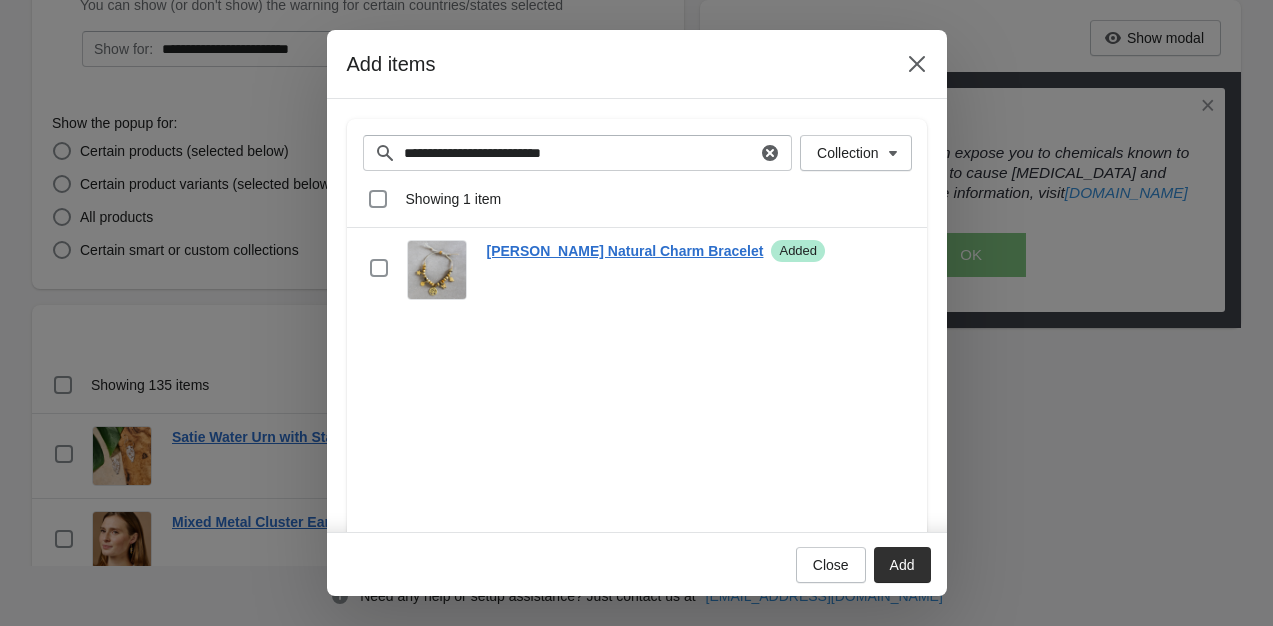 click on "**********" at bounding box center [578, 153] 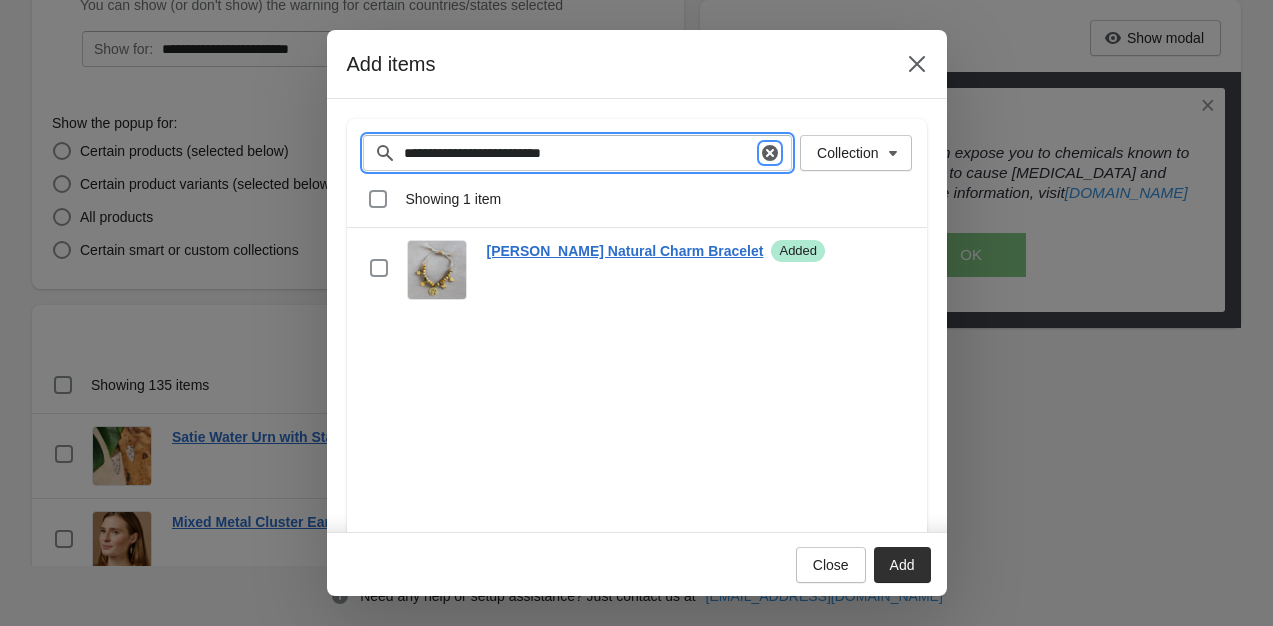 click 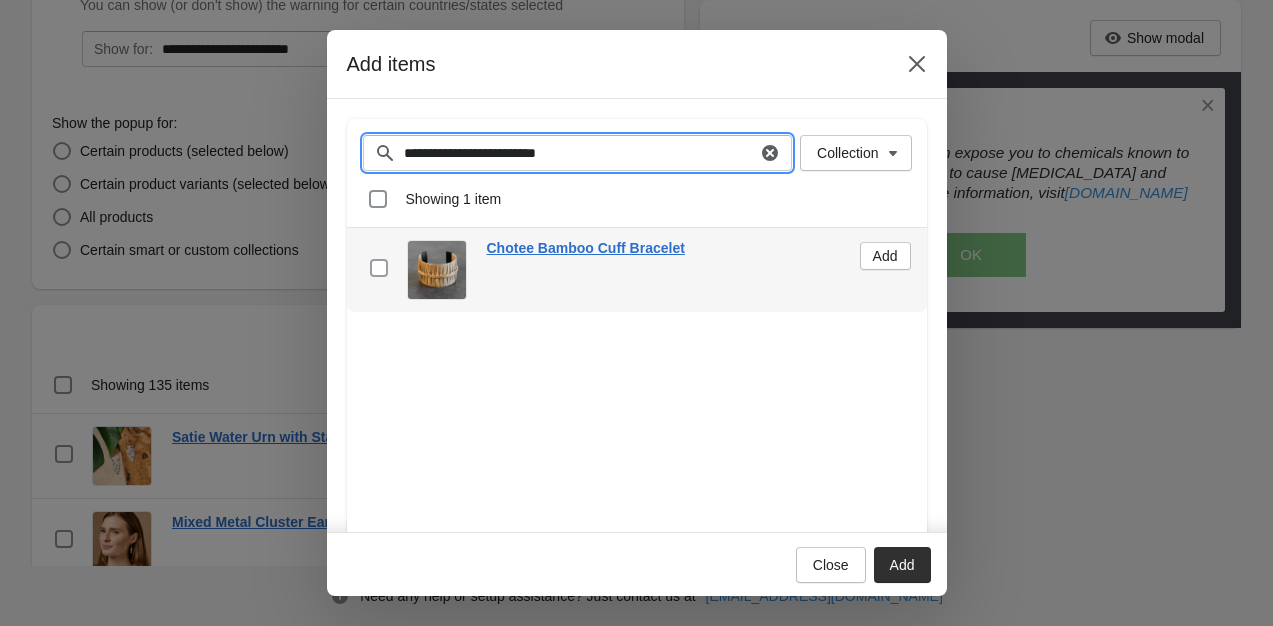 type on "**********" 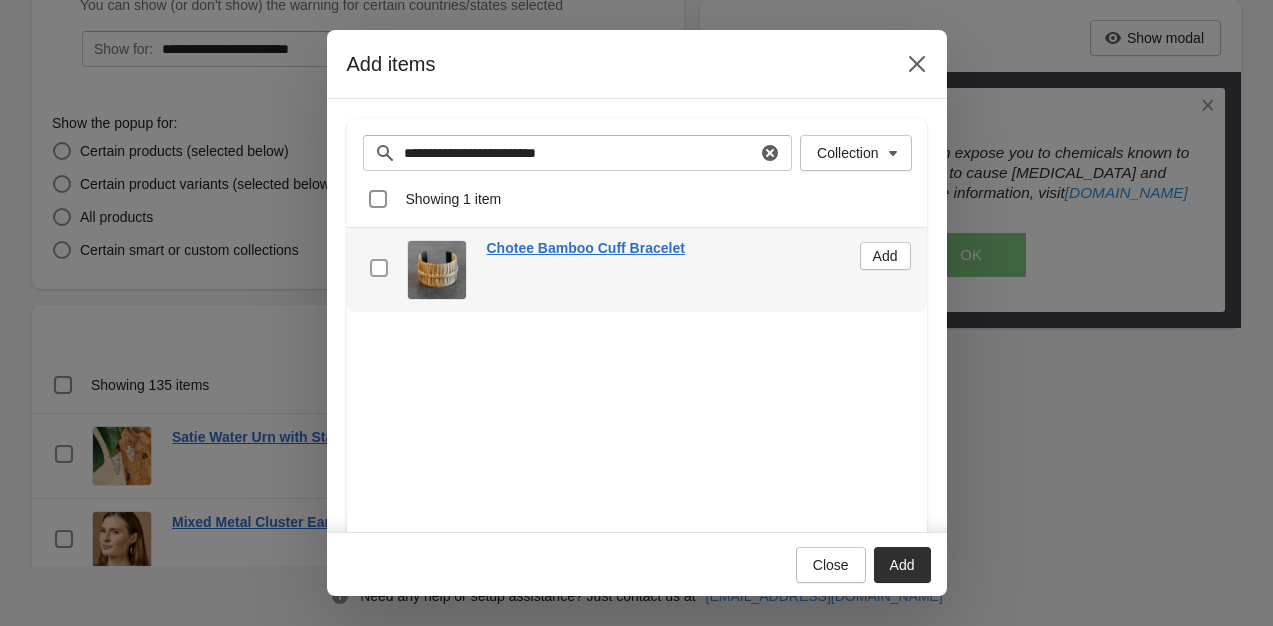 click at bounding box center [379, 268] 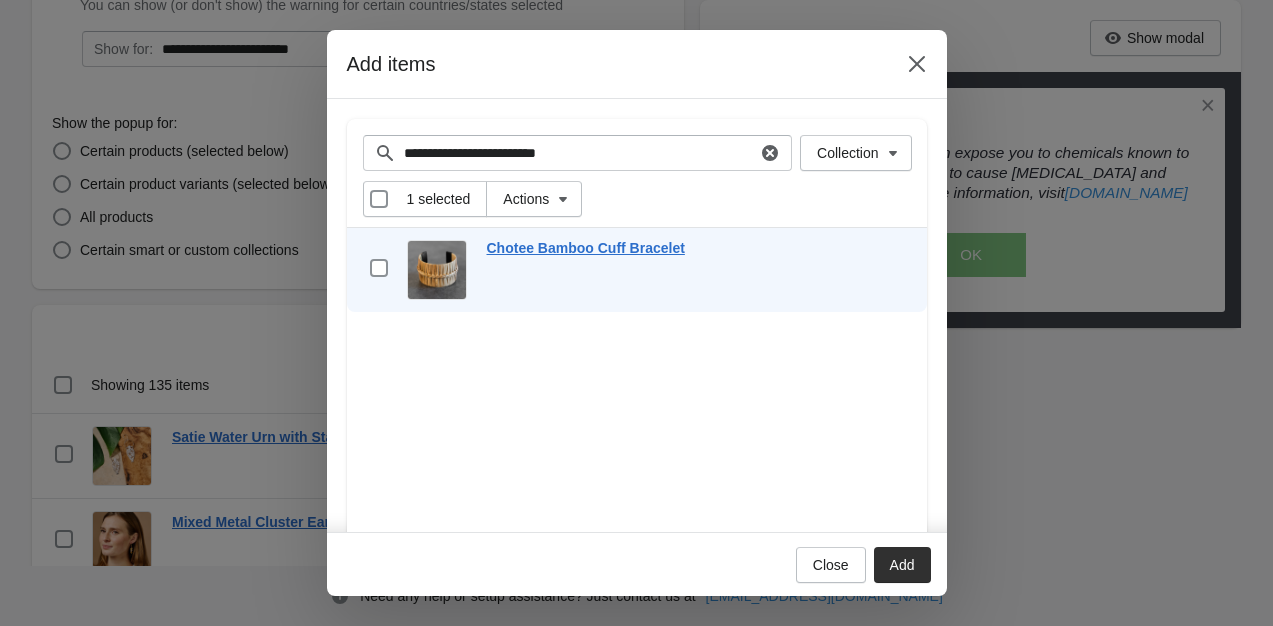 click on "Add" at bounding box center [902, 565] 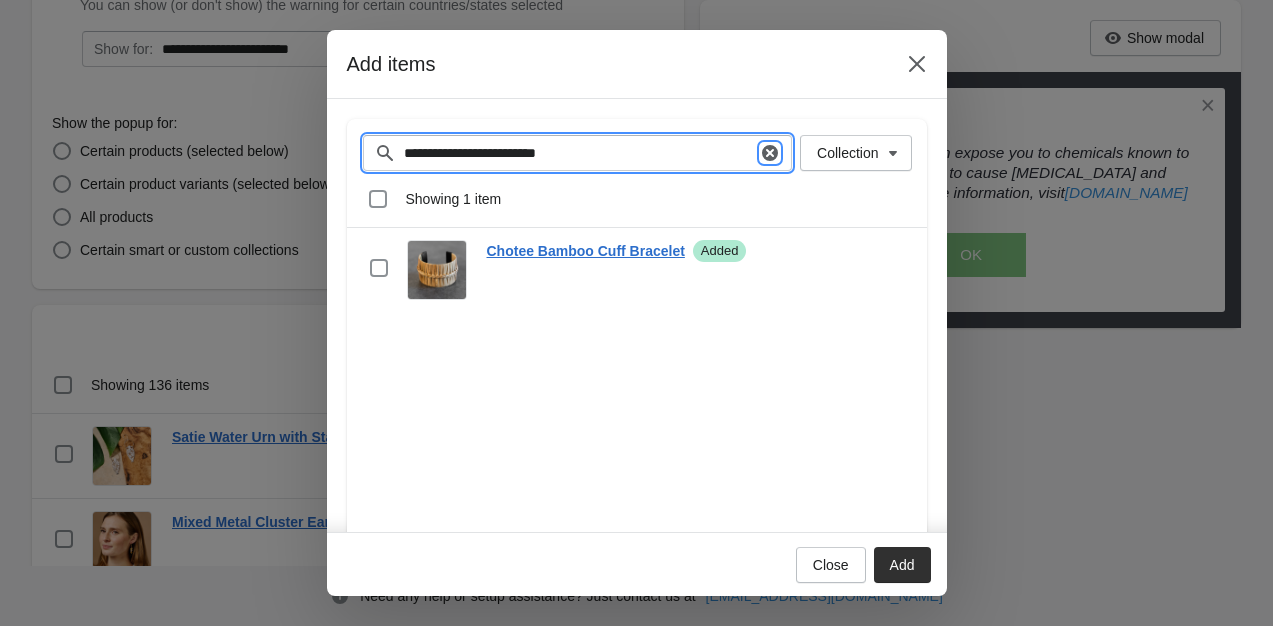 click 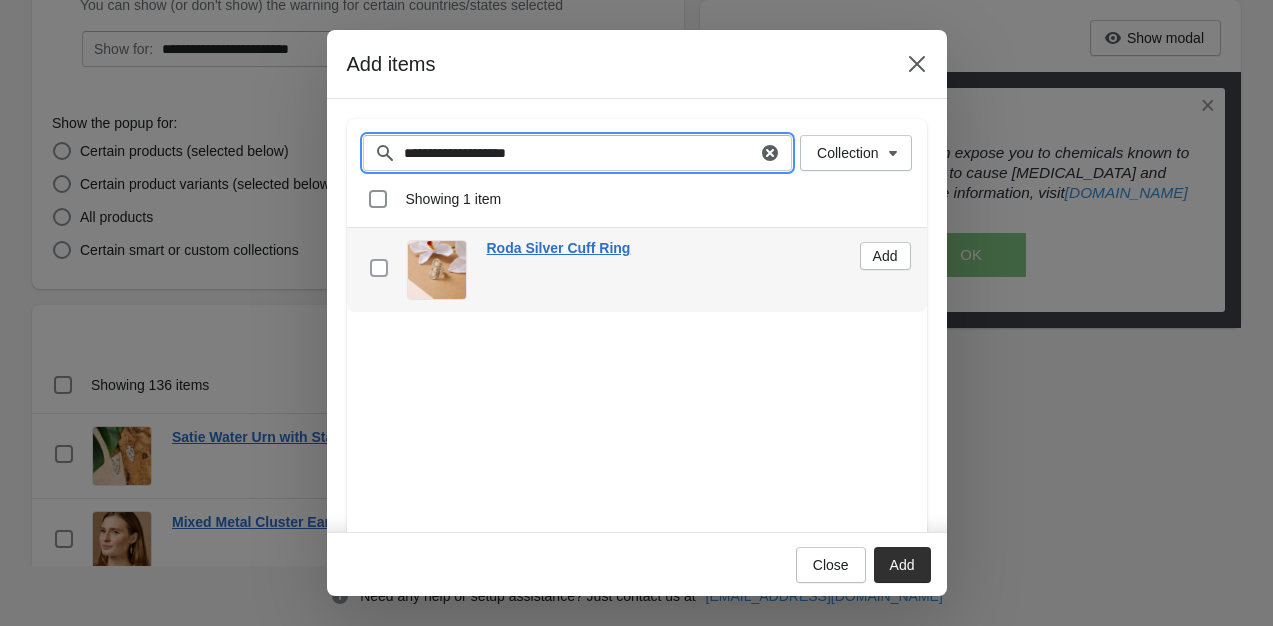 type on "**********" 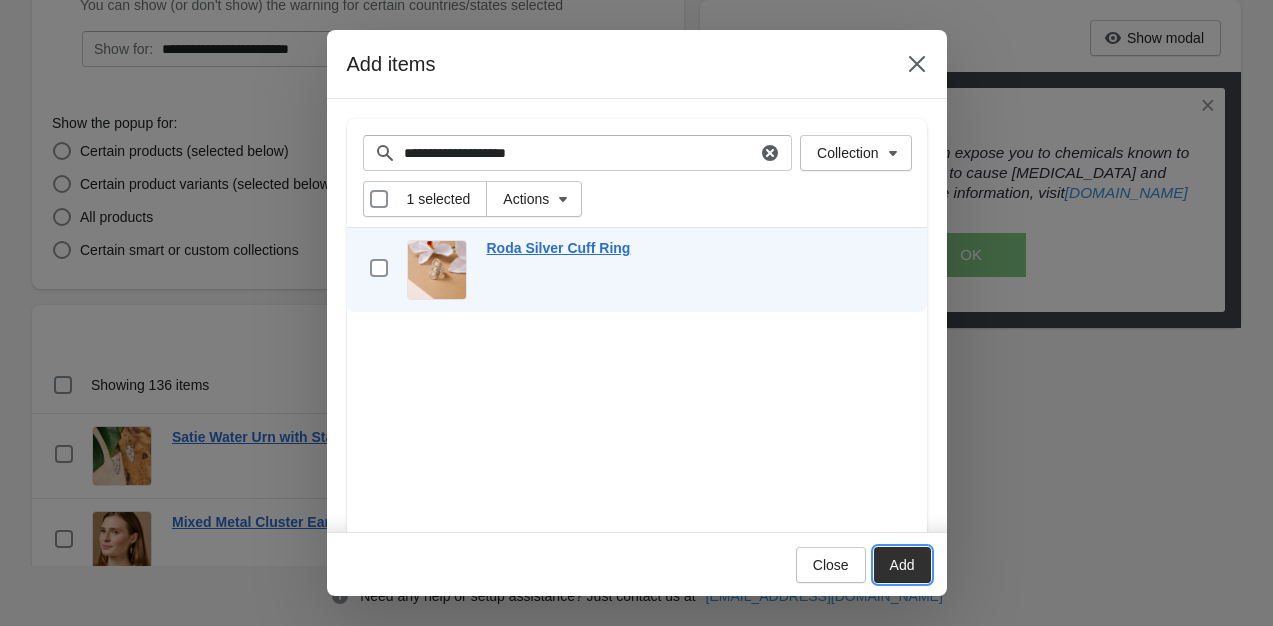 click on "Add" at bounding box center (902, 565) 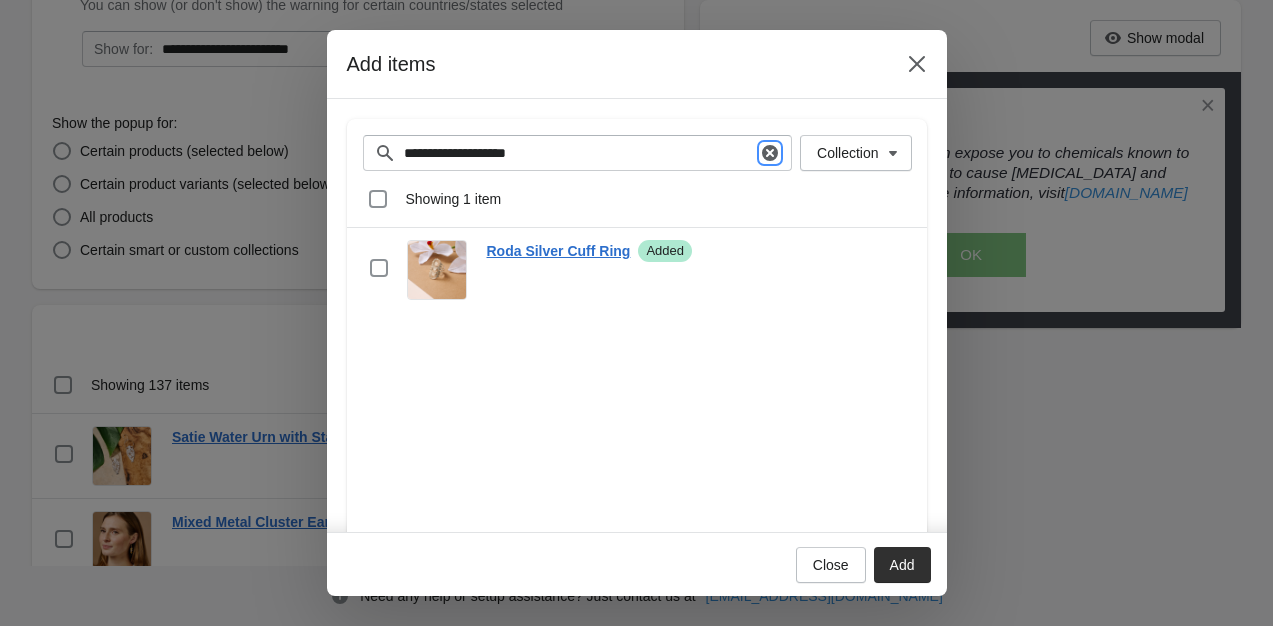 click 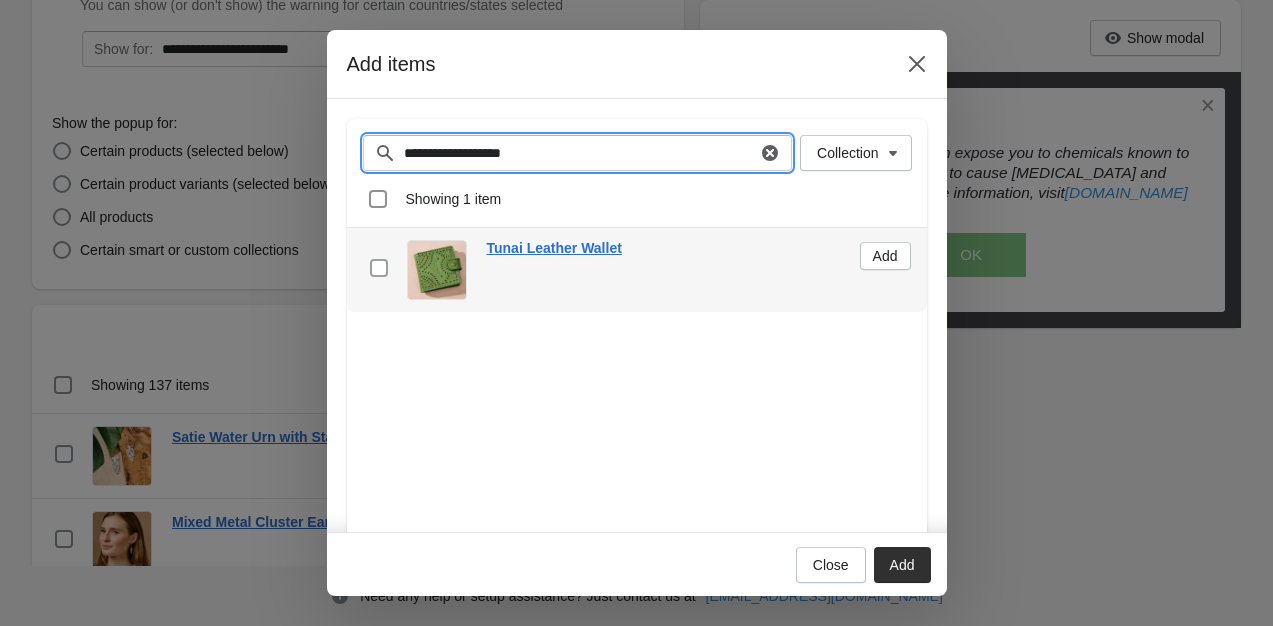 type on "**********" 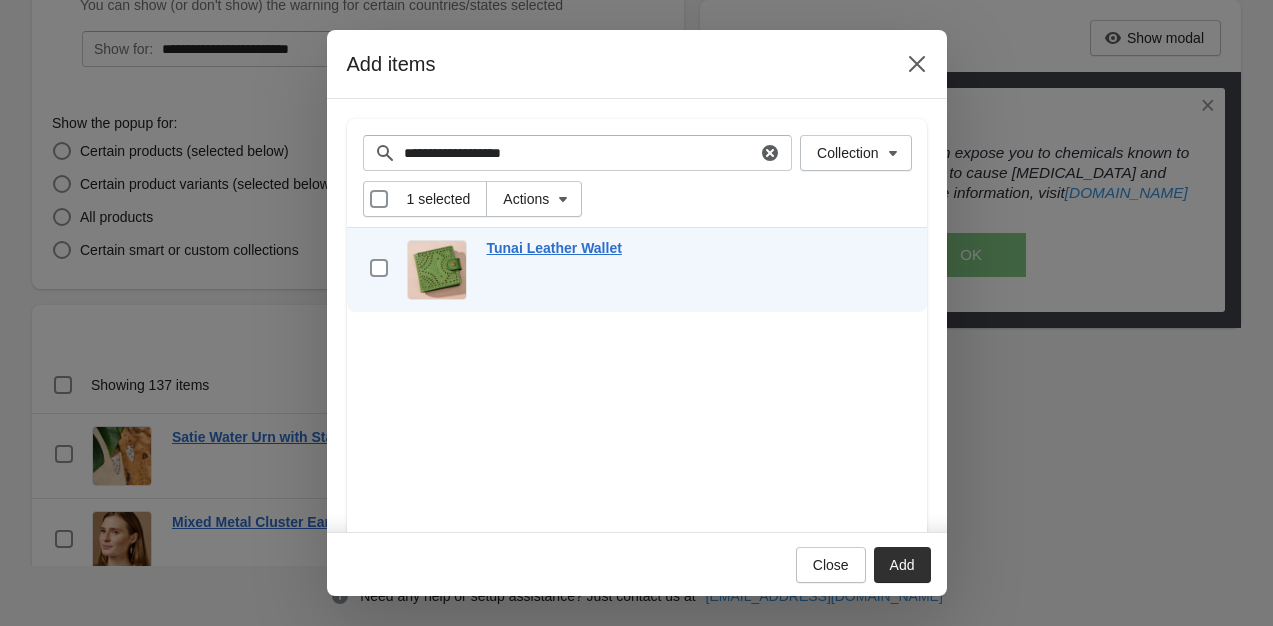 click on "Add" at bounding box center [902, 565] 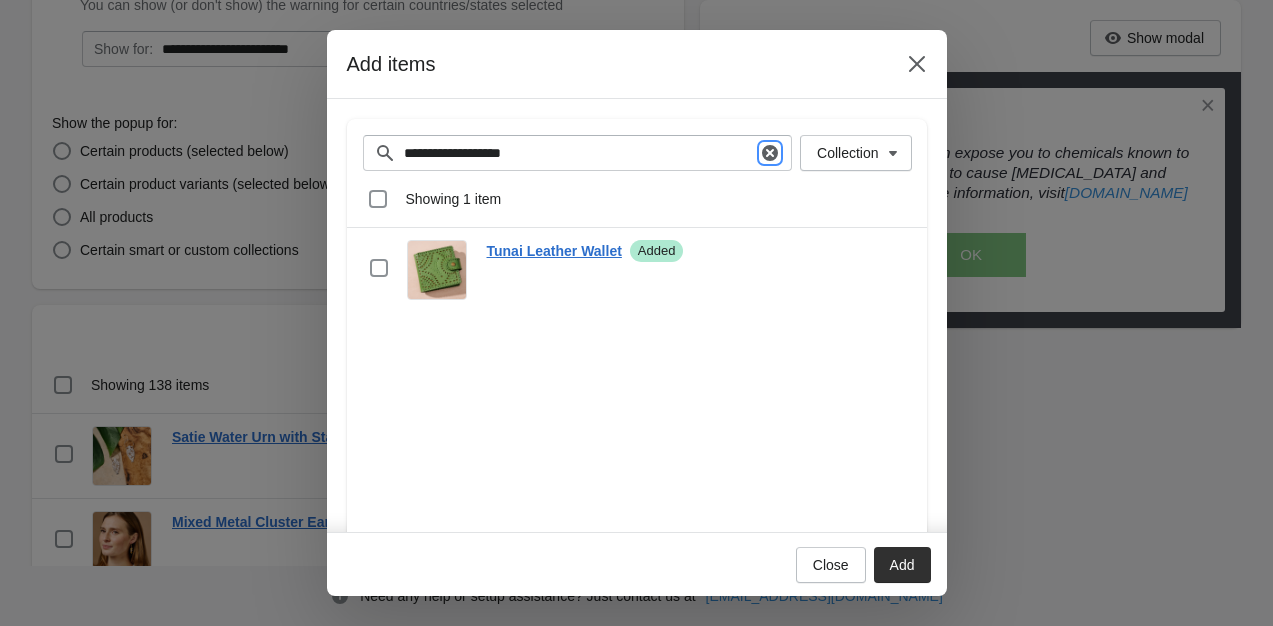 click 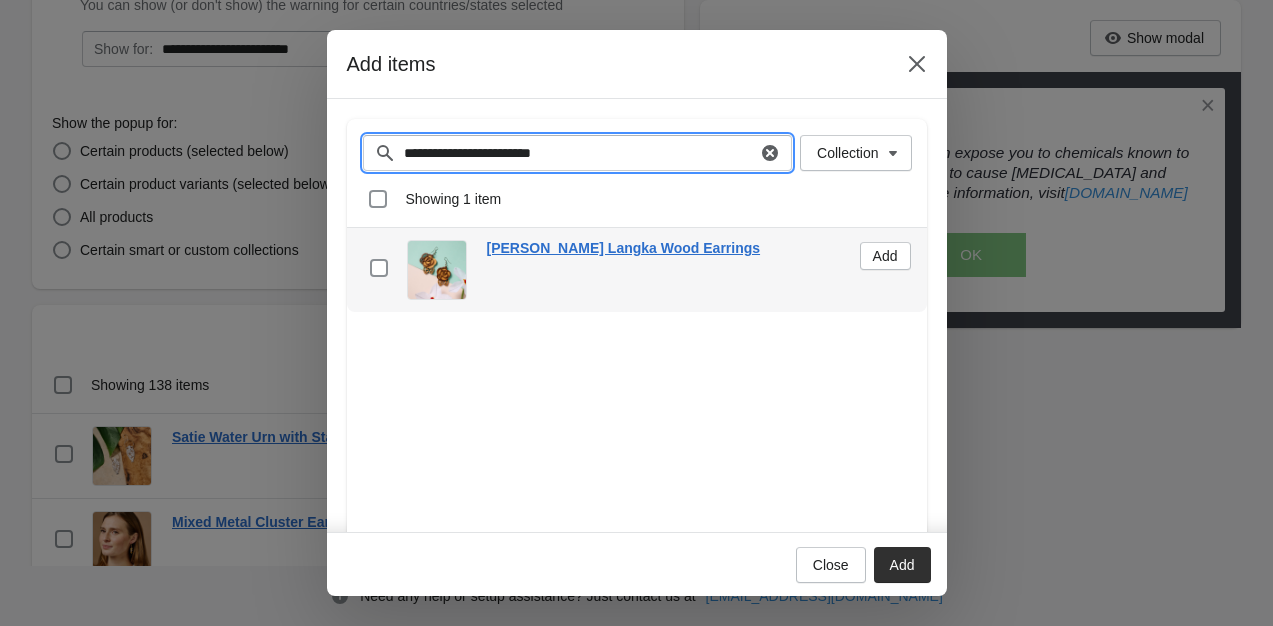 type on "**********" 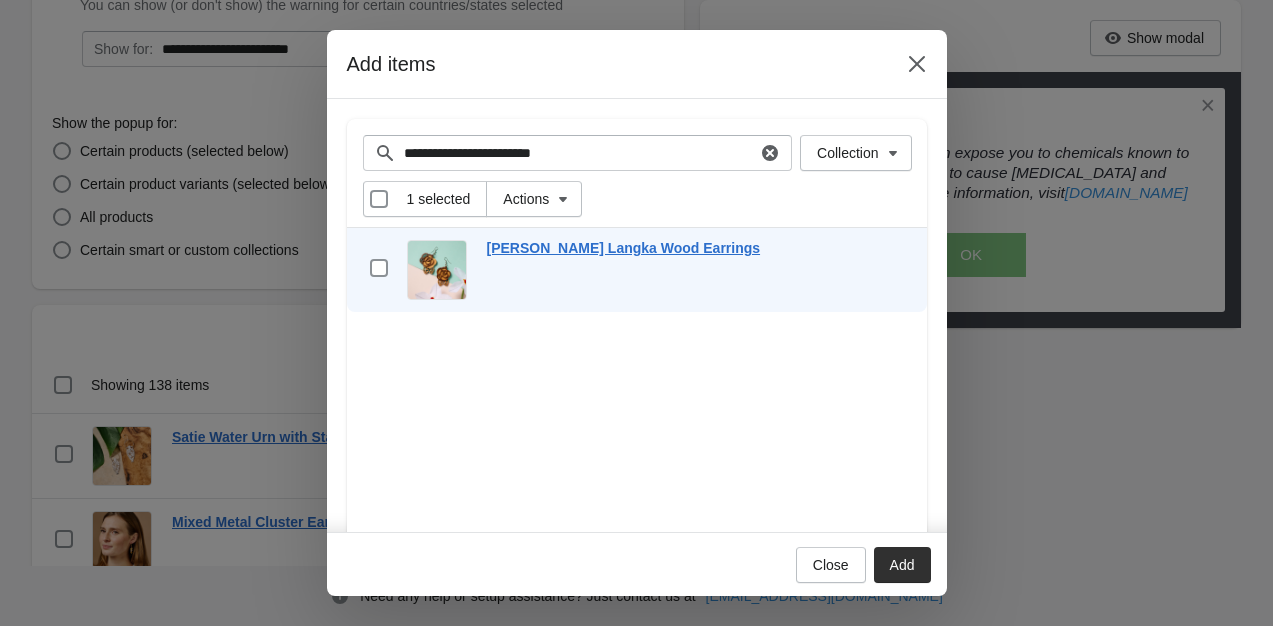 click on "Add" at bounding box center (902, 565) 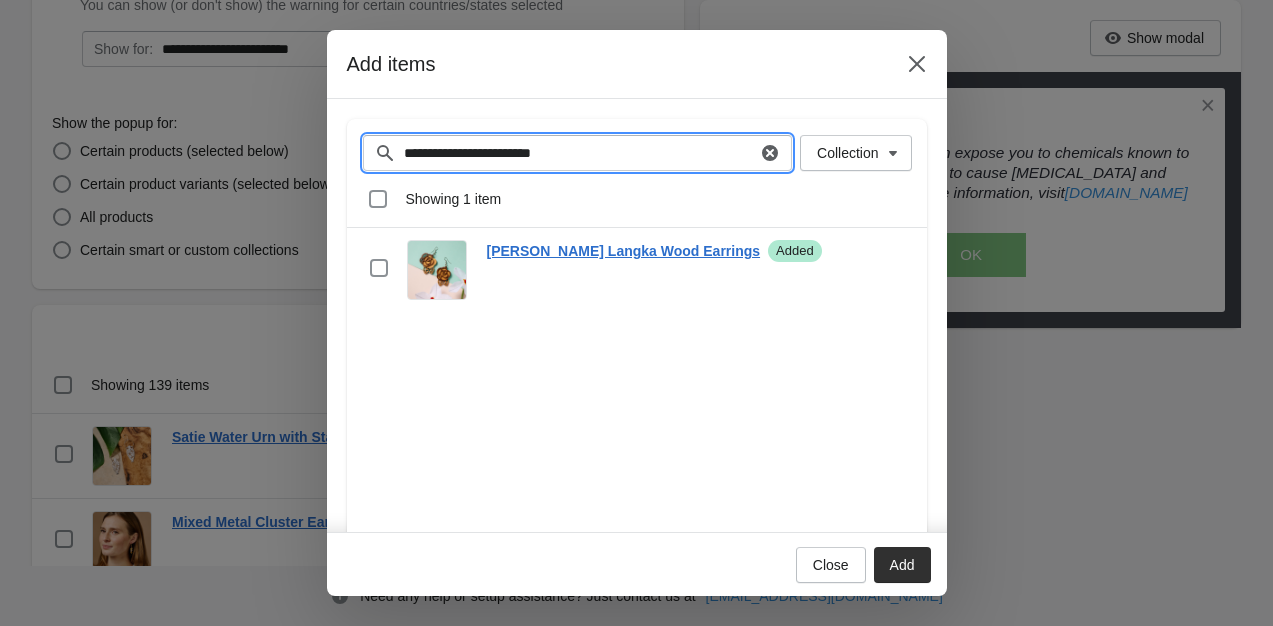 click on "**********" at bounding box center [580, 153] 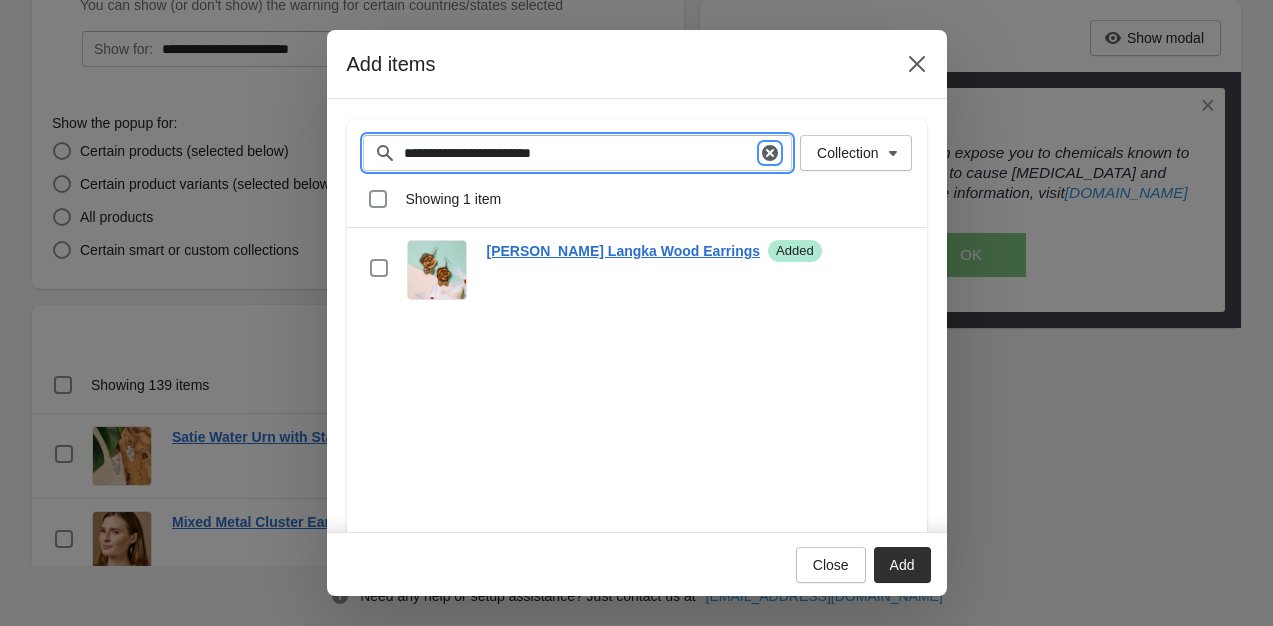 click 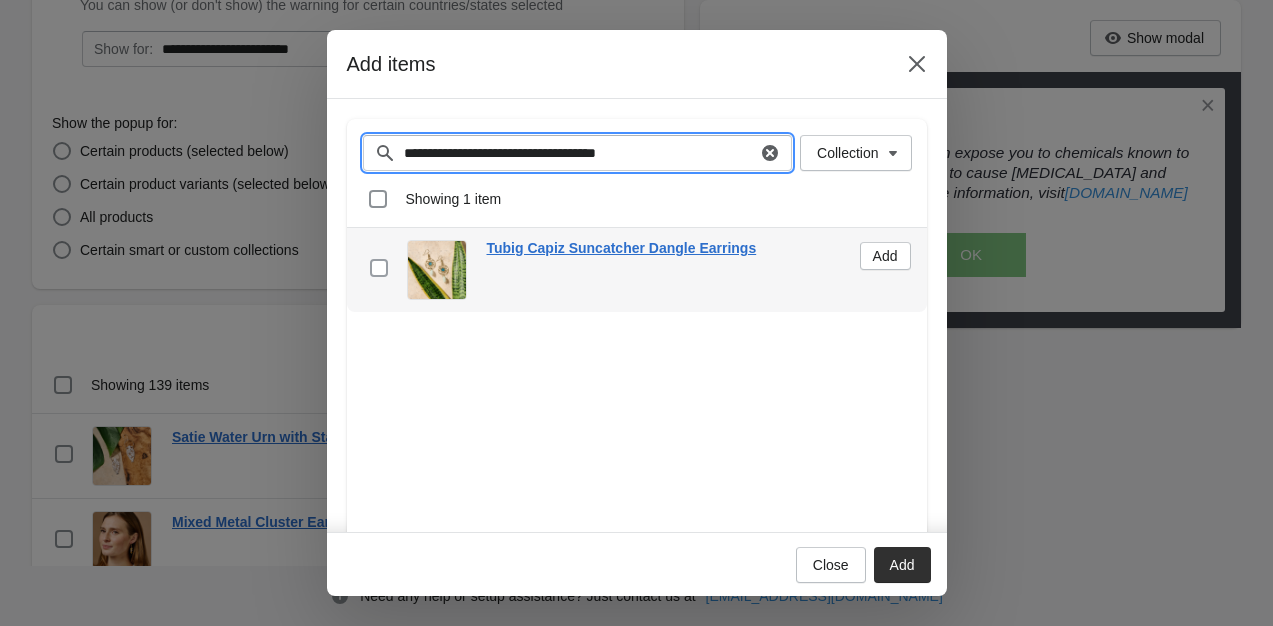 type on "**********" 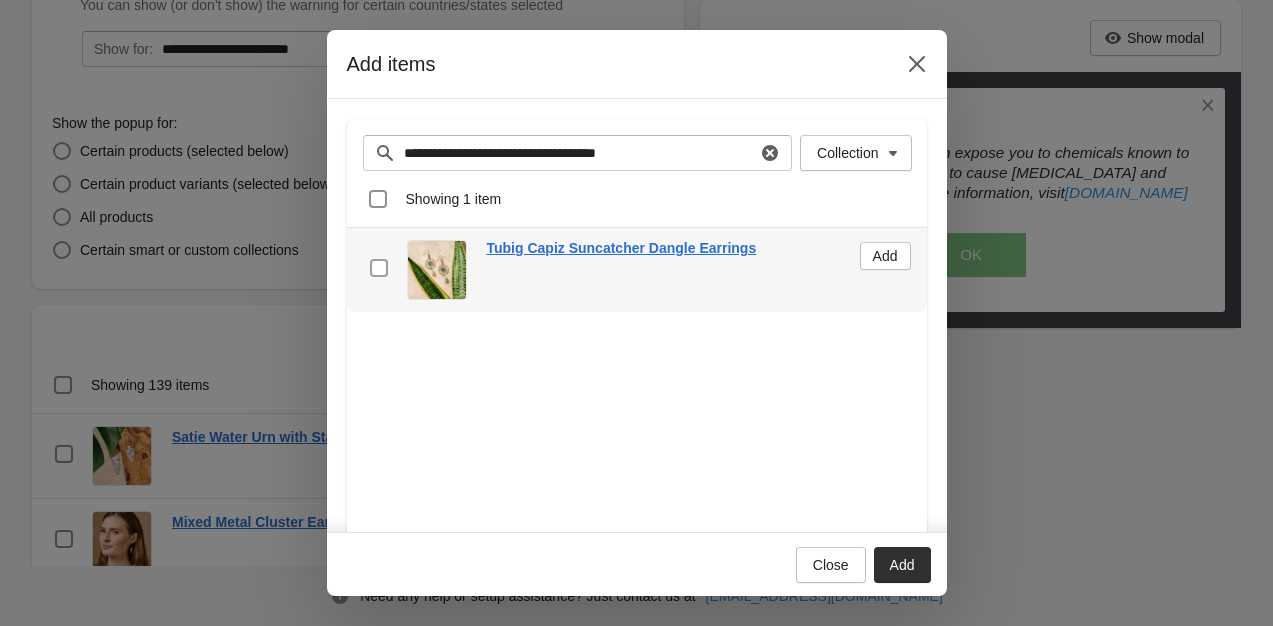 click at bounding box center [379, 268] 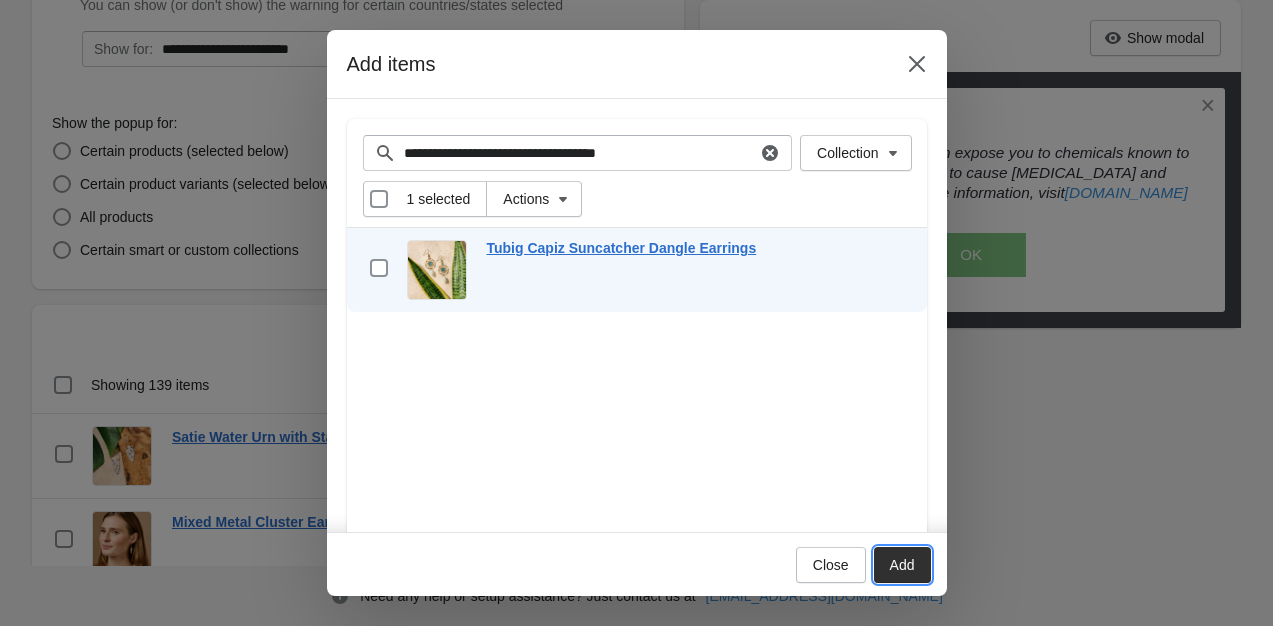 click on "Add" at bounding box center [902, 565] 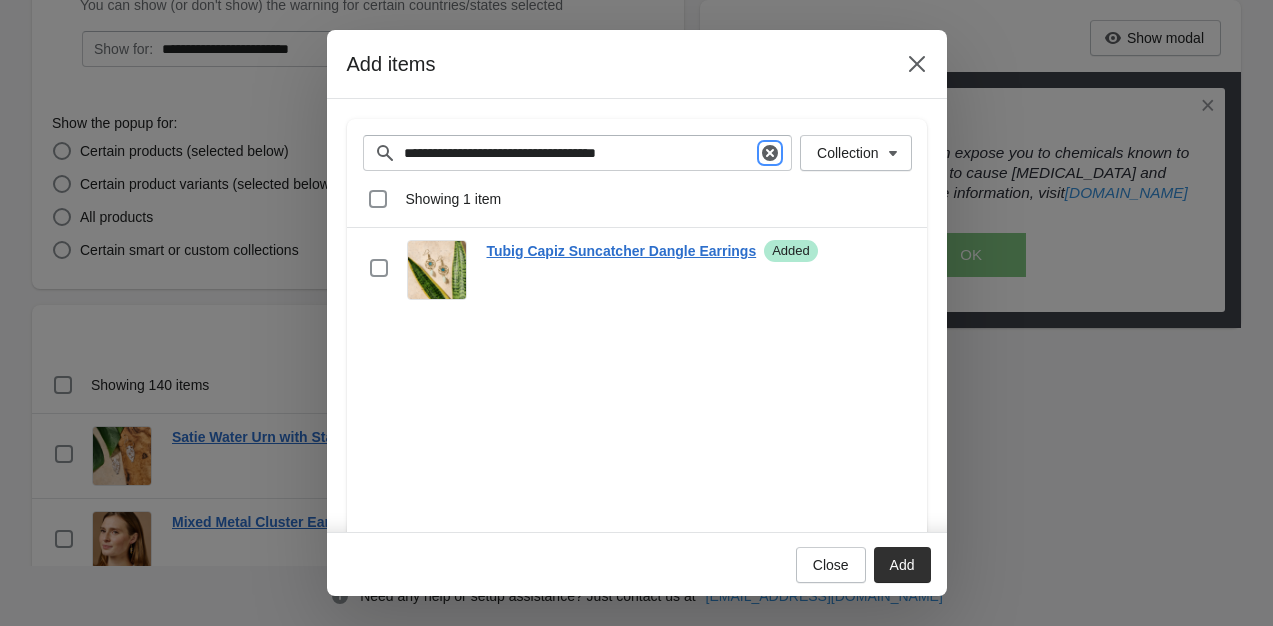 click 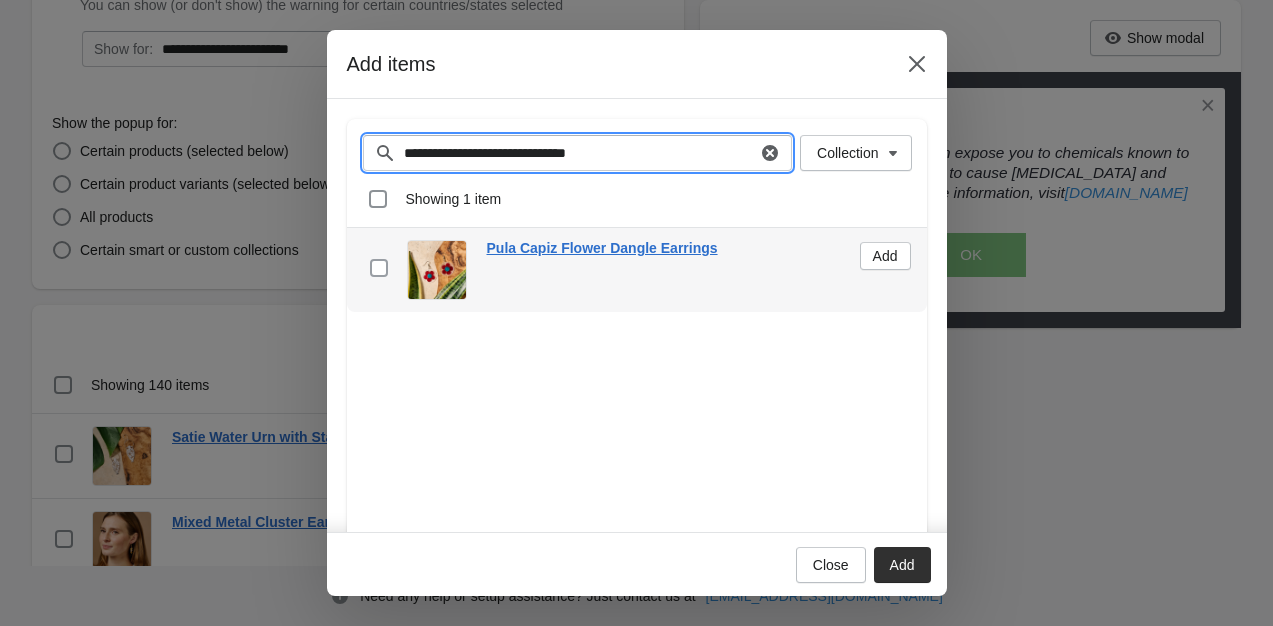 type on "**********" 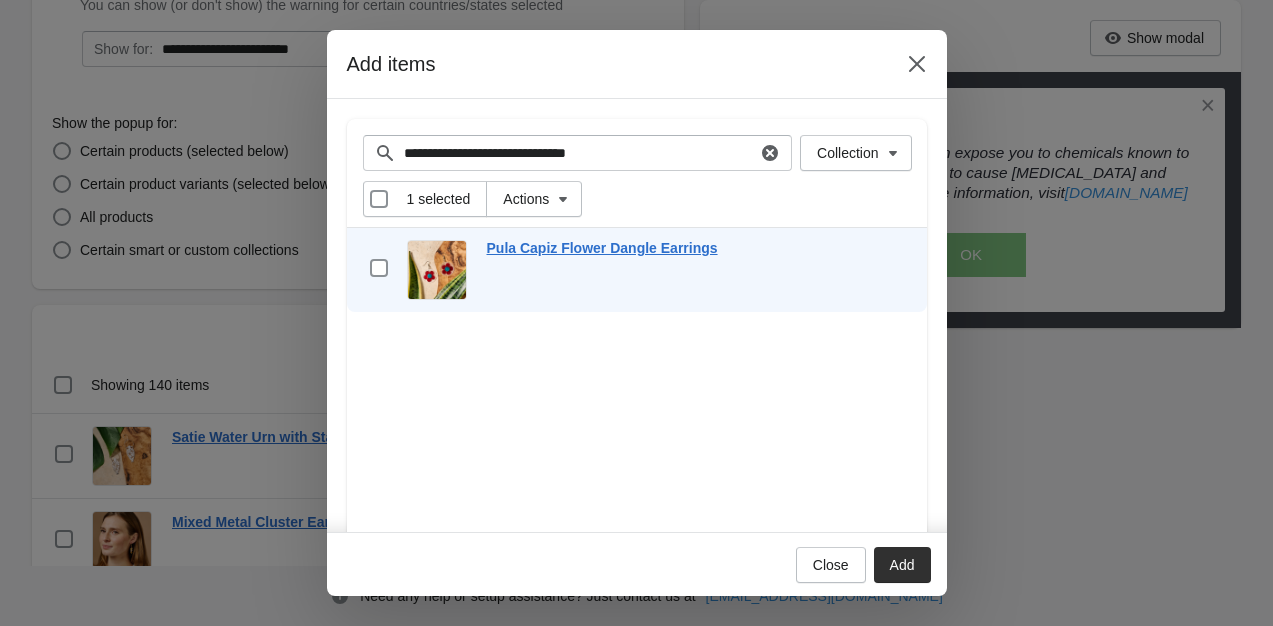 click on "Add" at bounding box center [902, 565] 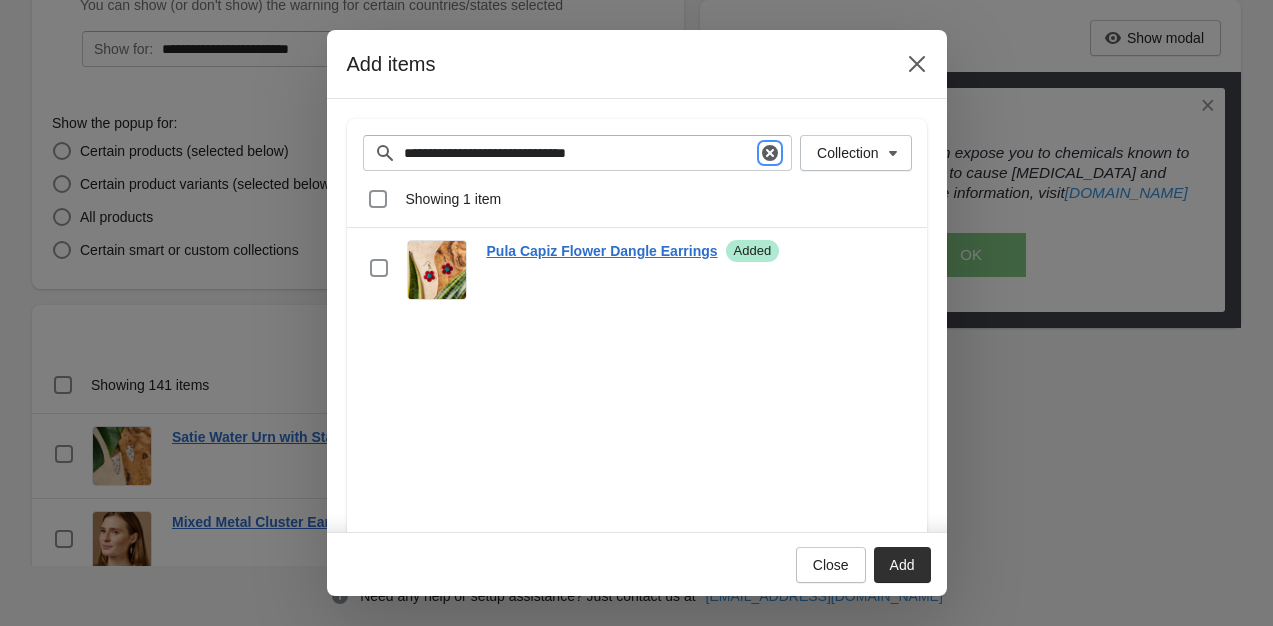 click 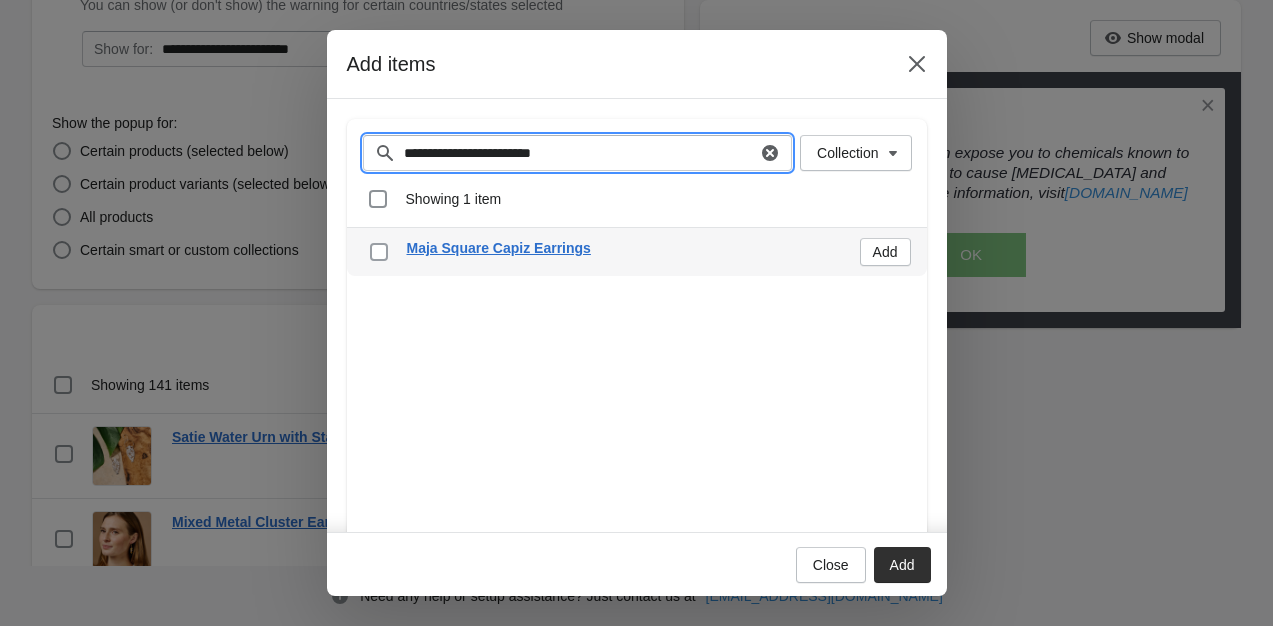 type on "**********" 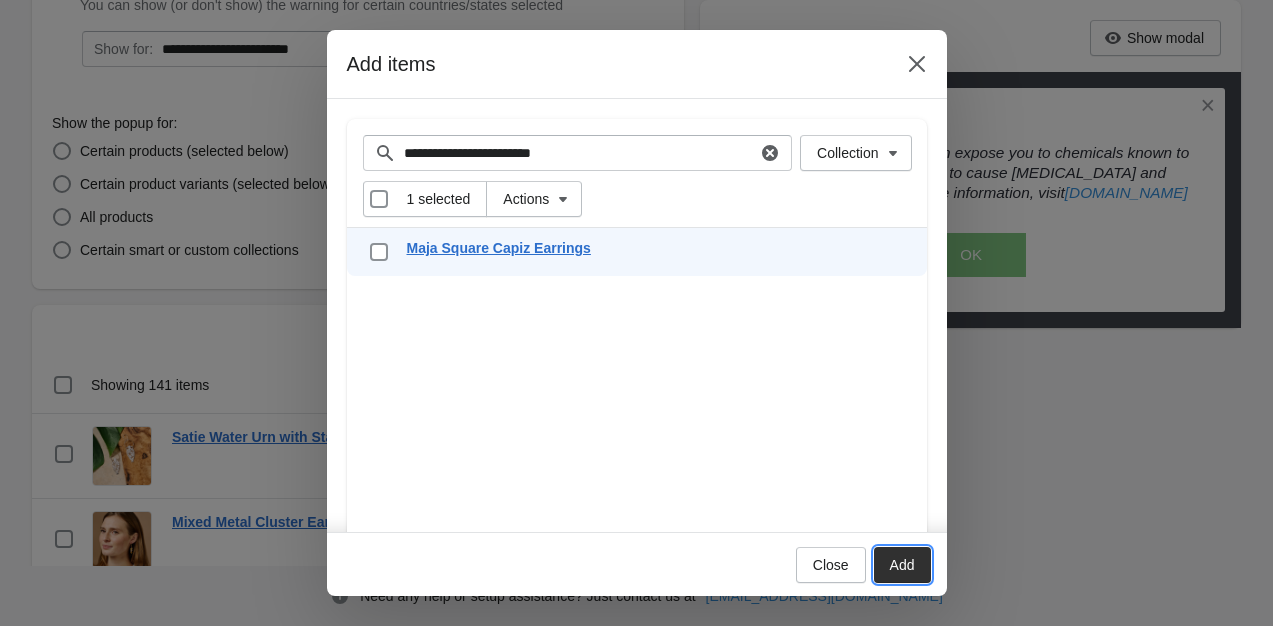 click on "Add" at bounding box center (902, 565) 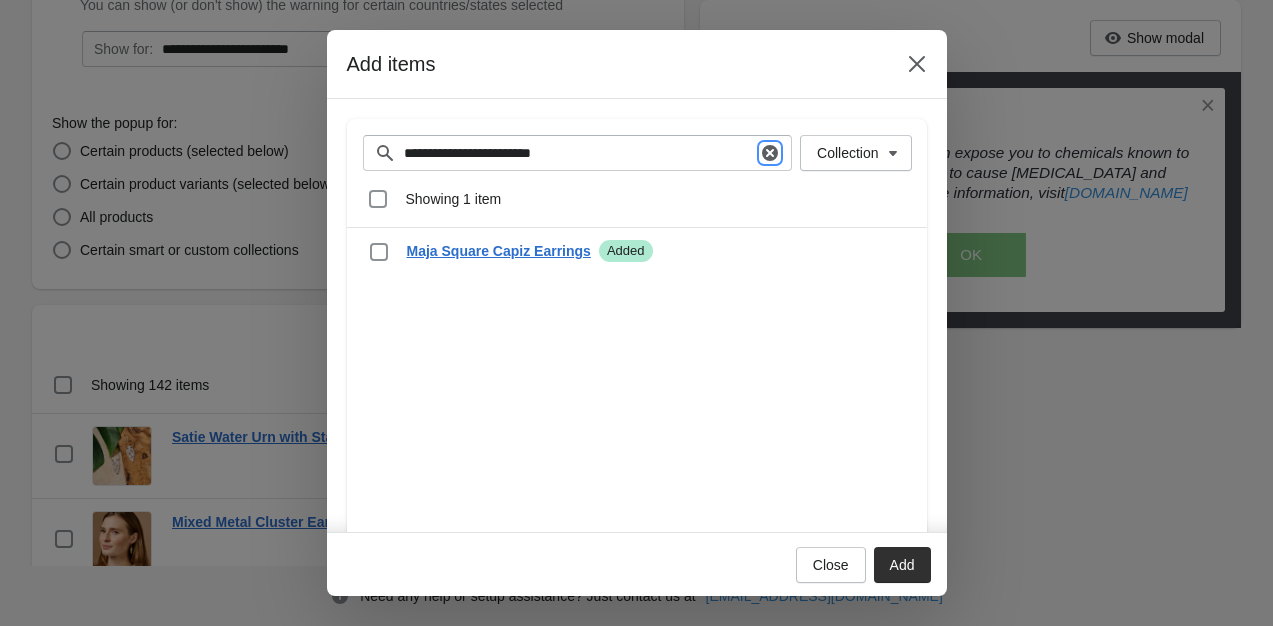 click 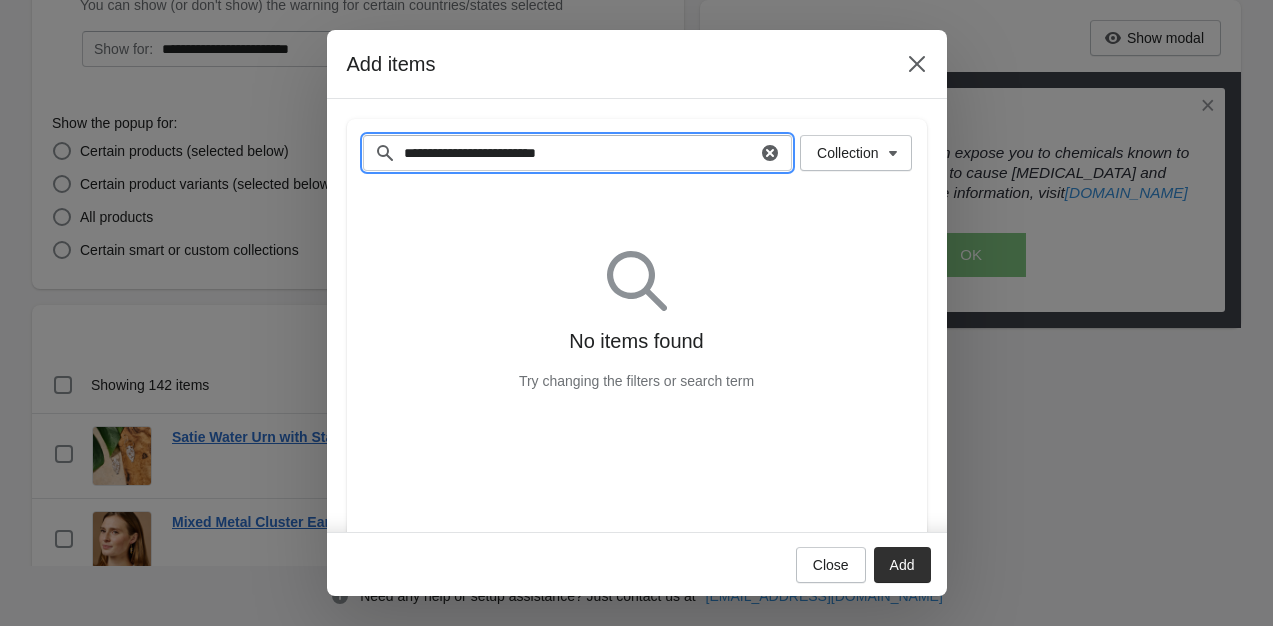 type on "**********" 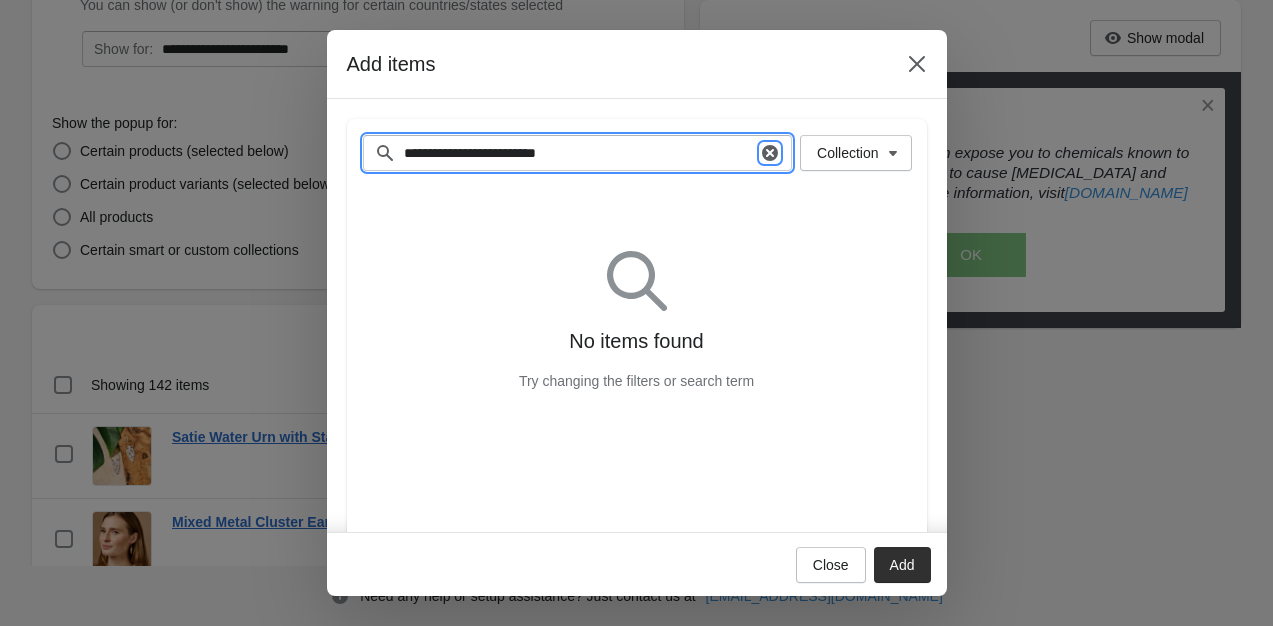 click 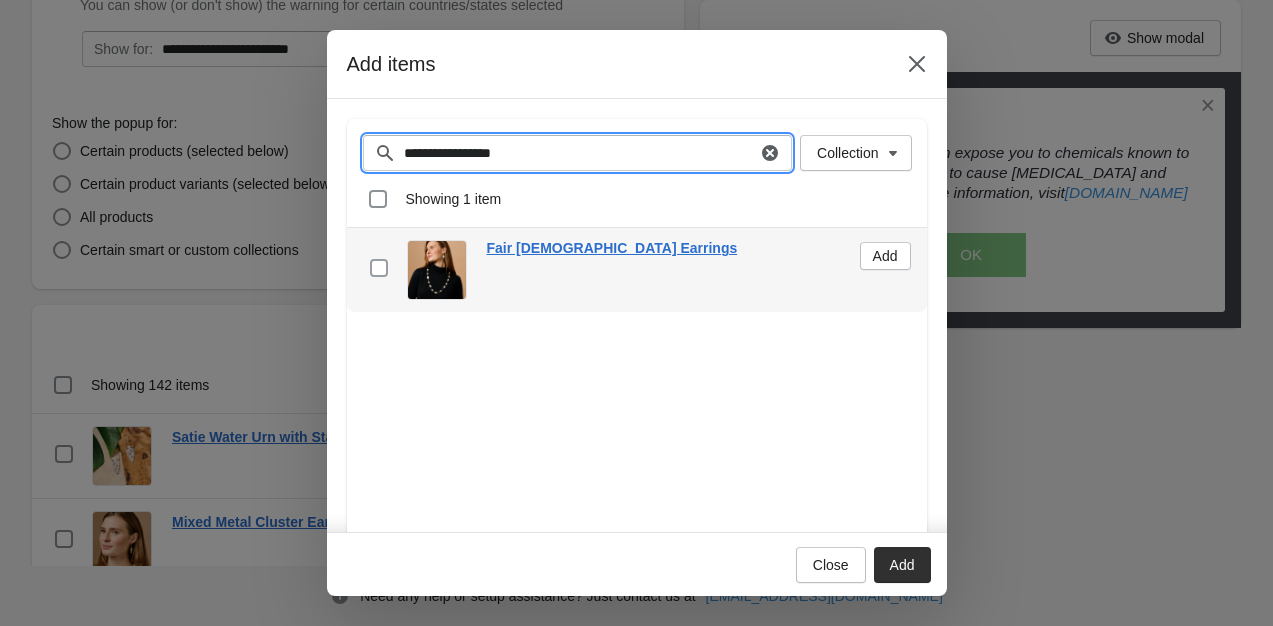 type on "**********" 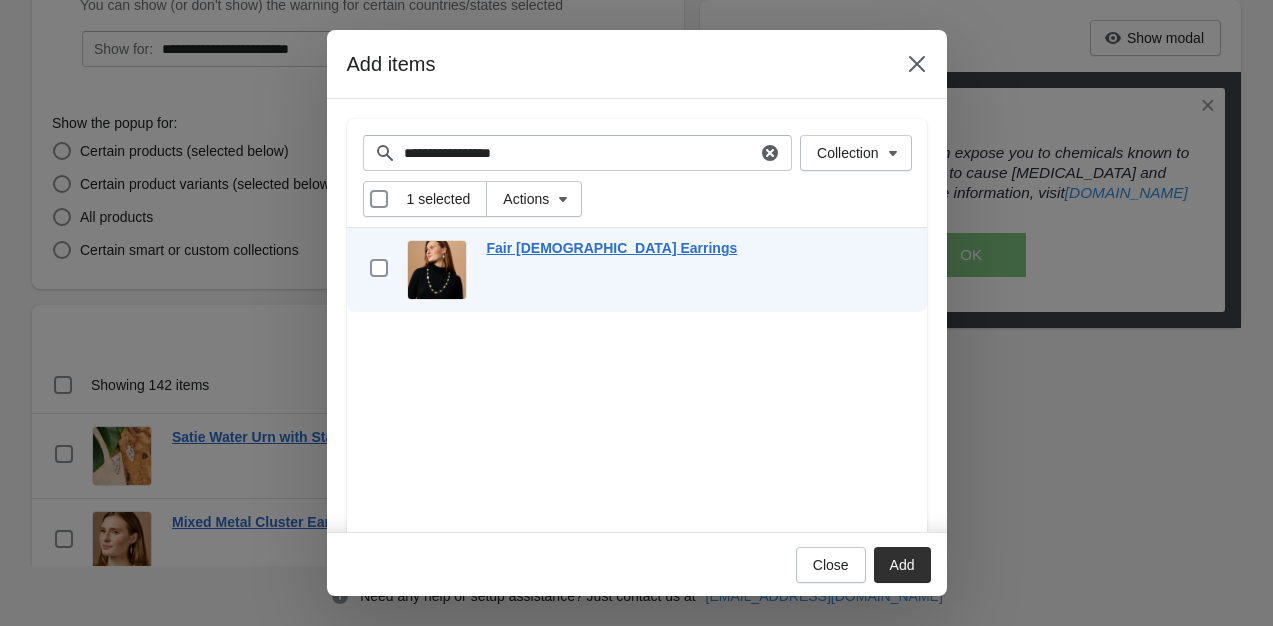 click on "Add" at bounding box center (902, 565) 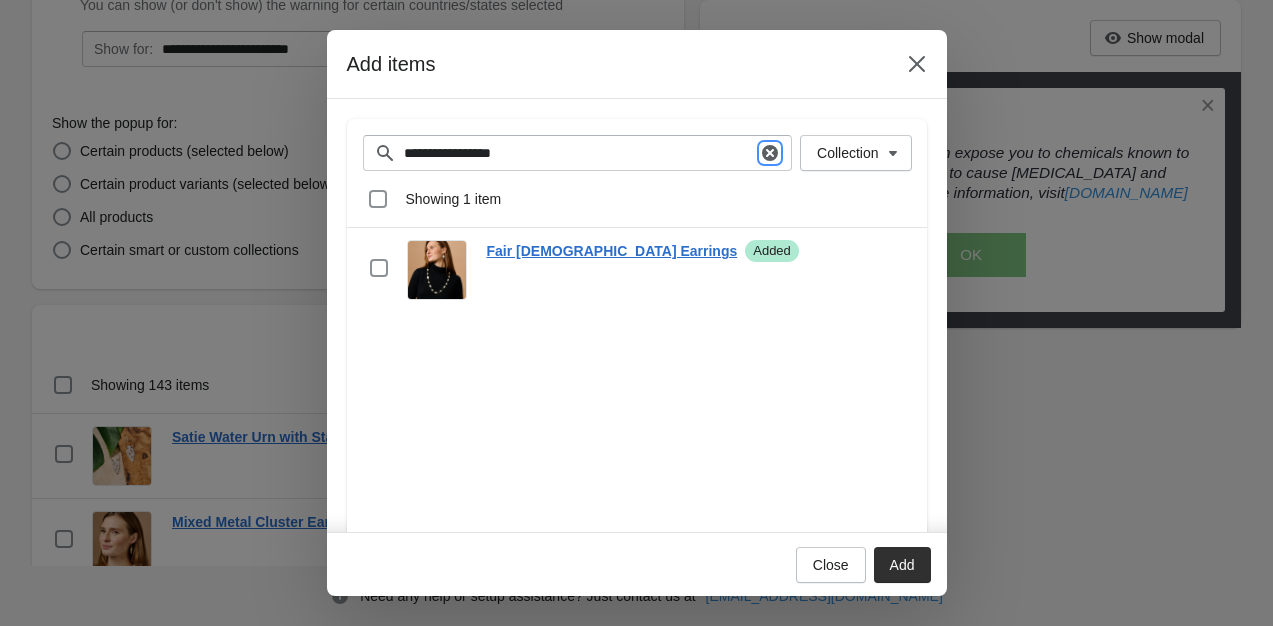 click 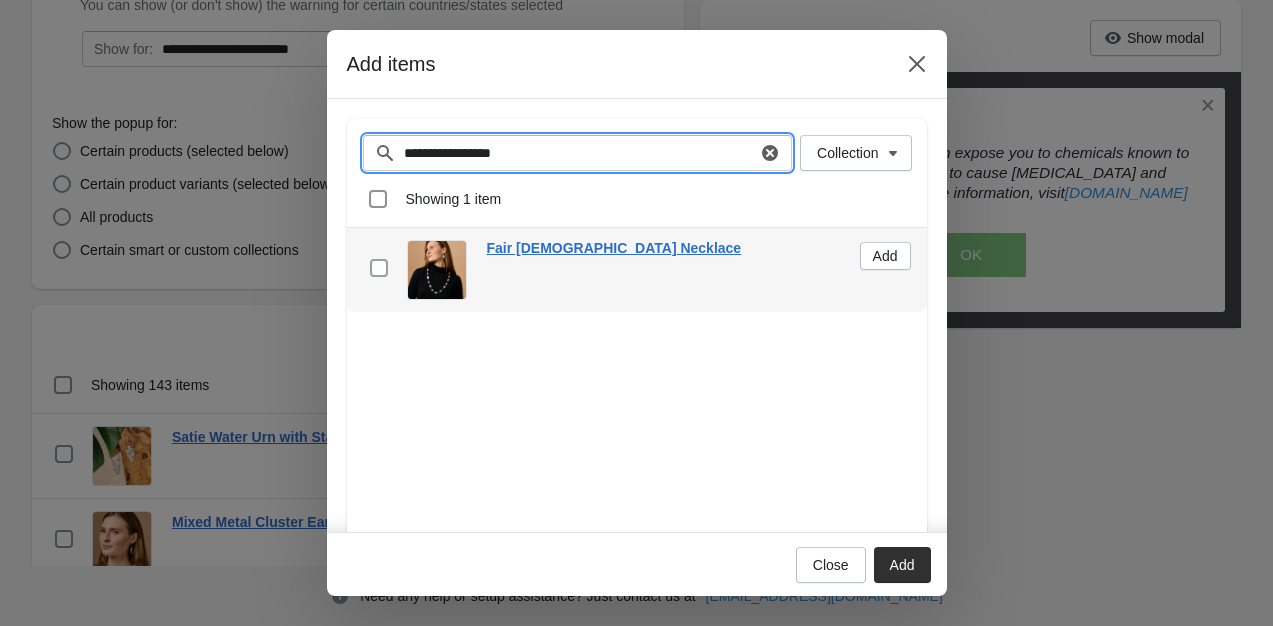 type on "**********" 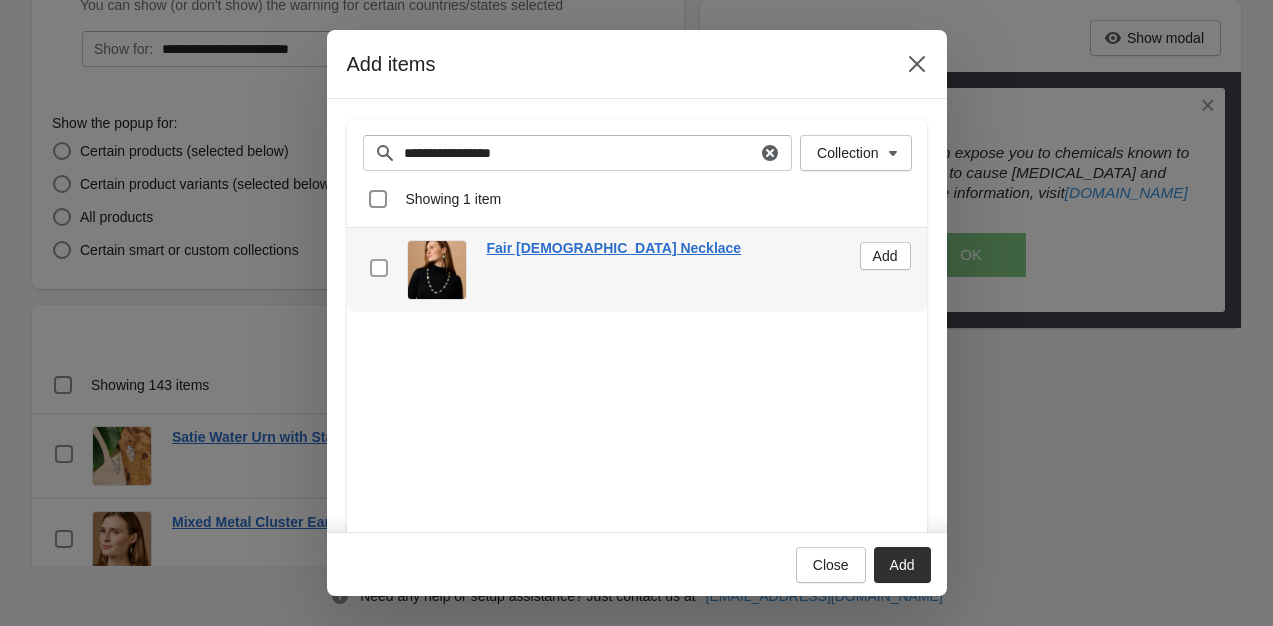 click at bounding box center (379, 268) 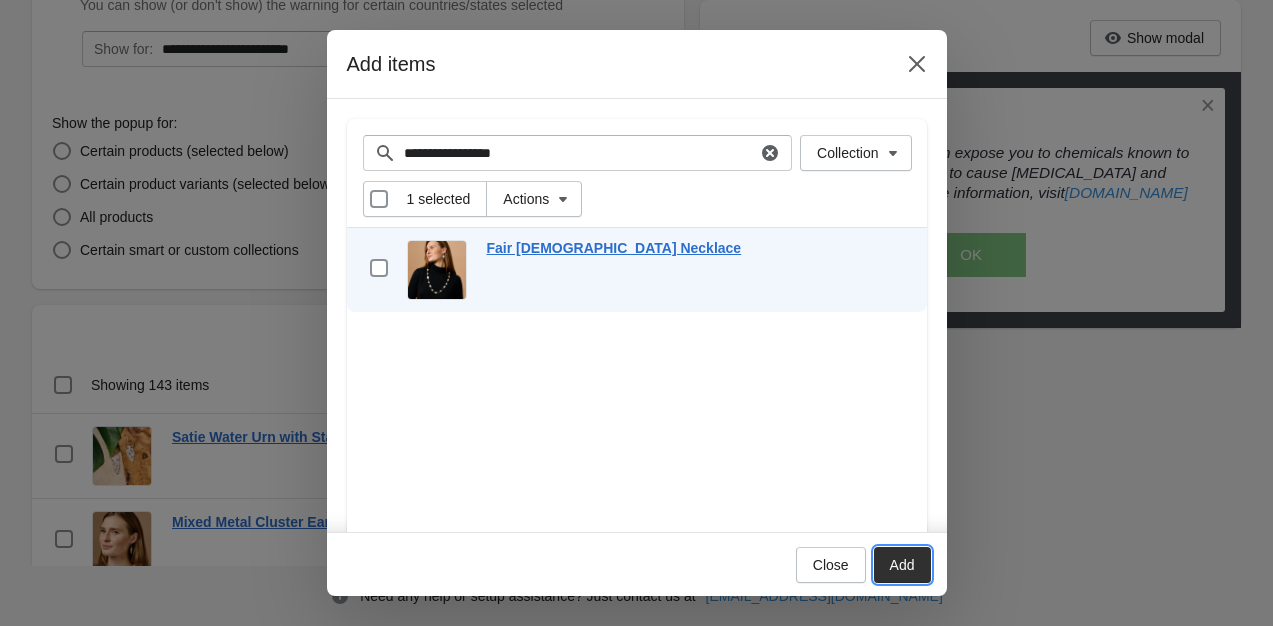 click on "Add" at bounding box center (902, 565) 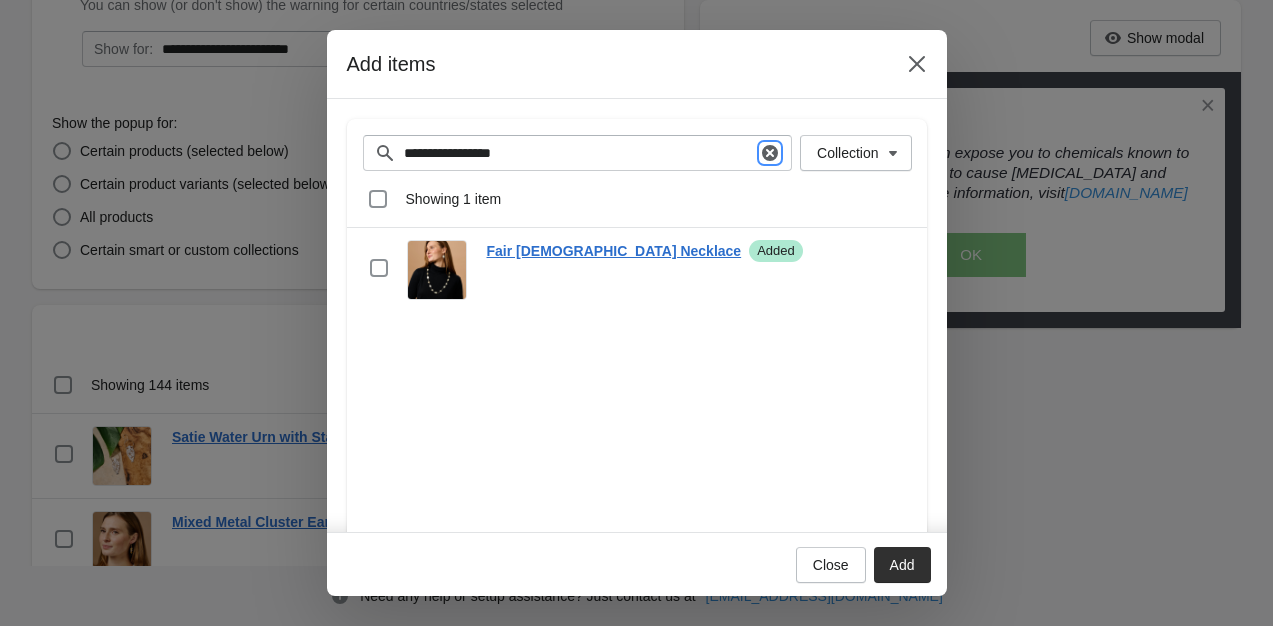 click 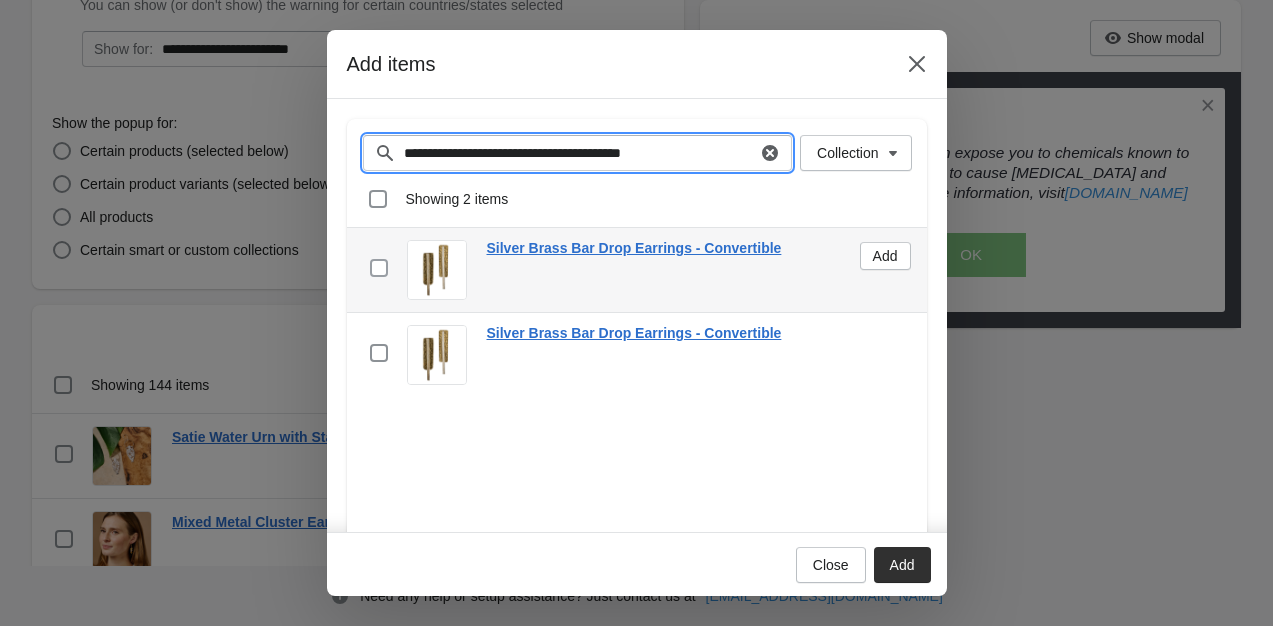 type on "**********" 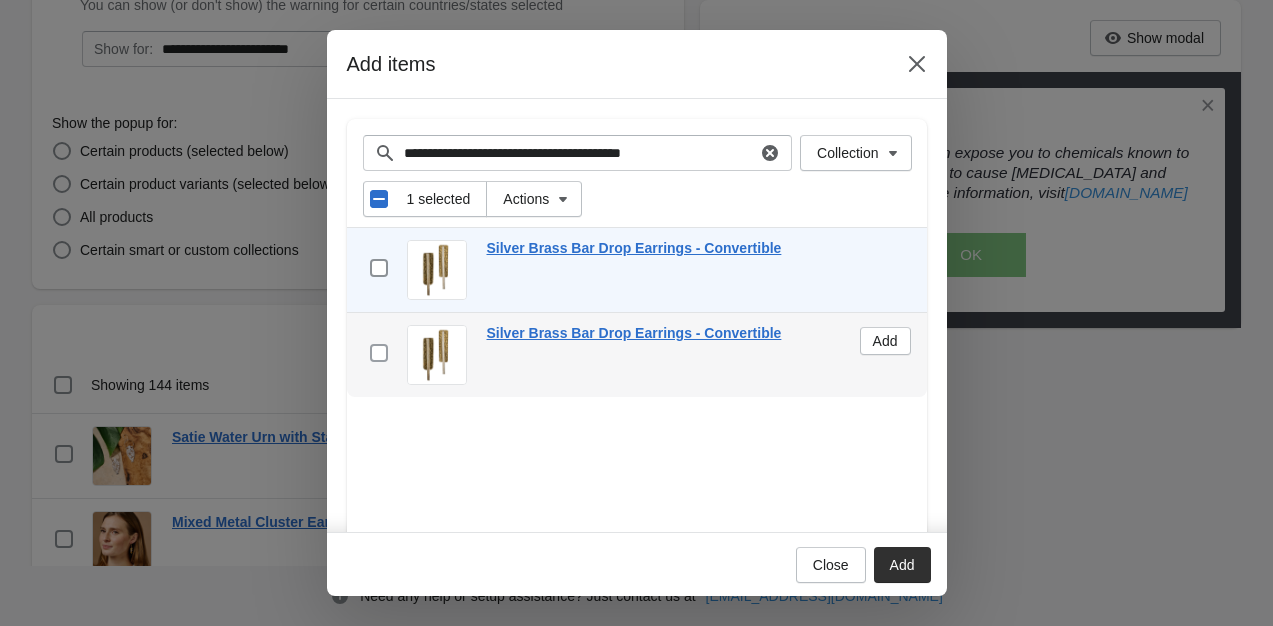 click at bounding box center (379, 353) 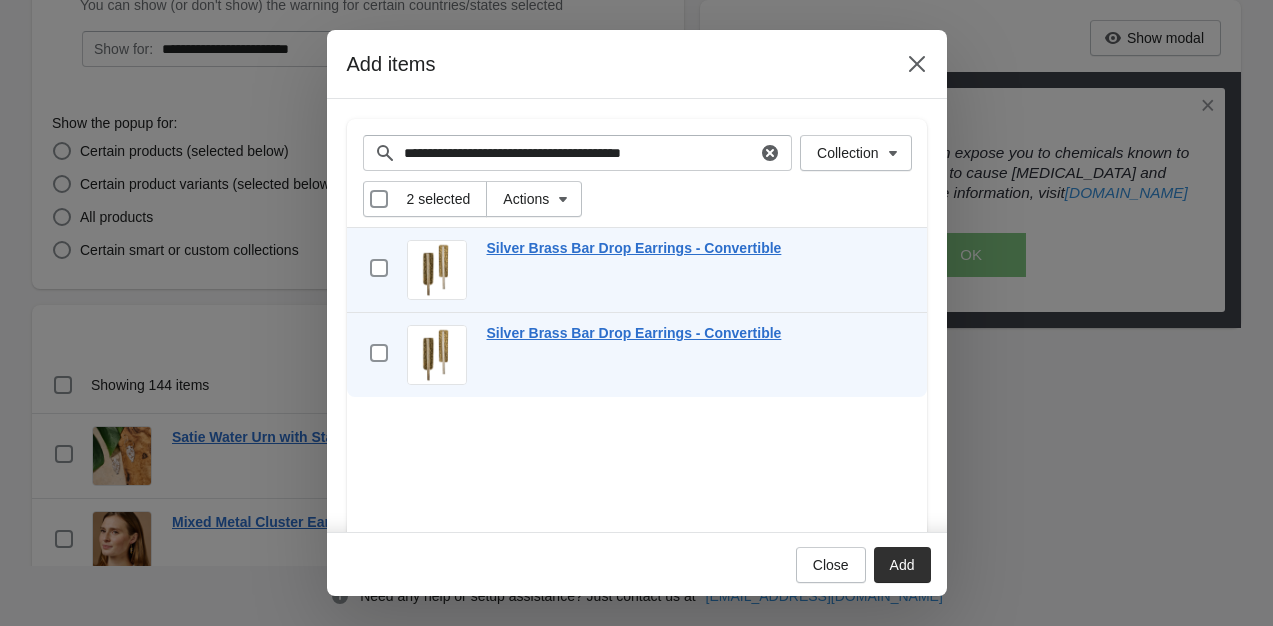 click on "Add" at bounding box center (902, 565) 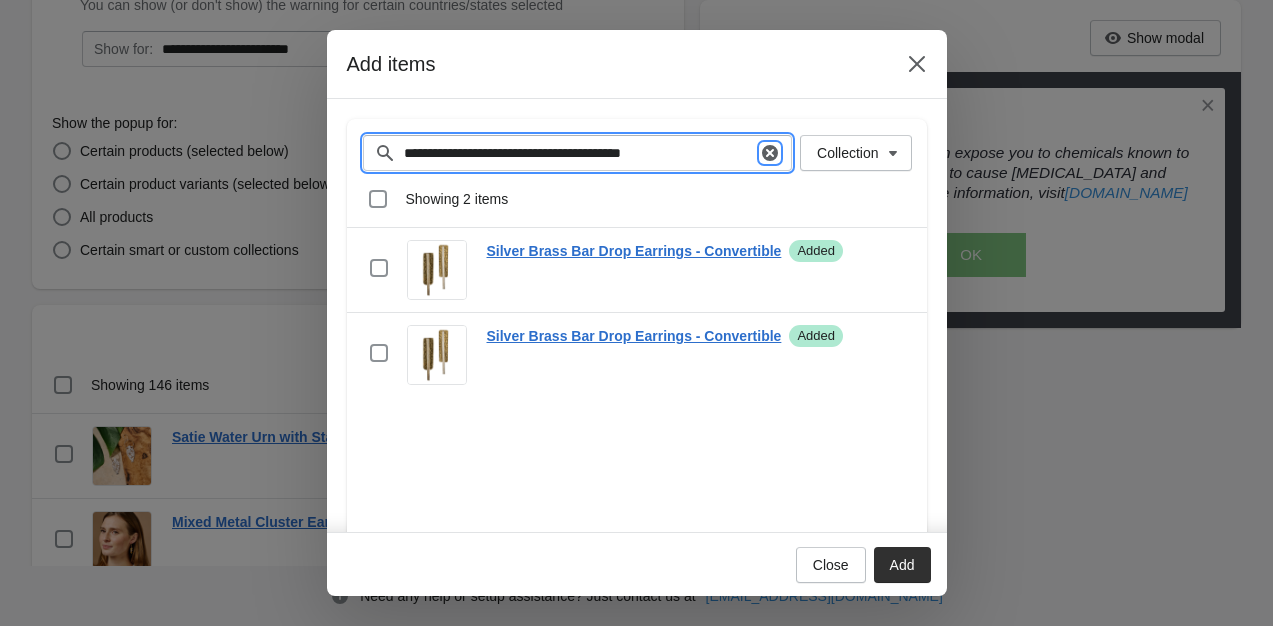 click 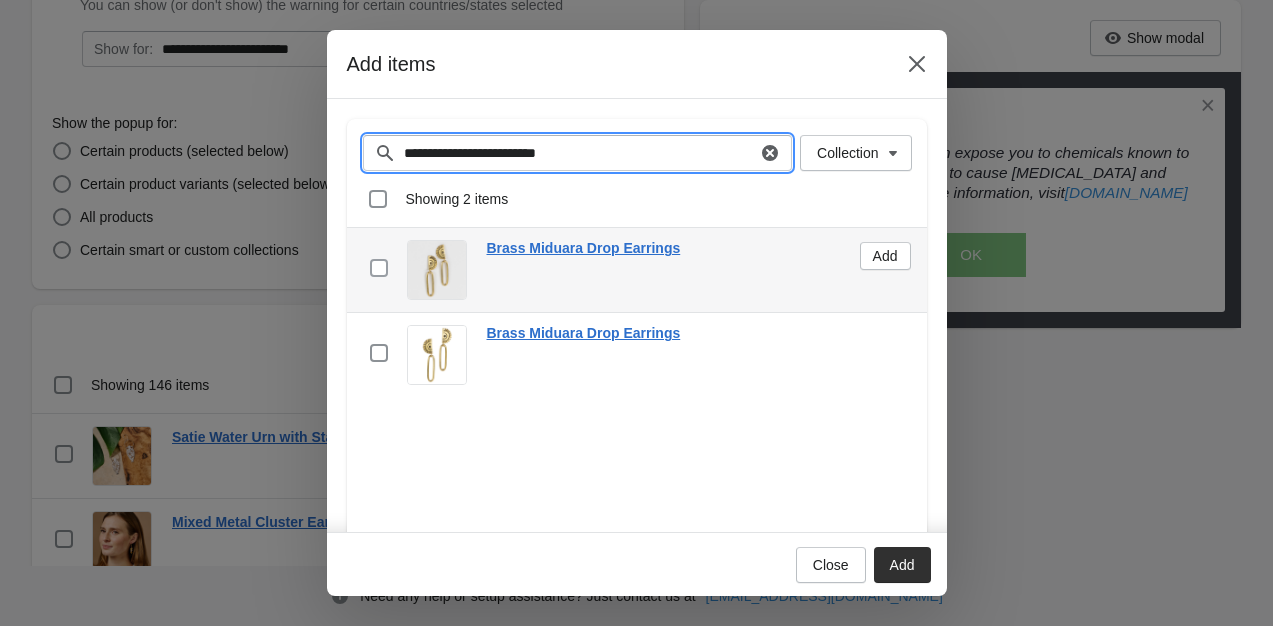 type on "**********" 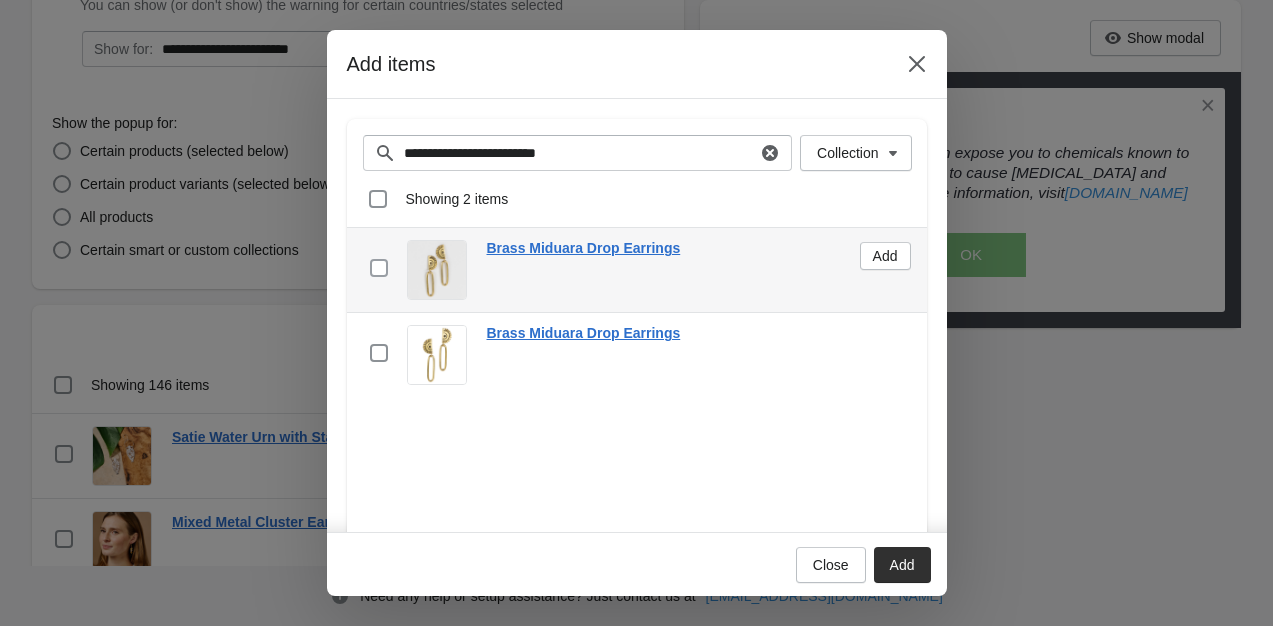 click at bounding box center [379, 268] 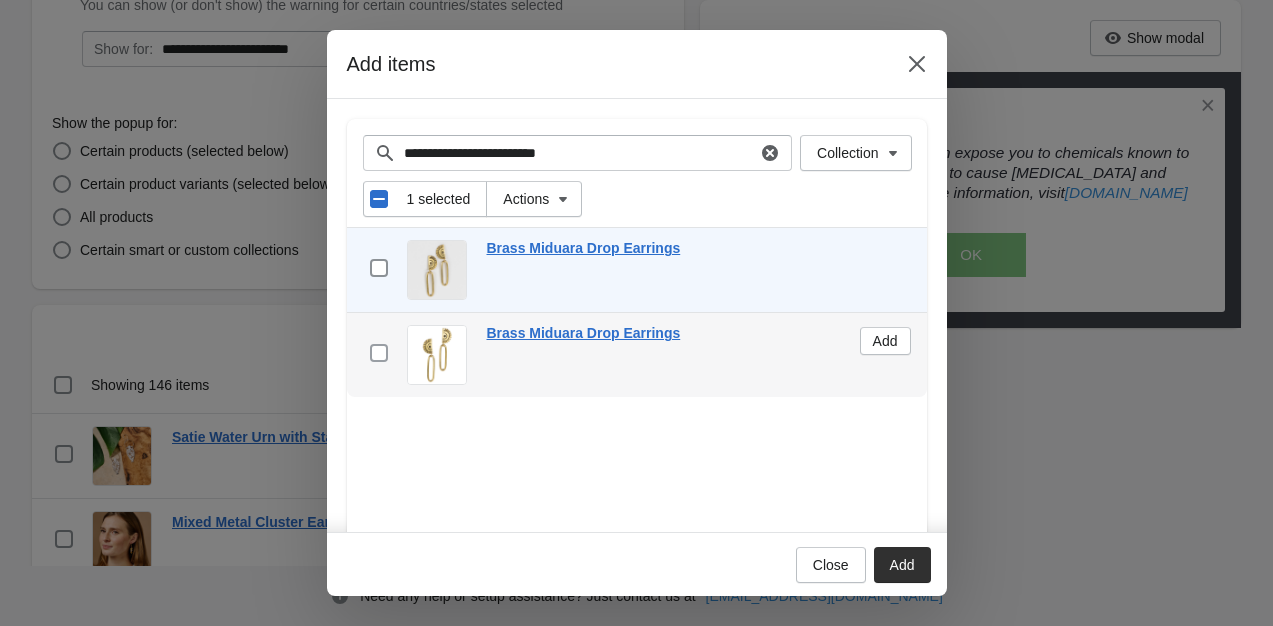 click at bounding box center [379, 353] 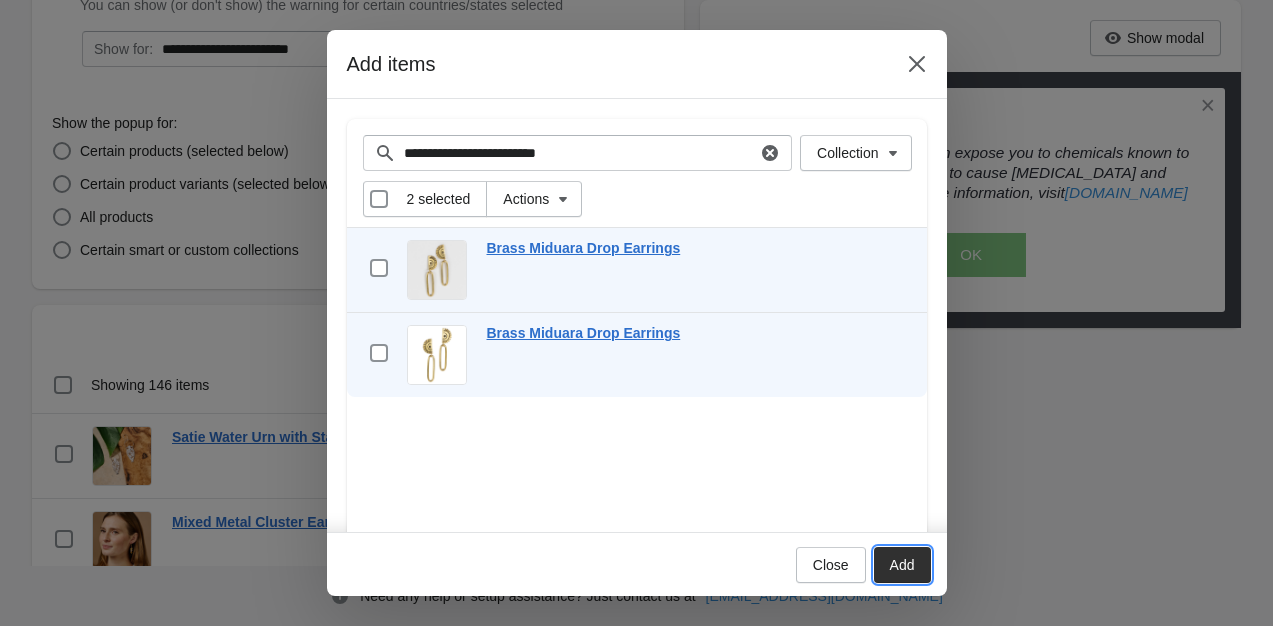 click on "Add" at bounding box center [902, 565] 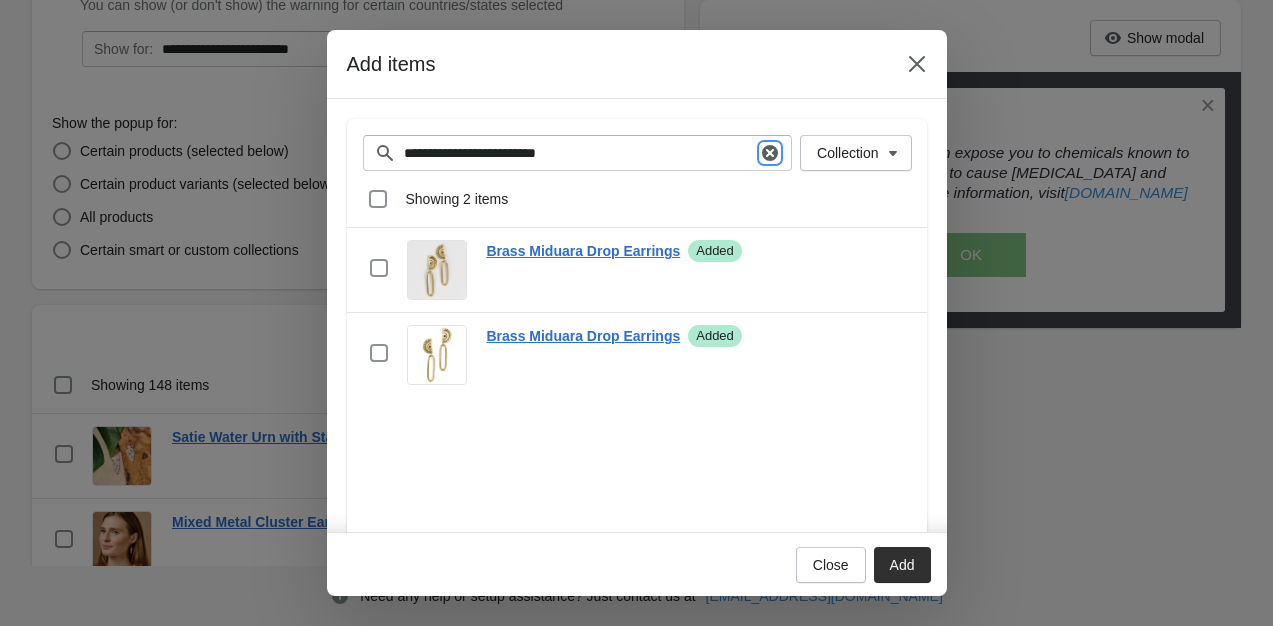 click 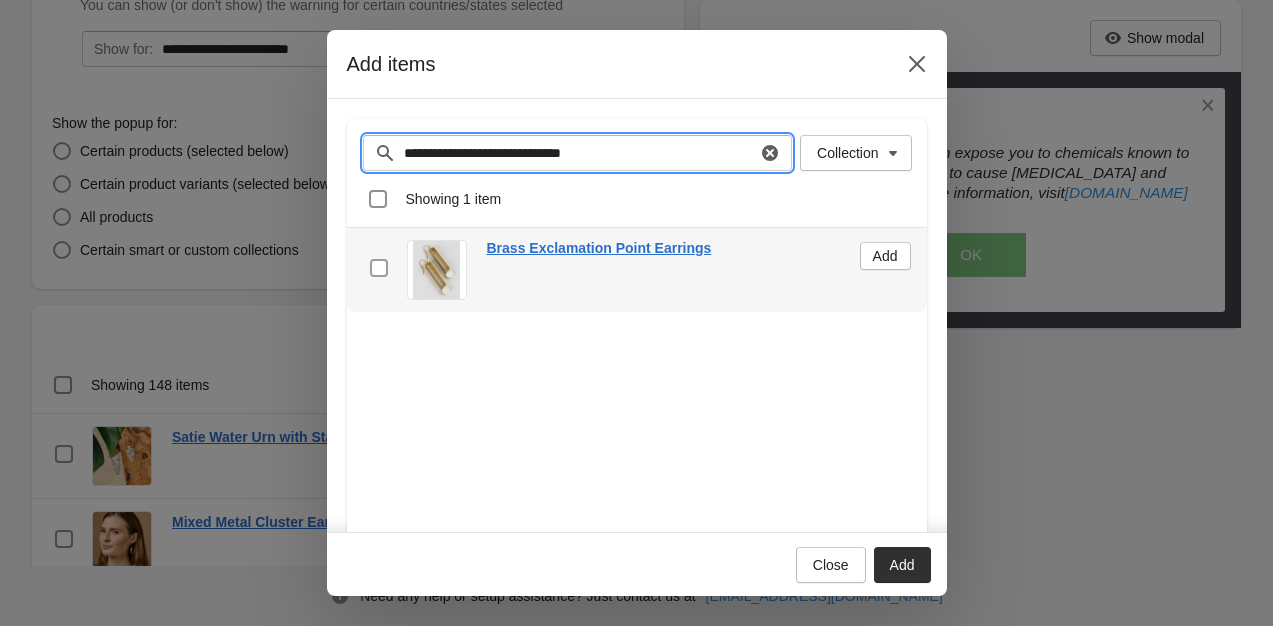 type on "**********" 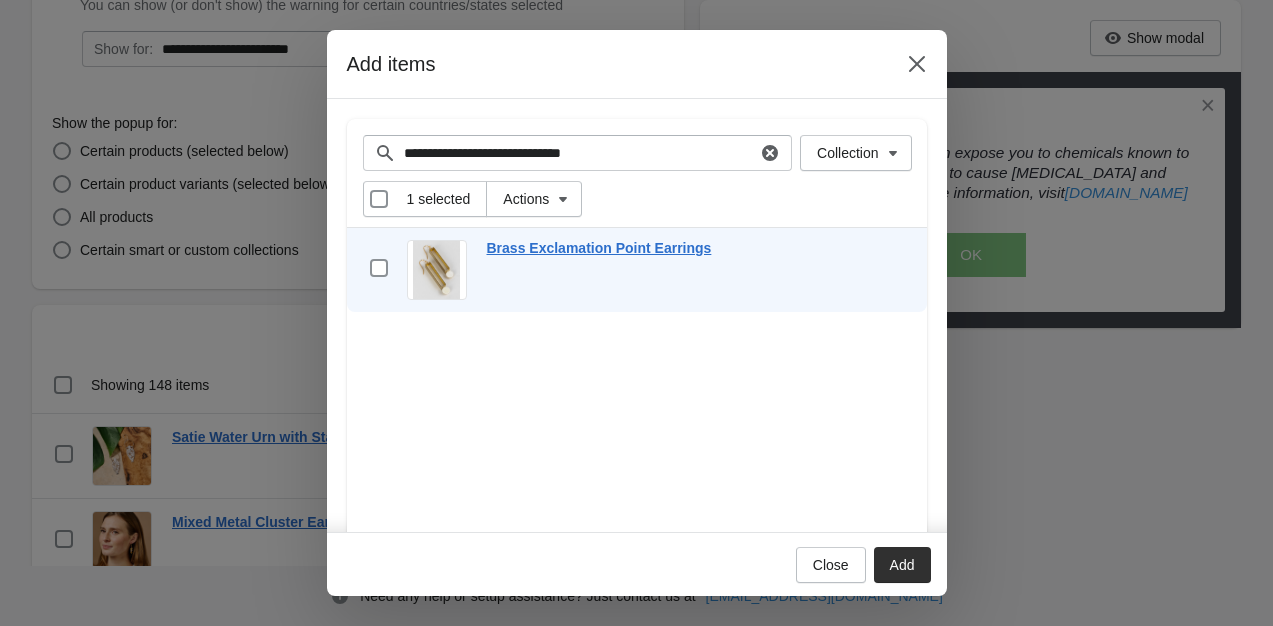 click on "Add" at bounding box center (902, 565) 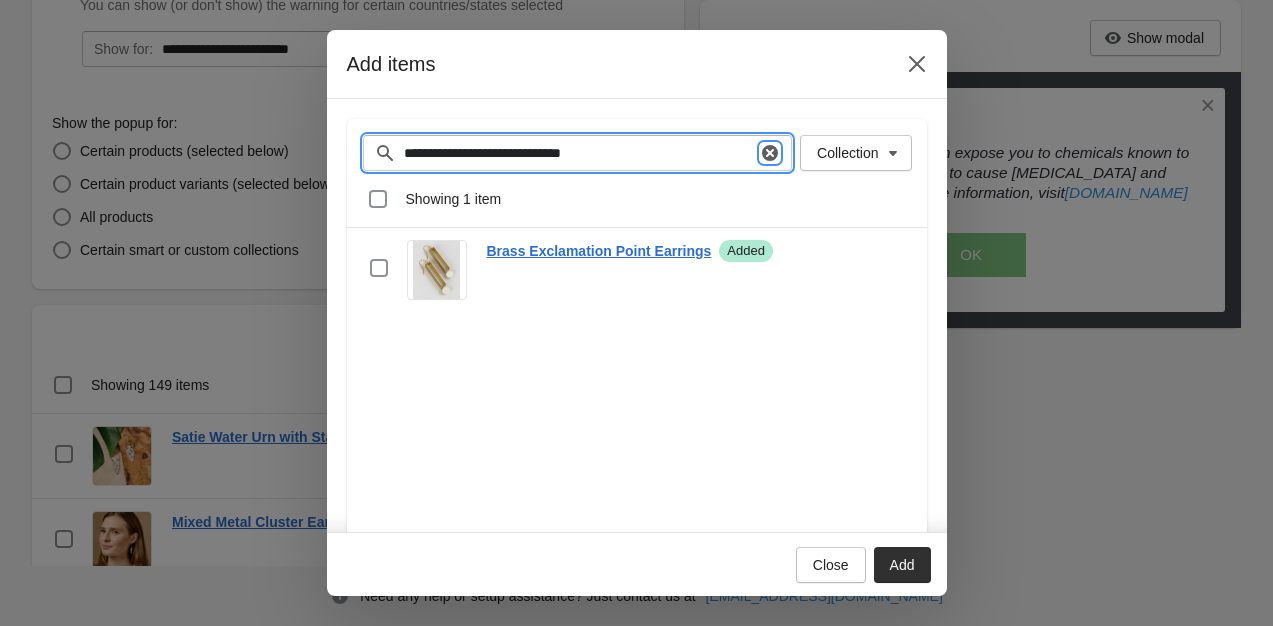 click 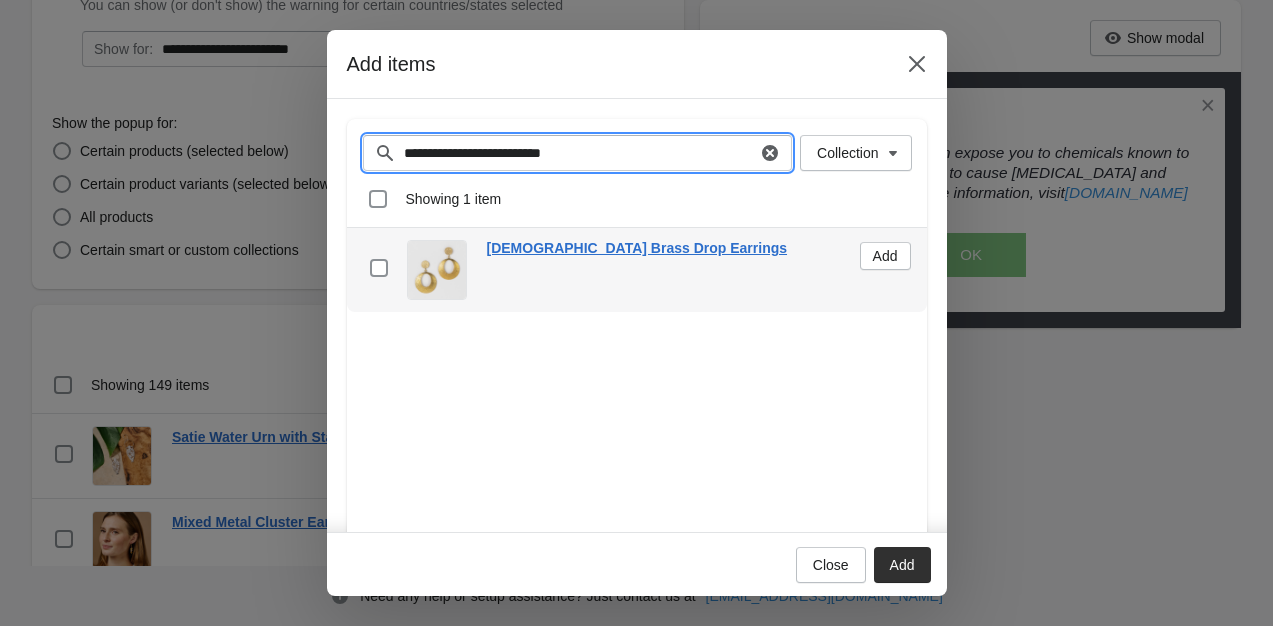 type on "**********" 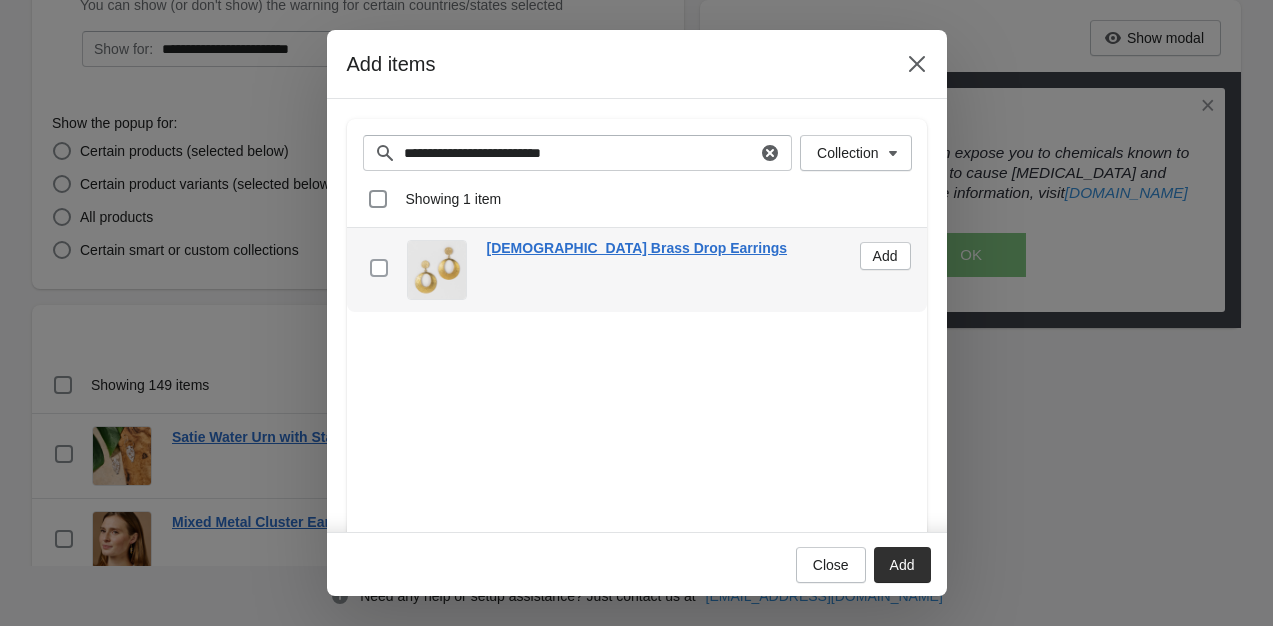 click at bounding box center (379, 268) 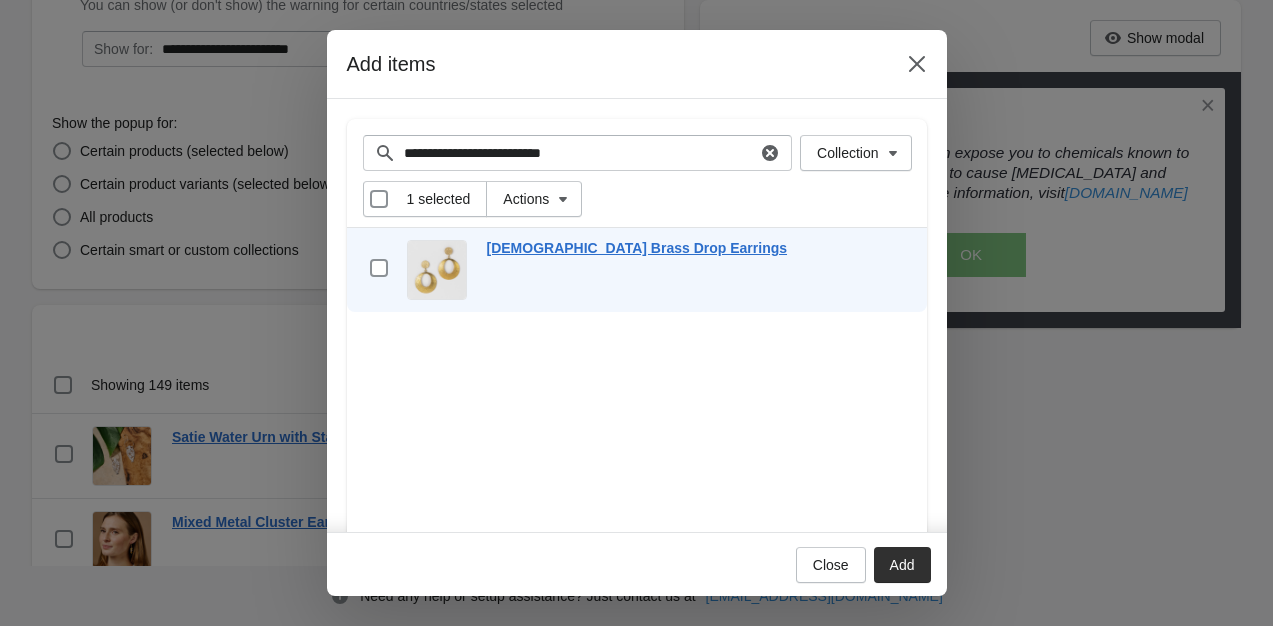 click on "Add" at bounding box center [902, 565] 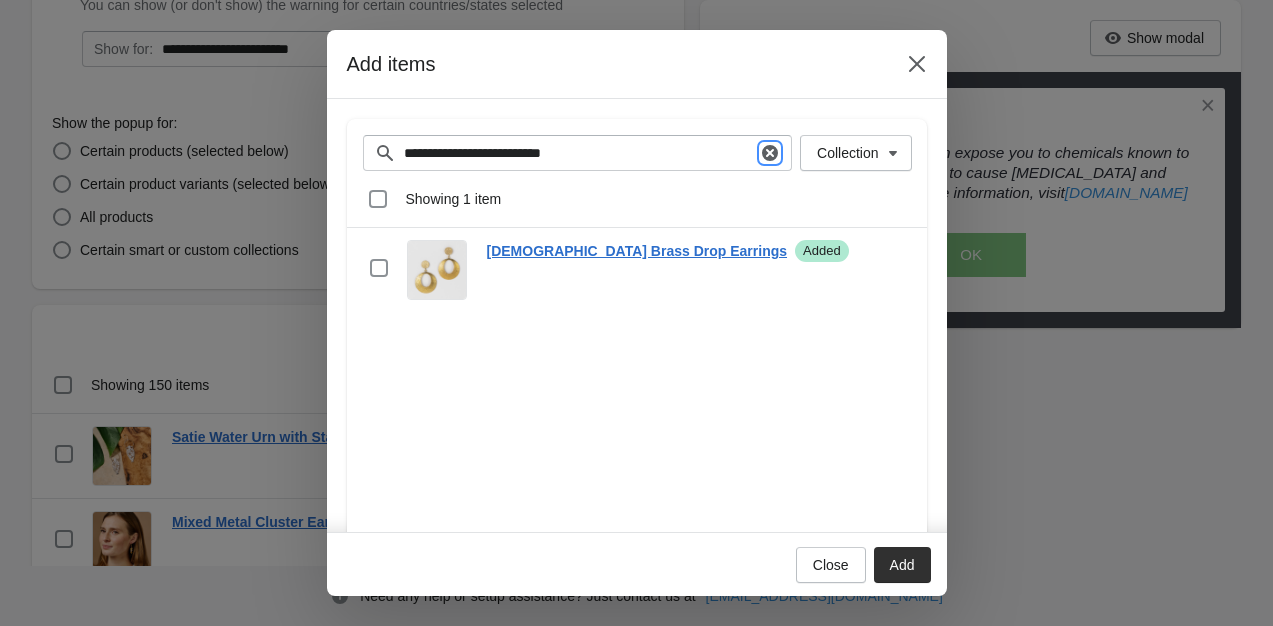 click 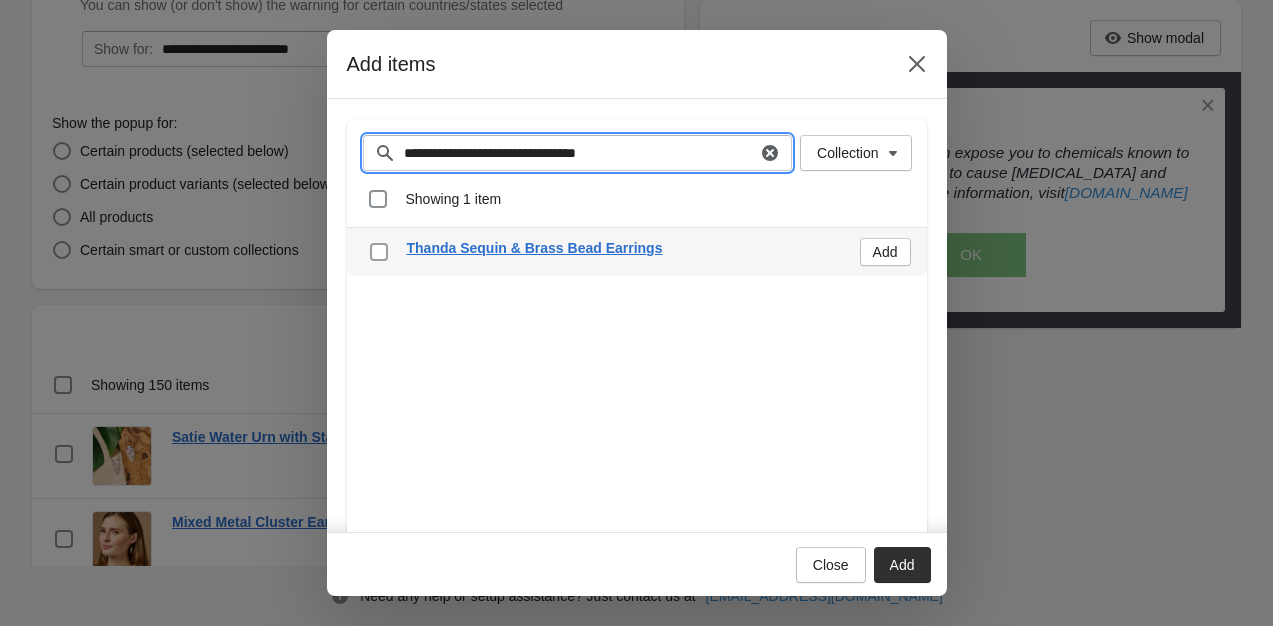 type on "**********" 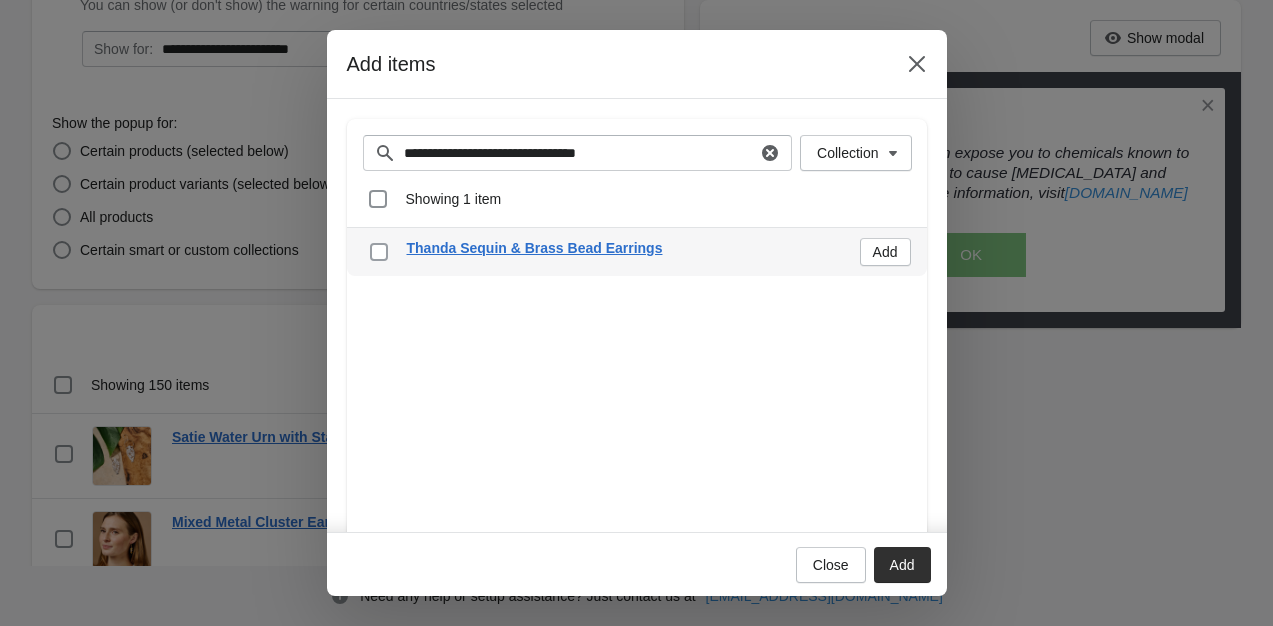 click at bounding box center [379, 252] 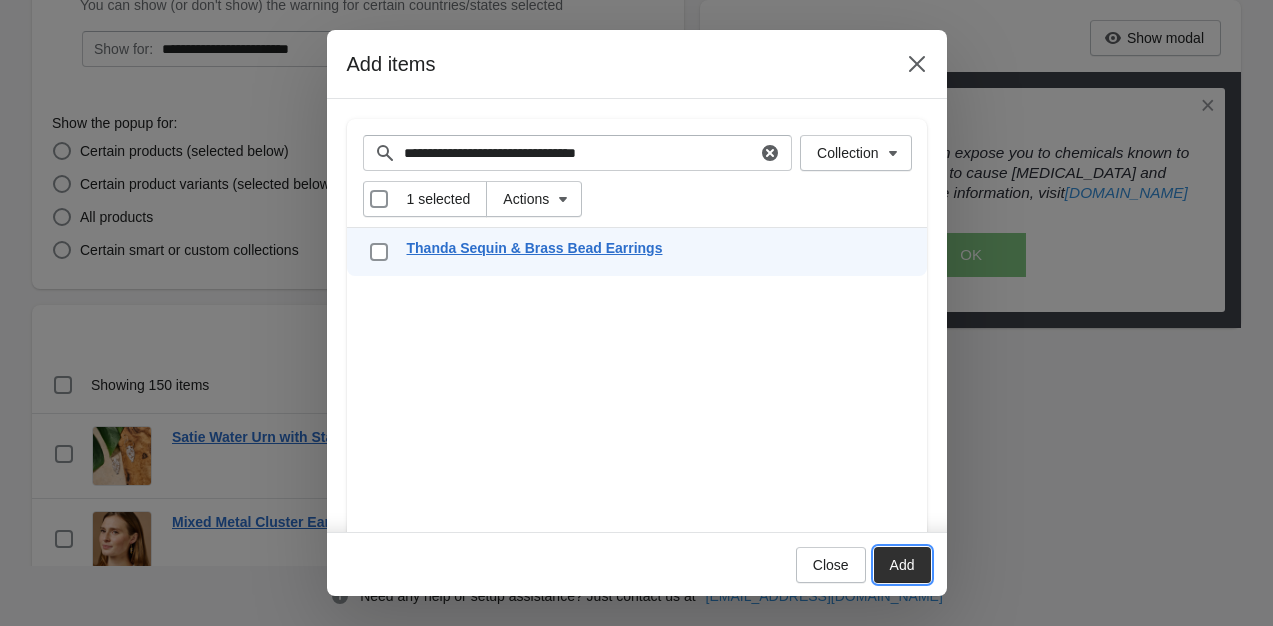click on "Add" at bounding box center (902, 565) 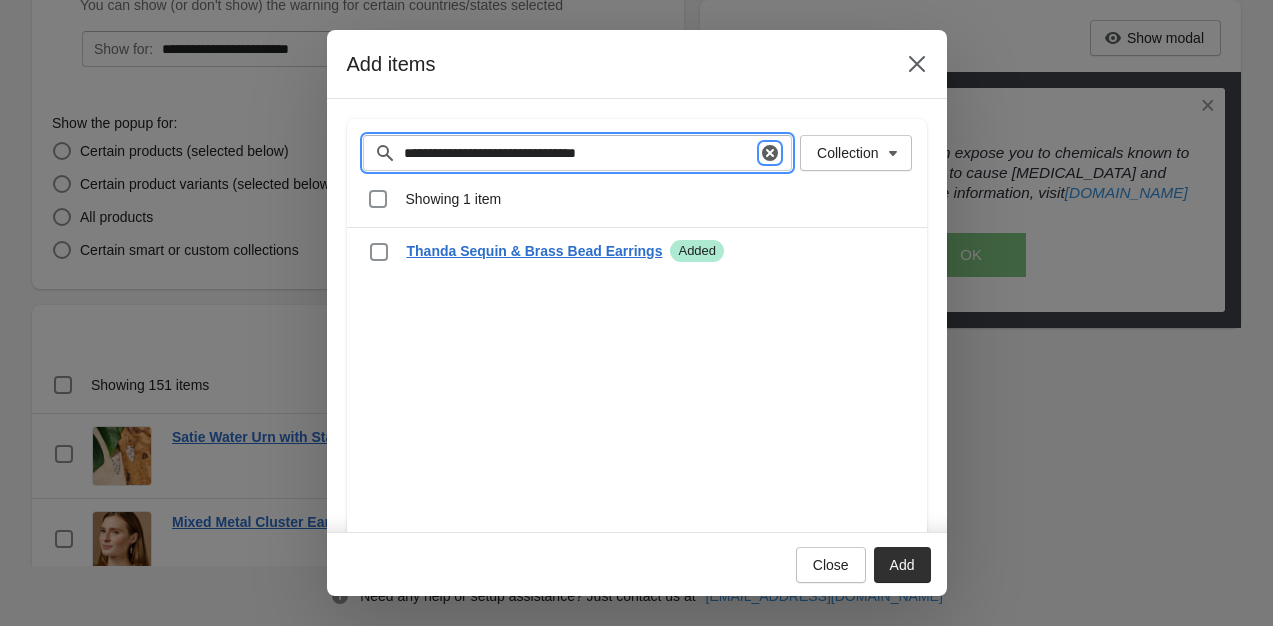 click 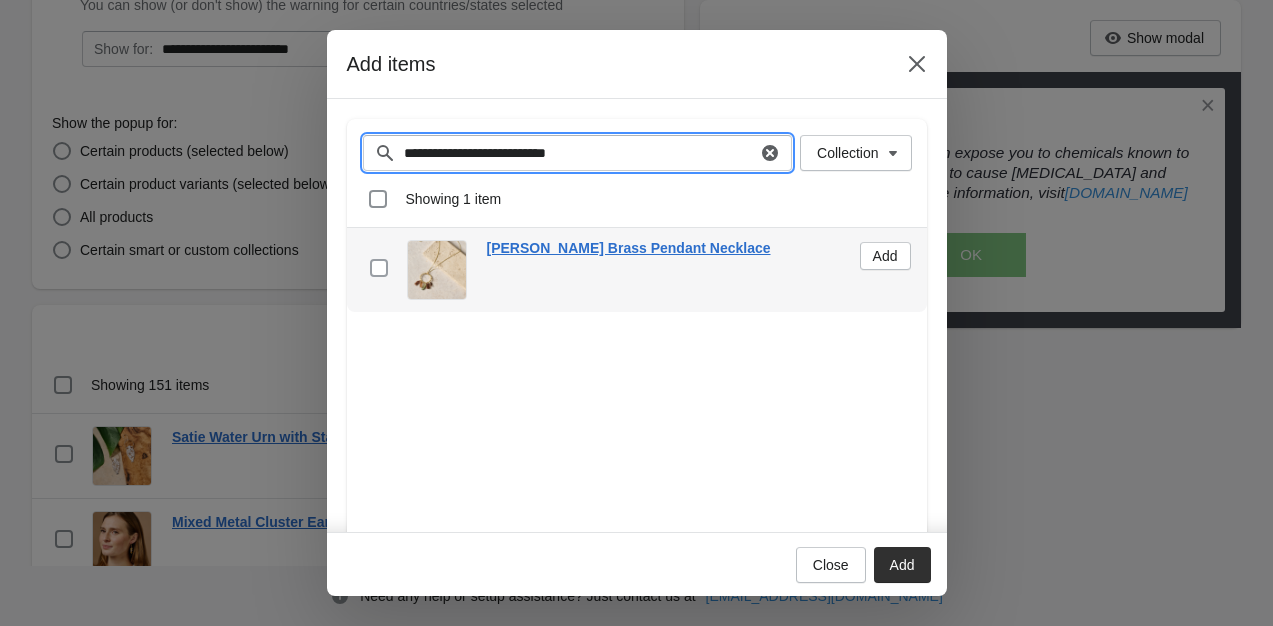 type on "**********" 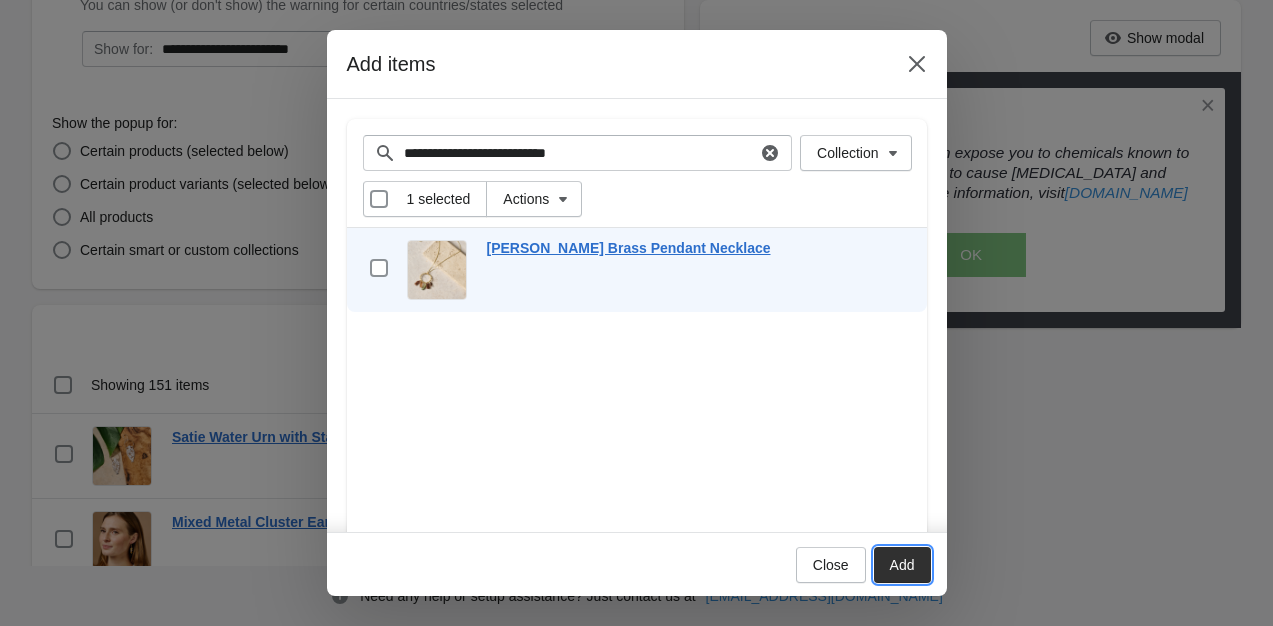click on "Add" at bounding box center (902, 565) 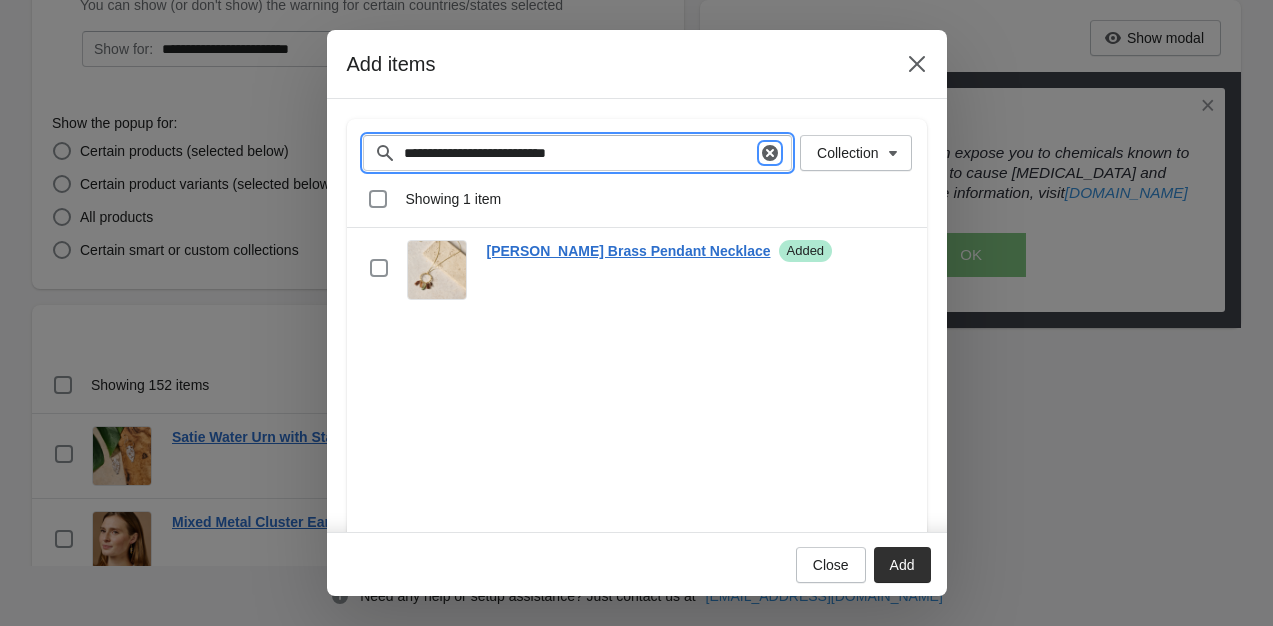click 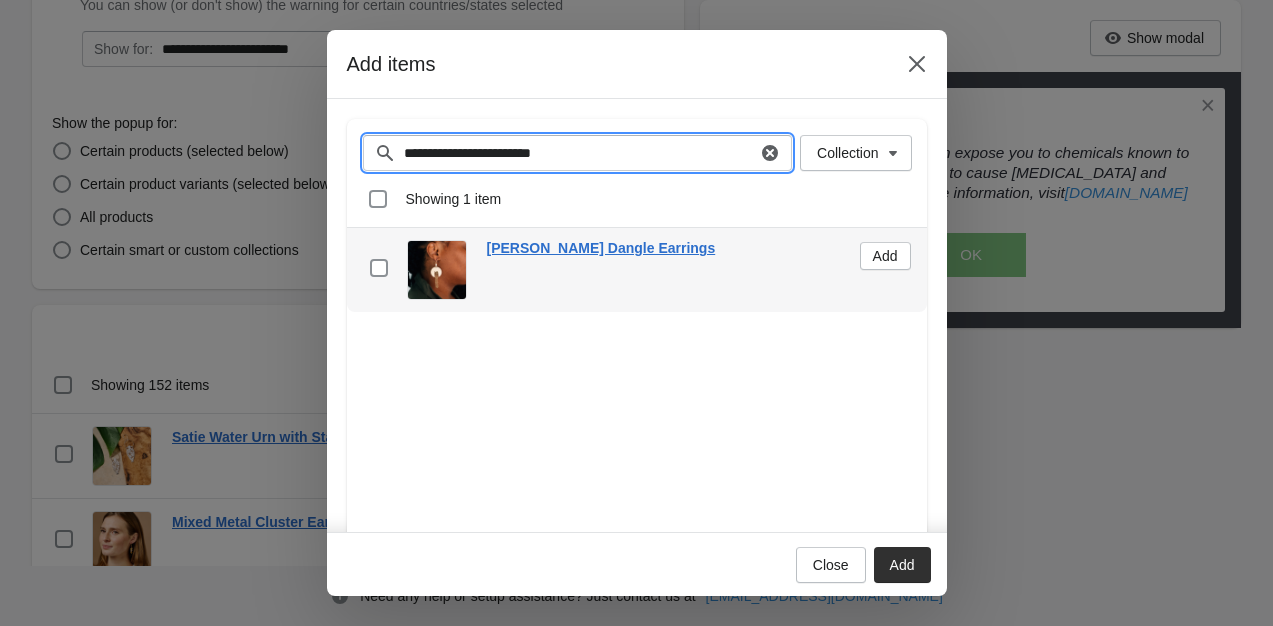 type on "**********" 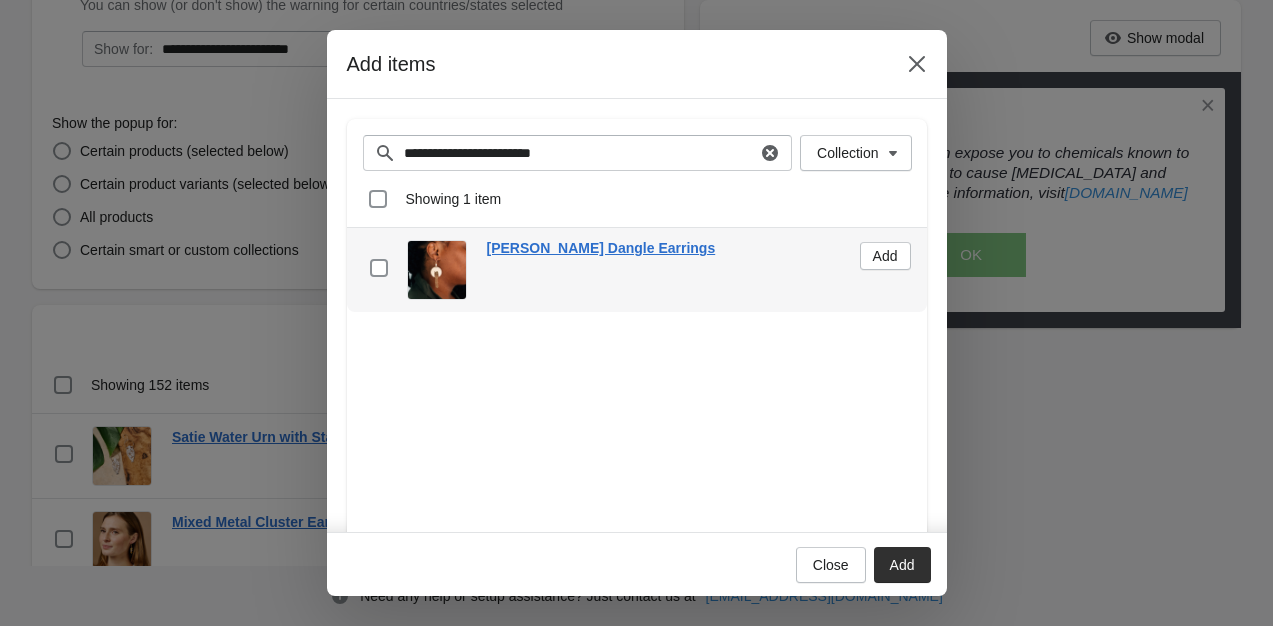 click on "checkbox" at bounding box center [379, 270] 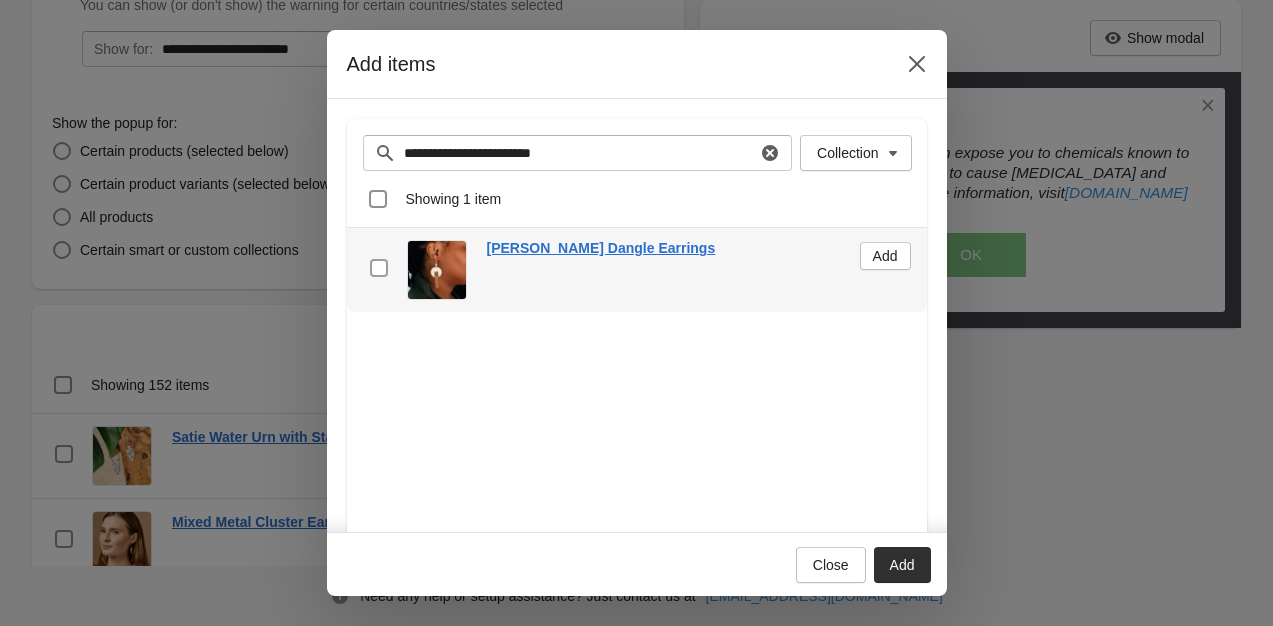 click at bounding box center [379, 268] 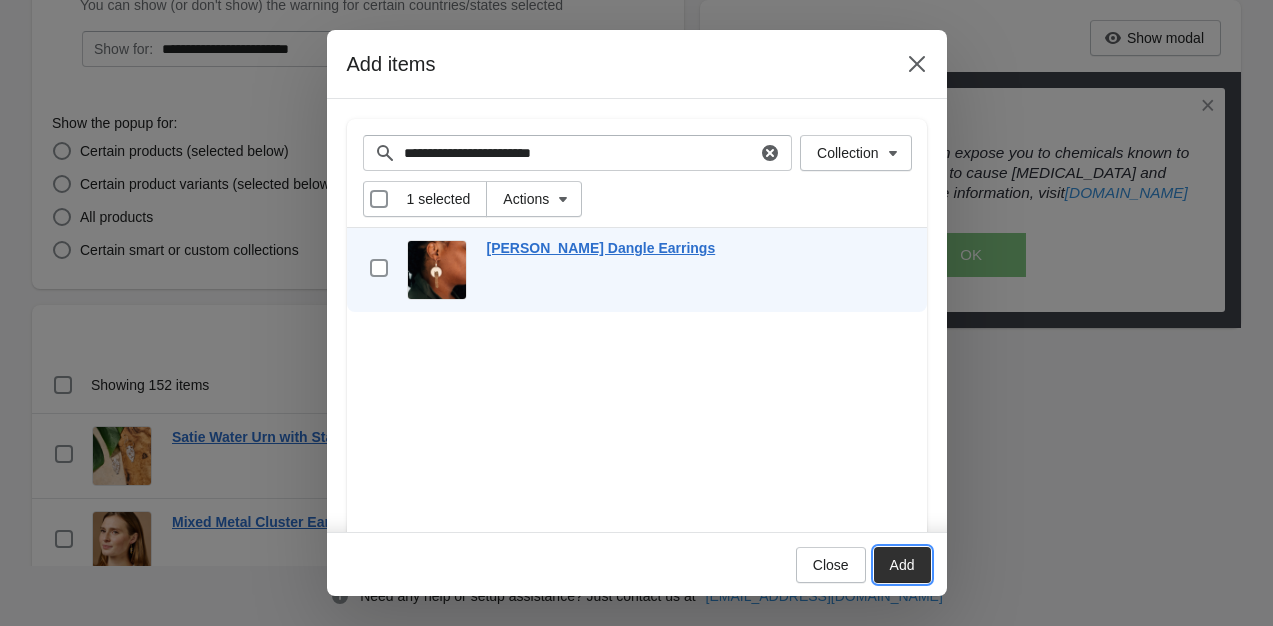 click on "Add" at bounding box center [902, 565] 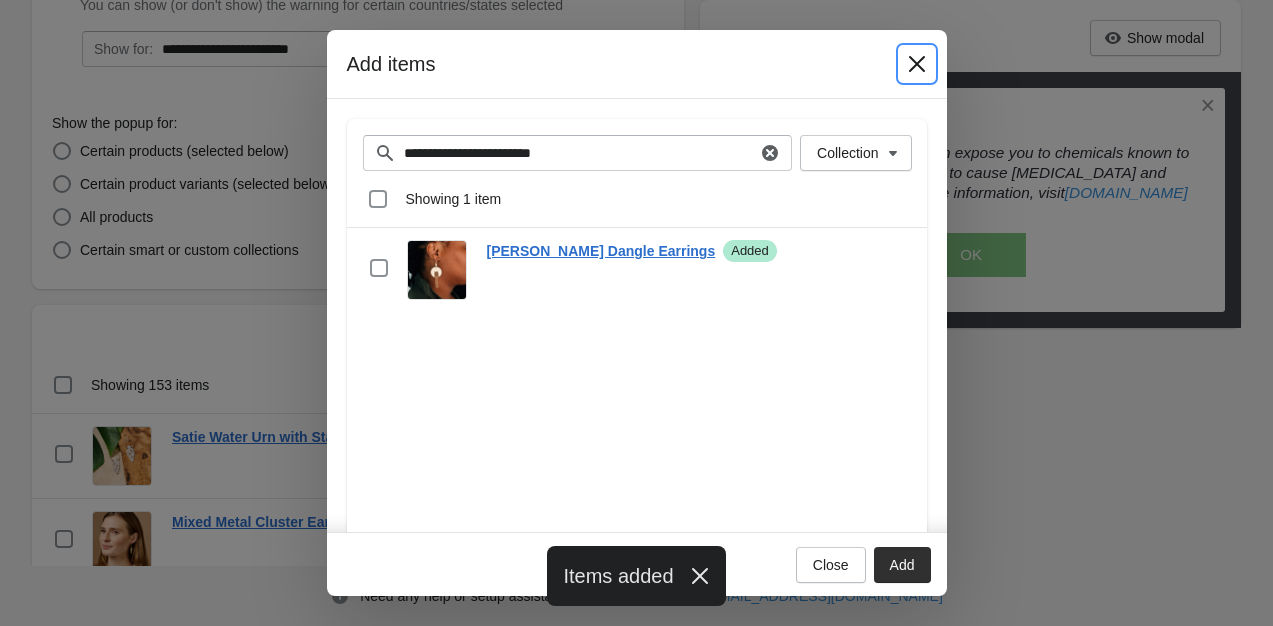 click 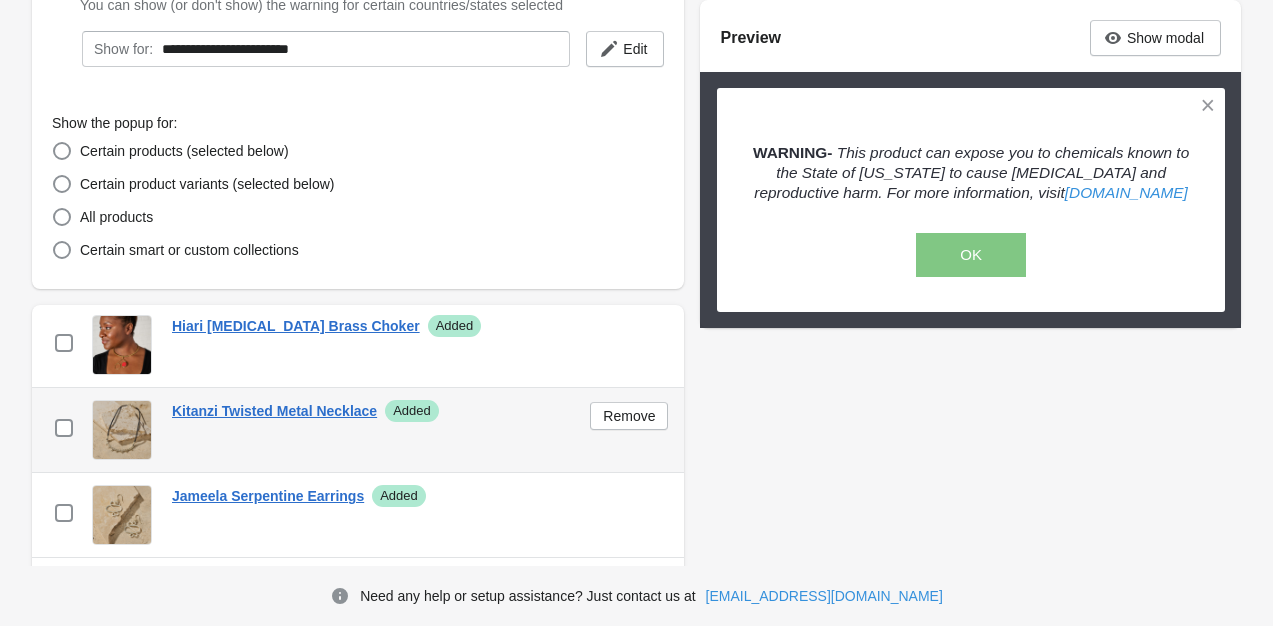scroll, scrollTop: 708, scrollLeft: 0, axis: vertical 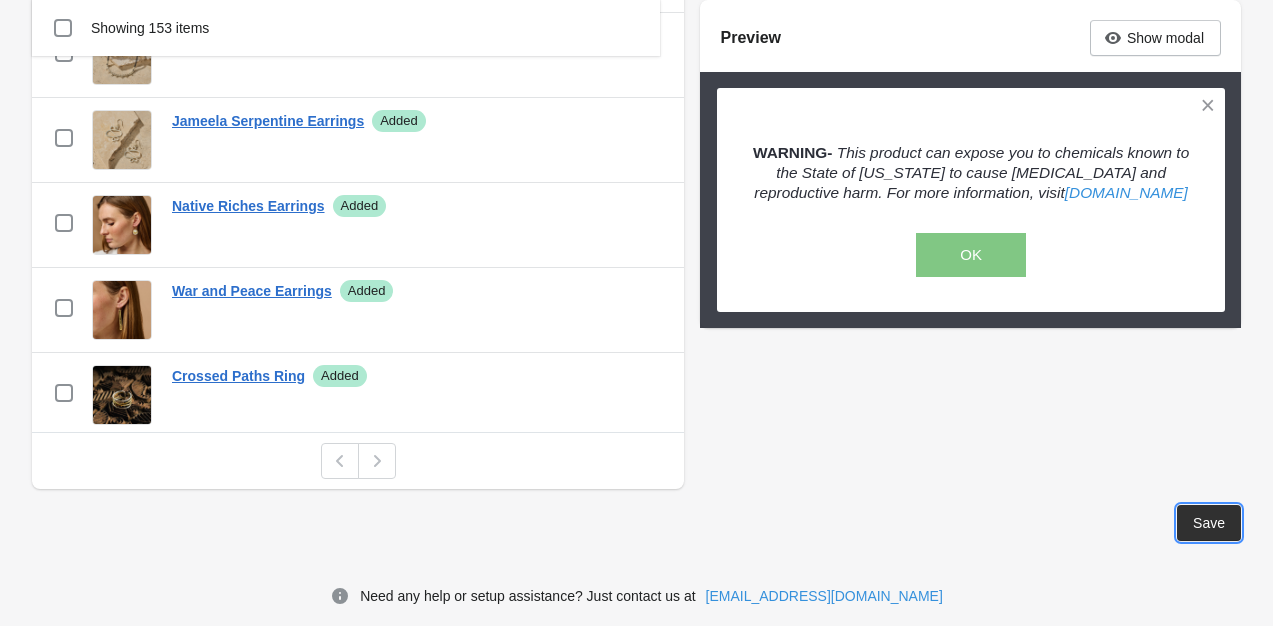 click on "Save" at bounding box center (1209, 523) 